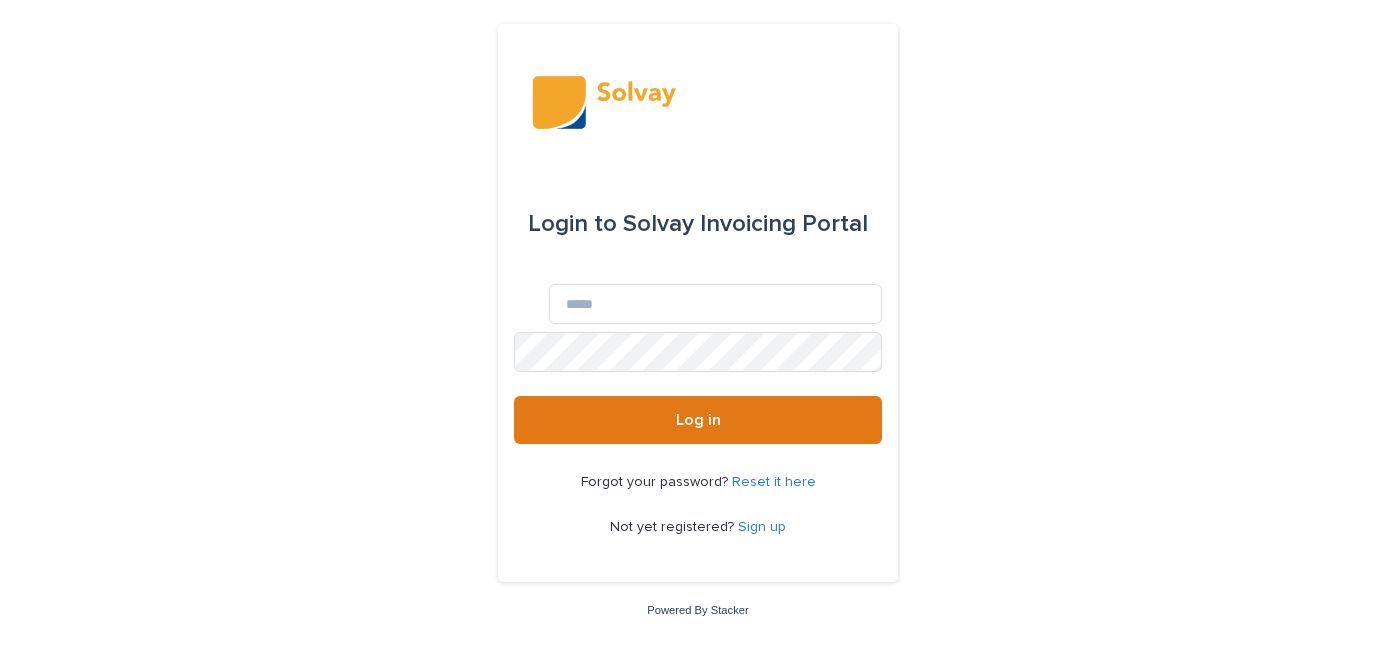 scroll, scrollTop: 0, scrollLeft: 0, axis: both 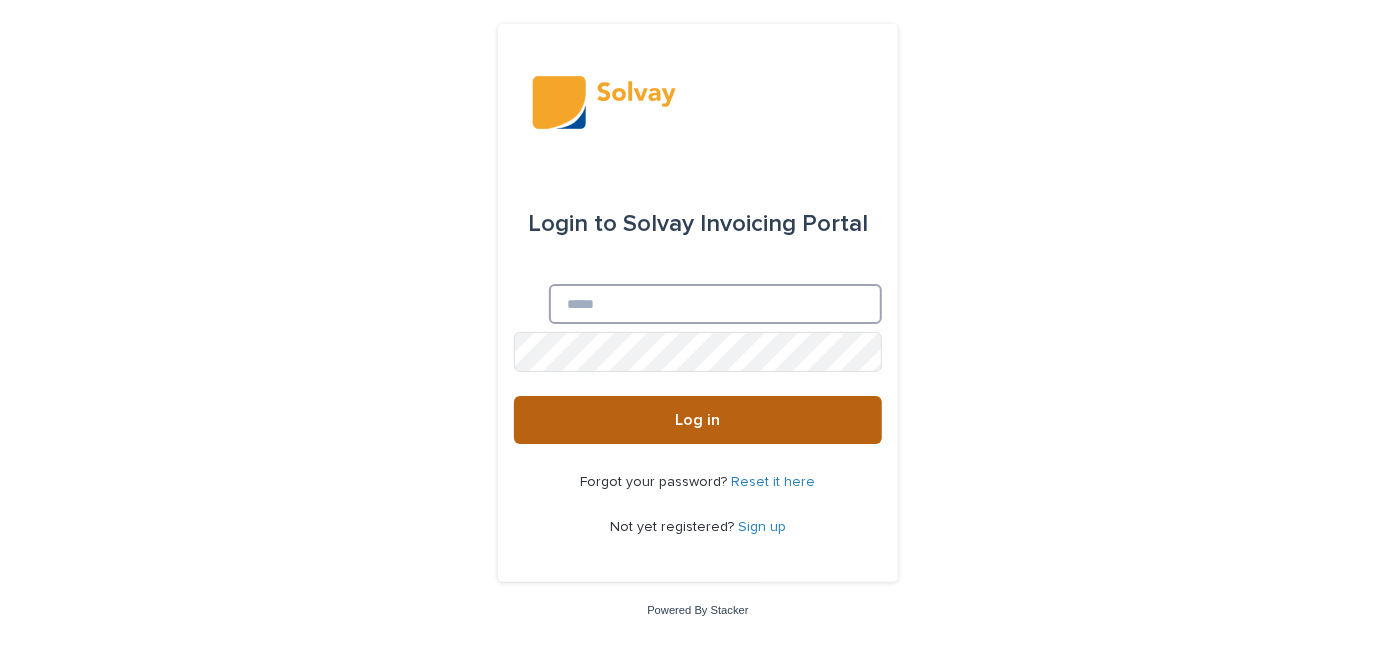 type on "**********" 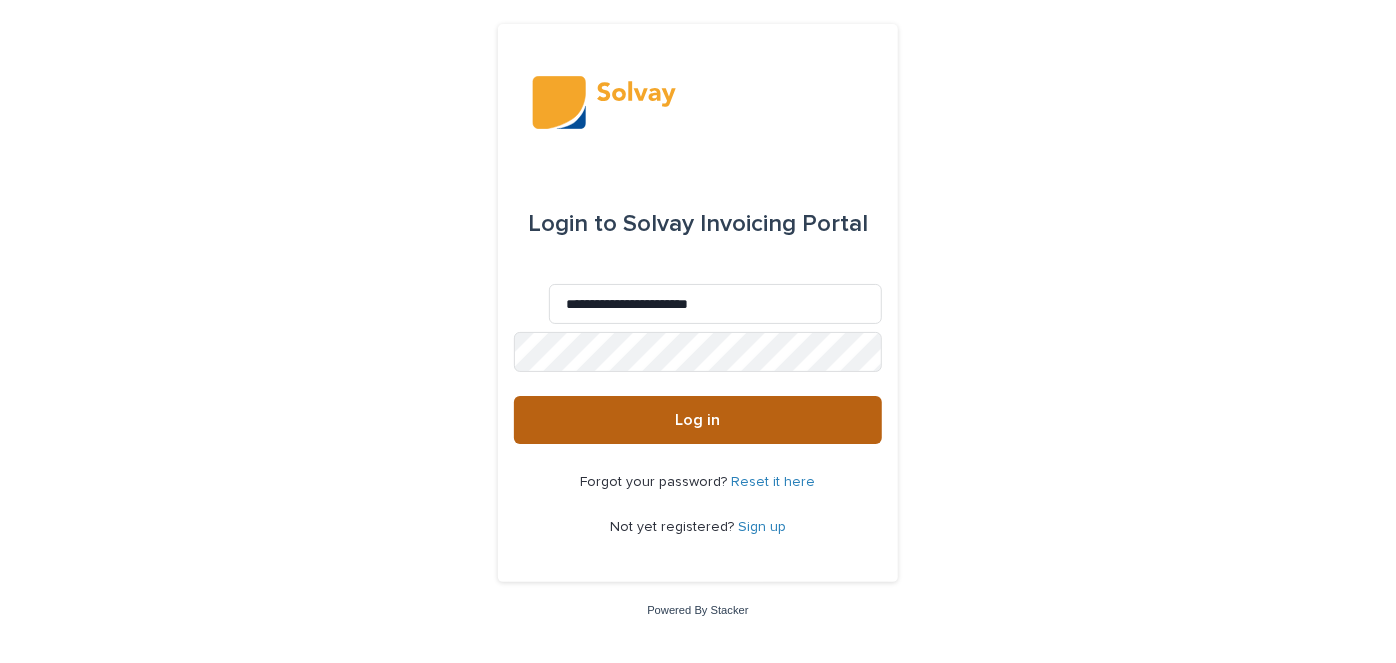 click on "Log in" at bounding box center (698, 420) 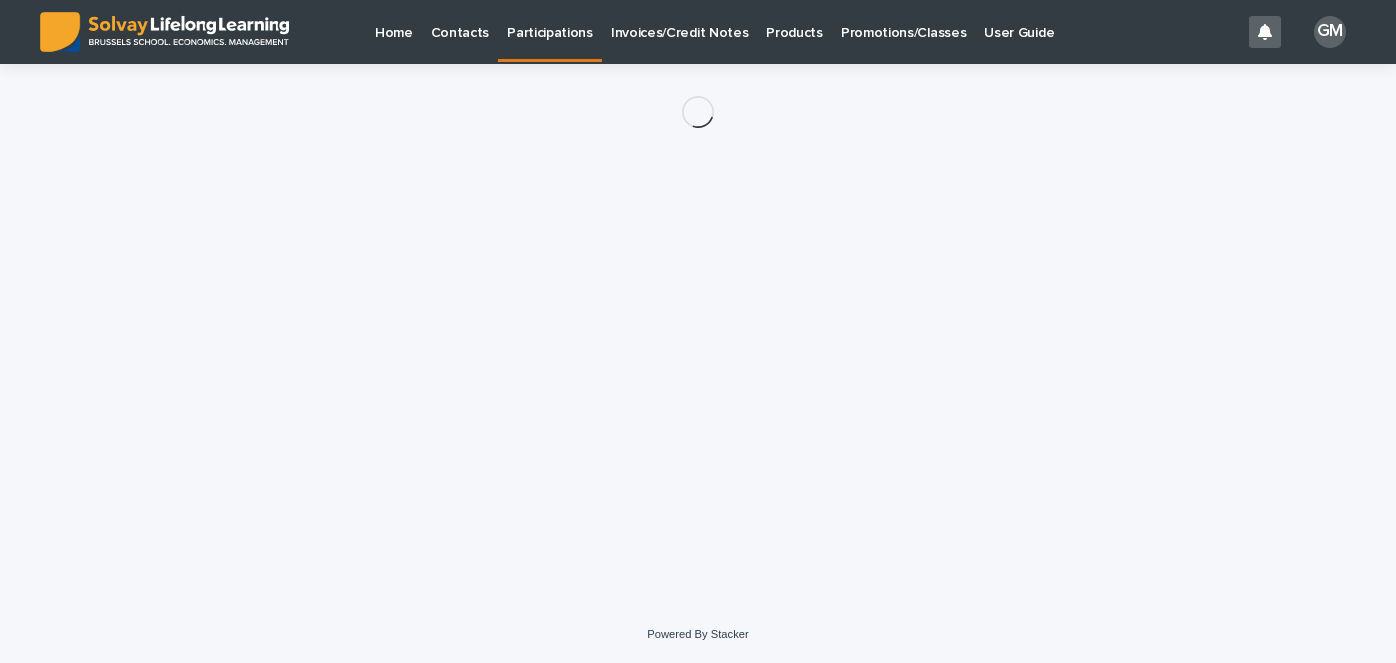scroll, scrollTop: 0, scrollLeft: 0, axis: both 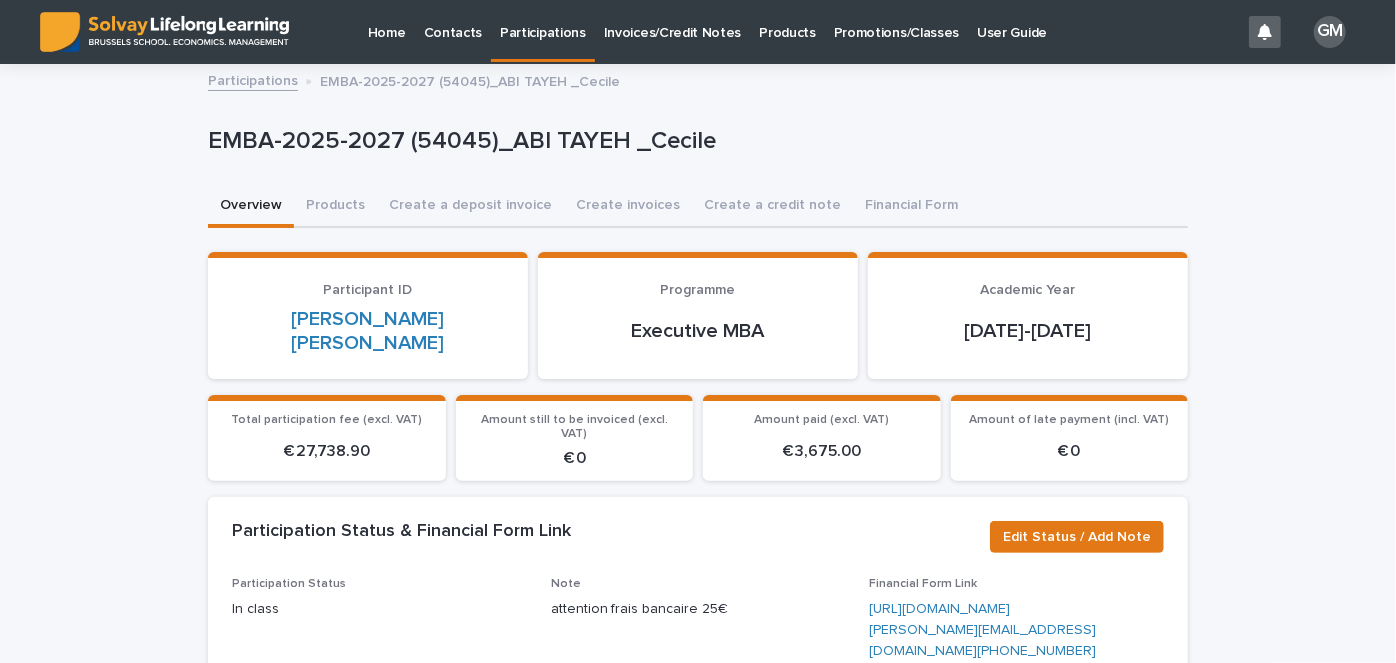 click on "Invoices/Credit Notes" at bounding box center [673, 21] 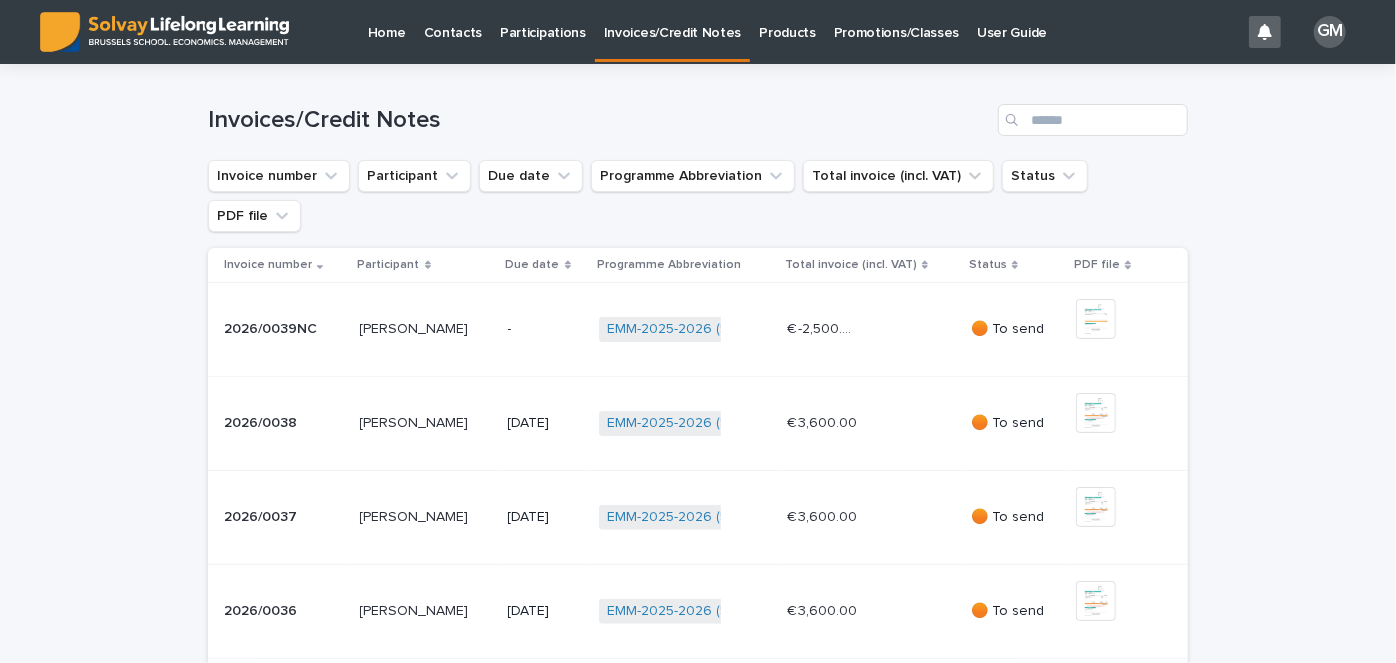 click on "Participations" at bounding box center [543, 21] 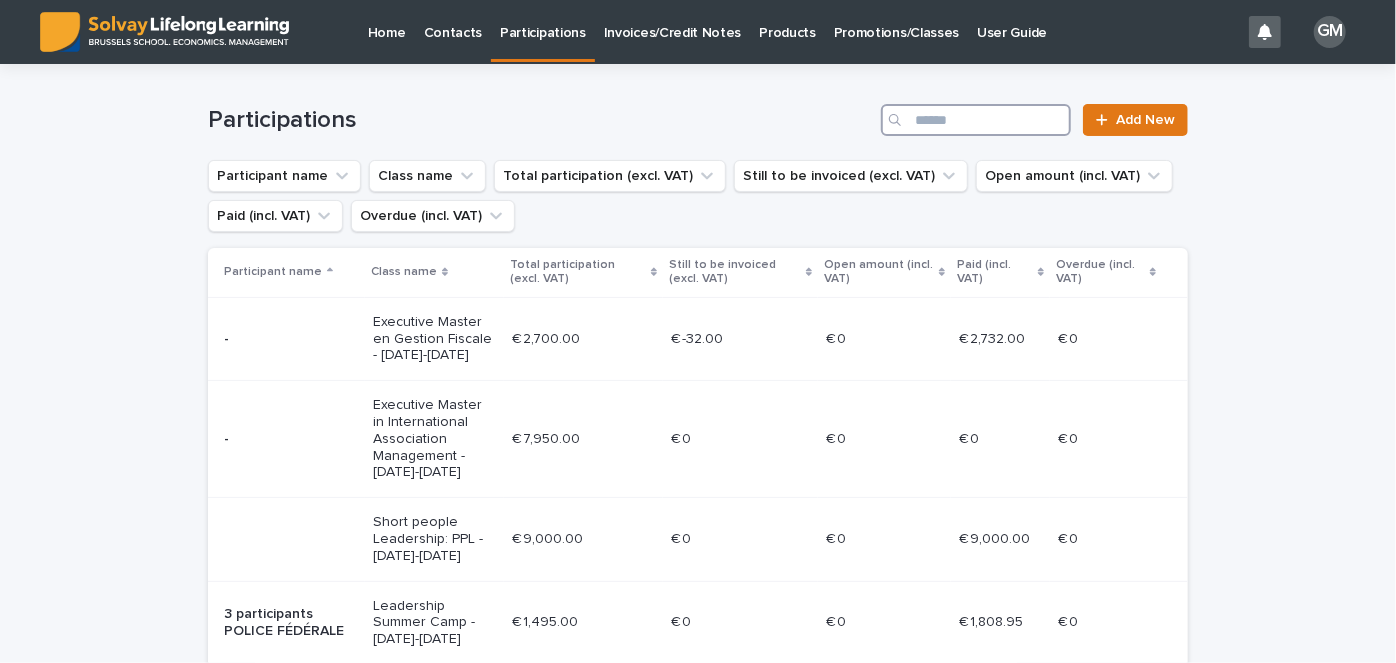 click at bounding box center [976, 120] 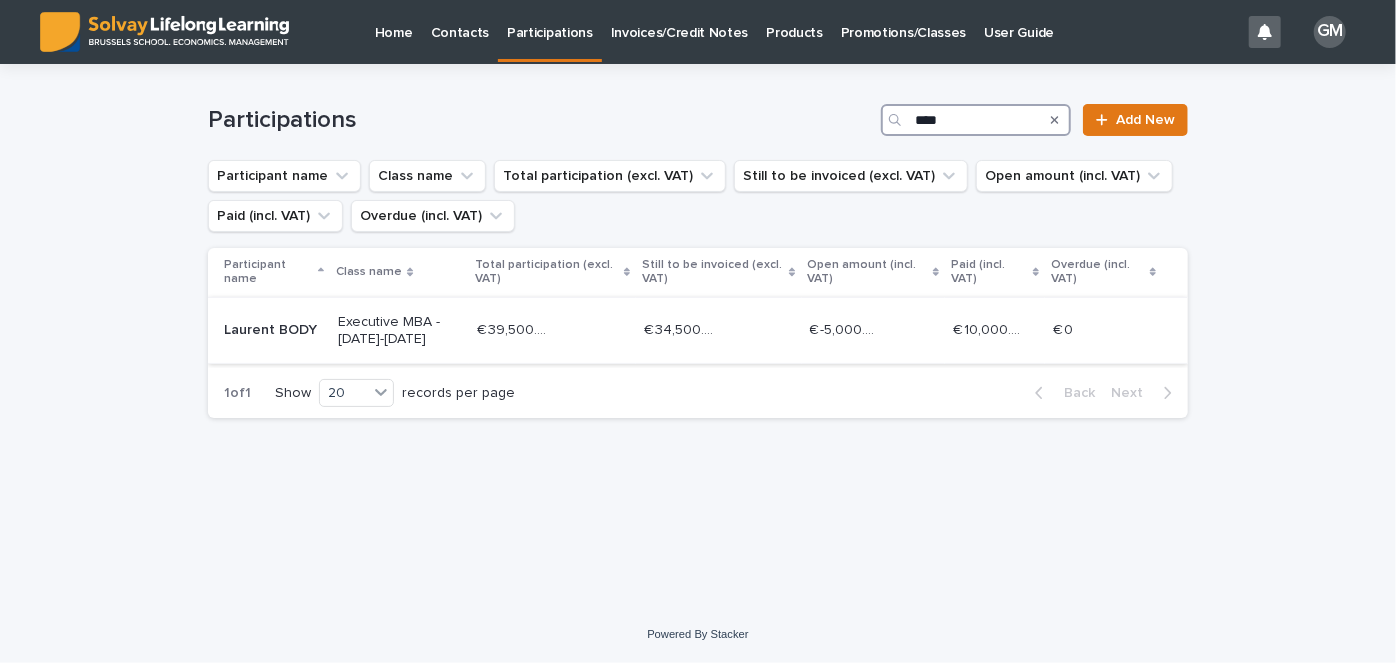 type on "****" 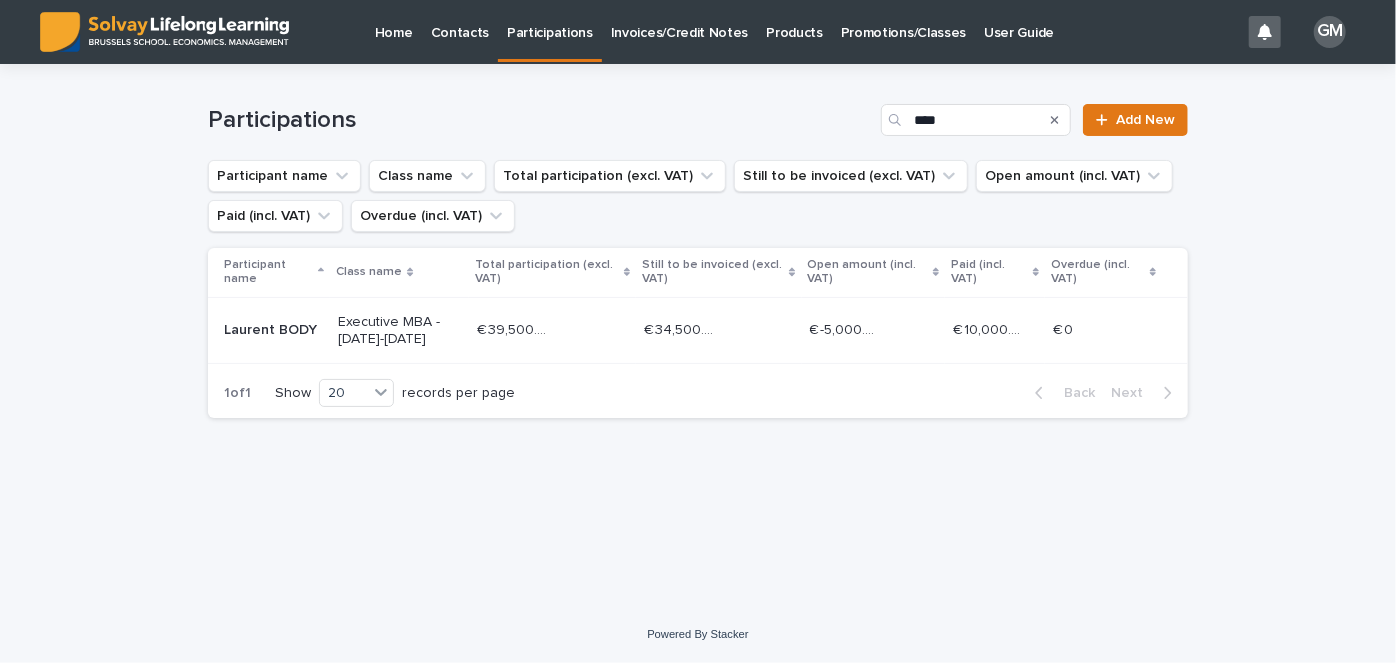click on "Laurent BODY" at bounding box center [273, 330] 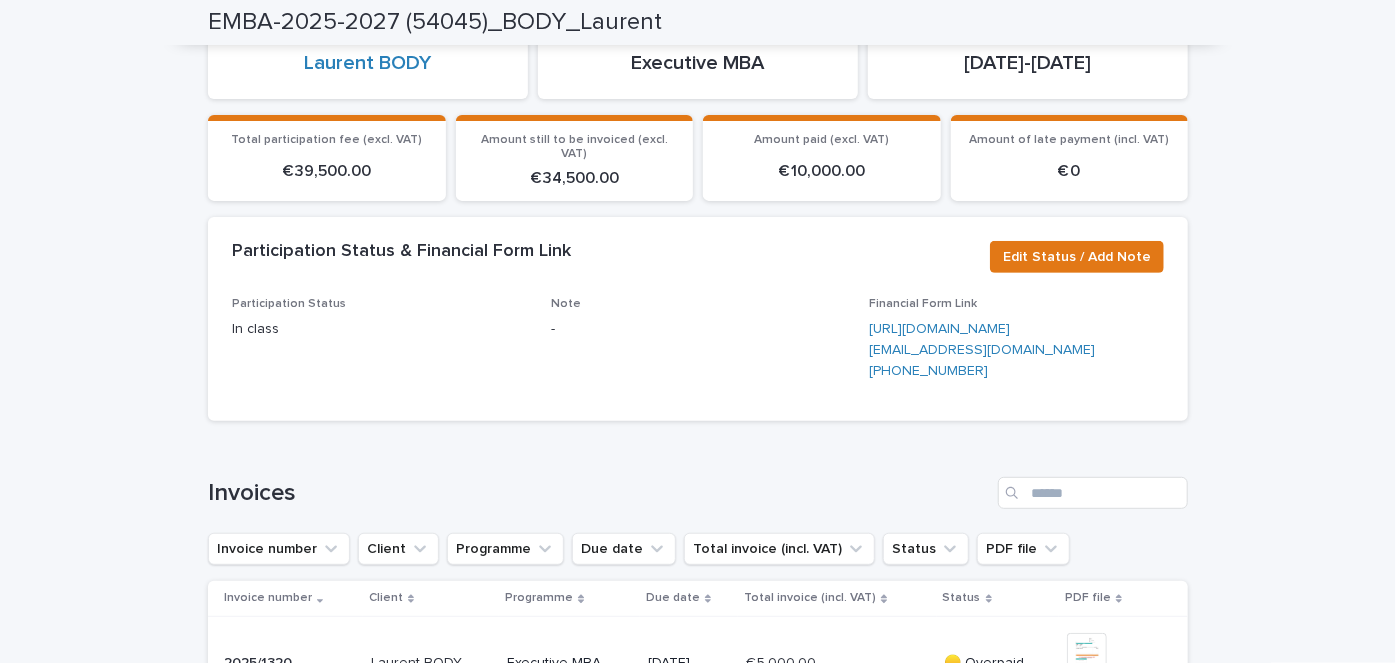 scroll, scrollTop: 0, scrollLeft: 0, axis: both 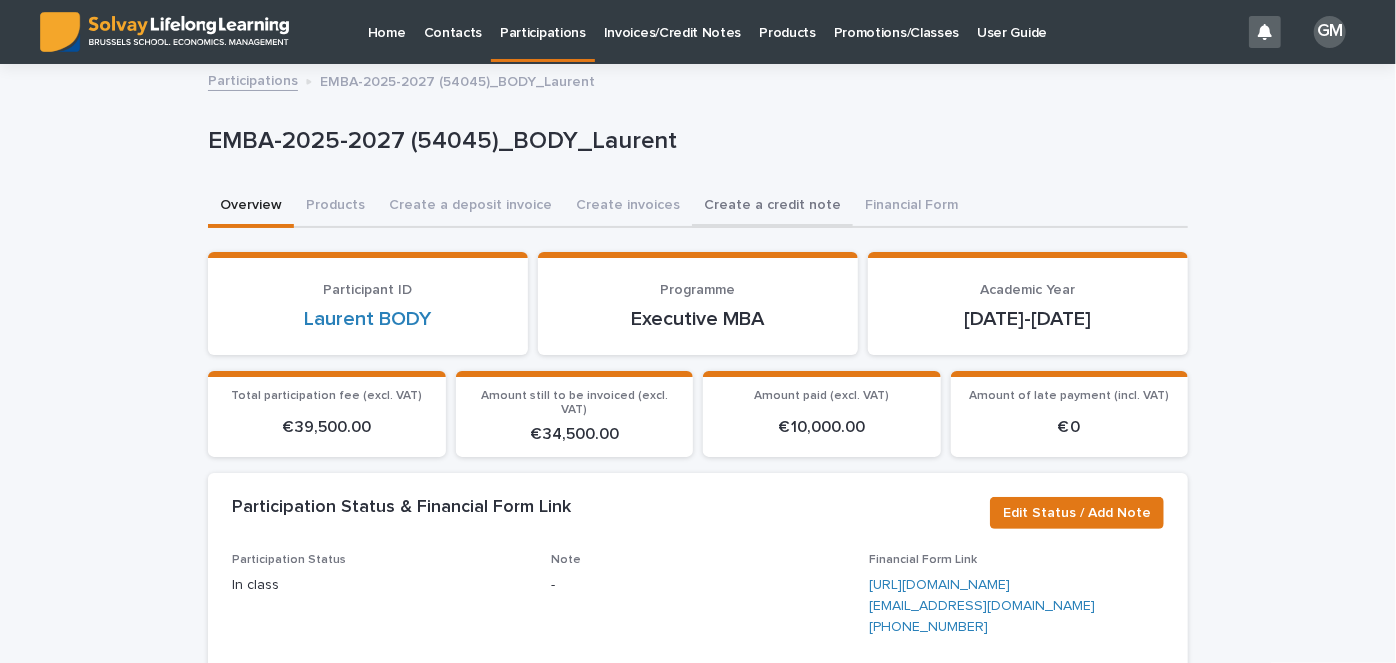 click on "Create a credit note" at bounding box center (772, 207) 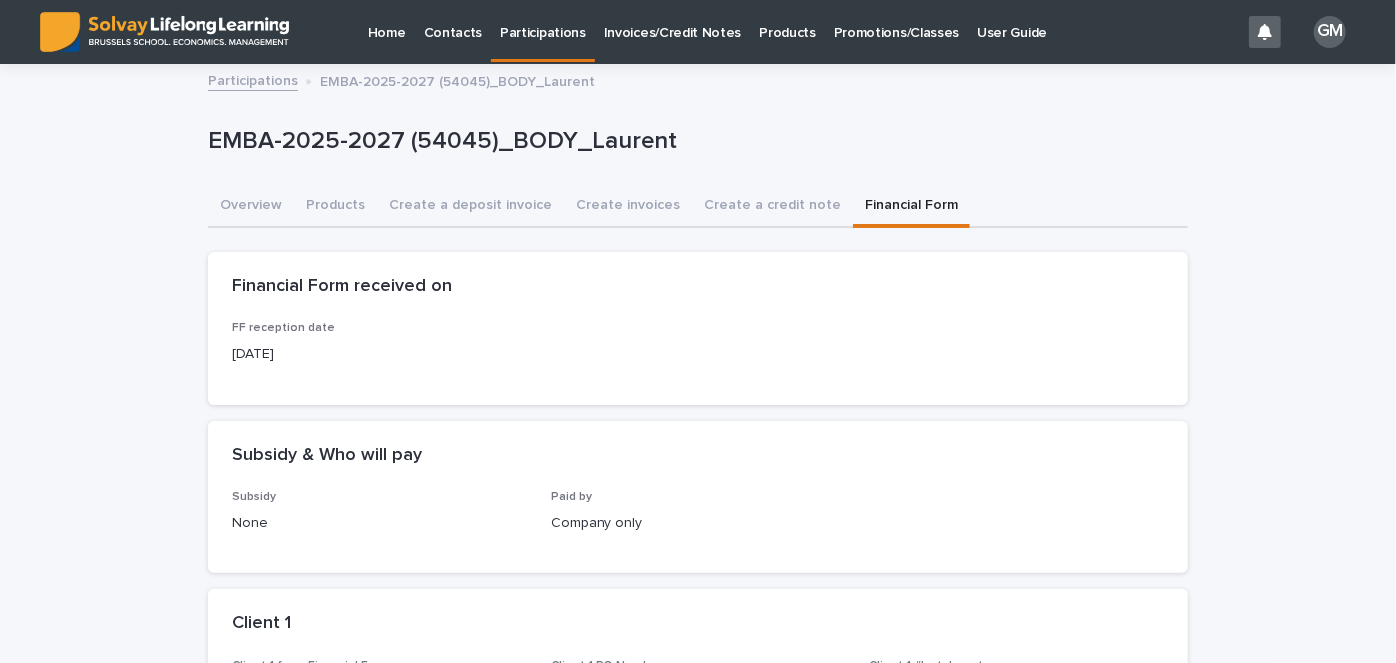 click on "Financial Form" at bounding box center [911, 207] 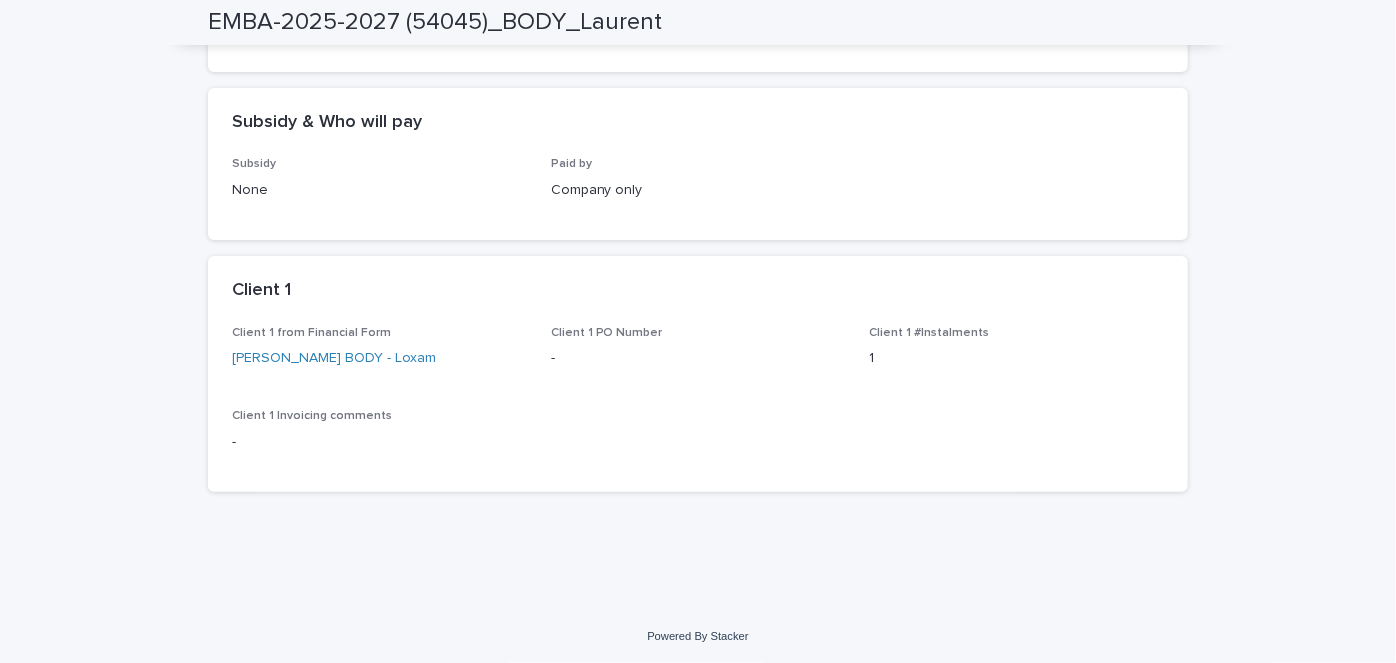 scroll, scrollTop: 0, scrollLeft: 0, axis: both 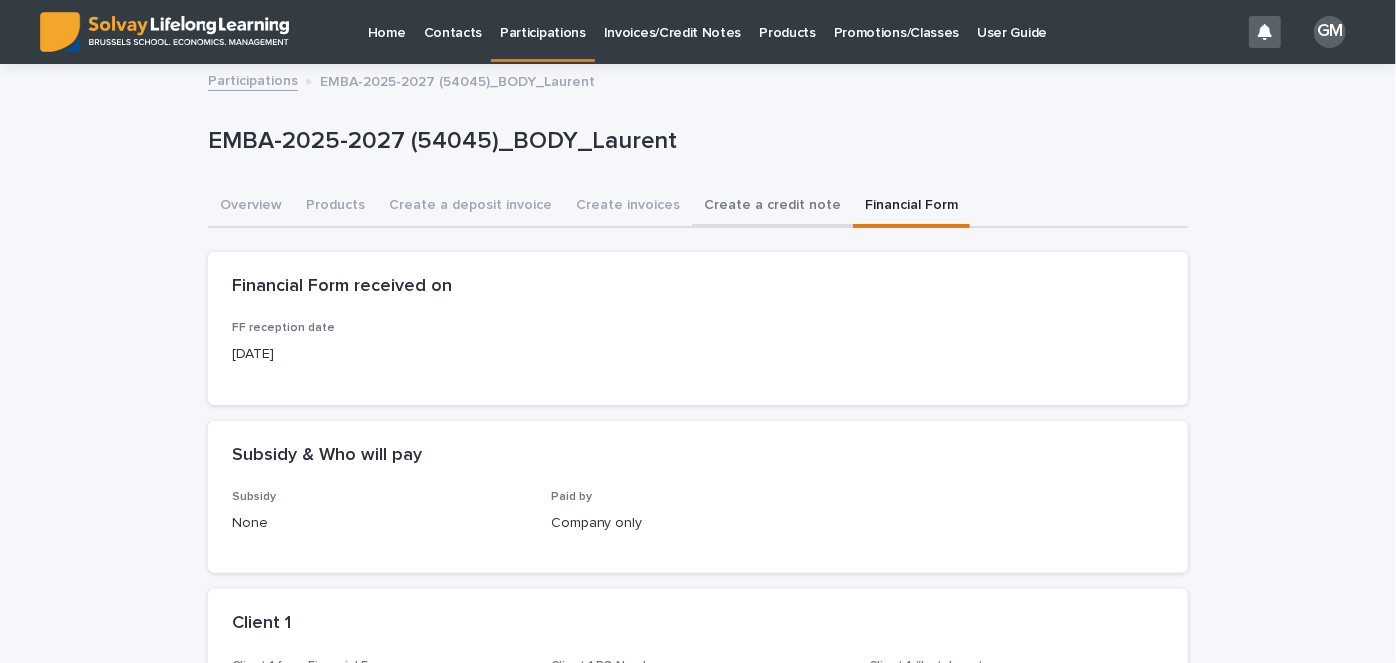 click on "Create a credit note" at bounding box center (772, 207) 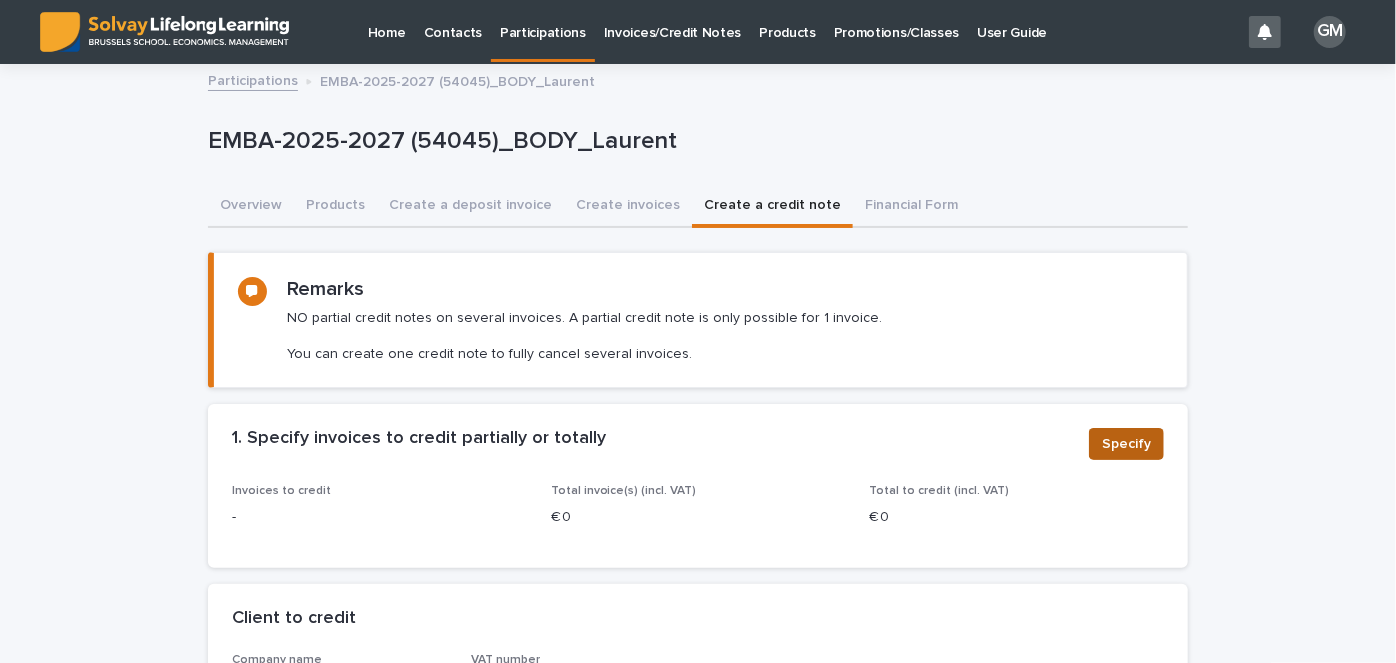click on "Specify" at bounding box center (1126, 444) 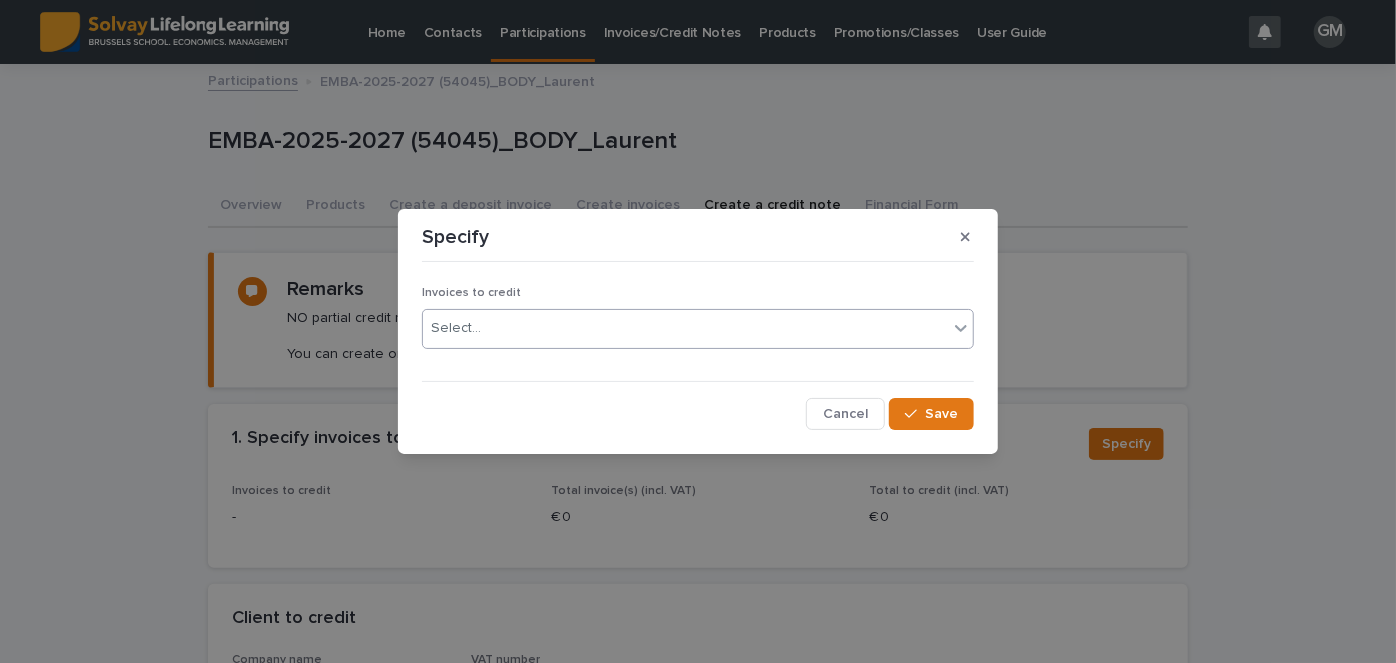 click on "Select..." at bounding box center (685, 328) 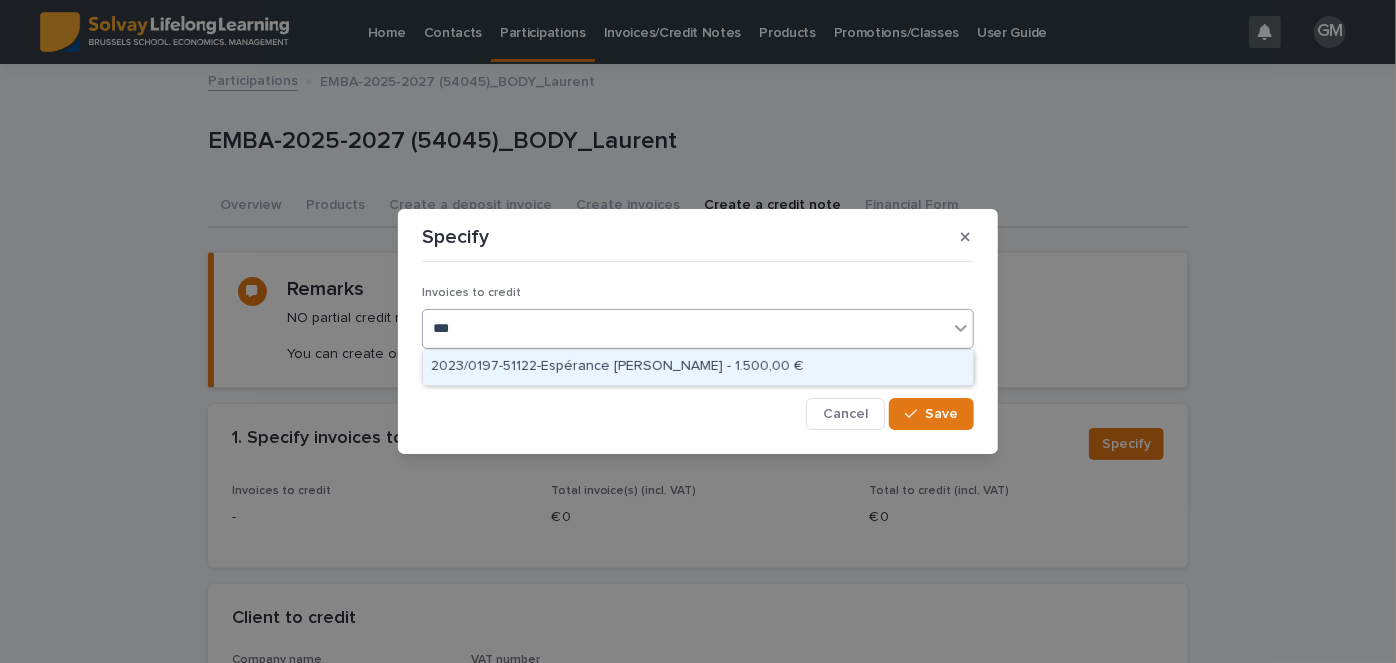 type on "****" 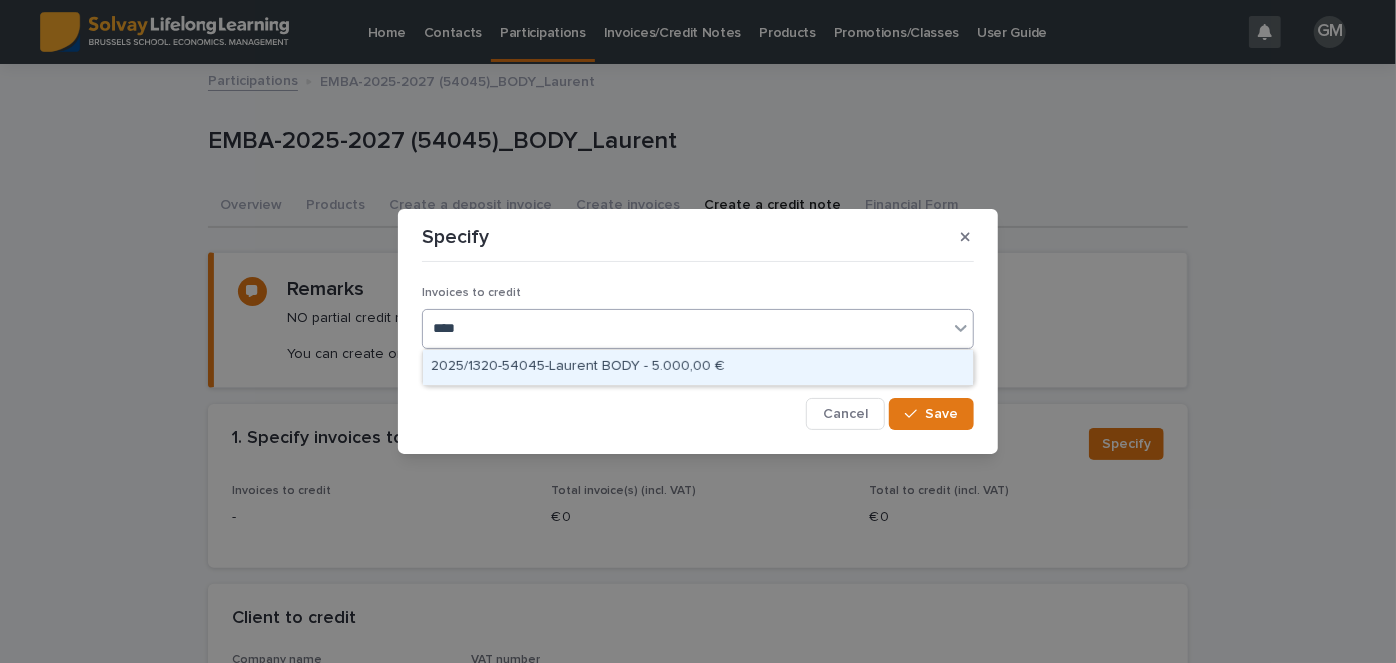 click on "2025/1320-54045-Laurent BODY - 5.000,00 €" at bounding box center [698, 367] 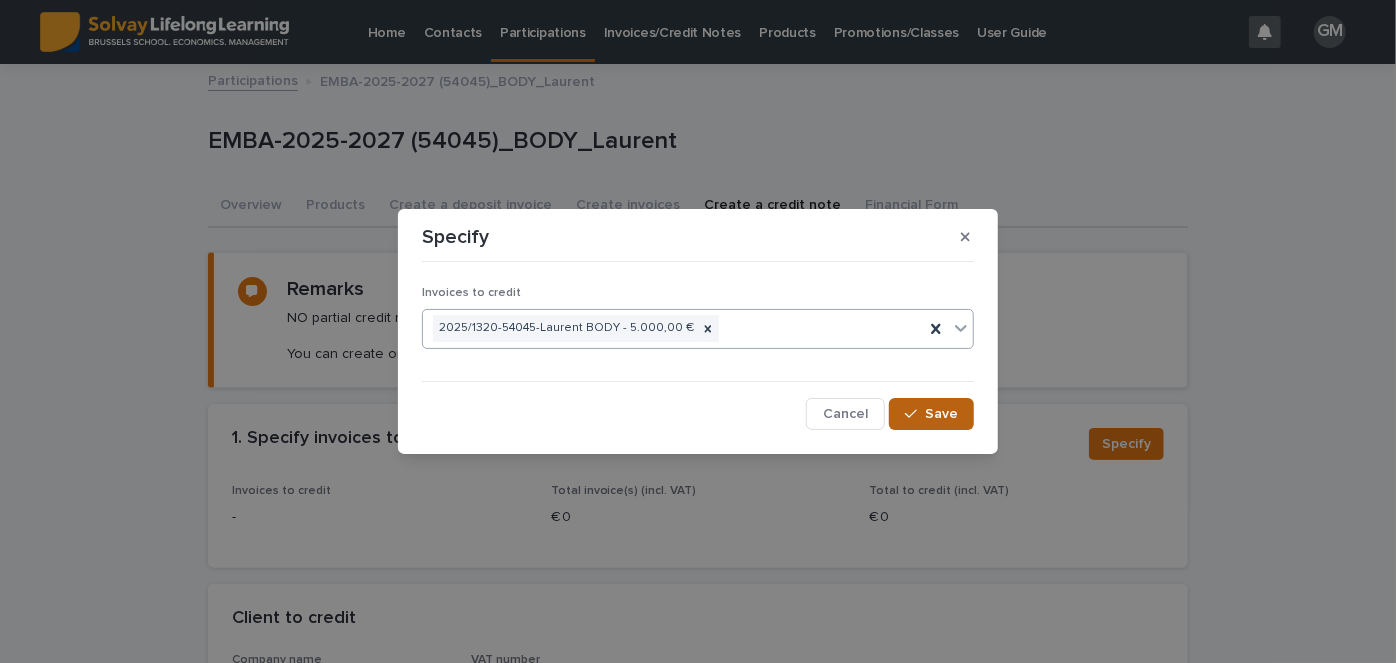 click on "Save" at bounding box center (941, 414) 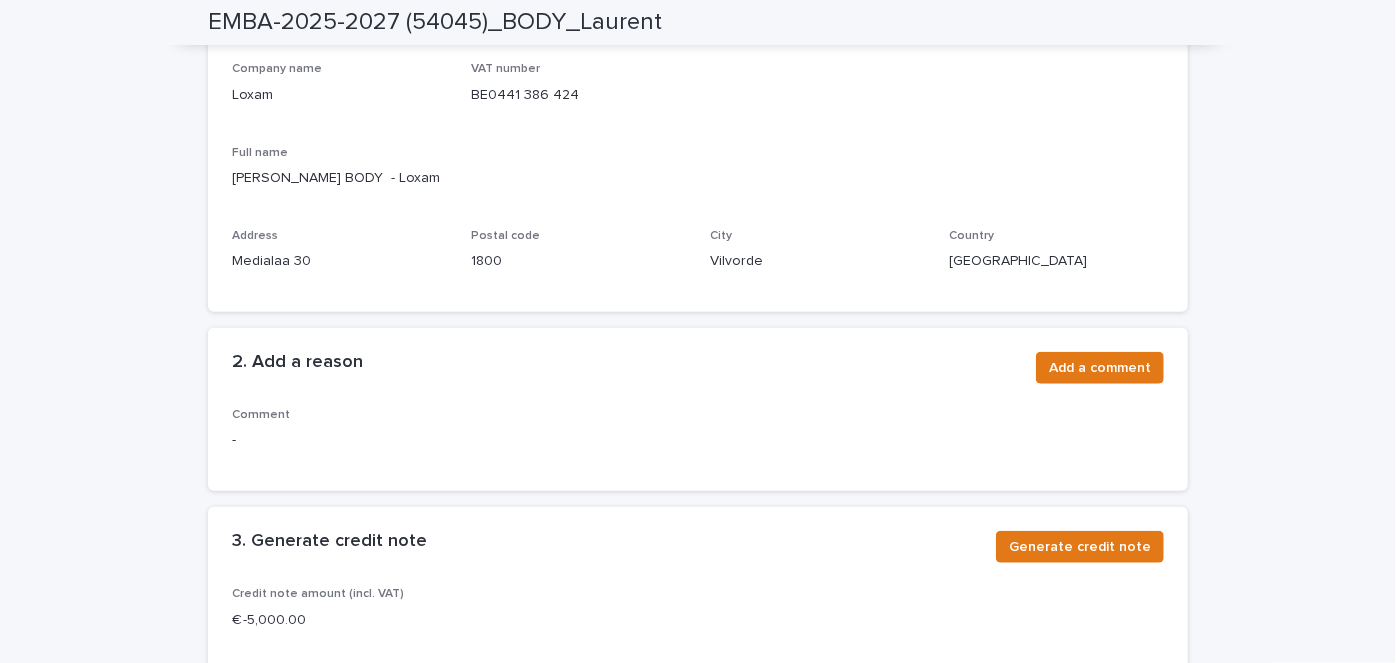 scroll, scrollTop: 720, scrollLeft: 0, axis: vertical 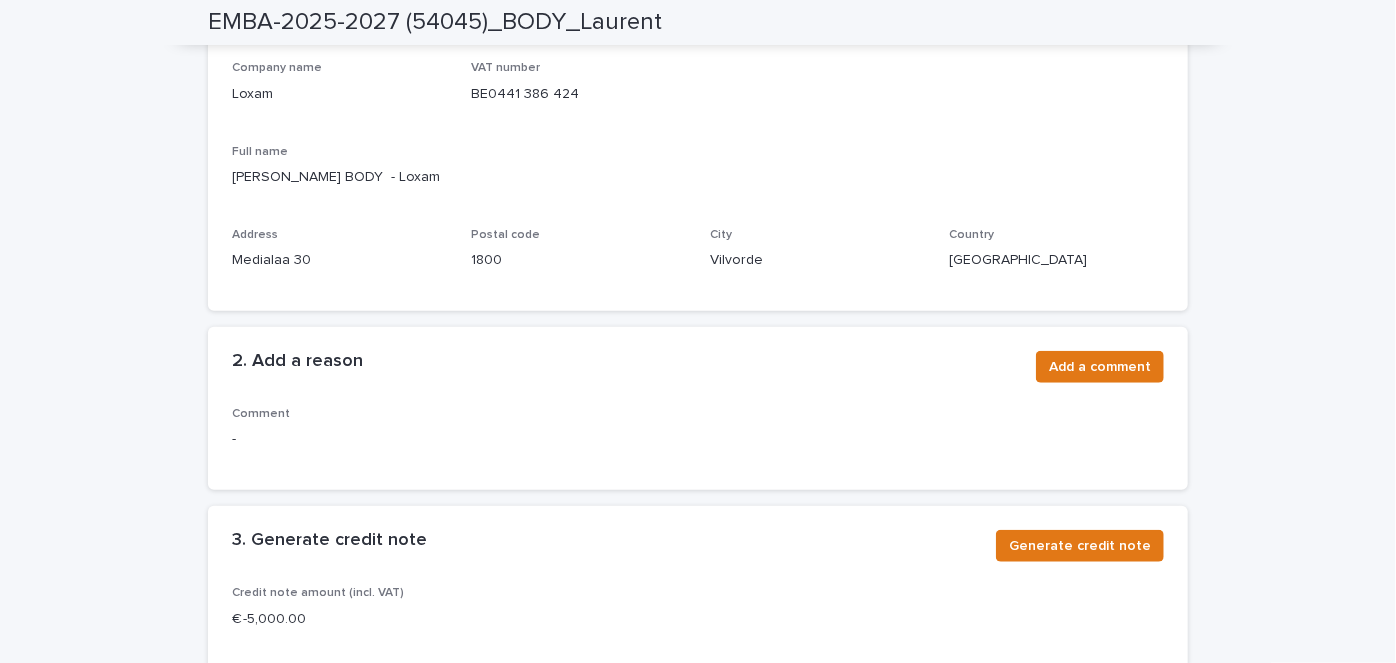 click on "Add a comment" at bounding box center (1096, 371) 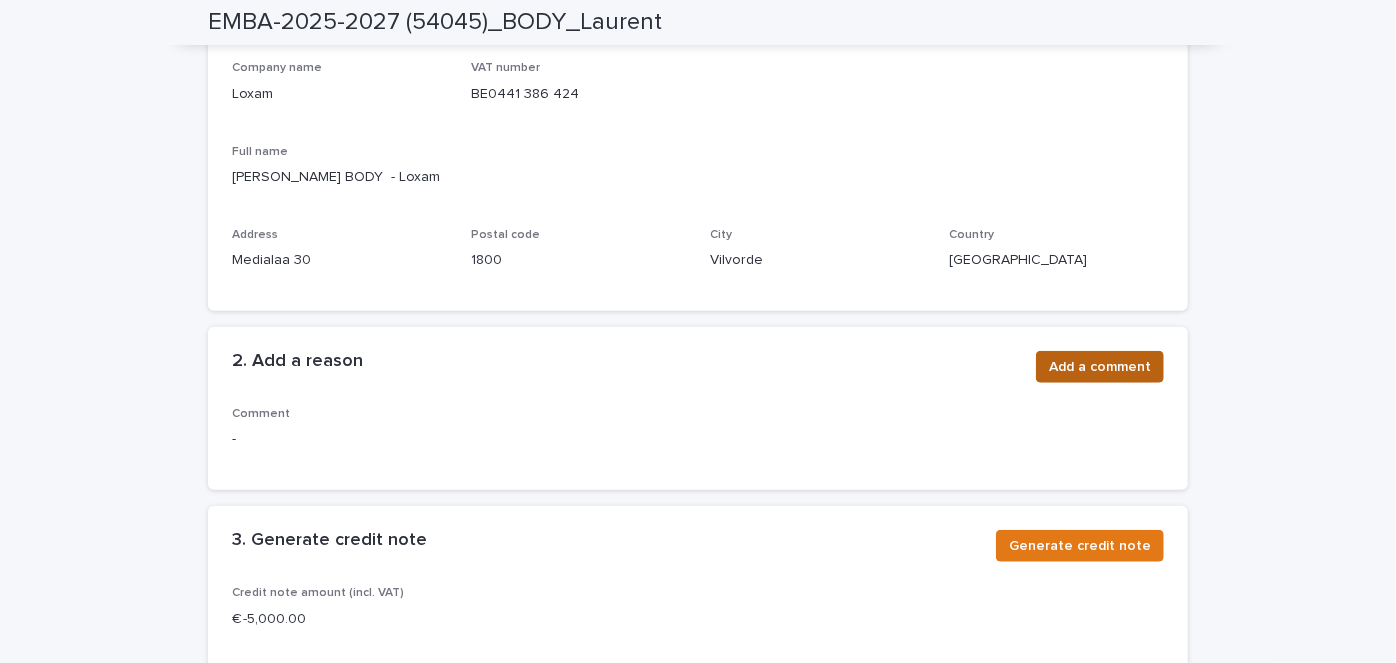 click on "Add a comment" at bounding box center (1100, 367) 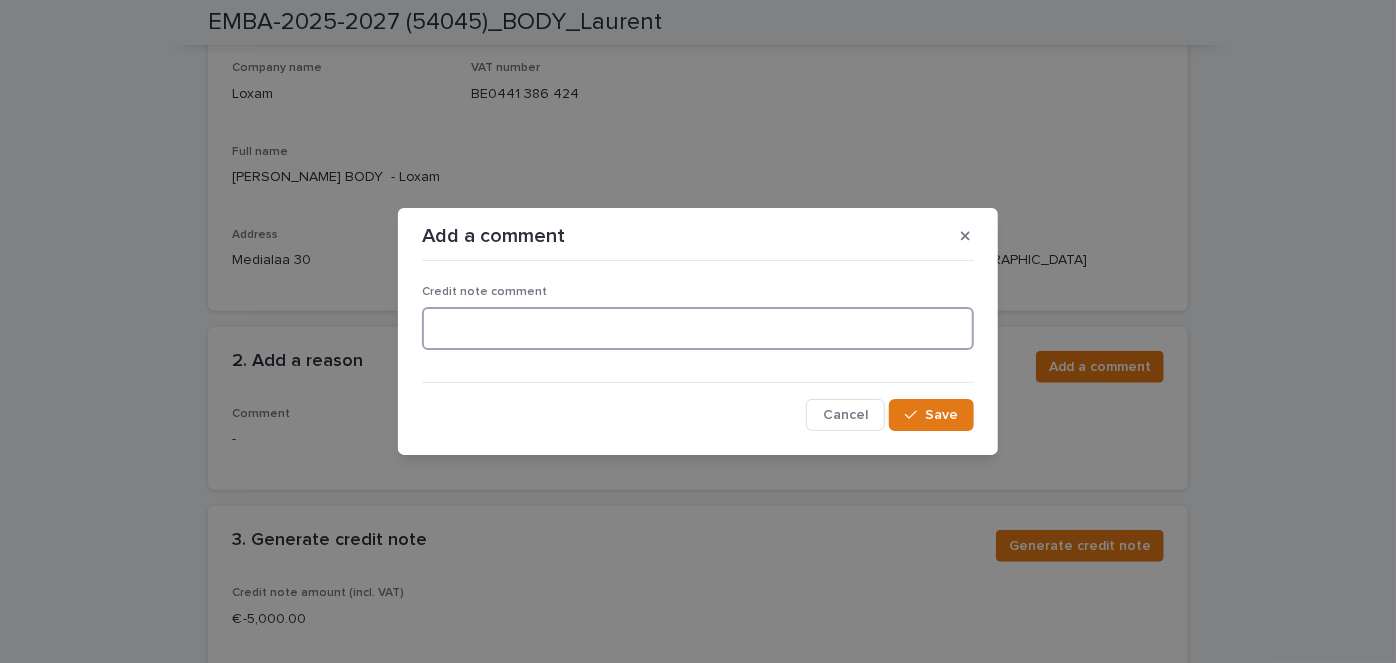 click at bounding box center (698, 328) 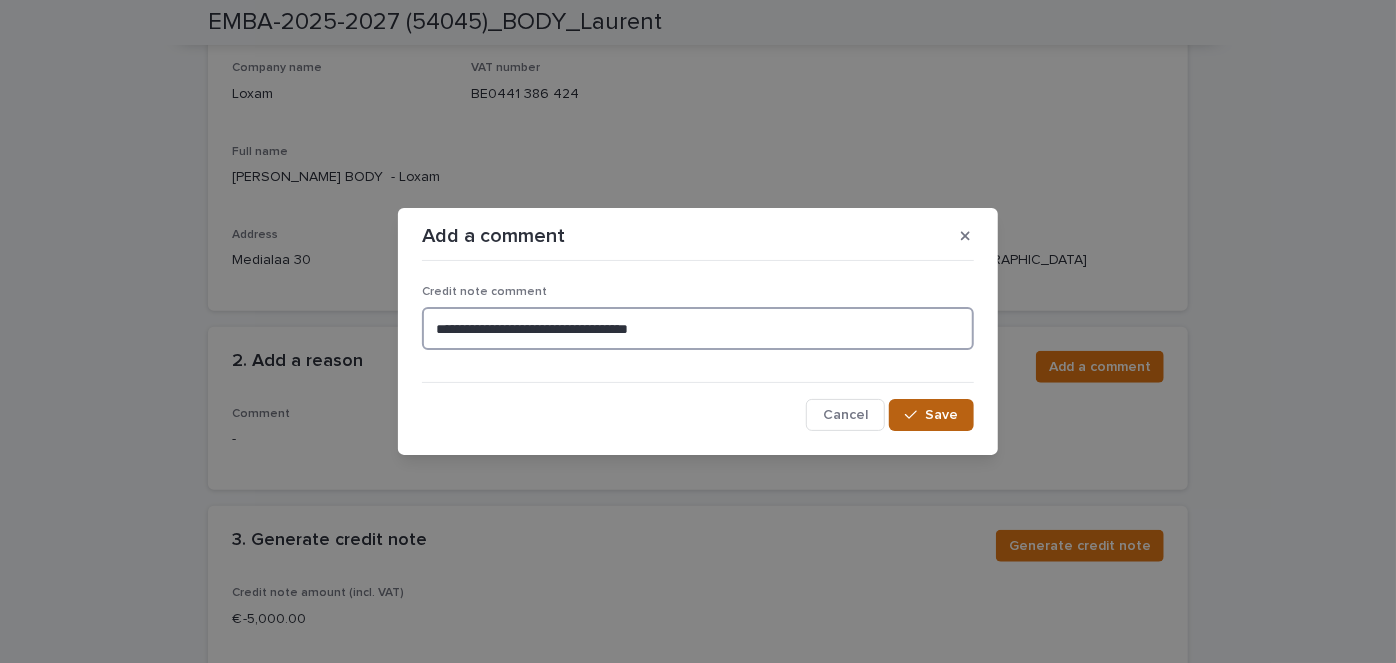 type on "**********" 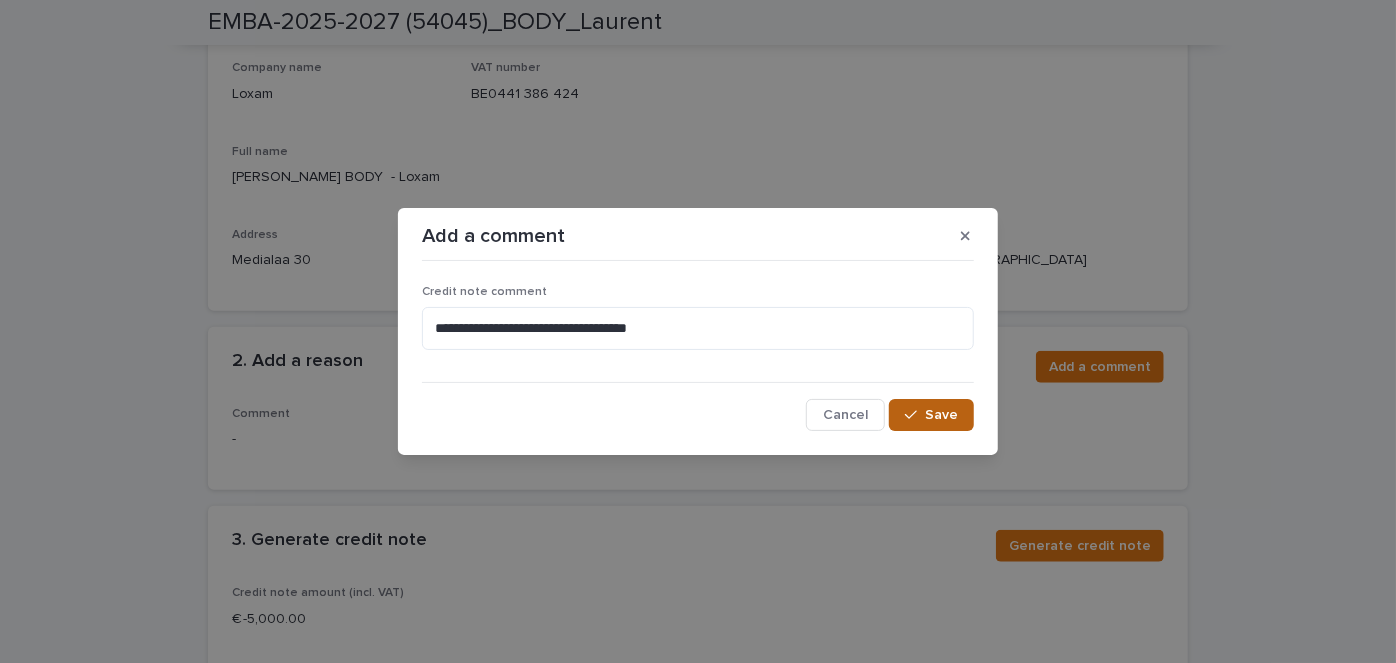 click on "Save" at bounding box center [941, 415] 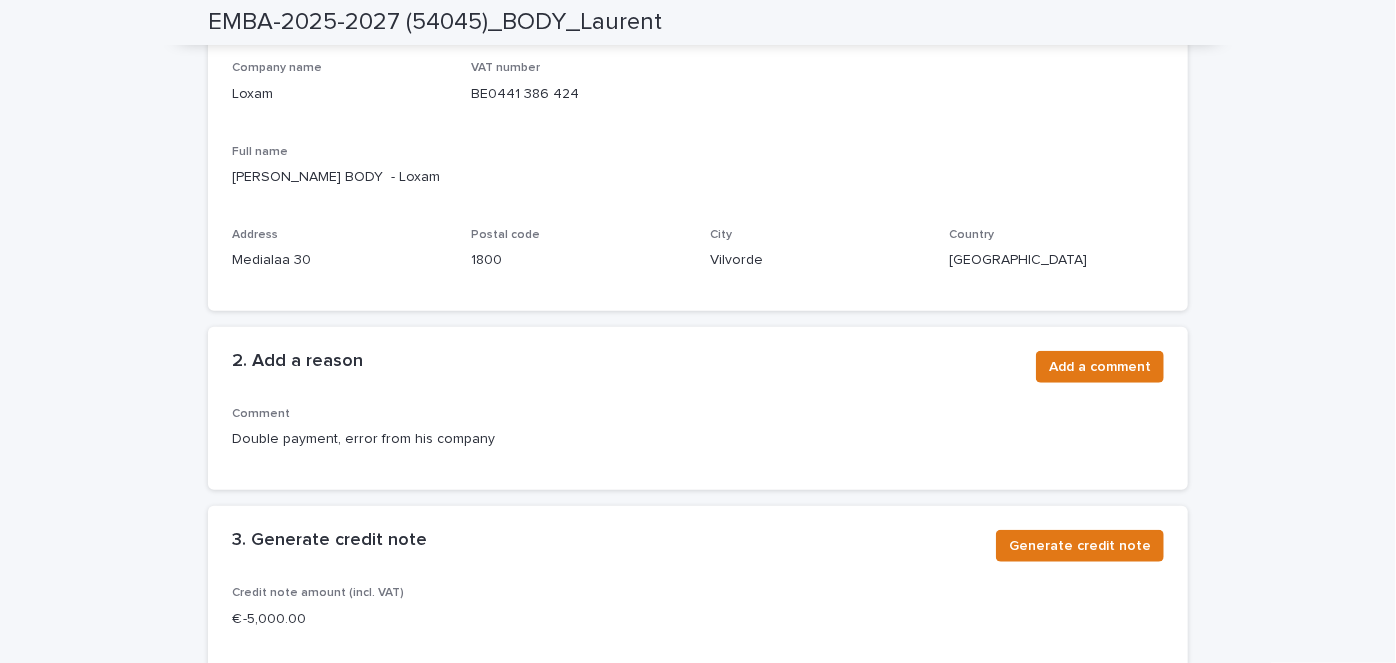 scroll, scrollTop: 0, scrollLeft: 0, axis: both 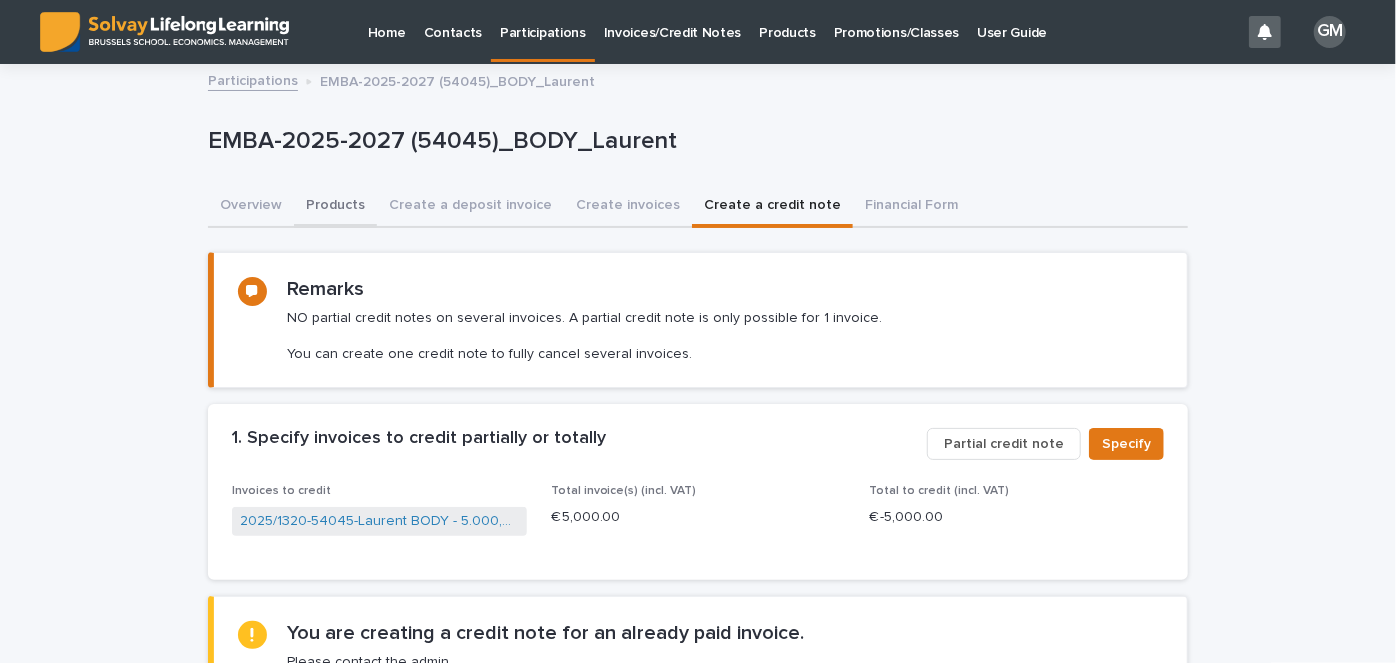 click on "Products" at bounding box center (335, 207) 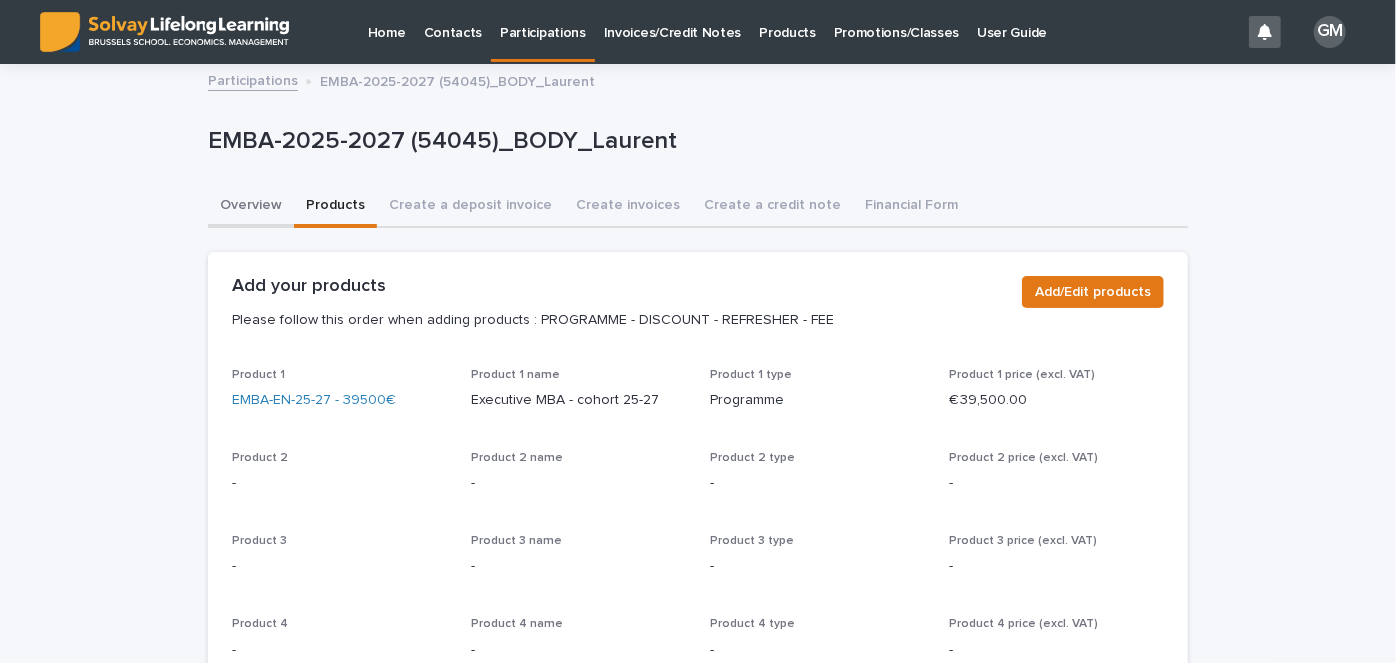 click on "Overview" at bounding box center (251, 207) 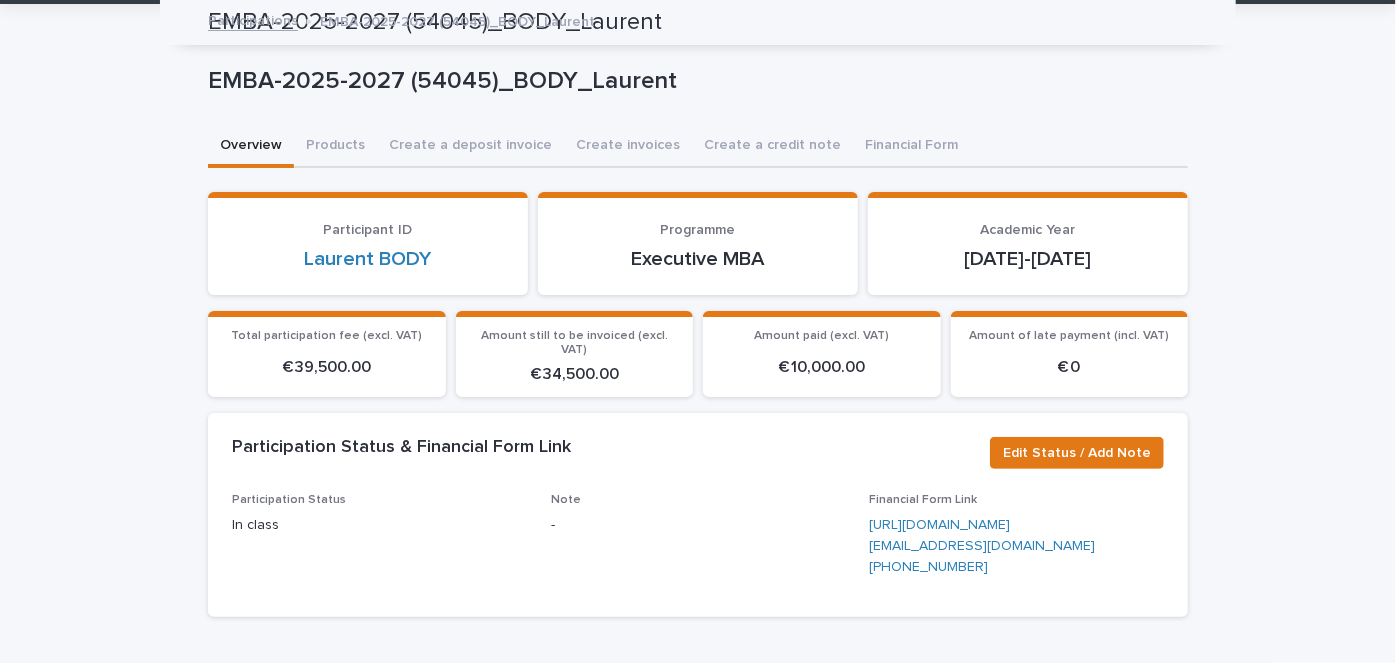 scroll, scrollTop: 0, scrollLeft: 0, axis: both 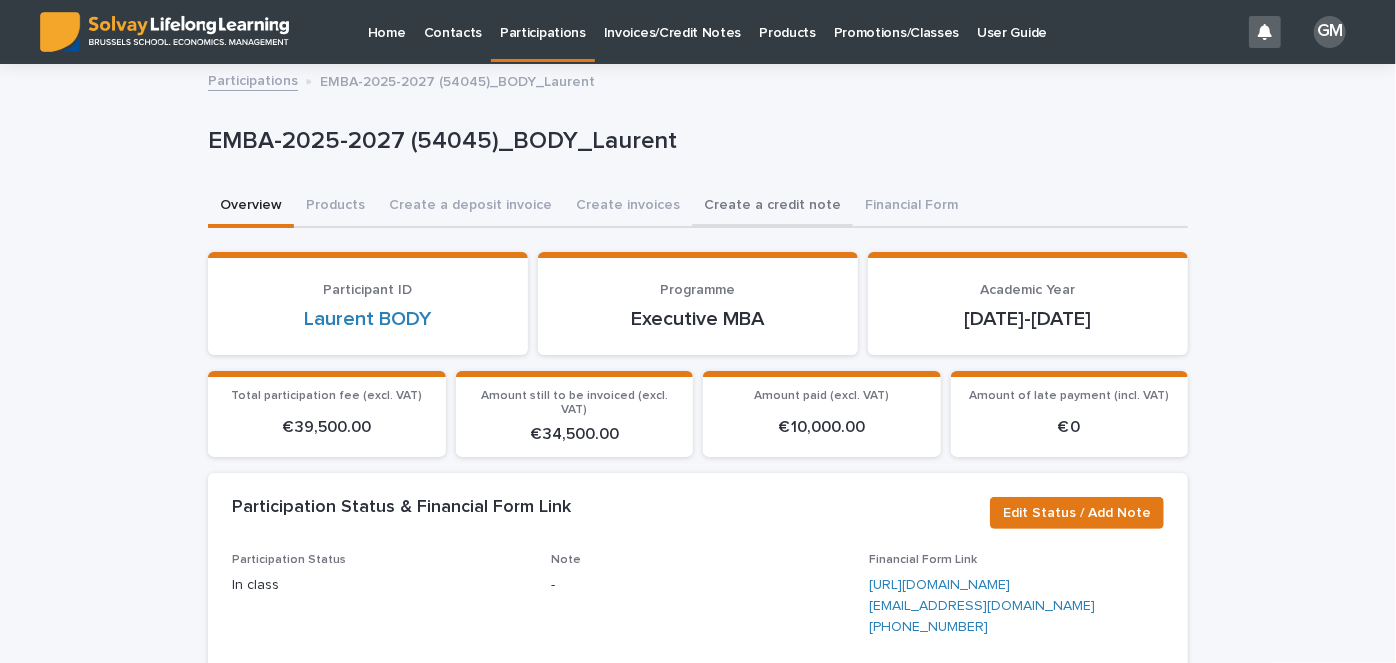 click on "Create a credit note" at bounding box center (772, 207) 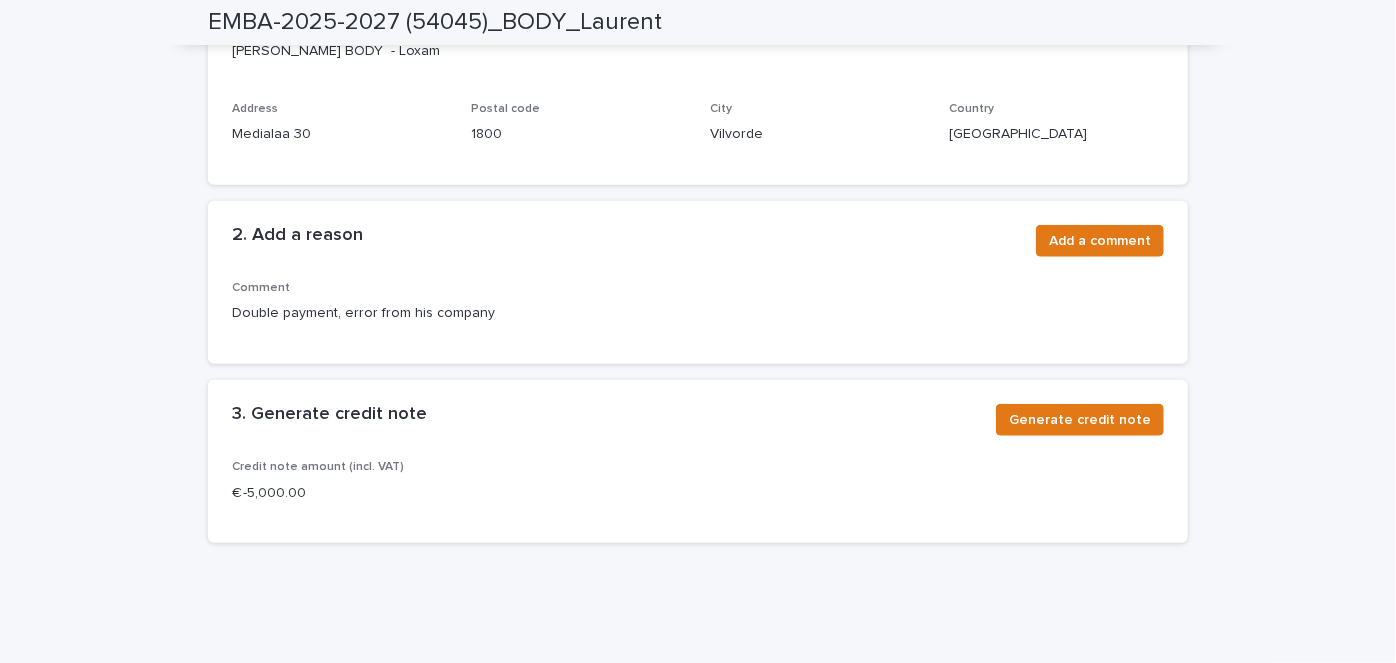 scroll, scrollTop: 849, scrollLeft: 0, axis: vertical 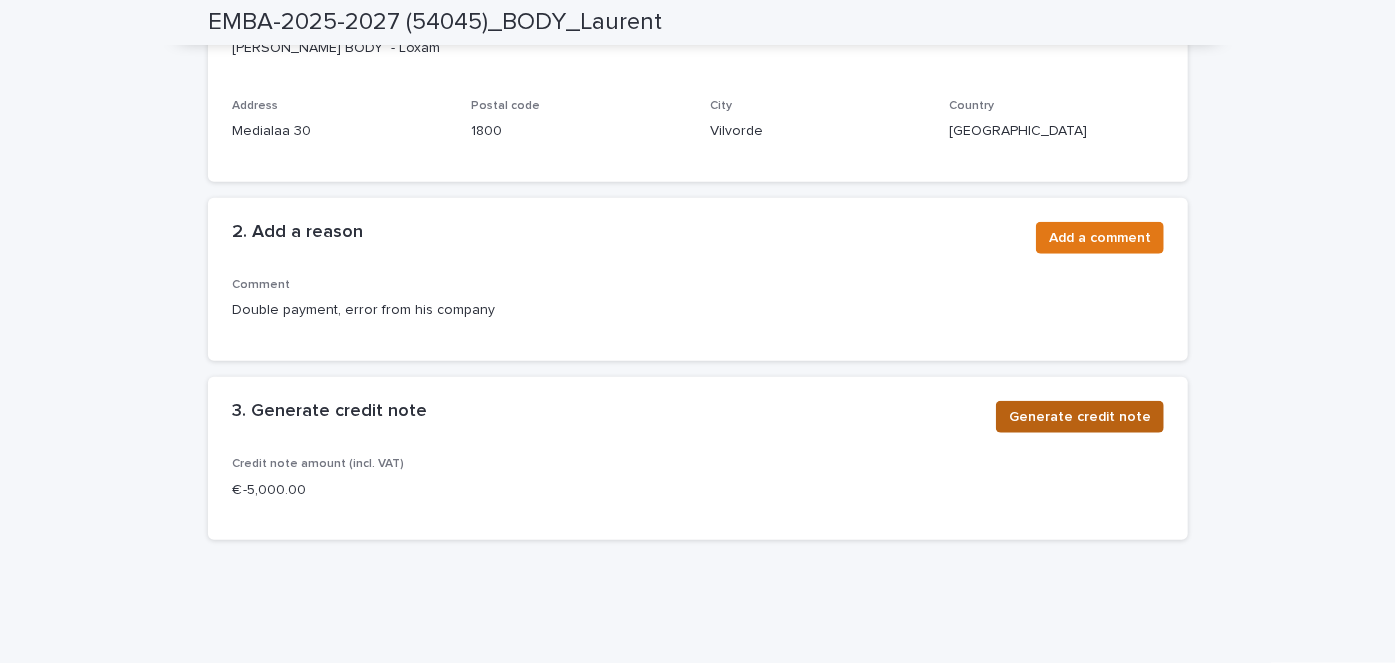 click on "Generate credit note" at bounding box center [1080, 417] 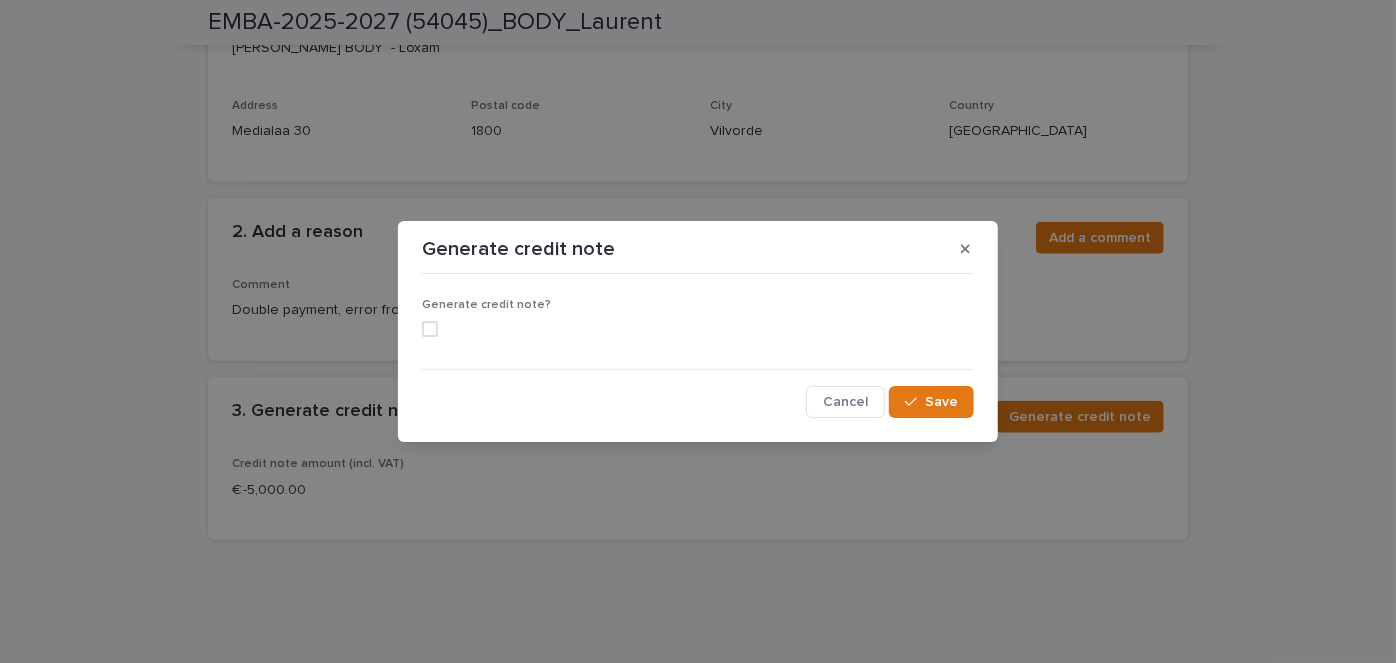 click at bounding box center [430, 329] 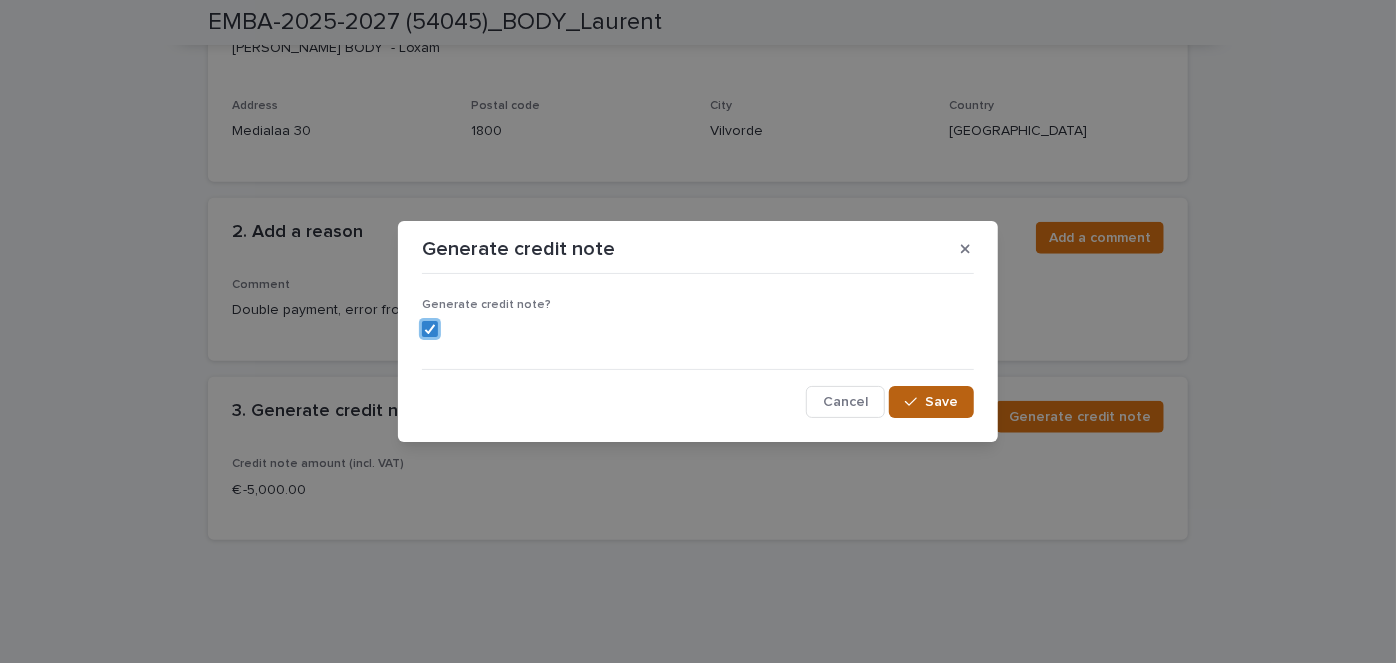 click on "Save" at bounding box center [931, 402] 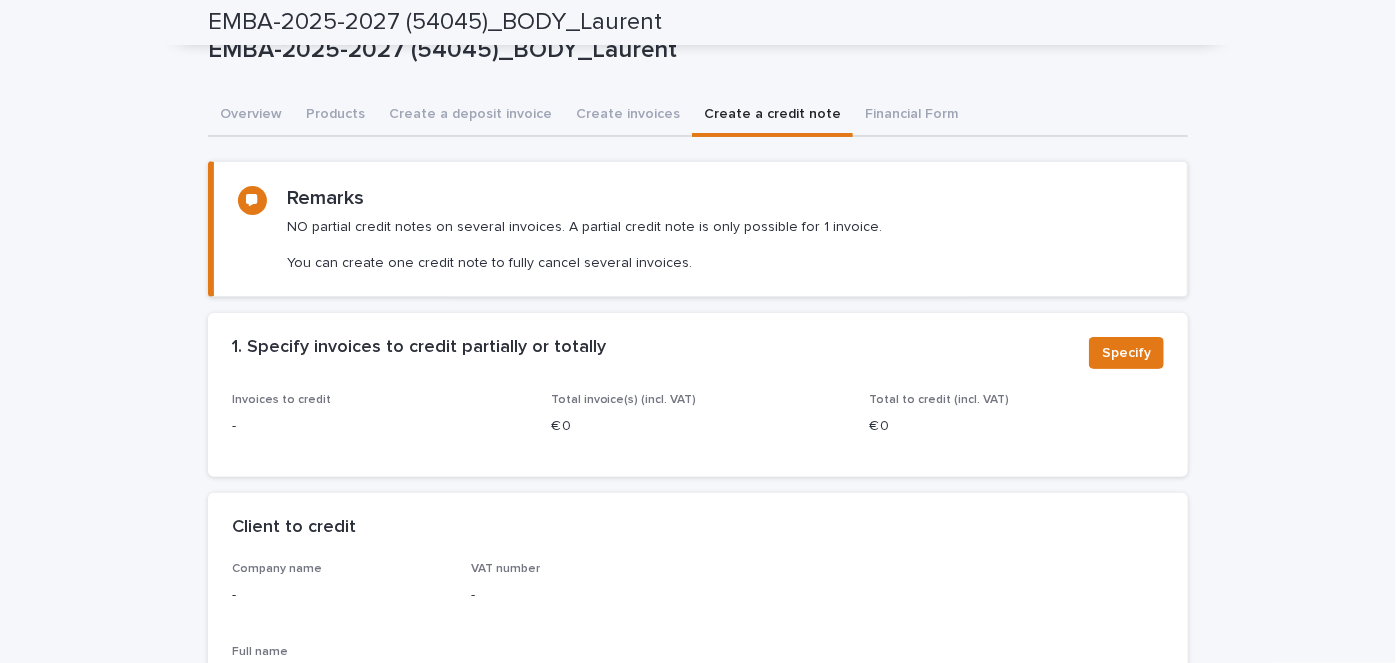 scroll, scrollTop: 0, scrollLeft: 0, axis: both 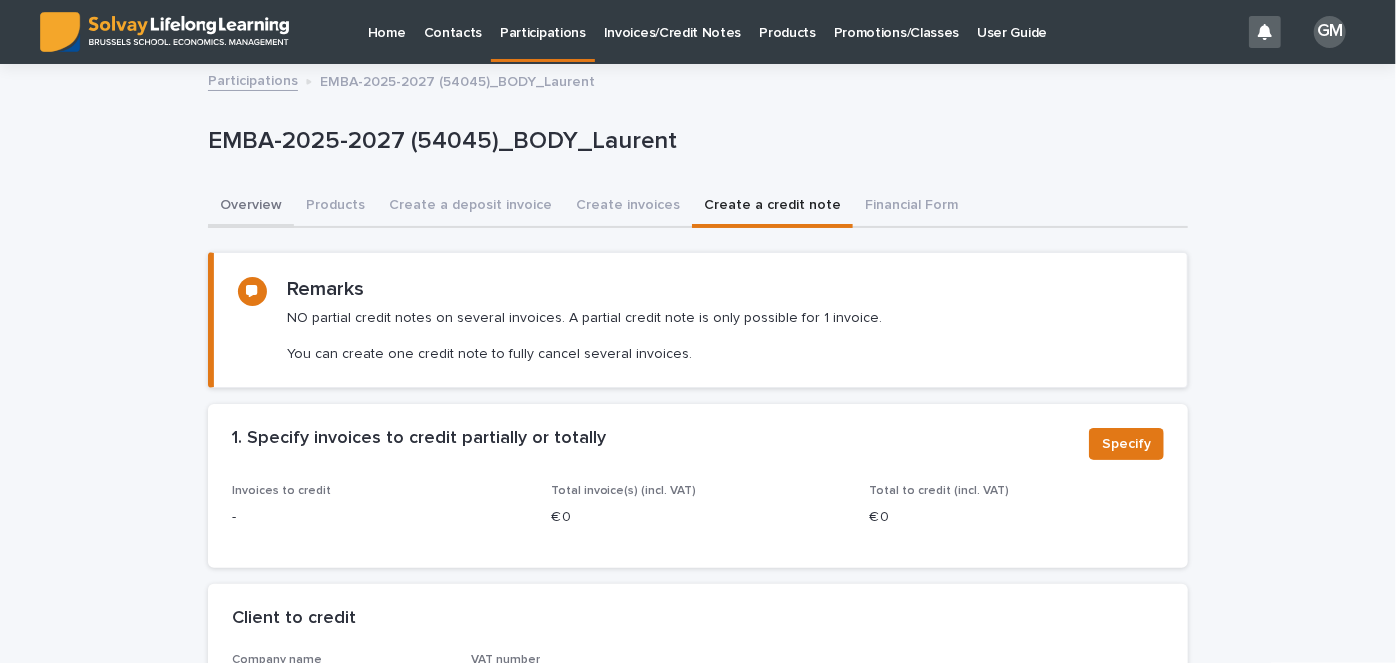 click on "Overview" at bounding box center (251, 207) 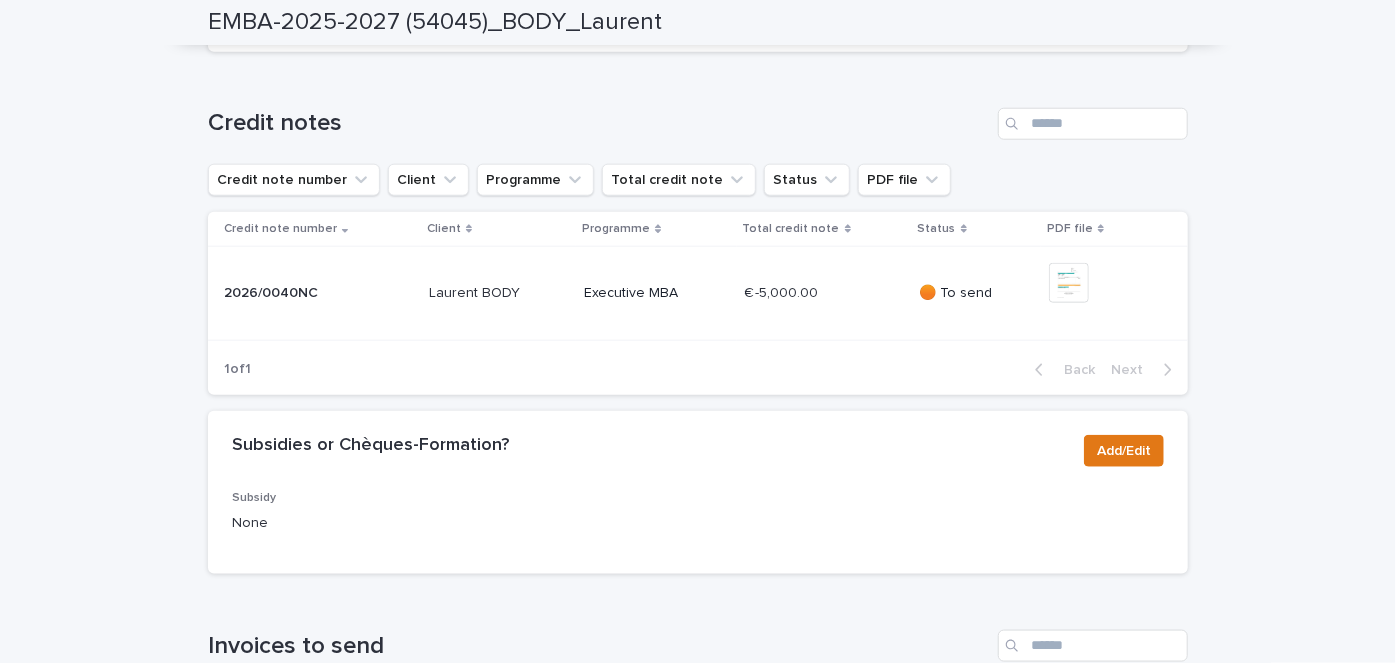 scroll, scrollTop: 969, scrollLeft: 0, axis: vertical 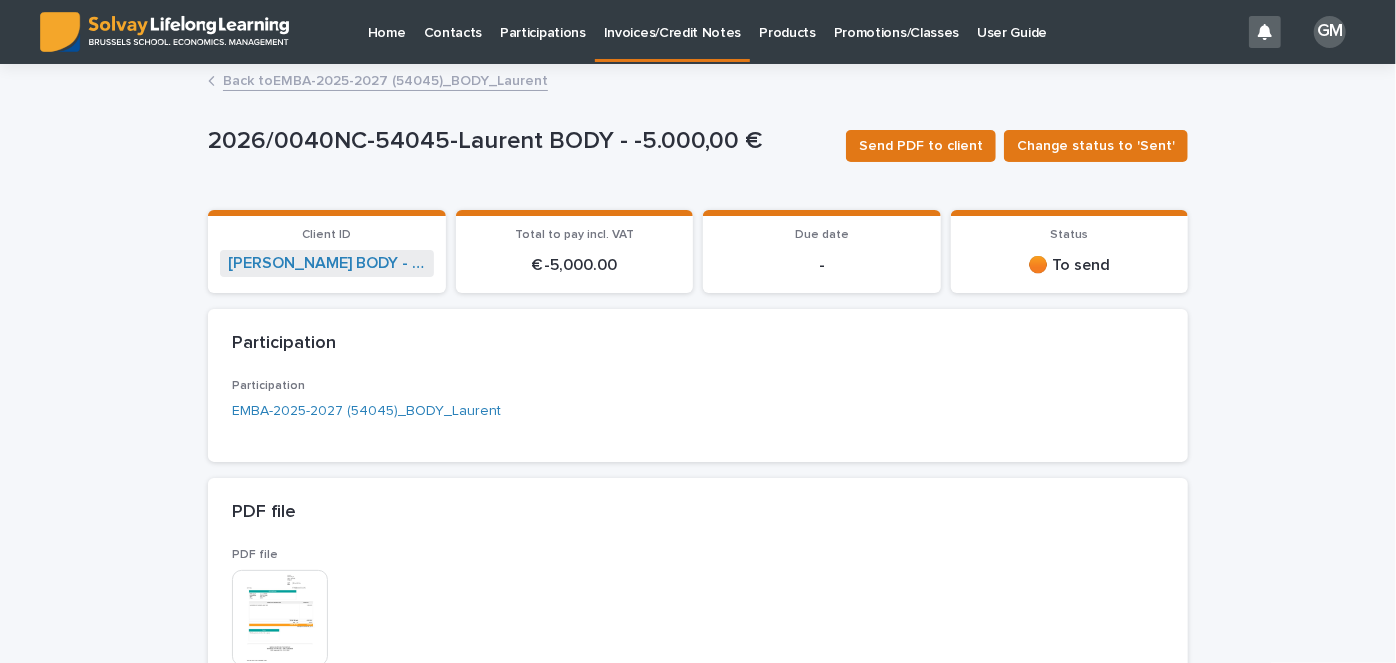click on "🟠 To send" at bounding box center (1070, 265) 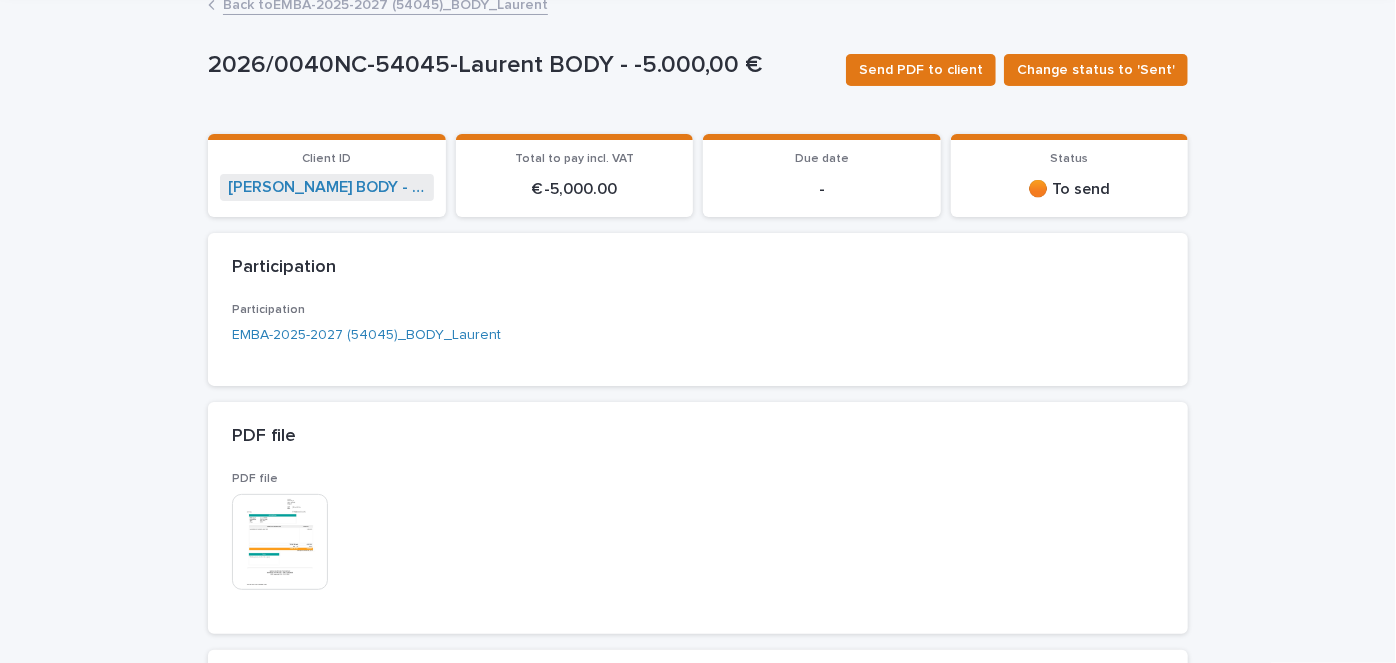 scroll, scrollTop: 0, scrollLeft: 0, axis: both 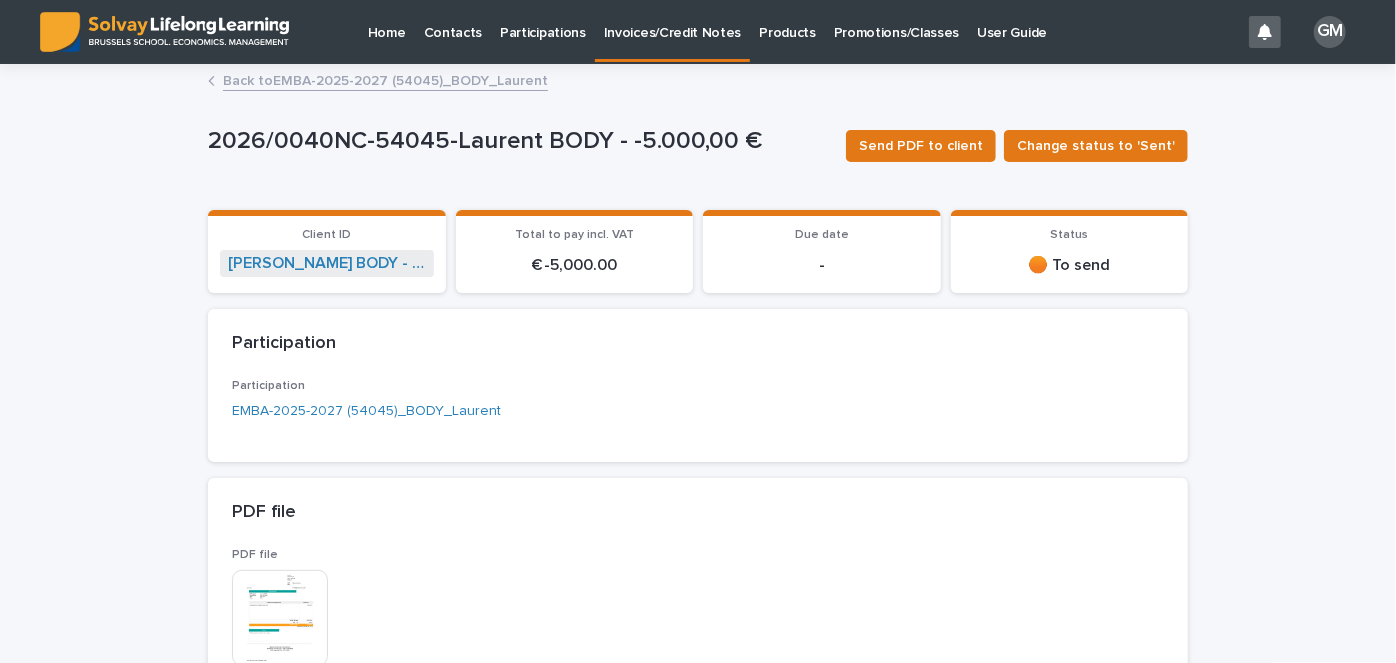 click on "Back to  EMBA-2025-2027 (54045)_BODY_Laurent" at bounding box center (385, 79) 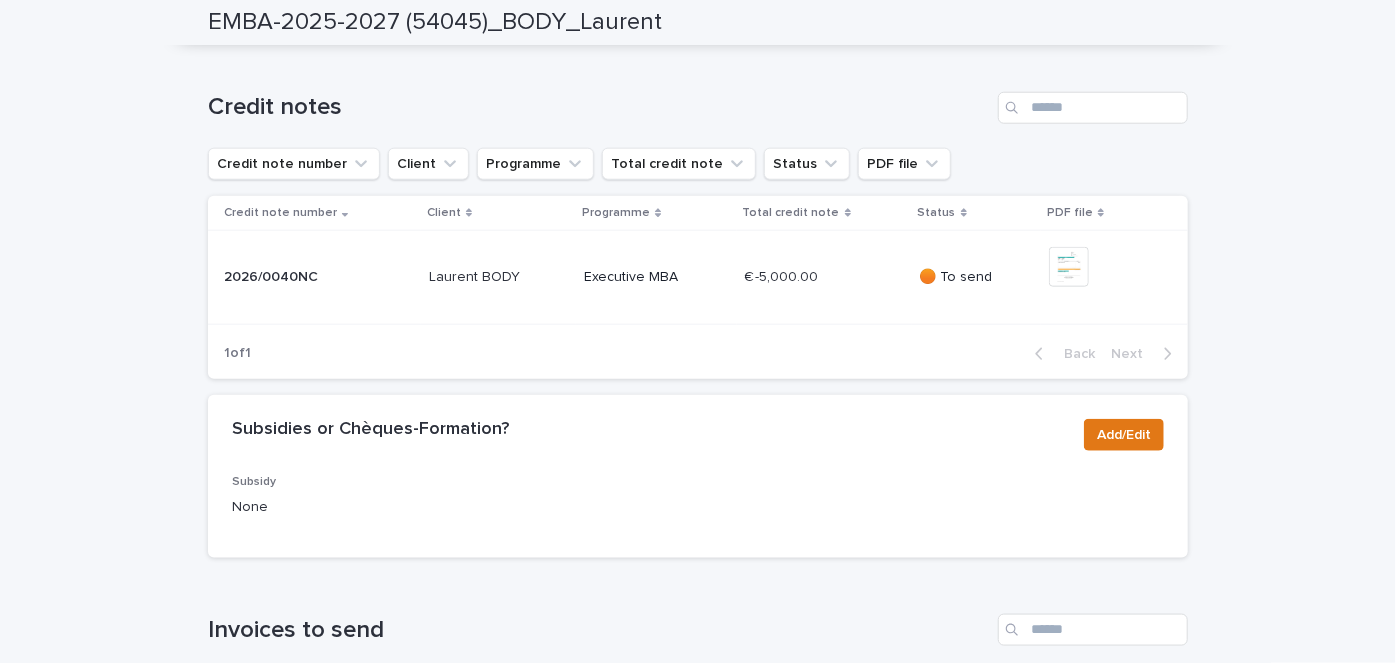 scroll, scrollTop: 949, scrollLeft: 0, axis: vertical 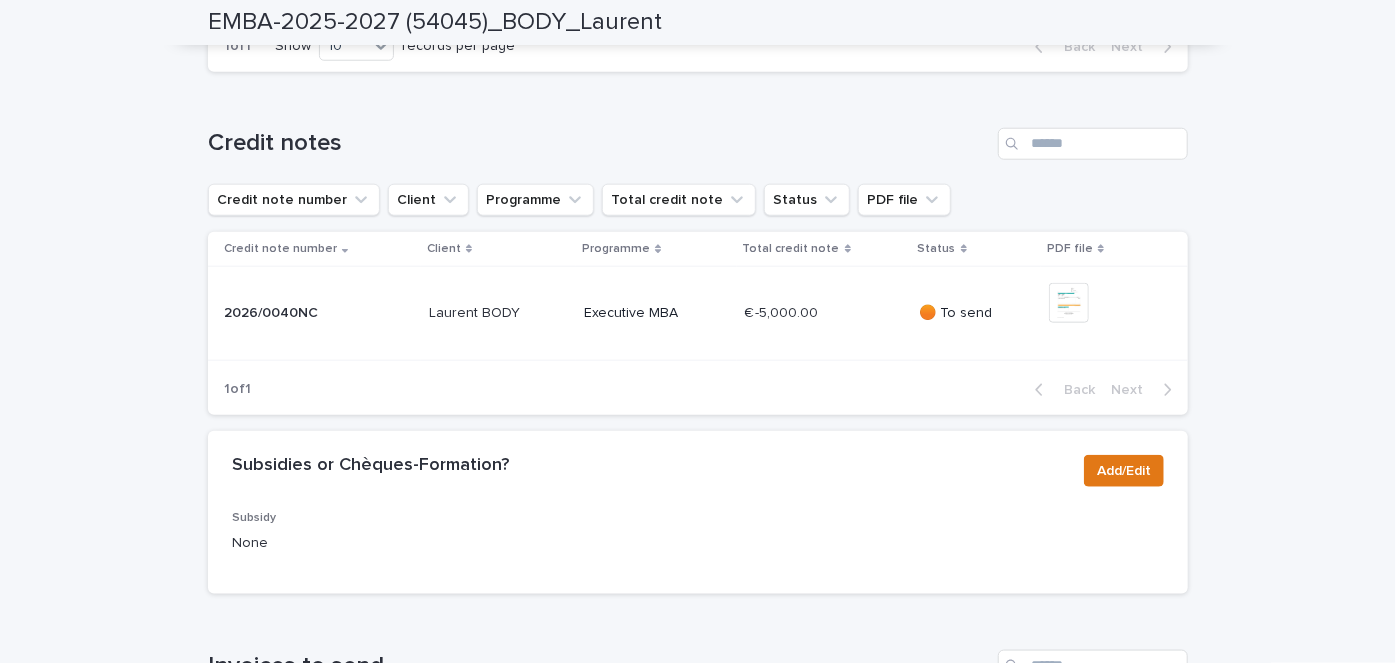 click on "🟠 To send" at bounding box center [977, 313] 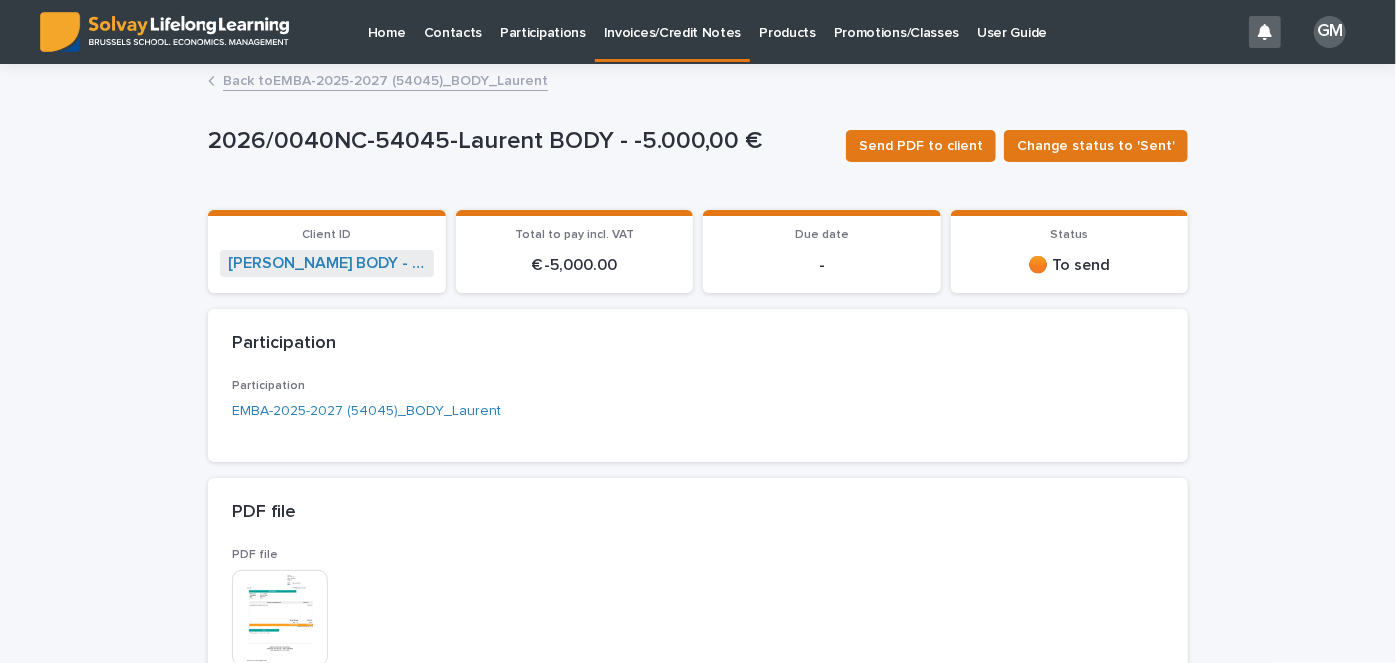 click on "Back to  EMBA-2025-2027 (54045)_BODY_Laurent" at bounding box center [385, 79] 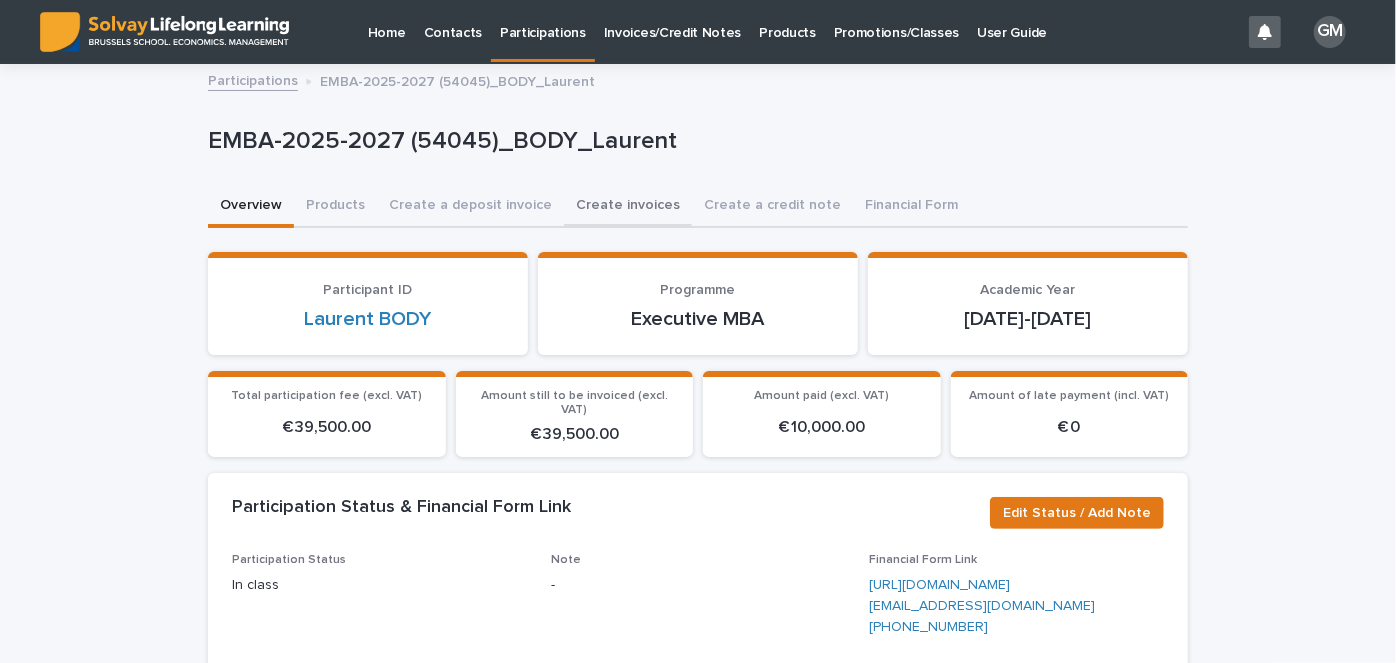 click on "Create invoices" at bounding box center [628, 207] 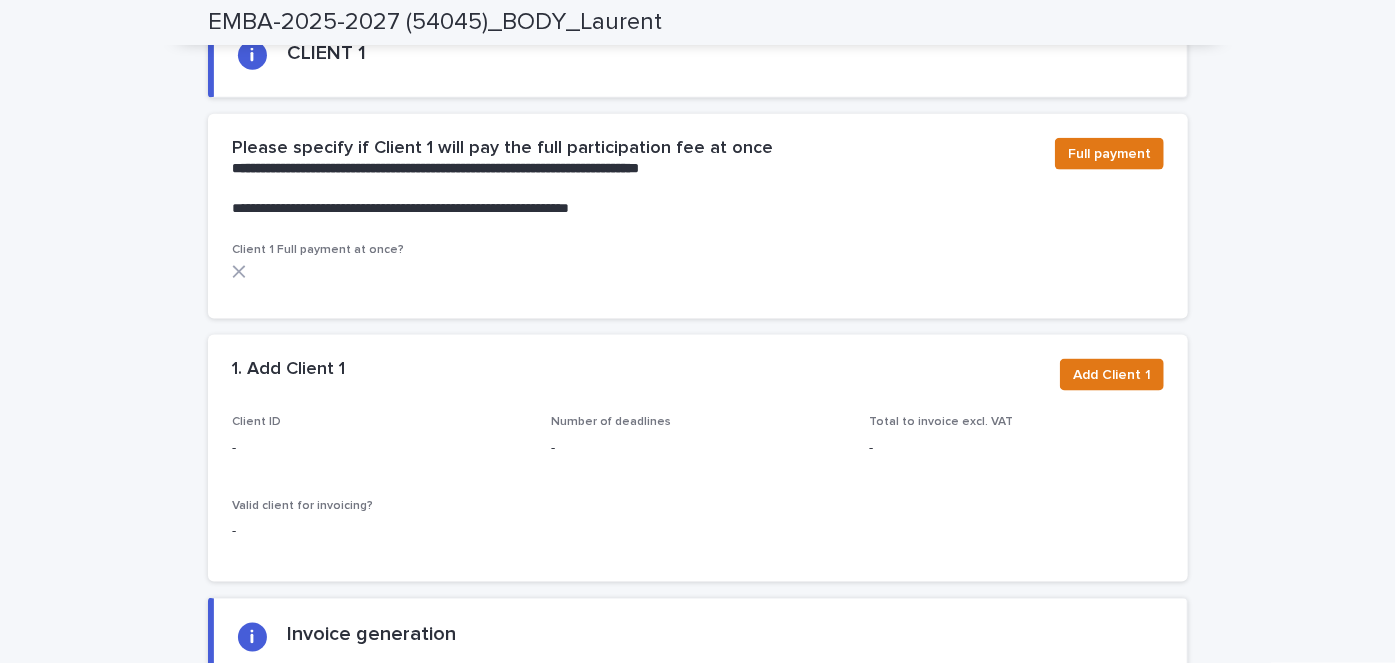 scroll, scrollTop: 1304, scrollLeft: 0, axis: vertical 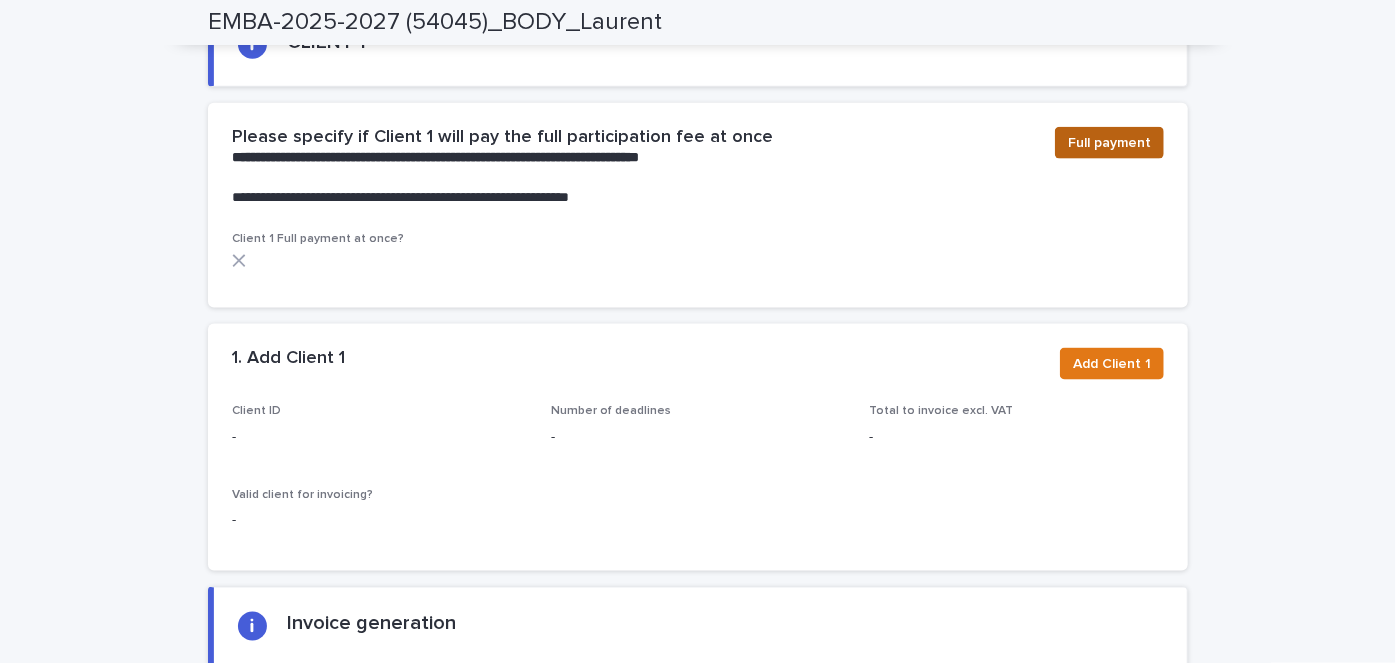 click on "Full payment" at bounding box center [1109, 143] 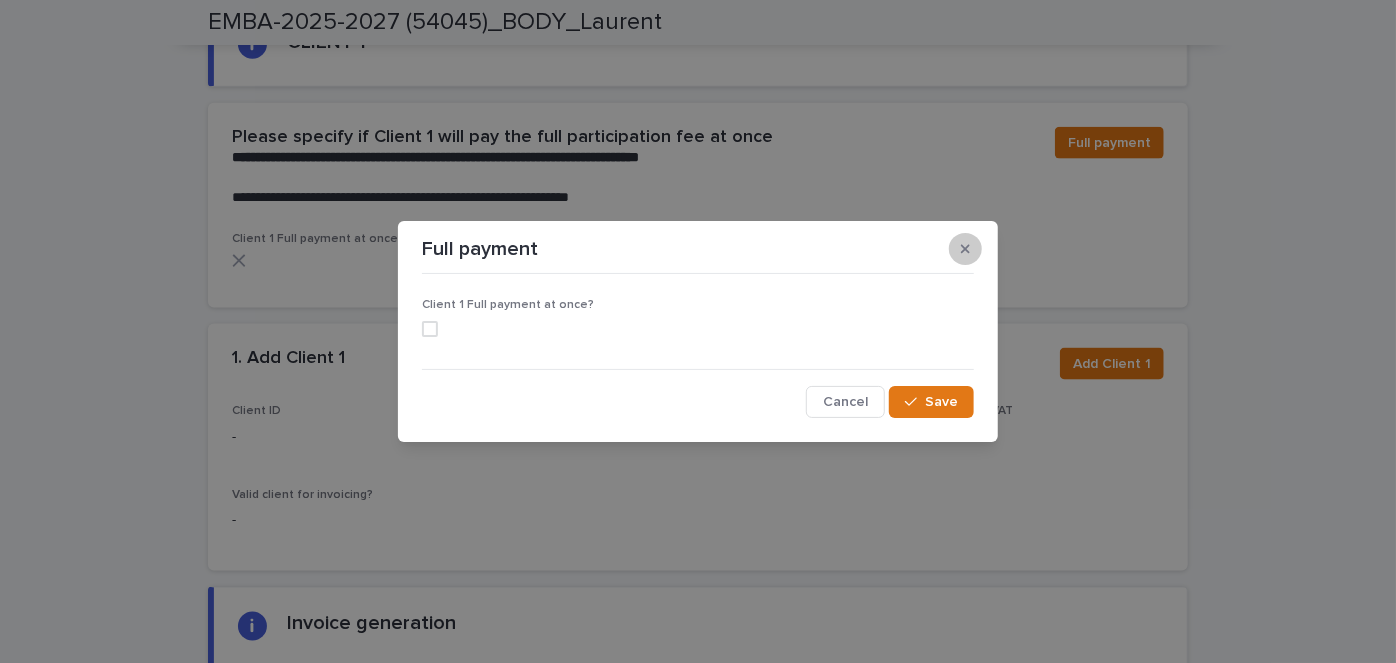 click 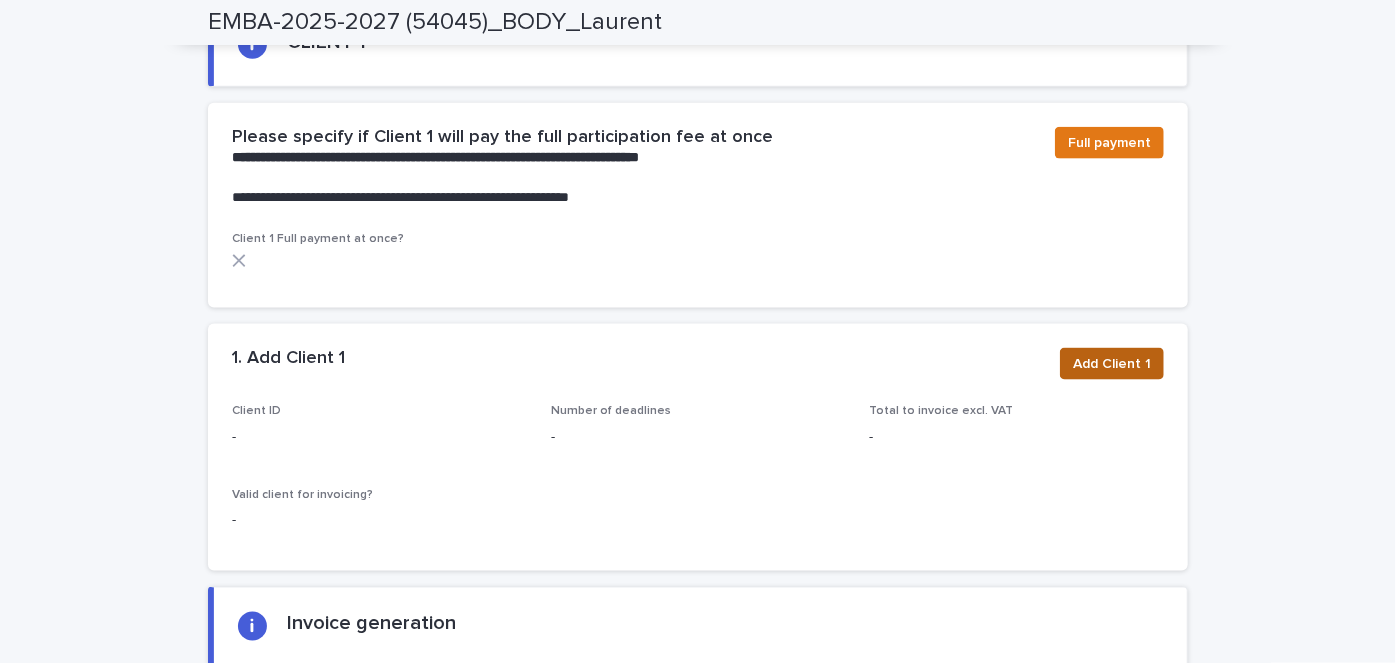 click on "Add Client 1" at bounding box center [1112, 364] 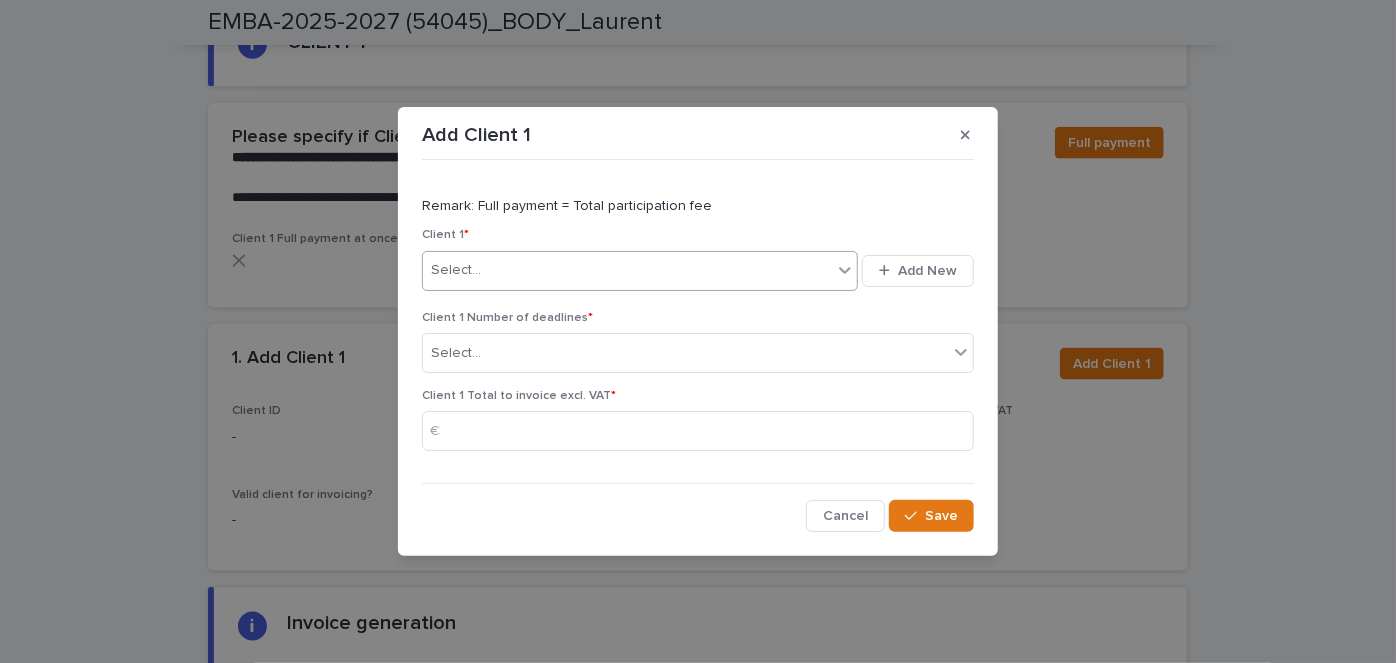 click on "Select..." at bounding box center (627, 270) 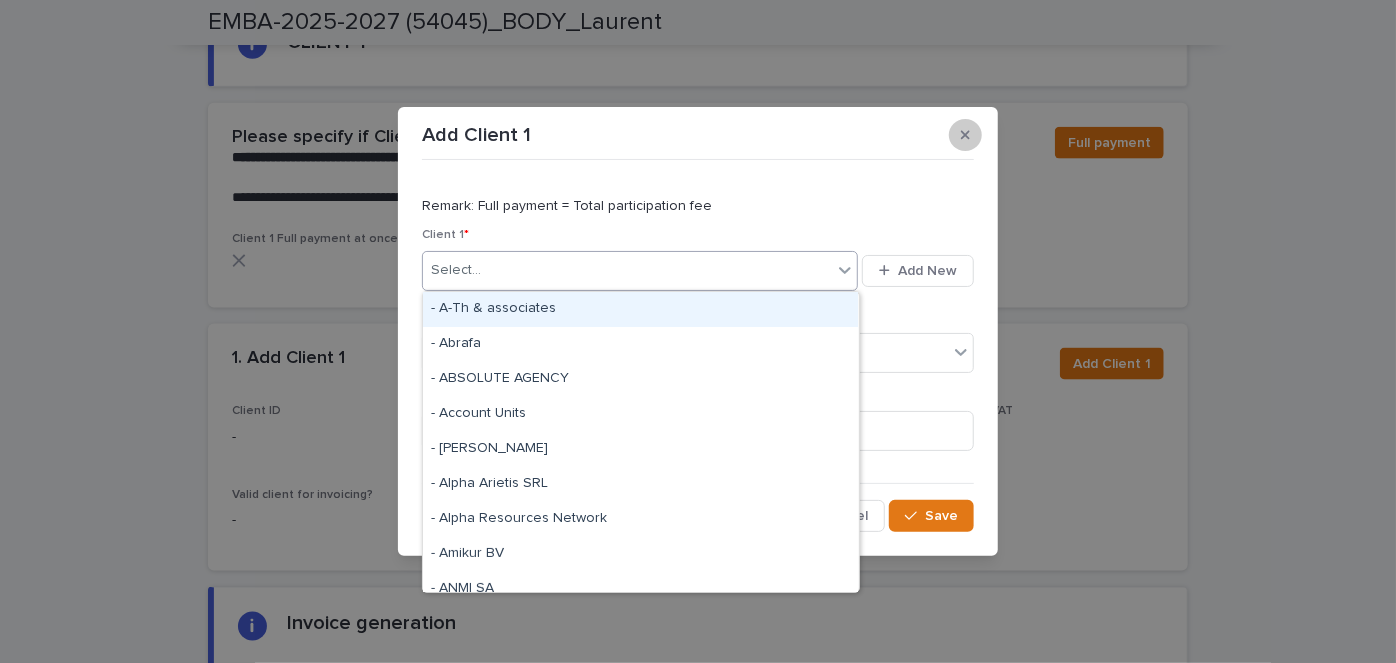 click 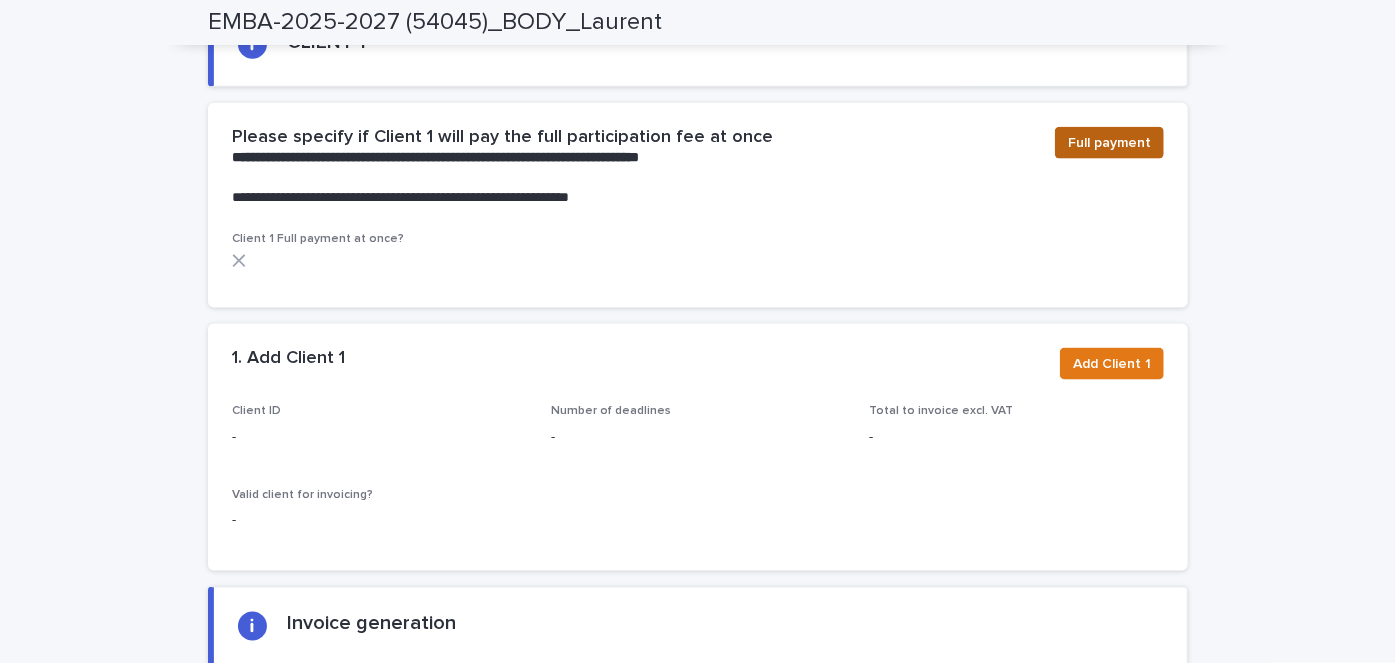click on "Full payment" at bounding box center (1109, 143) 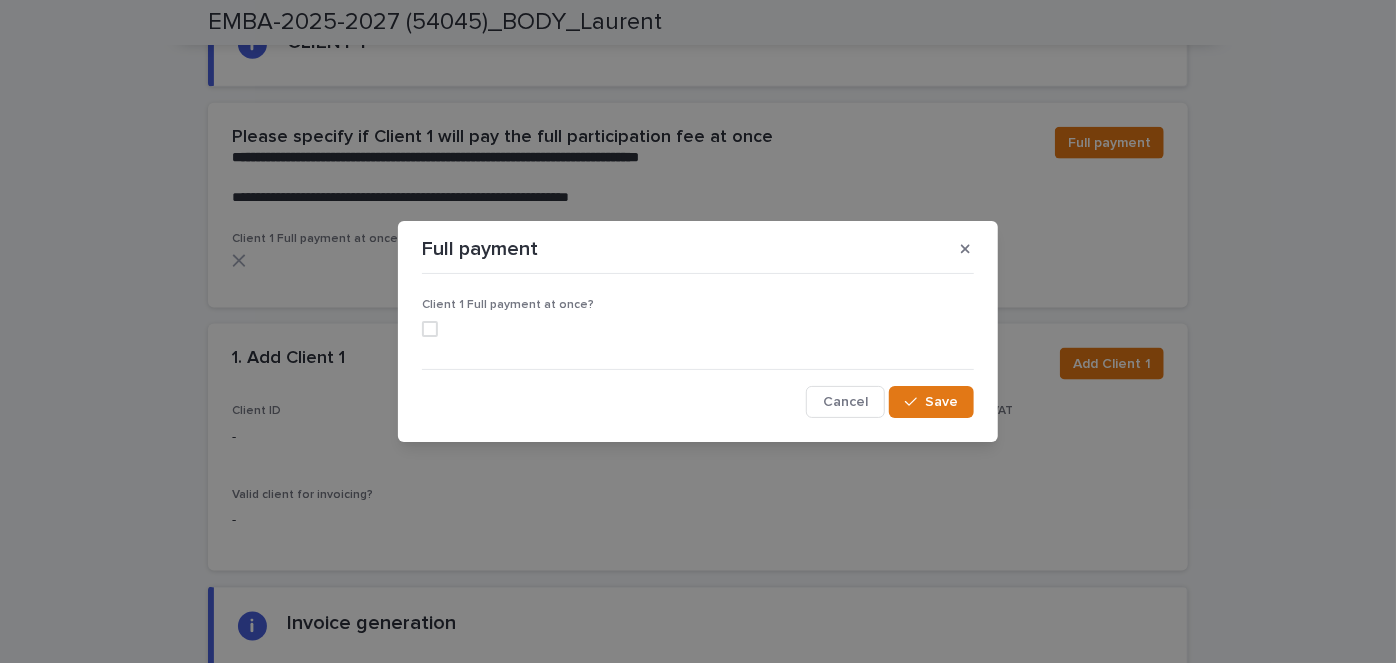 click at bounding box center [430, 329] 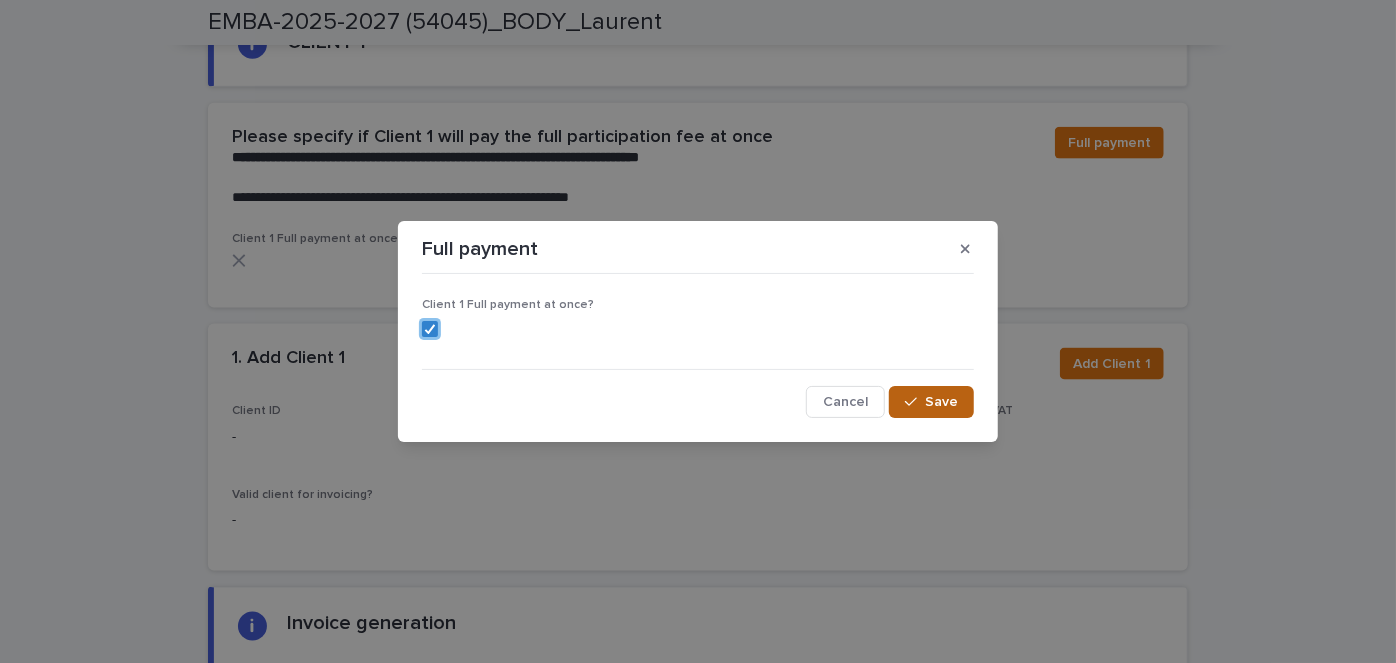click 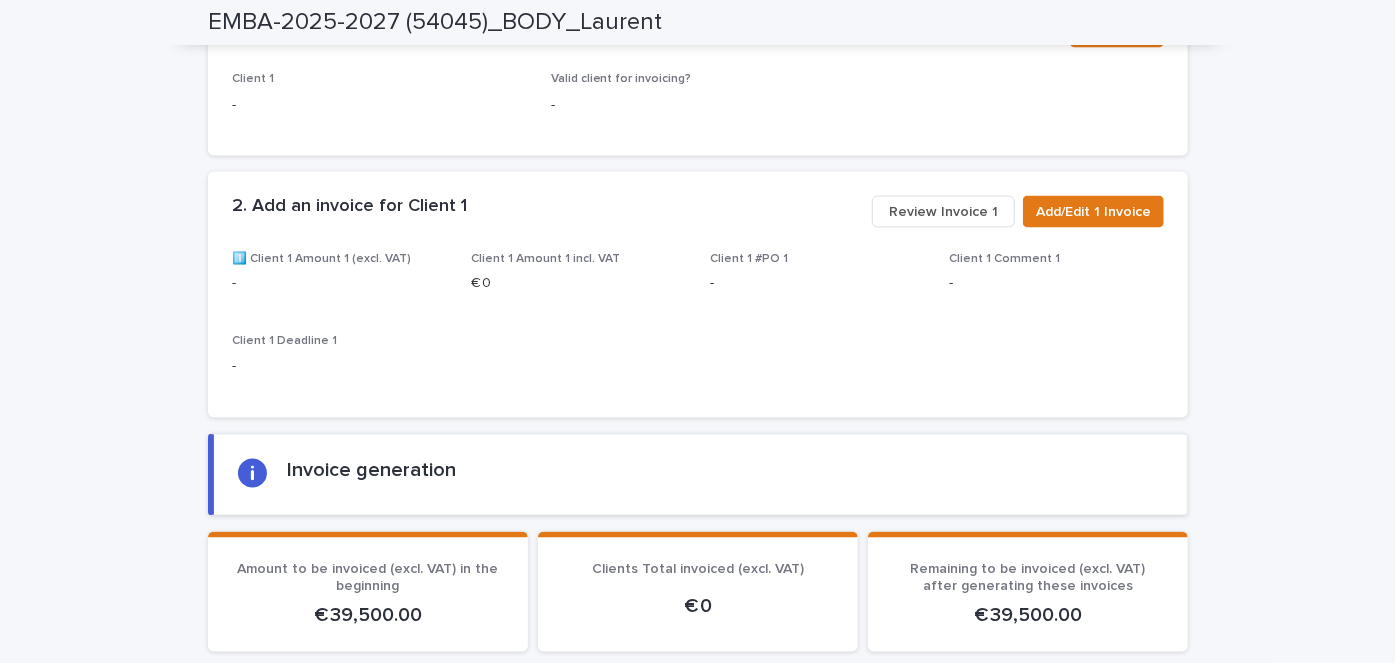 scroll, scrollTop: 1343, scrollLeft: 0, axis: vertical 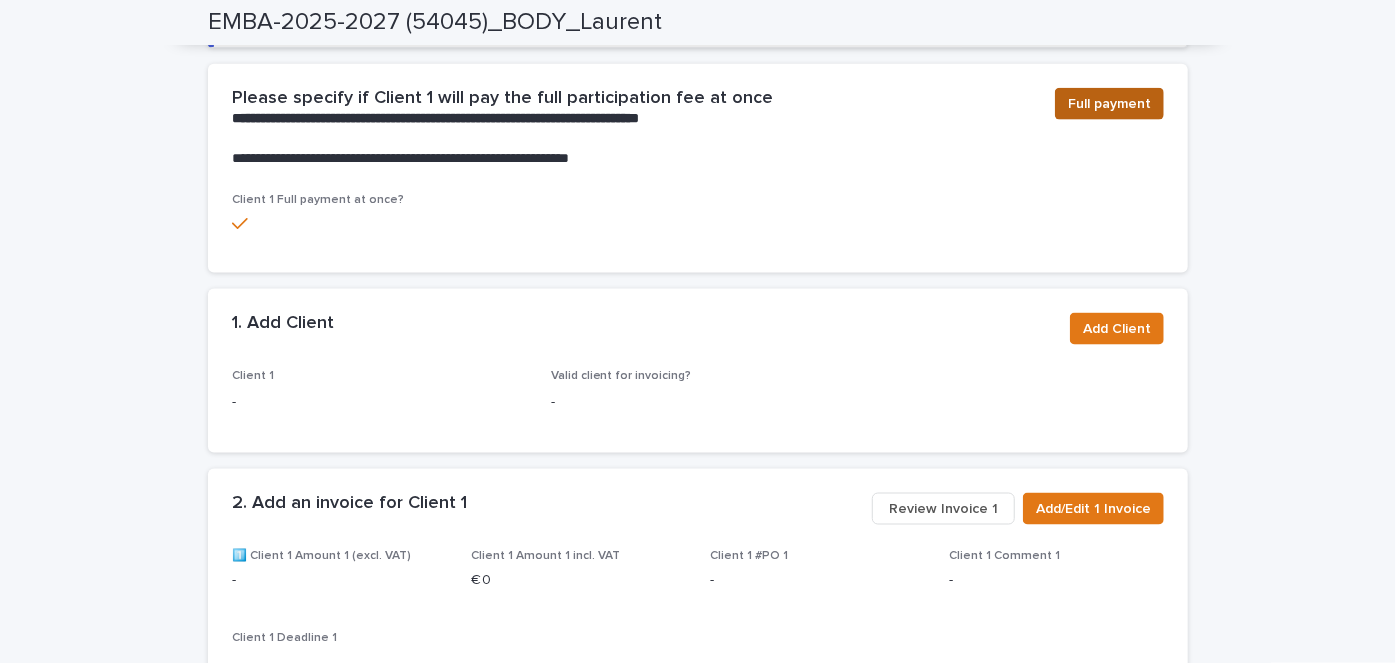 click on "Full payment" at bounding box center [1109, 104] 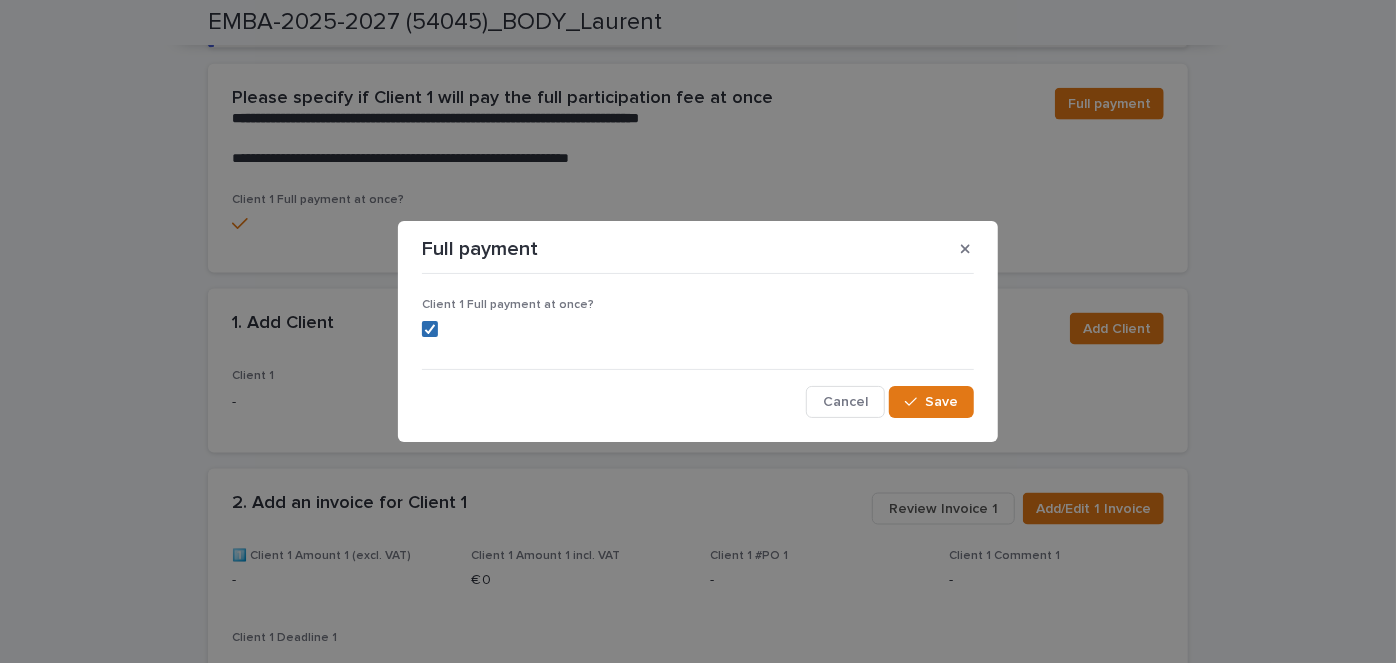 click at bounding box center (698, 329) 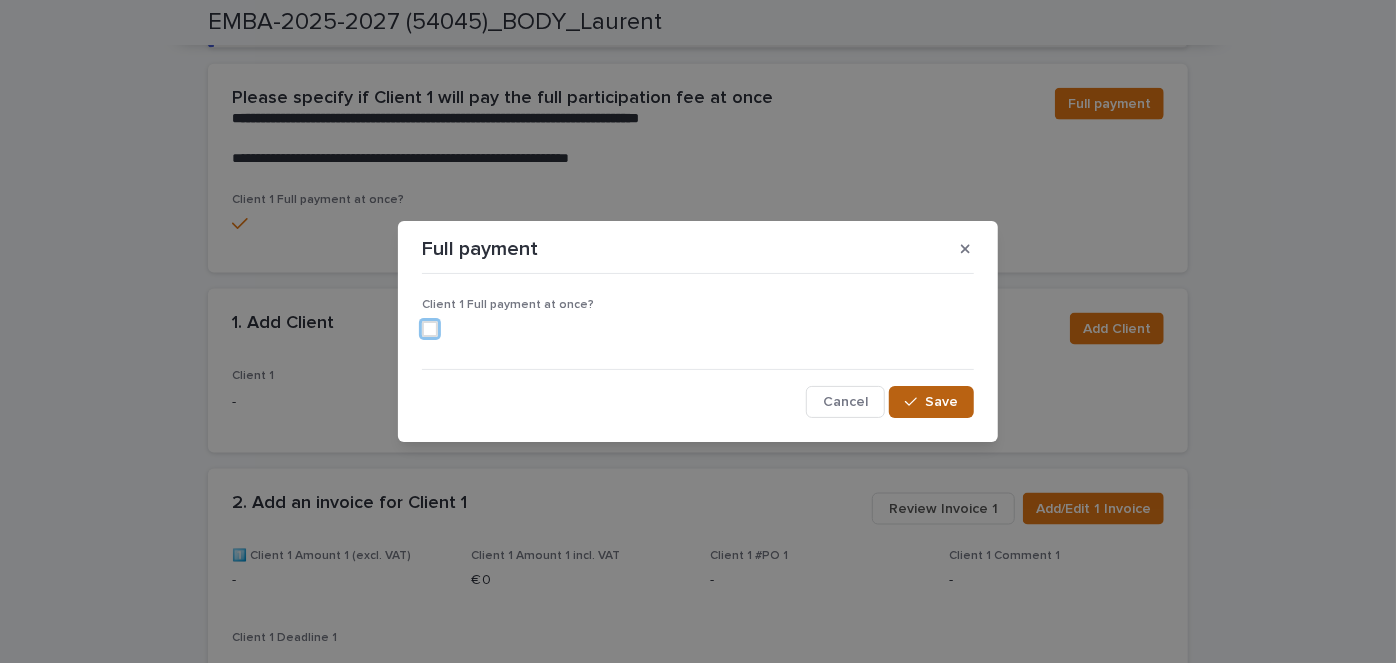 click at bounding box center (915, 402) 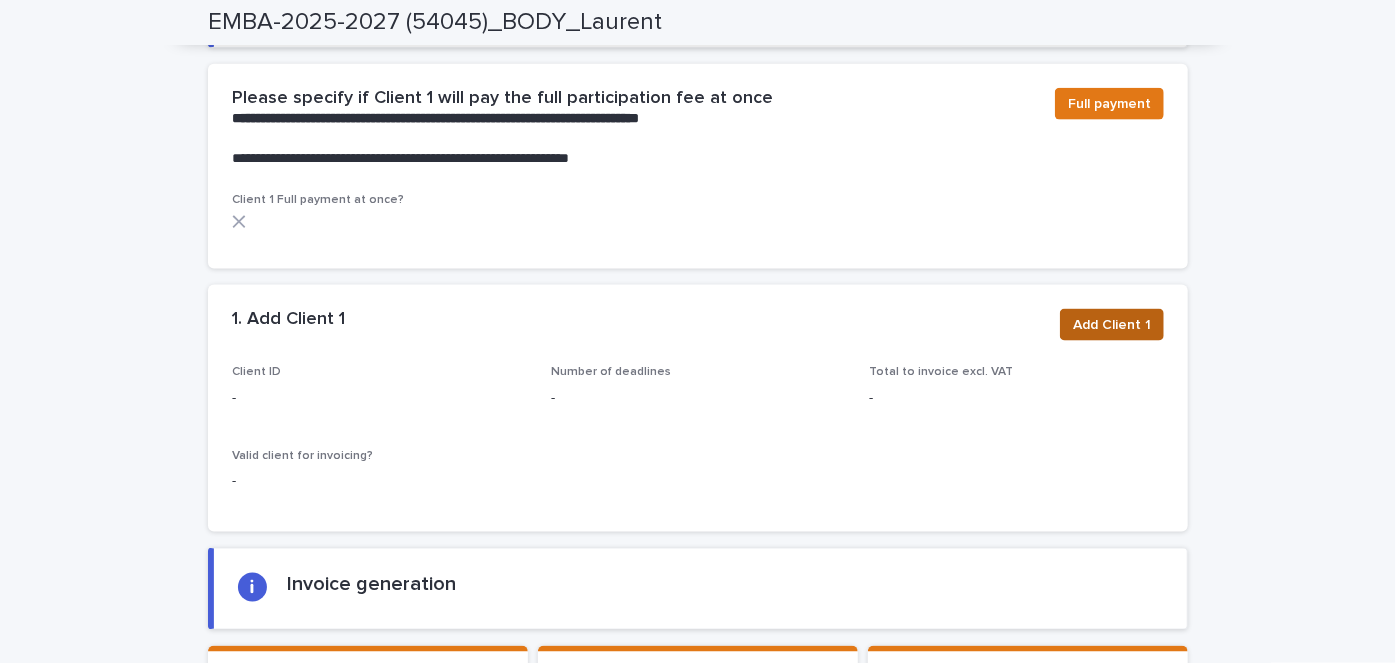 click on "Add Client 1" at bounding box center [1112, 325] 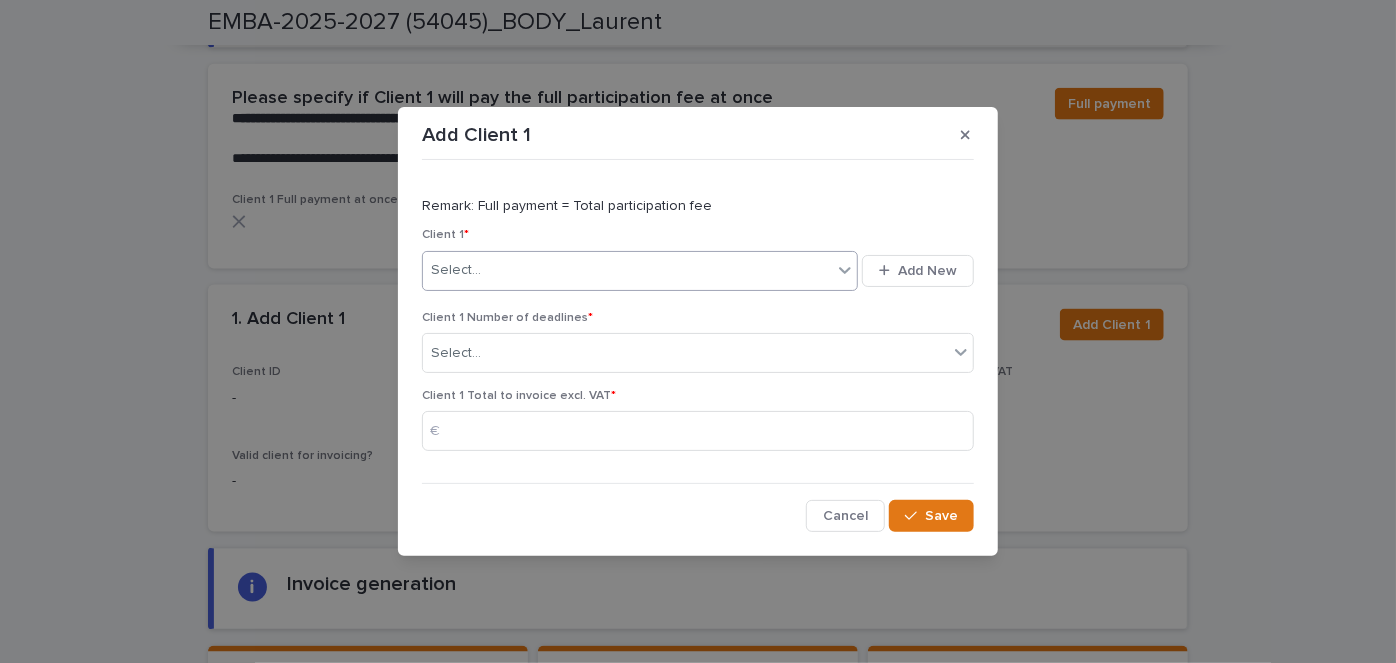 click on "Select..." at bounding box center [627, 270] 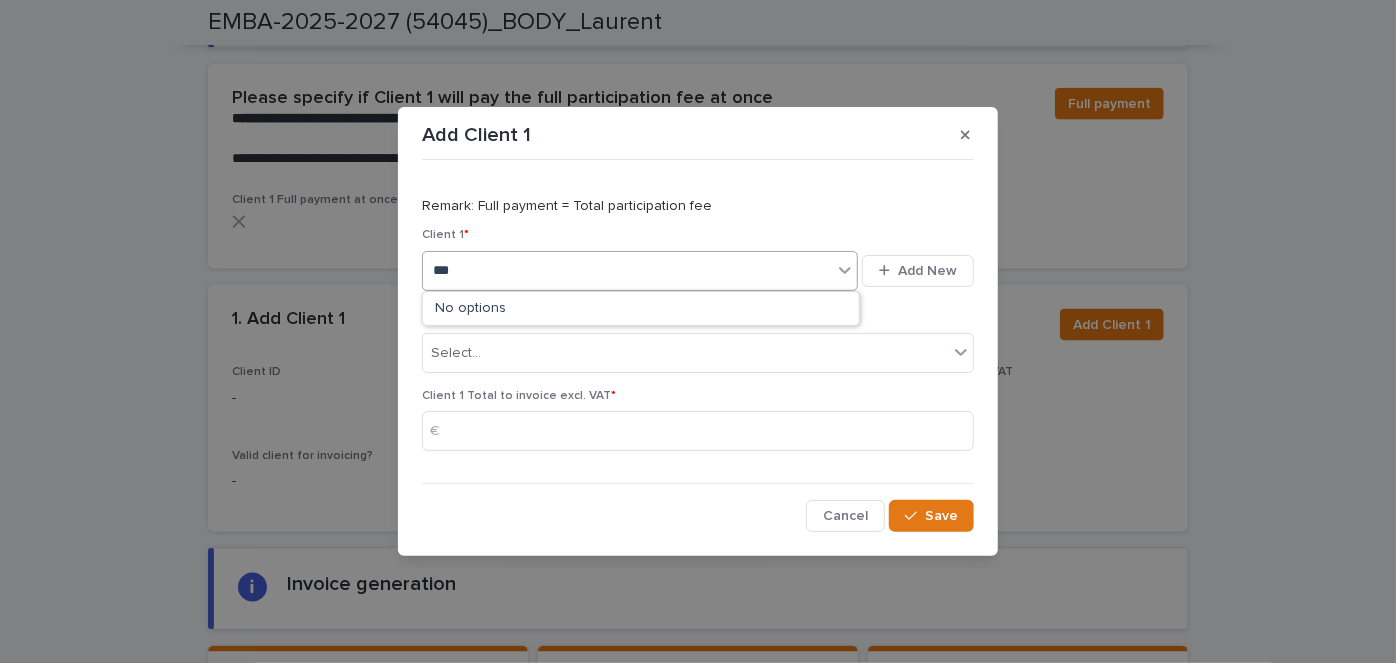 type on "****" 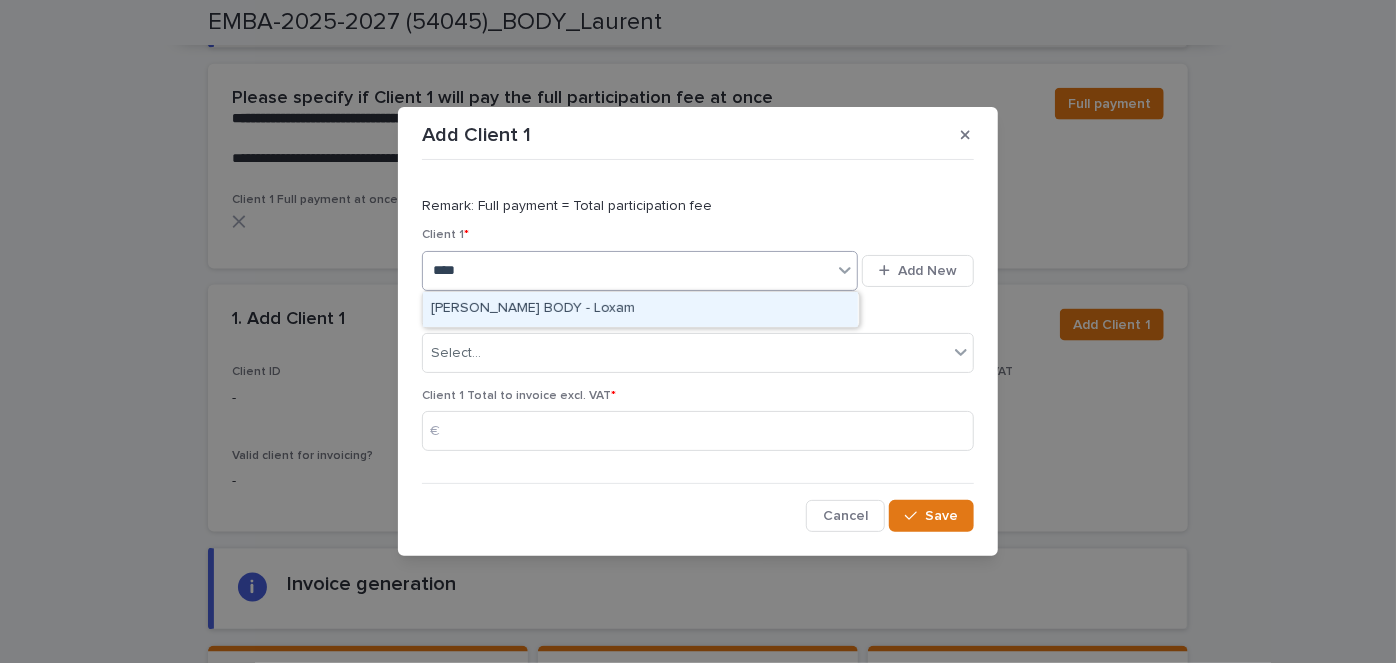 click on "Laurent BODY  - Loxam" at bounding box center [640, 309] 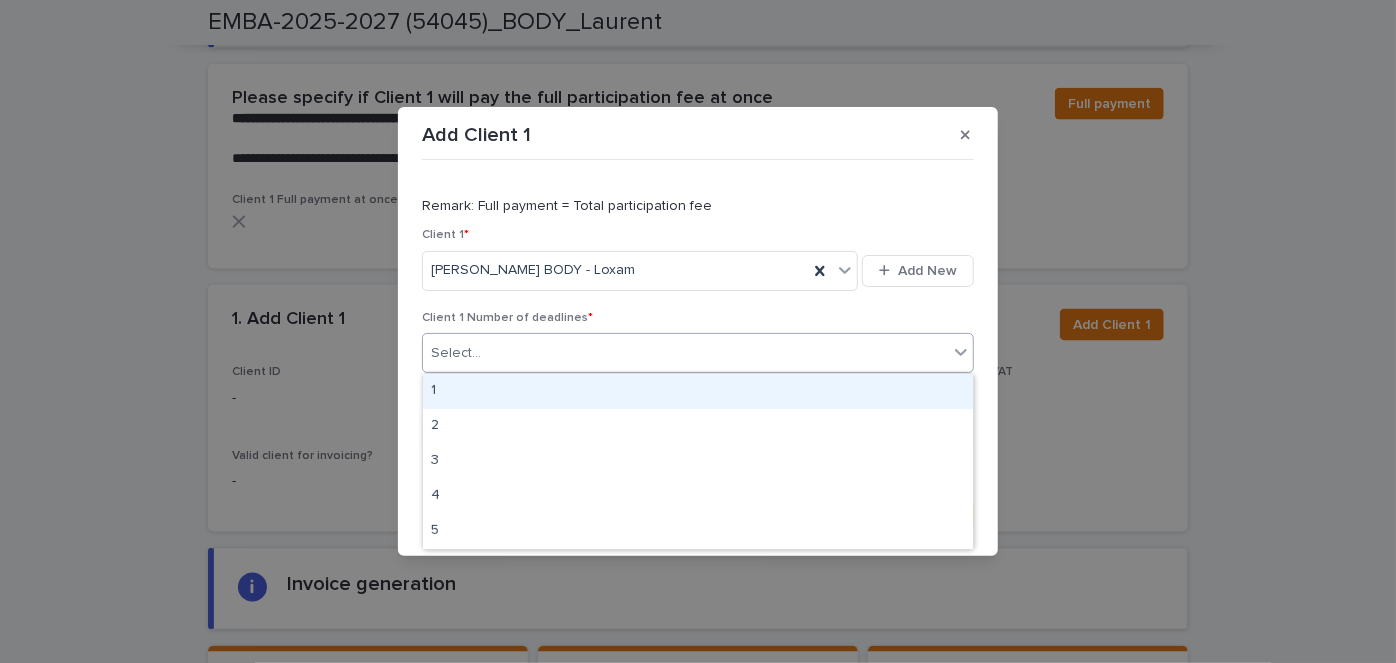 click on "Select..." at bounding box center (685, 353) 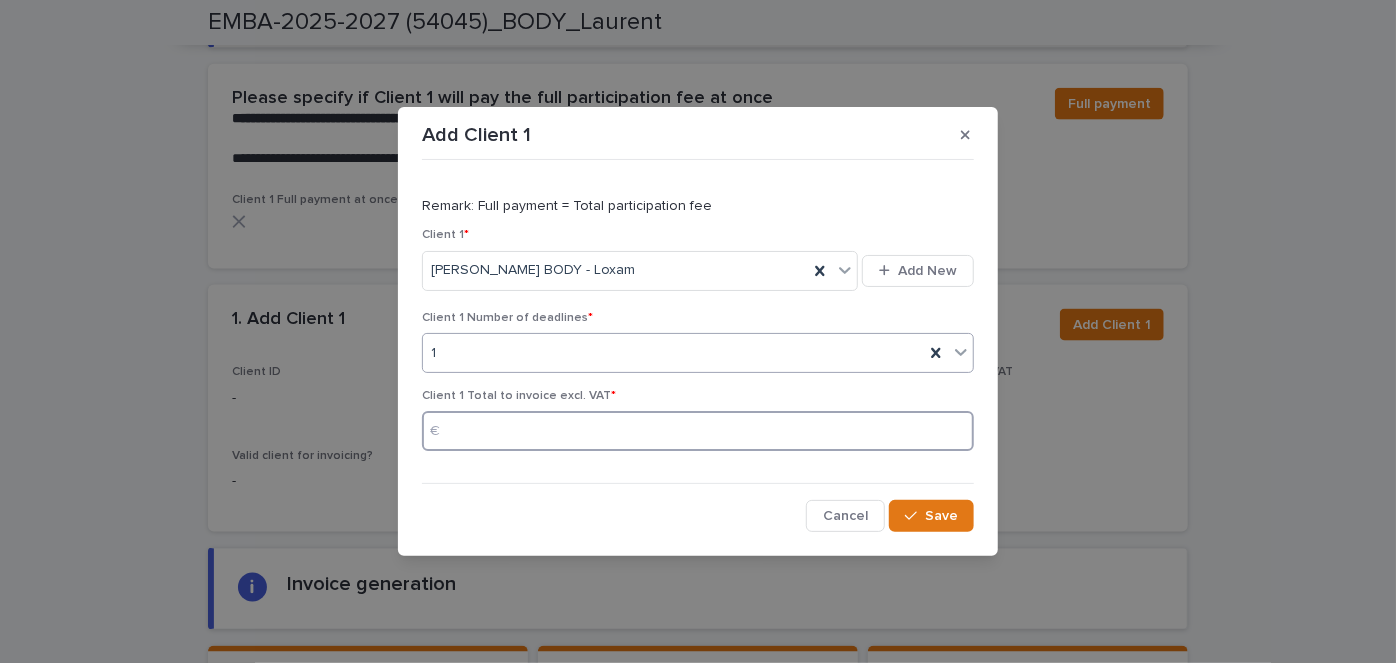 click at bounding box center (698, 431) 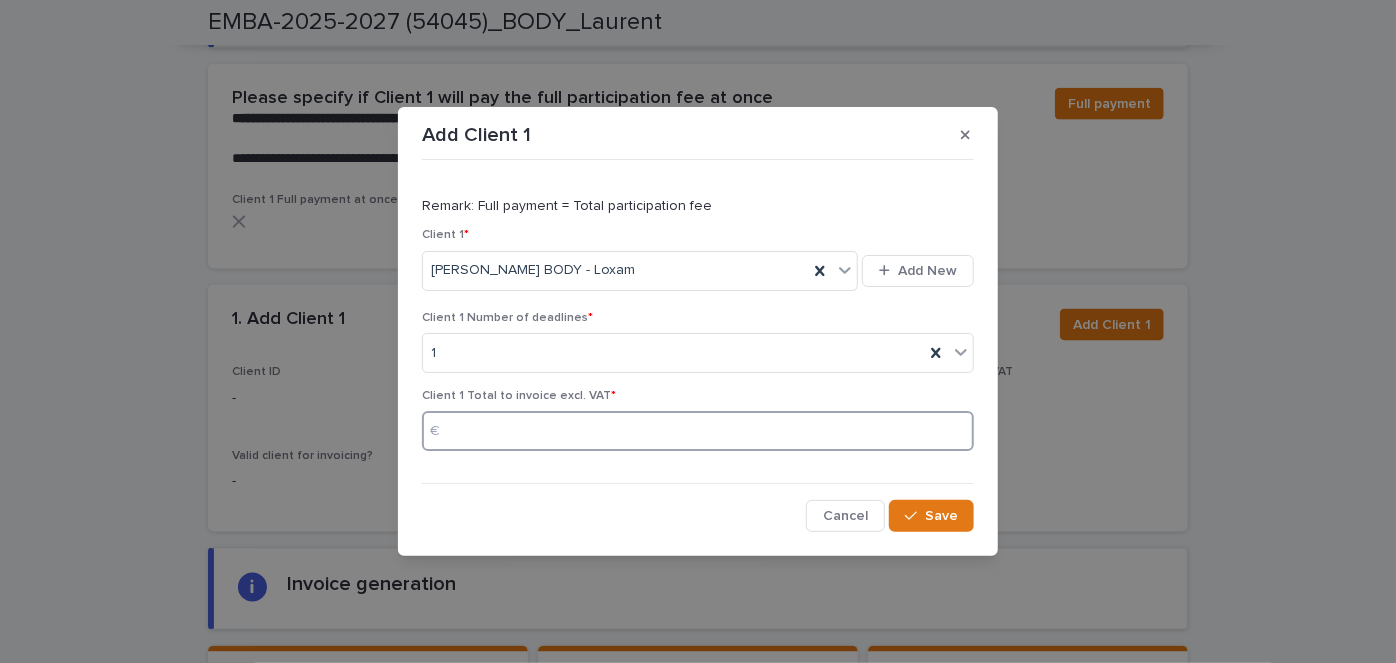 type on "*" 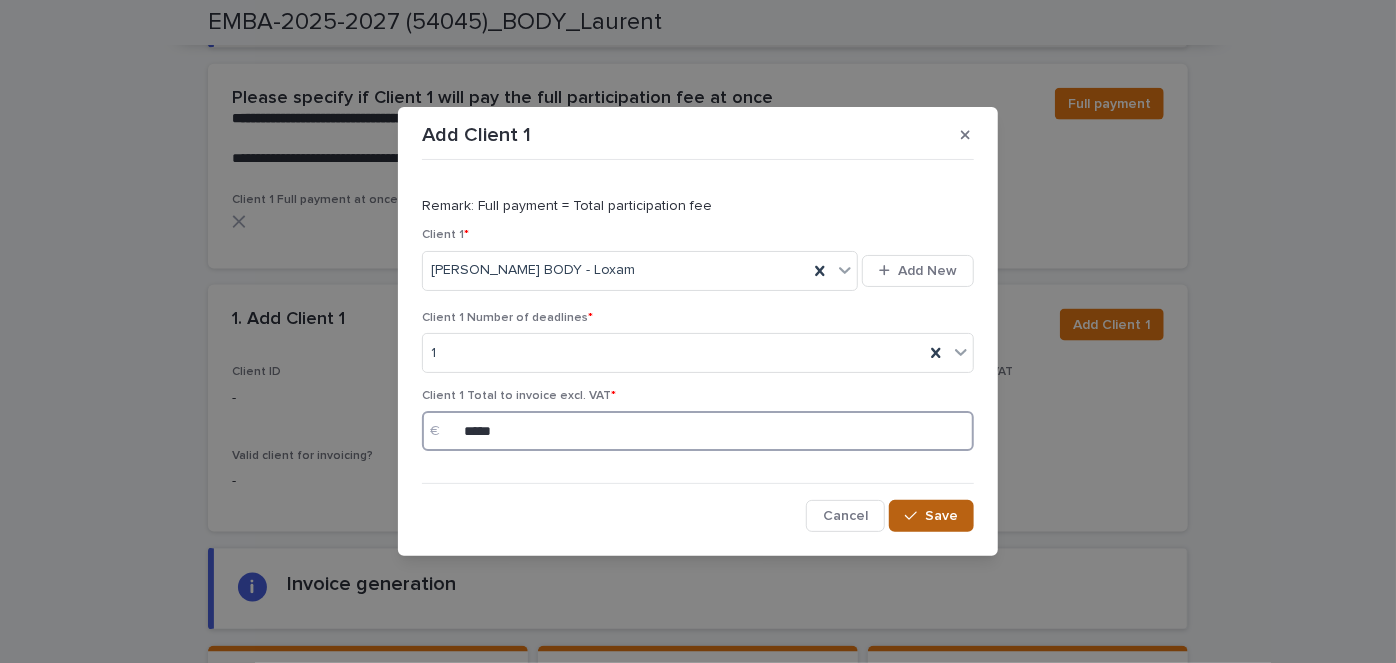 type on "*****" 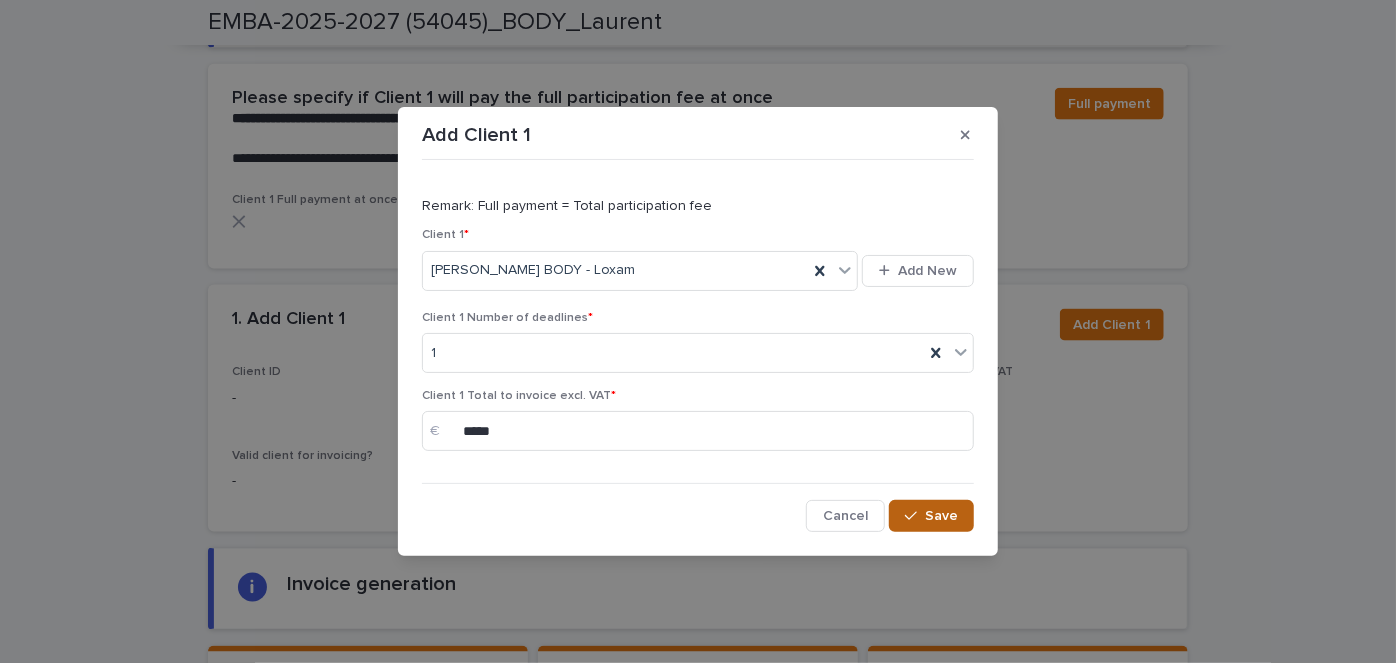 click on "Save" at bounding box center [941, 516] 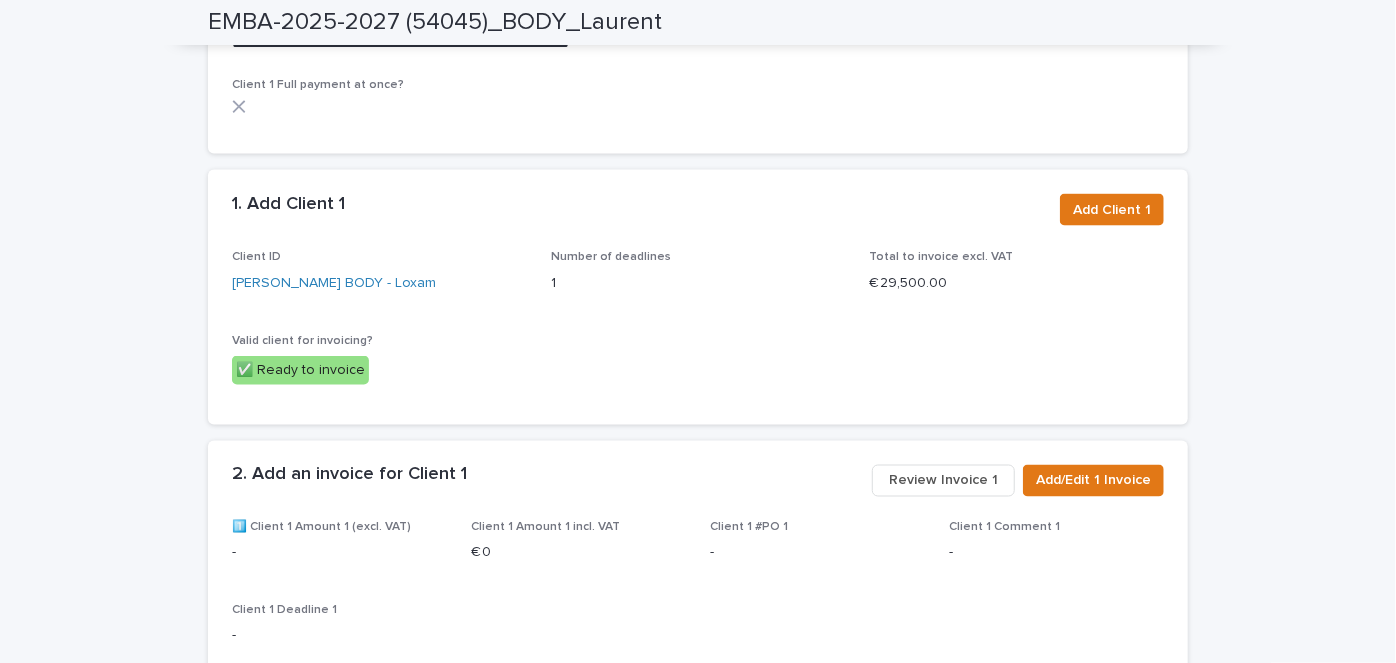 scroll, scrollTop: 1457, scrollLeft: 0, axis: vertical 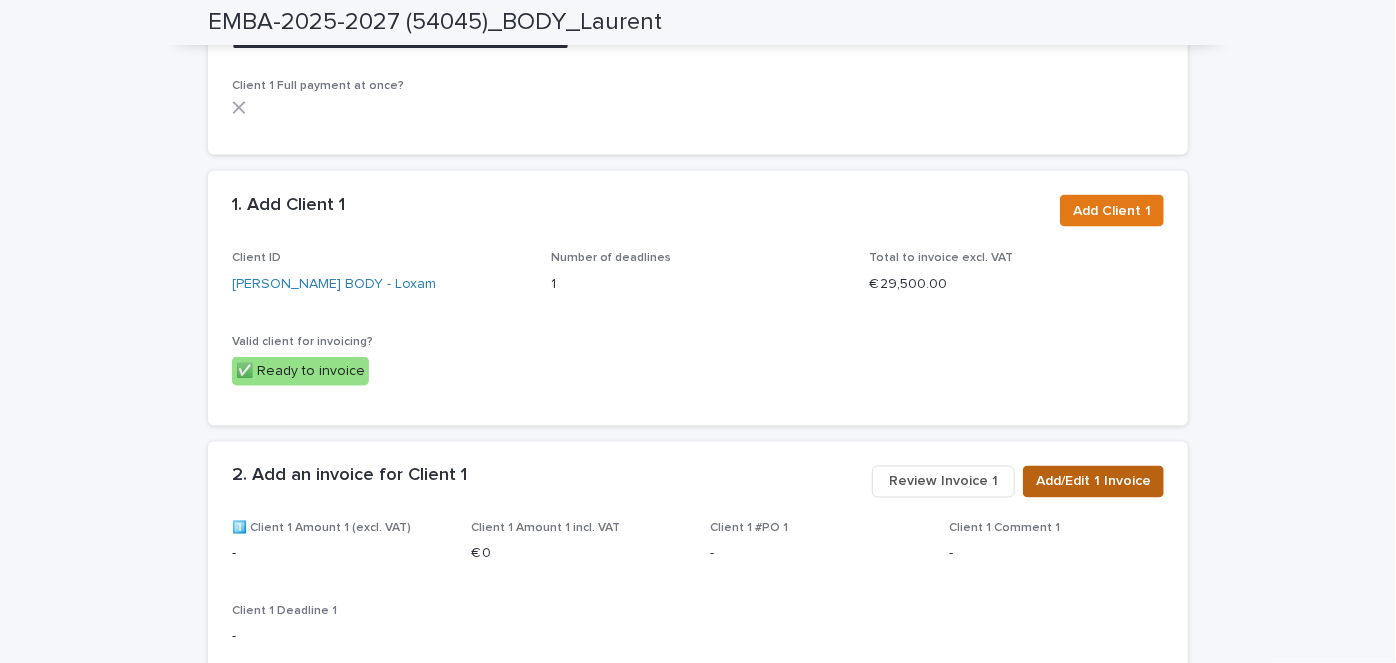 click on "Add/Edit 1 Invoice" at bounding box center [1093, 482] 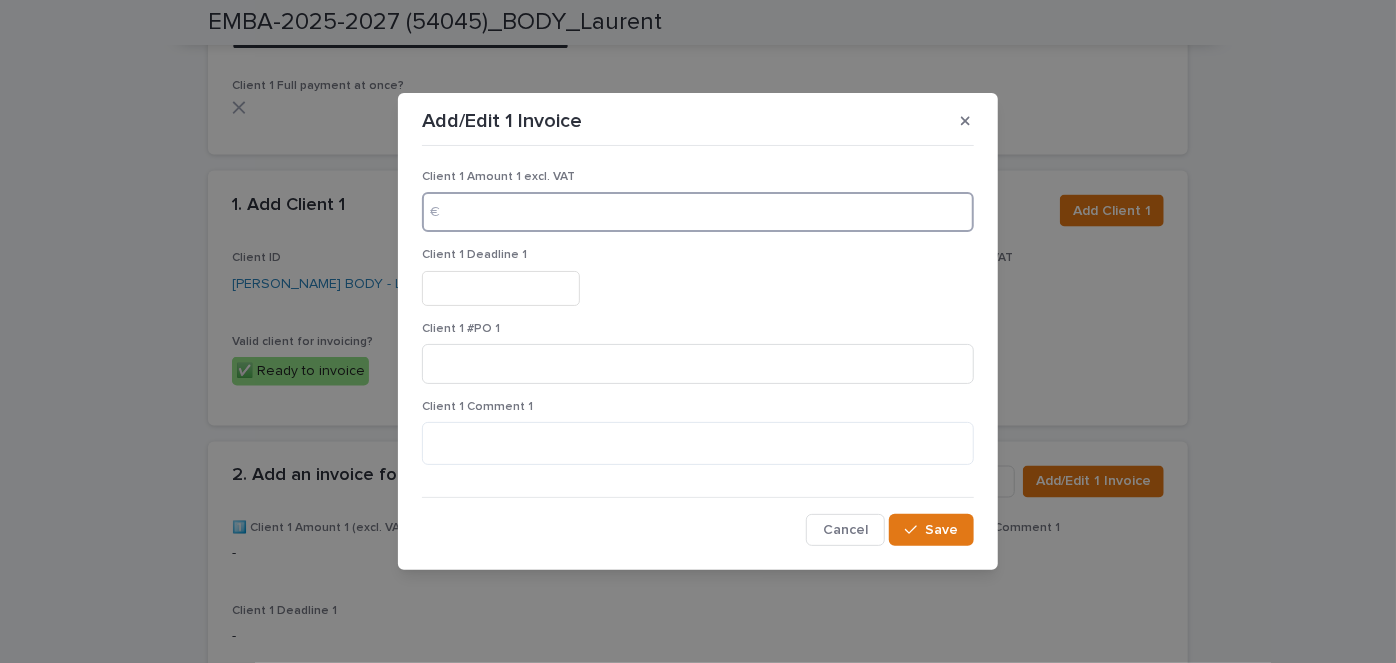 click at bounding box center [698, 212] 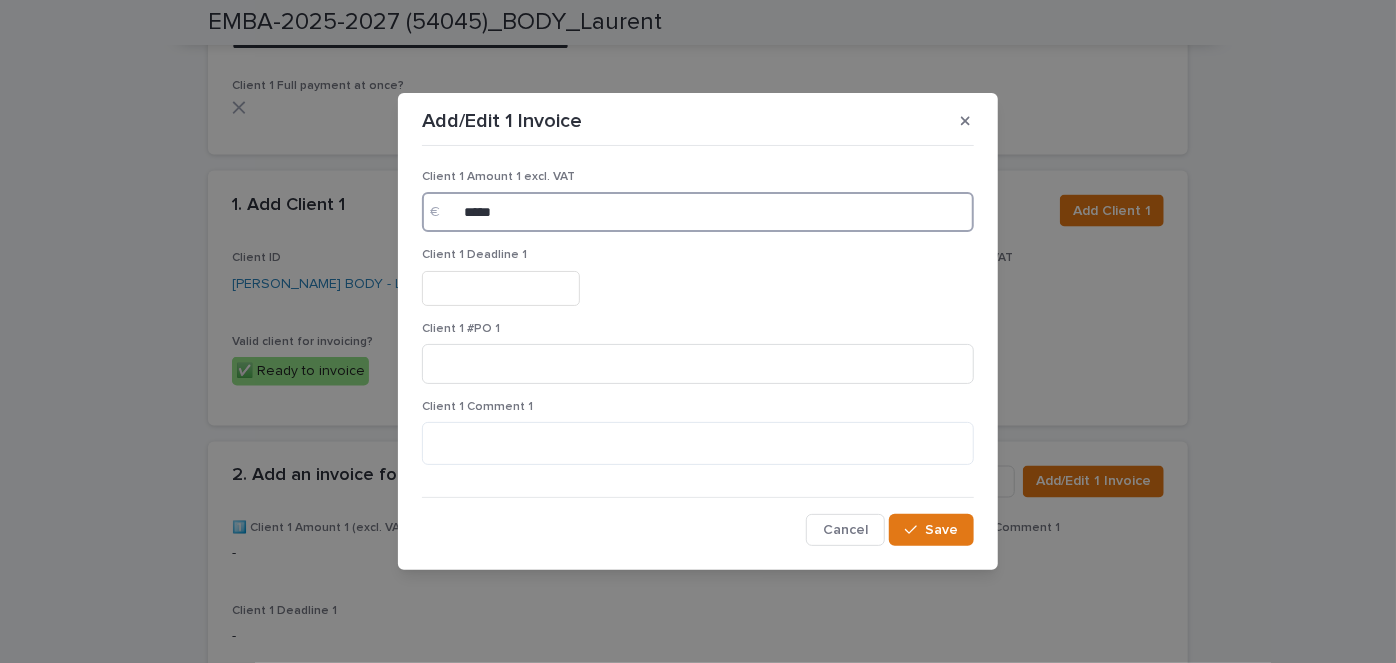 type on "*****" 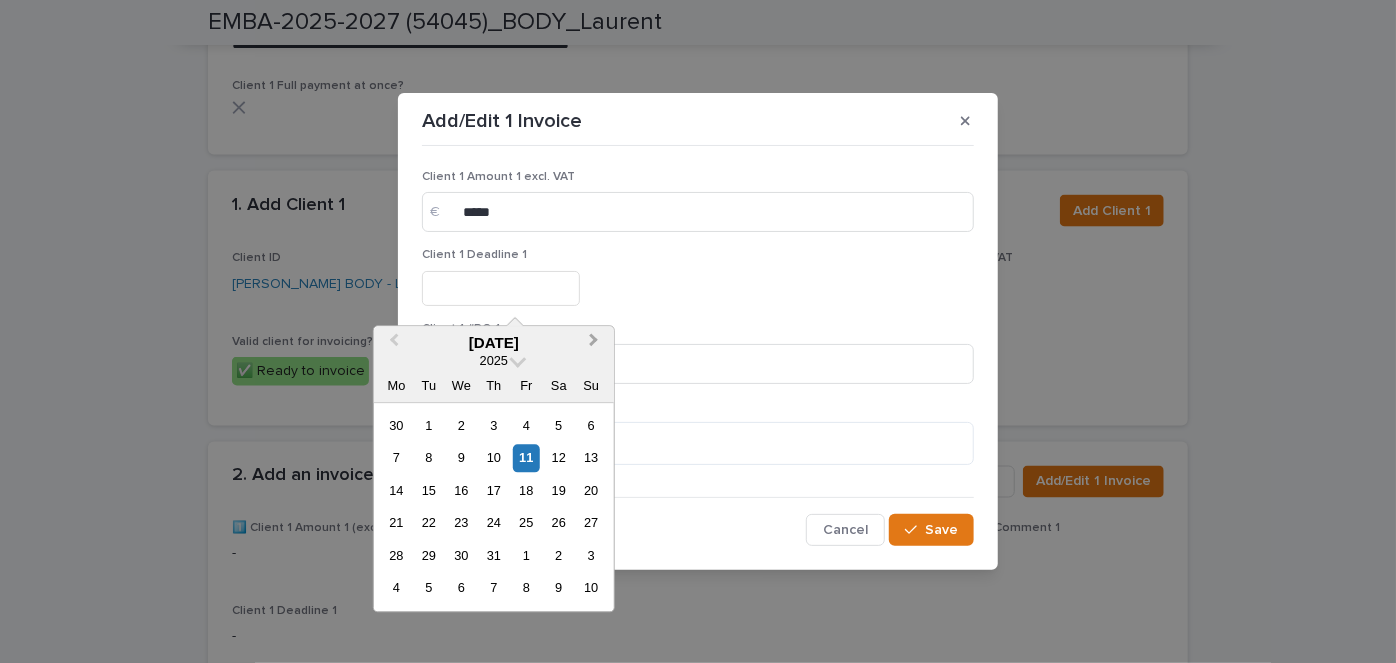click on "Next Month" at bounding box center [594, 343] 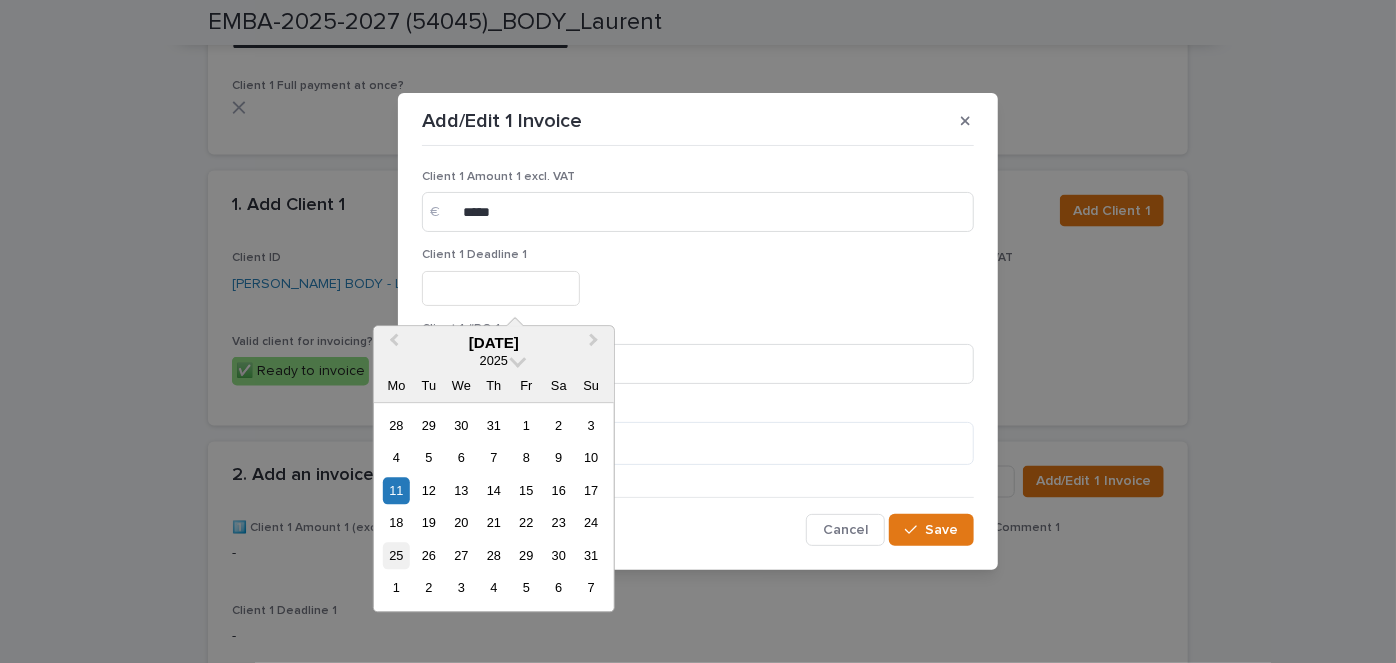 click on "25" at bounding box center [396, 555] 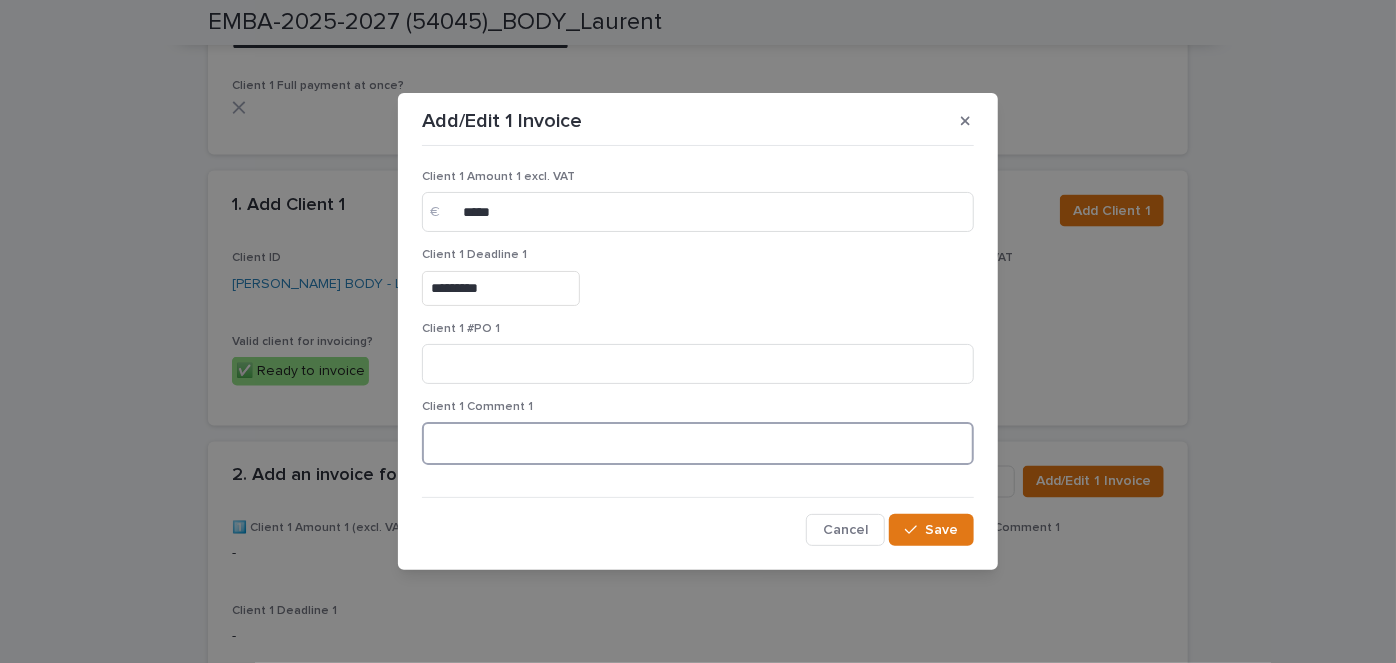 click at bounding box center (698, 443) 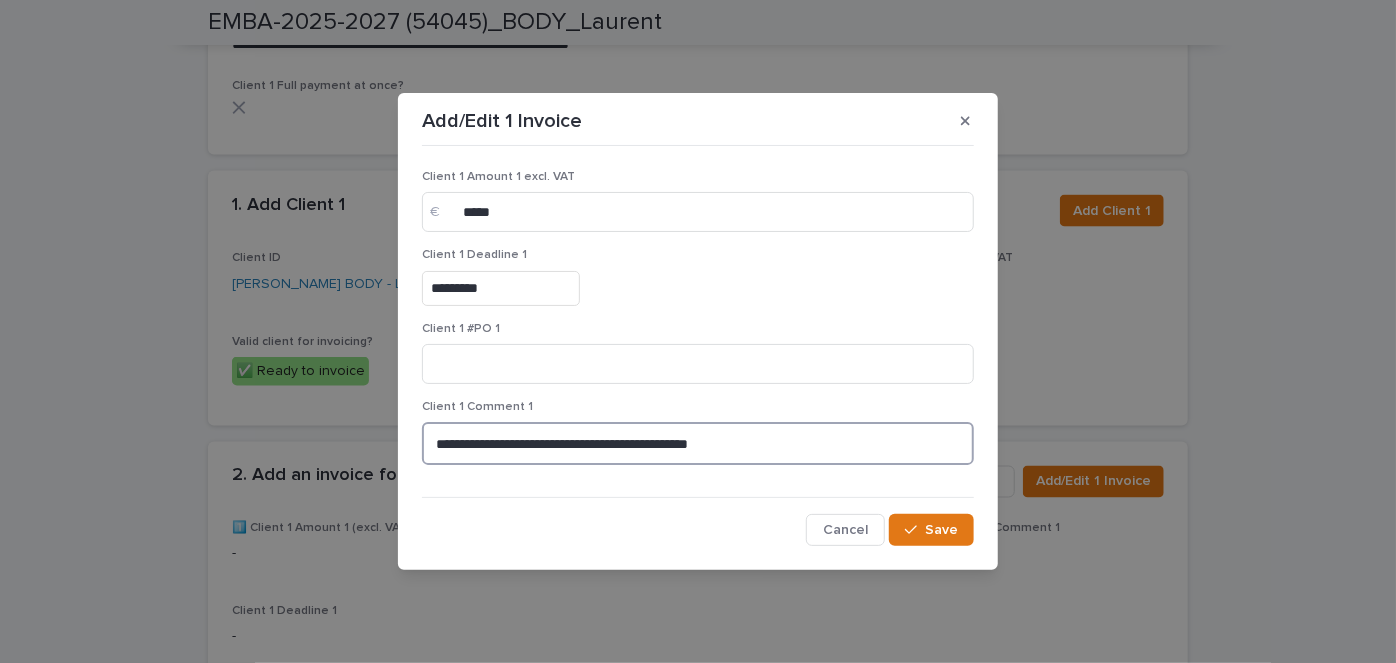 click on "**********" at bounding box center [698, 443] 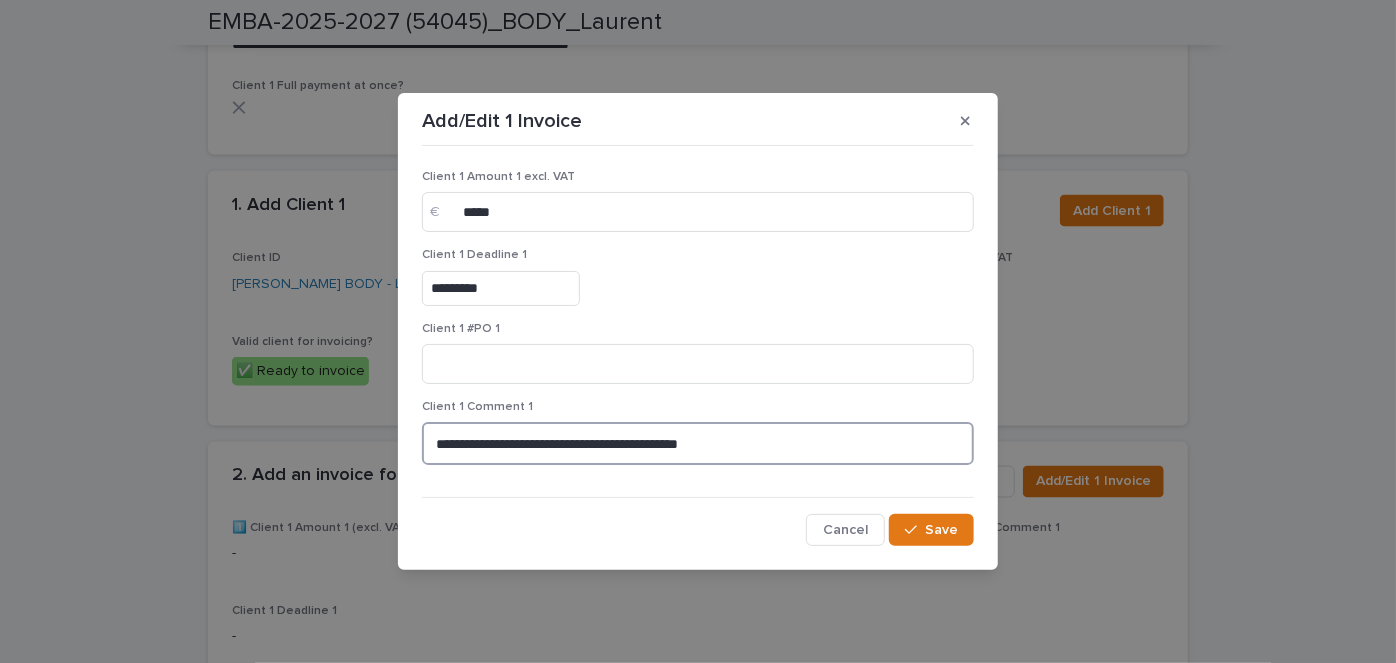 click on "**********" at bounding box center [698, 443] 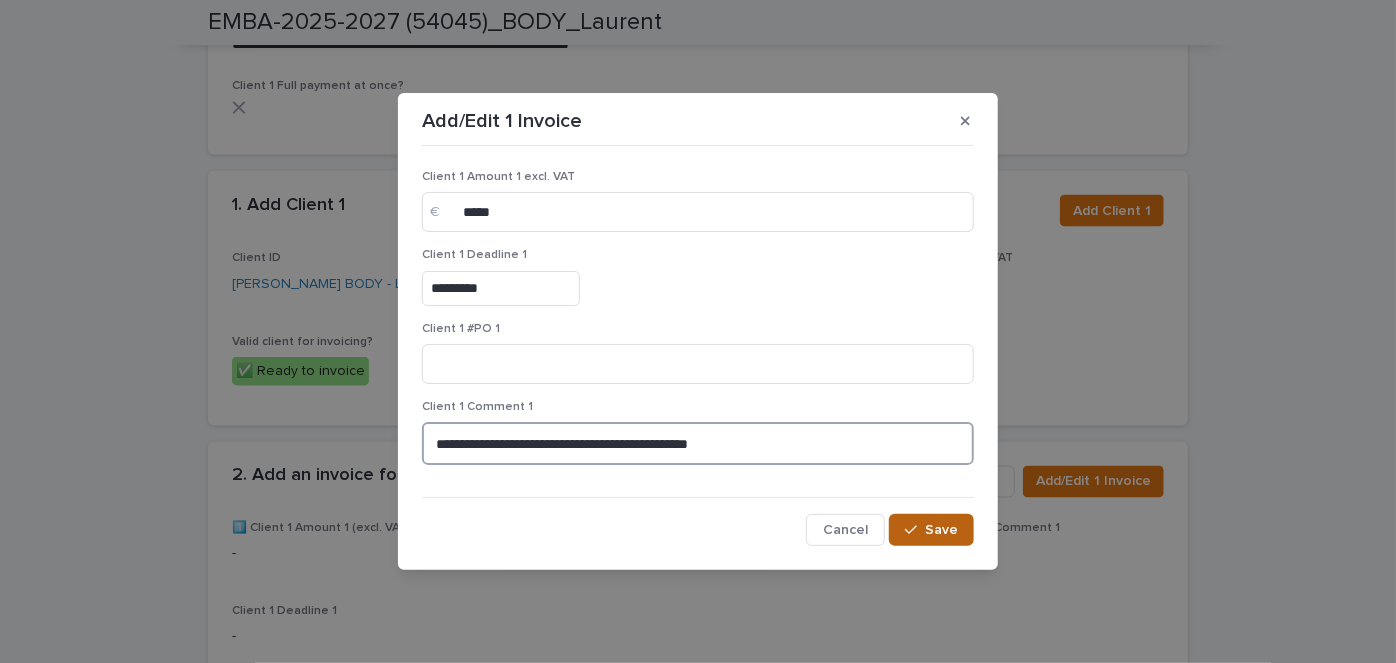 type on "**********" 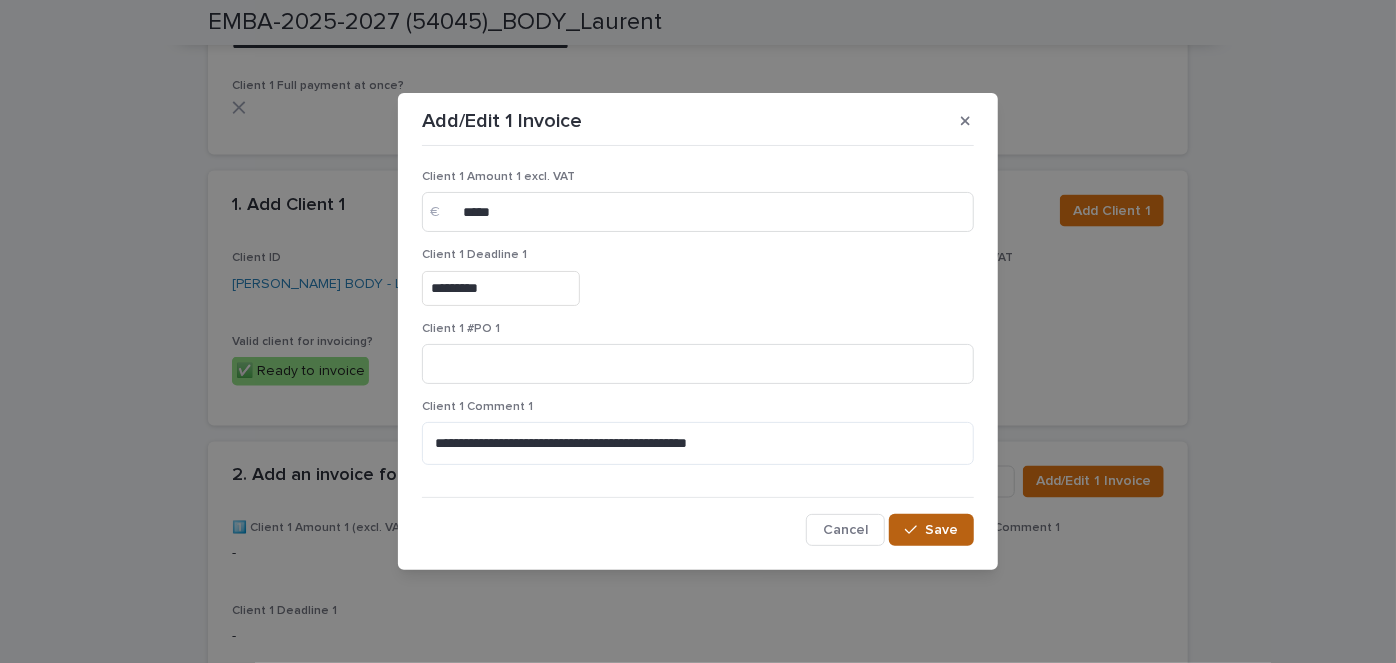 click on "Save" at bounding box center [941, 530] 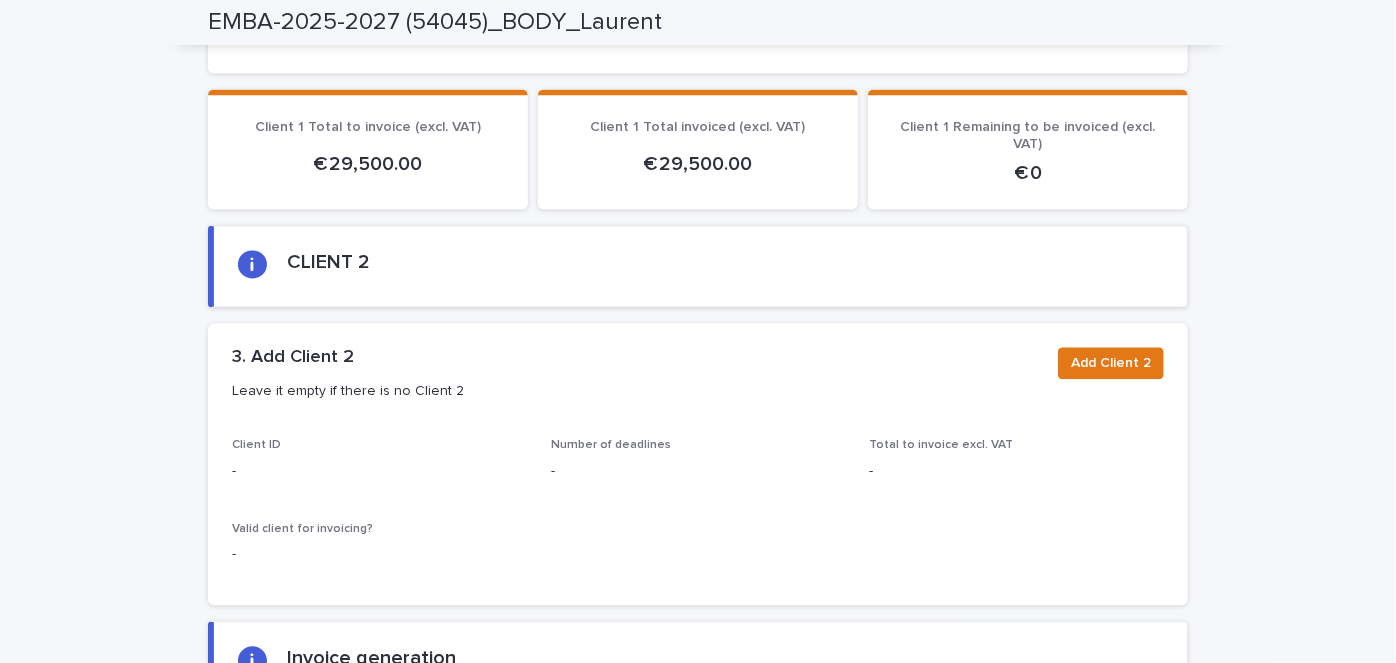 scroll, scrollTop: 2596, scrollLeft: 0, axis: vertical 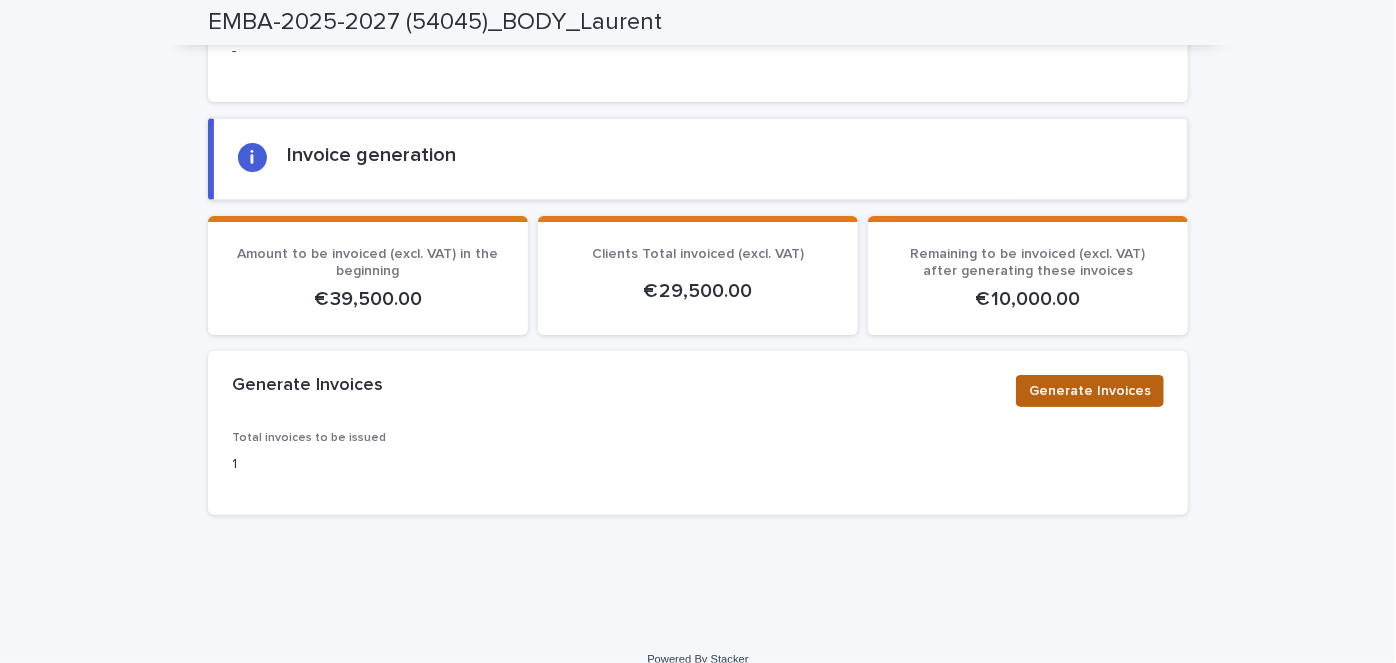 click on "Generate Invoices" at bounding box center (1090, 391) 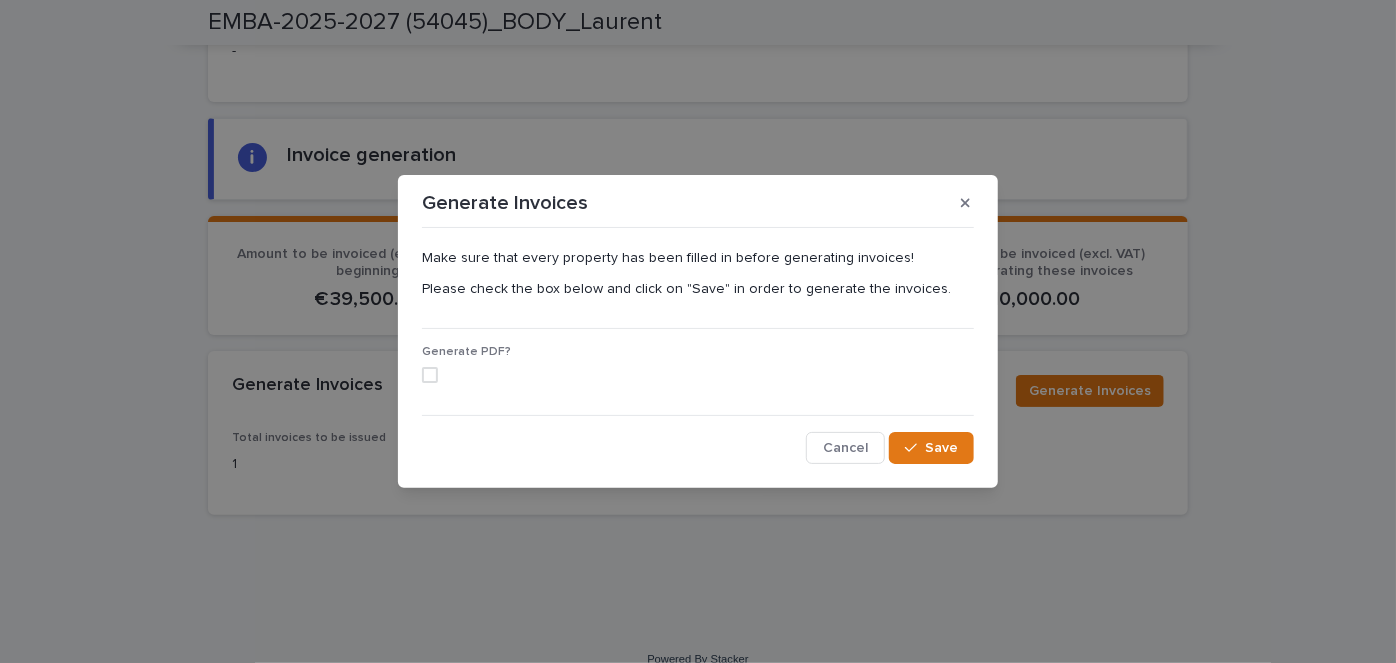 click at bounding box center [430, 375] 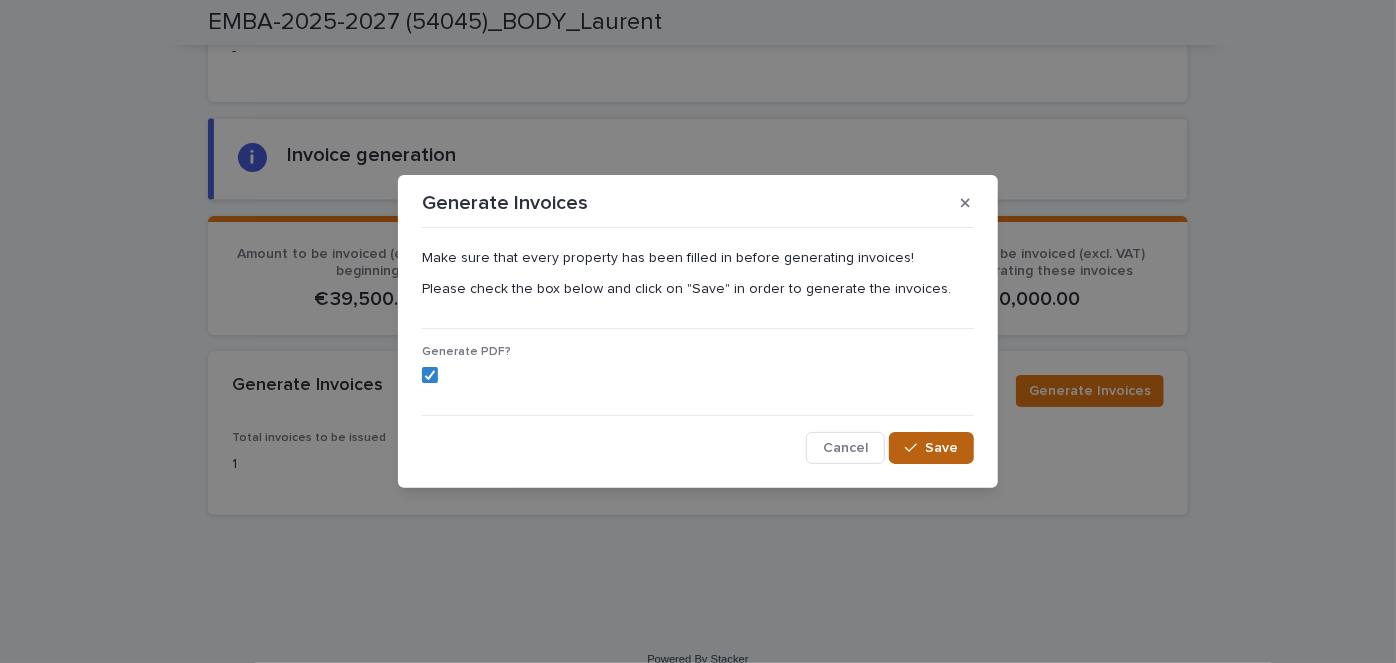 click on "Save" at bounding box center [941, 448] 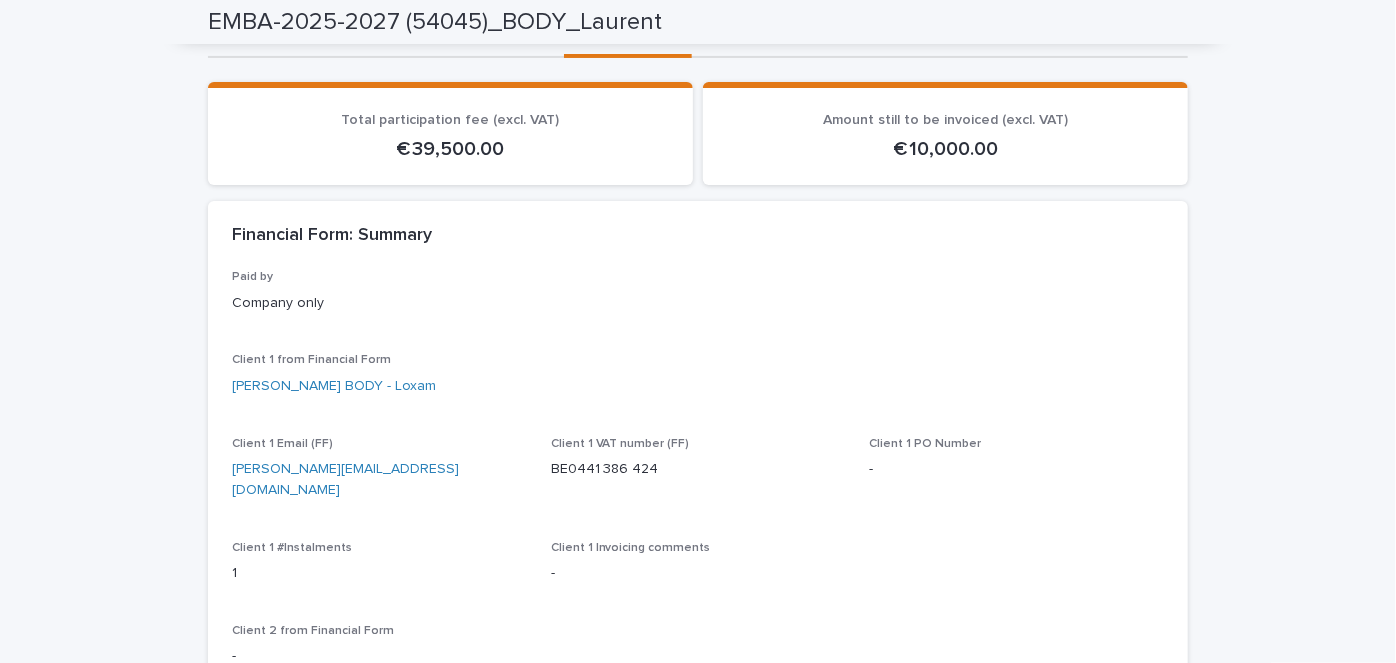 scroll, scrollTop: 0, scrollLeft: 0, axis: both 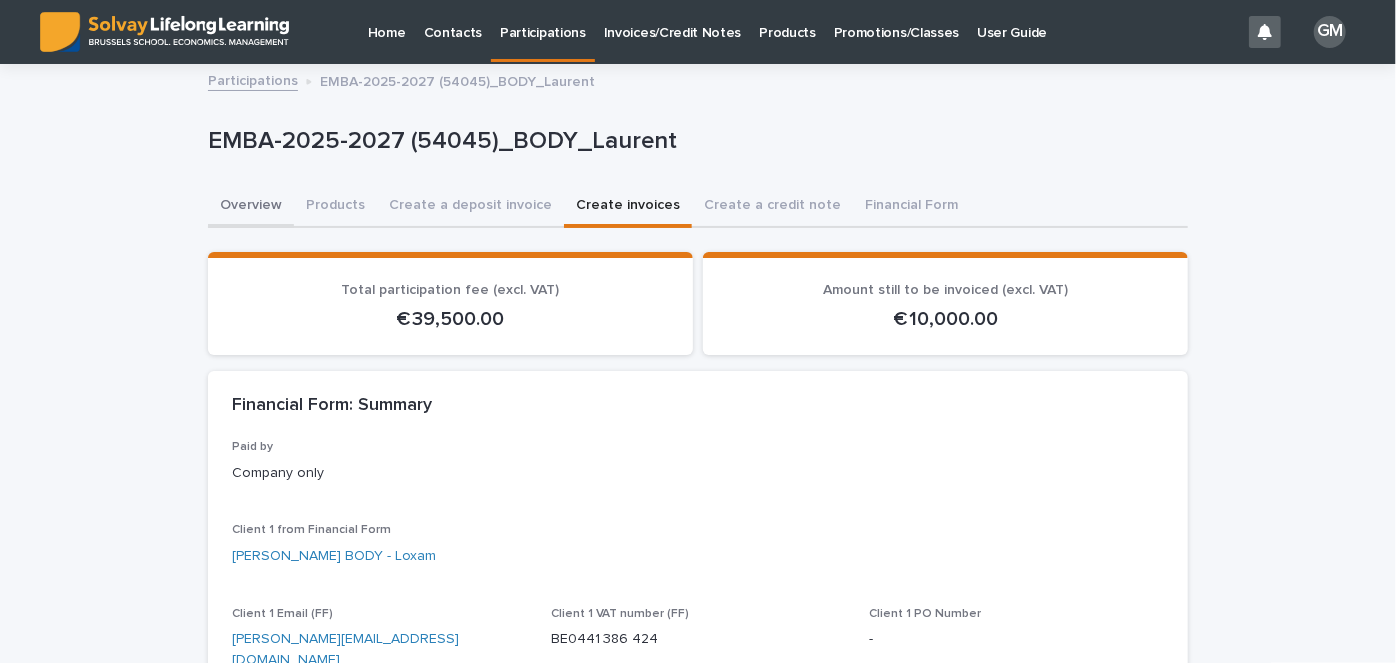 click on "Overview" at bounding box center [251, 207] 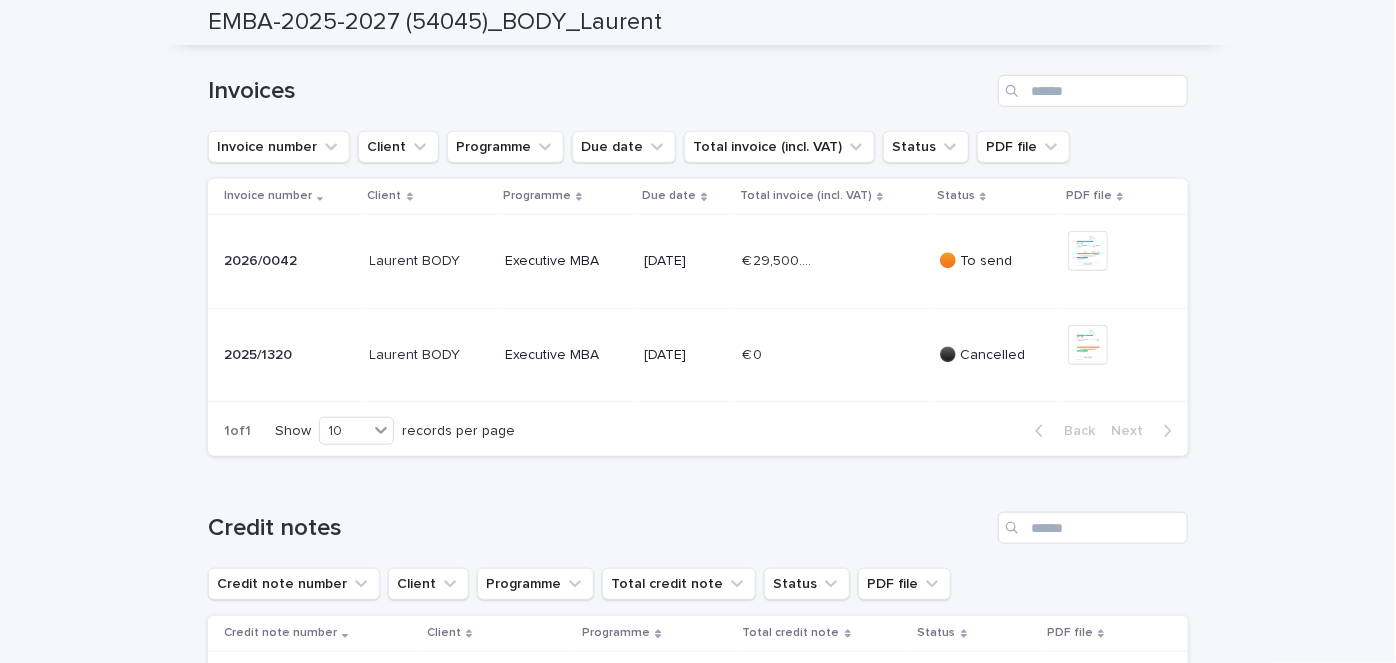 scroll, scrollTop: 0, scrollLeft: 0, axis: both 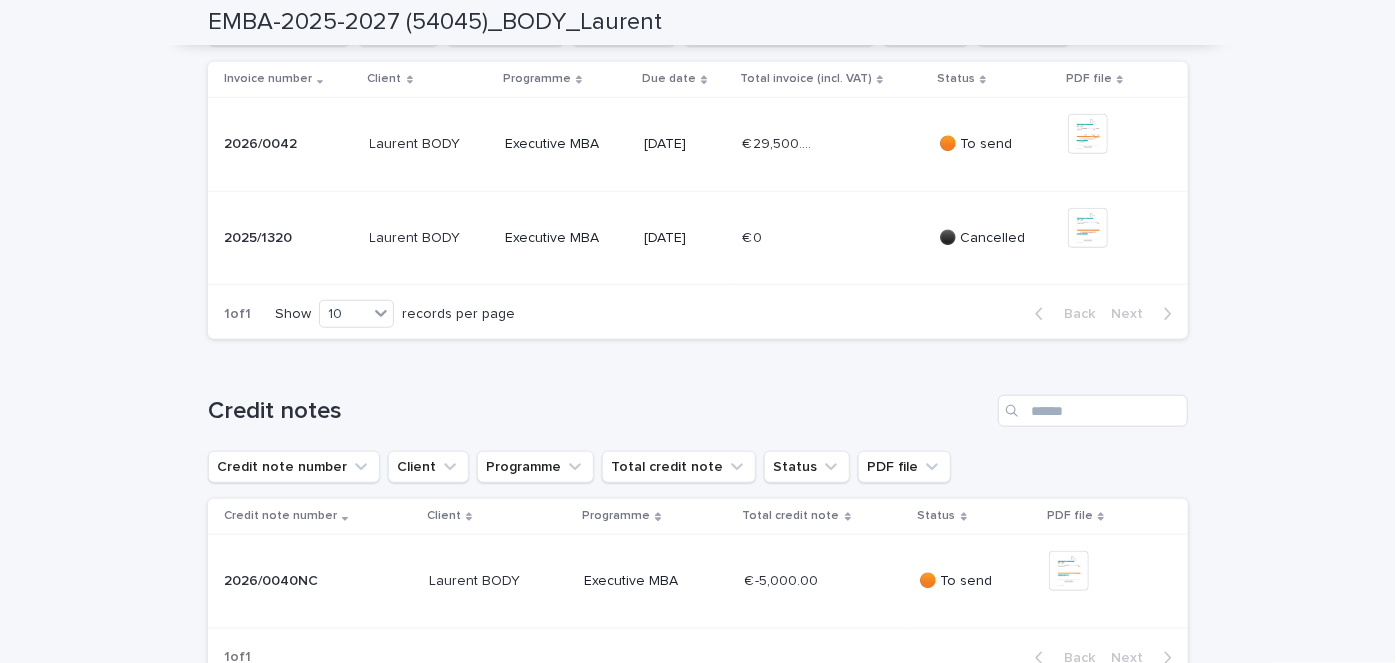click on "€ 29,500.00 € 29,500.00" at bounding box center [832, 144] 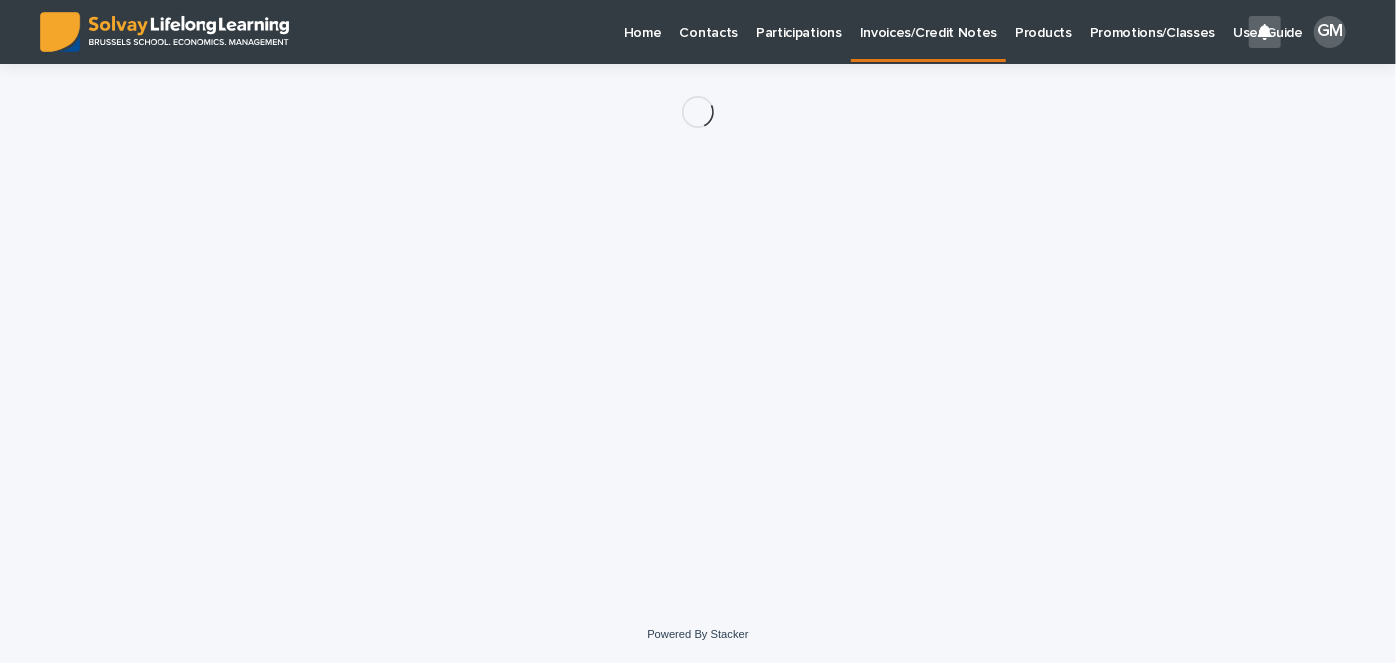 scroll, scrollTop: 0, scrollLeft: 0, axis: both 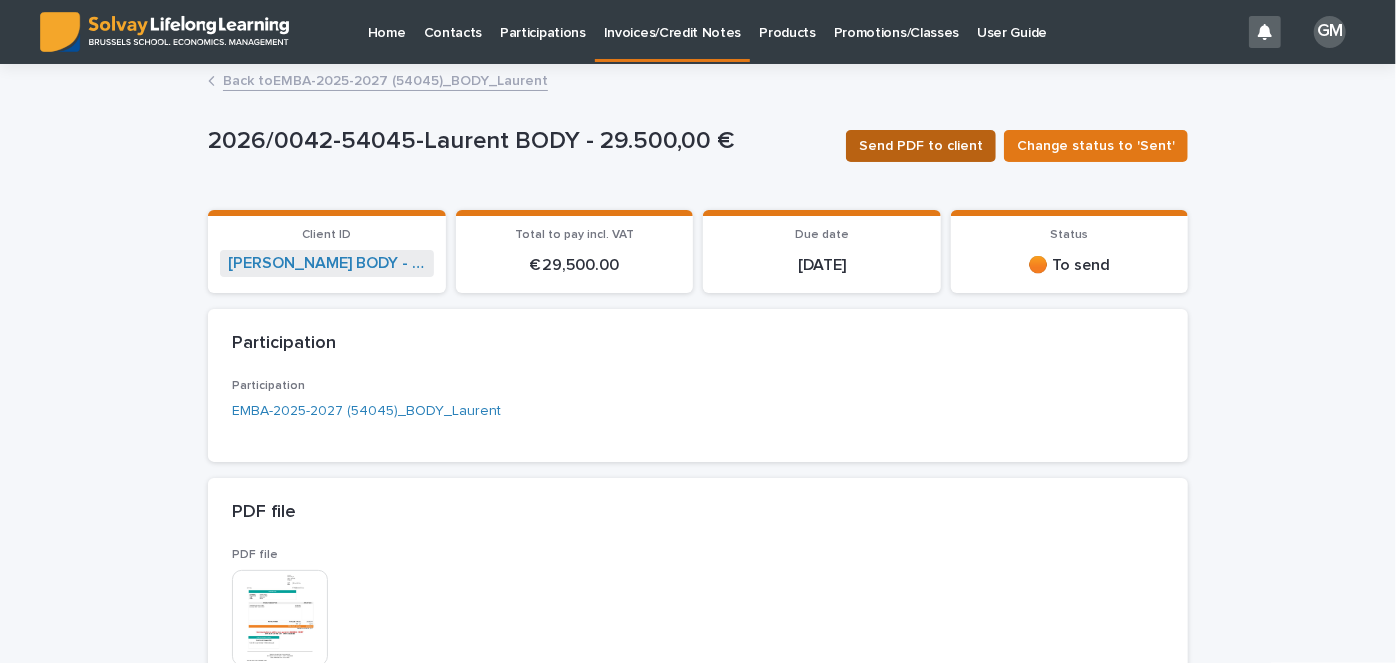 click on "Send PDF to client" at bounding box center [921, 146] 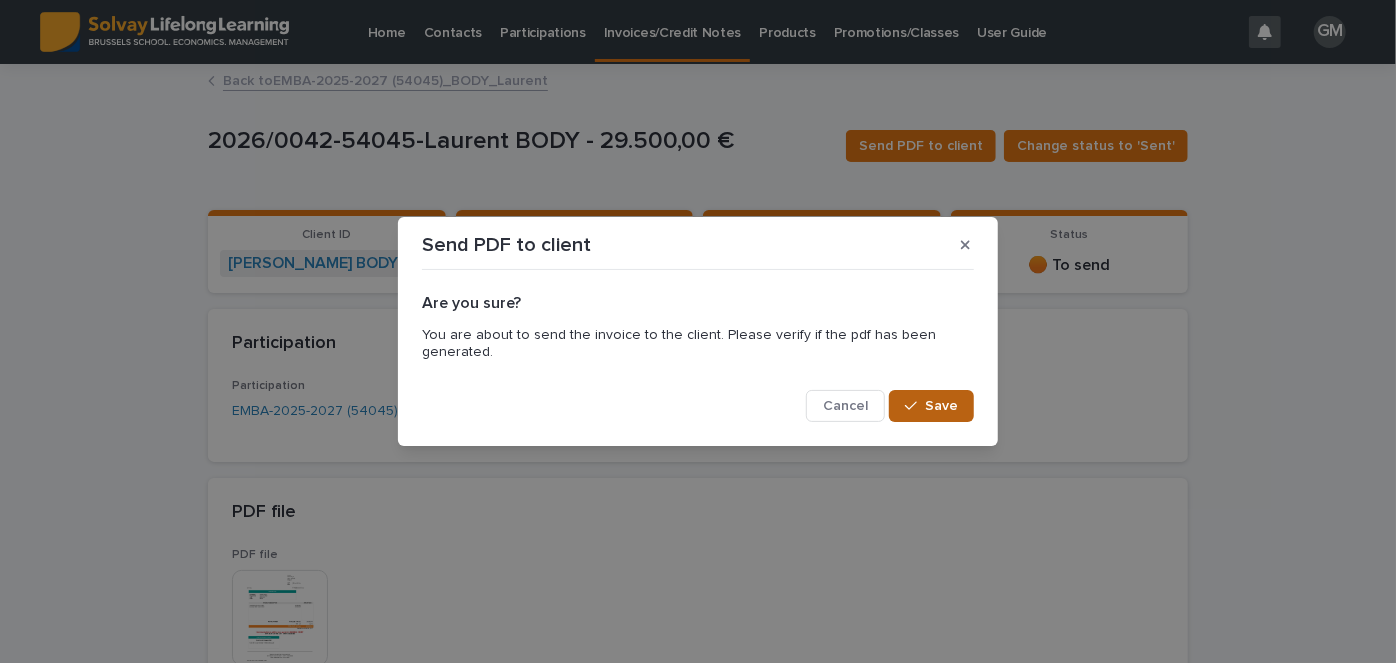click on "Save" at bounding box center [941, 406] 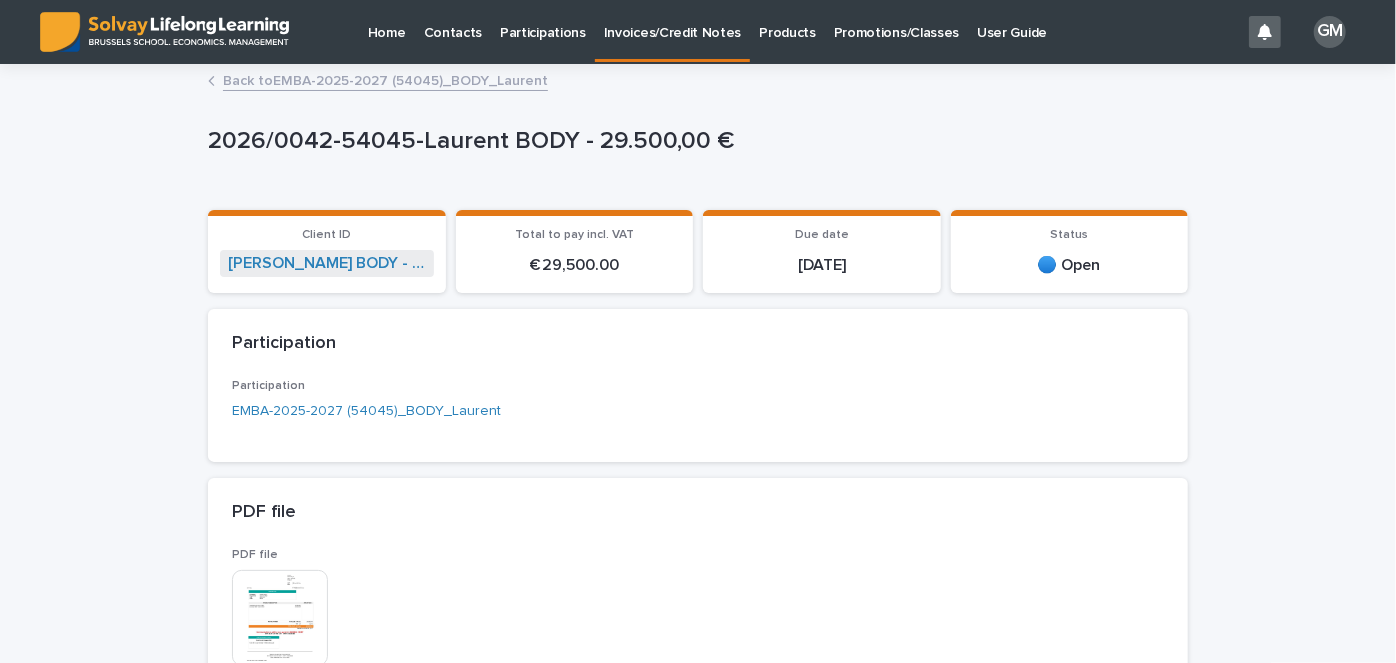 click on "Back to  EMBA-2025-2027 (54045)_BODY_Laurent" at bounding box center [385, 79] 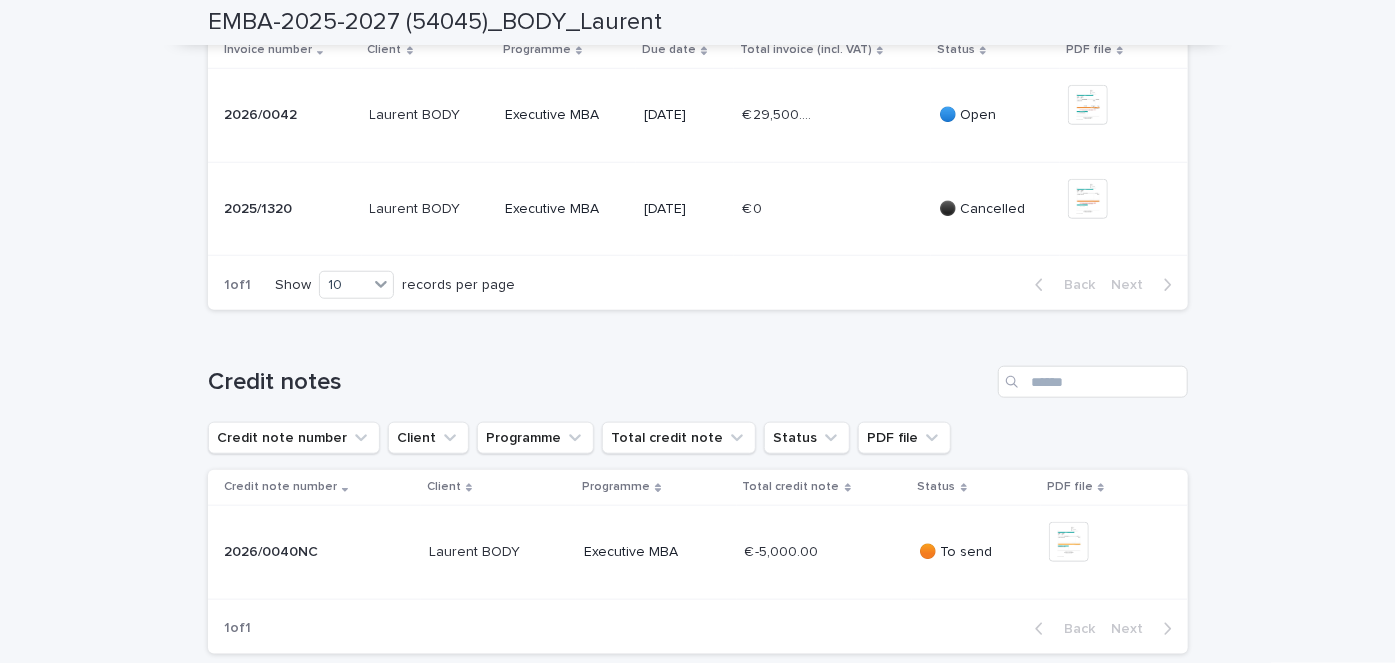 scroll, scrollTop: 805, scrollLeft: 0, axis: vertical 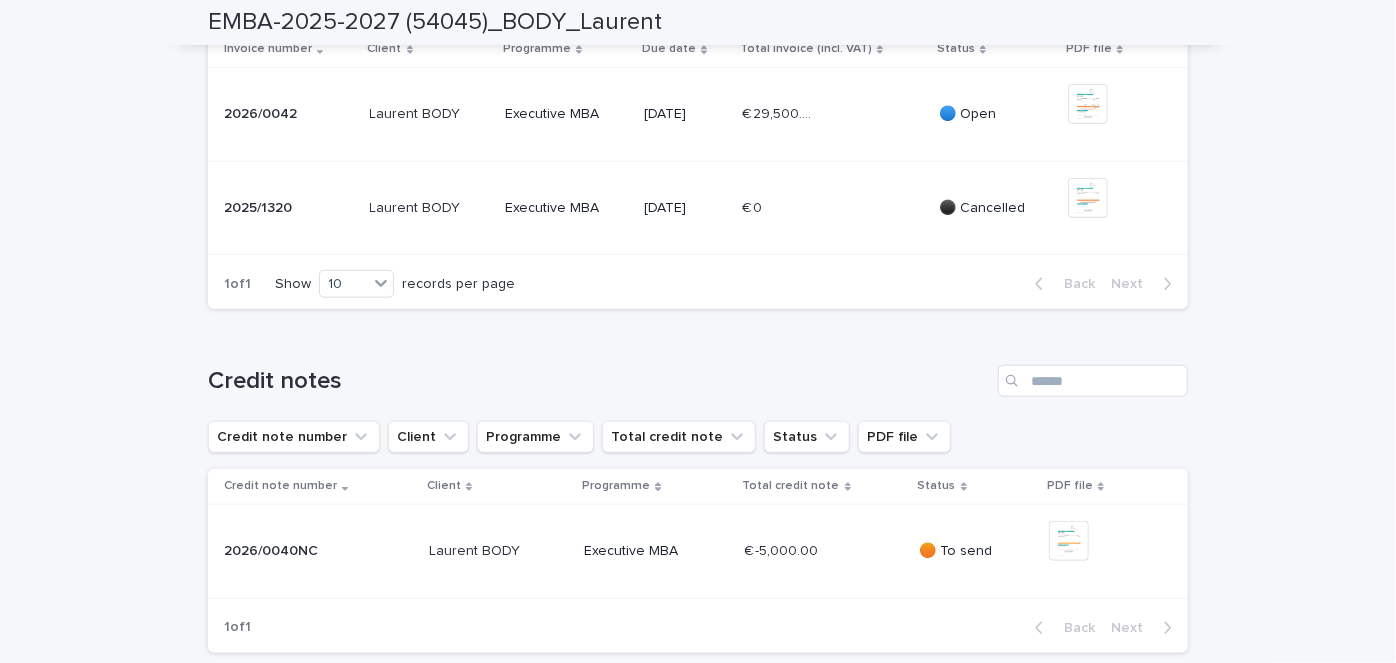 click on "€ 0 € 0" at bounding box center [832, 208] 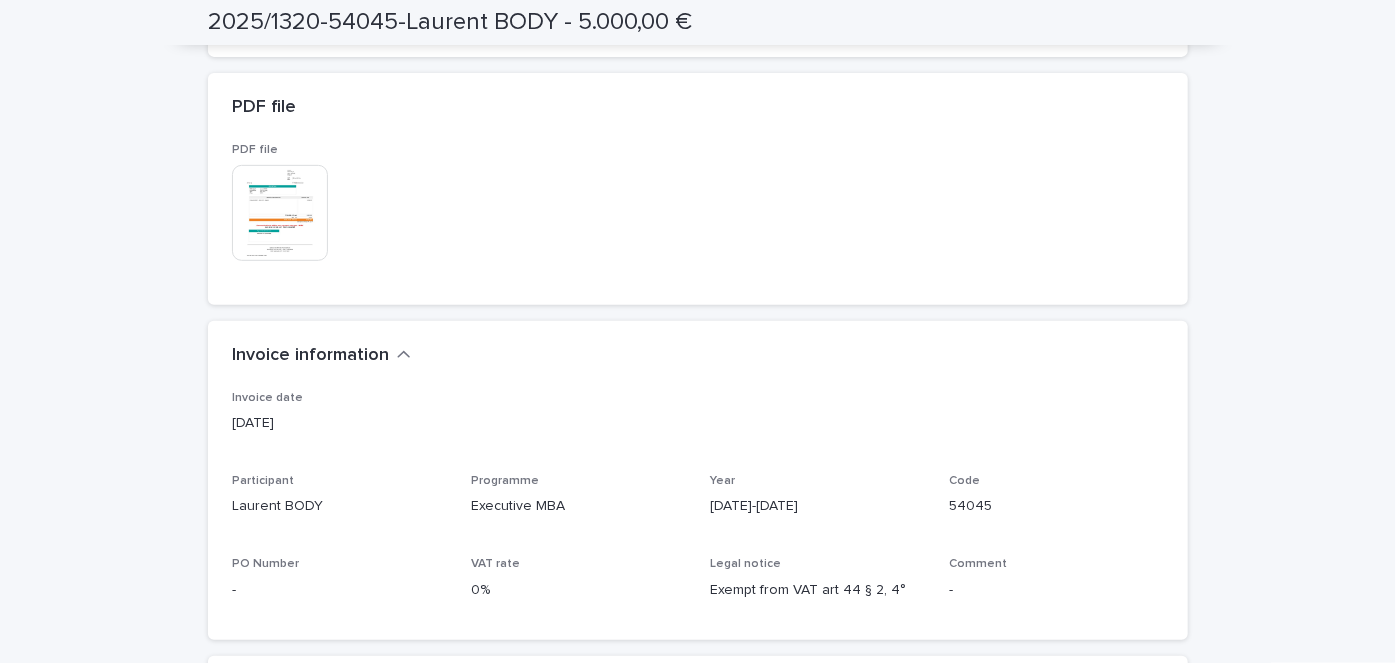 scroll, scrollTop: 0, scrollLeft: 0, axis: both 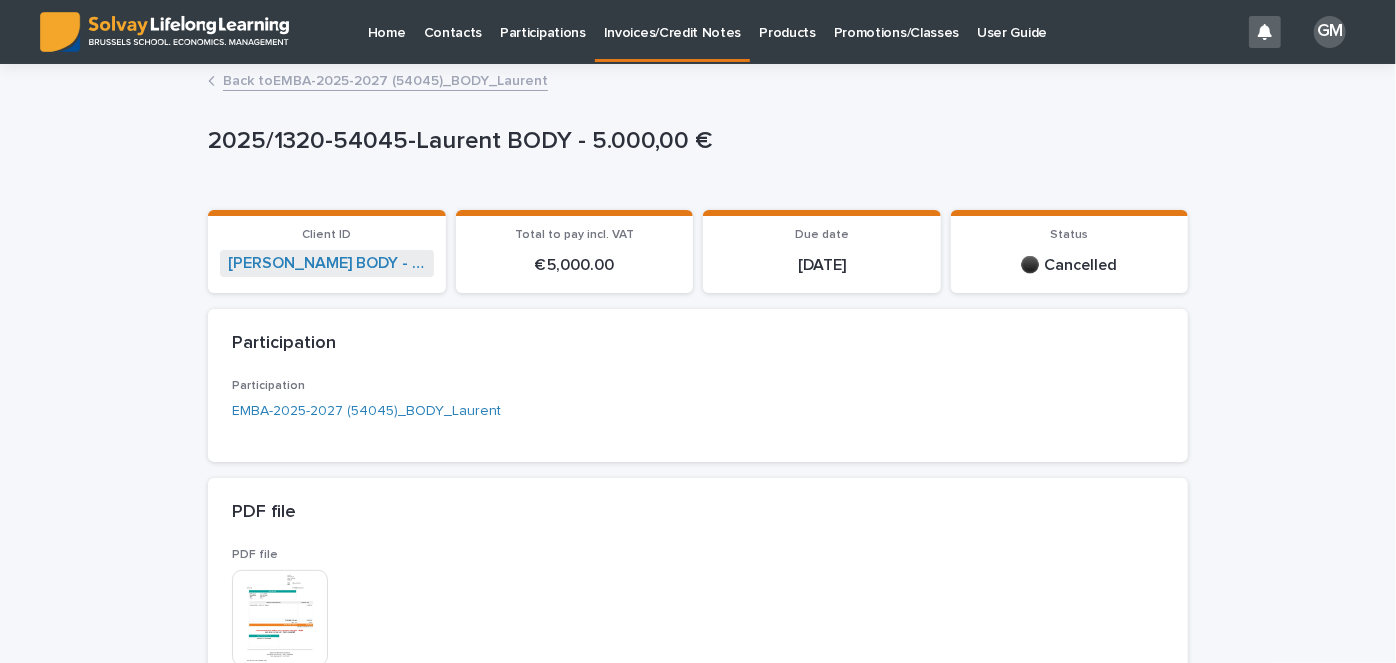 click on "Back to  EMBA-2025-2027 (54045)_BODY_Laurent" at bounding box center [385, 79] 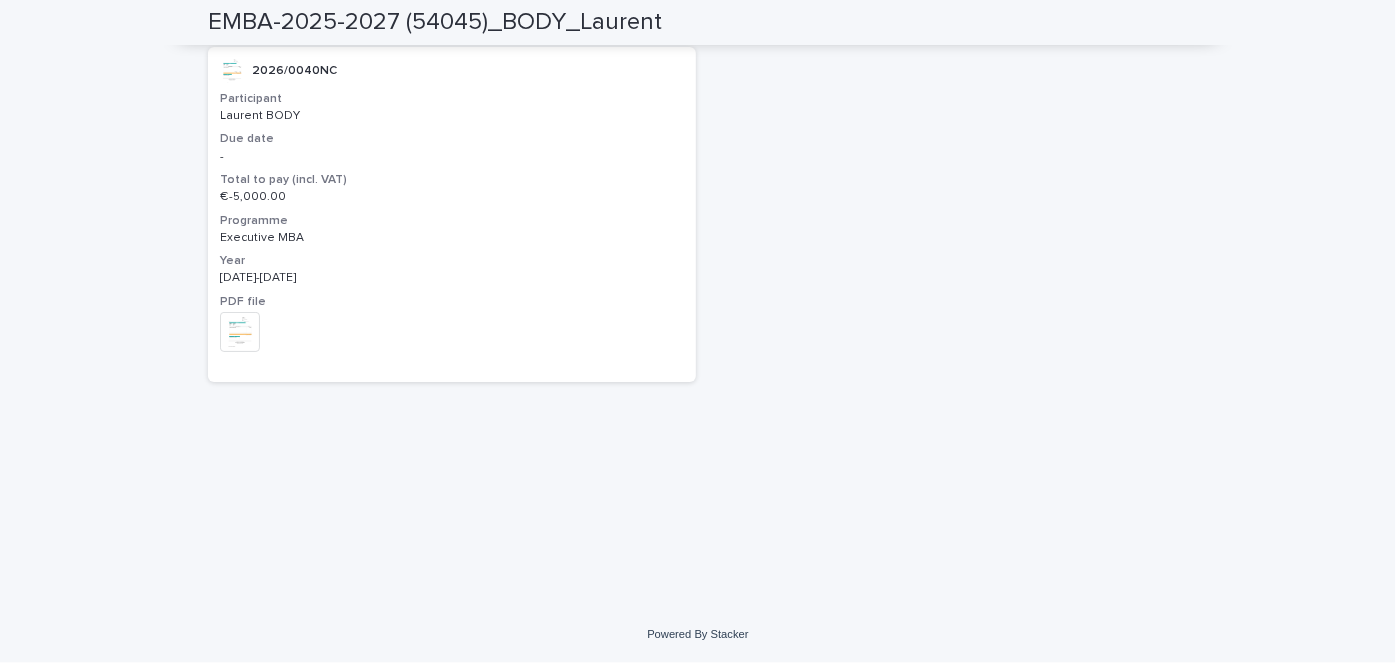 scroll, scrollTop: 1701, scrollLeft: 0, axis: vertical 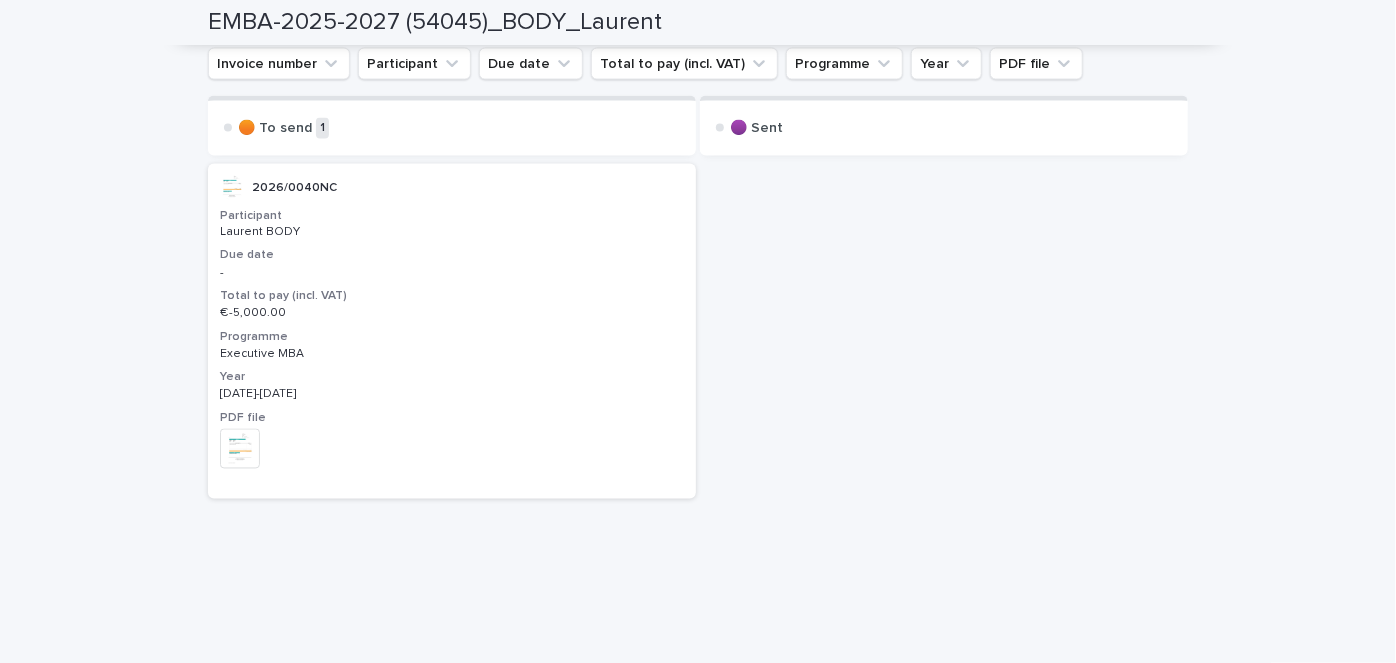 click on "Participant" at bounding box center [452, 216] 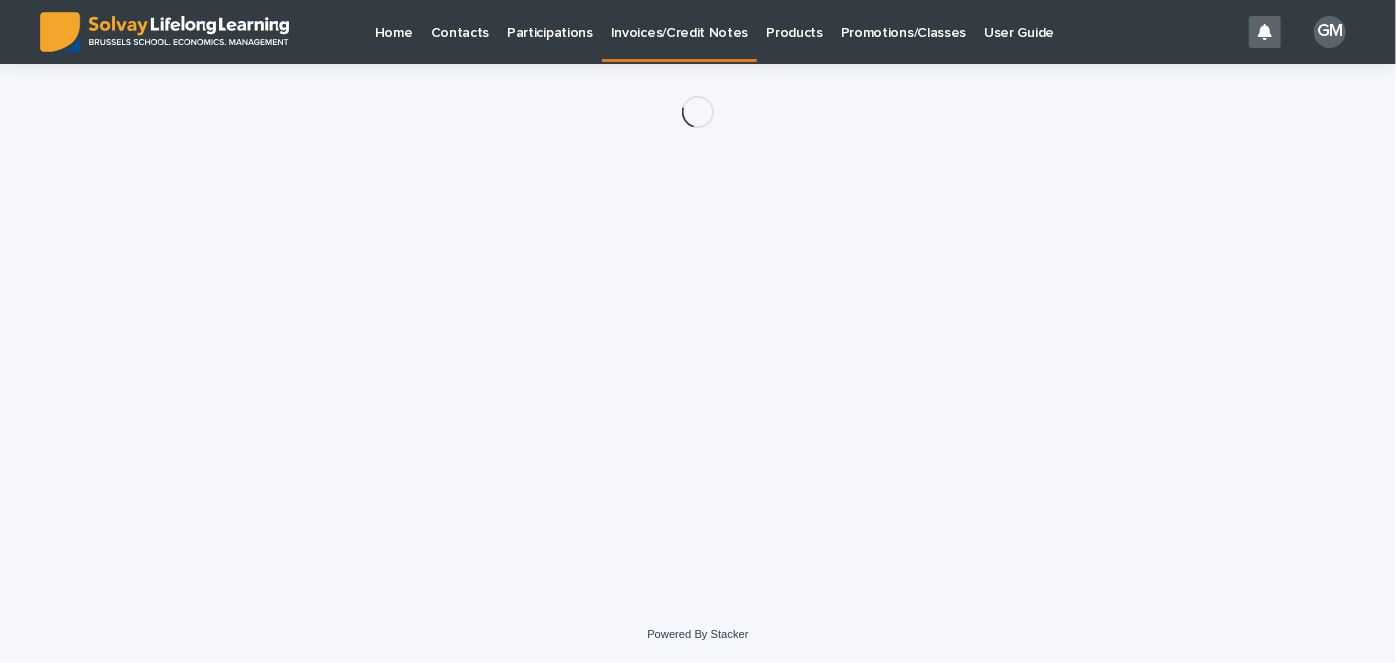 scroll, scrollTop: 0, scrollLeft: 0, axis: both 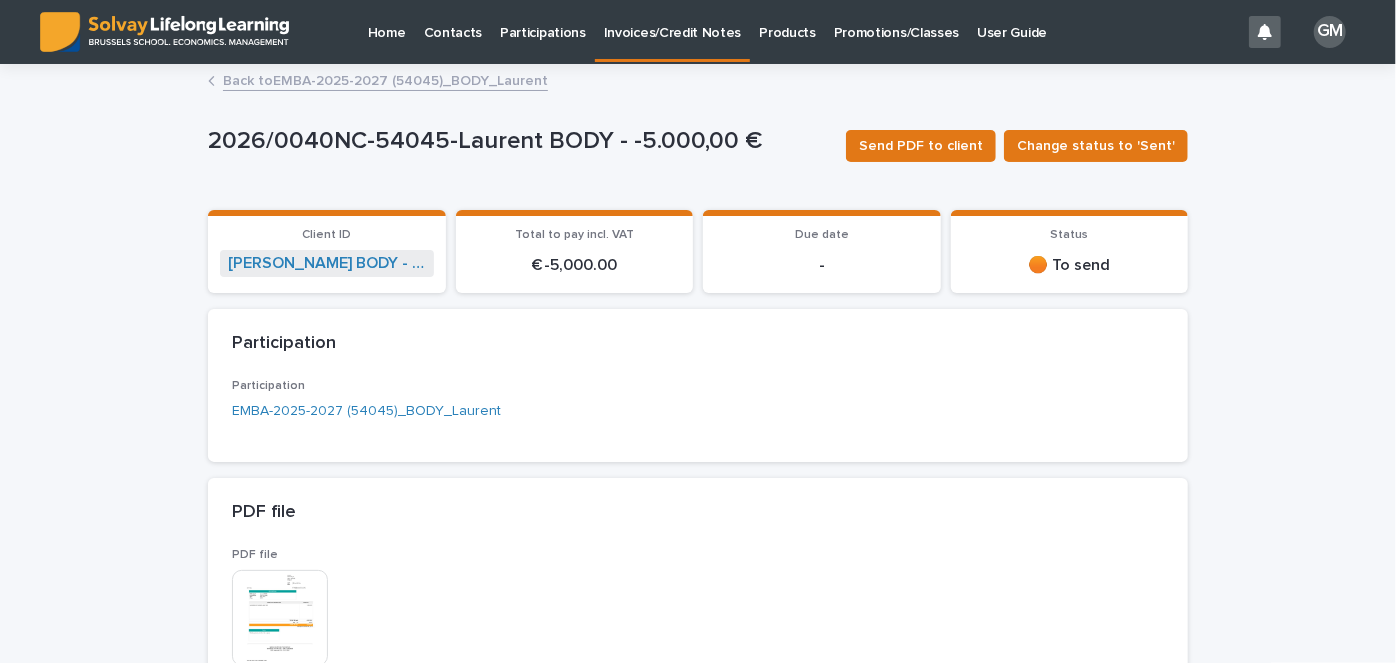 click on "Back to  EMBA-2025-2027 (54045)_BODY_Laurent" at bounding box center (385, 79) 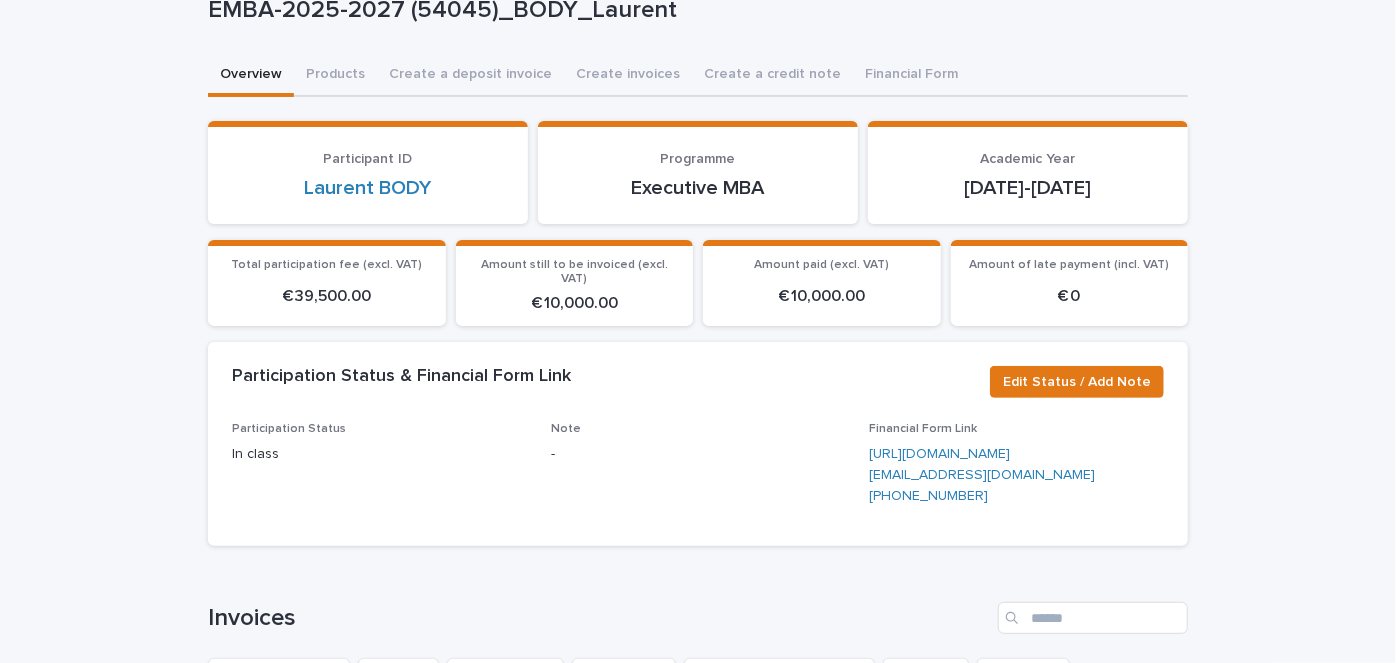 scroll, scrollTop: 0, scrollLeft: 0, axis: both 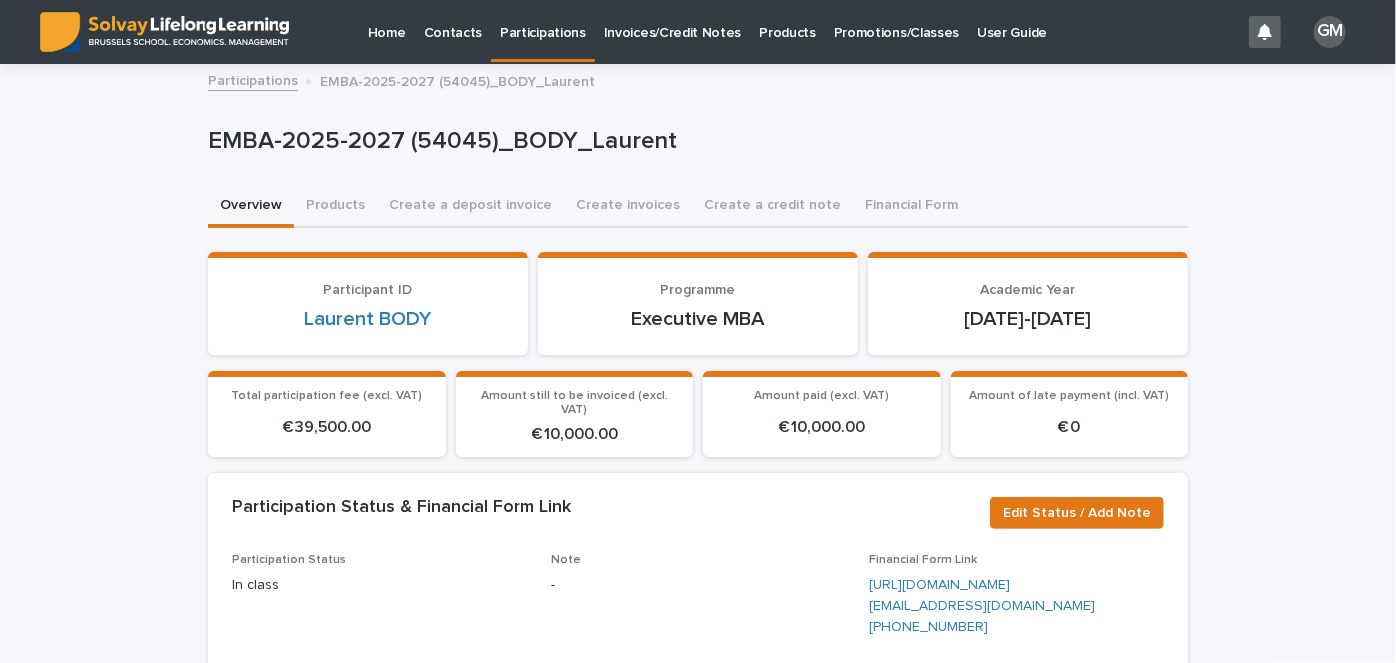 click on "Participations" at bounding box center [253, 79] 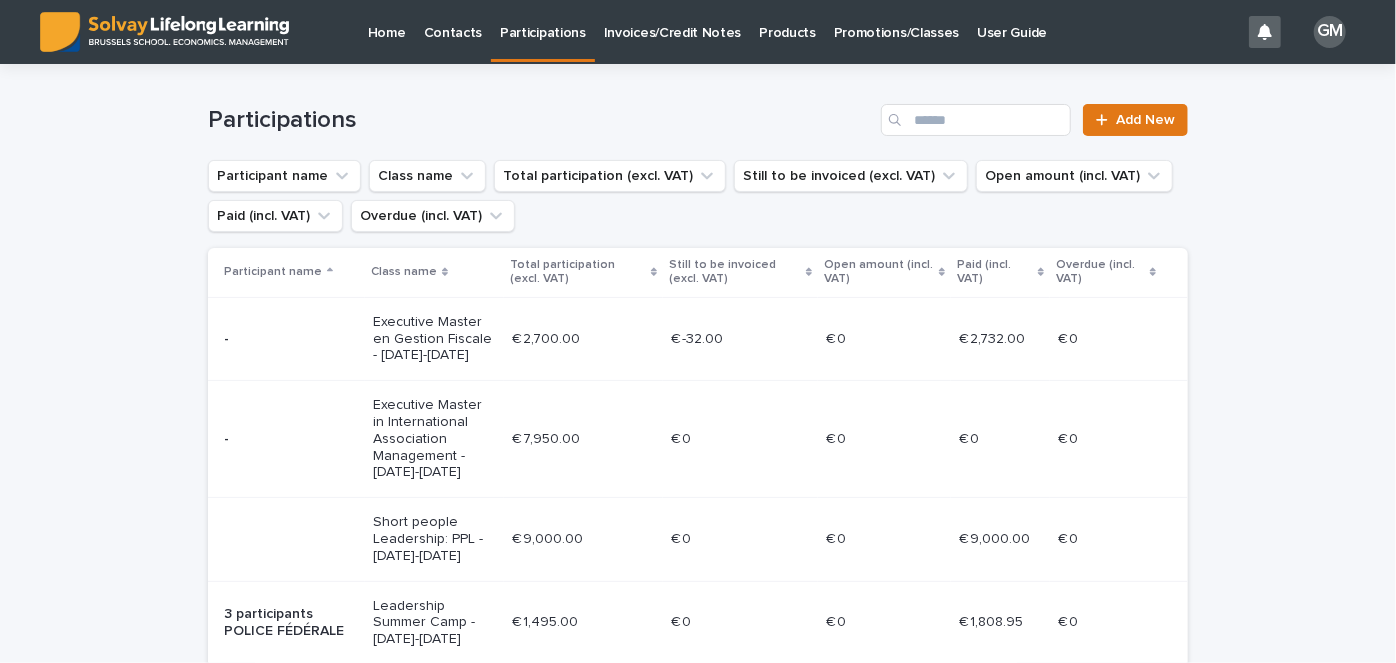 click on "Promotions/Classes" at bounding box center (896, 21) 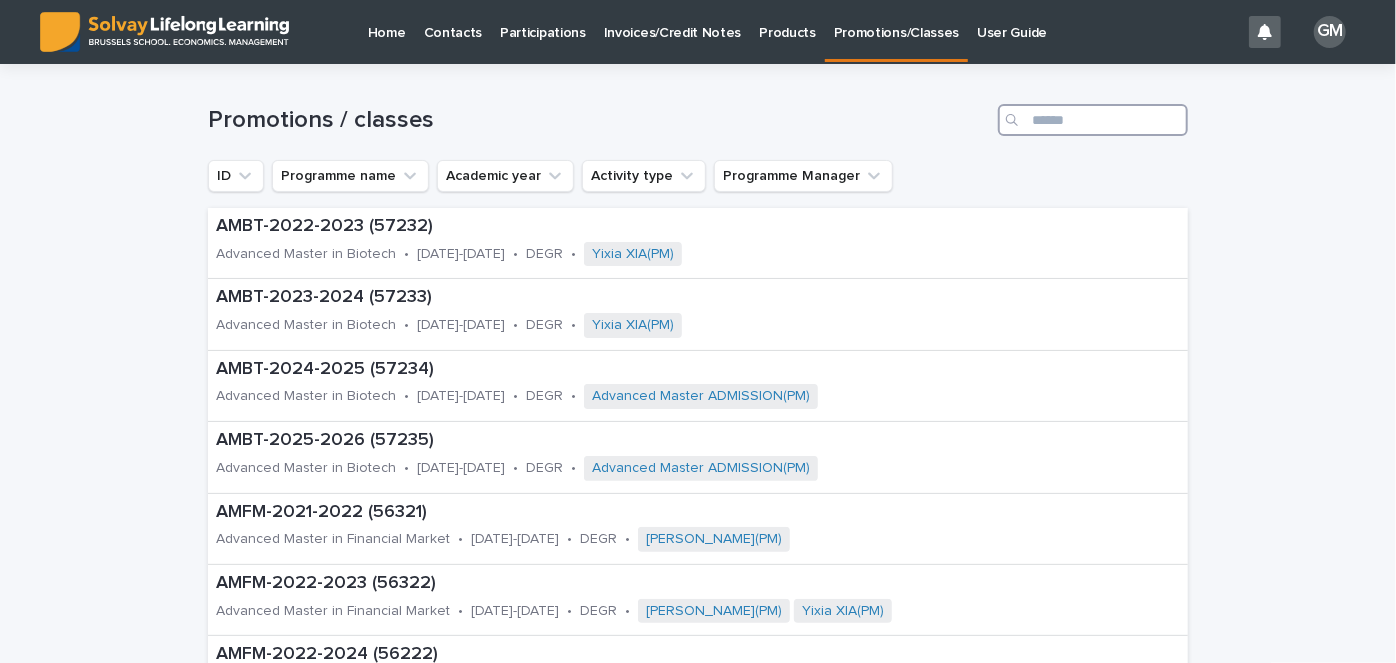 click at bounding box center (1093, 120) 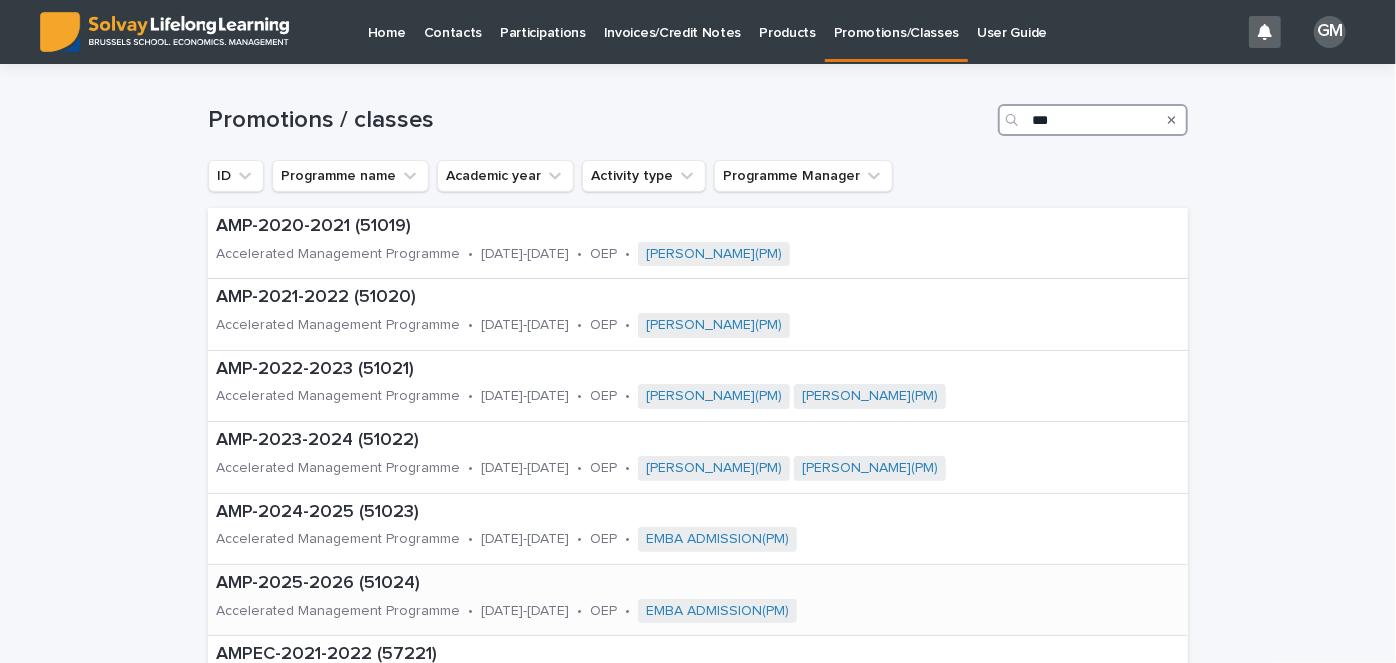 type on "***" 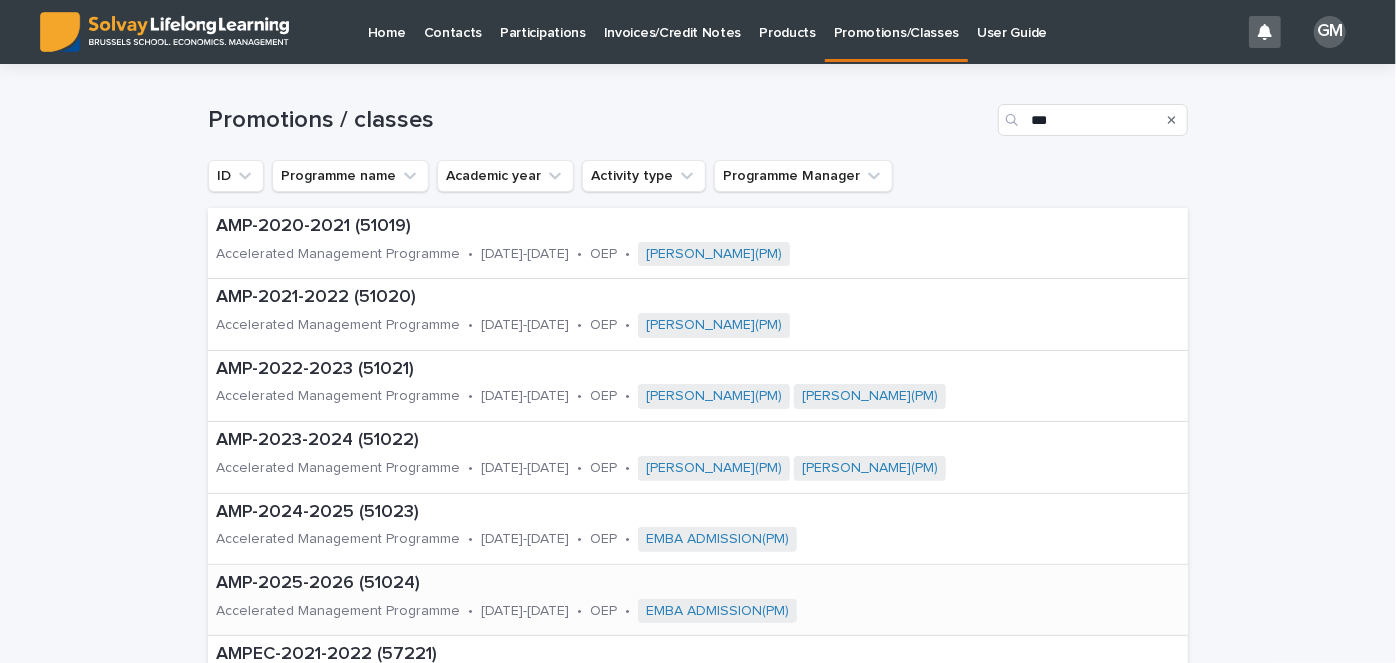 click on "AMP-2025-2026 (51024)" at bounding box center (610, 584) 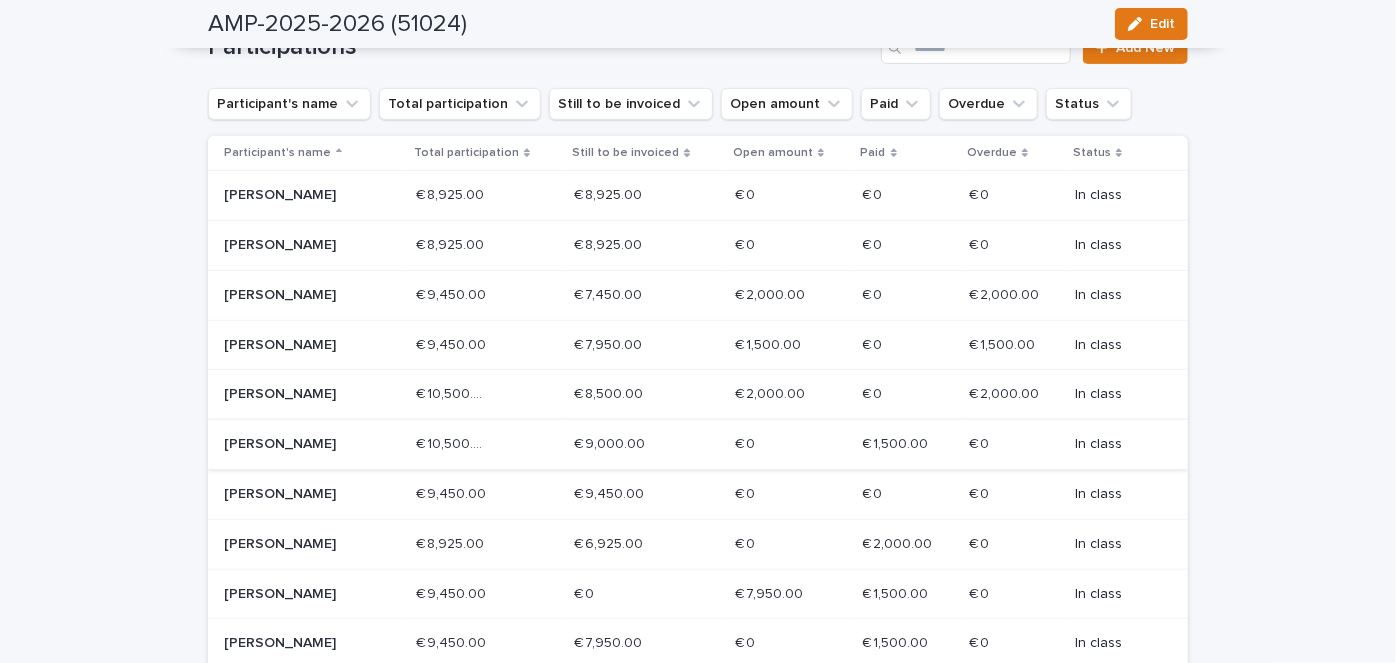 scroll, scrollTop: 362, scrollLeft: 0, axis: vertical 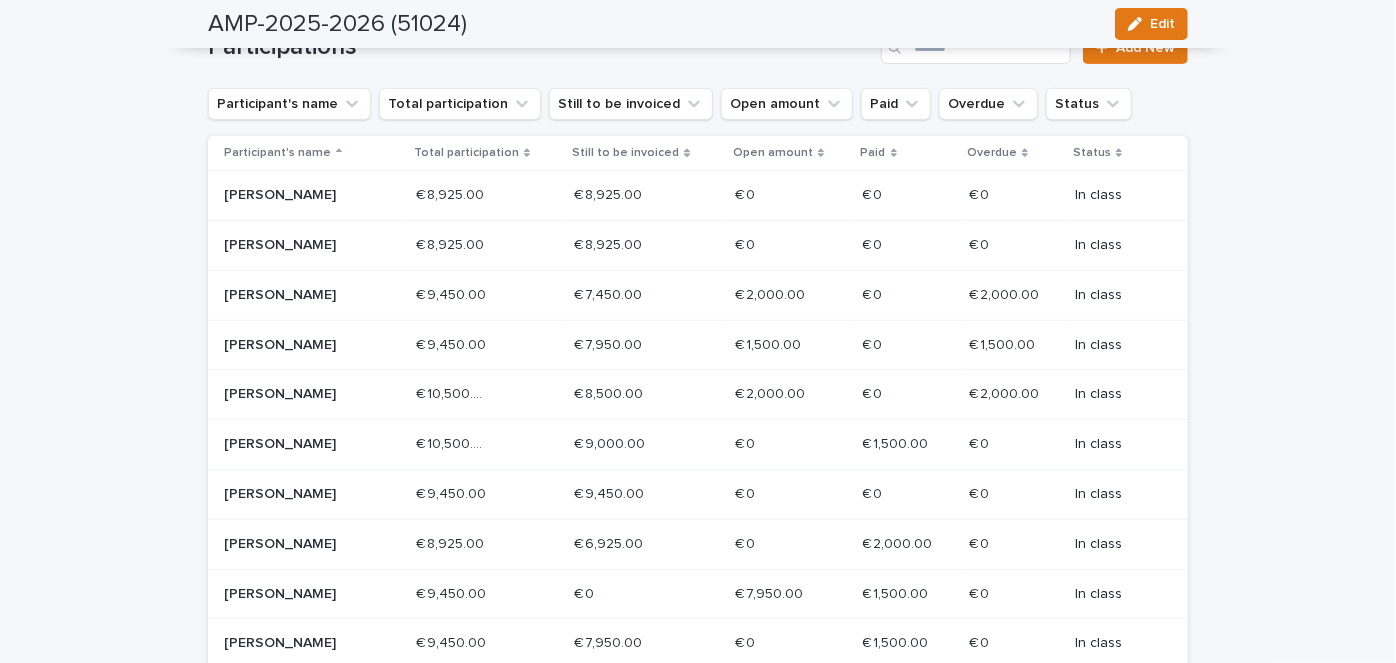 click on "[PERSON_NAME]" at bounding box center (295, 444) 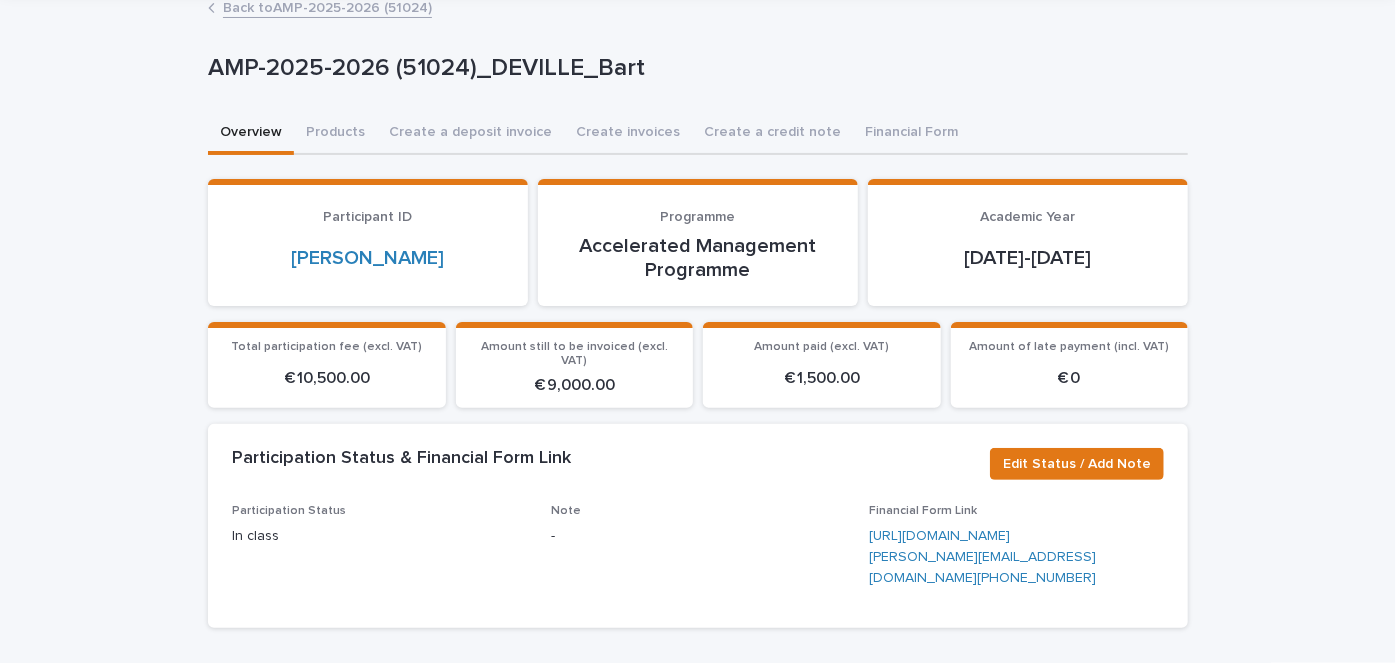 scroll, scrollTop: 72, scrollLeft: 0, axis: vertical 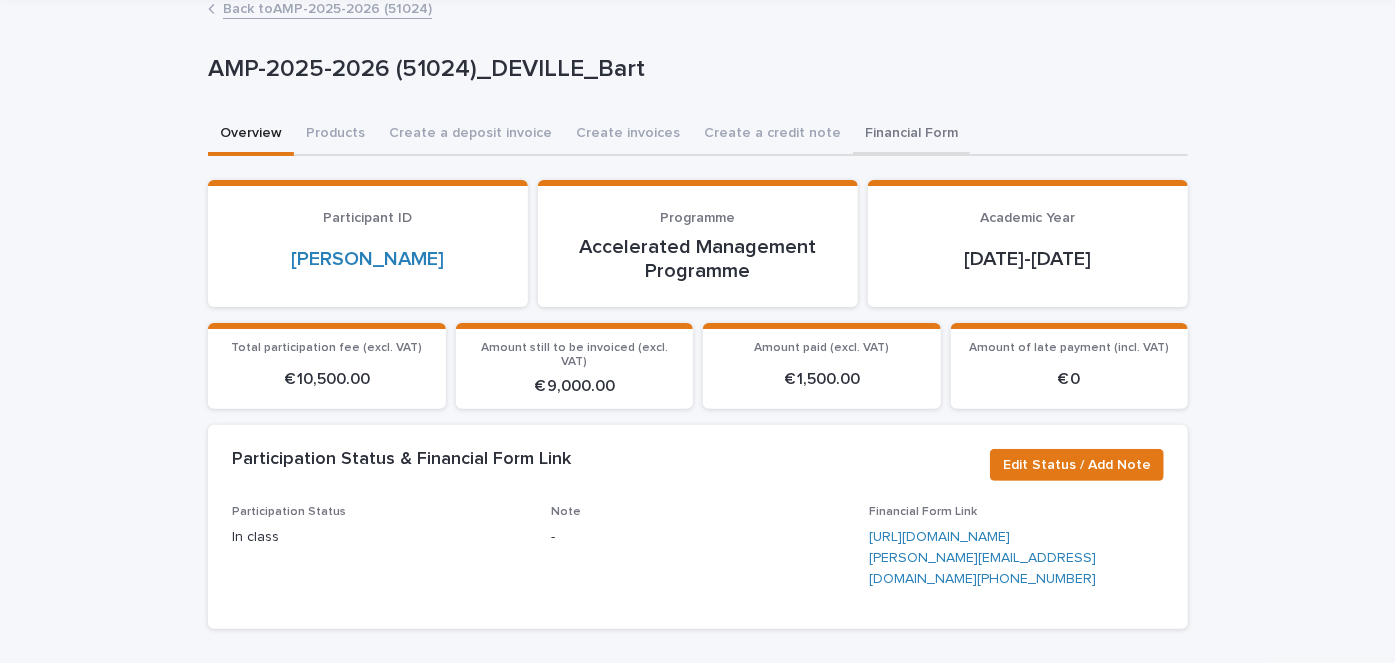 click on "Financial Form" at bounding box center [911, 135] 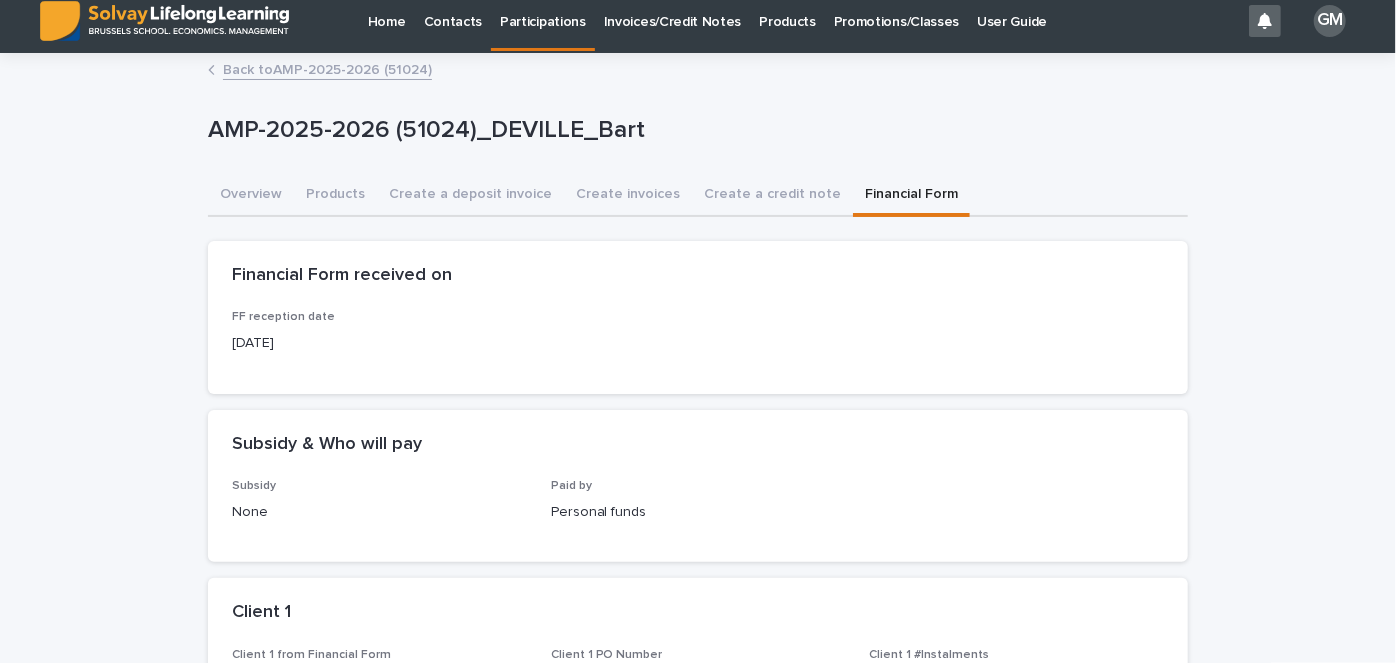 scroll, scrollTop: 10, scrollLeft: 0, axis: vertical 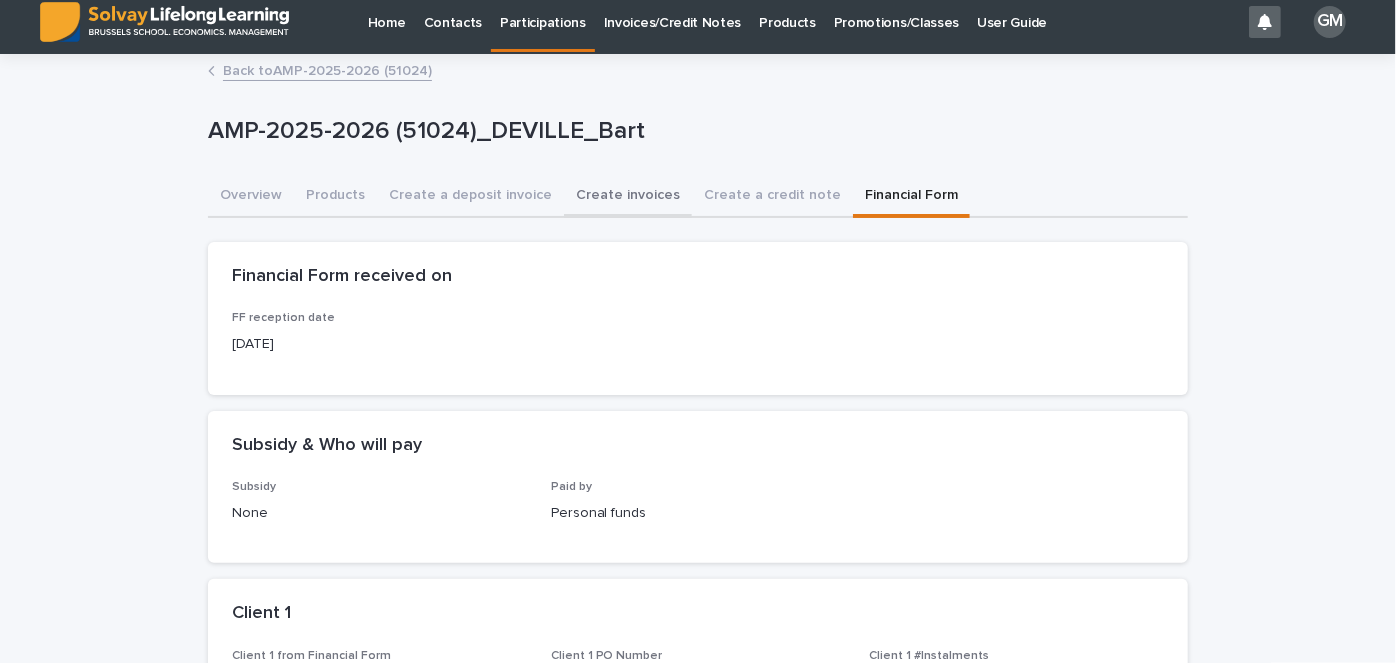 click on "Create invoices" at bounding box center (628, 197) 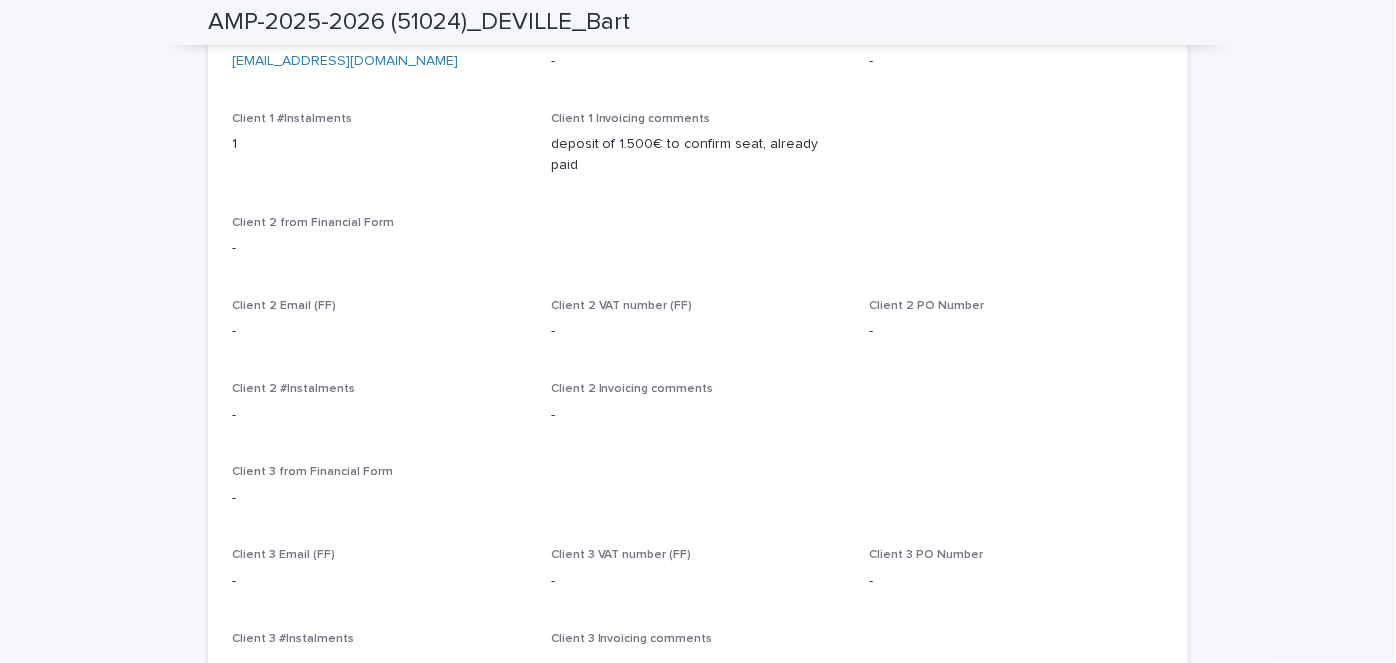 scroll, scrollTop: 0, scrollLeft: 0, axis: both 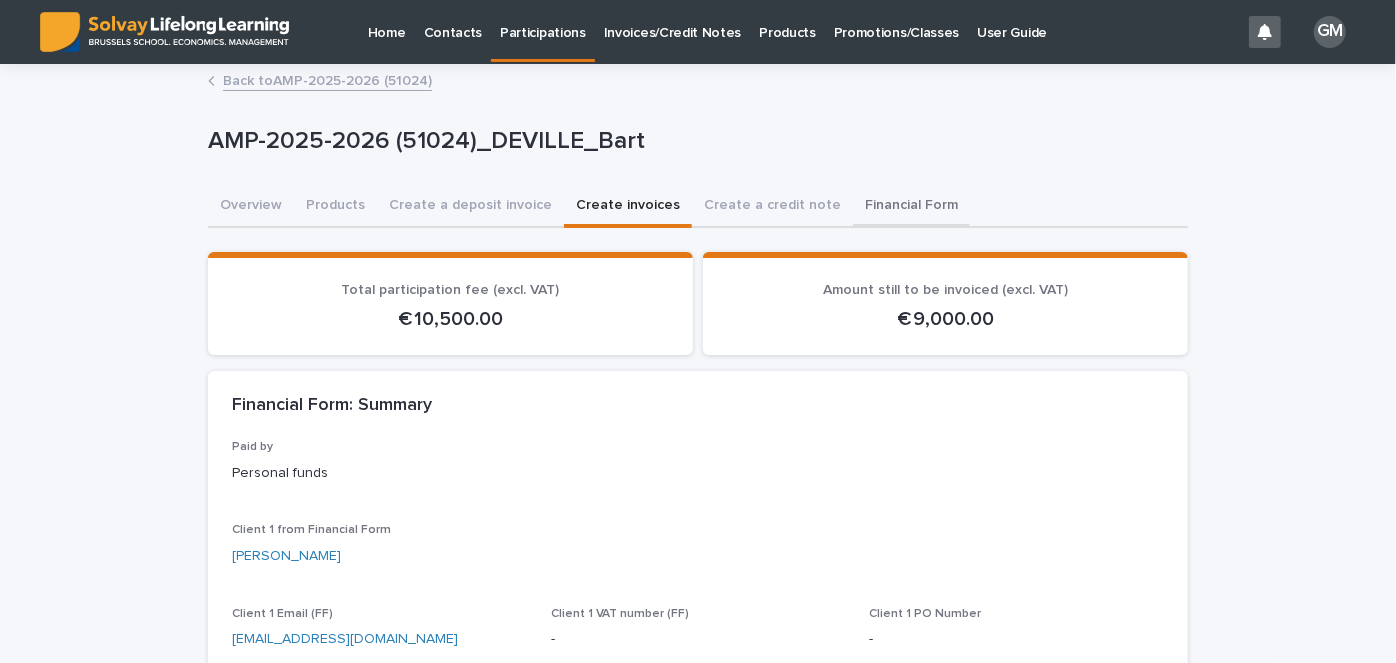 click on "Financial Form" at bounding box center [911, 207] 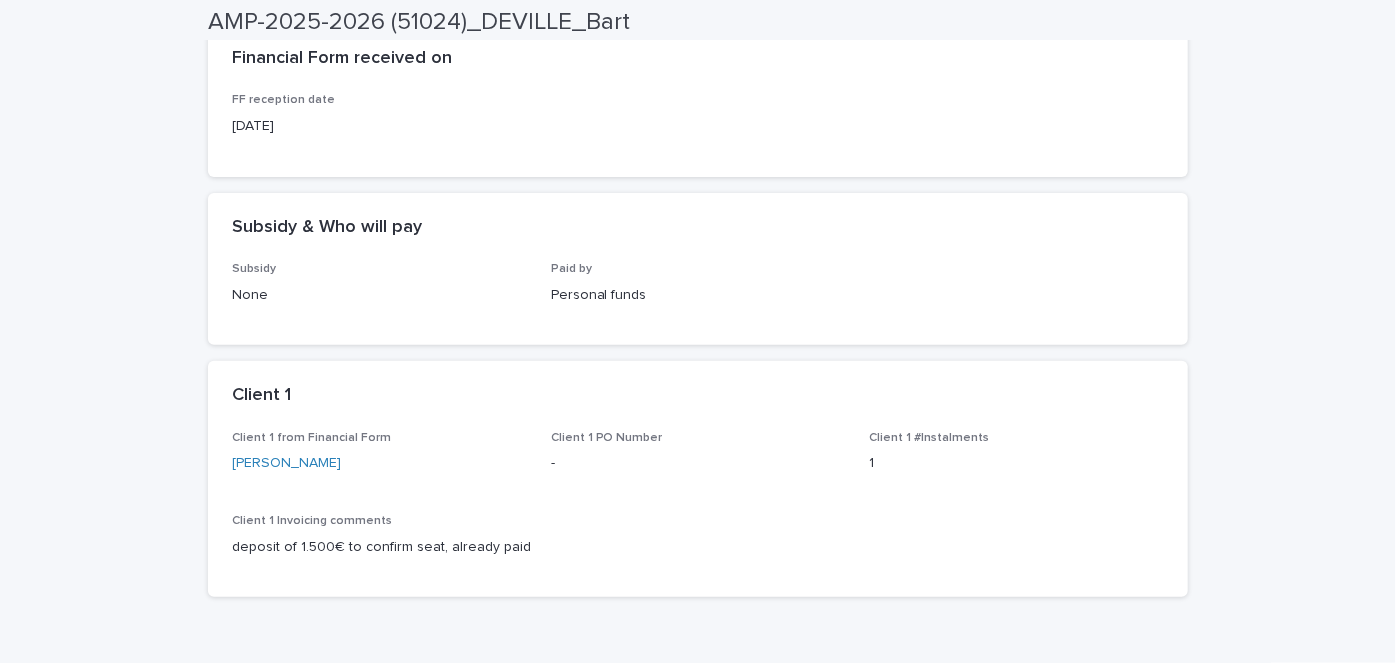 scroll, scrollTop: 0, scrollLeft: 0, axis: both 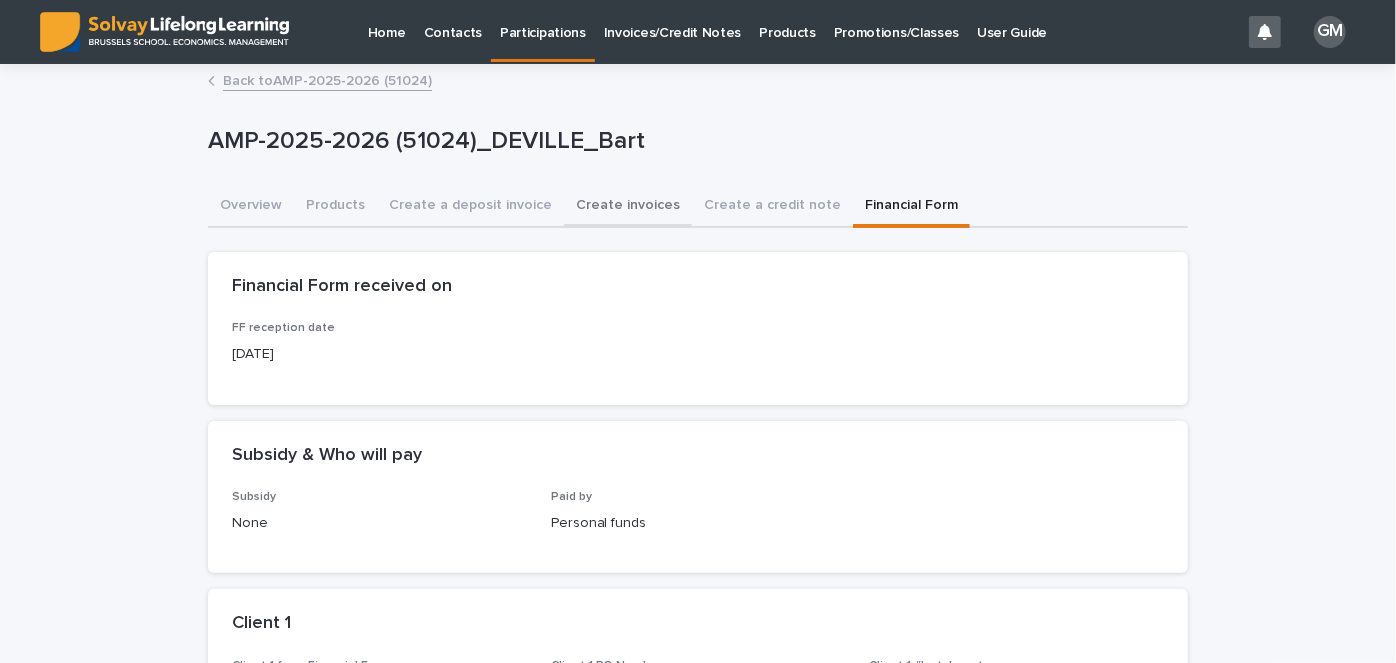 click on "Create invoices" at bounding box center [628, 207] 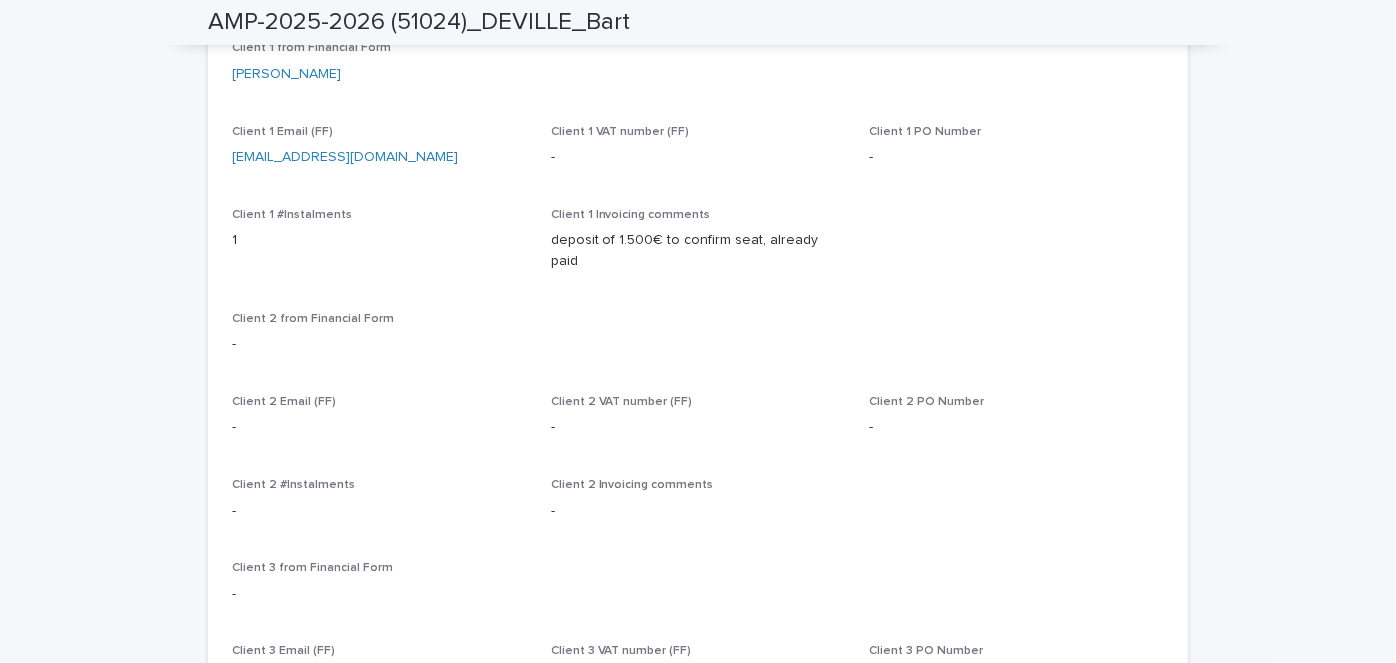scroll, scrollTop: 908, scrollLeft: 0, axis: vertical 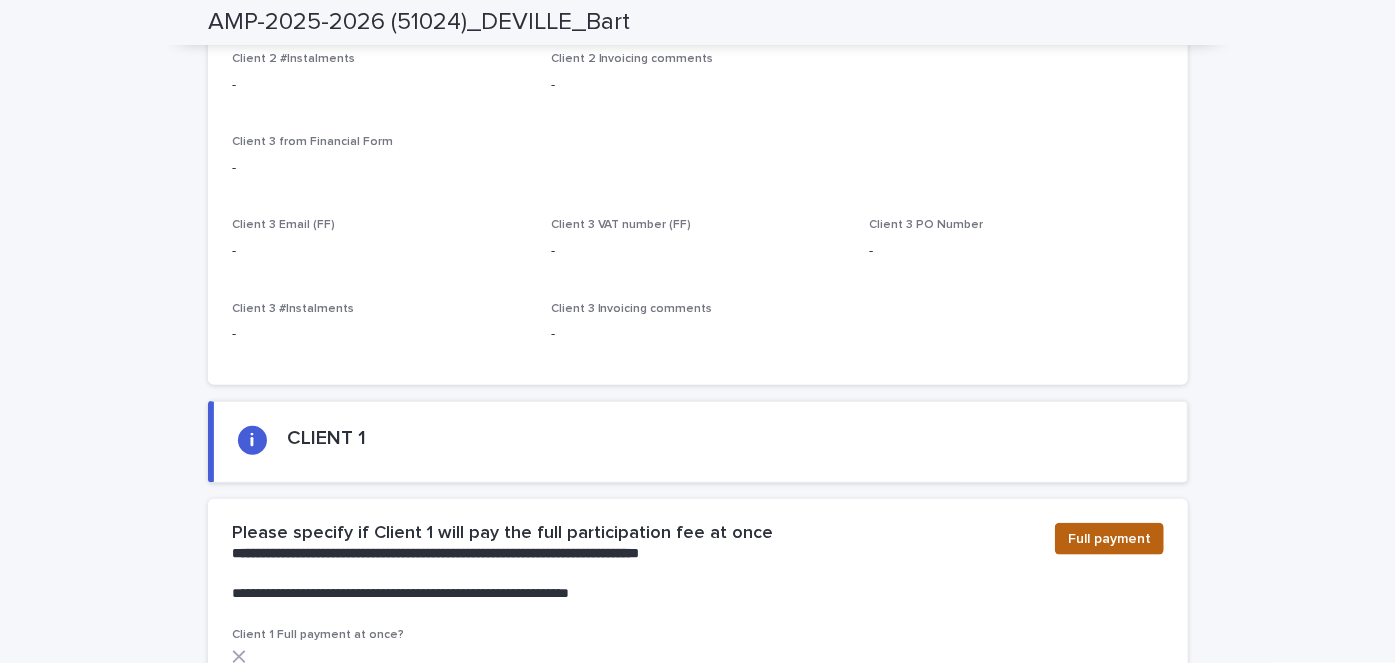 click on "Full payment" at bounding box center [1109, 539] 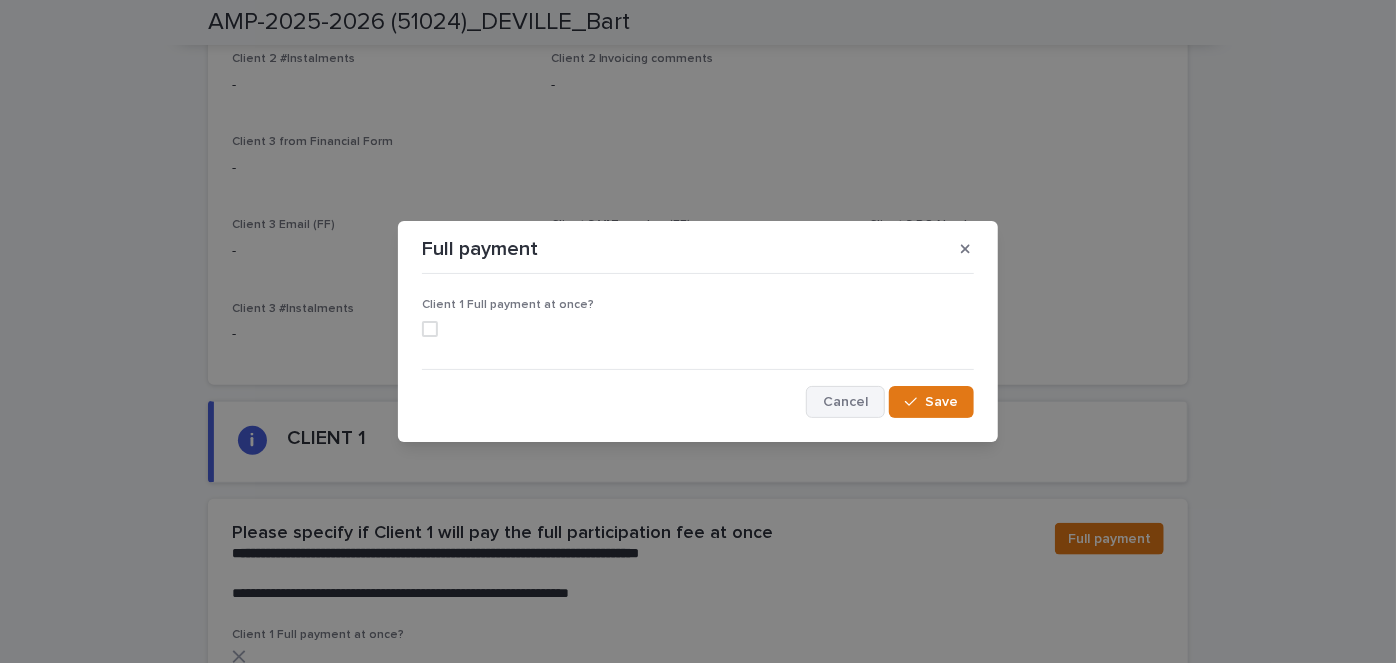 click on "Cancel" at bounding box center [845, 402] 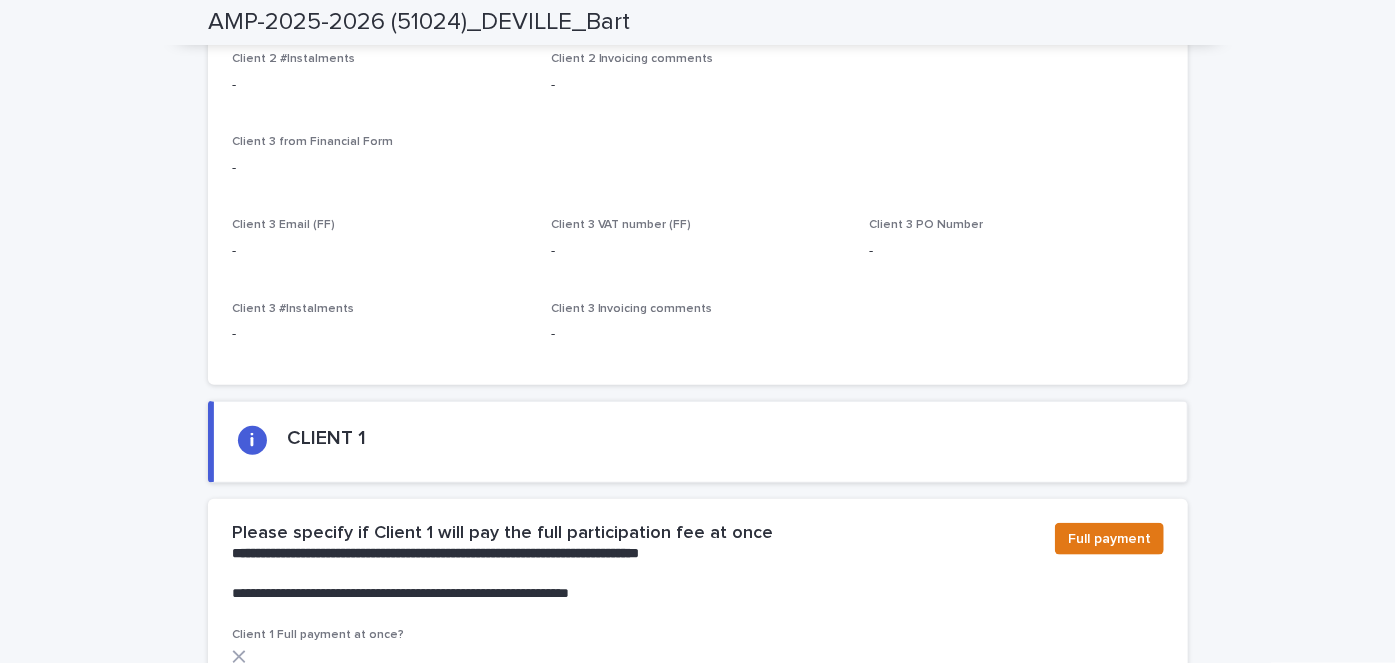 scroll, scrollTop: 1243, scrollLeft: 0, axis: vertical 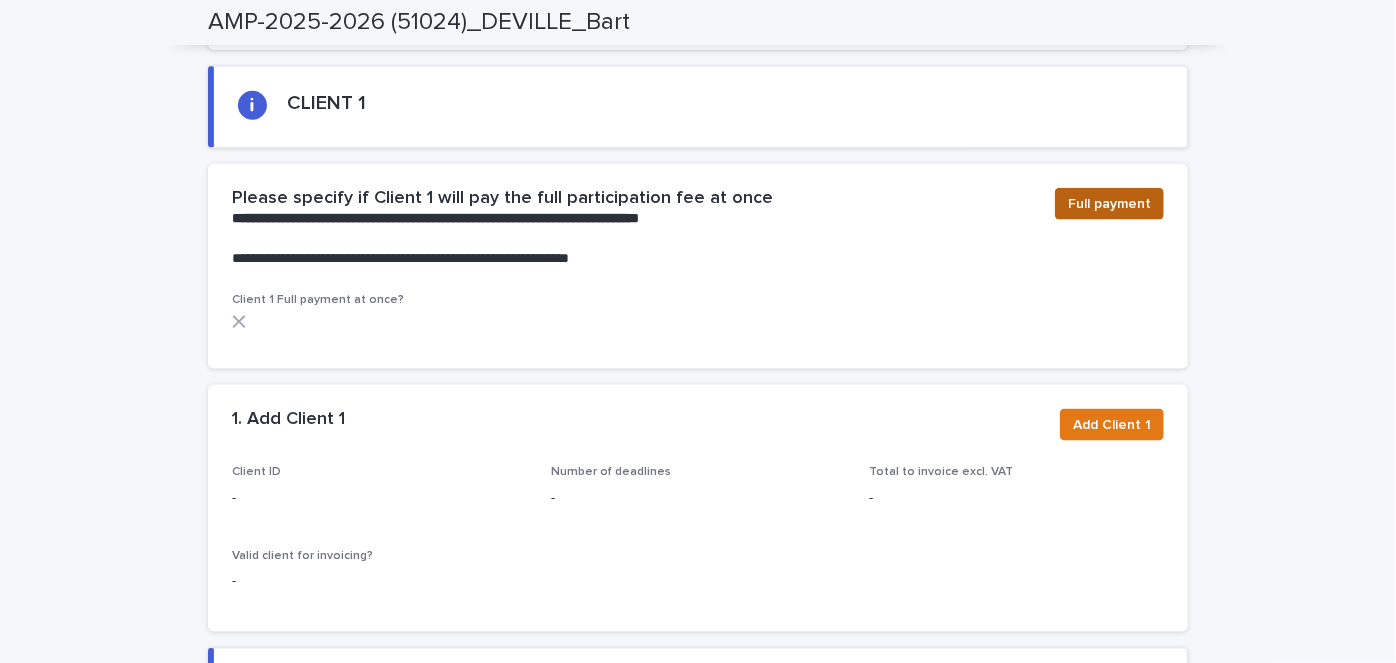 click on "Full payment" at bounding box center [1109, 204] 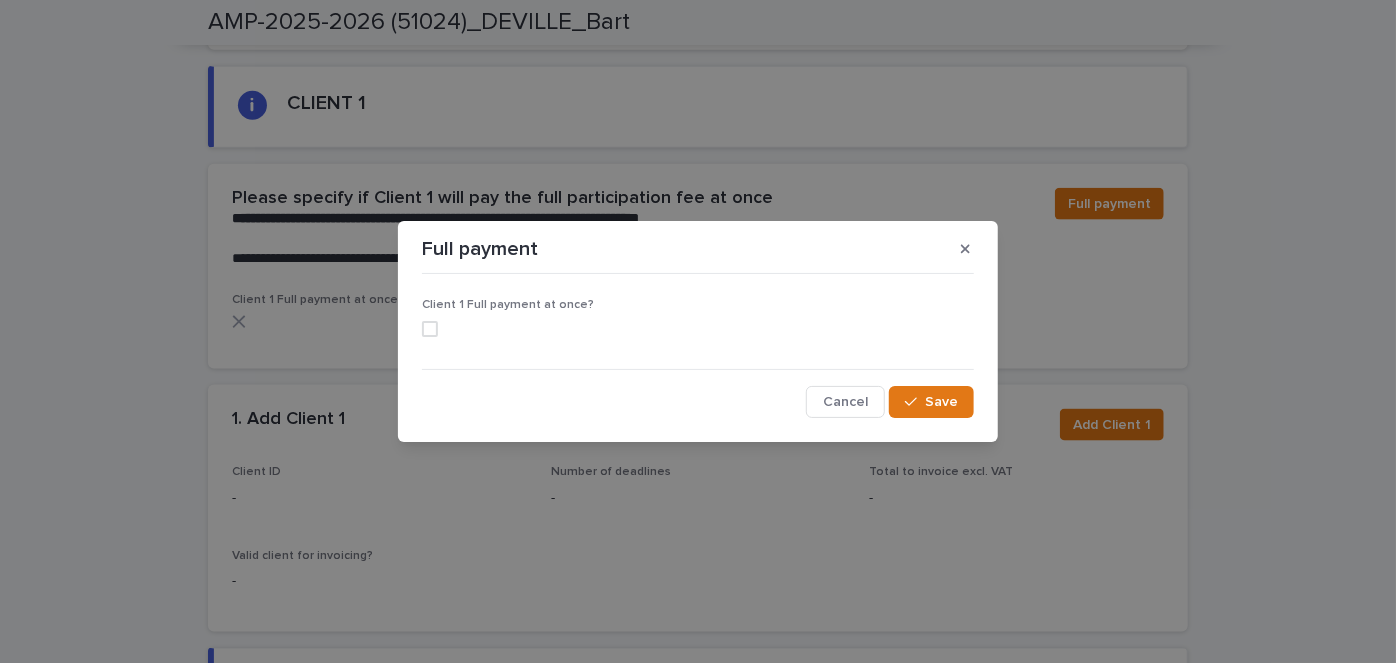 click at bounding box center [430, 329] 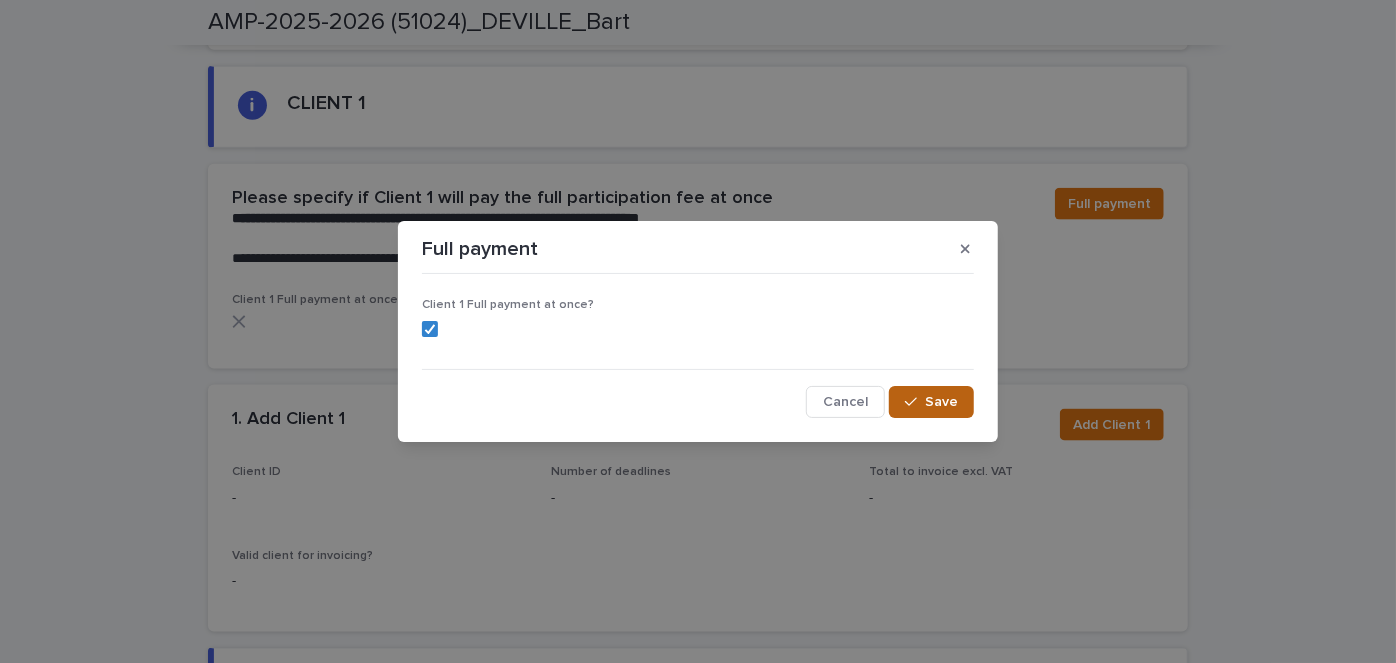 click on "Save" at bounding box center [941, 402] 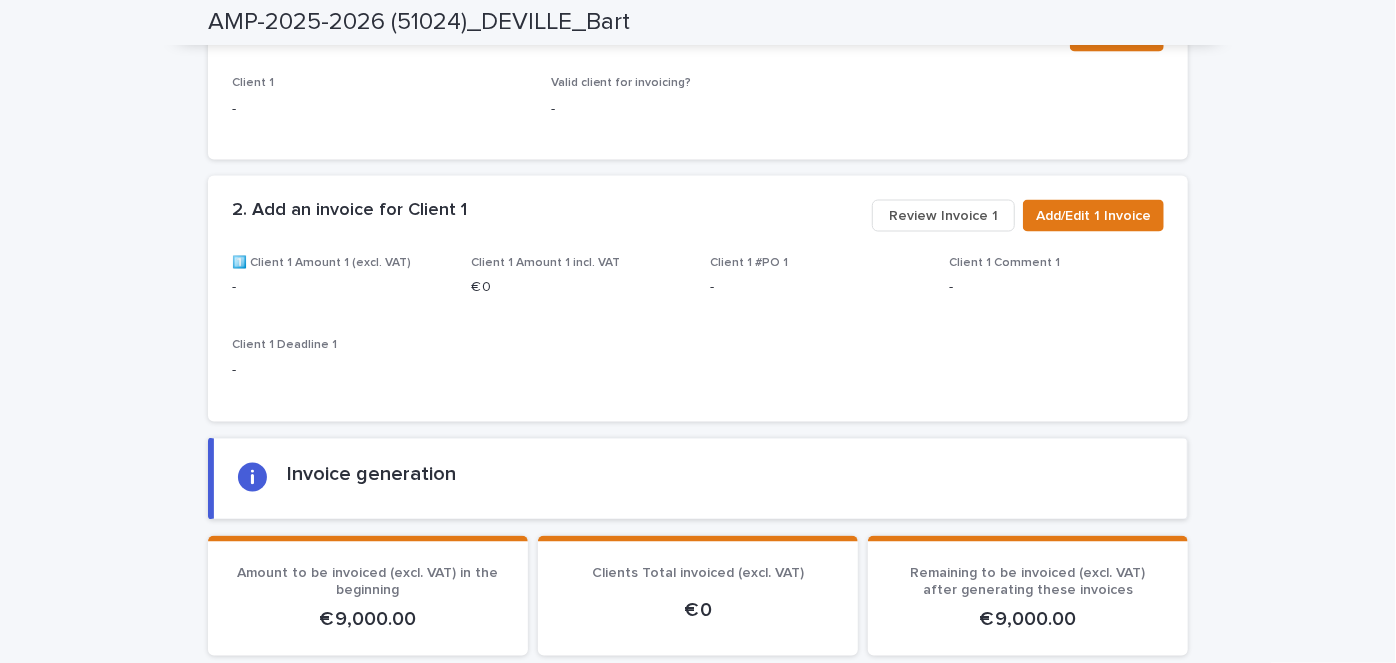 scroll, scrollTop: 1621, scrollLeft: 0, axis: vertical 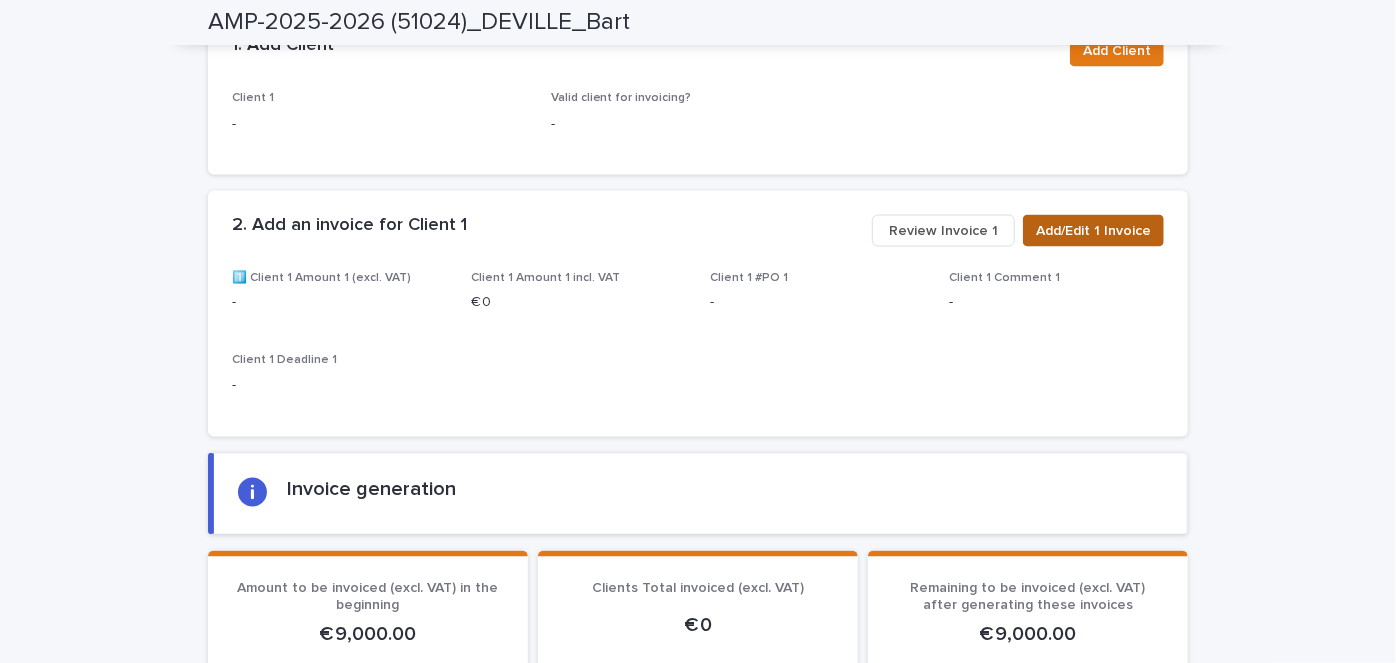 click on "Add/Edit 1 Invoice" at bounding box center [1093, 231] 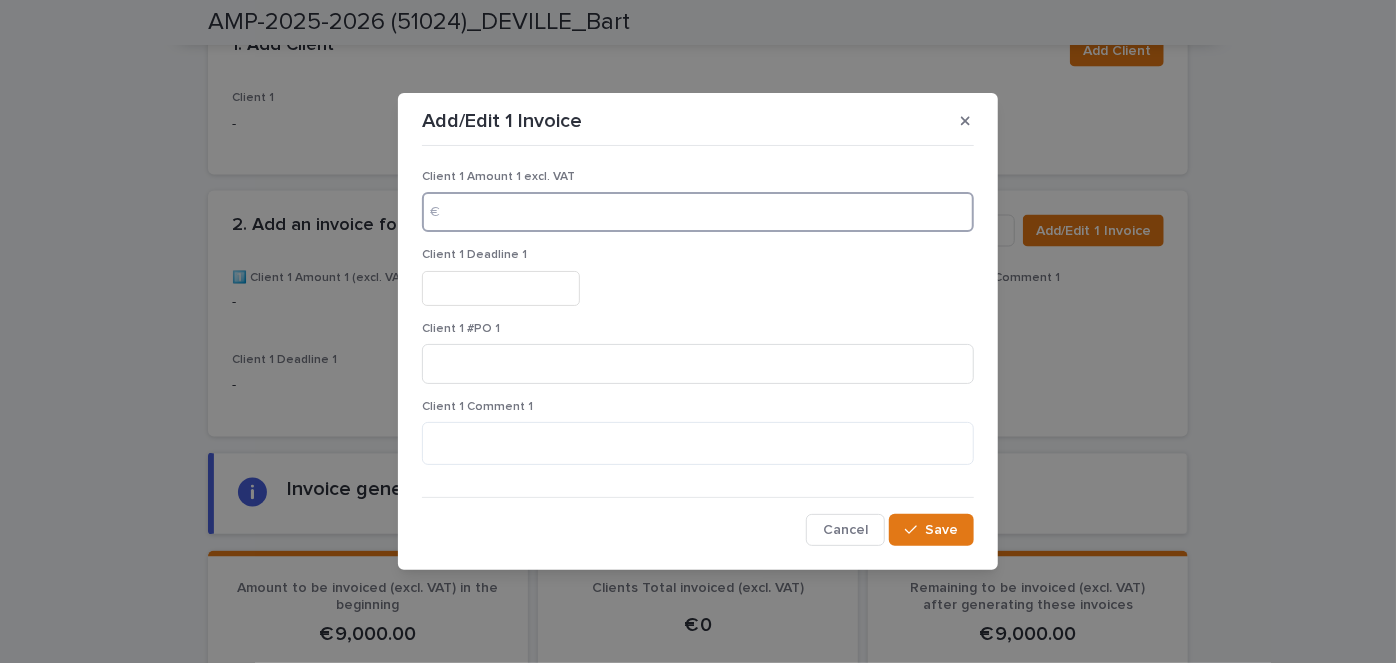 click at bounding box center (698, 212) 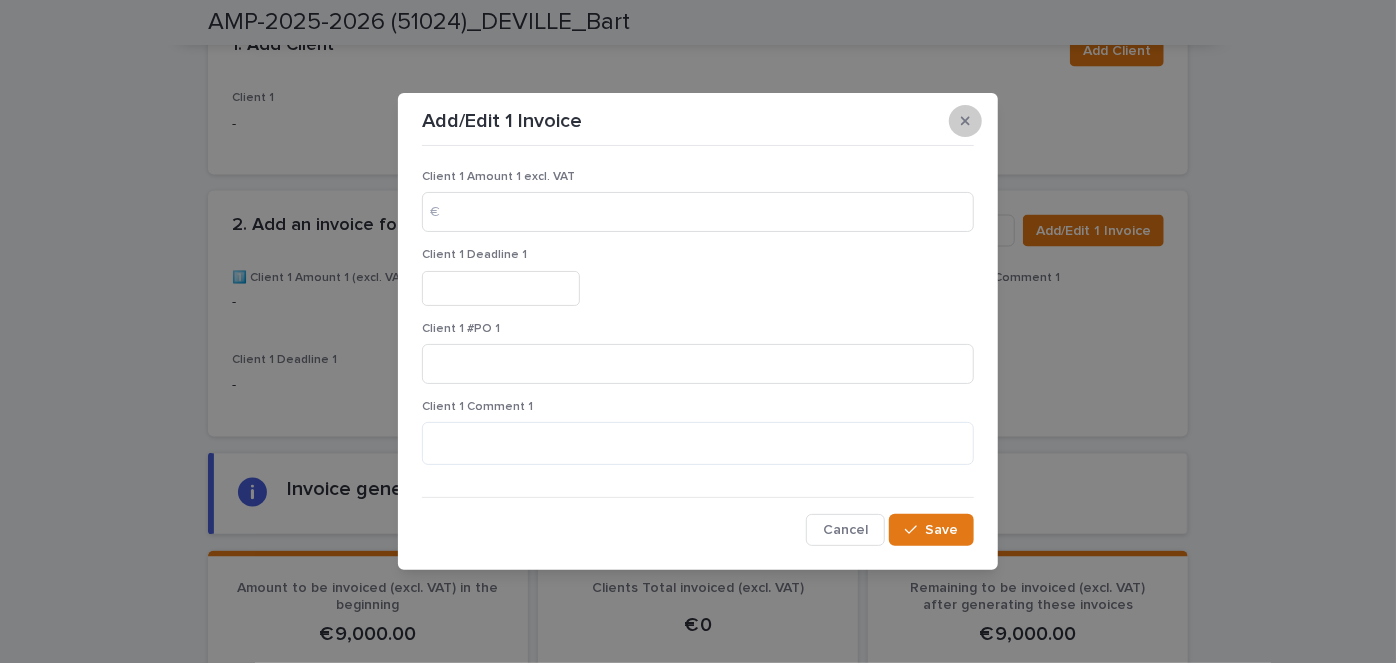 click 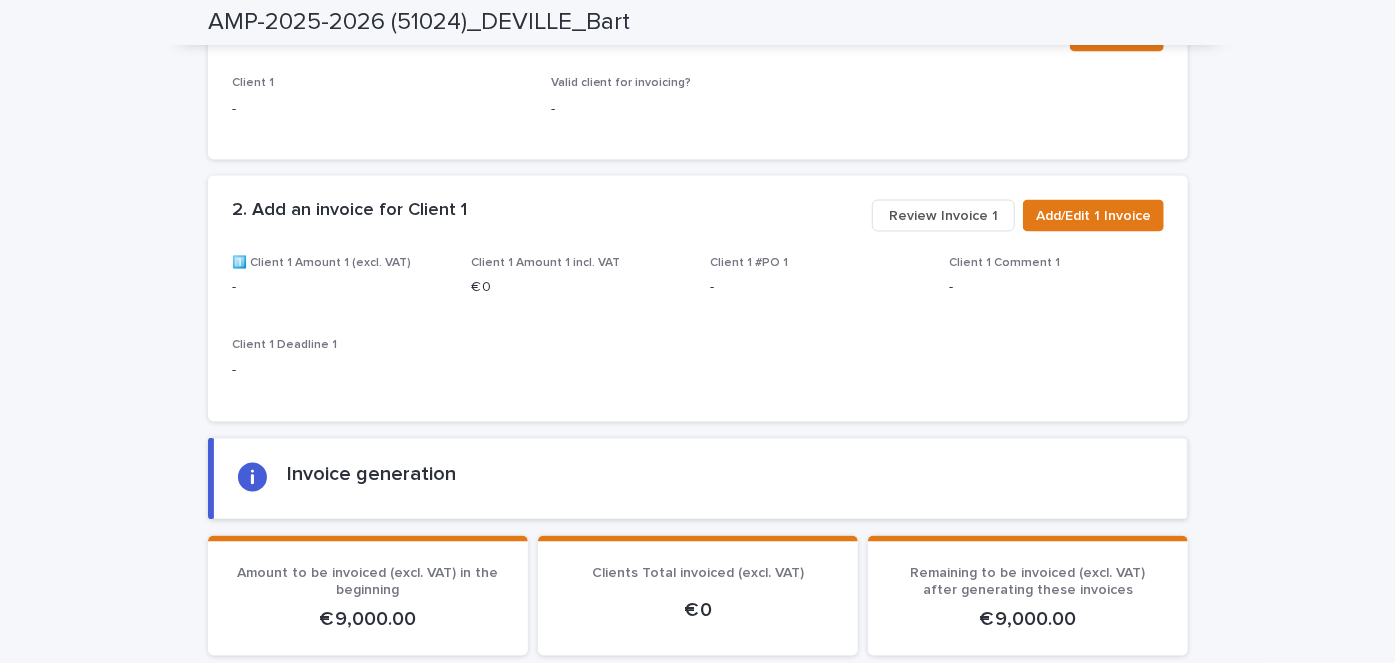 scroll, scrollTop: 1638, scrollLeft: 0, axis: vertical 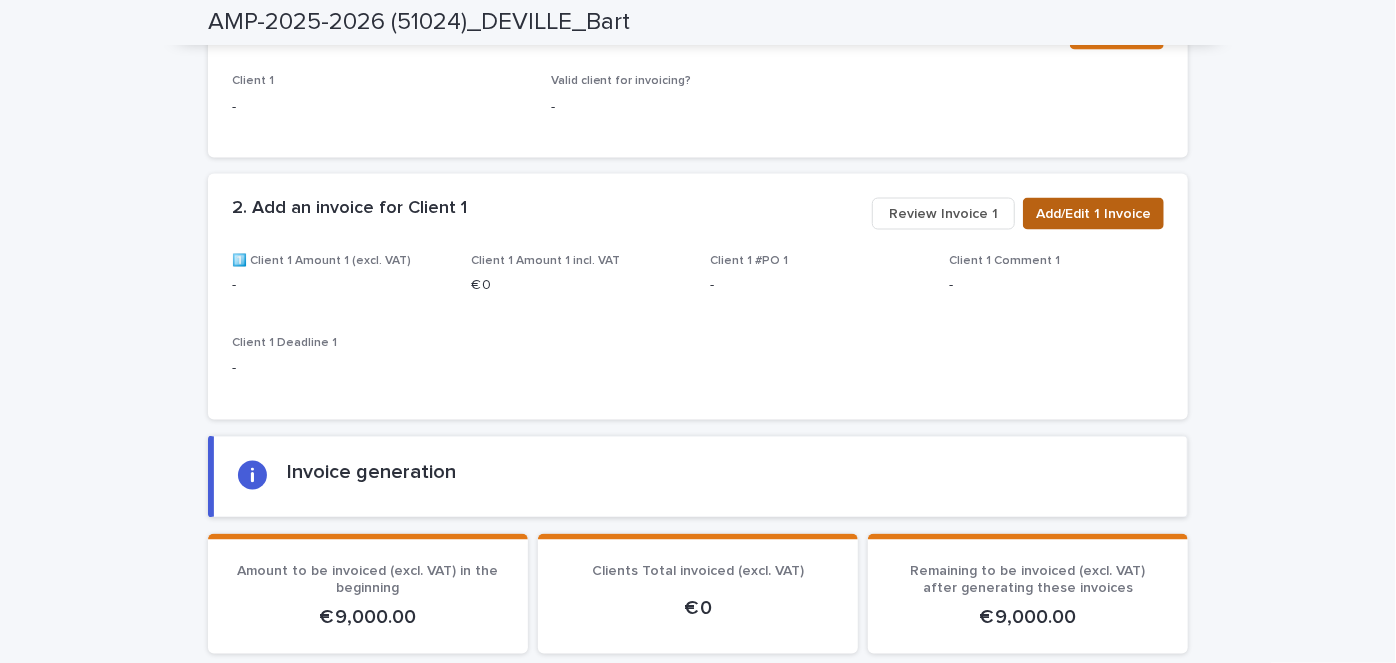 click on "Add/Edit 1 Invoice" at bounding box center (1093, 214) 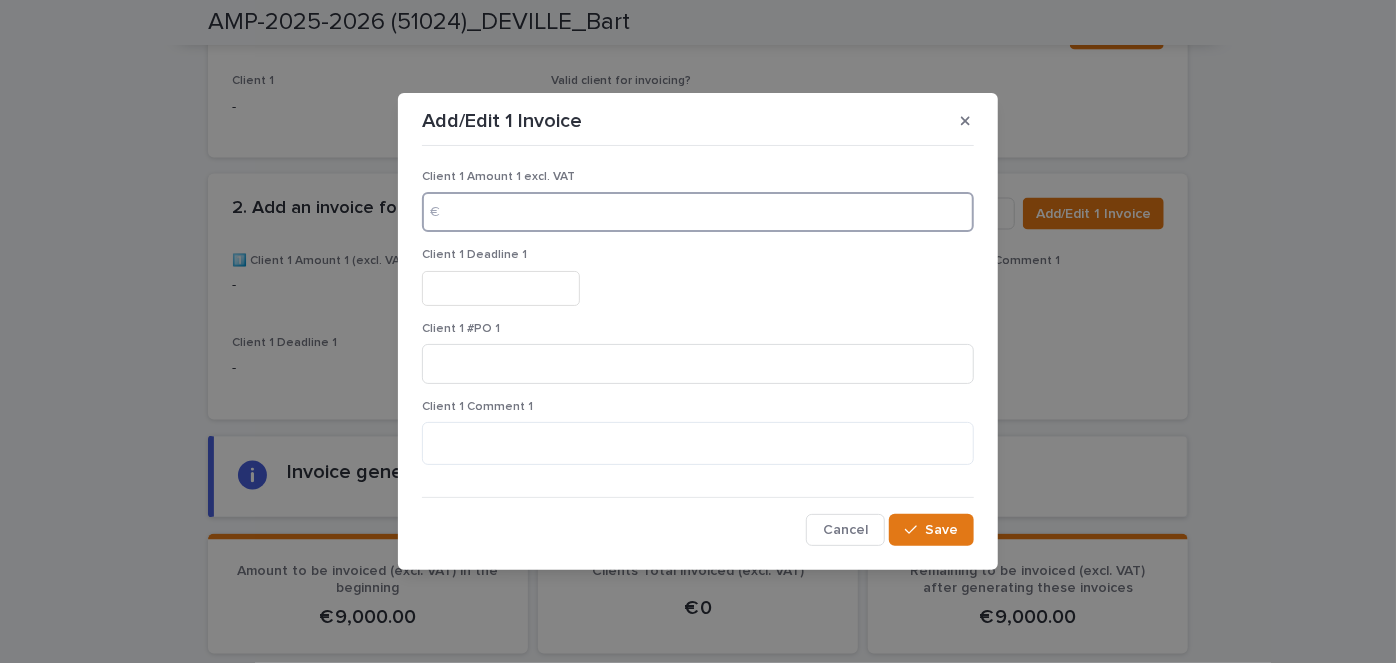 click at bounding box center (698, 212) 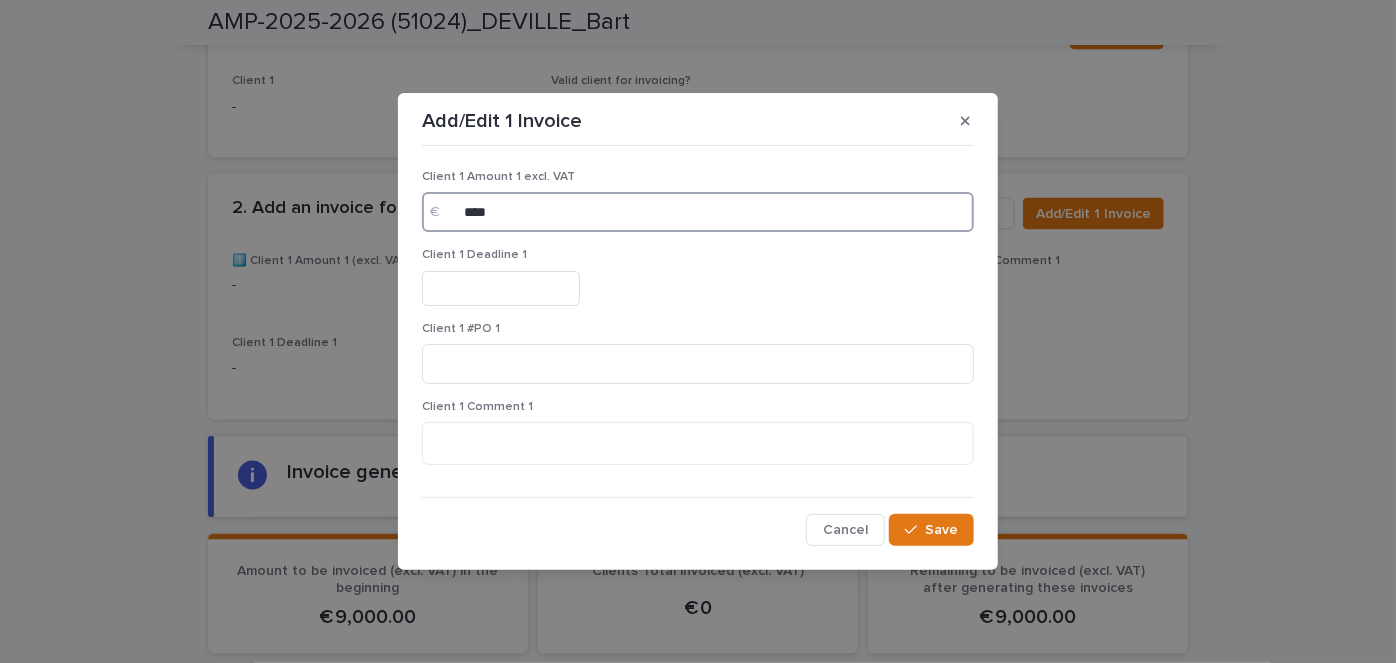 type on "****" 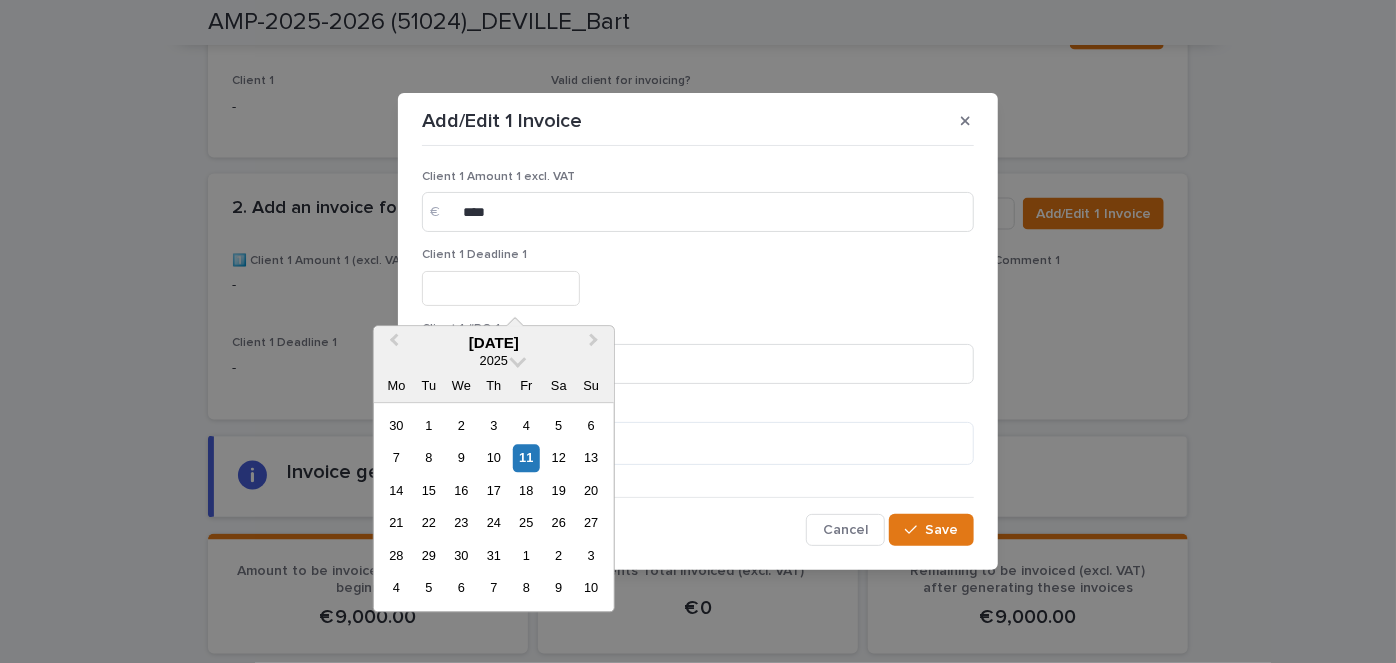 click at bounding box center (501, 288) 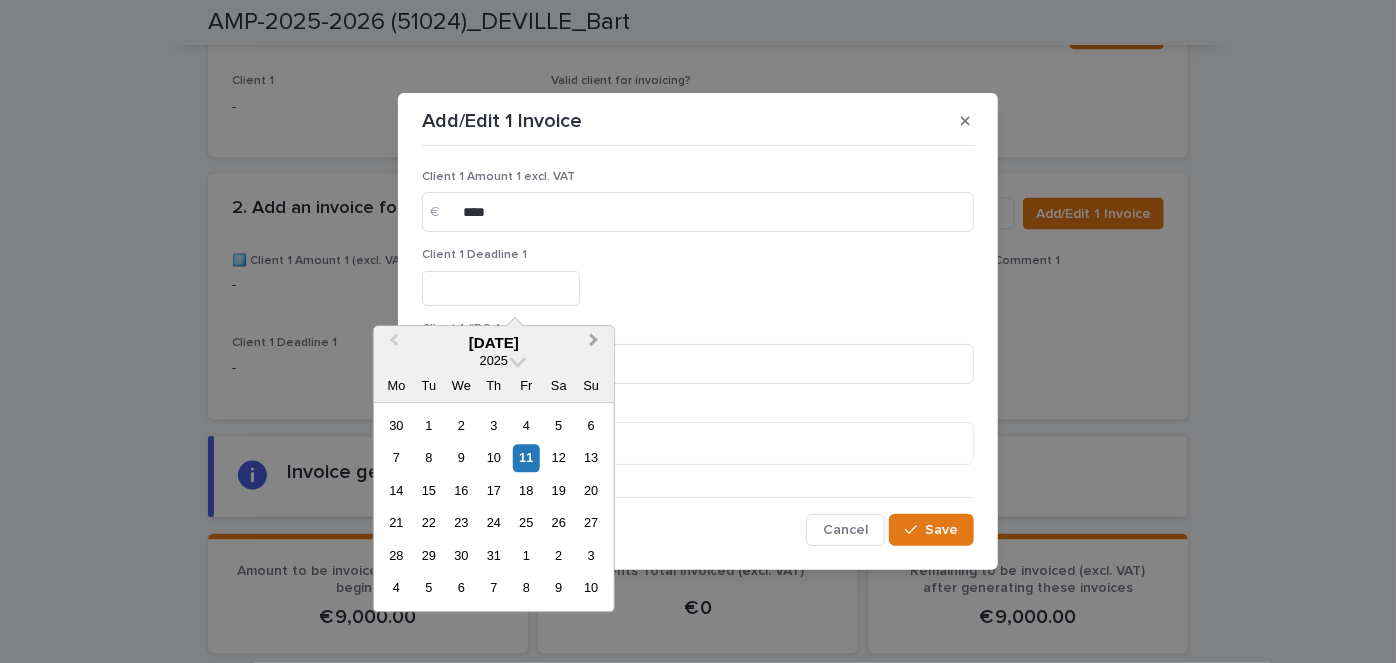 click on "Next Month" at bounding box center (594, 343) 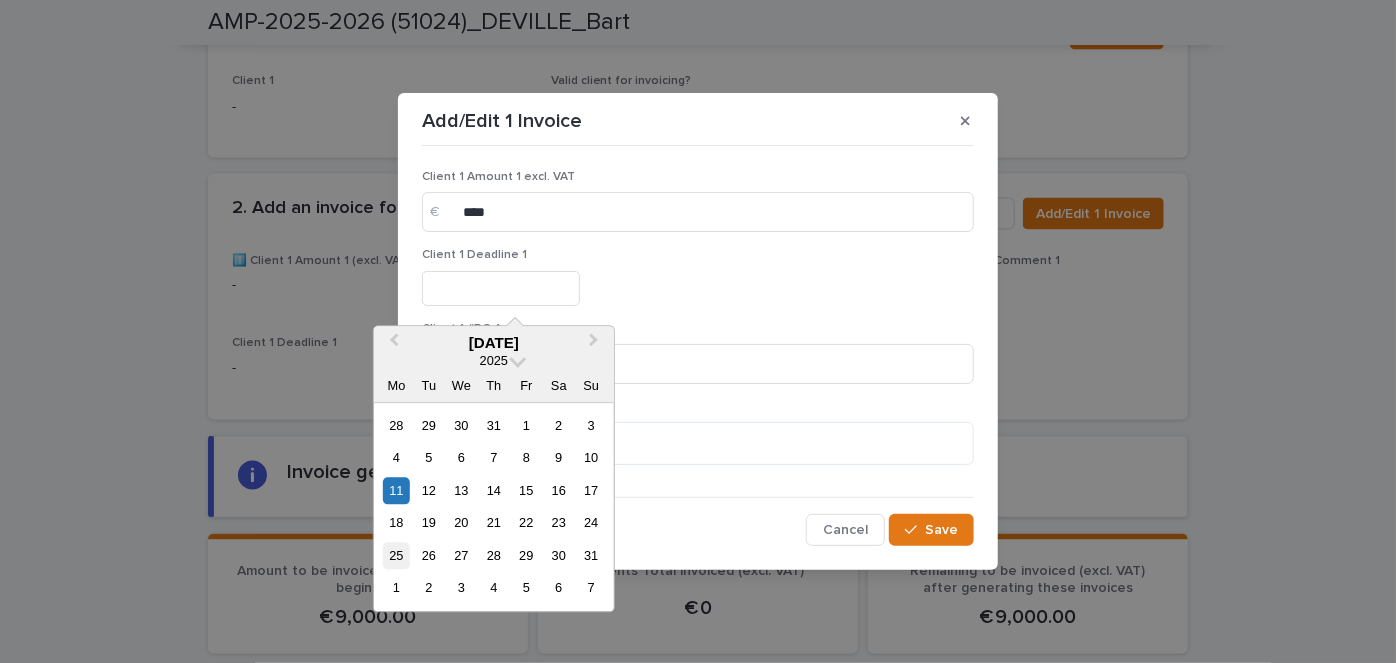 click on "25" at bounding box center (396, 555) 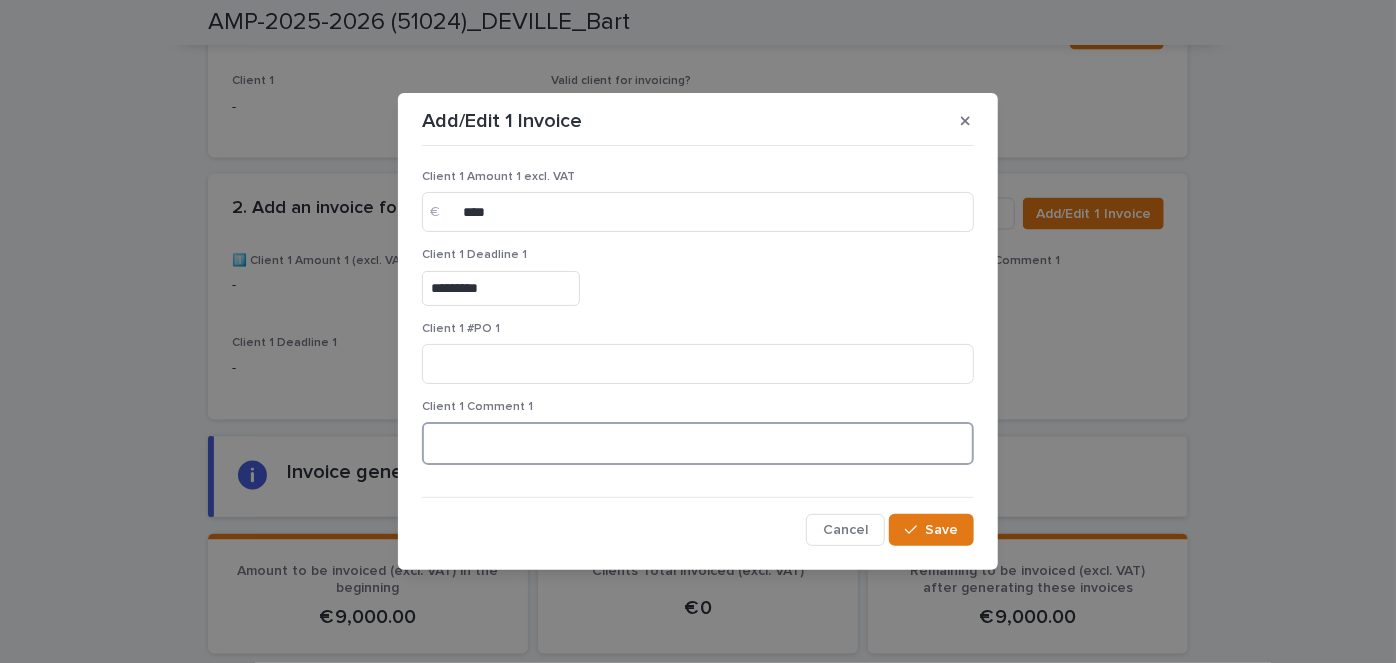 click at bounding box center [698, 443] 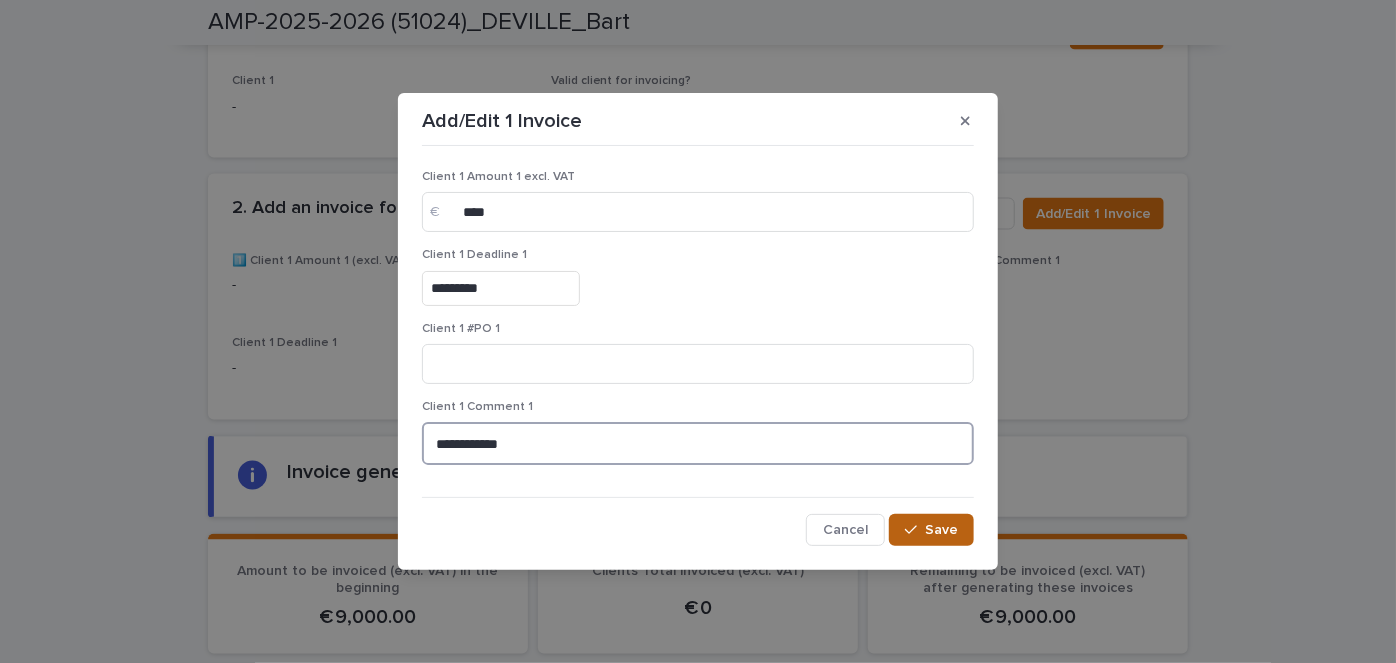 type on "**********" 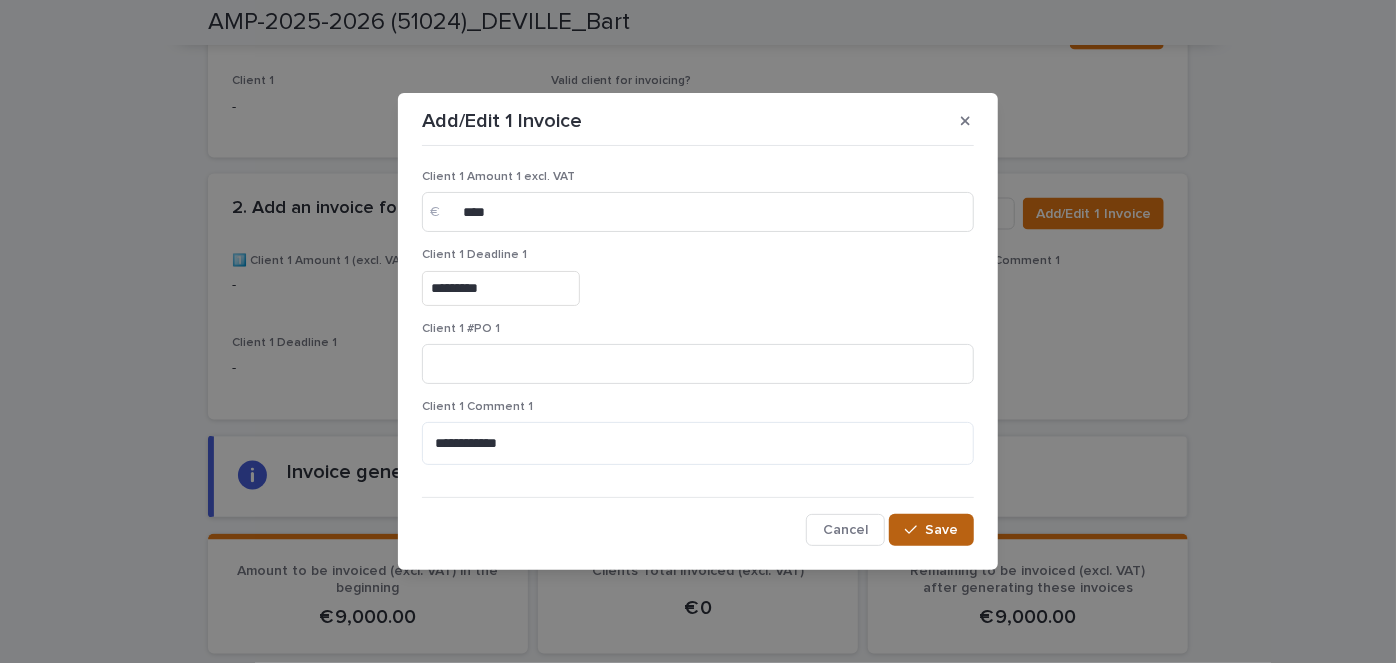 click on "Save" at bounding box center (941, 530) 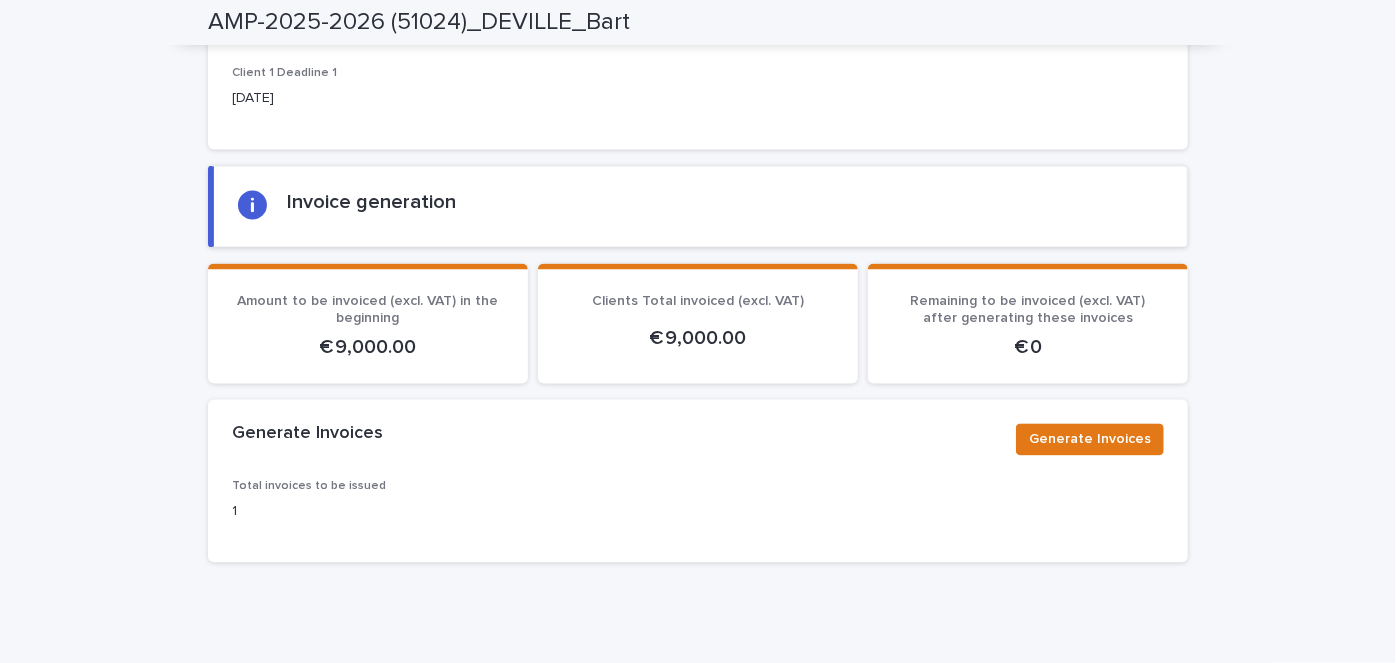 scroll, scrollTop: 1957, scrollLeft: 0, axis: vertical 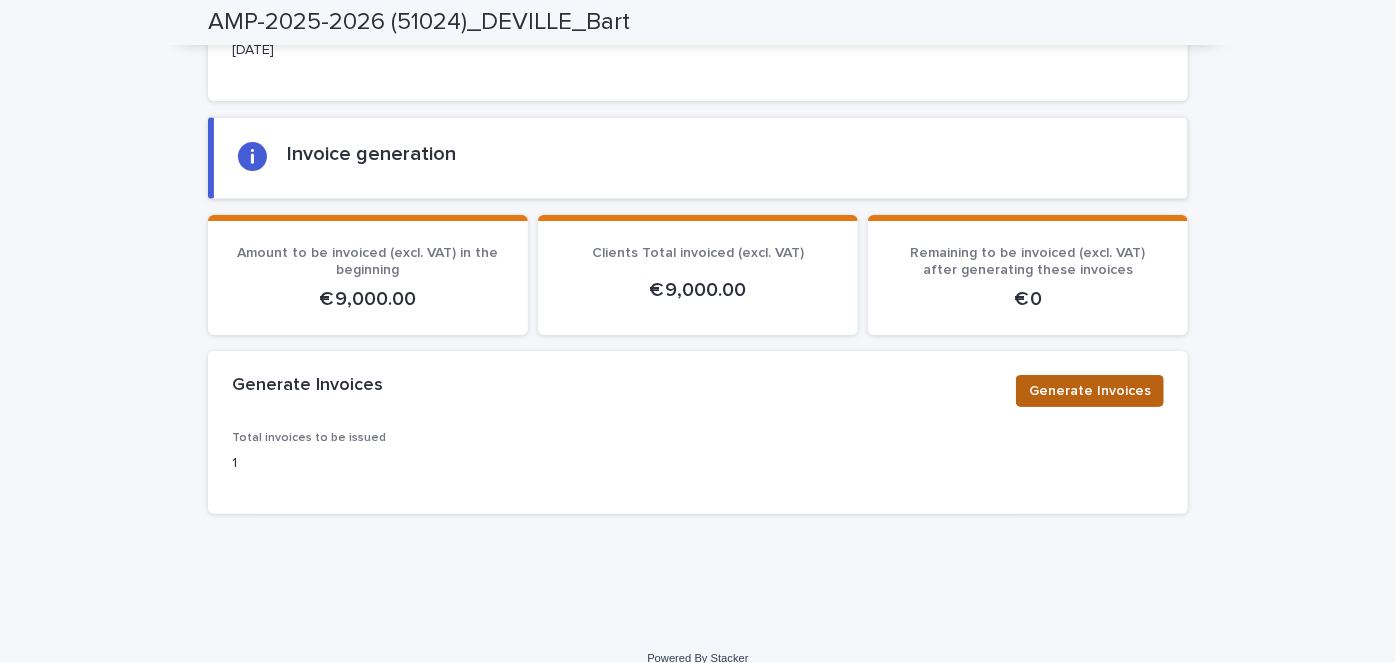 click on "Generate Invoices" at bounding box center [1090, 391] 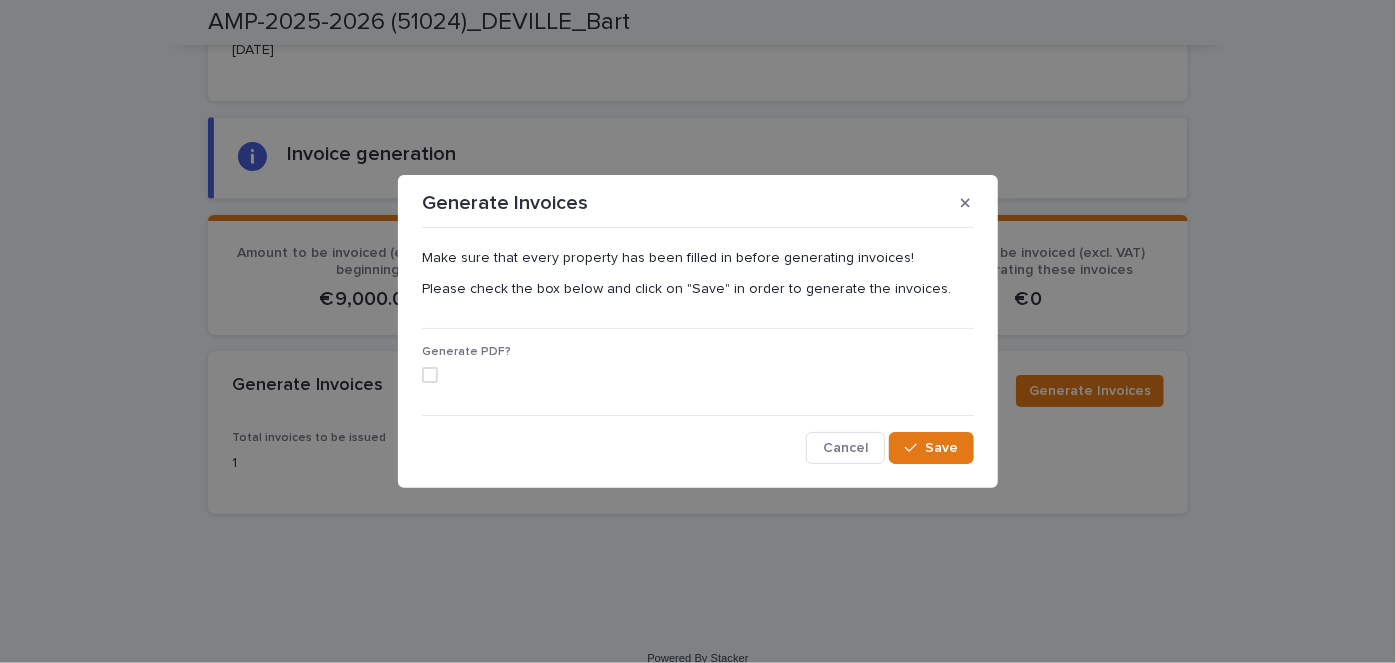 click on "Generate PDF?" at bounding box center (698, 372) 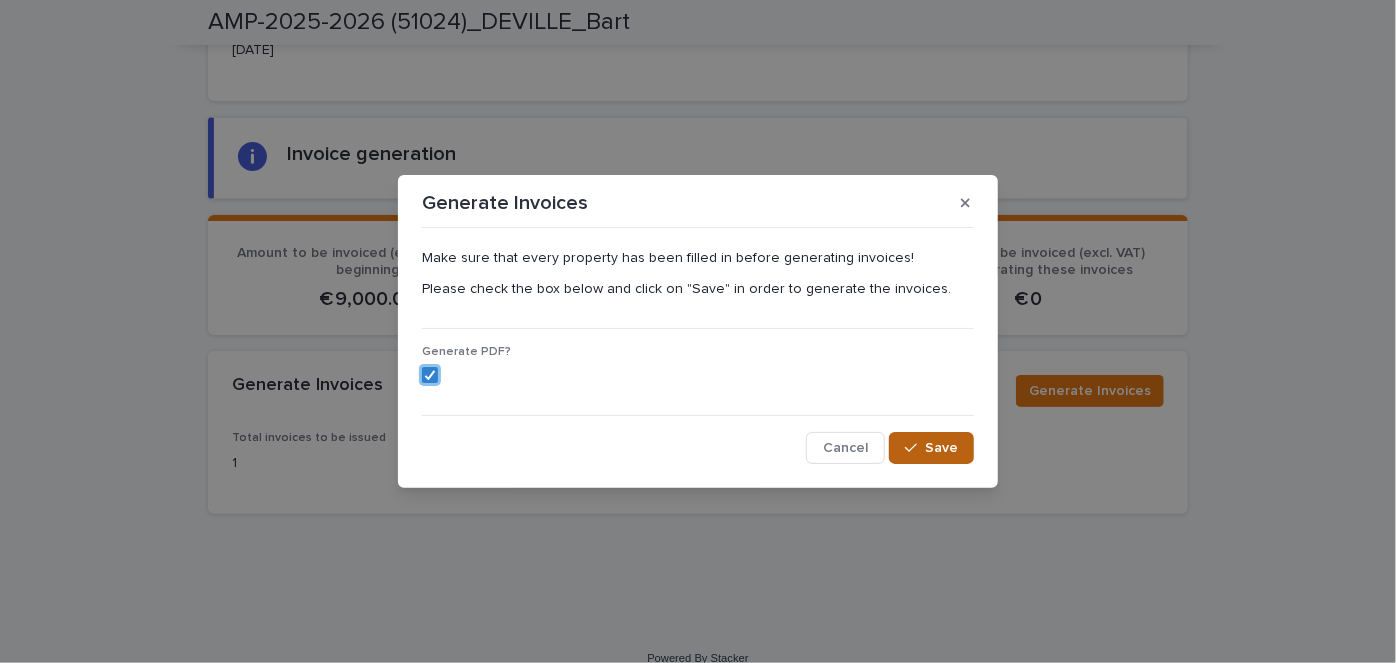 click on "Save" at bounding box center (941, 448) 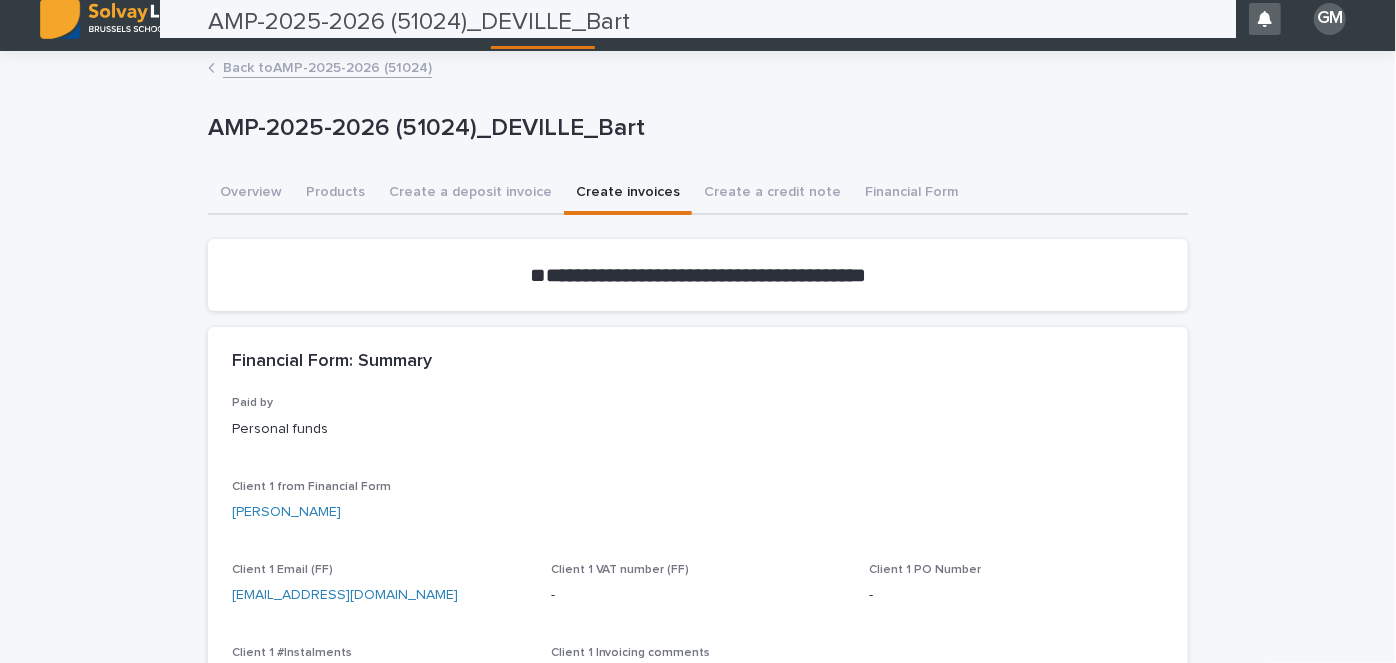 scroll, scrollTop: 0, scrollLeft: 0, axis: both 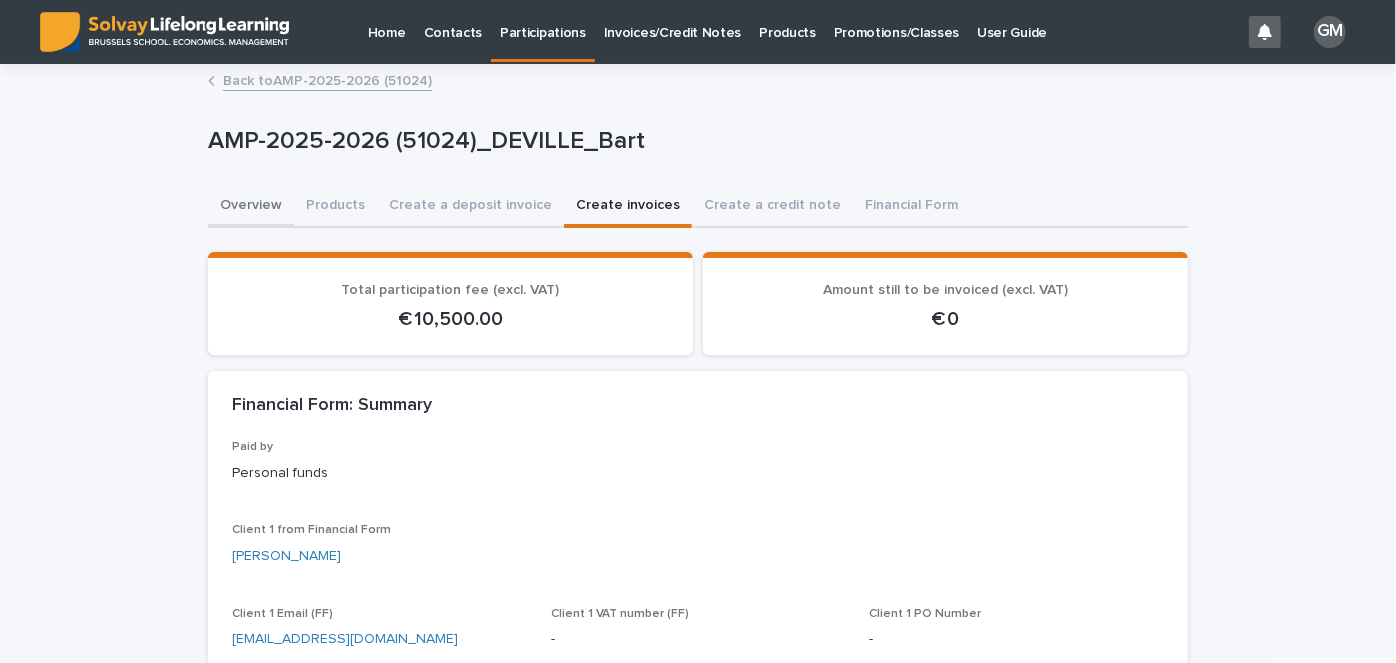 click on "Overview" at bounding box center [251, 207] 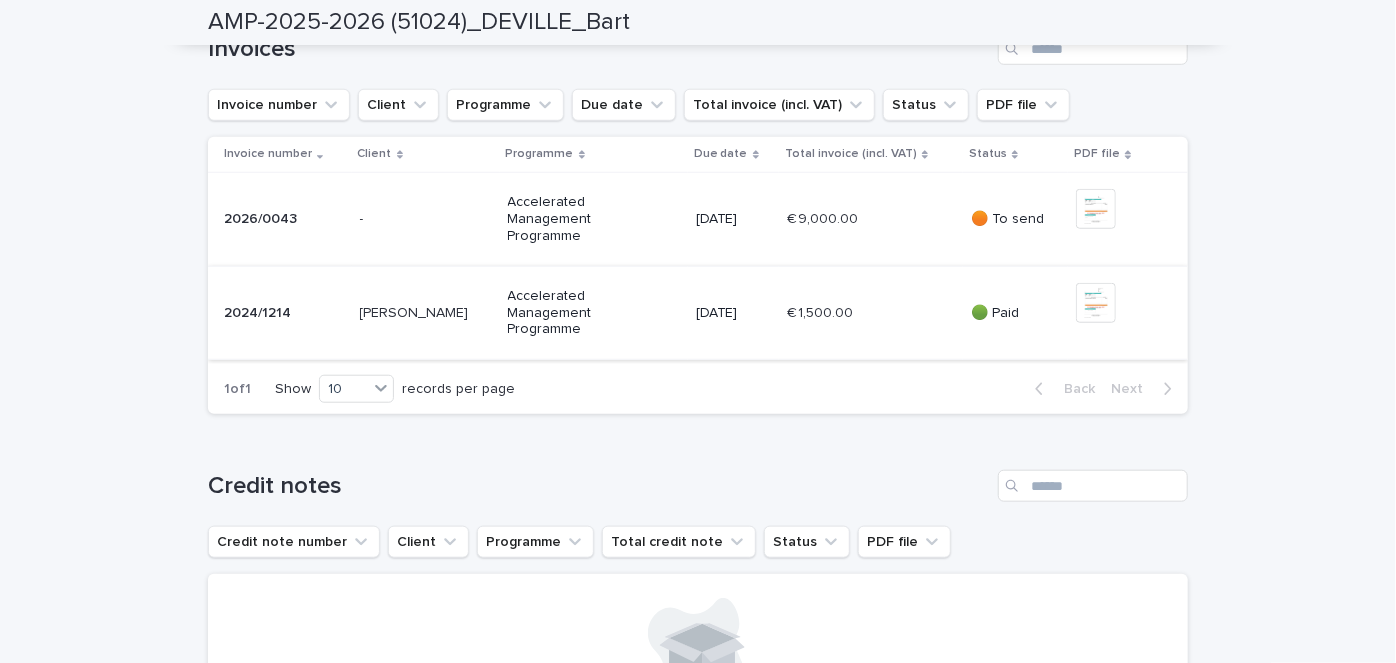 scroll, scrollTop: 742, scrollLeft: 0, axis: vertical 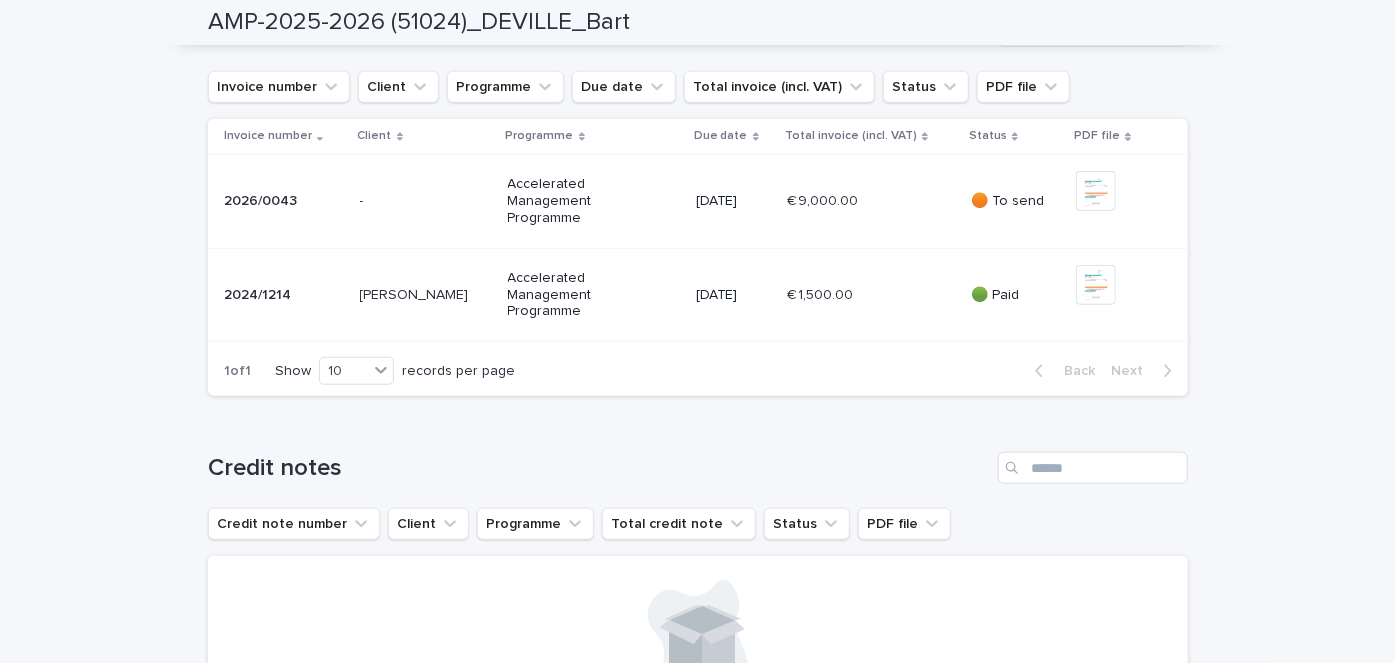 click on "€ 9,000.00 € 9,000.00" at bounding box center (871, 201) 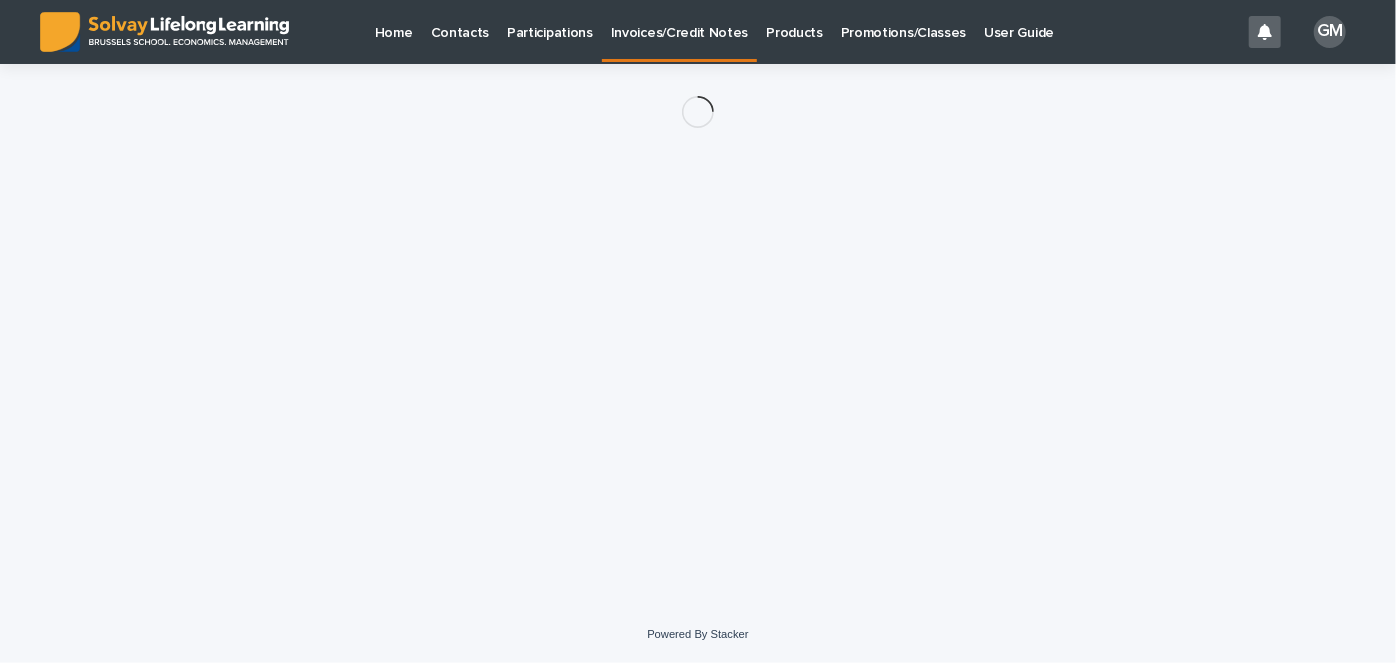 scroll, scrollTop: 0, scrollLeft: 0, axis: both 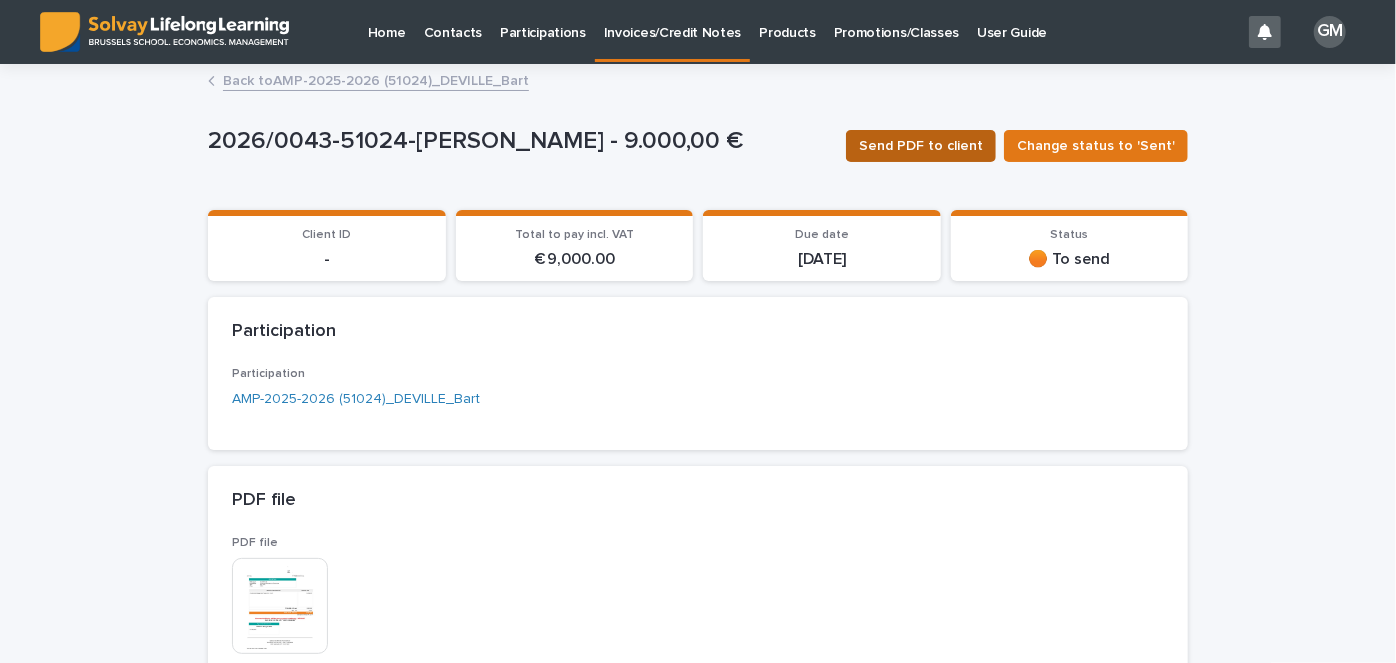 click on "Send PDF to client" at bounding box center [921, 146] 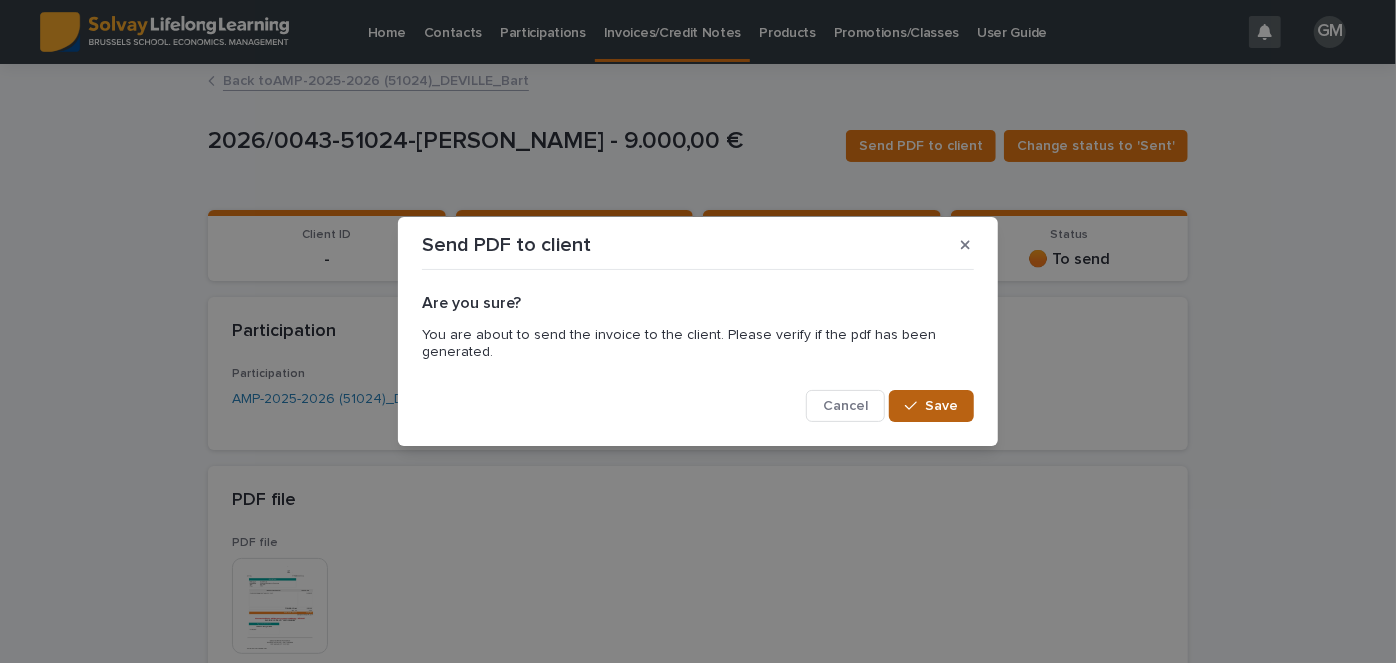 click on "Save" at bounding box center (941, 406) 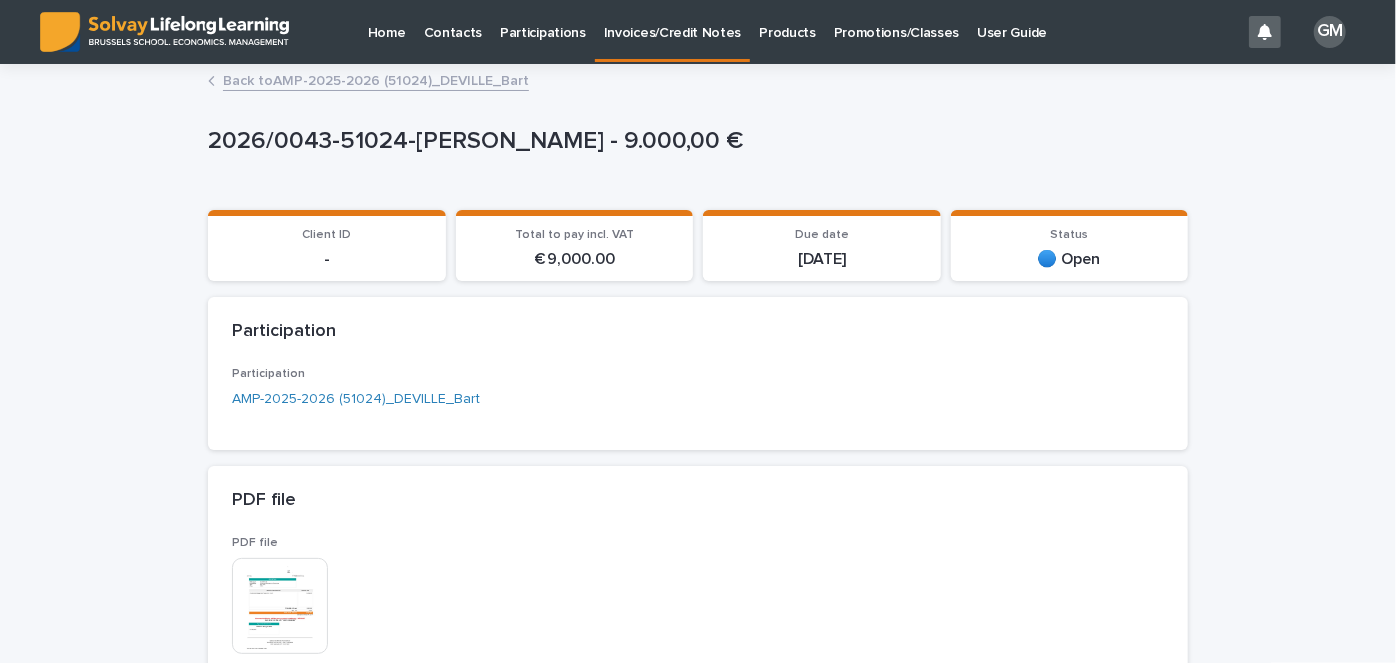 click on "Back to  AMP-2025-2026 (51024)_DEVILLE_Bart" at bounding box center [376, 79] 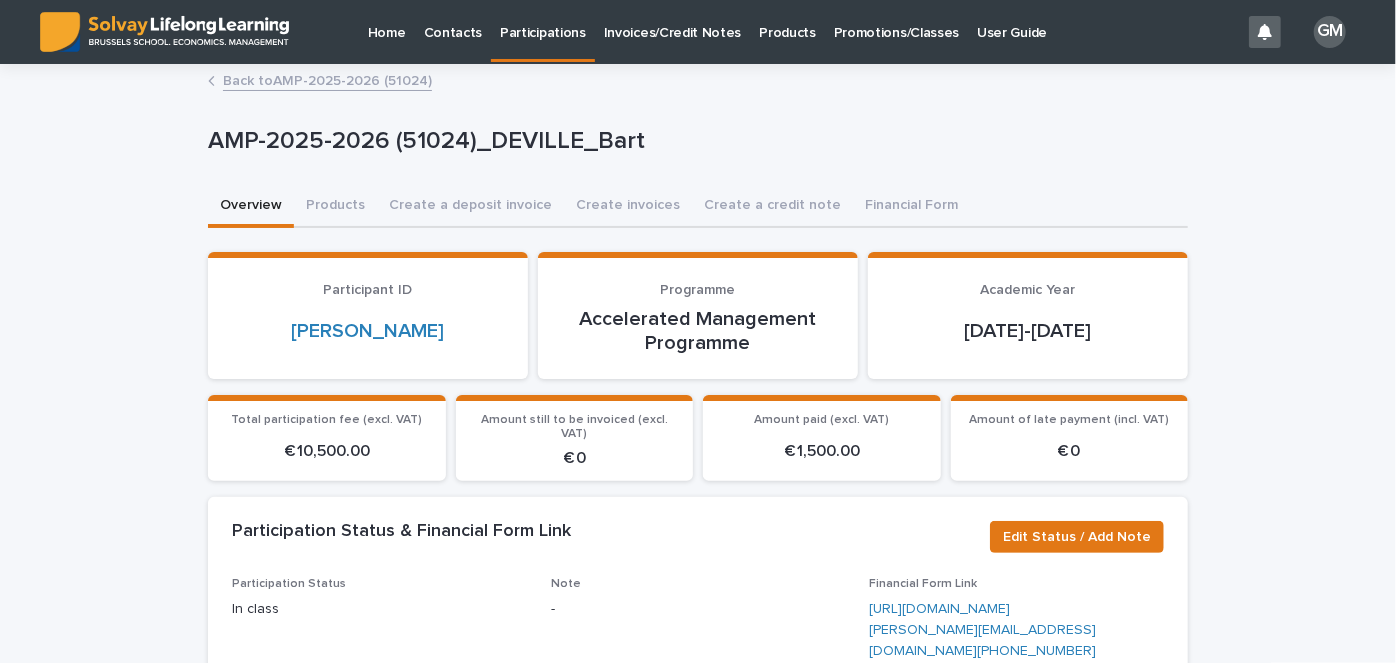 click on "Back to  AMP-2025-2026 (51024)" at bounding box center [327, 79] 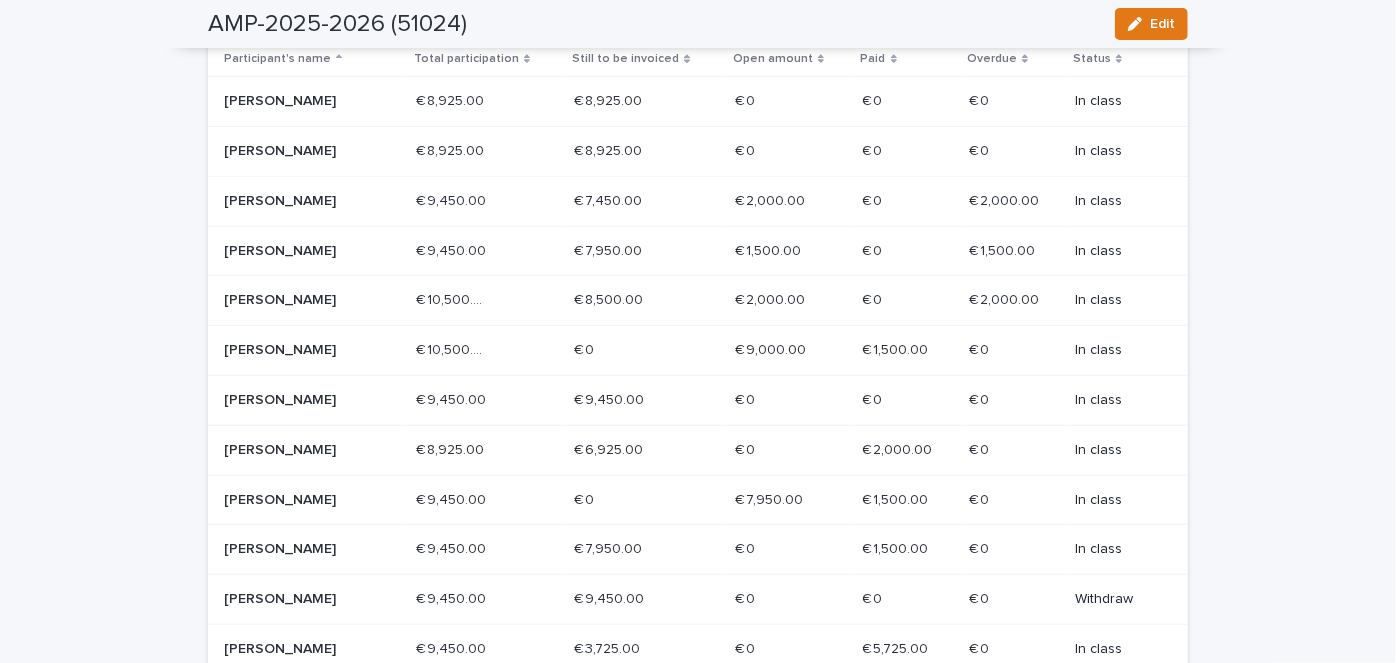 scroll, scrollTop: 457, scrollLeft: 0, axis: vertical 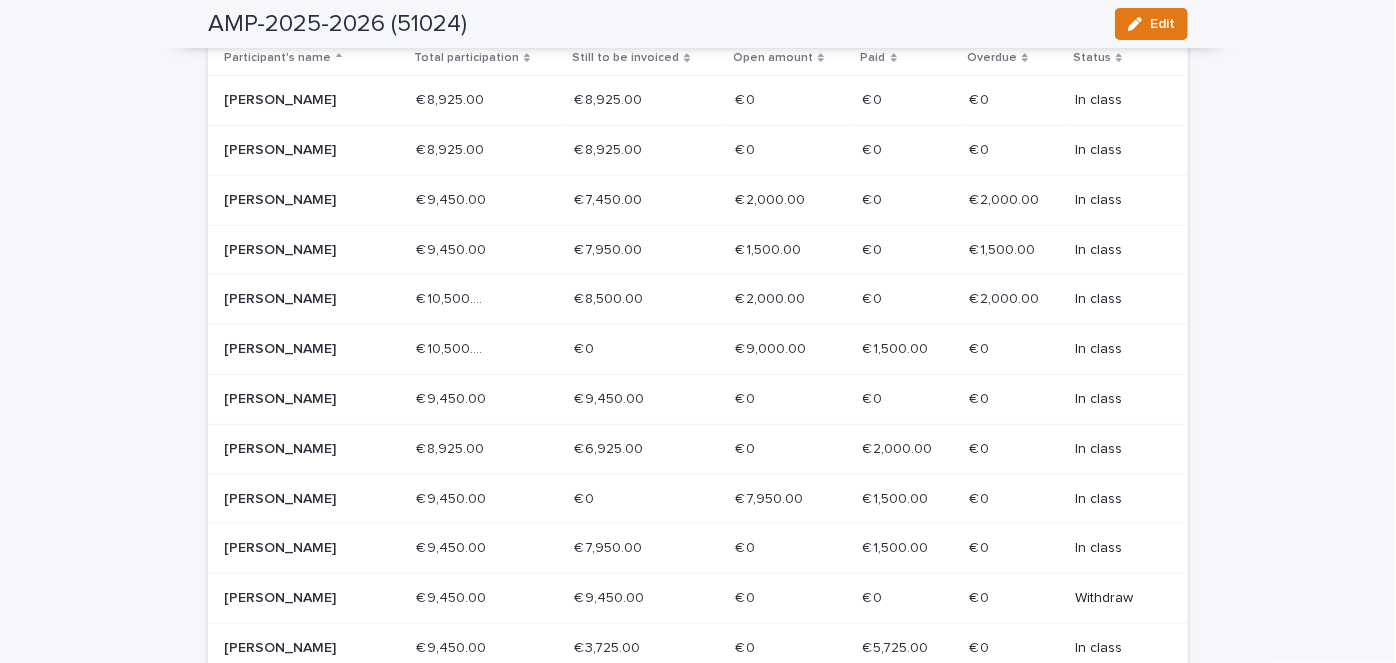 click on "[PERSON_NAME]" at bounding box center (295, 399) 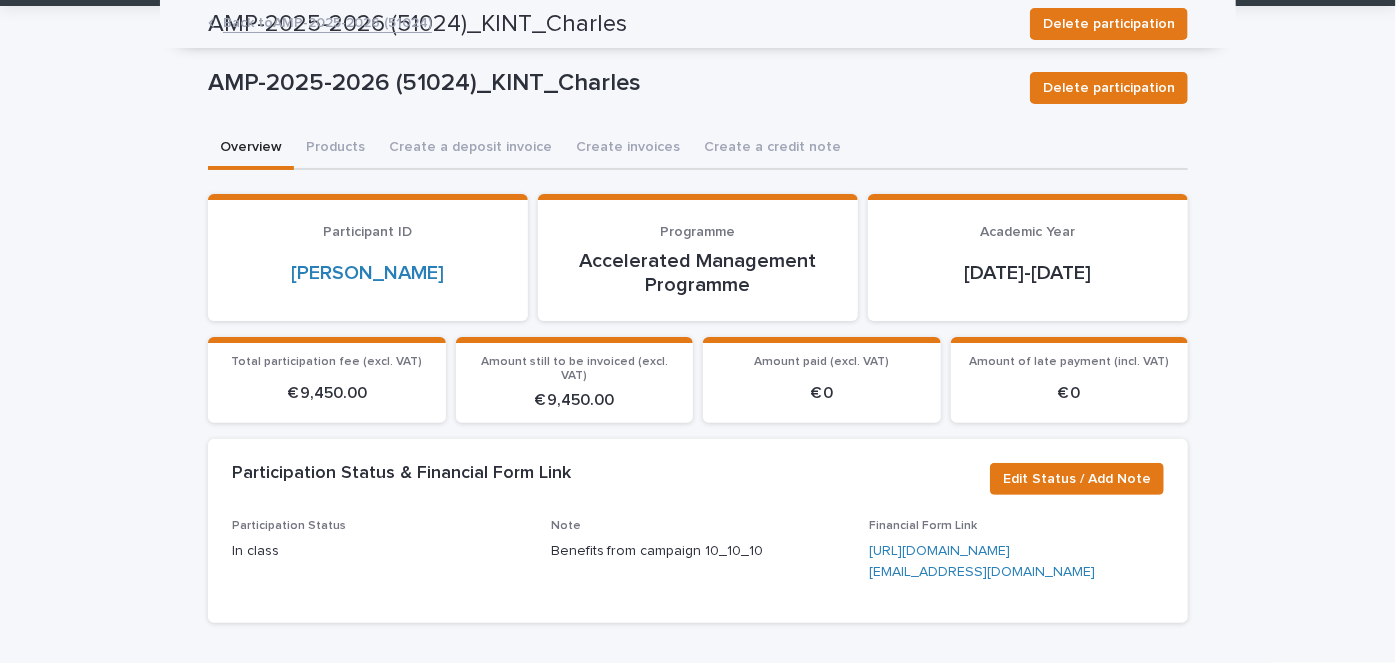 scroll, scrollTop: 0, scrollLeft: 0, axis: both 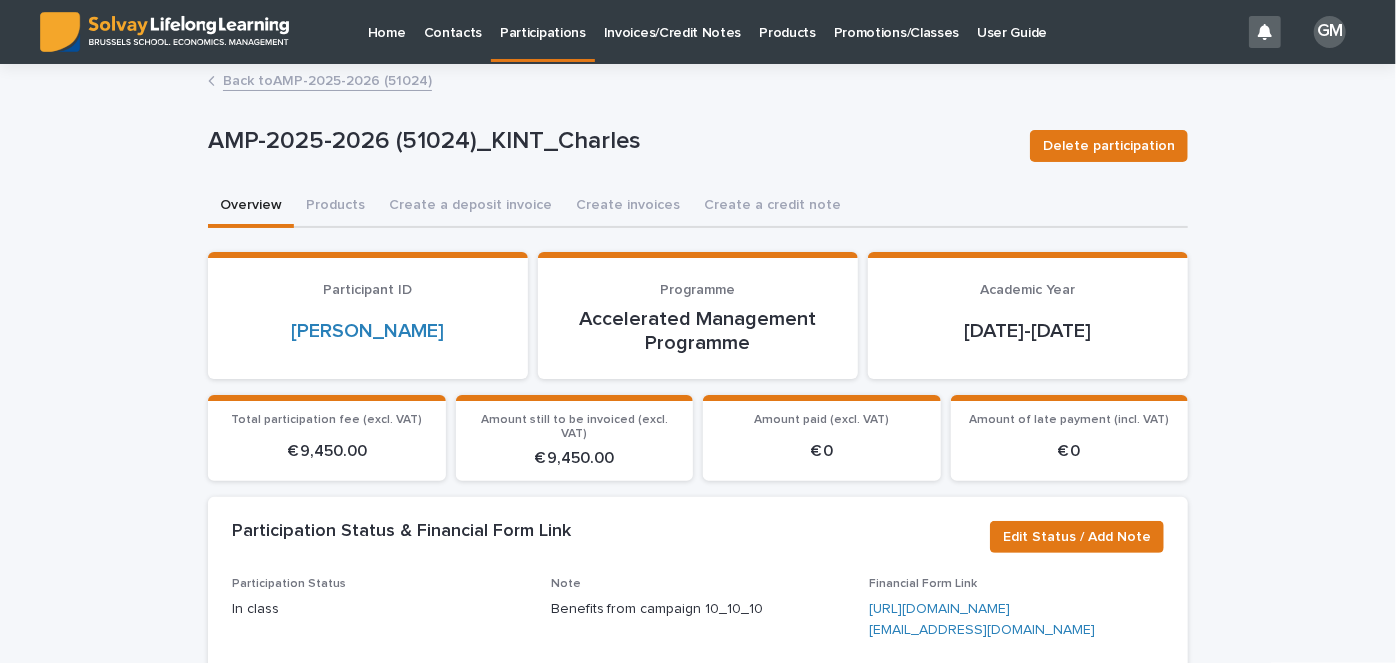click on "Back to  AMP-2025-2026 (51024)" at bounding box center [327, 79] 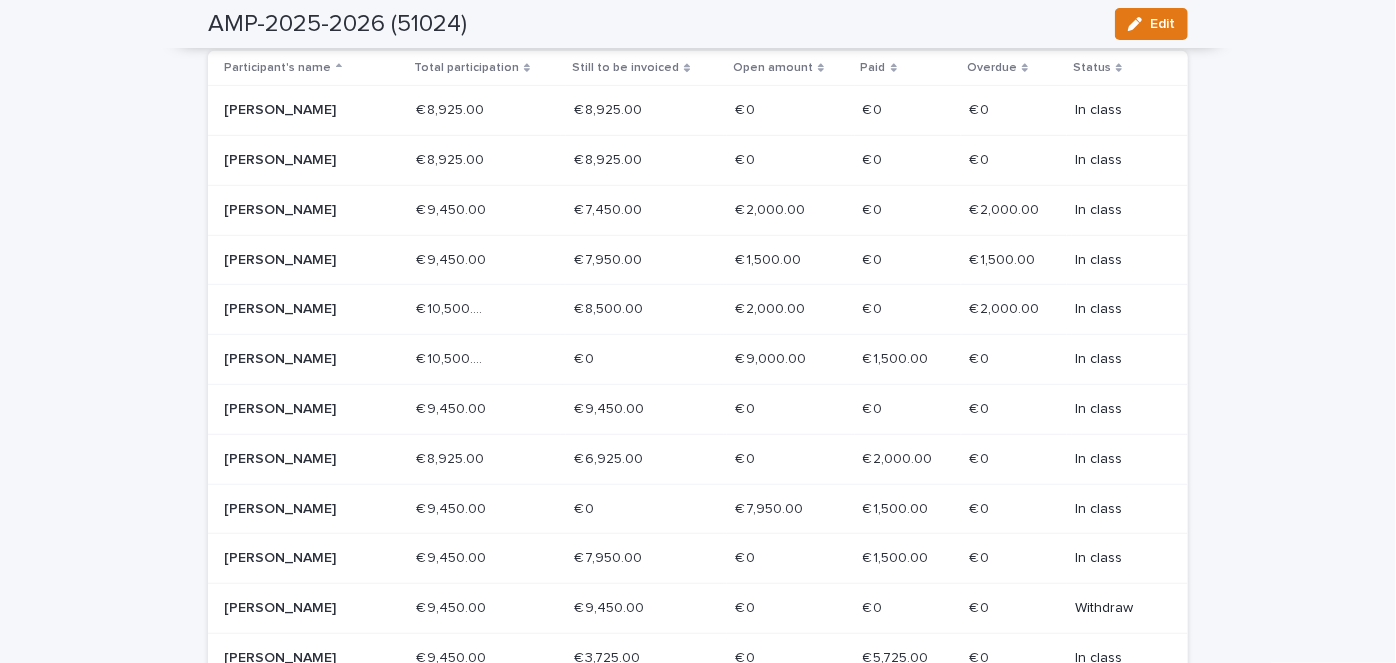 scroll, scrollTop: 581, scrollLeft: 0, axis: vertical 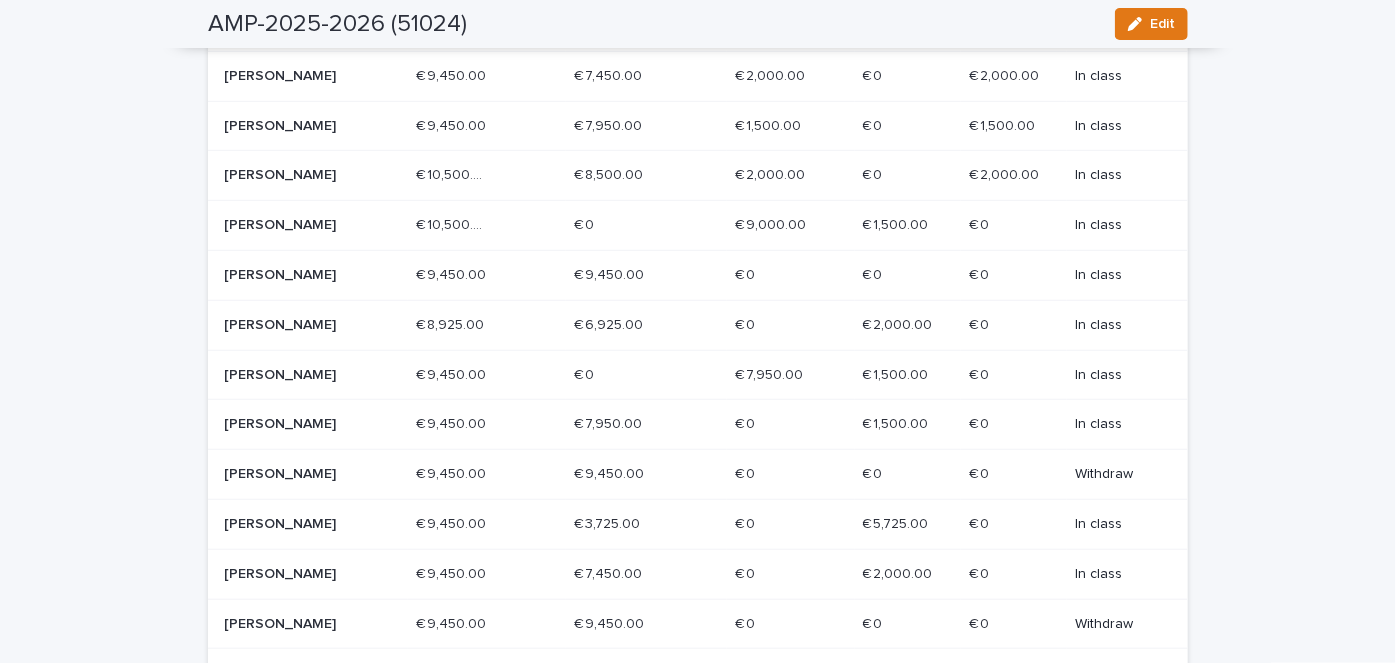 click on "[PERSON_NAME]" at bounding box center [295, 325] 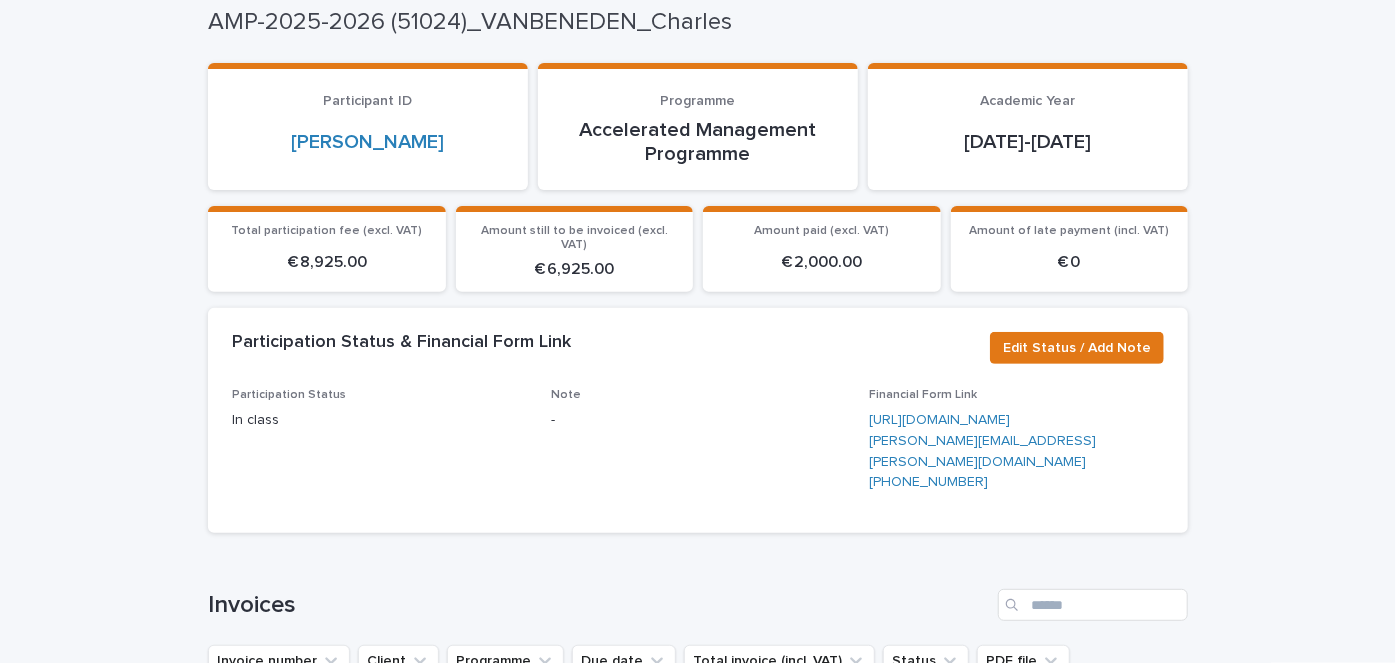 scroll, scrollTop: 102, scrollLeft: 0, axis: vertical 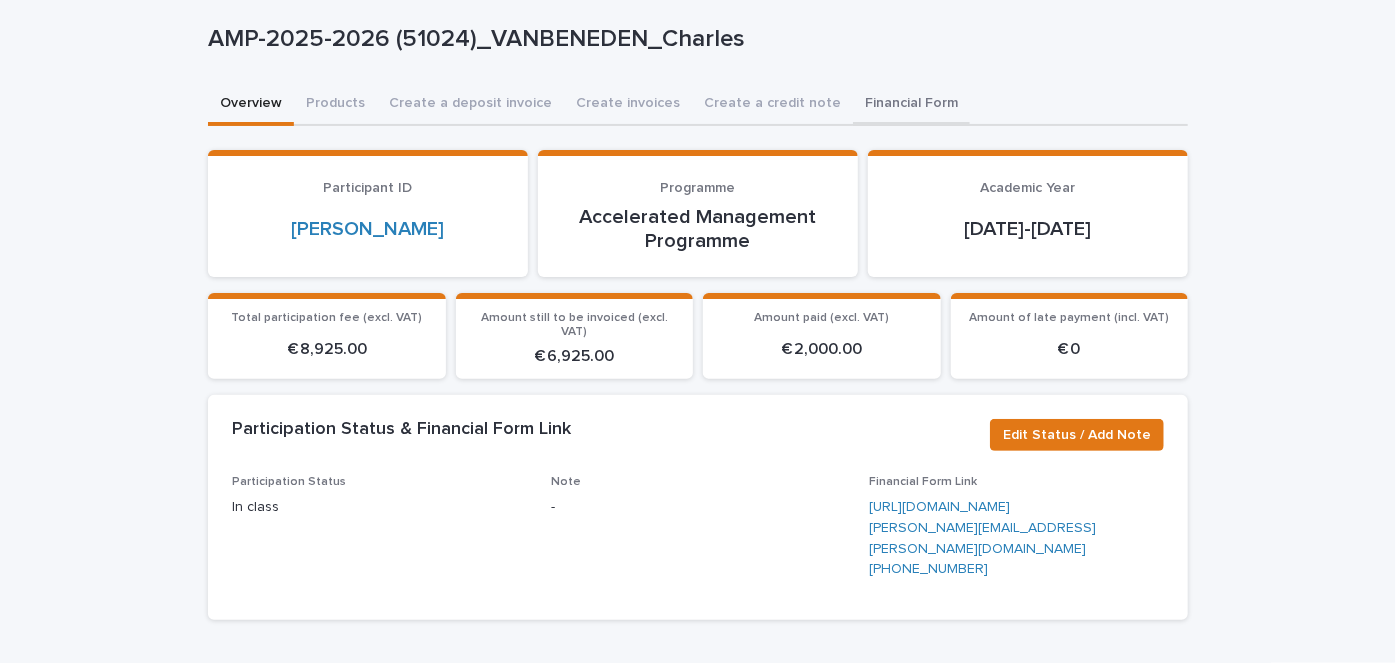 click on "Financial Form" at bounding box center (911, 105) 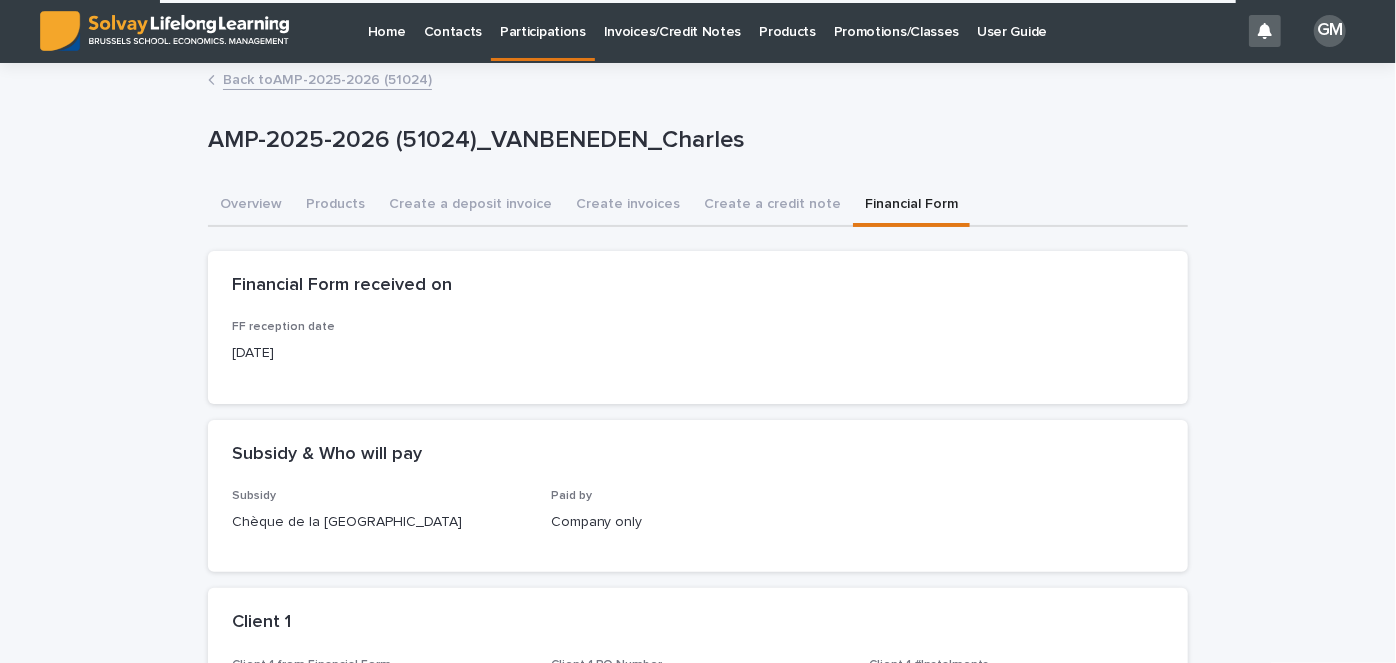 scroll, scrollTop: 0, scrollLeft: 0, axis: both 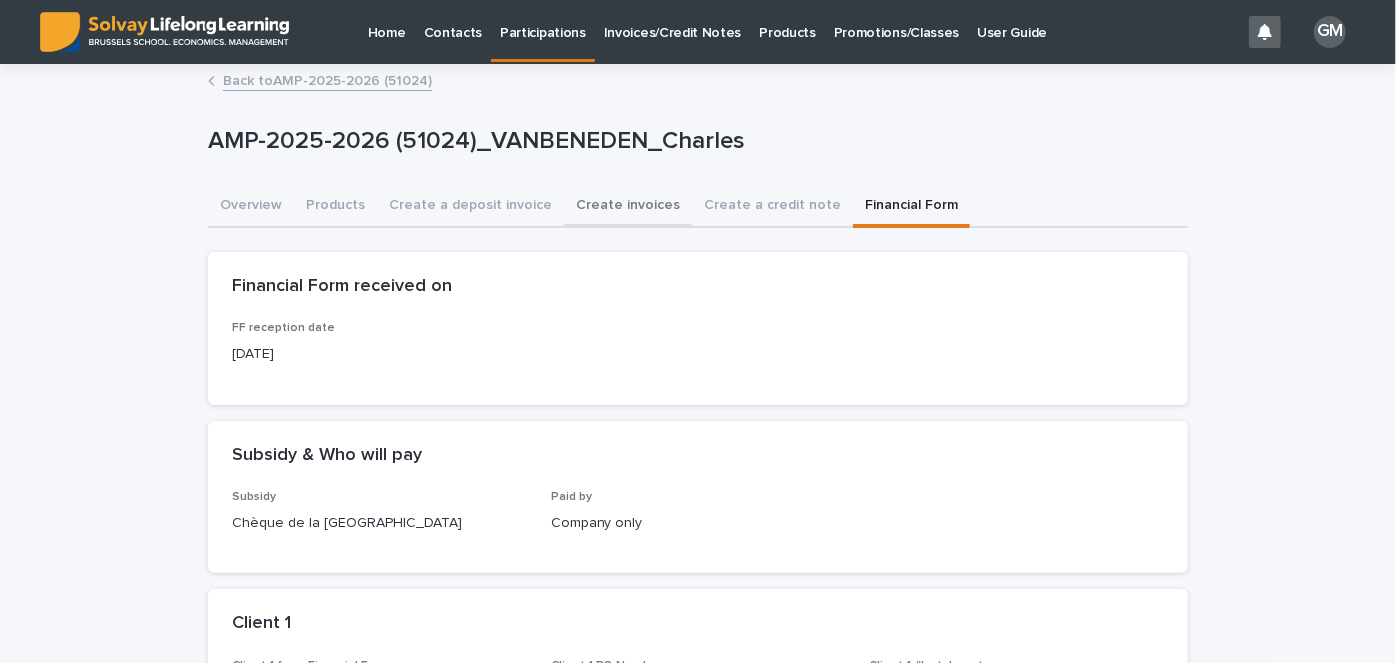 click on "Create invoices" at bounding box center [628, 207] 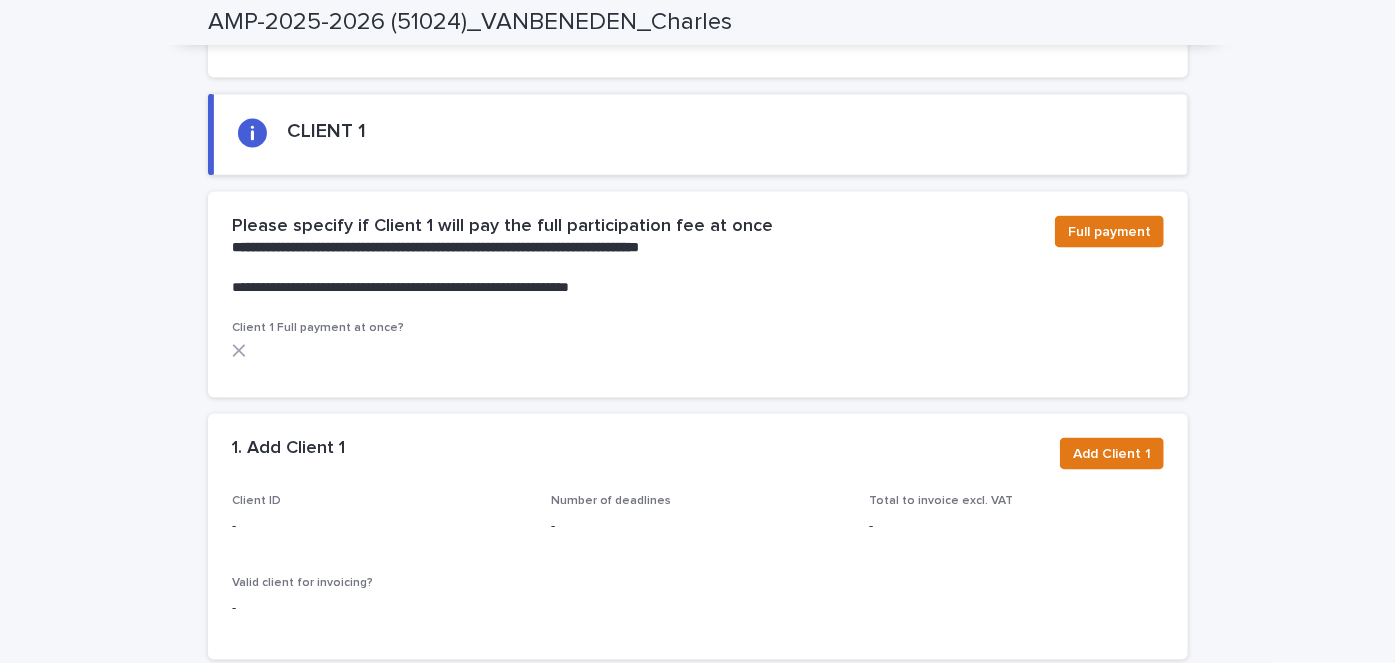 scroll, scrollTop: 1370, scrollLeft: 0, axis: vertical 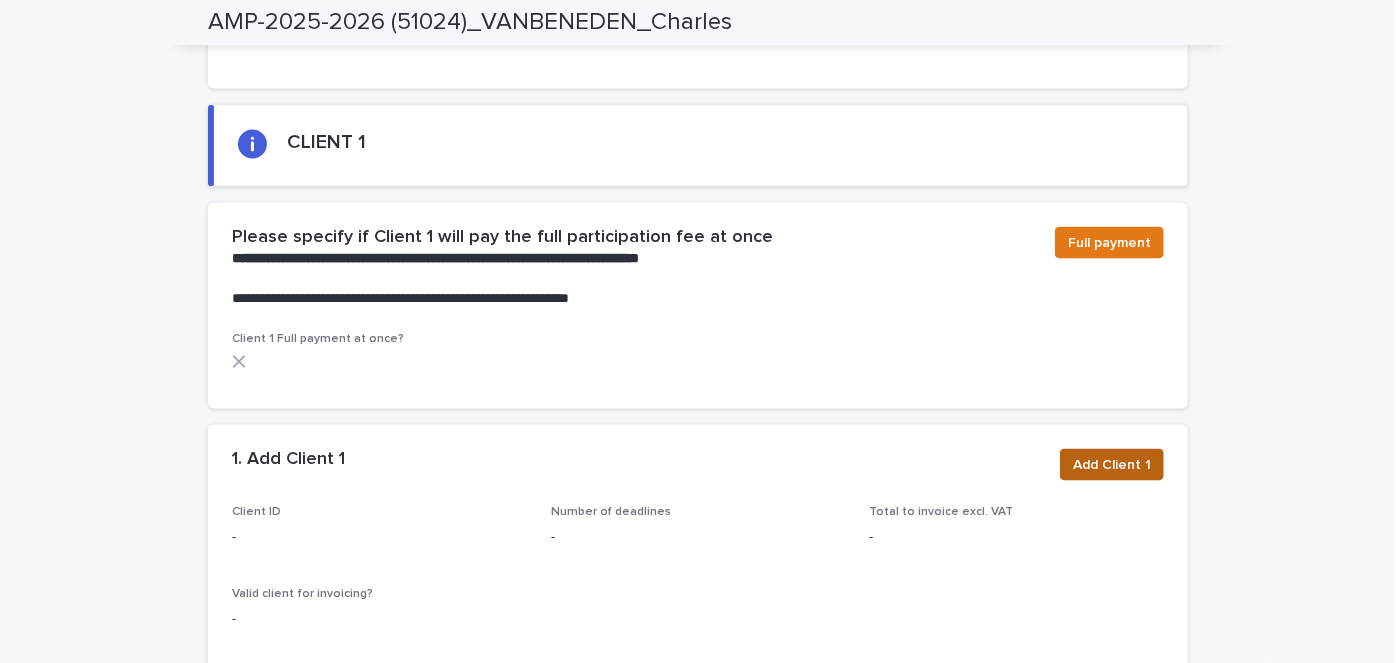 click on "Add Client 1" at bounding box center (1112, 465) 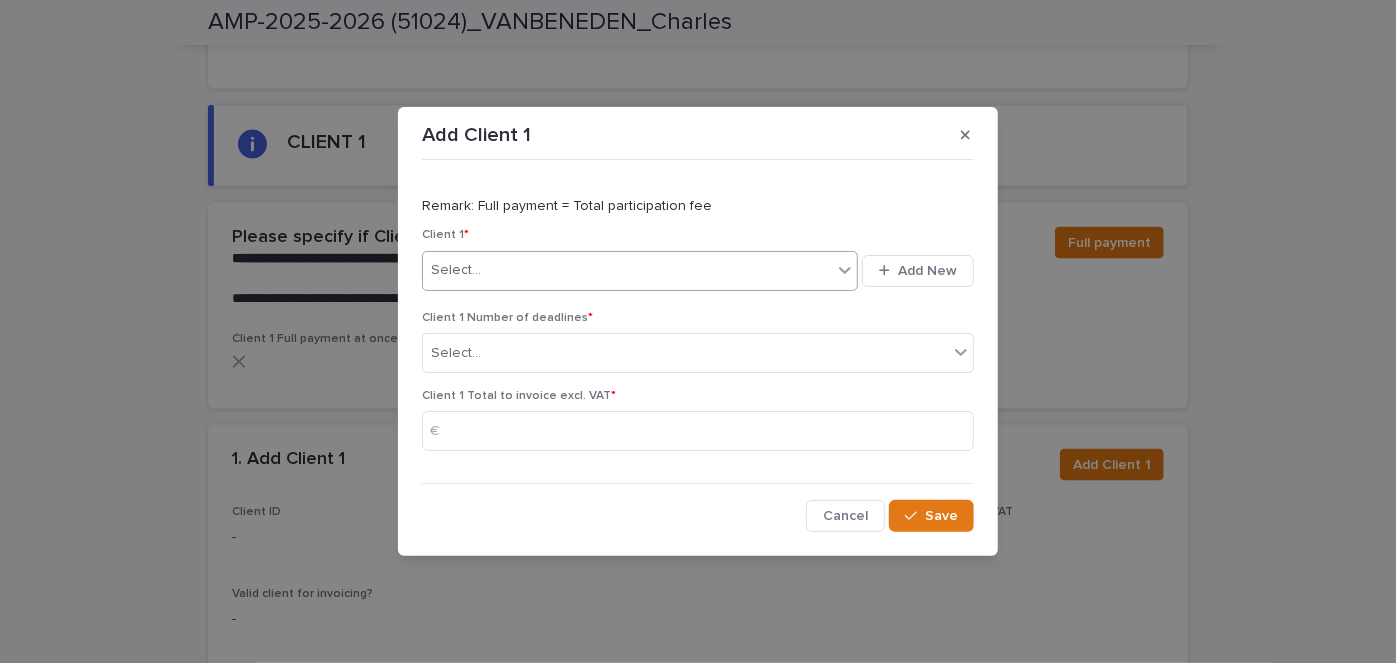 drag, startPoint x: 672, startPoint y: 270, endPoint x: 632, endPoint y: 267, distance: 40.112343 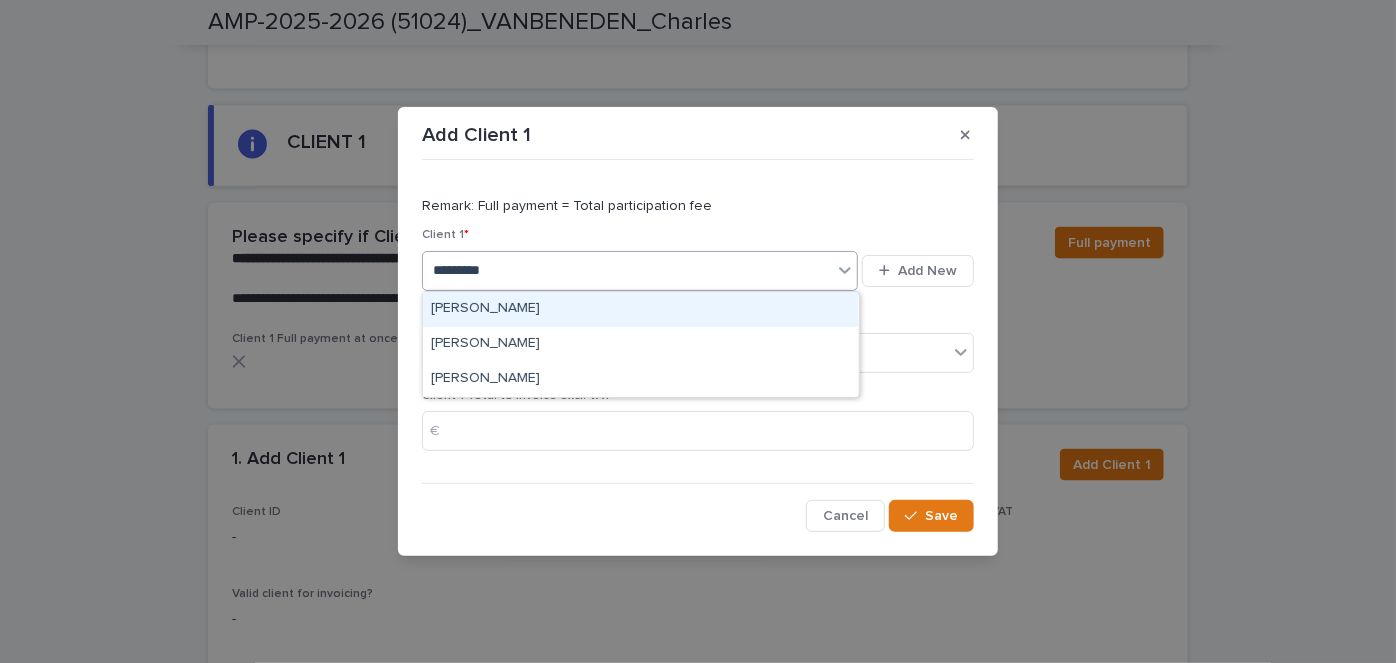 type on "**********" 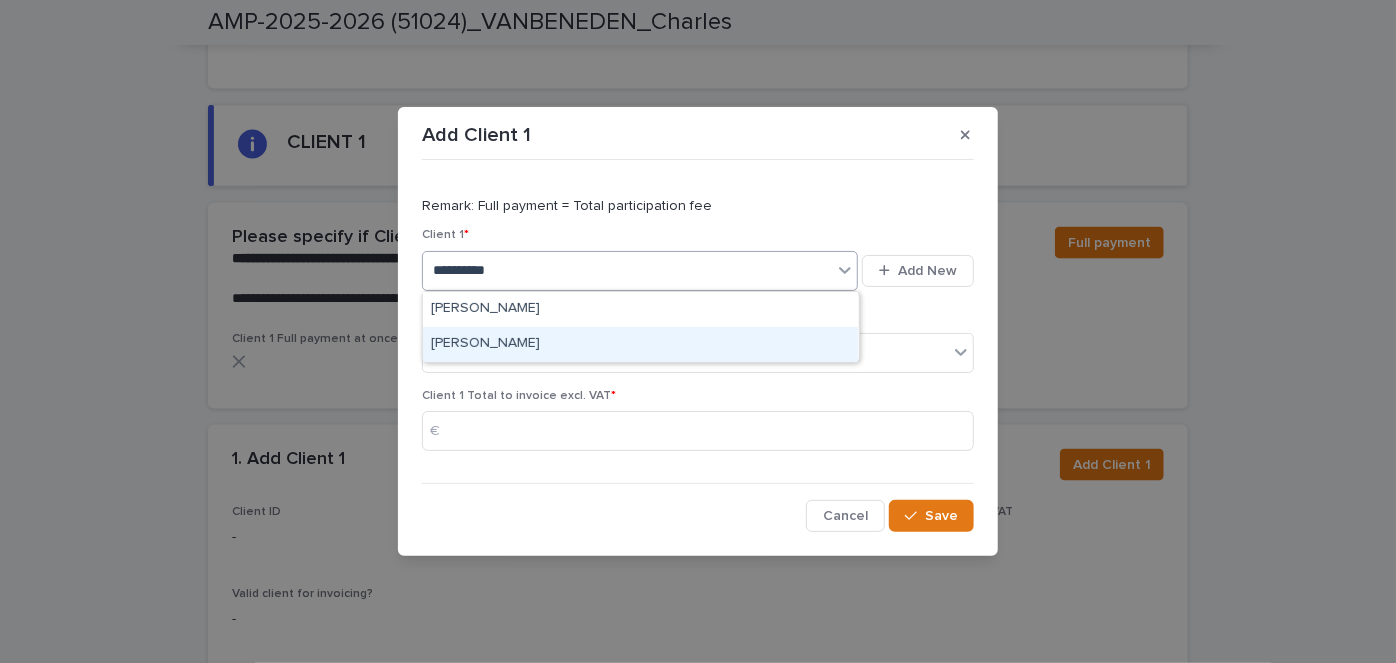 click on "[PERSON_NAME]" at bounding box center (640, 344) 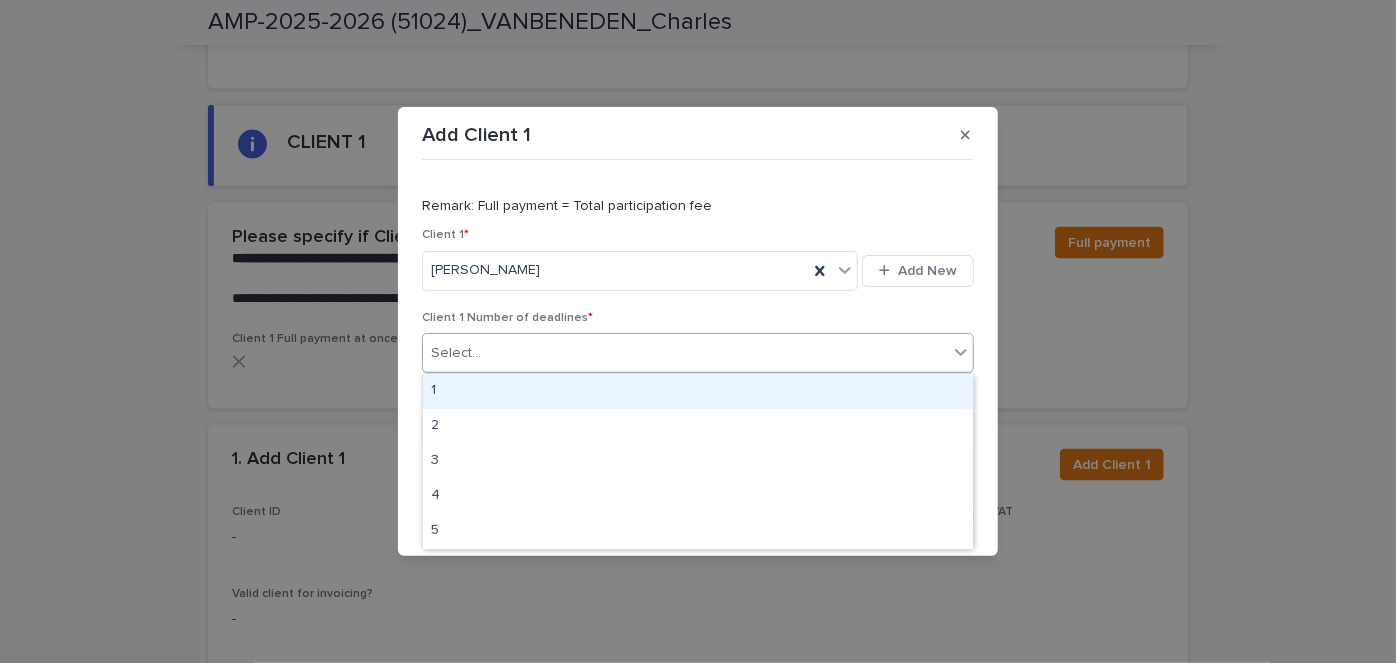 click on "Select..." at bounding box center (685, 353) 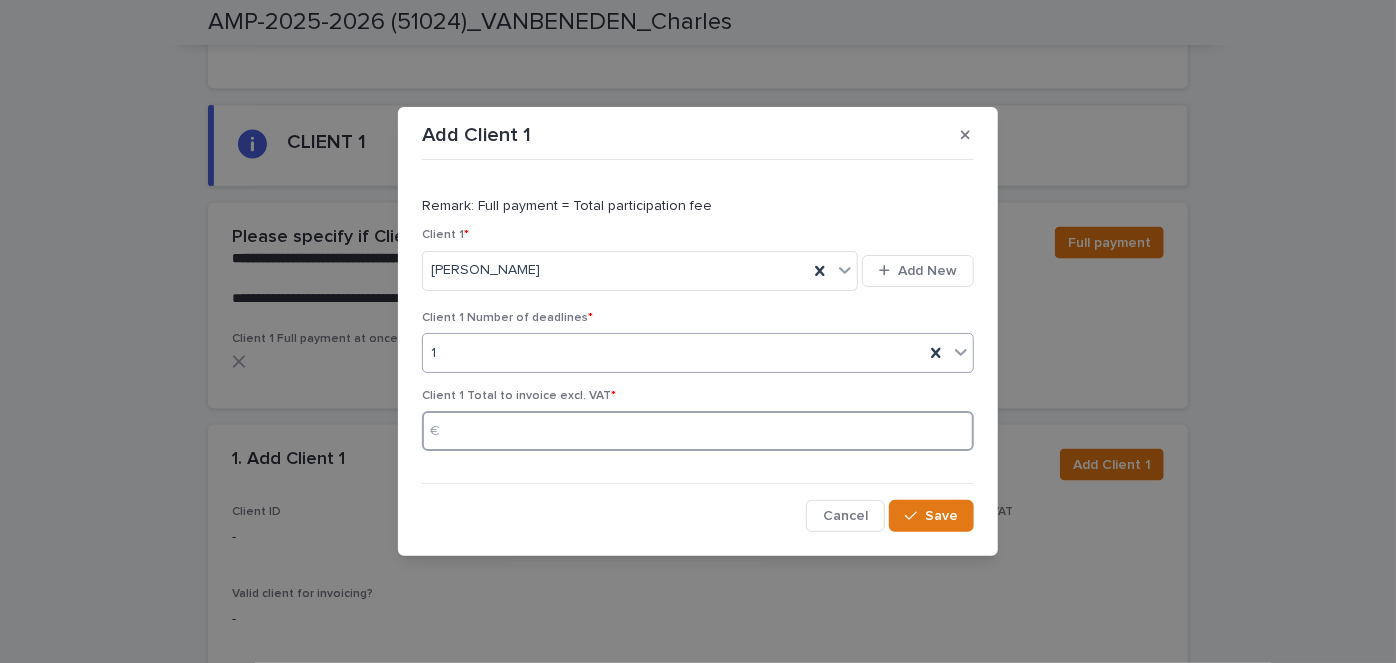 click at bounding box center (698, 431) 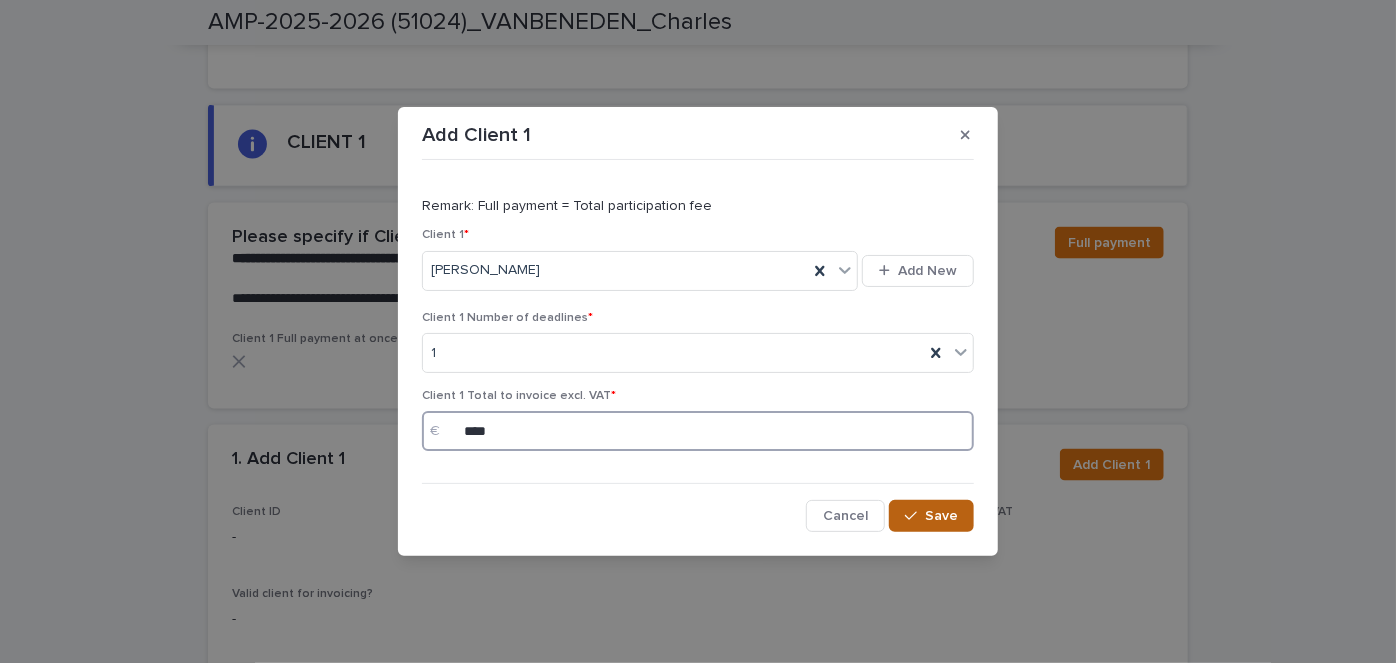 type on "****" 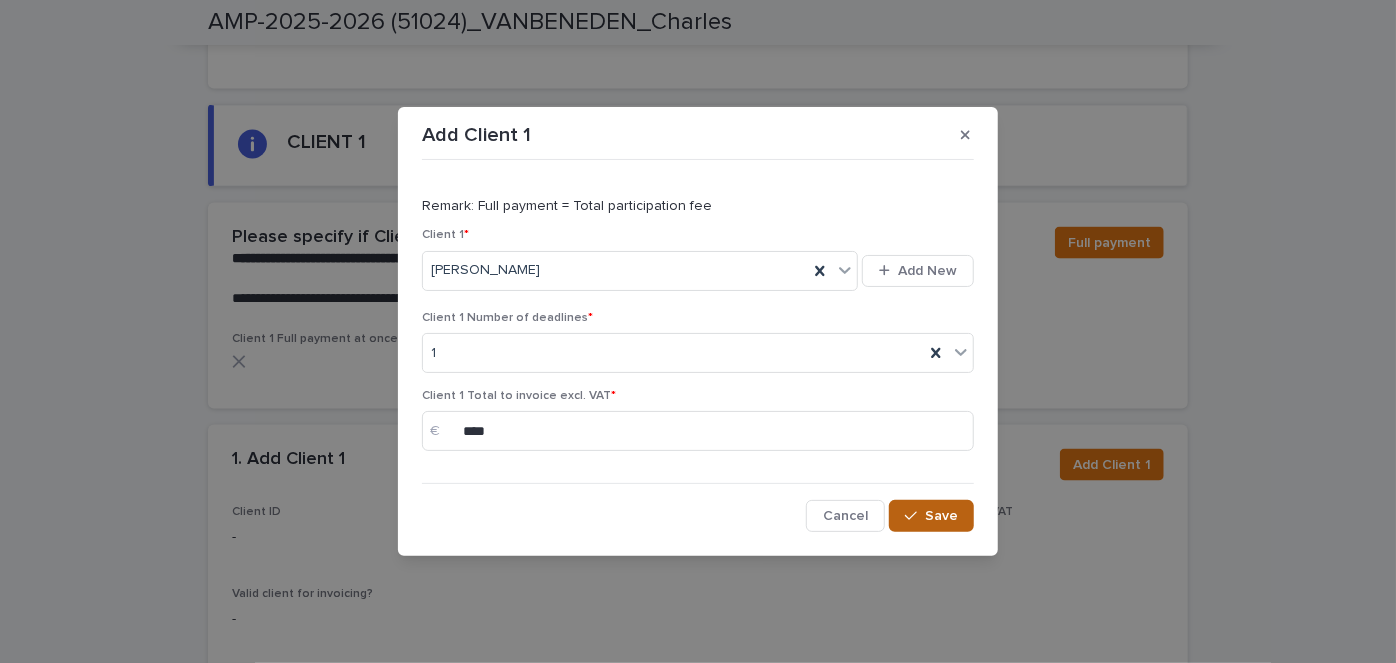 click on "Save" at bounding box center (941, 516) 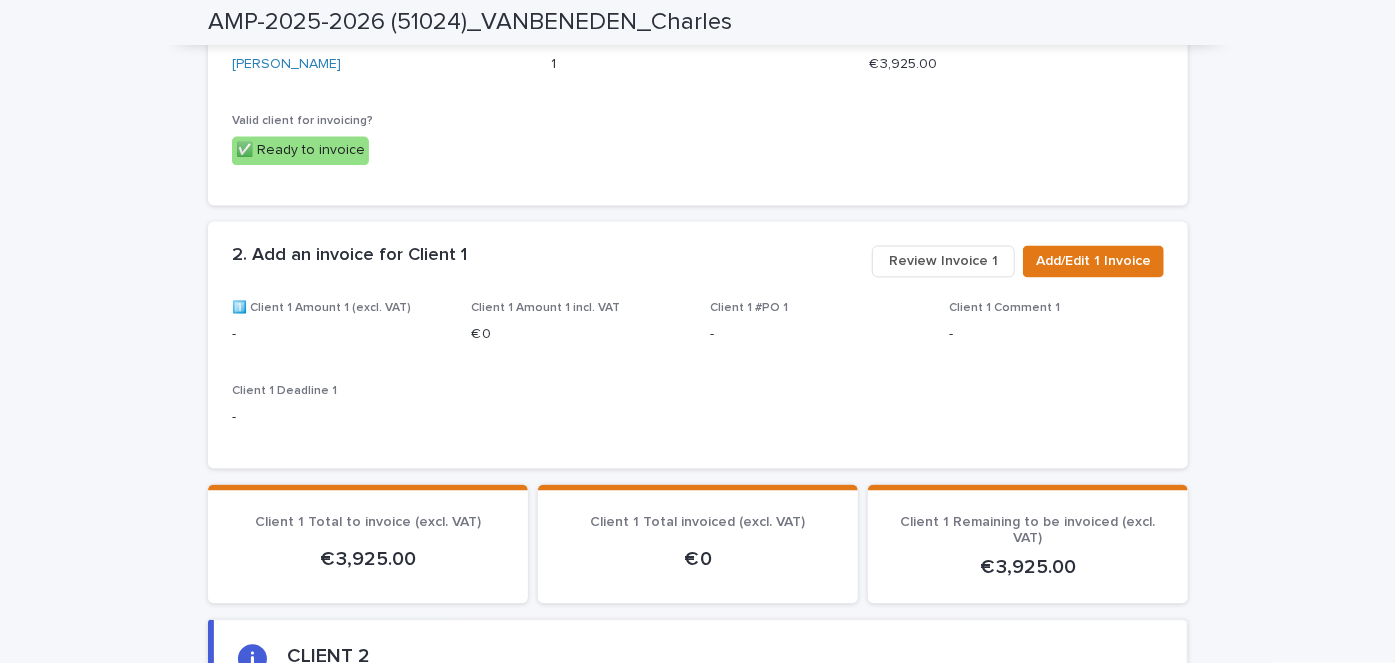scroll, scrollTop: 1866, scrollLeft: 0, axis: vertical 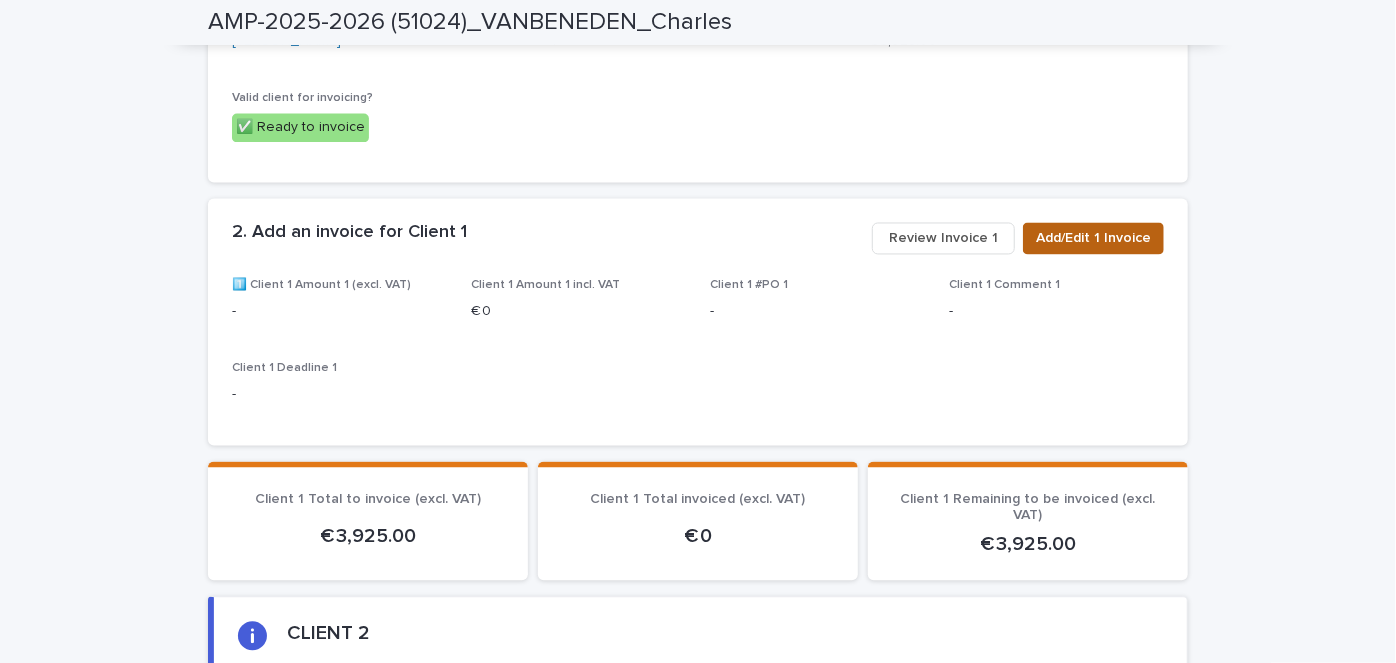 click on "Add/Edit 1 Invoice" at bounding box center (1093, 239) 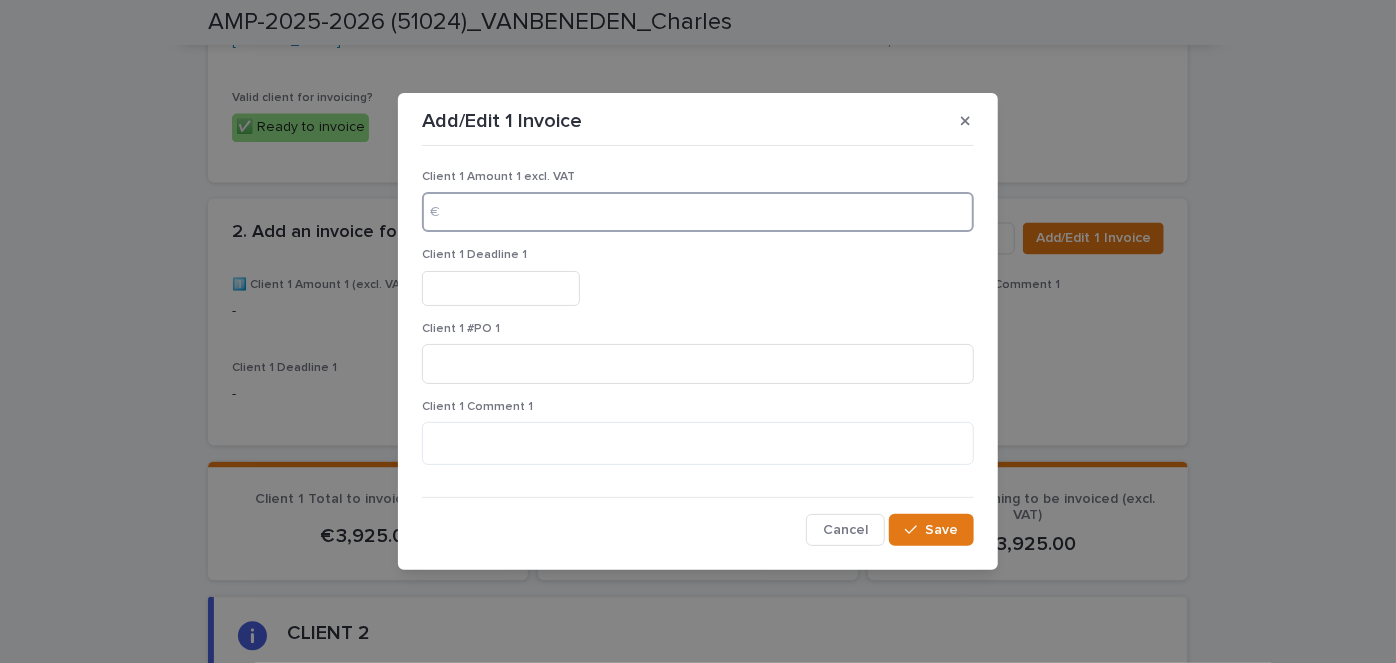 click at bounding box center [698, 212] 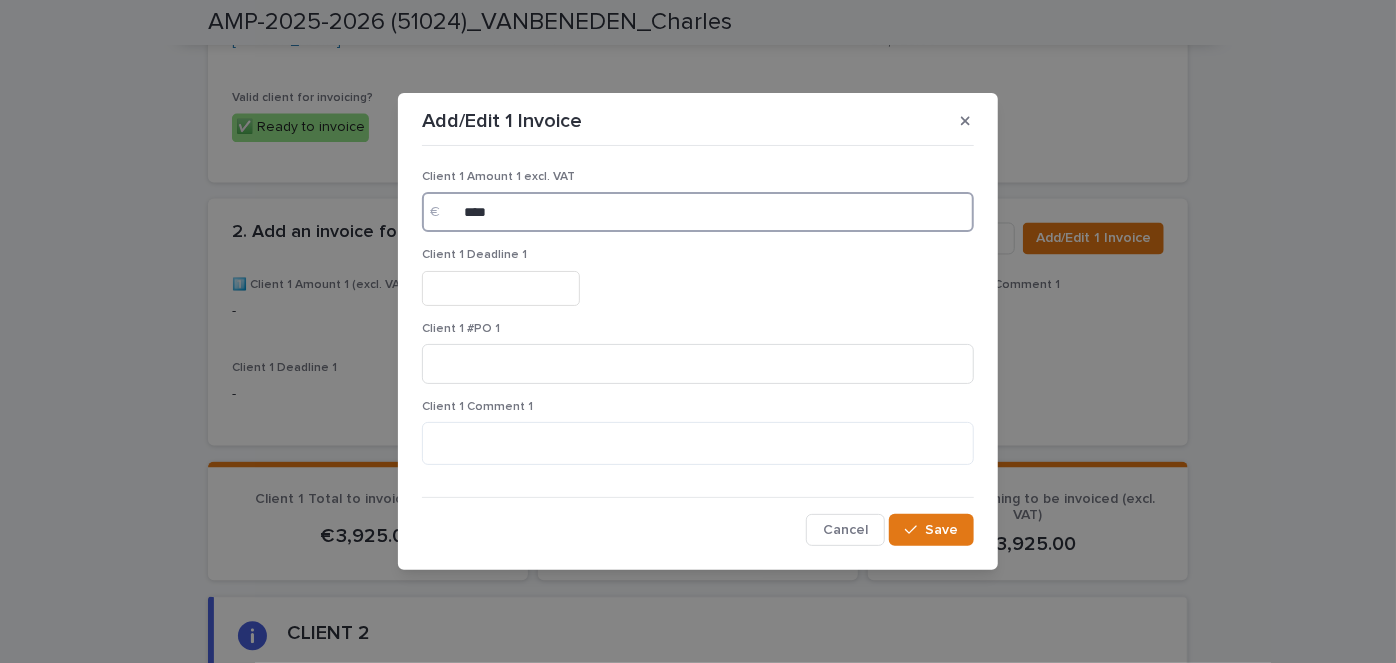 type on "****" 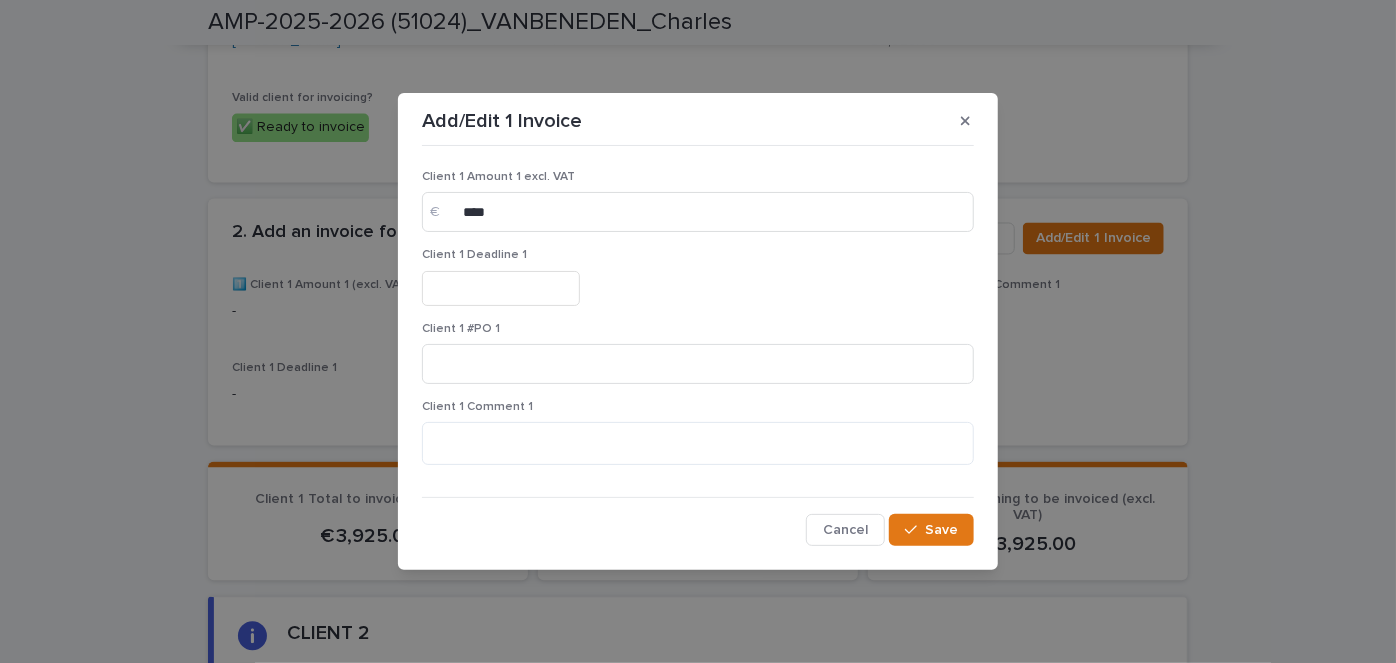click at bounding box center [501, 288] 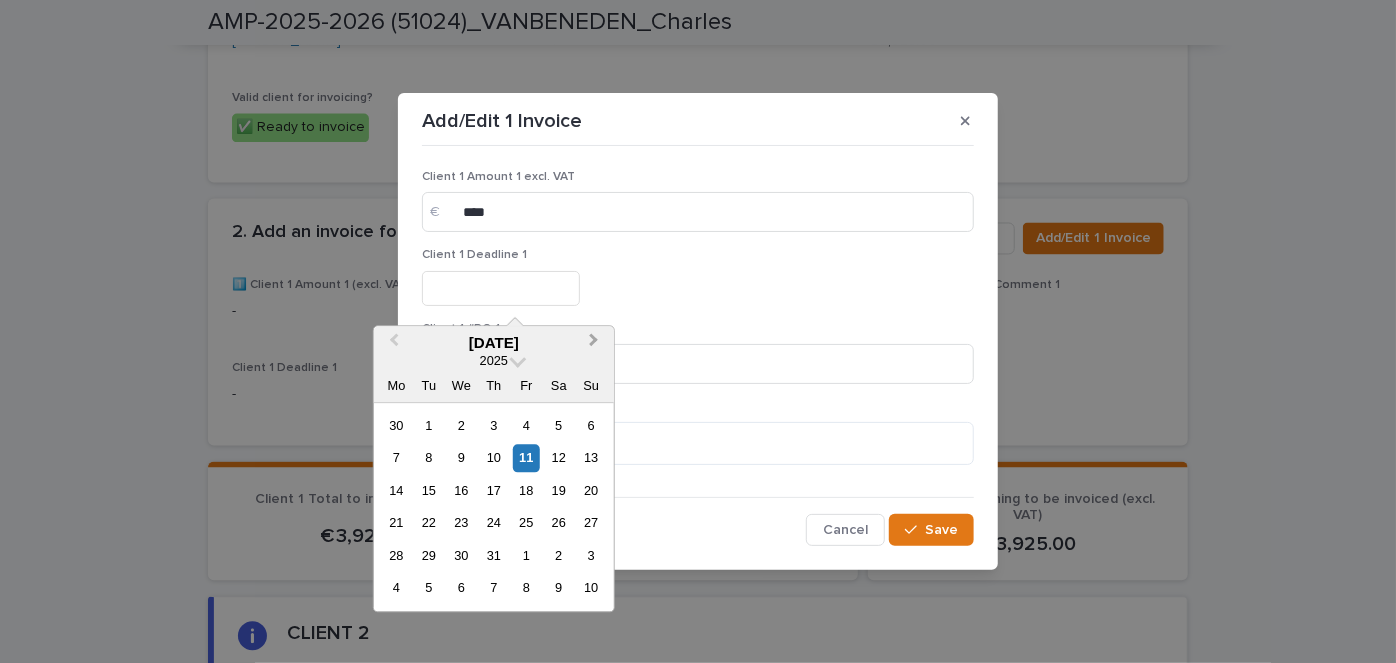 click on "Next Month" at bounding box center [594, 343] 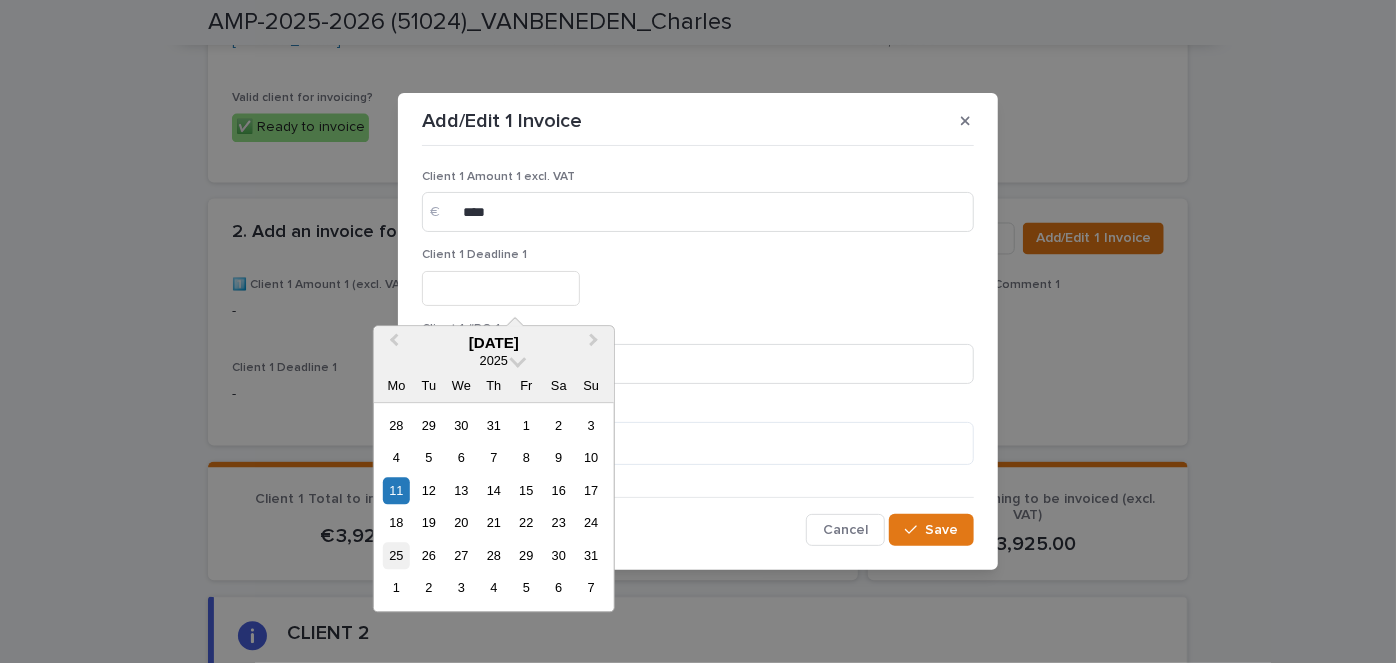 click on "25" at bounding box center [396, 555] 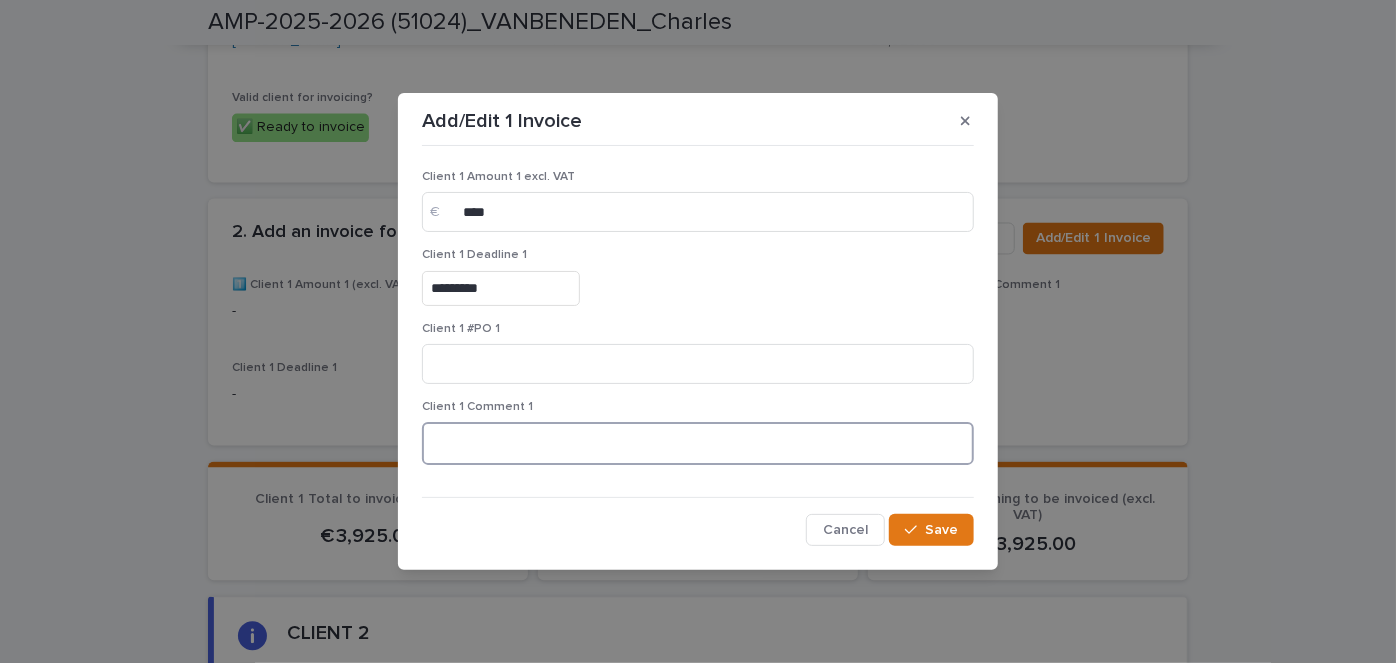 click at bounding box center (698, 443) 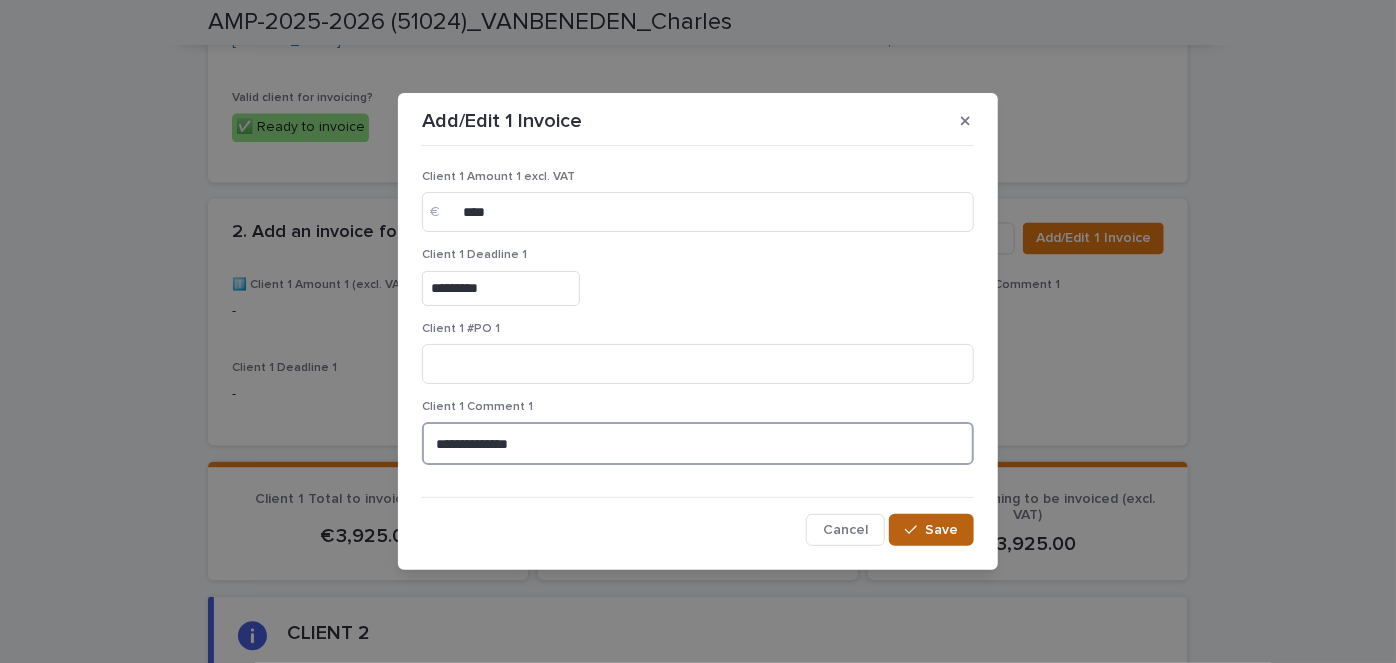 type on "**********" 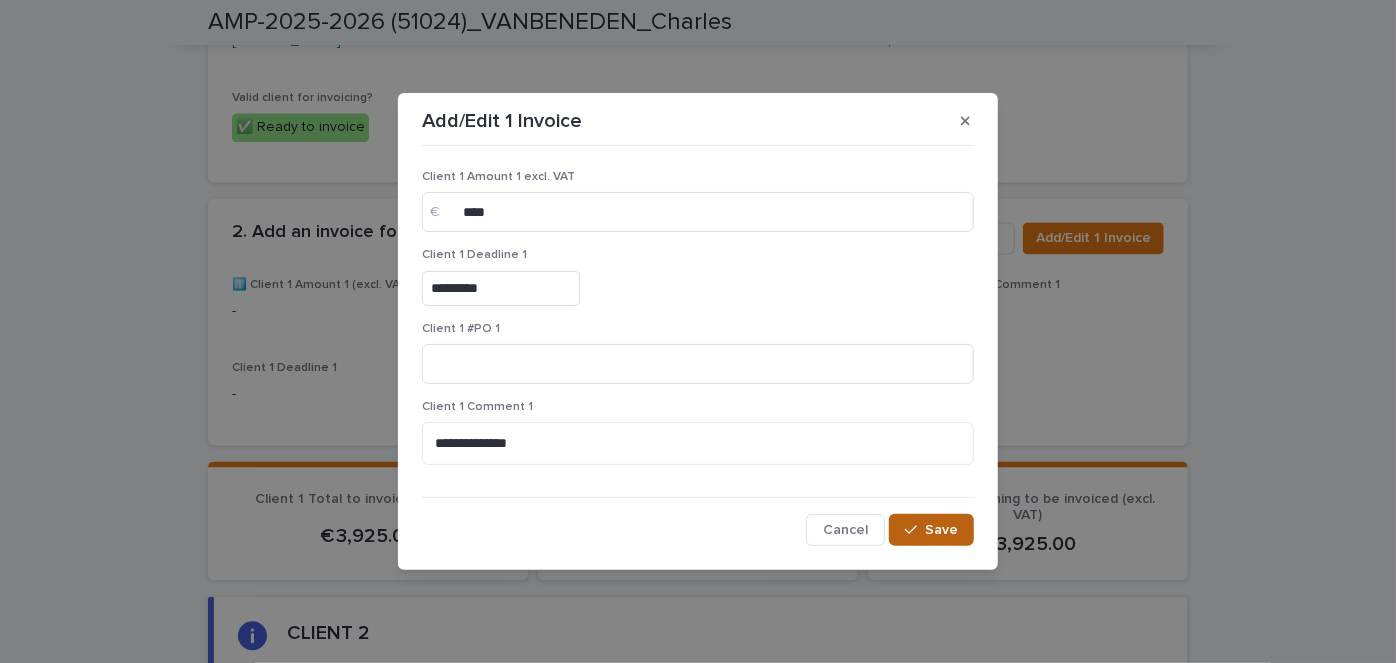 click on "Save" at bounding box center (941, 530) 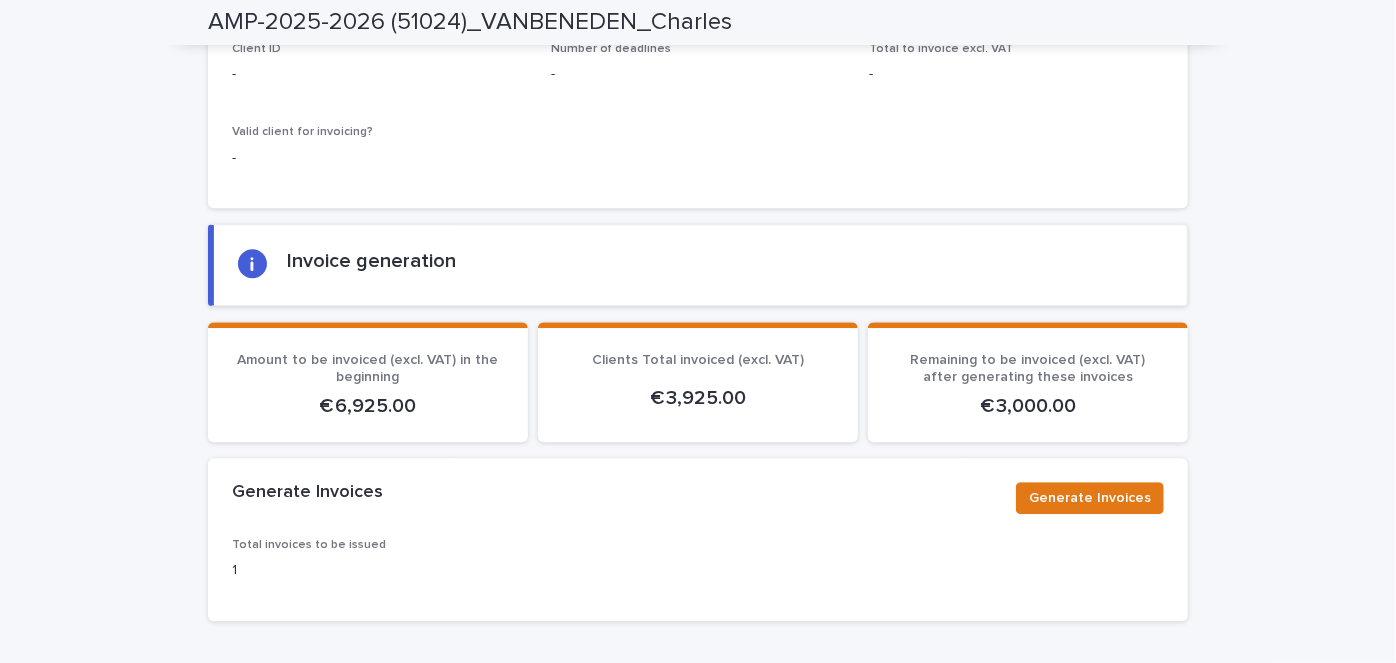 scroll, scrollTop: 2637, scrollLeft: 0, axis: vertical 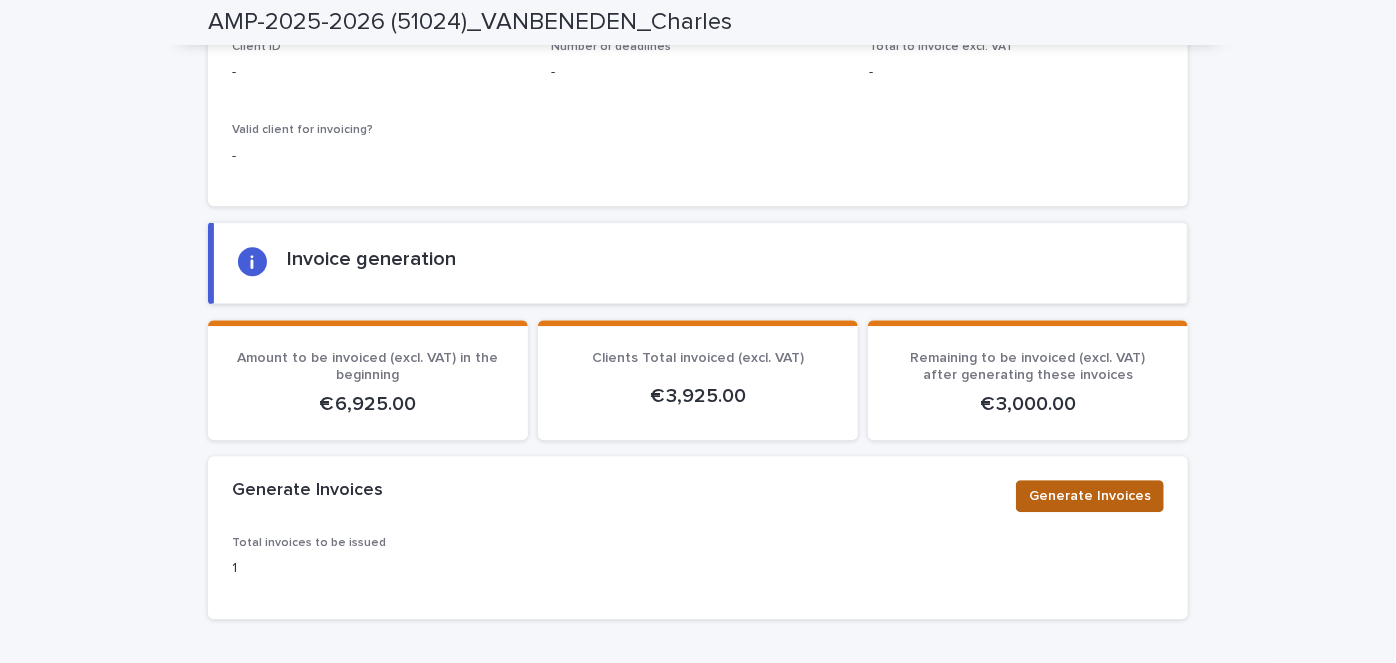 click on "Generate Invoices" at bounding box center (1090, 496) 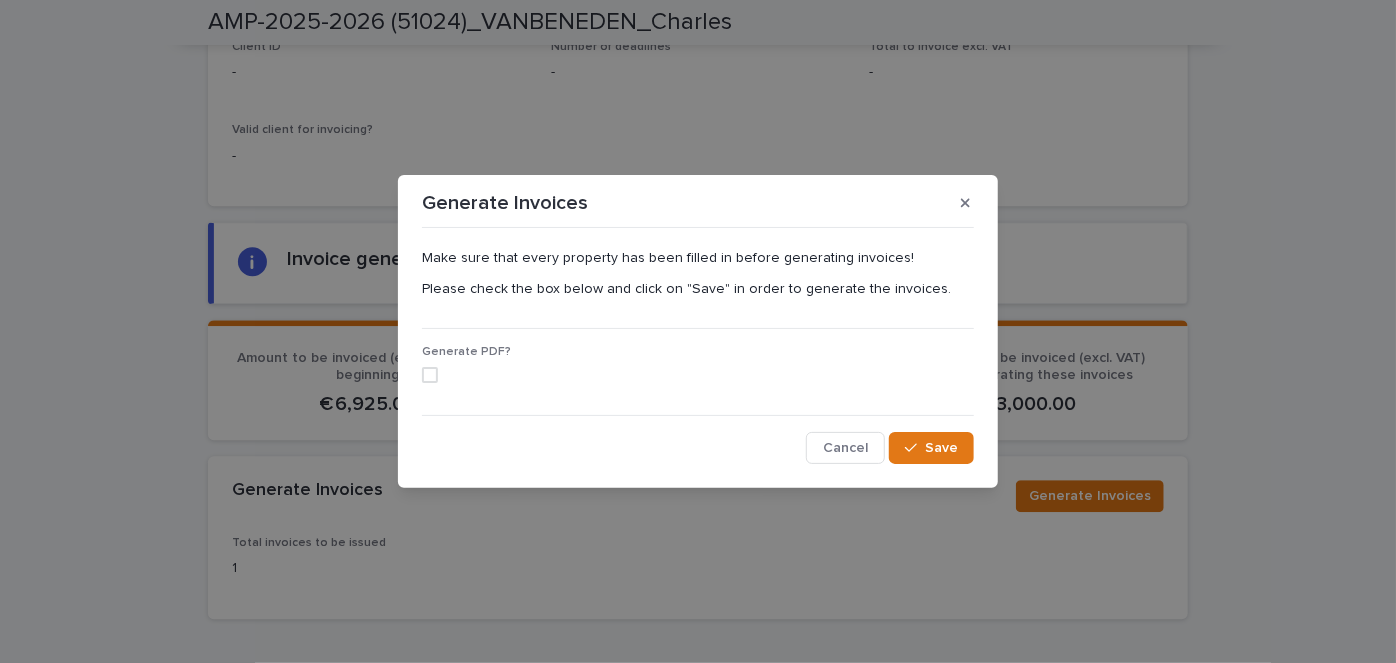 click at bounding box center (430, 375) 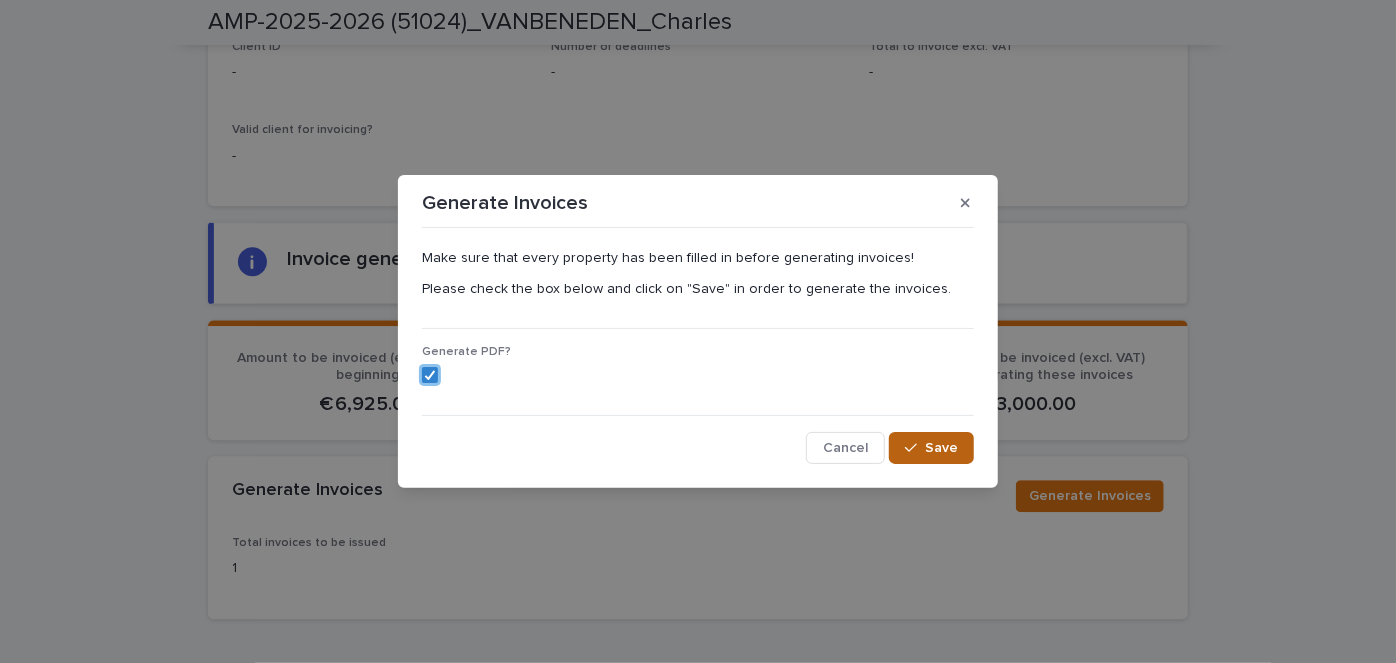 click on "Save" at bounding box center (941, 448) 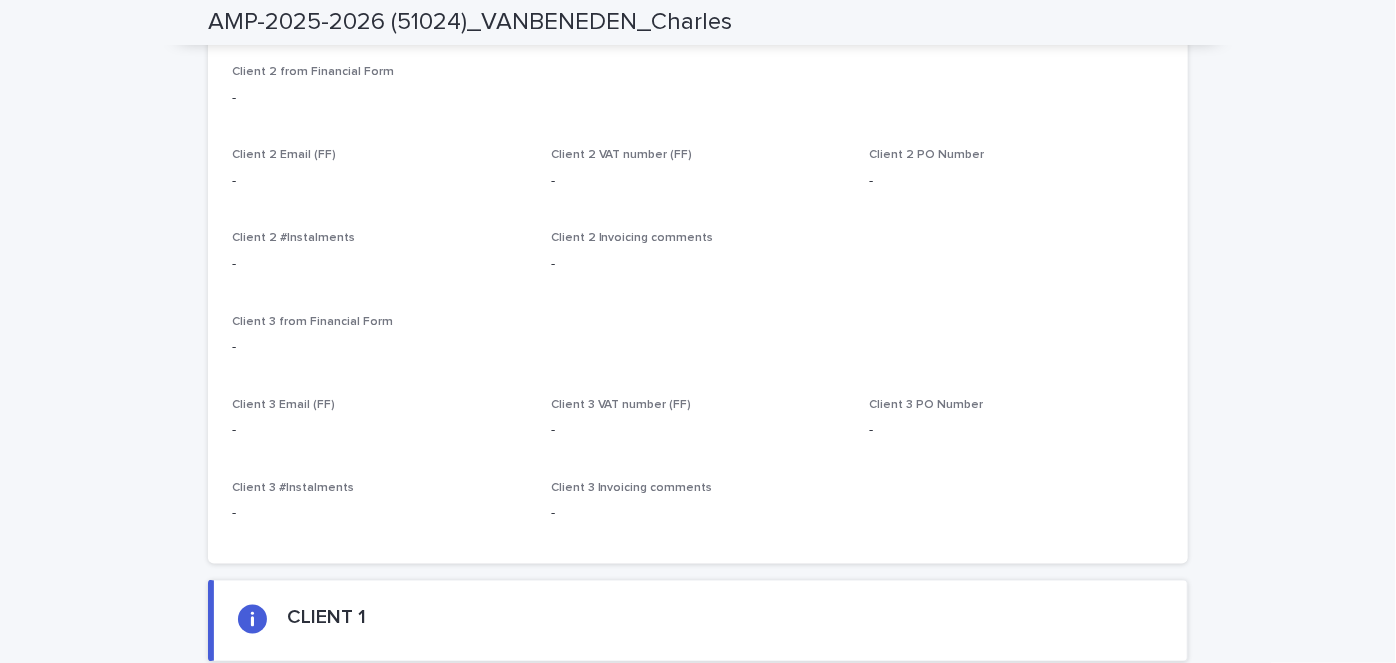 scroll, scrollTop: 0, scrollLeft: 0, axis: both 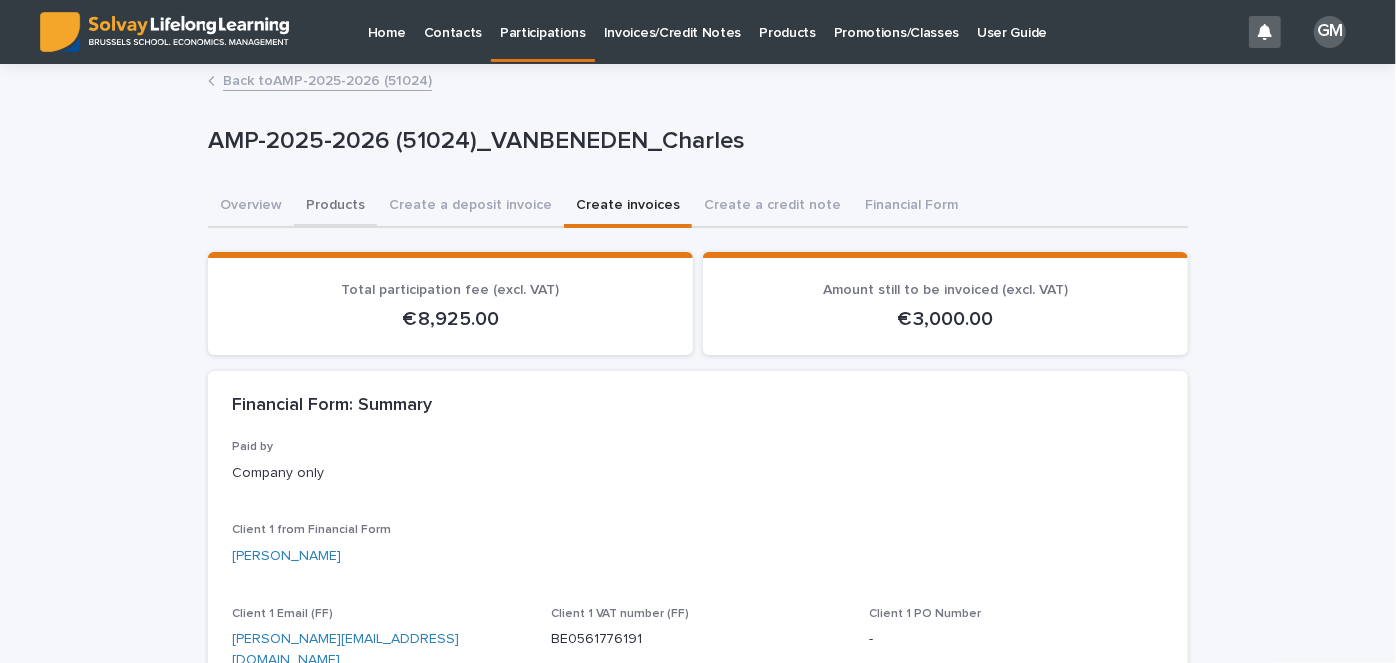 click on "Products" at bounding box center [335, 207] 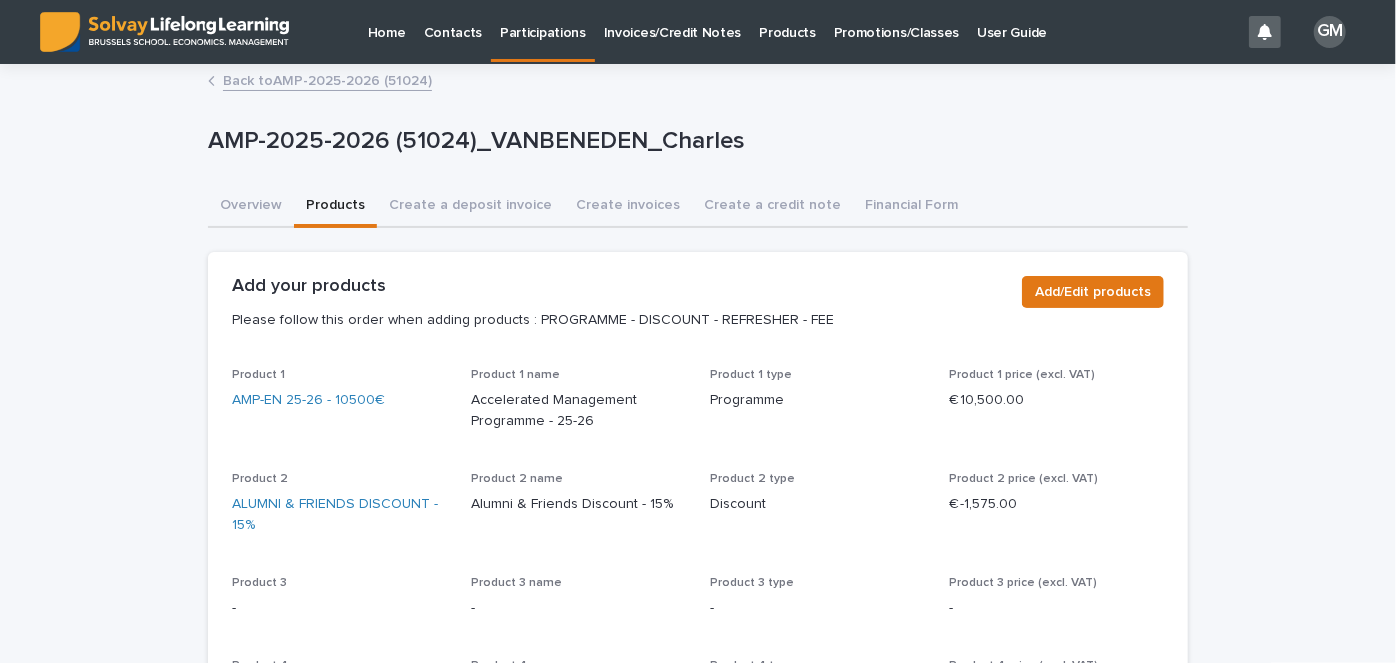 click on "Back to  AMP-2025-2026 (51024)" at bounding box center (327, 79) 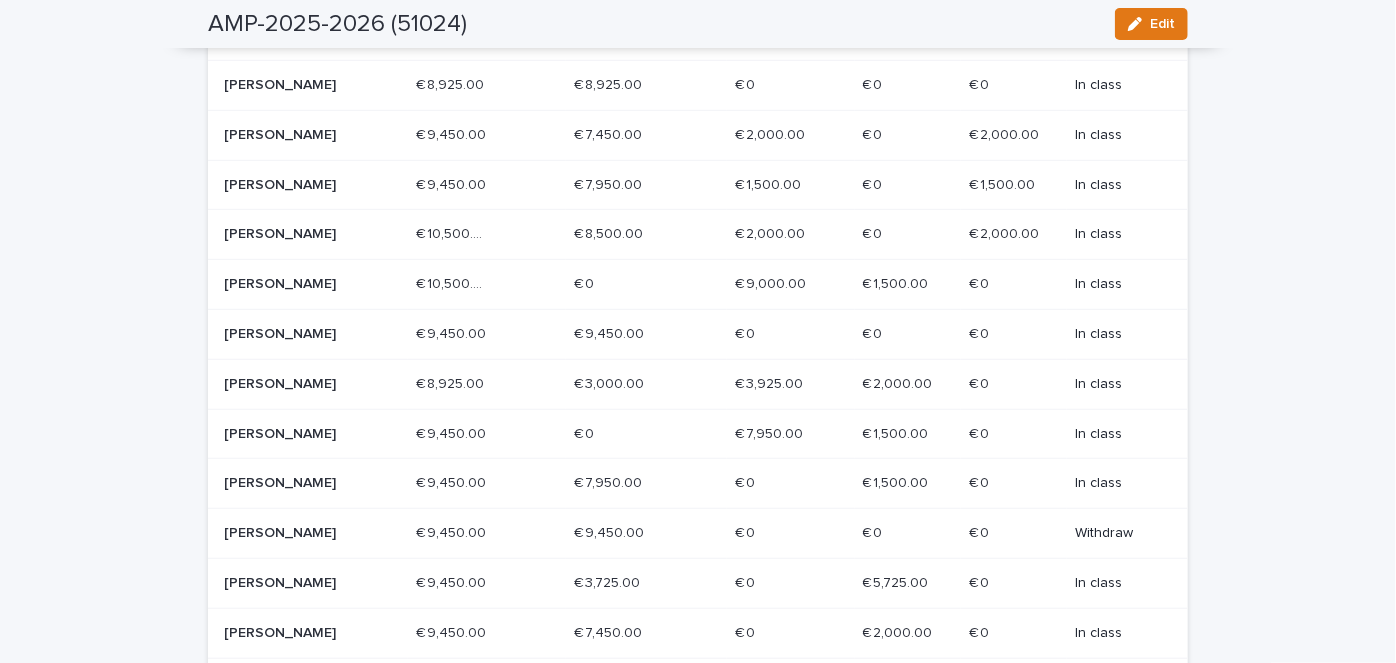 scroll, scrollTop: 524, scrollLeft: 0, axis: vertical 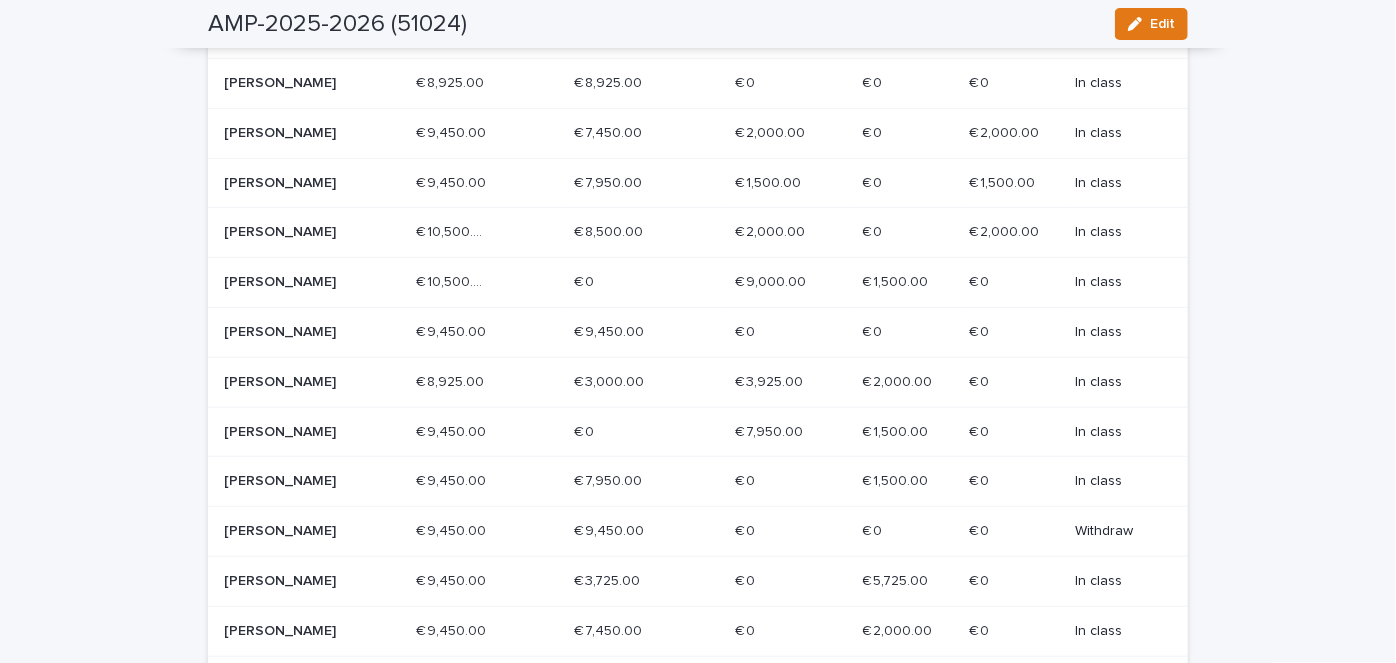 click on "[PERSON_NAME]" at bounding box center (295, 432) 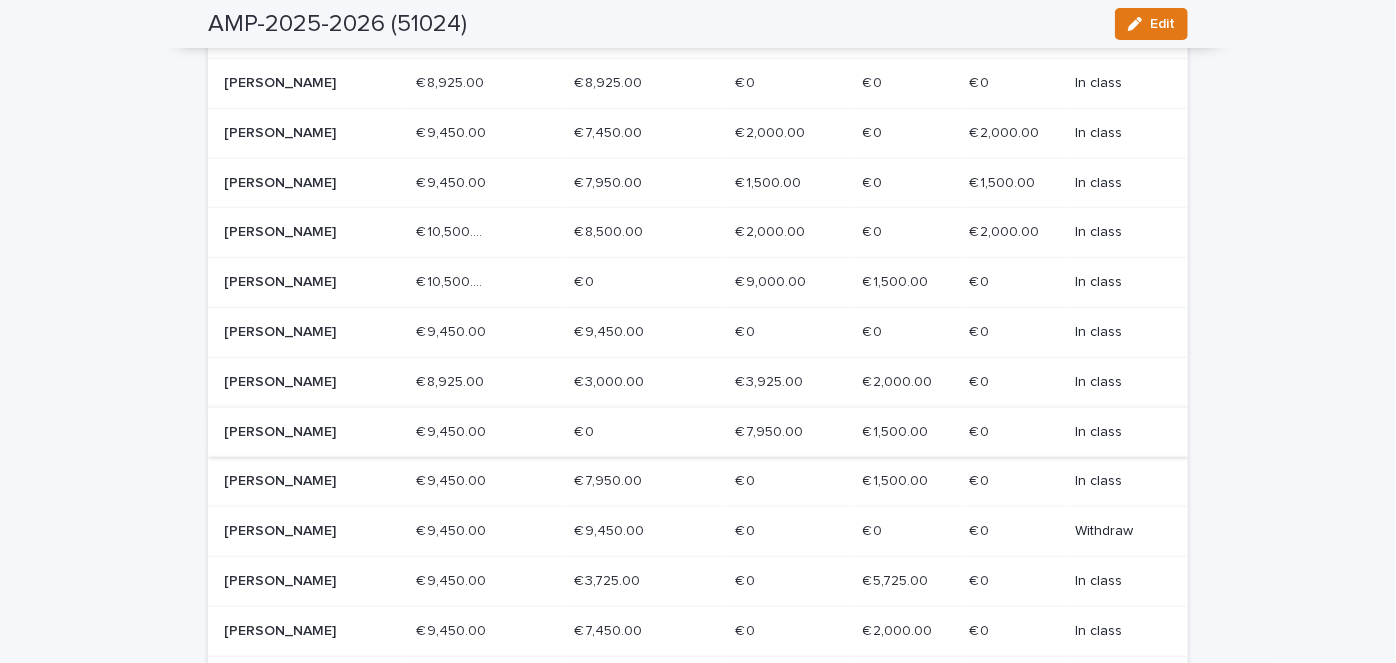 scroll, scrollTop: 0, scrollLeft: 0, axis: both 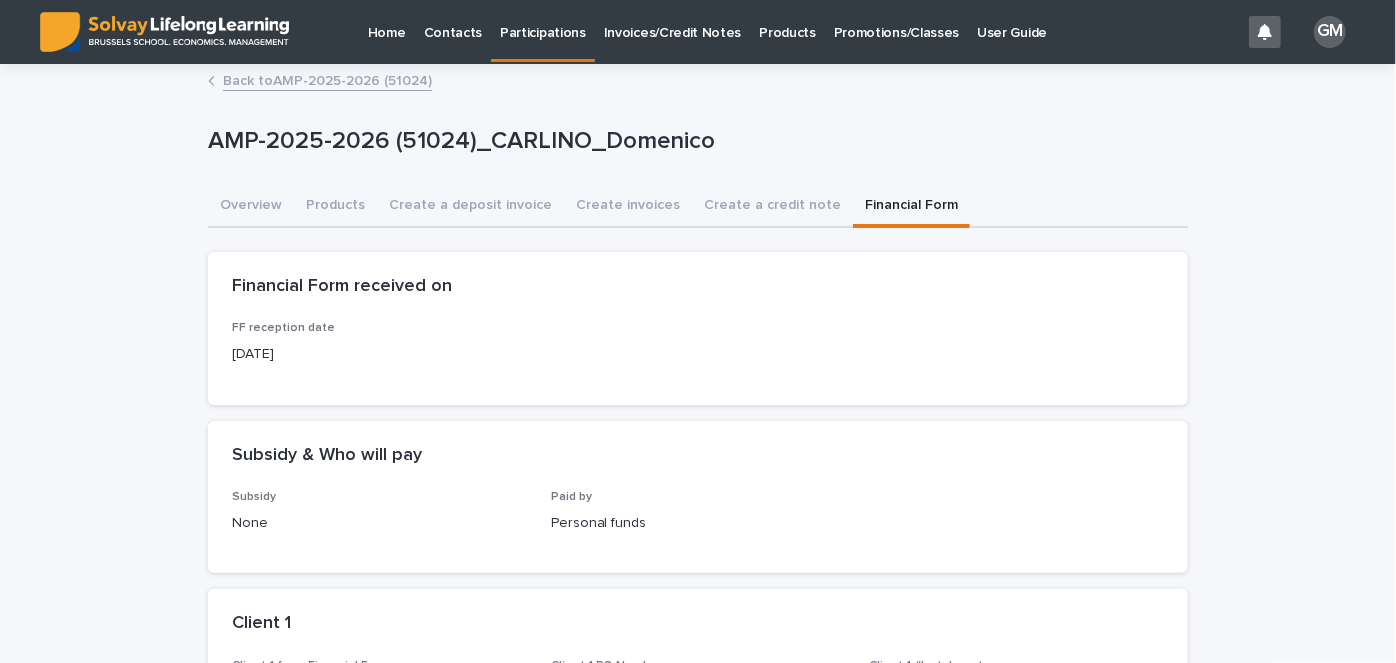 click on "Financial Form" at bounding box center (911, 207) 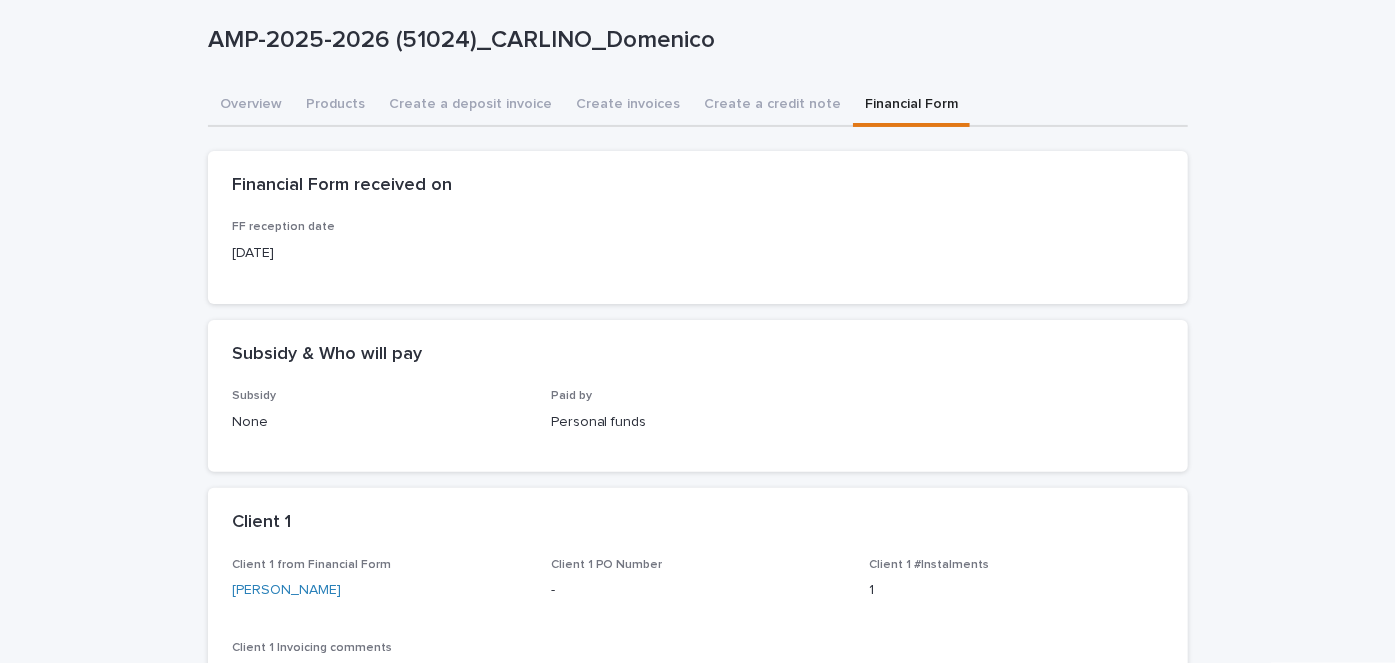 scroll, scrollTop: 97, scrollLeft: 0, axis: vertical 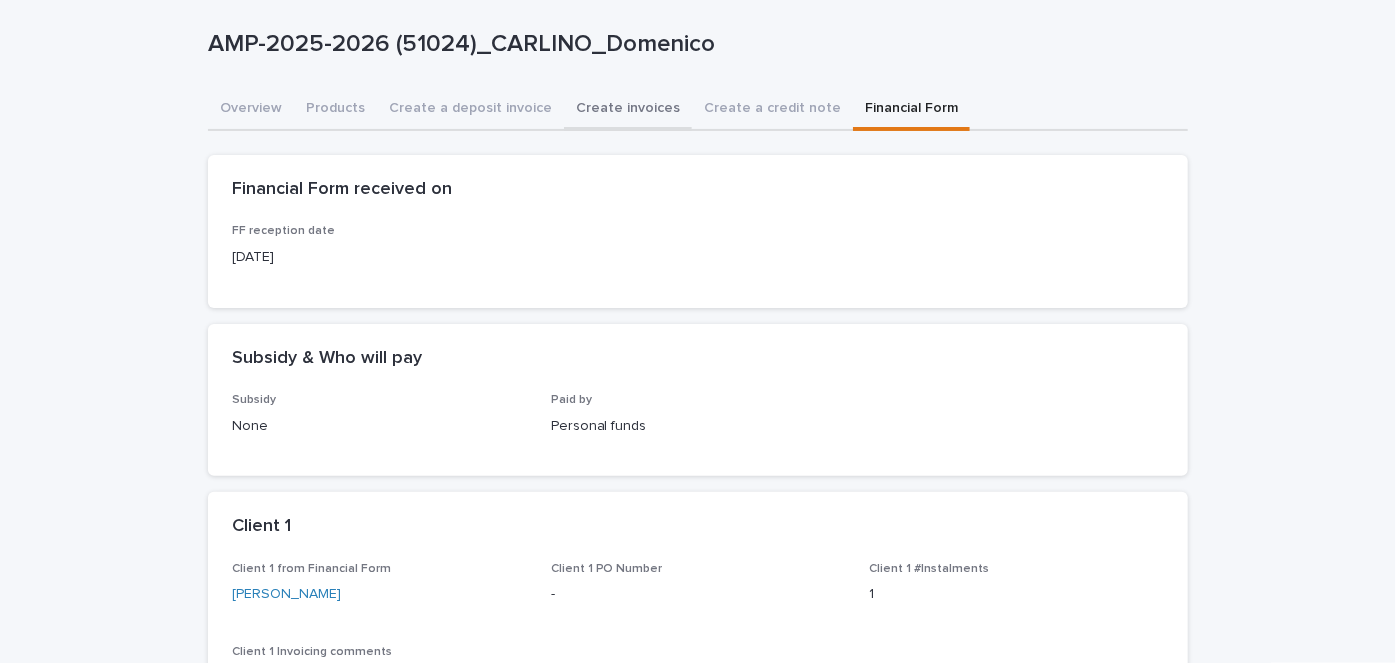 click on "Overview Products Create a deposit invoice Create invoices Create a credit note Financial Form Can't display tree at index  1 Can't display tree at index  5 Can't display tree at index  3 Can't display tree at index  2 Can't display tree at index  4 Loading... Saving… Loading... Saving… Loading... Saving… Financial Form received on FF reception date 04/03/2025 Loading... Saving… Subsidy & Who will pay Subsidy None Paid by Personal funds Loading... Saving… Client 1  Client 1 from Financial Form Carolina ARAGOSA   Client 1 PO Number - Client 1 #Instalments 1 Client 1 Invoicing comments - Loading... Saving… Client 2" at bounding box center [698, 417] 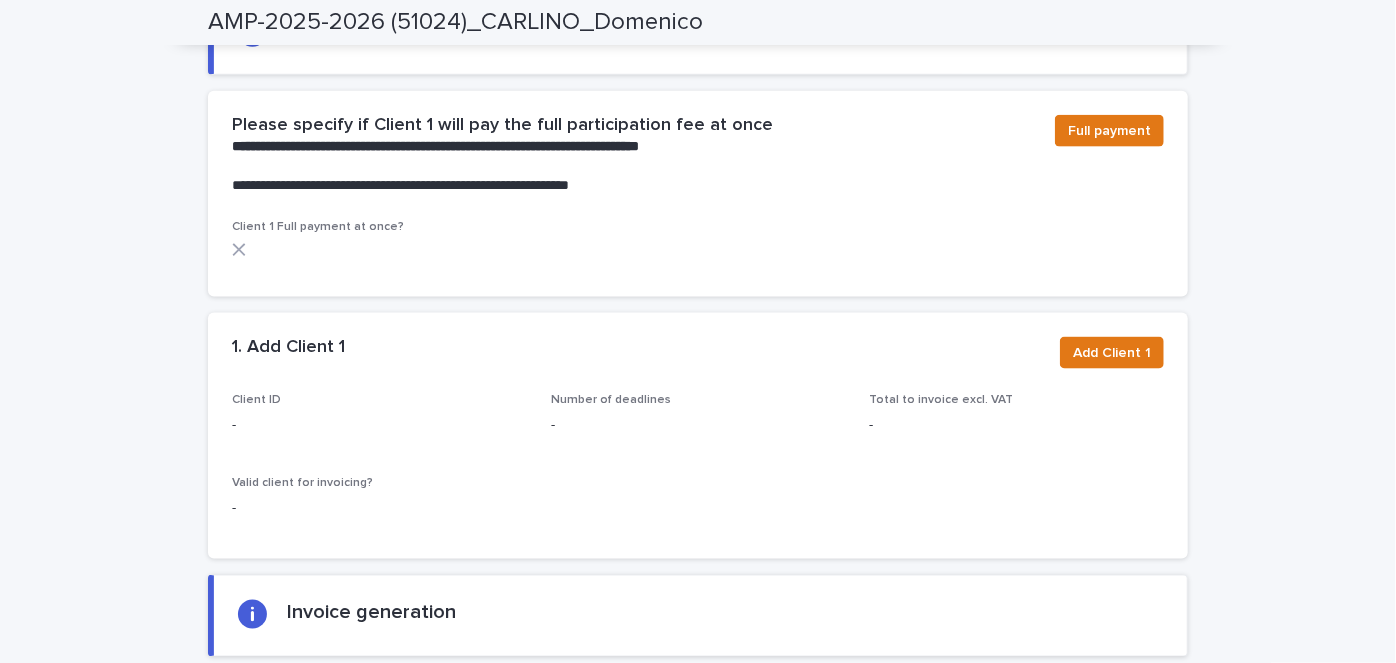 scroll, scrollTop: 1296, scrollLeft: 0, axis: vertical 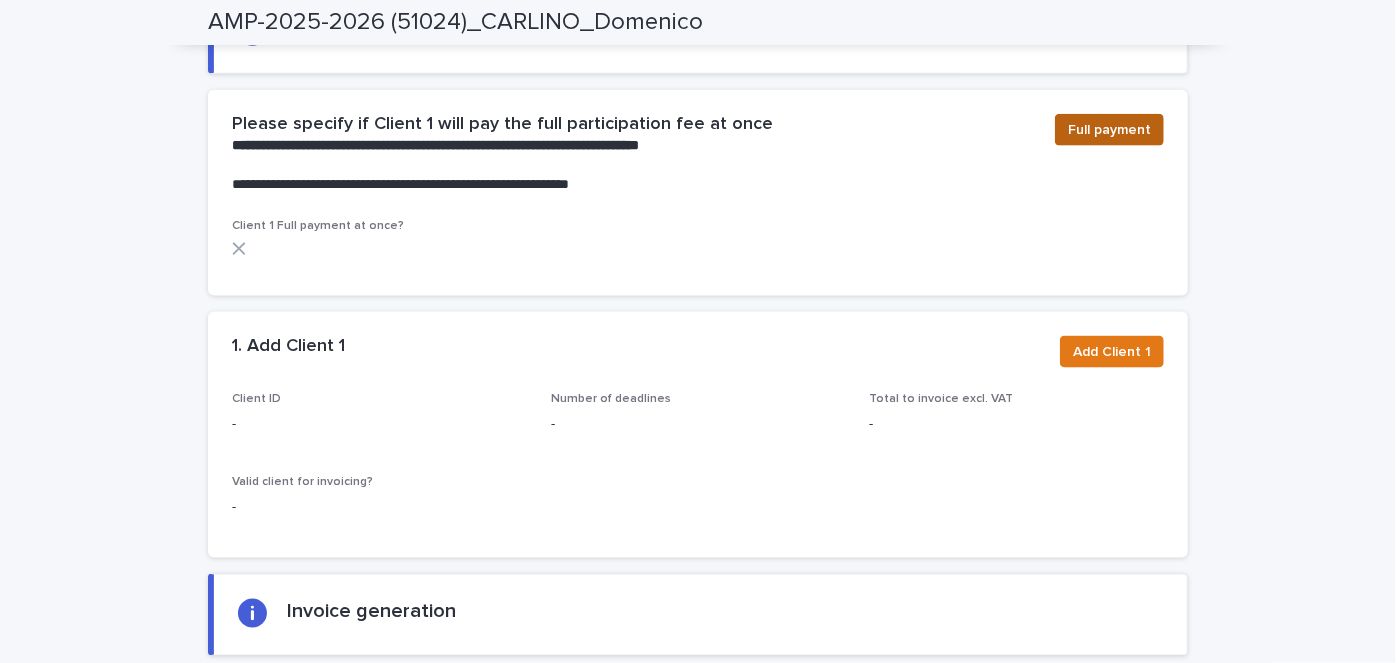 click on "Full payment" at bounding box center (1109, 130) 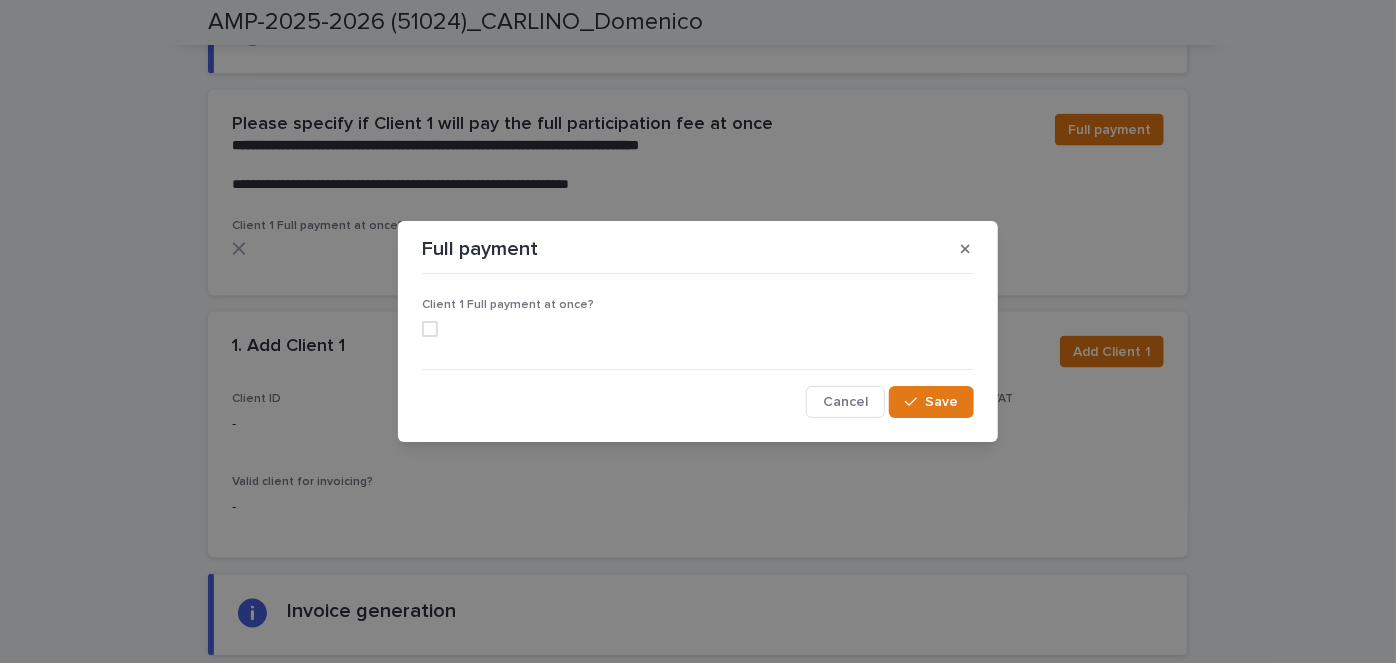 click at bounding box center [430, 329] 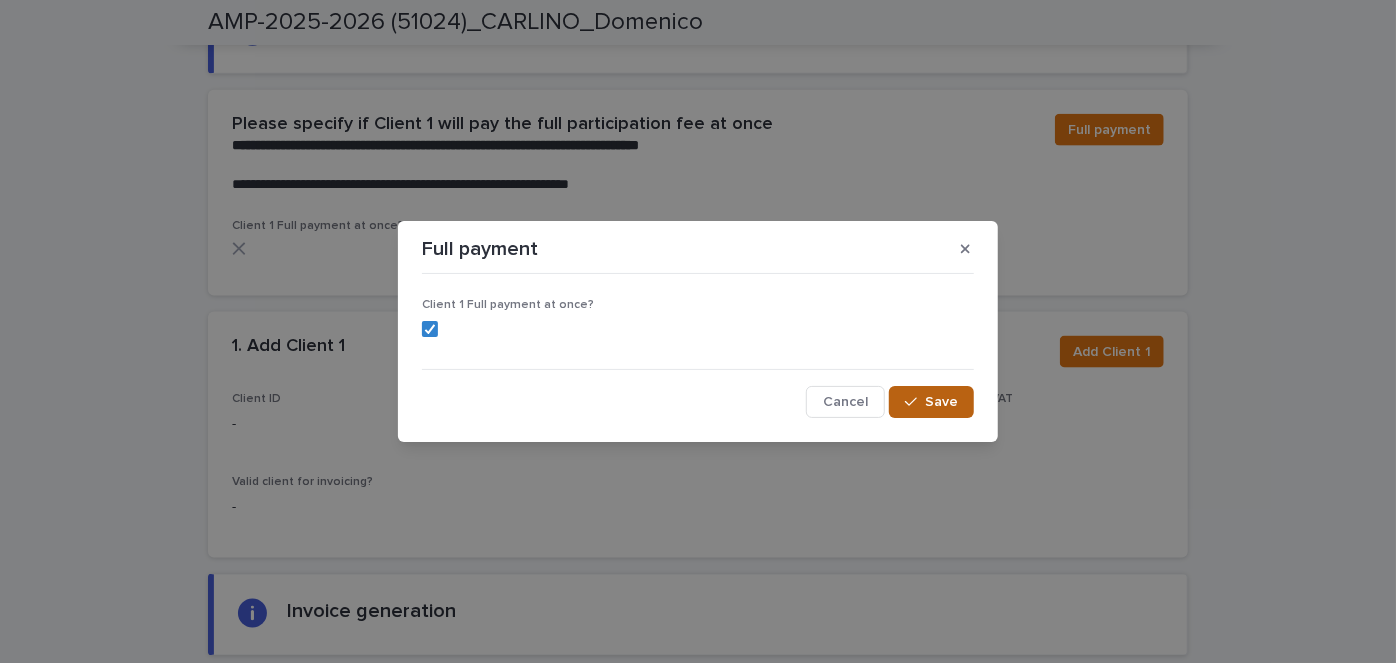 click on "Save" at bounding box center [941, 402] 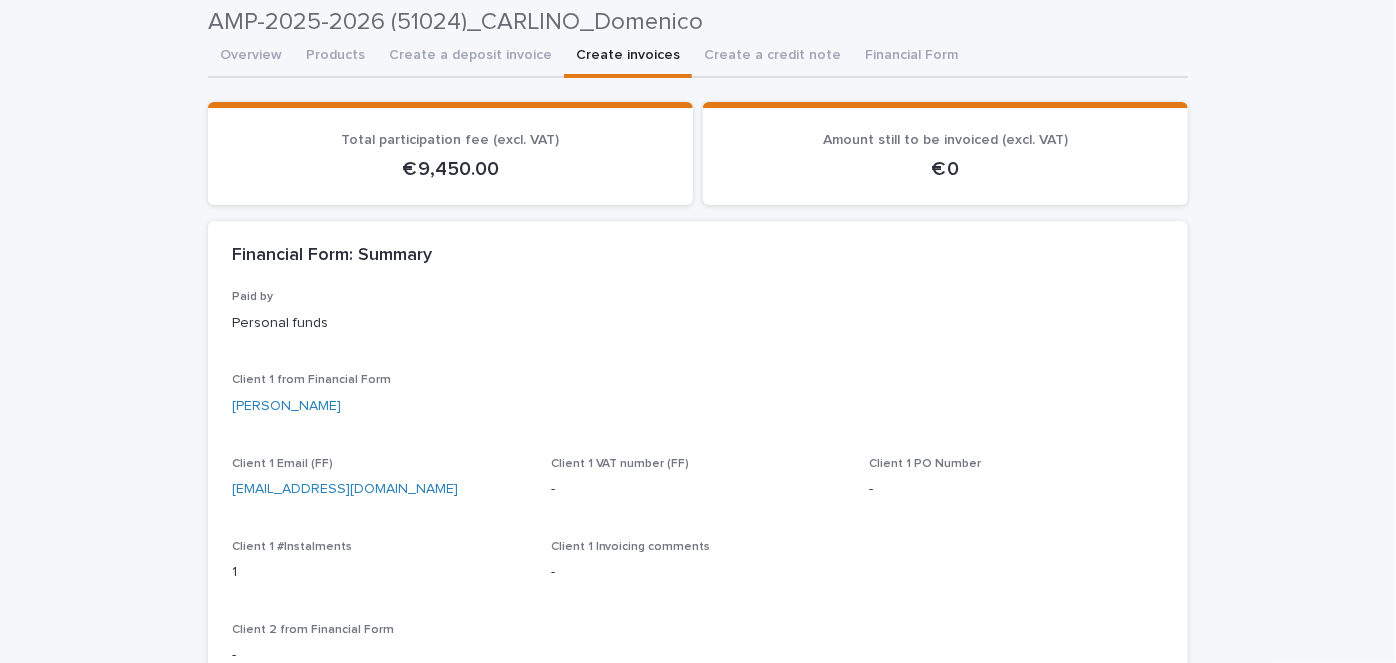 scroll, scrollTop: 144, scrollLeft: 0, axis: vertical 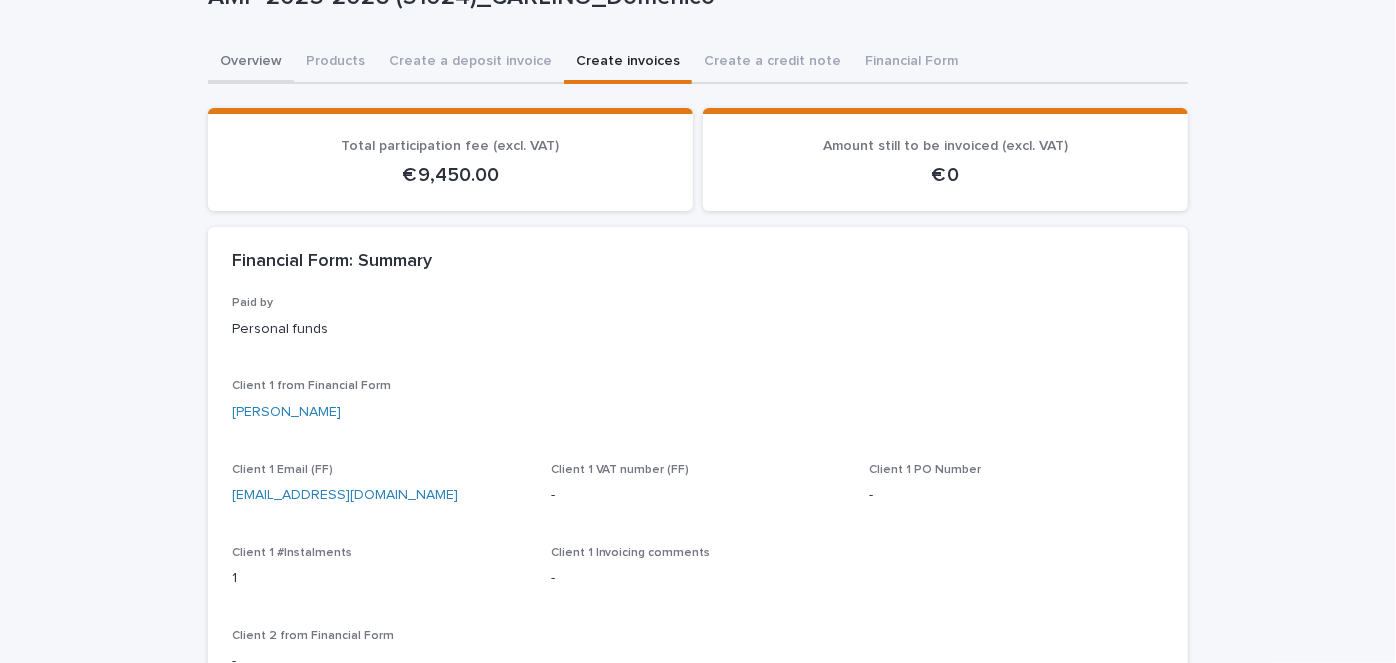 click on "Overview" at bounding box center [251, 63] 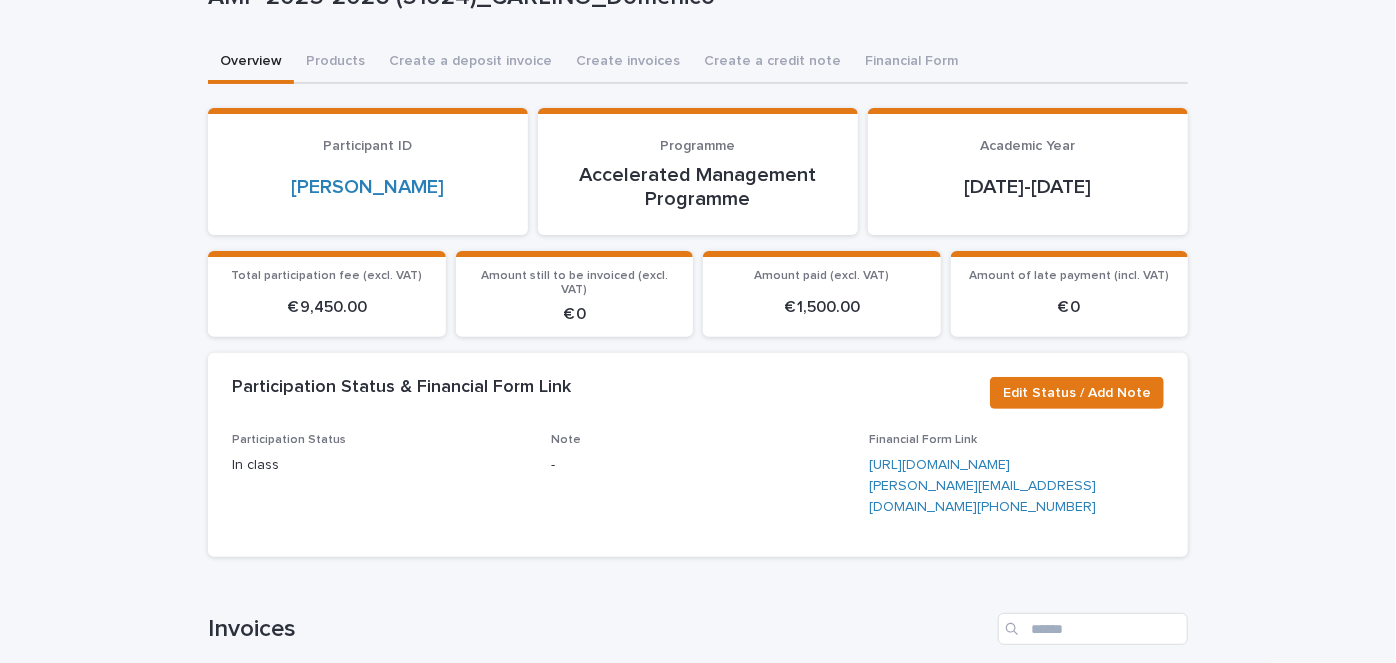 type 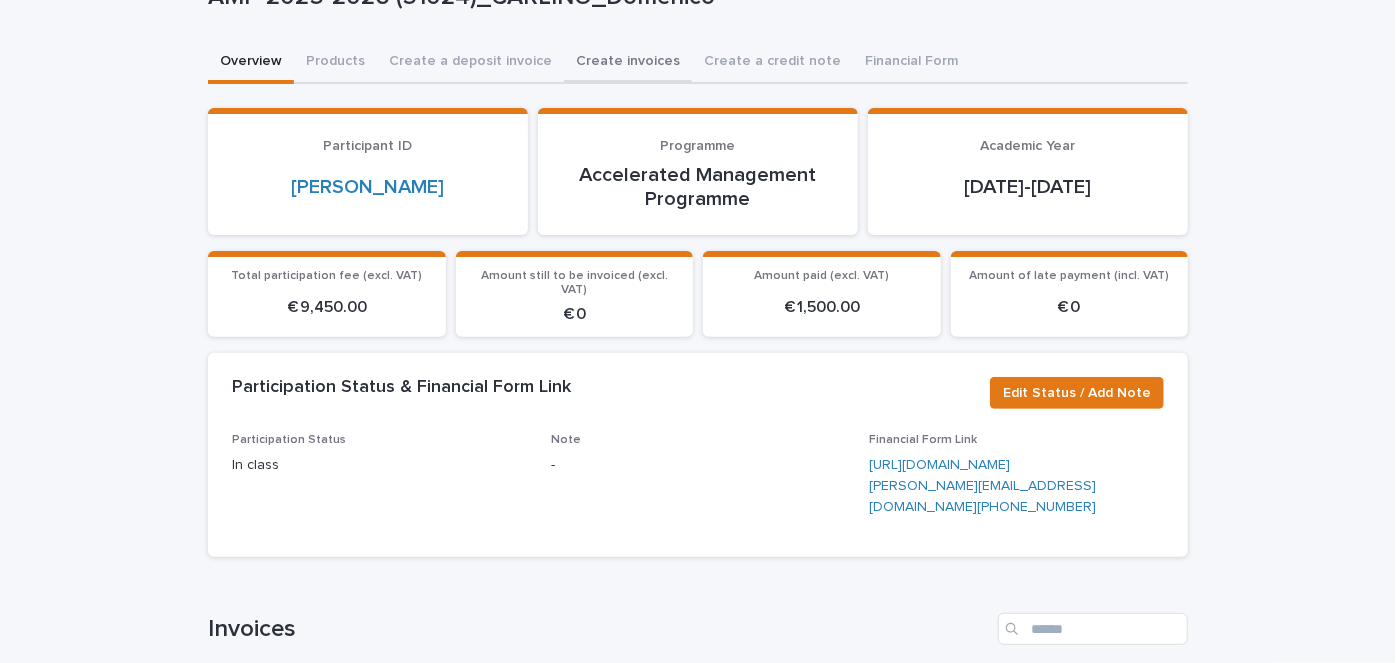 click on "Create invoices" at bounding box center (628, 63) 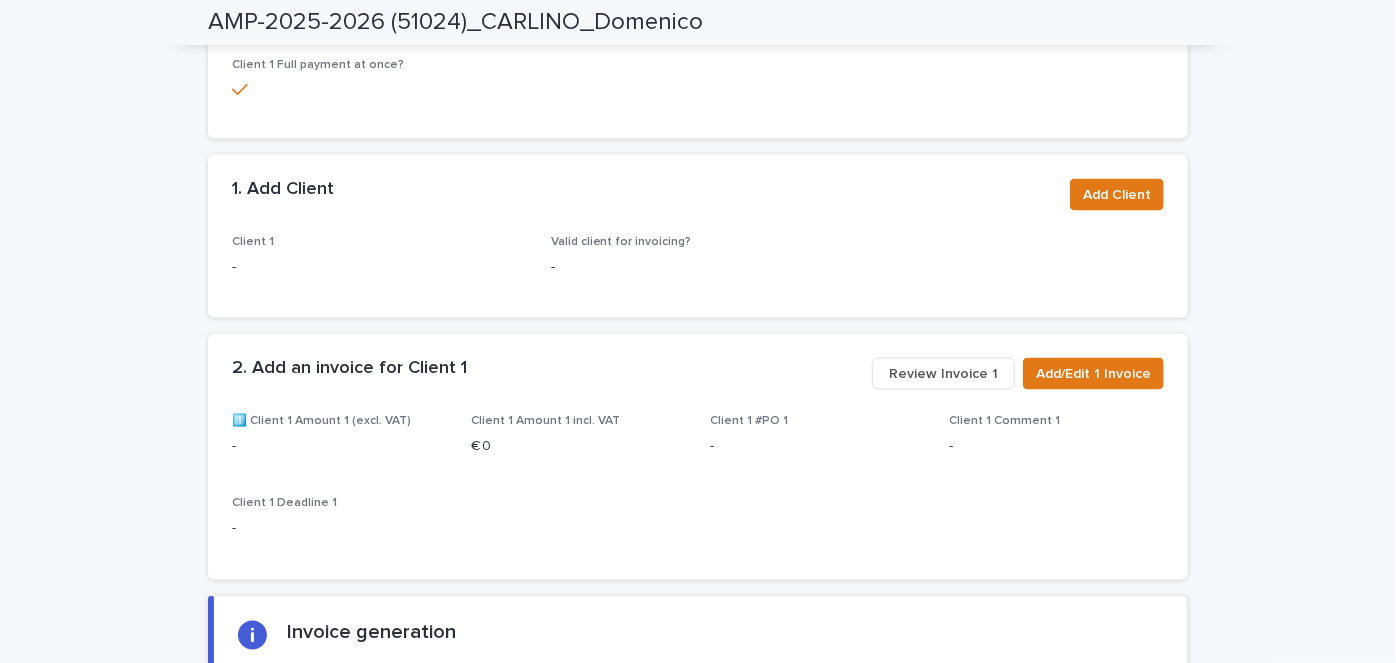 scroll, scrollTop: 1490, scrollLeft: 0, axis: vertical 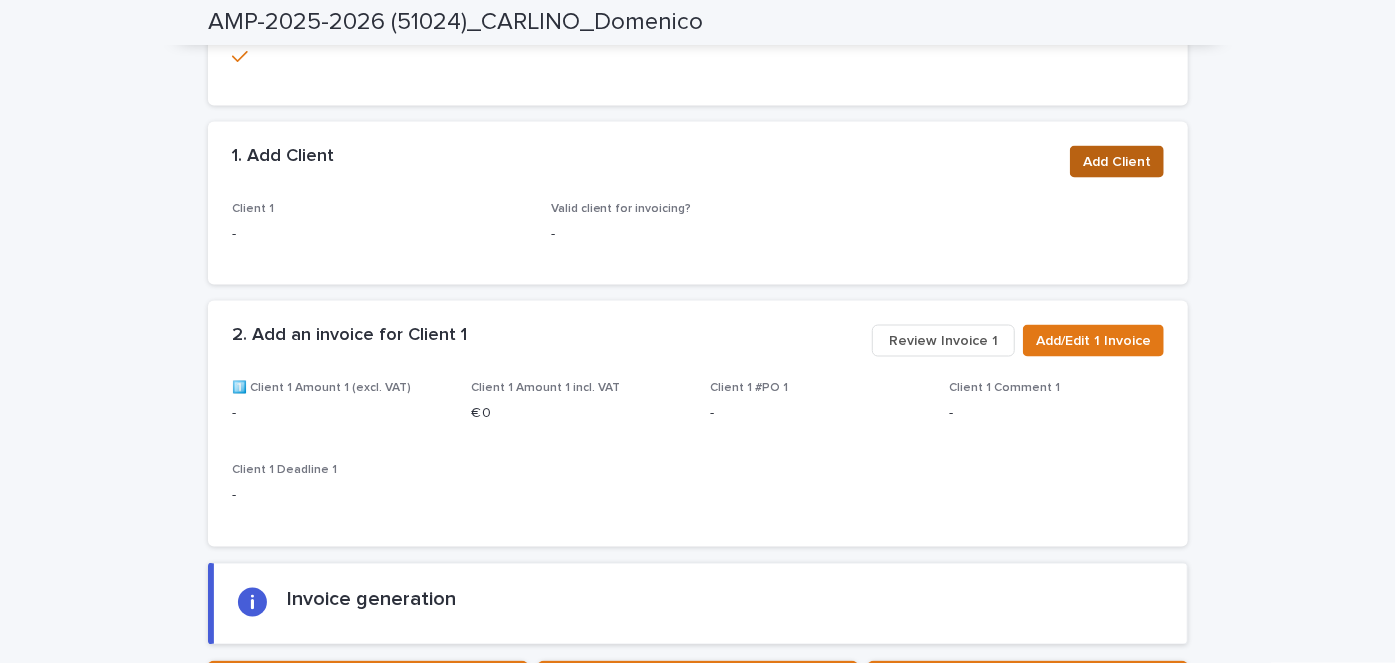 click on "Add Client" at bounding box center [1117, 162] 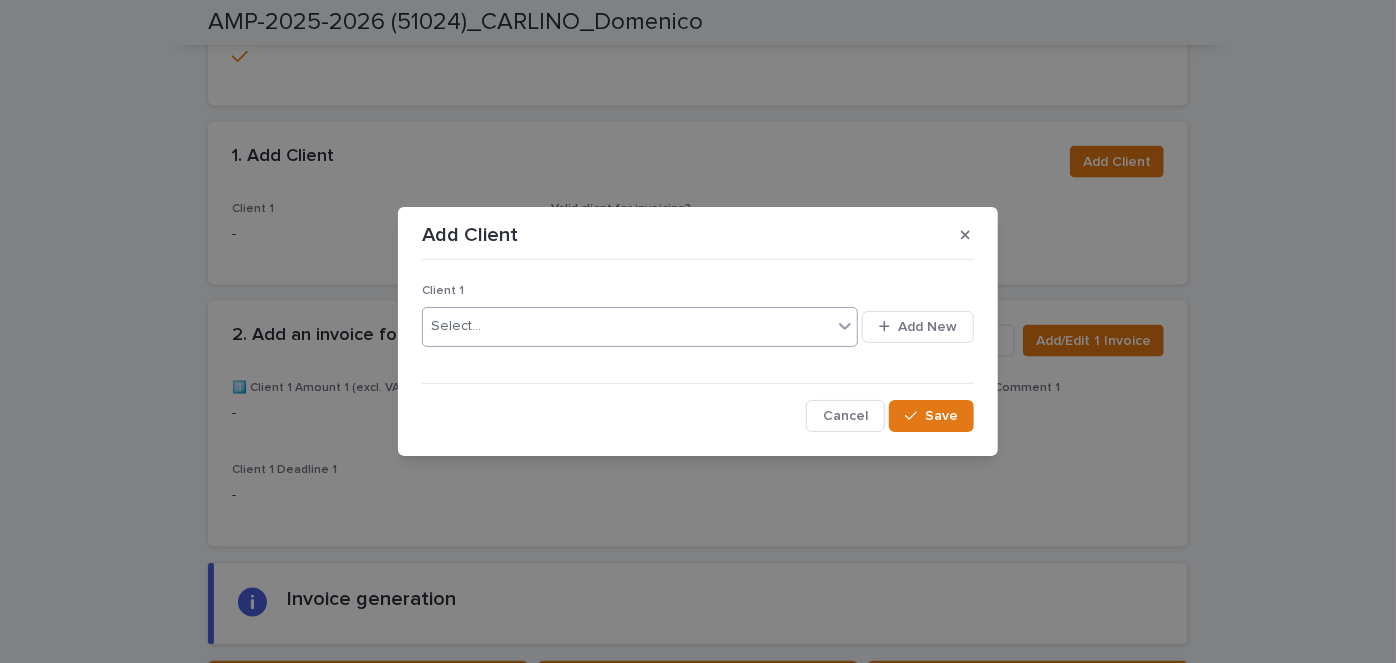 click on "Select..." at bounding box center (627, 326) 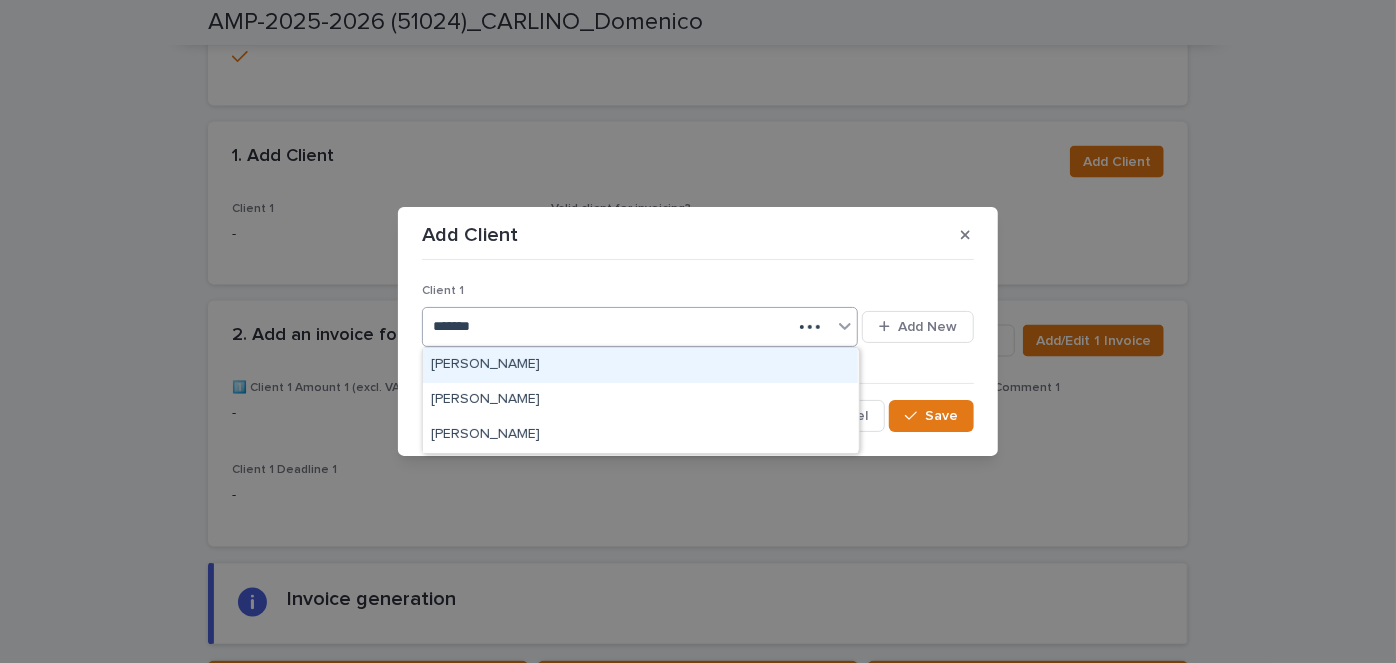 type on "********" 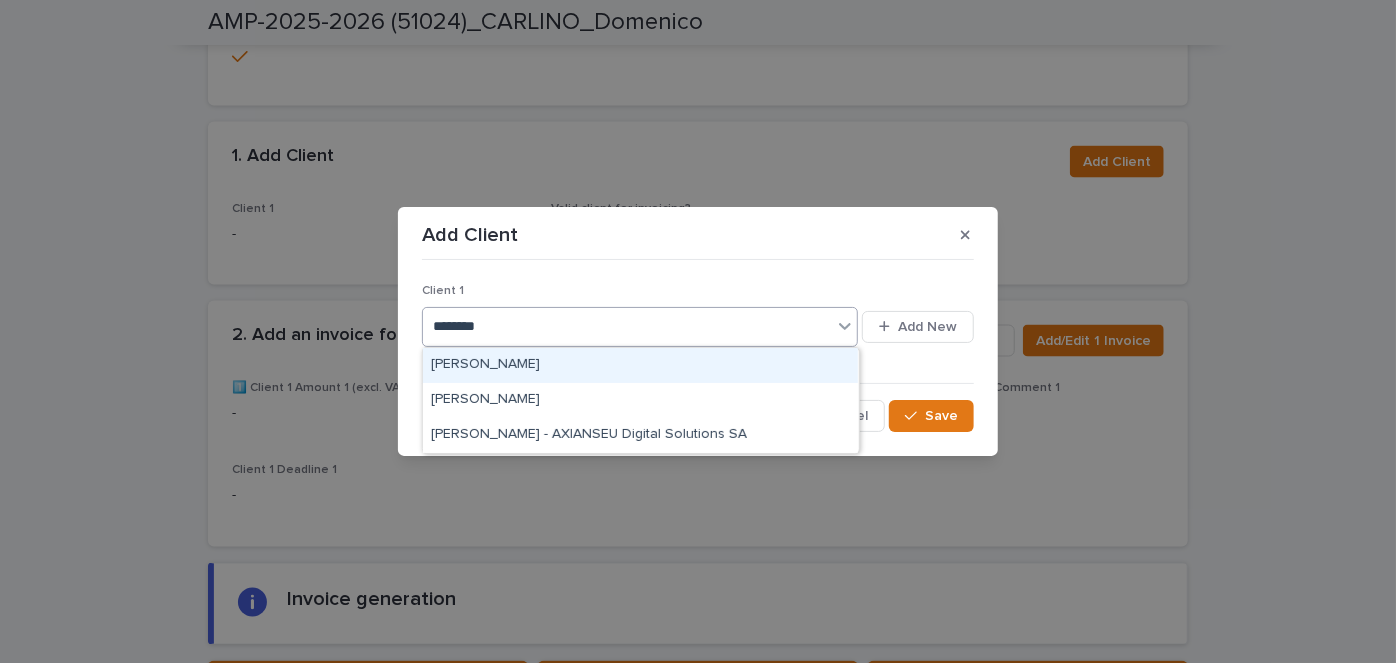 click on "Carolina ARAGOSA" at bounding box center (640, 365) 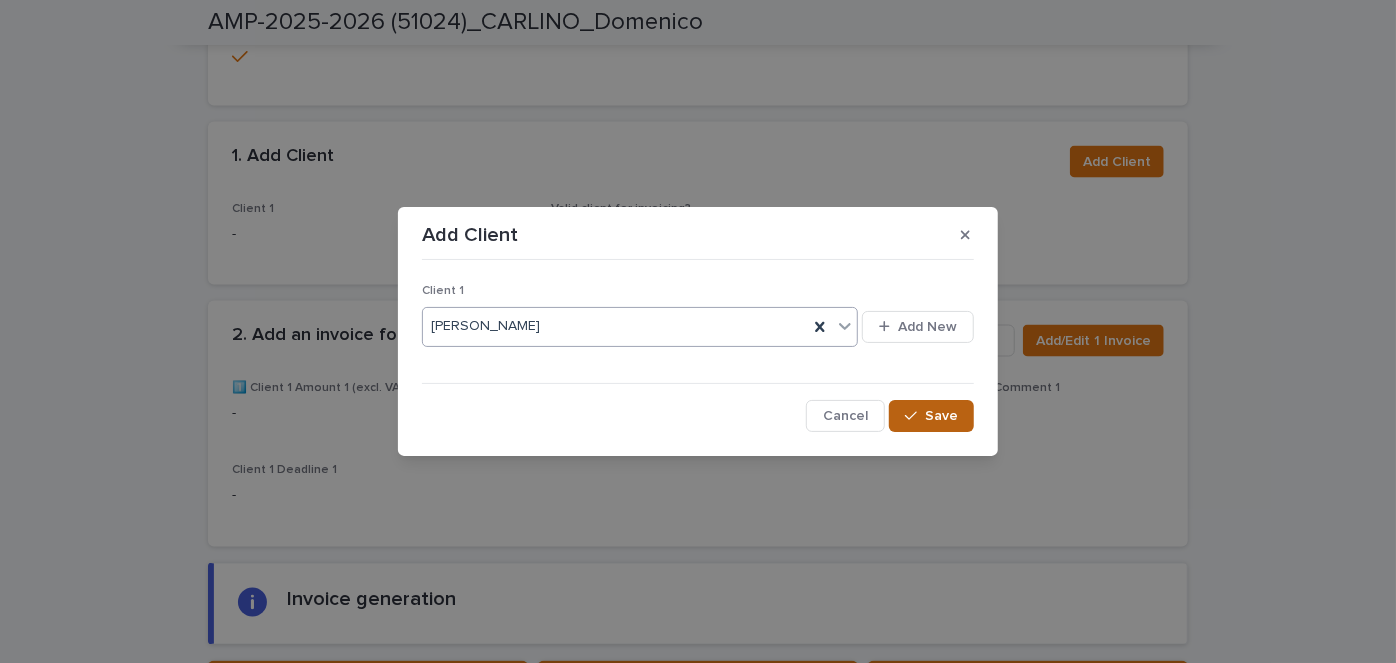 click on "Save" at bounding box center (941, 416) 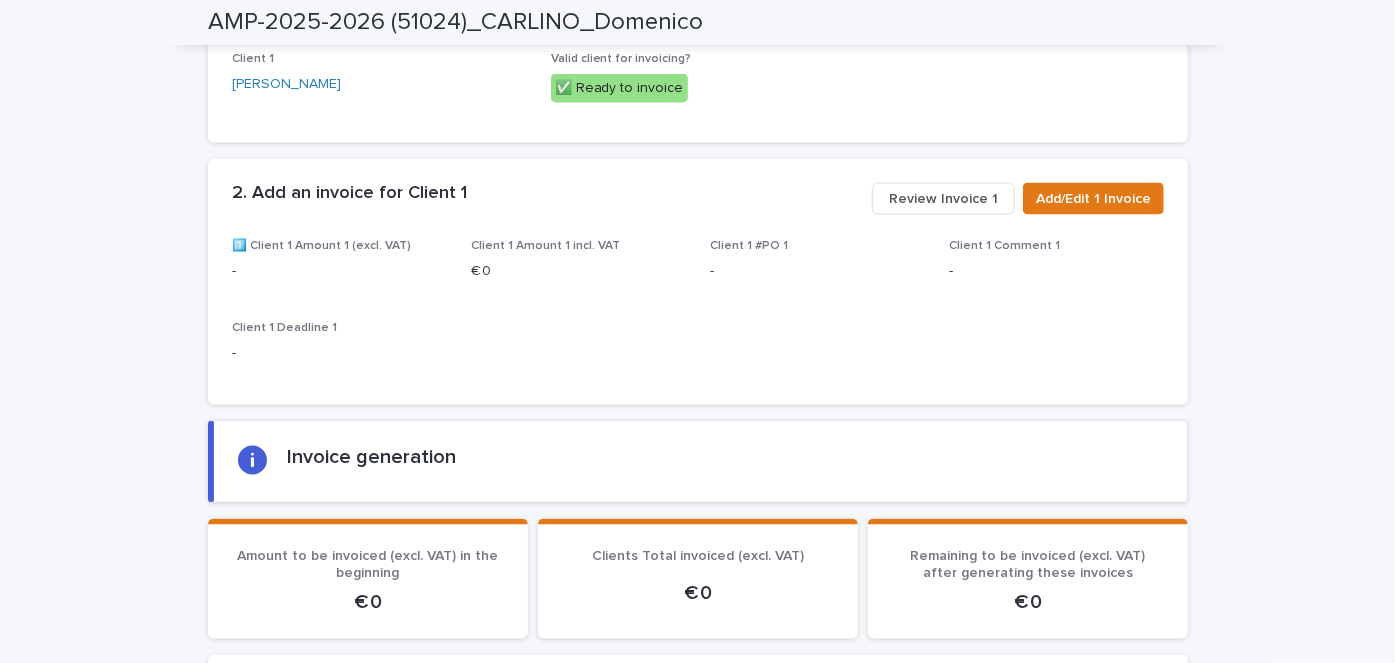 scroll, scrollTop: 1638, scrollLeft: 0, axis: vertical 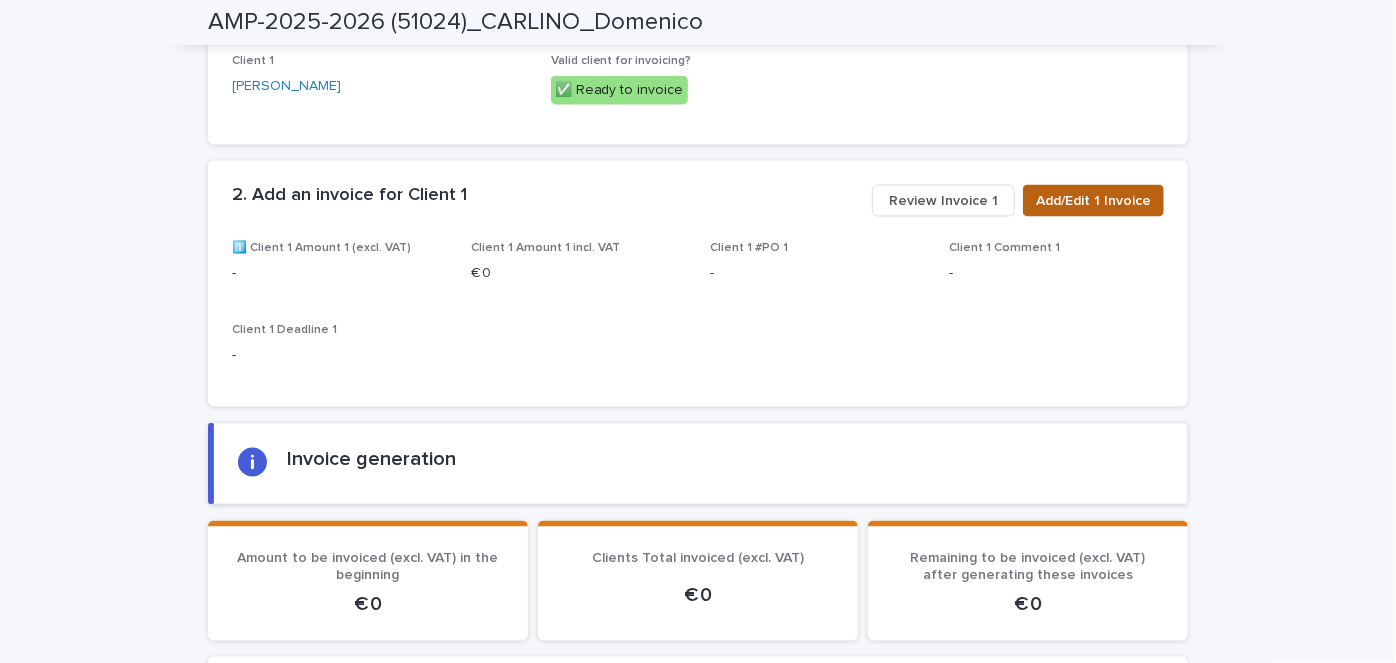 click on "Add/Edit 1 Invoice" at bounding box center [1093, 201] 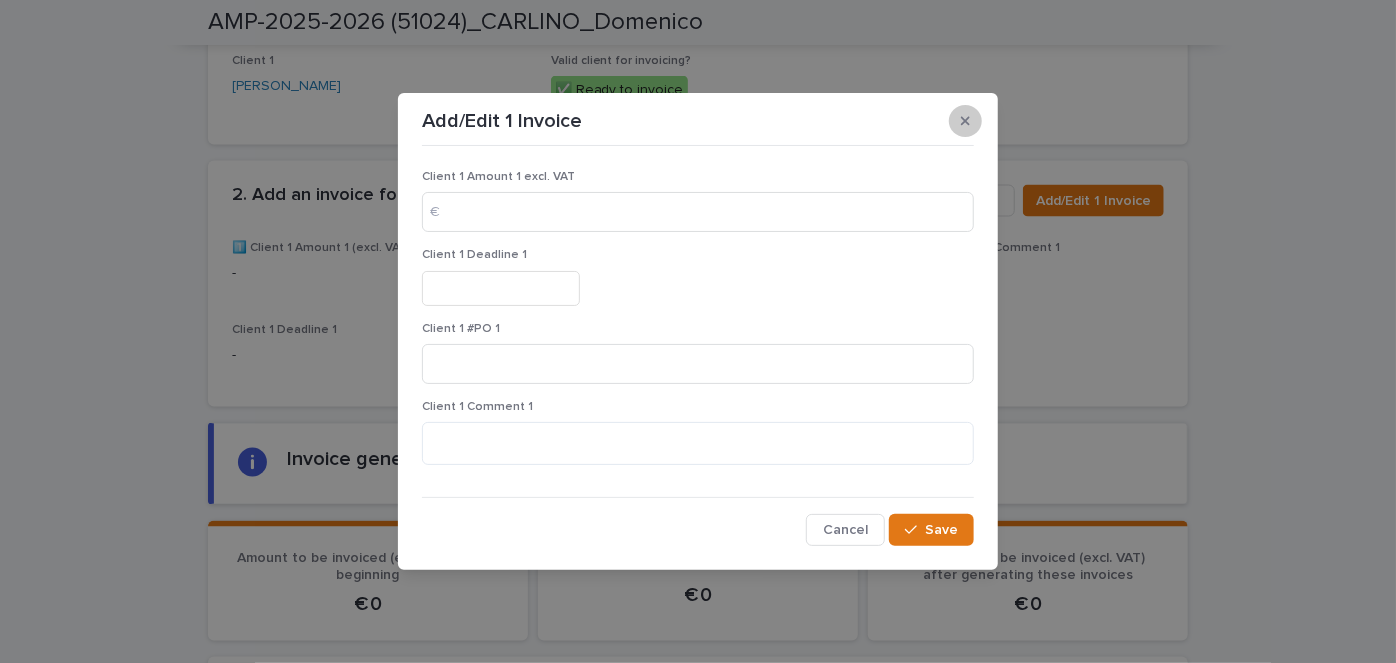 click at bounding box center (965, 121) 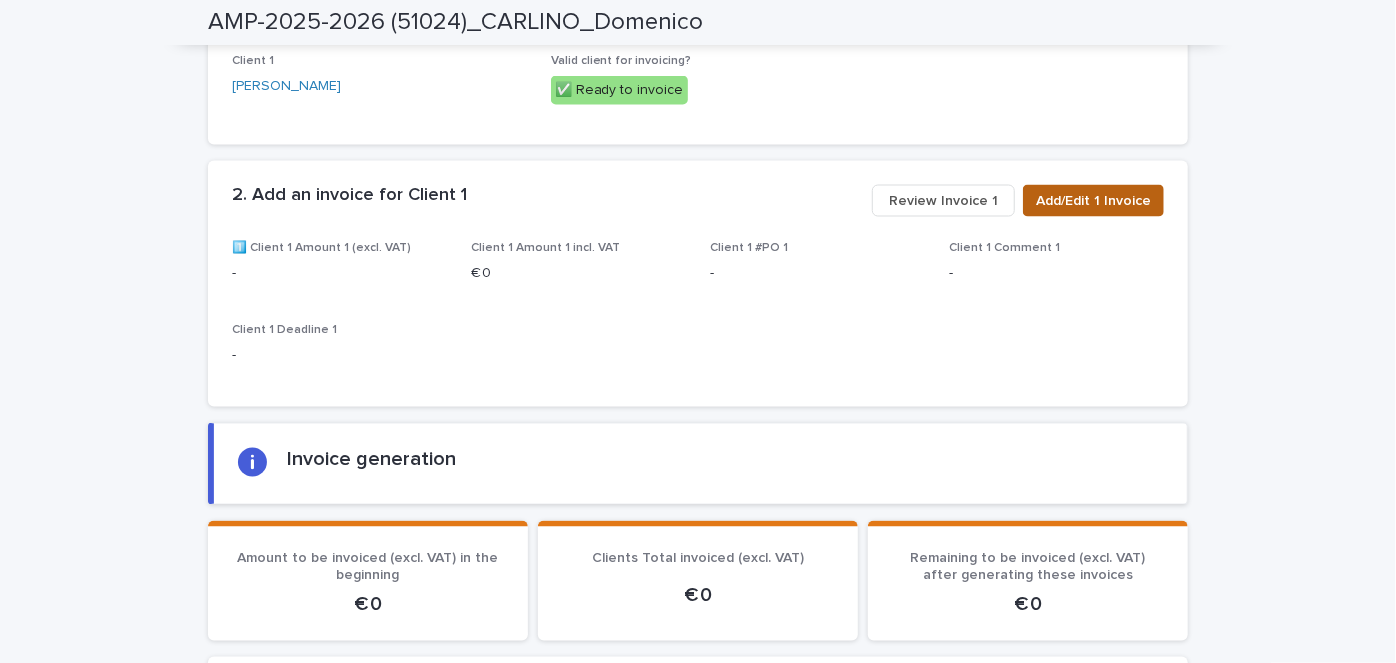 click on "Add/Edit 1 Invoice" at bounding box center [1093, 201] 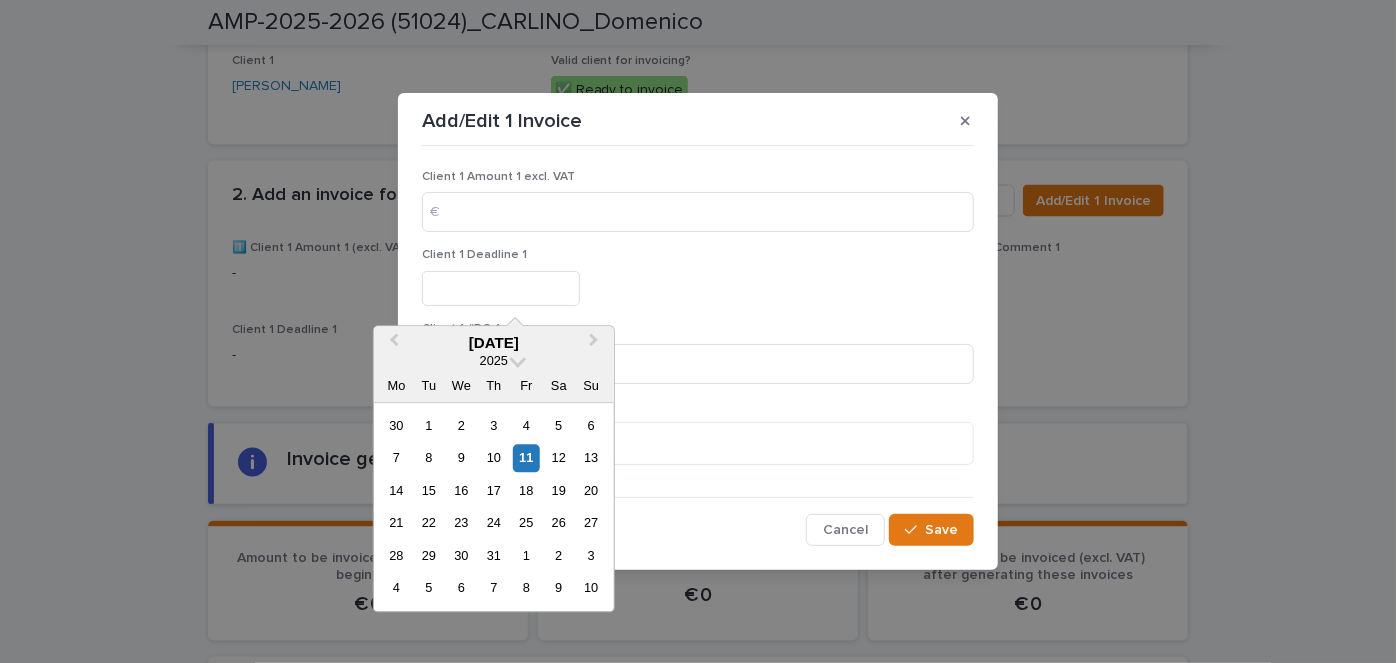 click at bounding box center [501, 288] 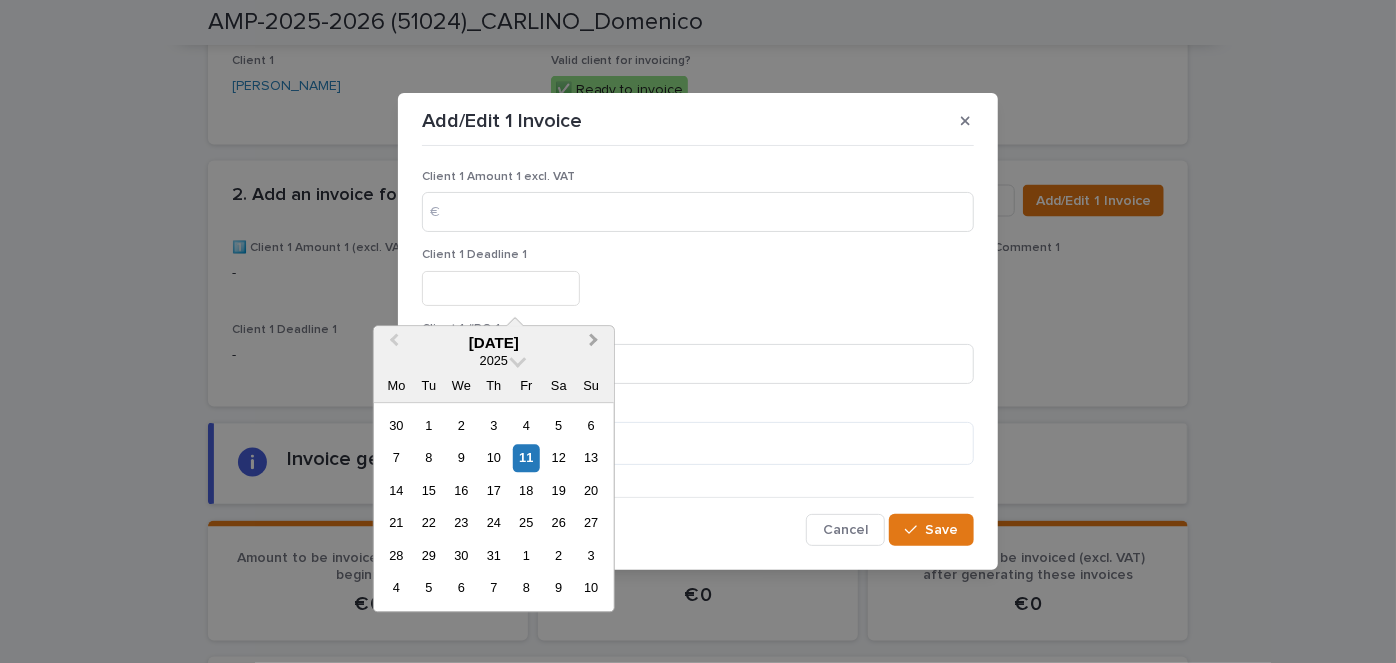 click on "Next Month" at bounding box center [596, 344] 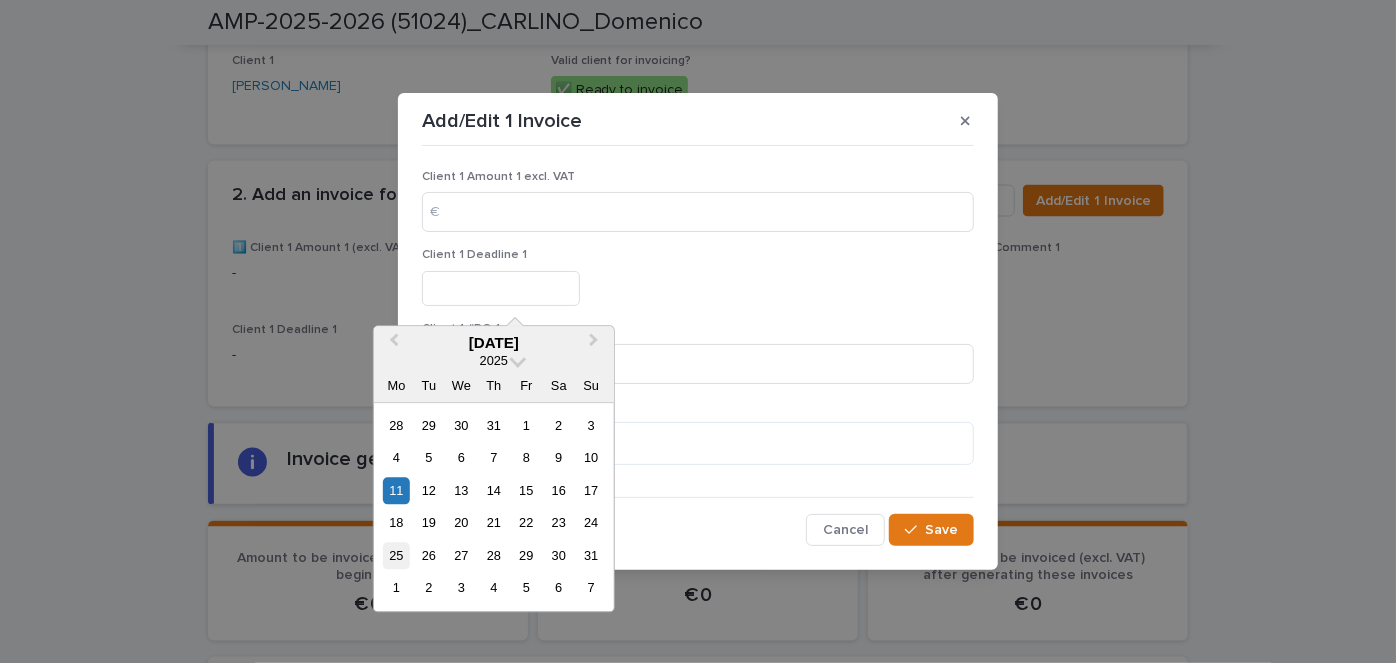 click on "25" at bounding box center [396, 555] 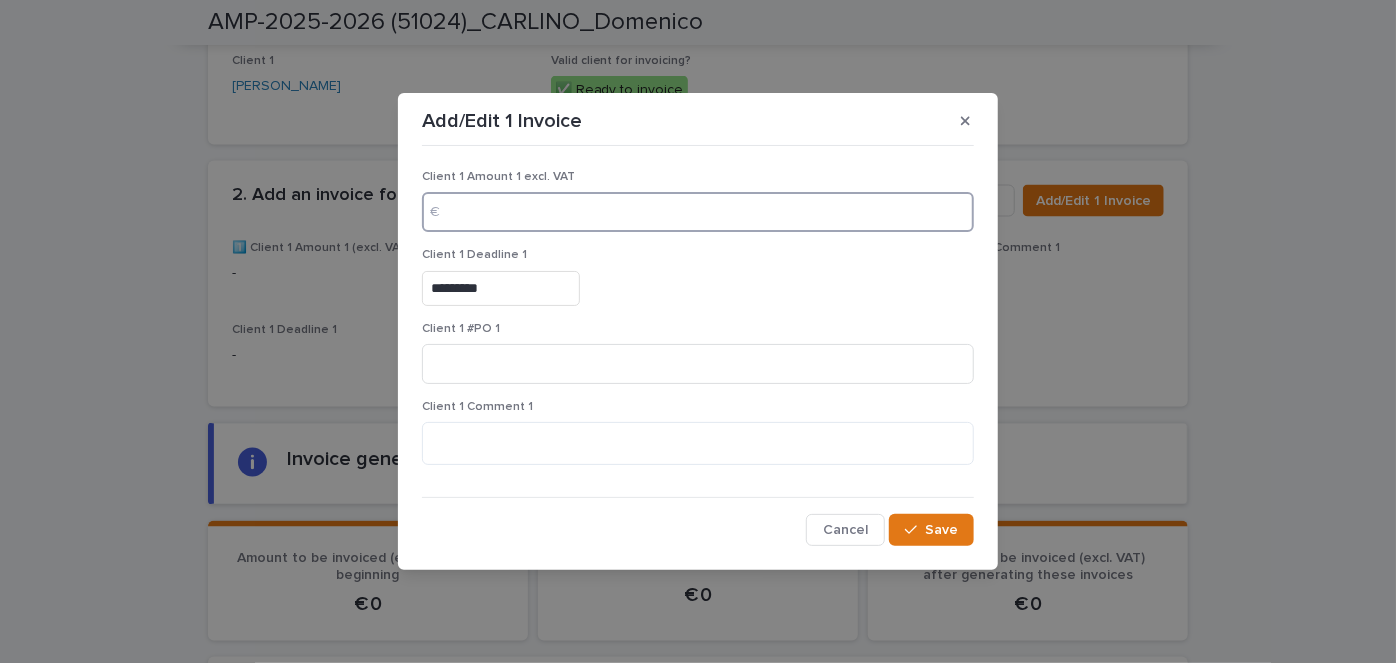 click at bounding box center [698, 212] 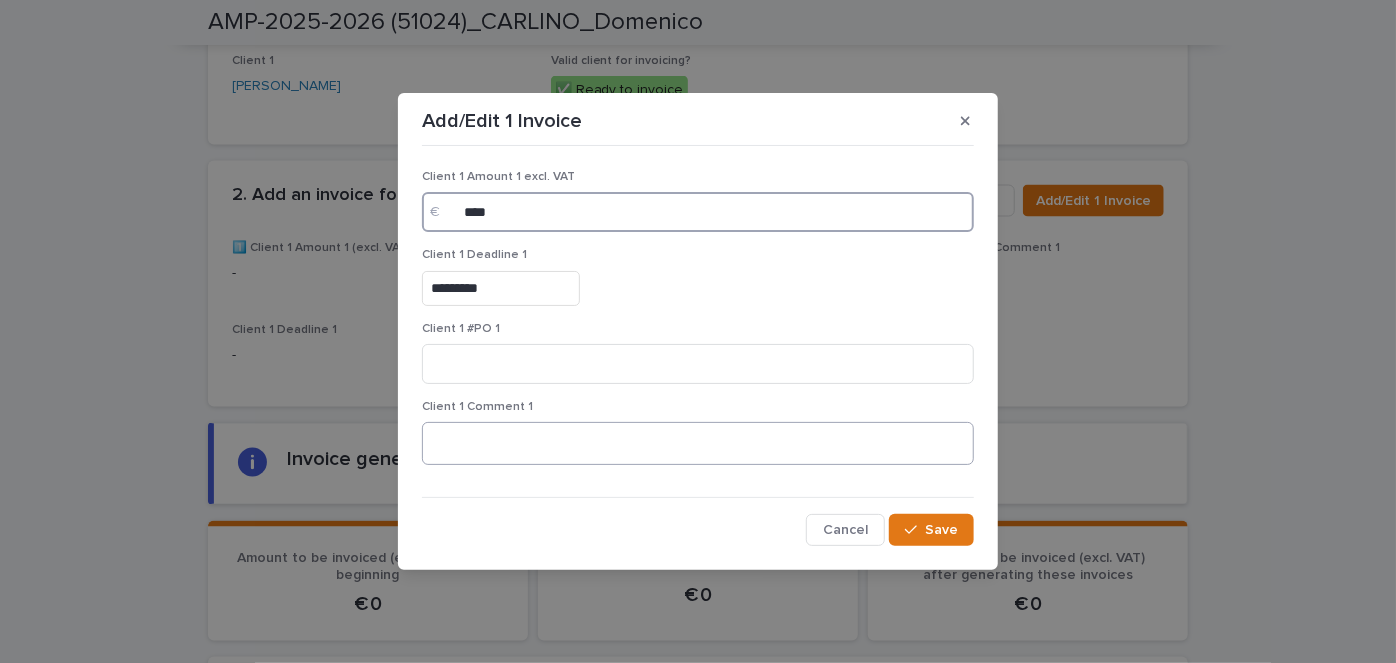 type on "****" 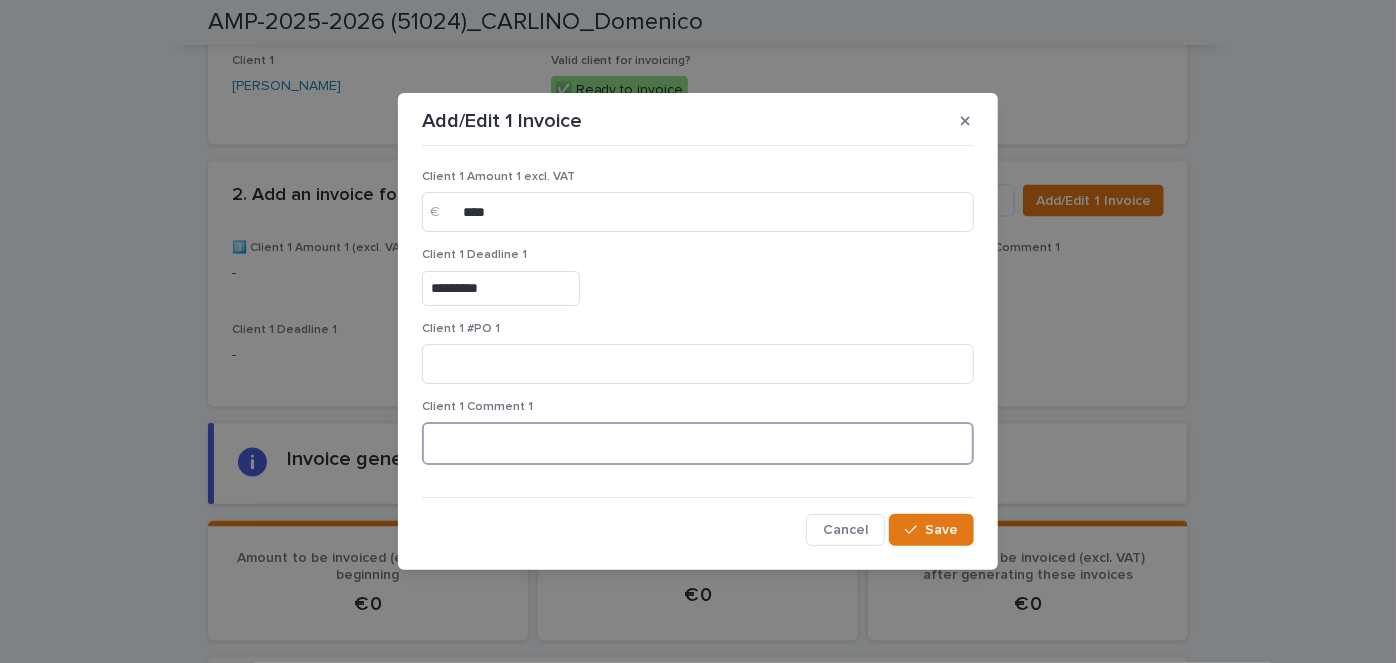 click at bounding box center (698, 443) 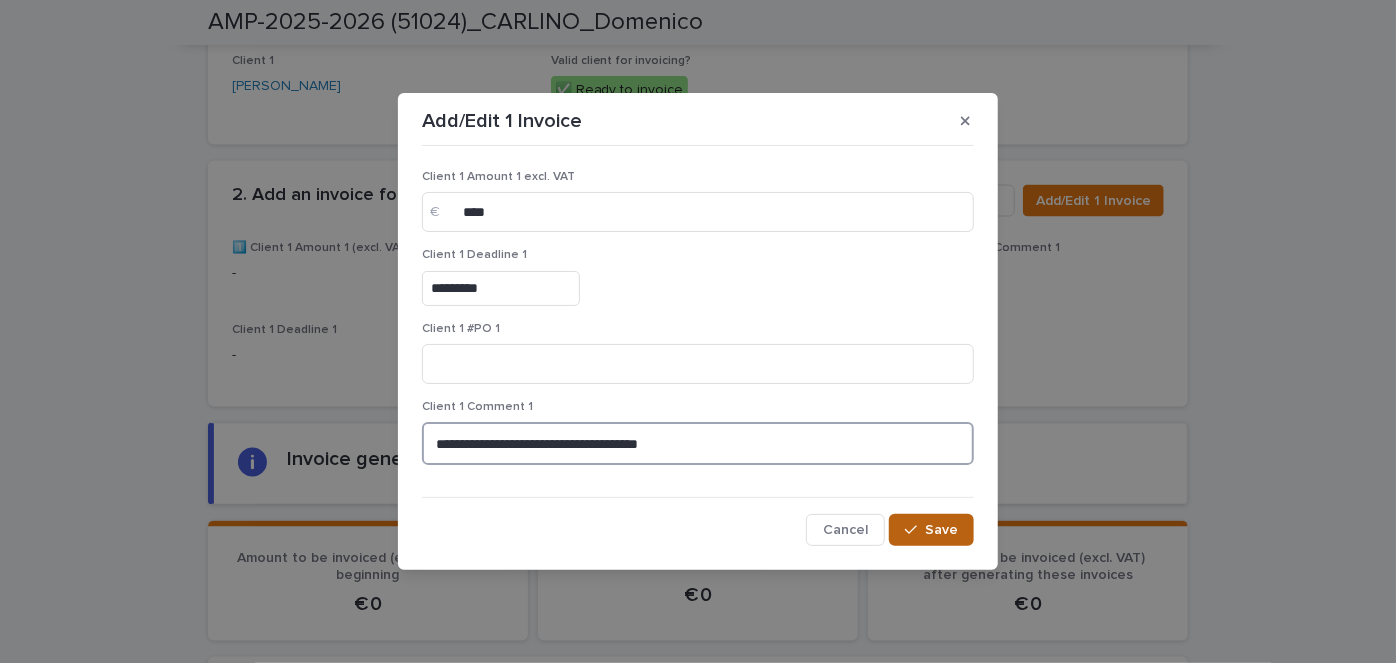 type on "**********" 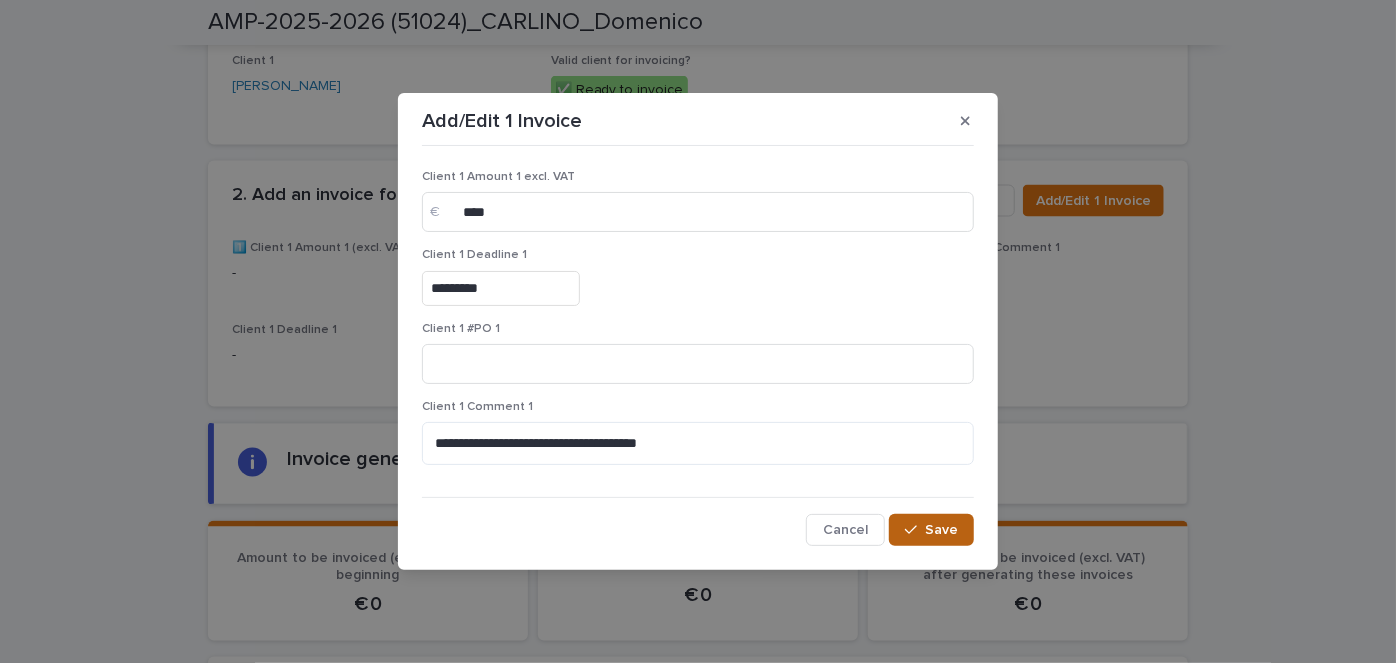 click on "Save" at bounding box center (941, 530) 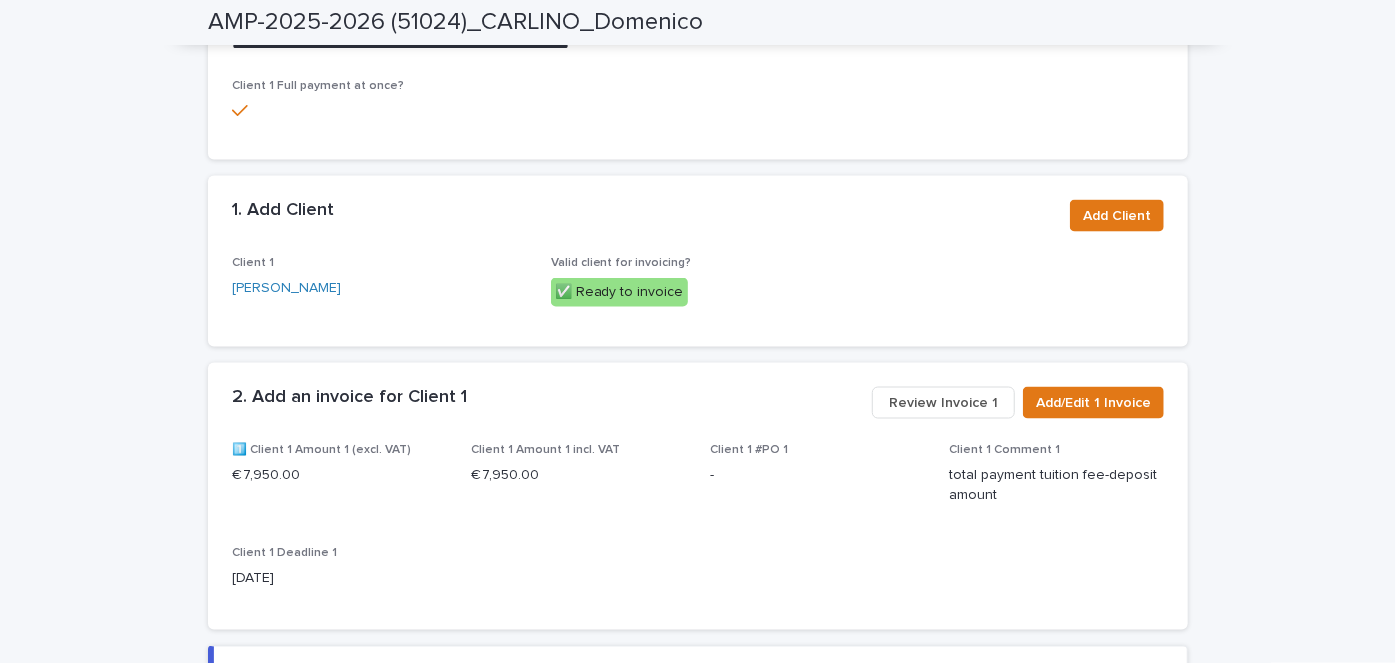 scroll, scrollTop: 1431, scrollLeft: 0, axis: vertical 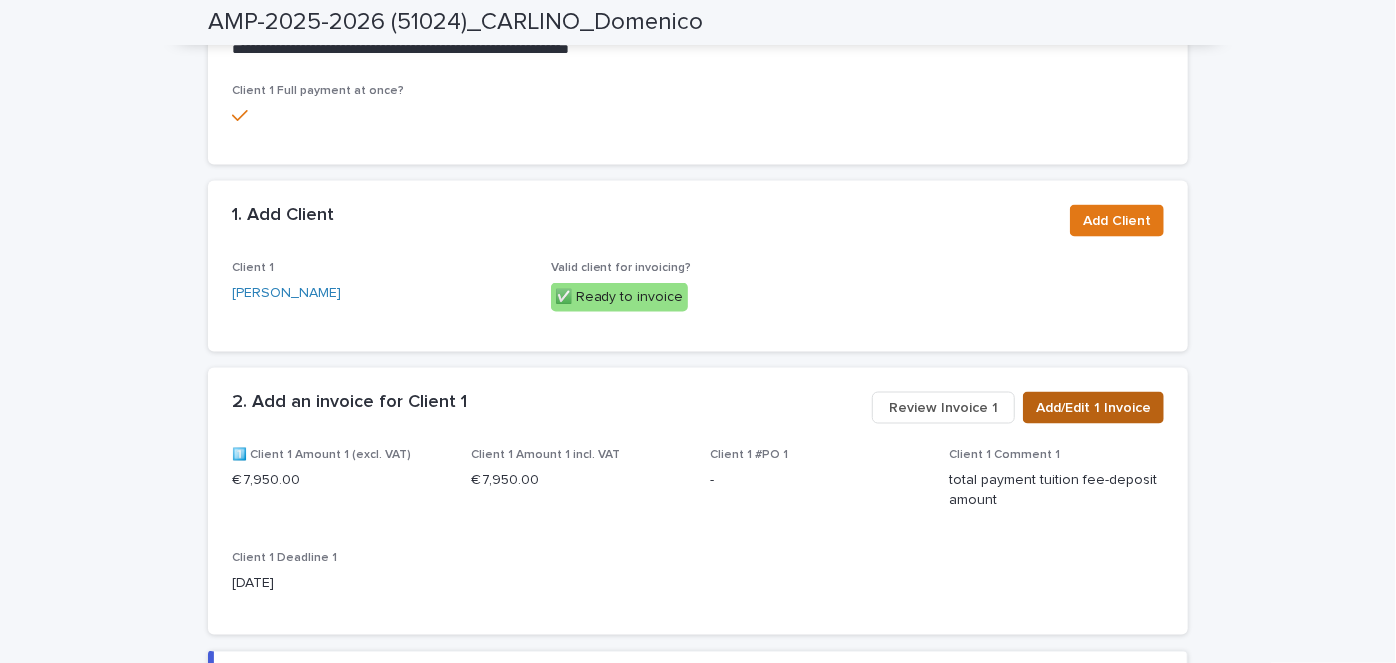 click on "Add/Edit 1 Invoice" at bounding box center [1093, 408] 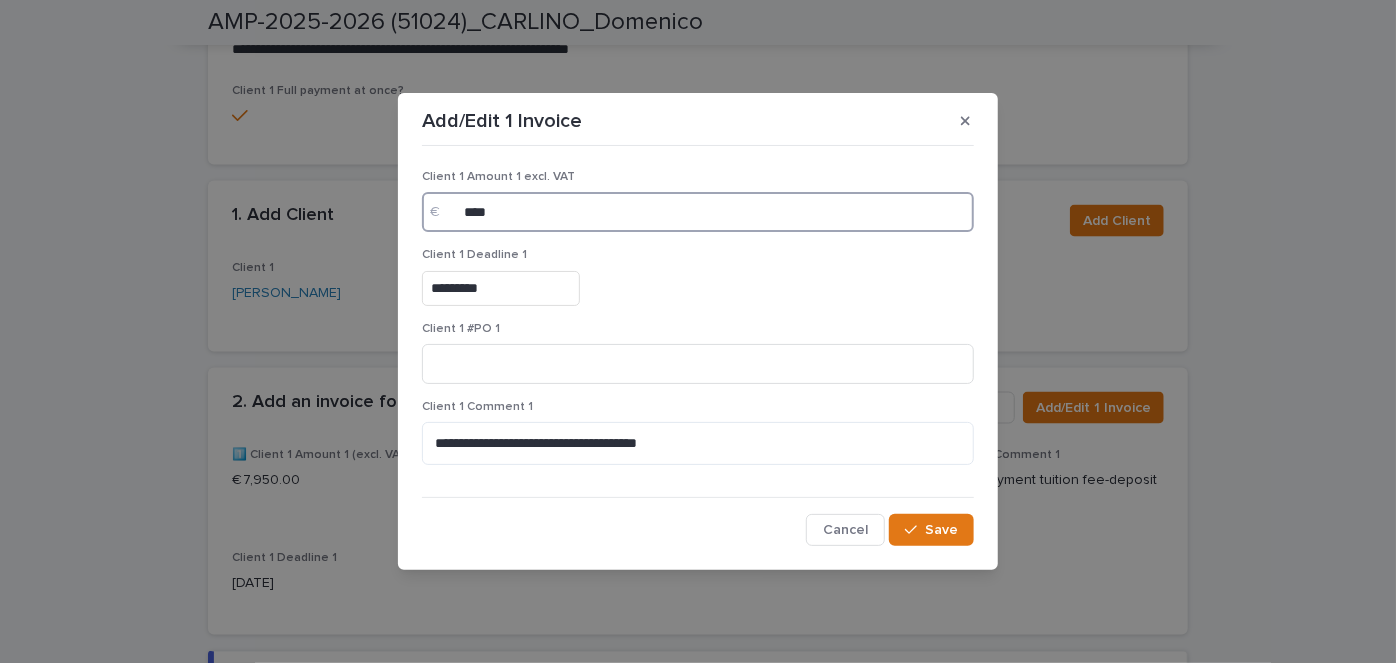 drag, startPoint x: 555, startPoint y: 217, endPoint x: 376, endPoint y: 224, distance: 179.13683 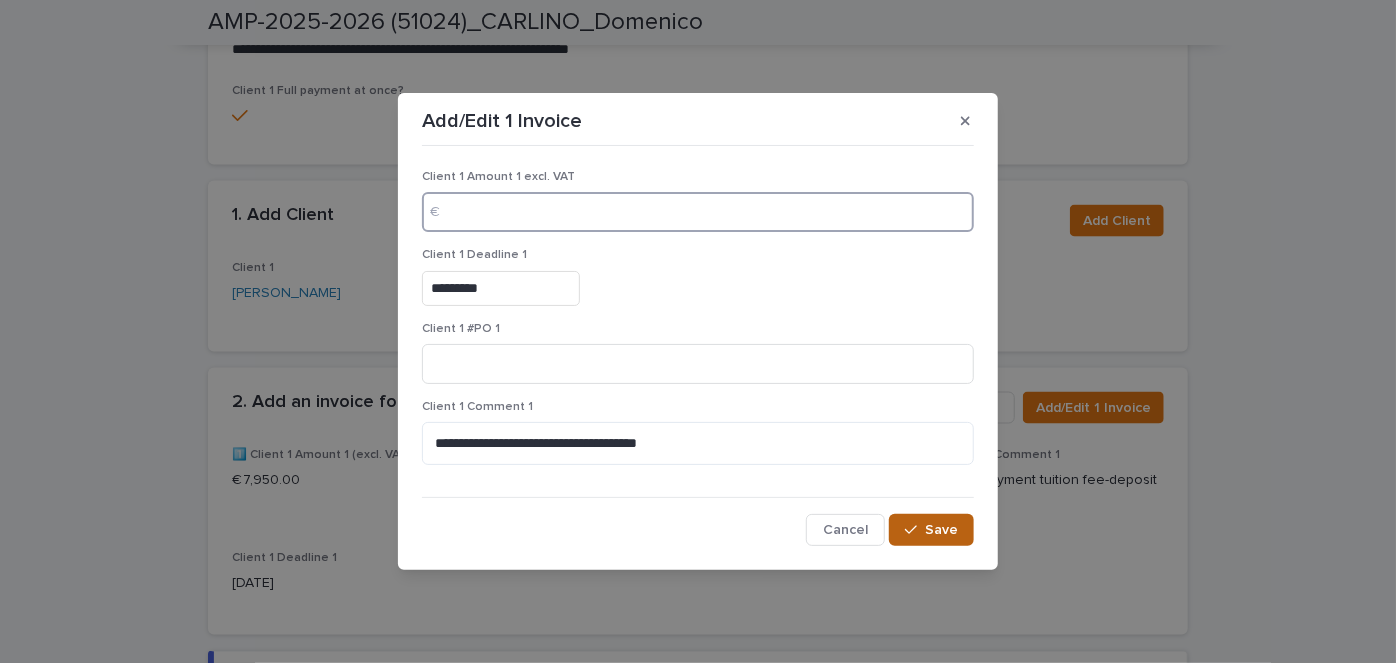 type 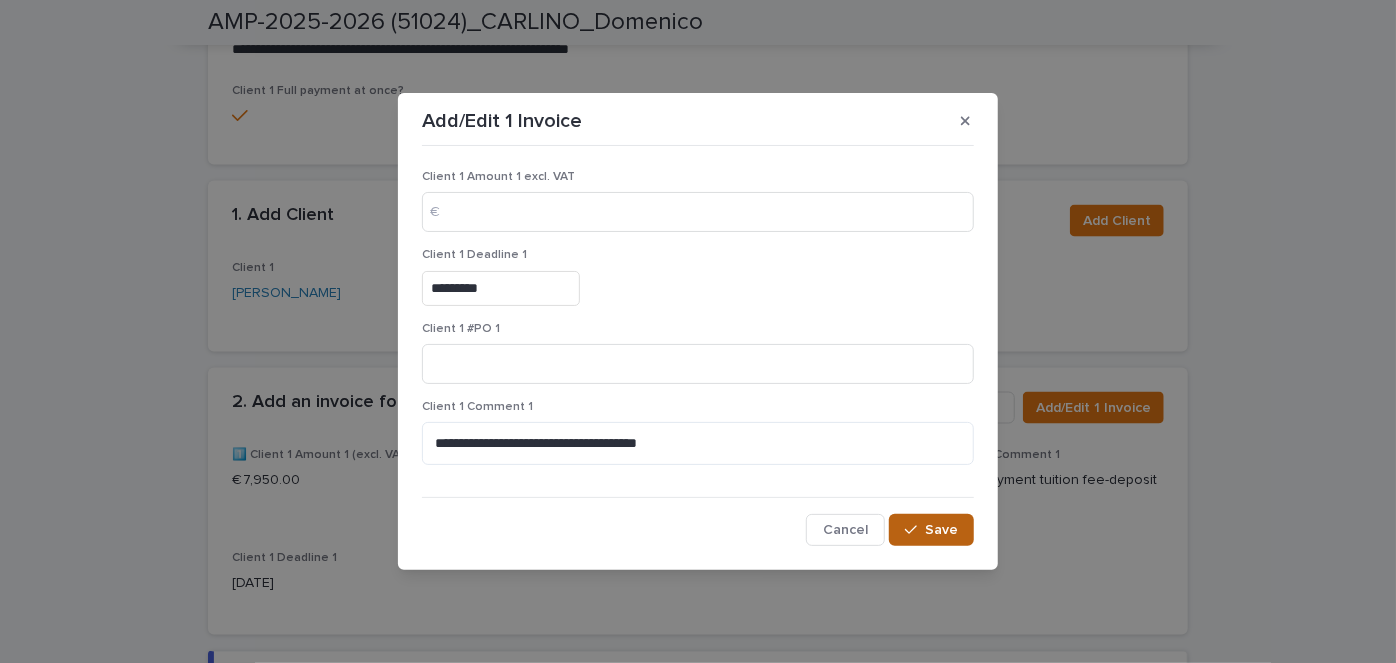 click on "Save" at bounding box center (941, 530) 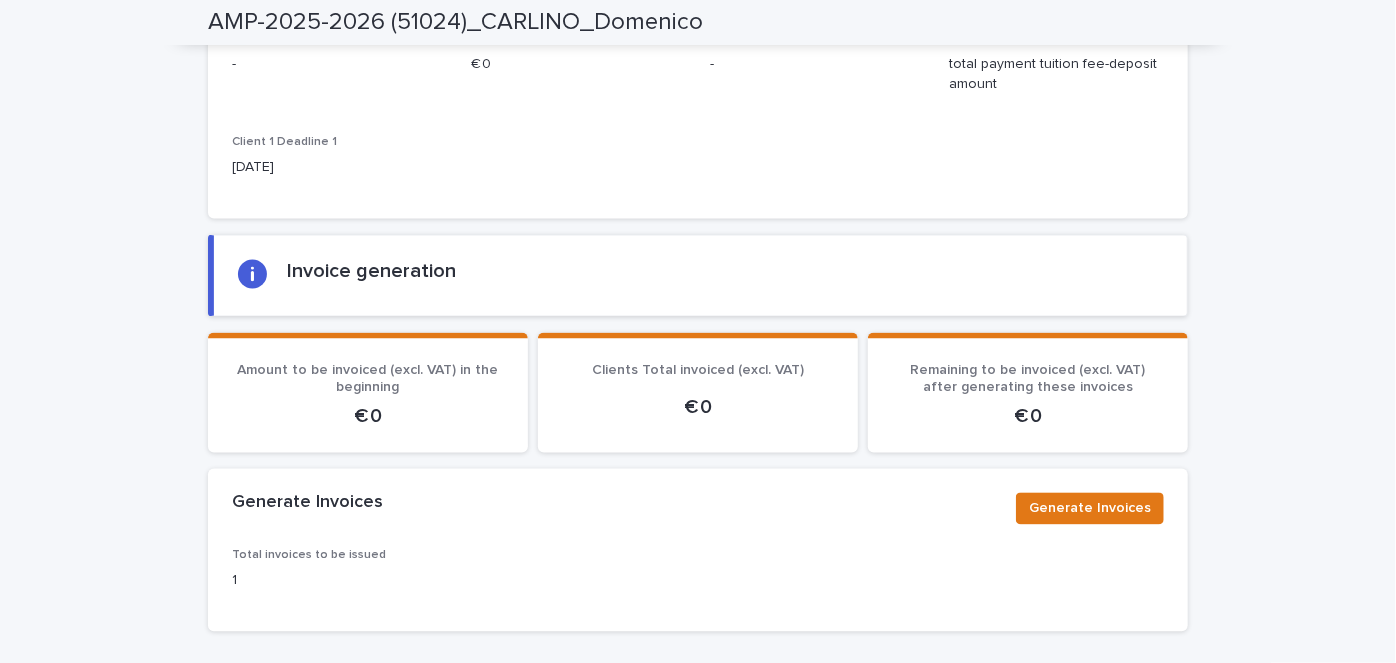 scroll, scrollTop: 1886, scrollLeft: 0, axis: vertical 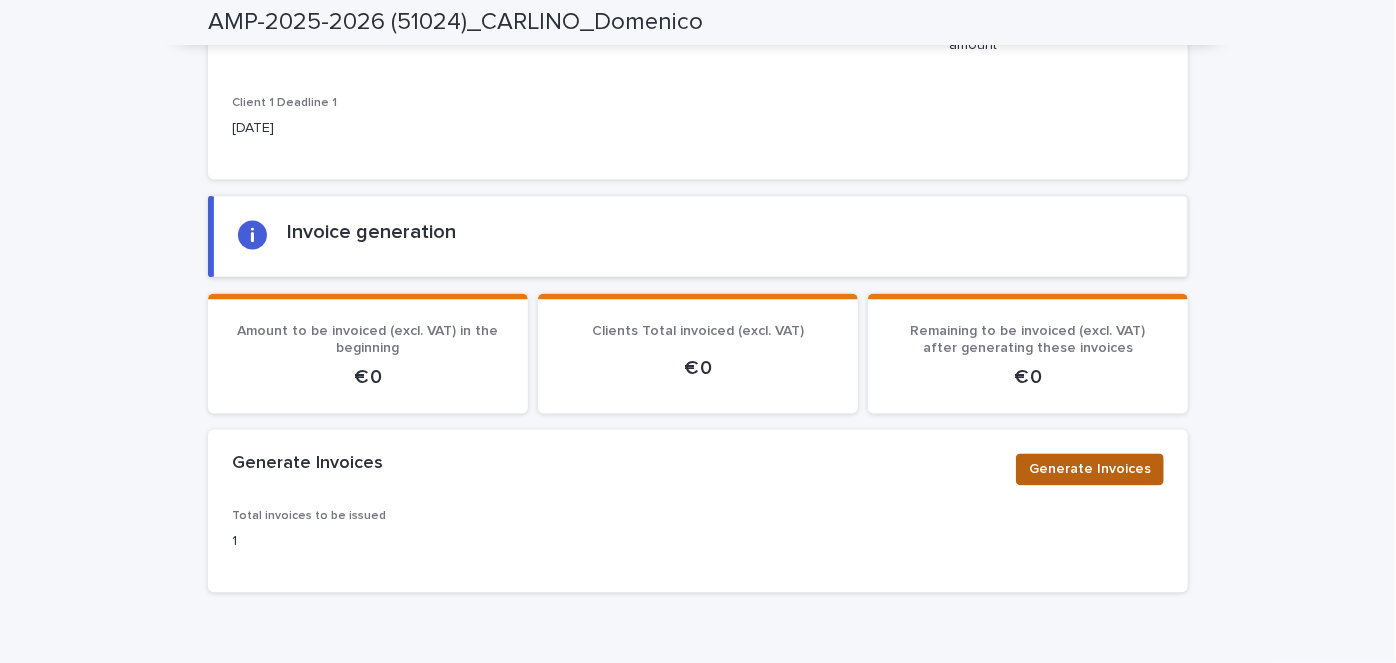 click on "Generate Invoices" at bounding box center [1090, 470] 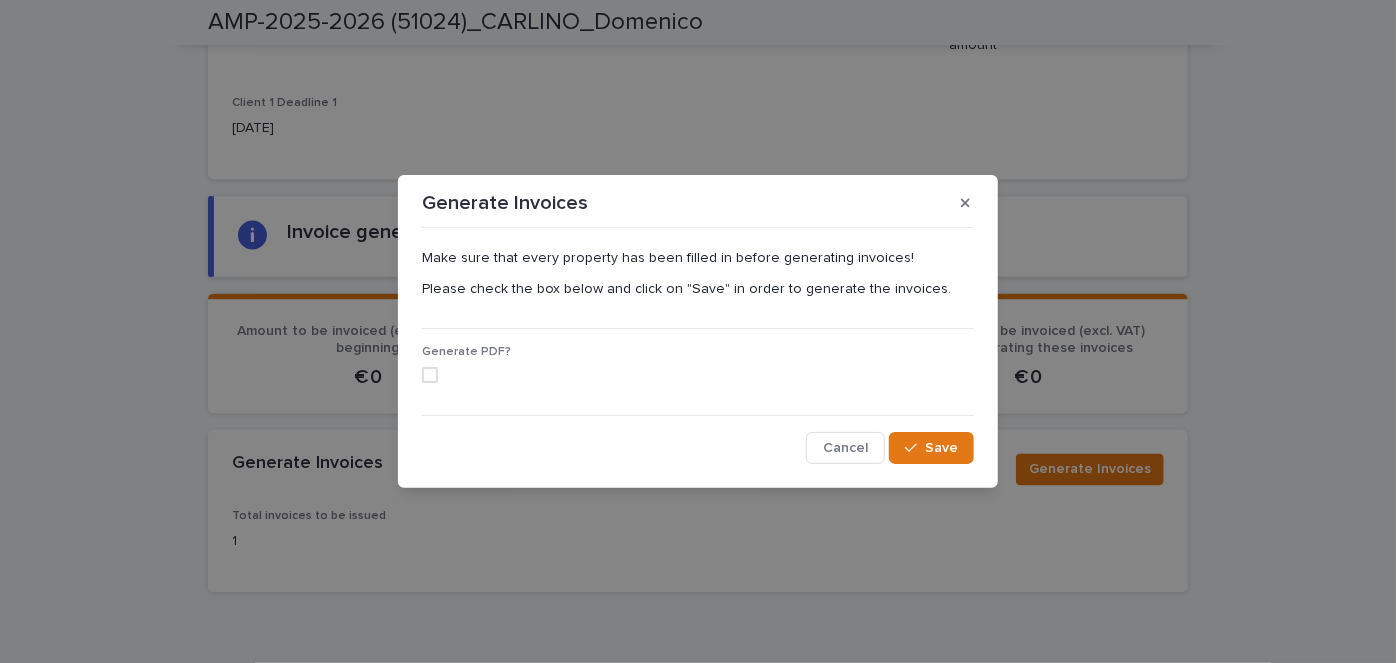 click at bounding box center (430, 375) 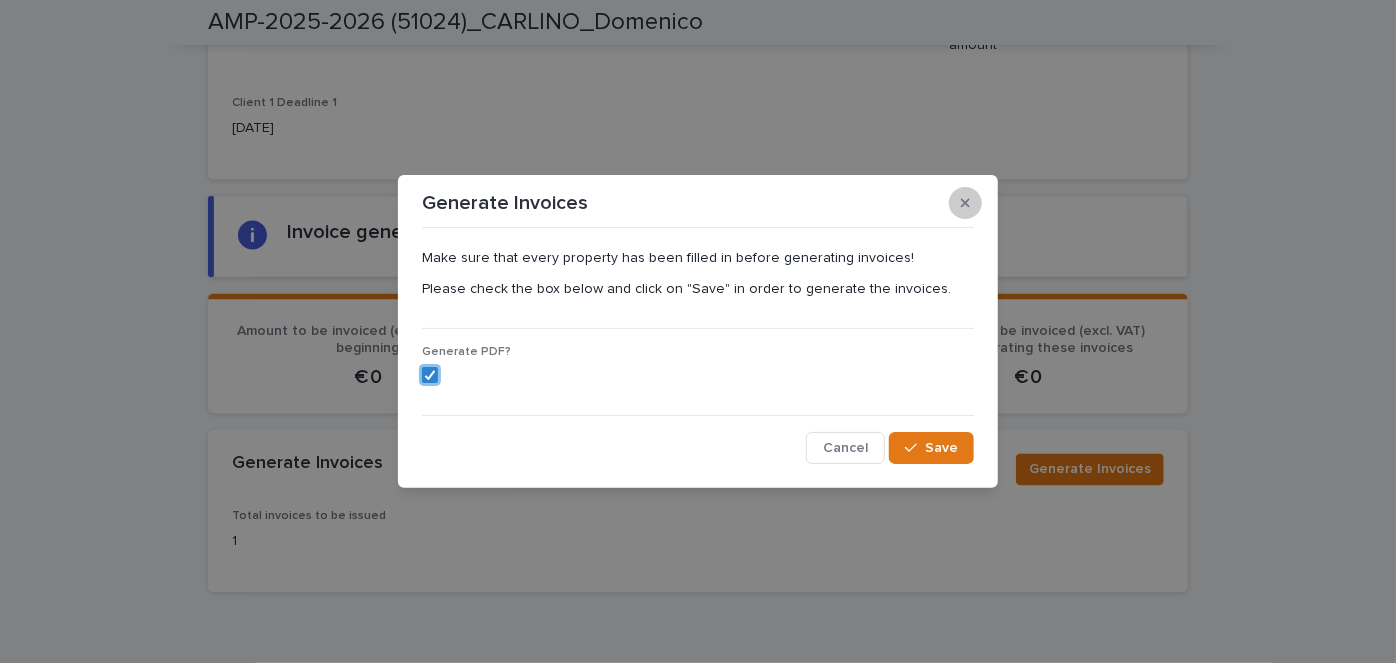 click 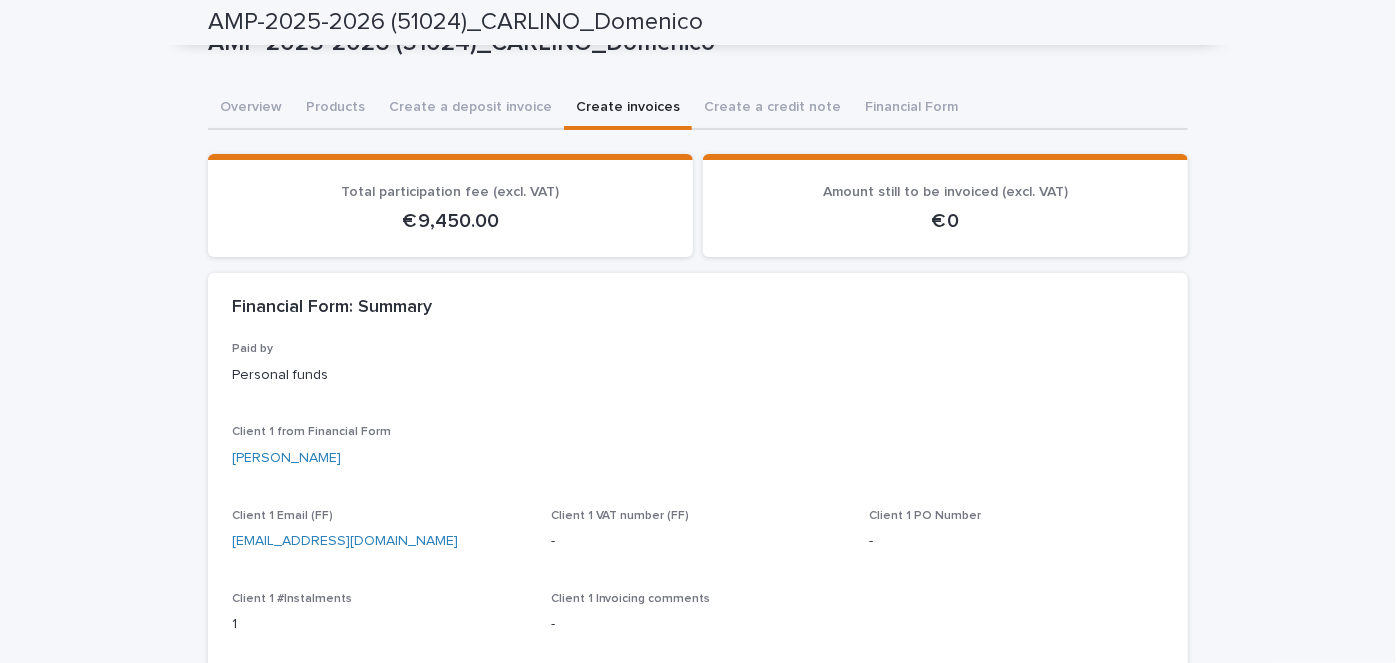 scroll, scrollTop: 0, scrollLeft: 0, axis: both 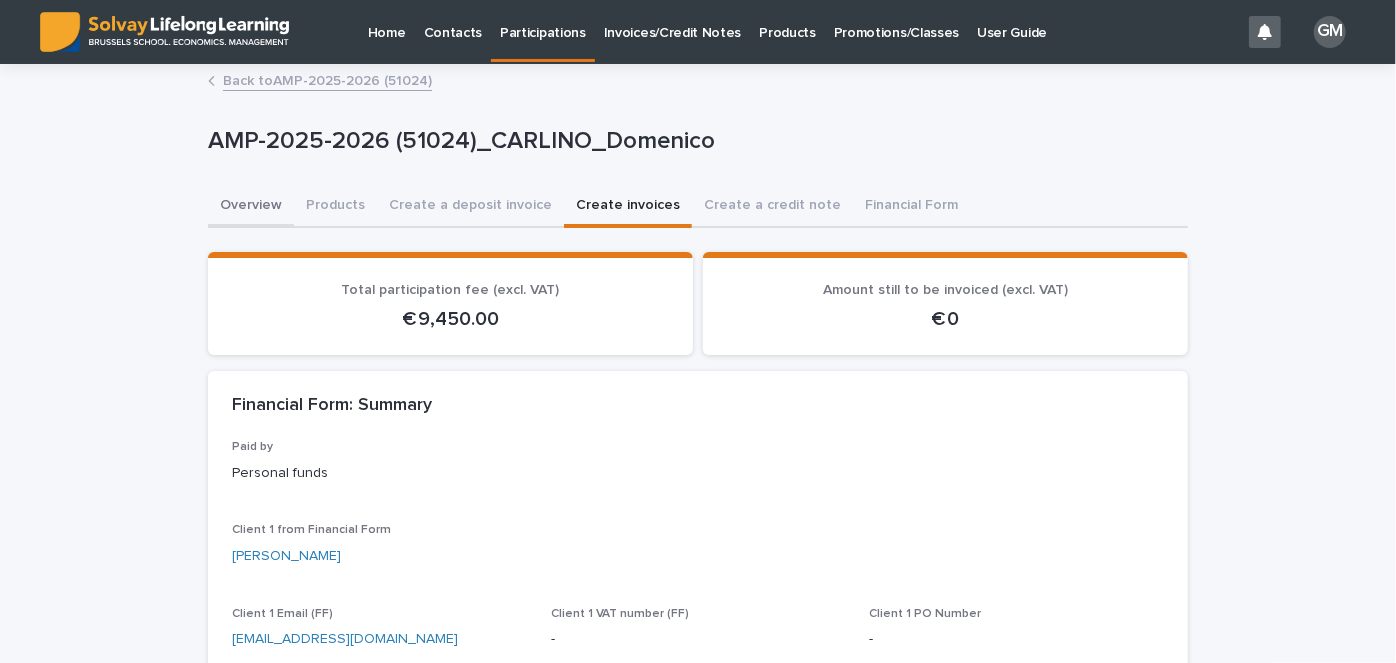 click on "Overview" at bounding box center [251, 207] 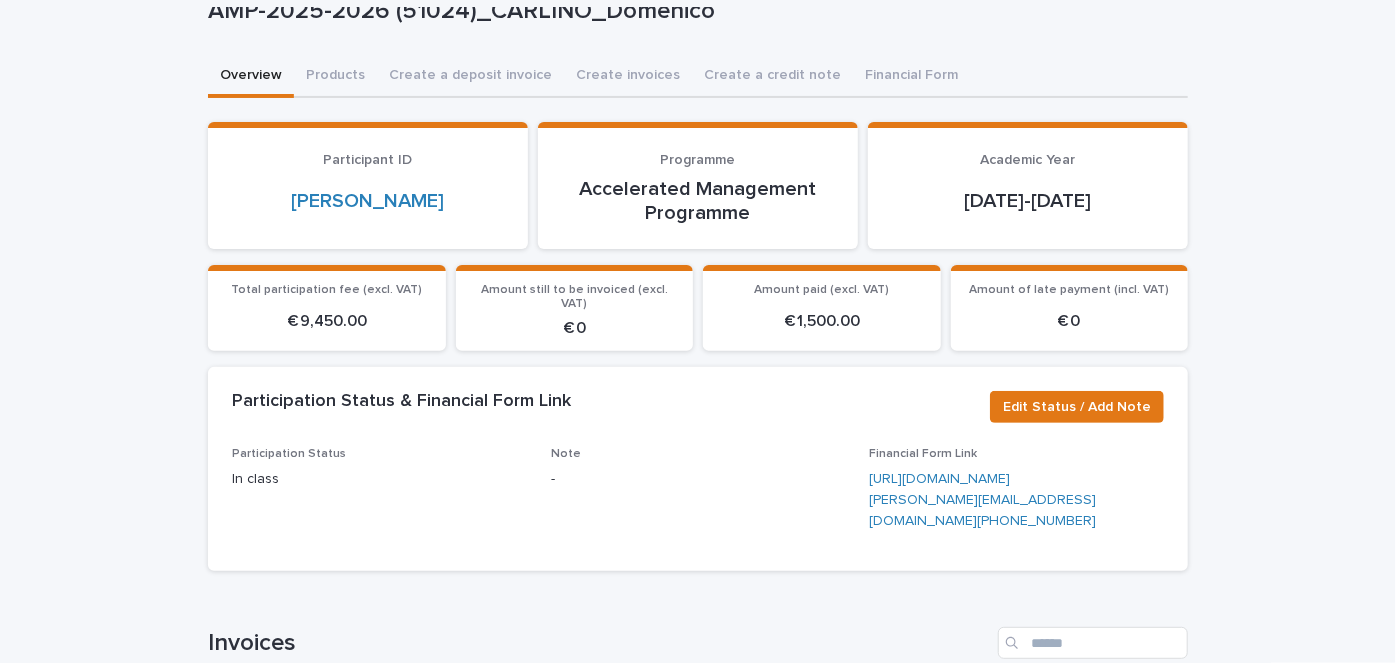scroll, scrollTop: 122, scrollLeft: 0, axis: vertical 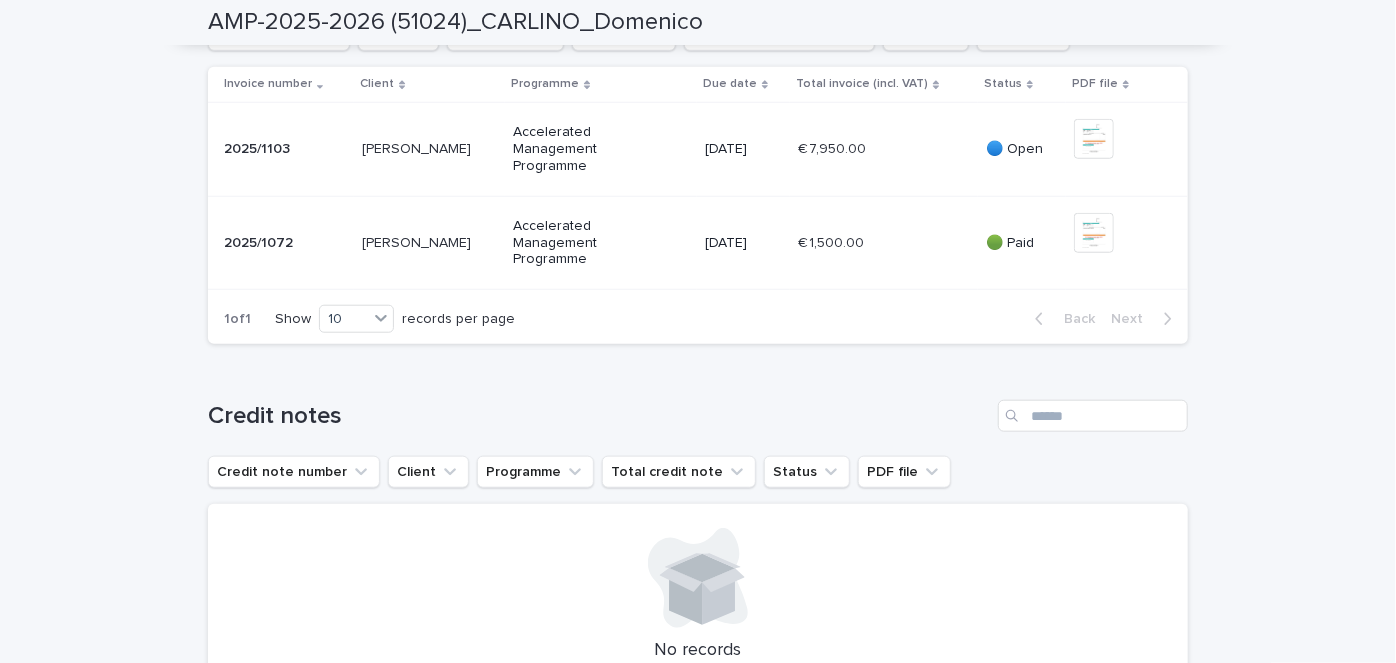click on "€ 7,950.00 € 7,950.00" at bounding box center (883, 149) 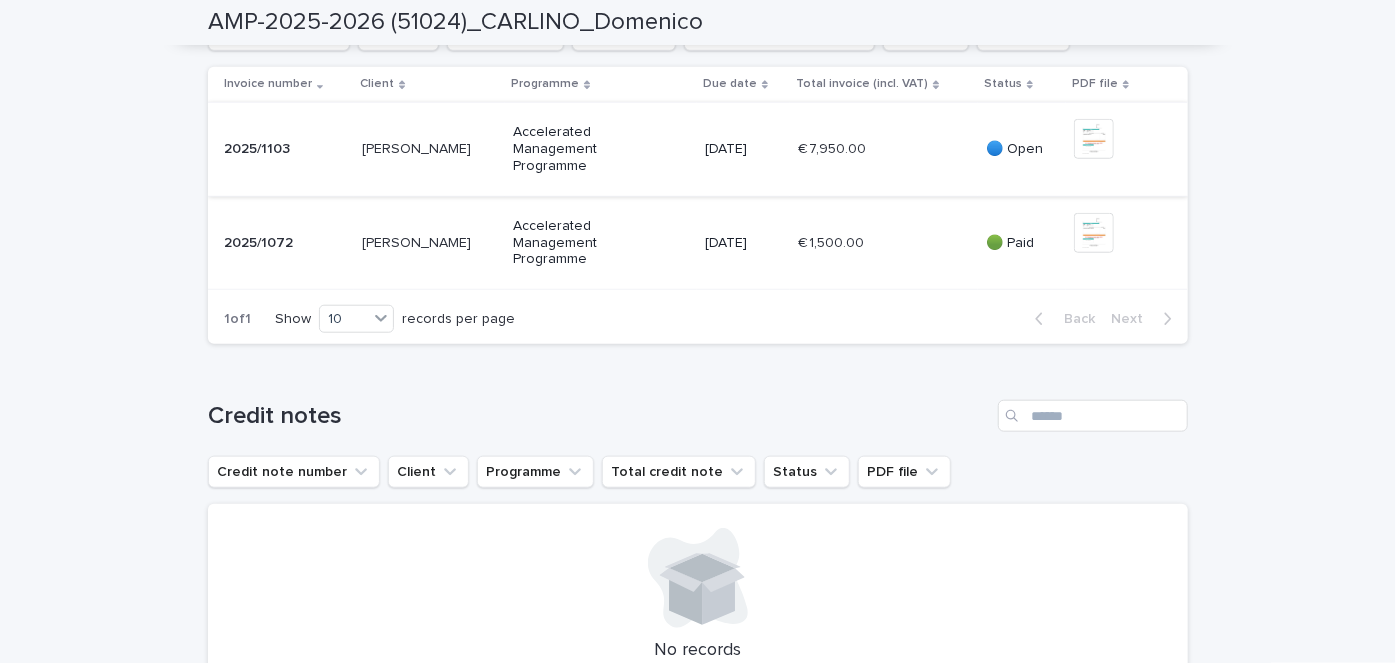 scroll, scrollTop: 0, scrollLeft: 0, axis: both 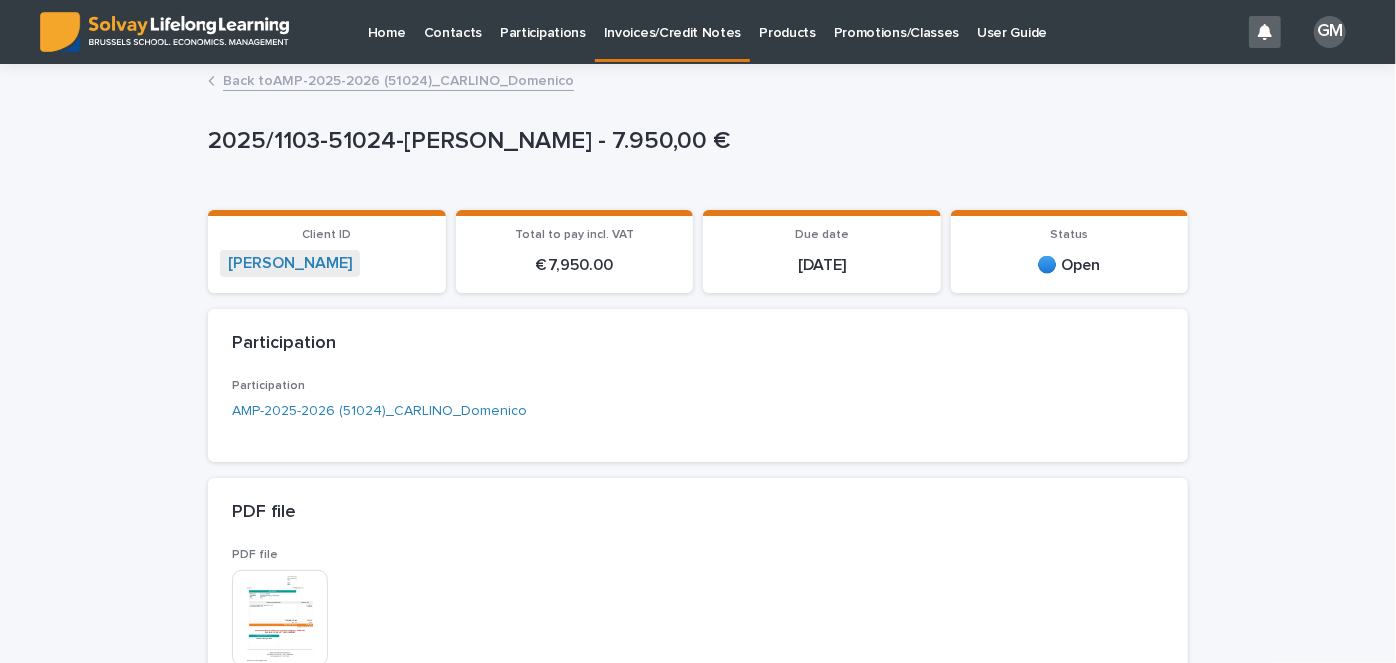 click on "Back to  AMP-2025-2026 (51024)_CARLINO_Domenico" at bounding box center (398, 79) 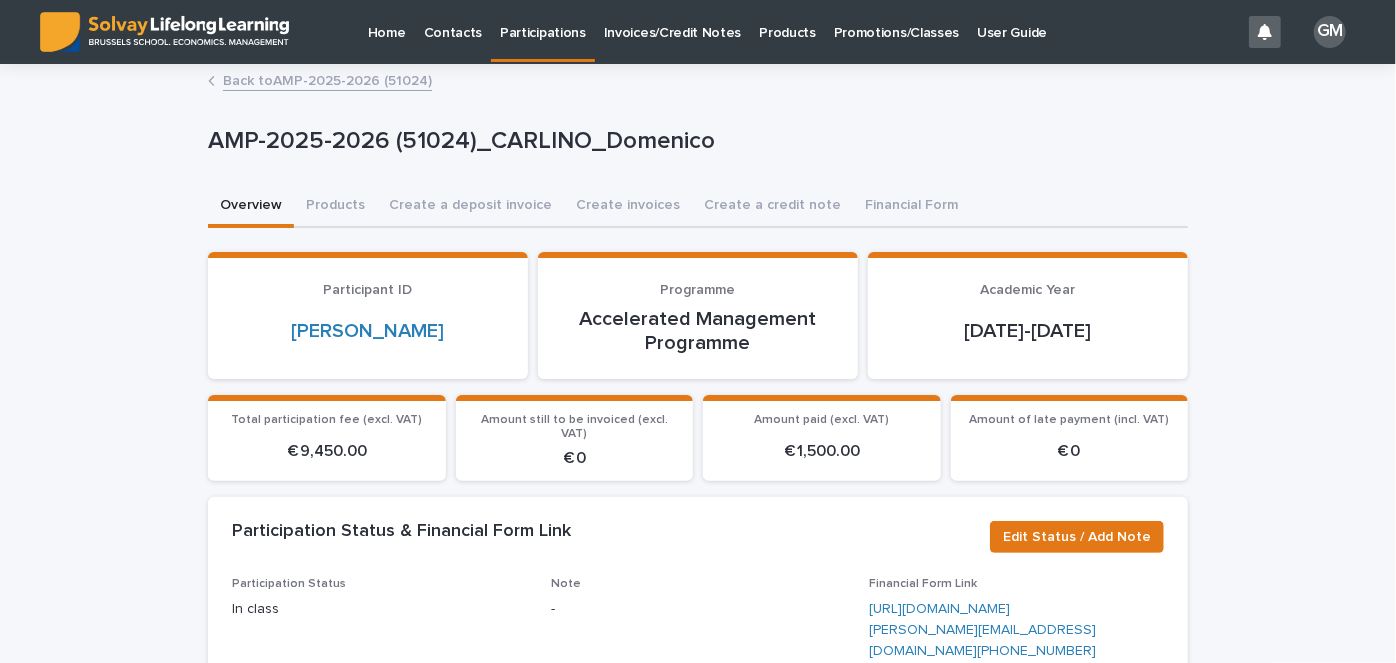 click on "Back to  AMP-2025-2026 (51024)" at bounding box center (327, 79) 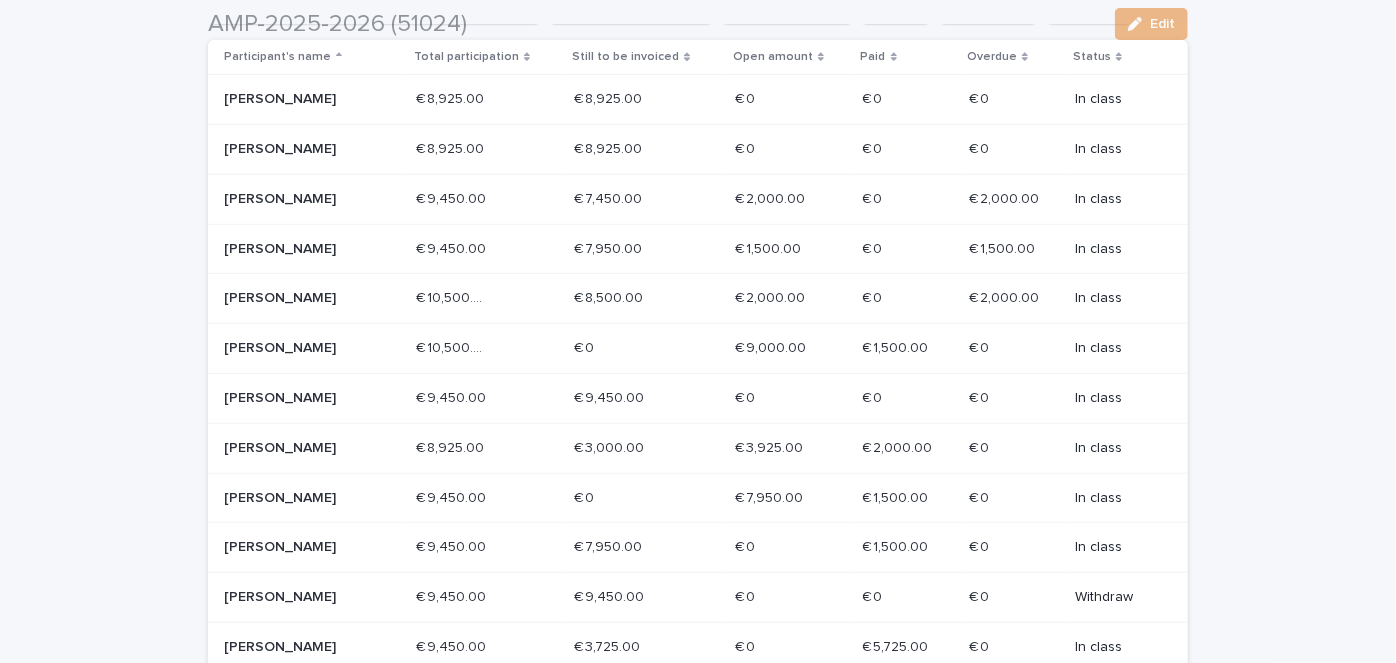 scroll, scrollTop: 559, scrollLeft: 0, axis: vertical 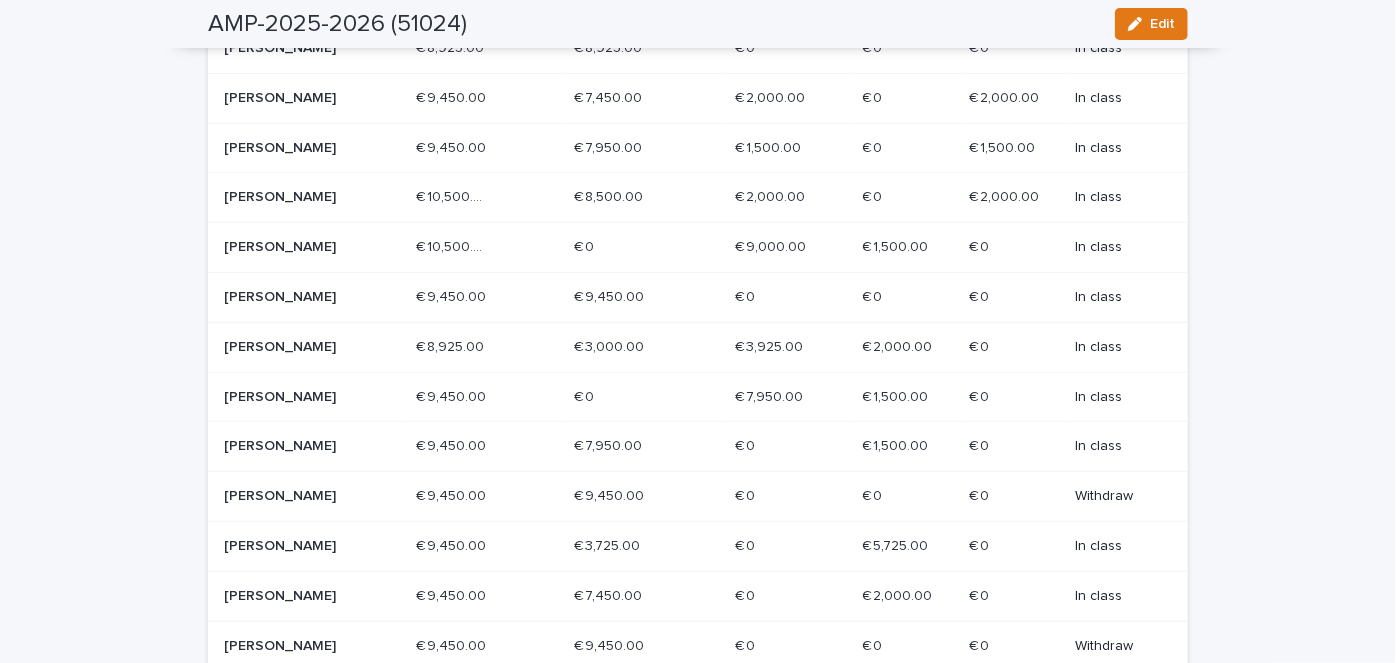click on "[PERSON_NAME]" at bounding box center (295, 446) 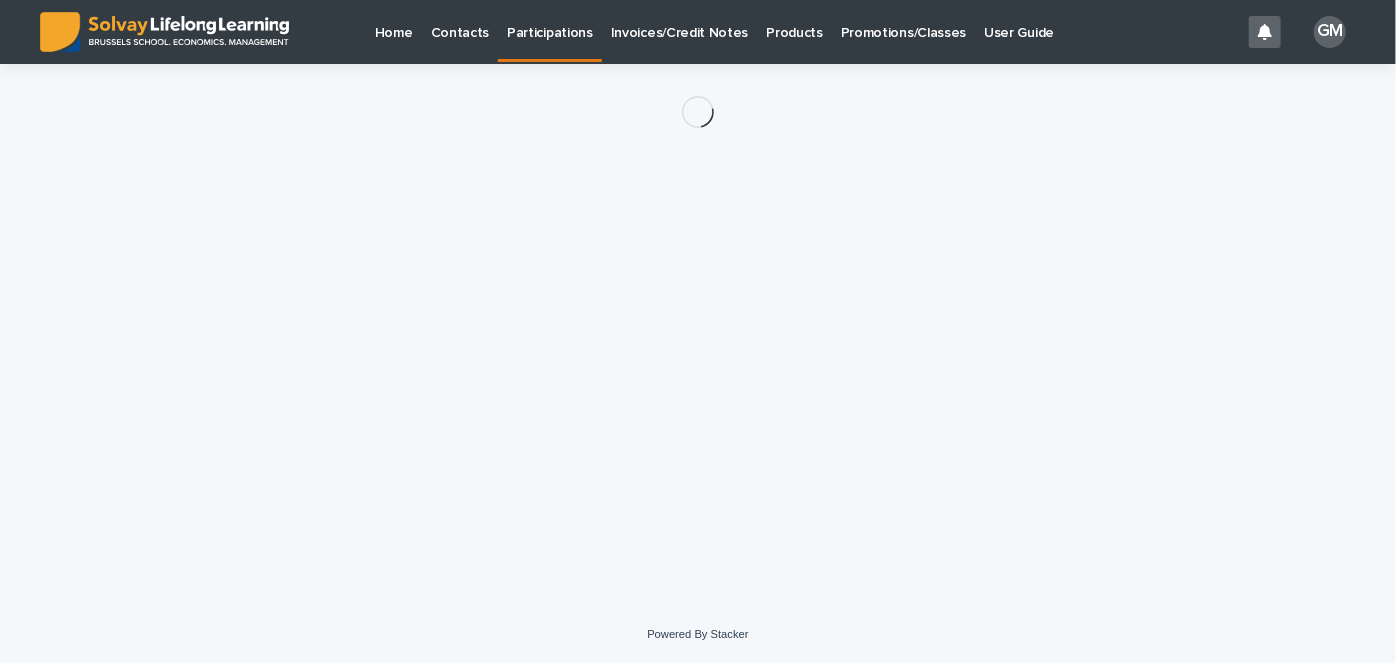 scroll, scrollTop: 0, scrollLeft: 0, axis: both 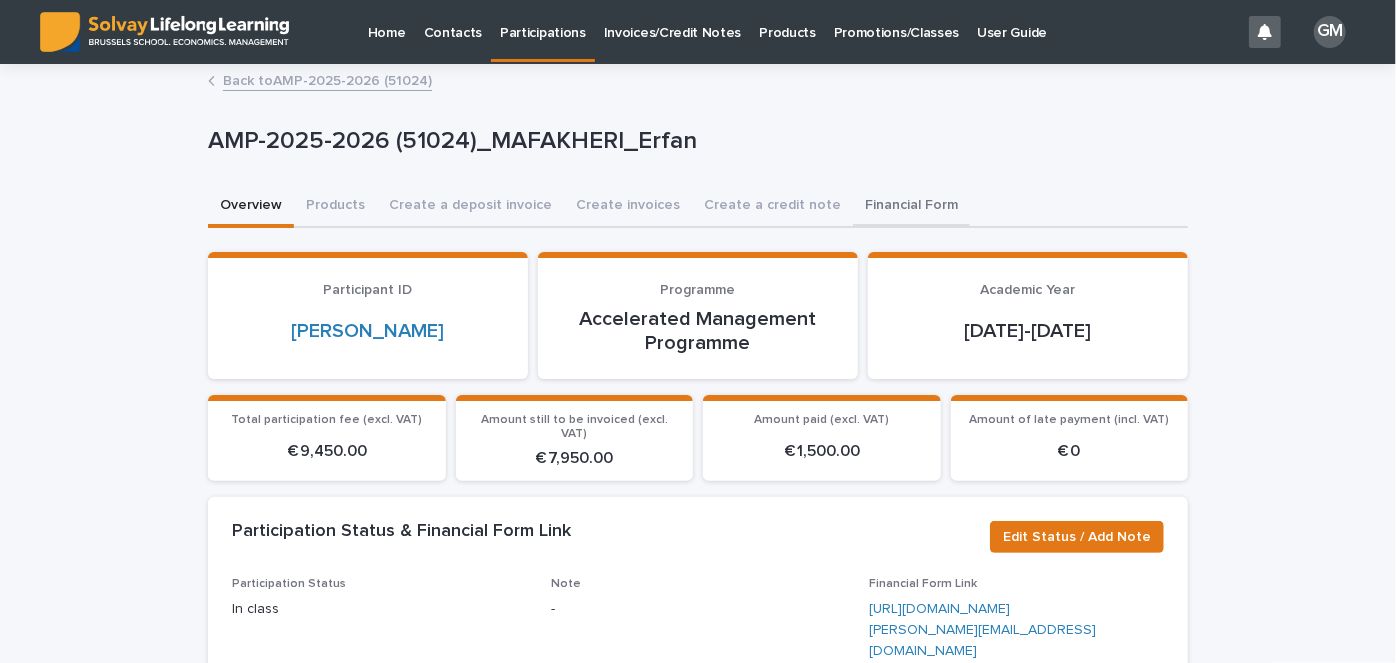 click on "Financial Form" at bounding box center [911, 207] 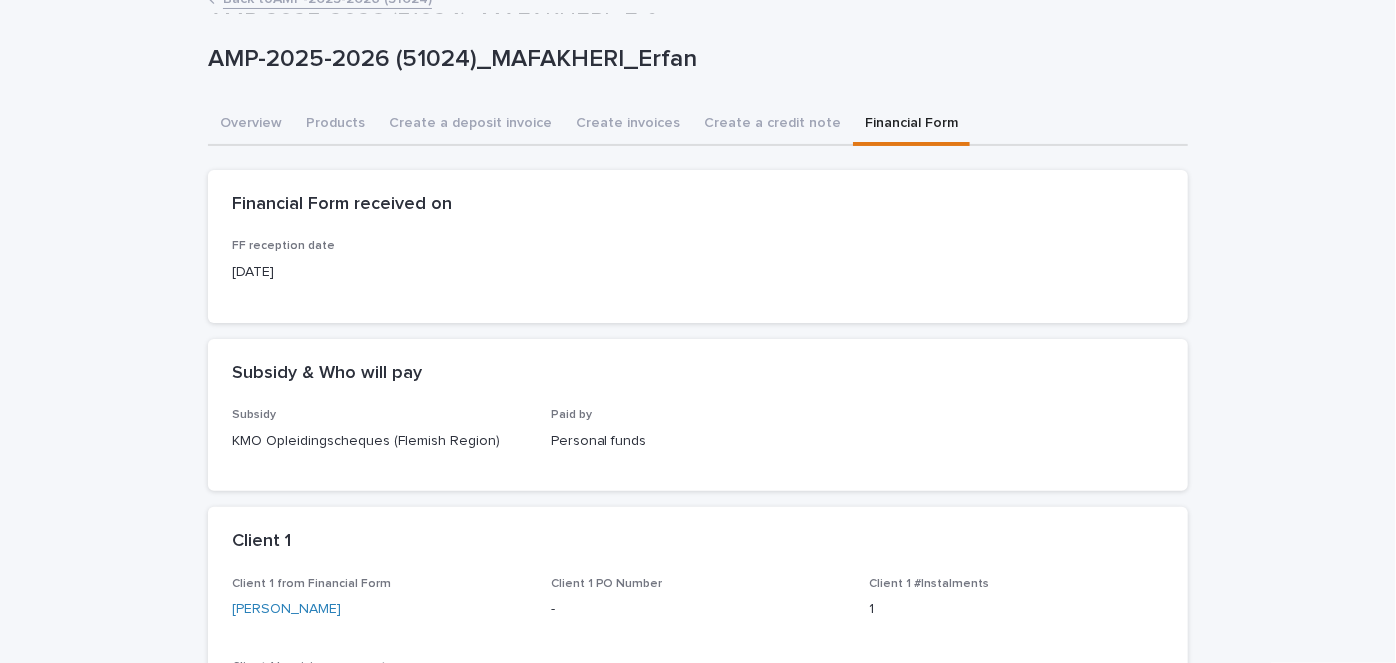 scroll, scrollTop: 61, scrollLeft: 0, axis: vertical 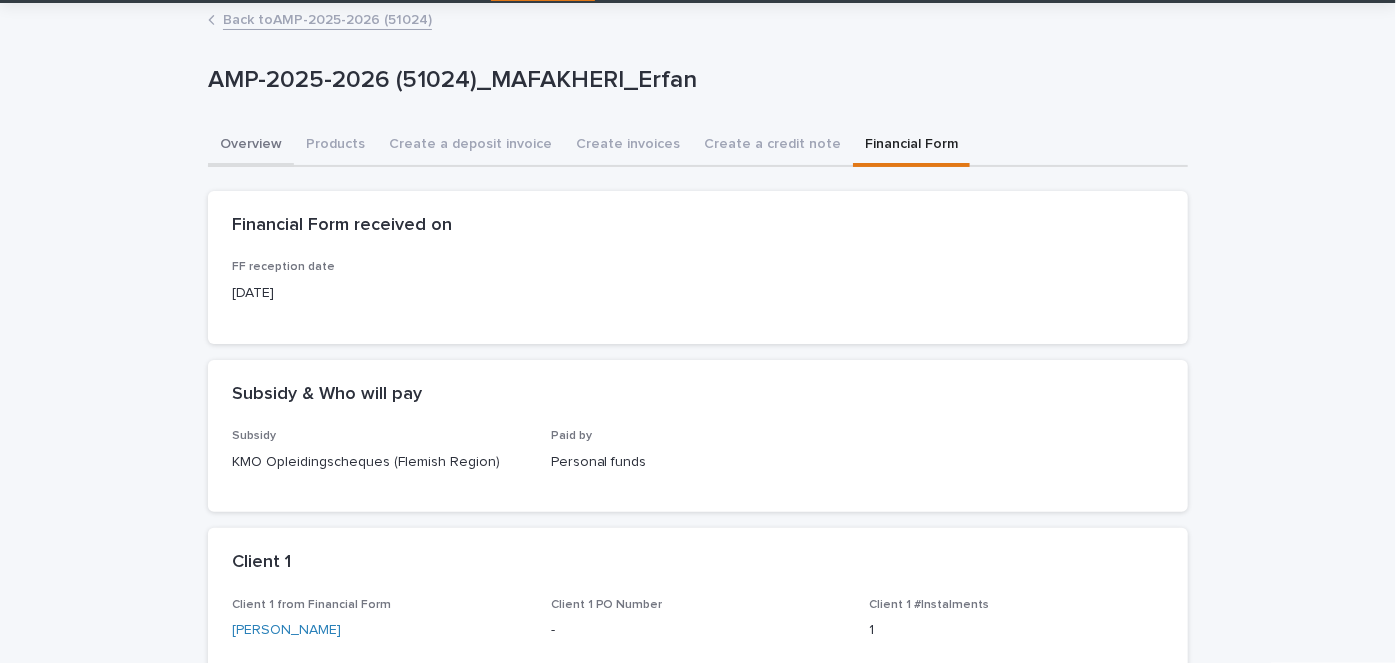click on "Overview" at bounding box center (251, 146) 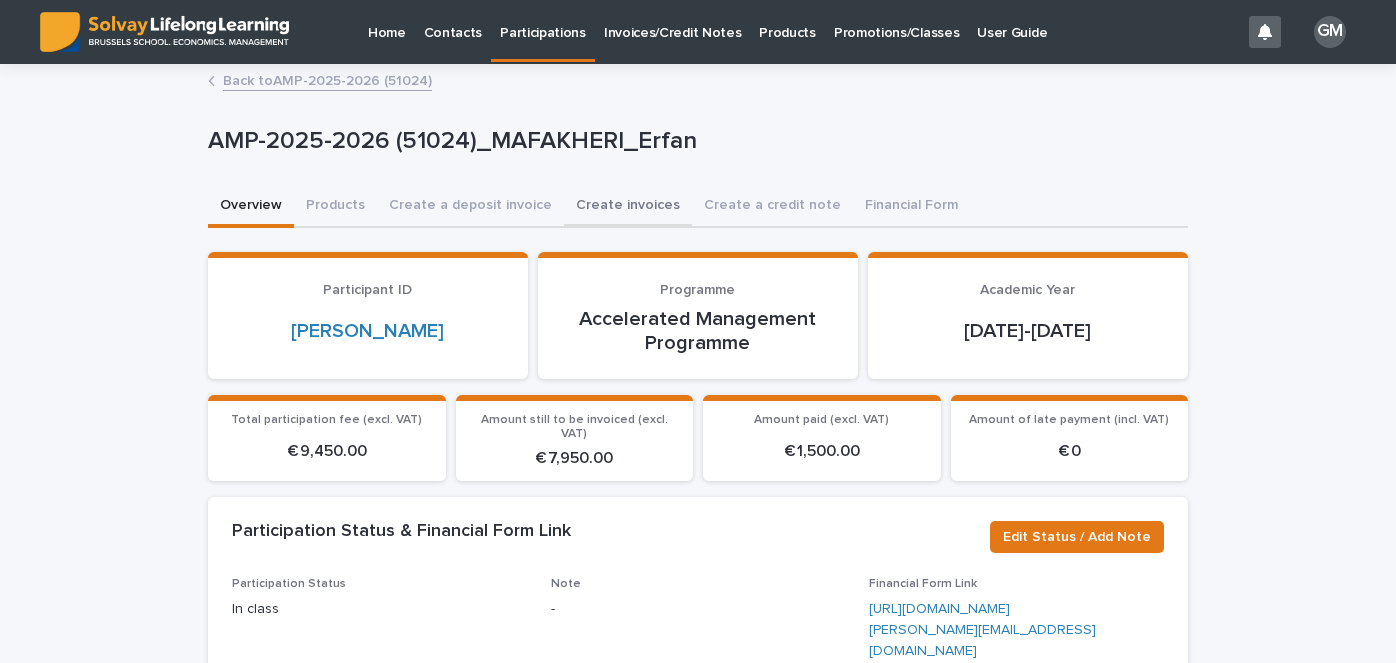 scroll, scrollTop: 0, scrollLeft: 0, axis: both 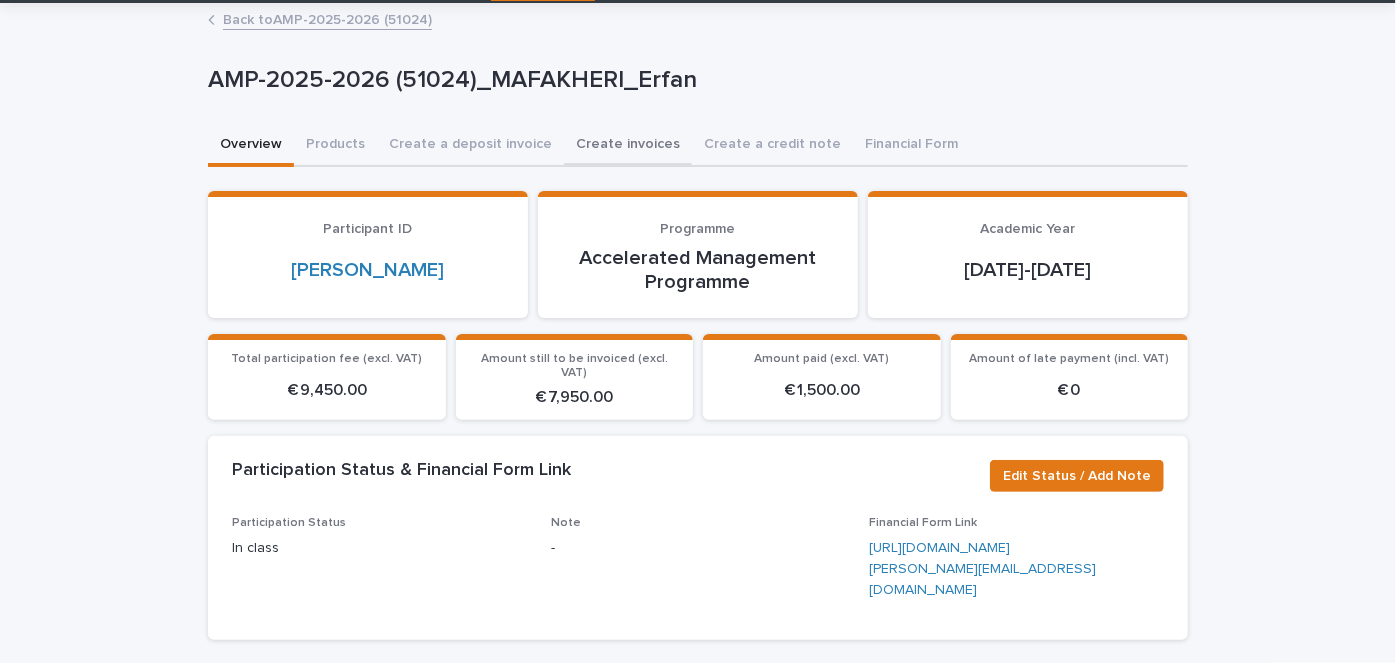 click on "Create invoices" at bounding box center [628, 146] 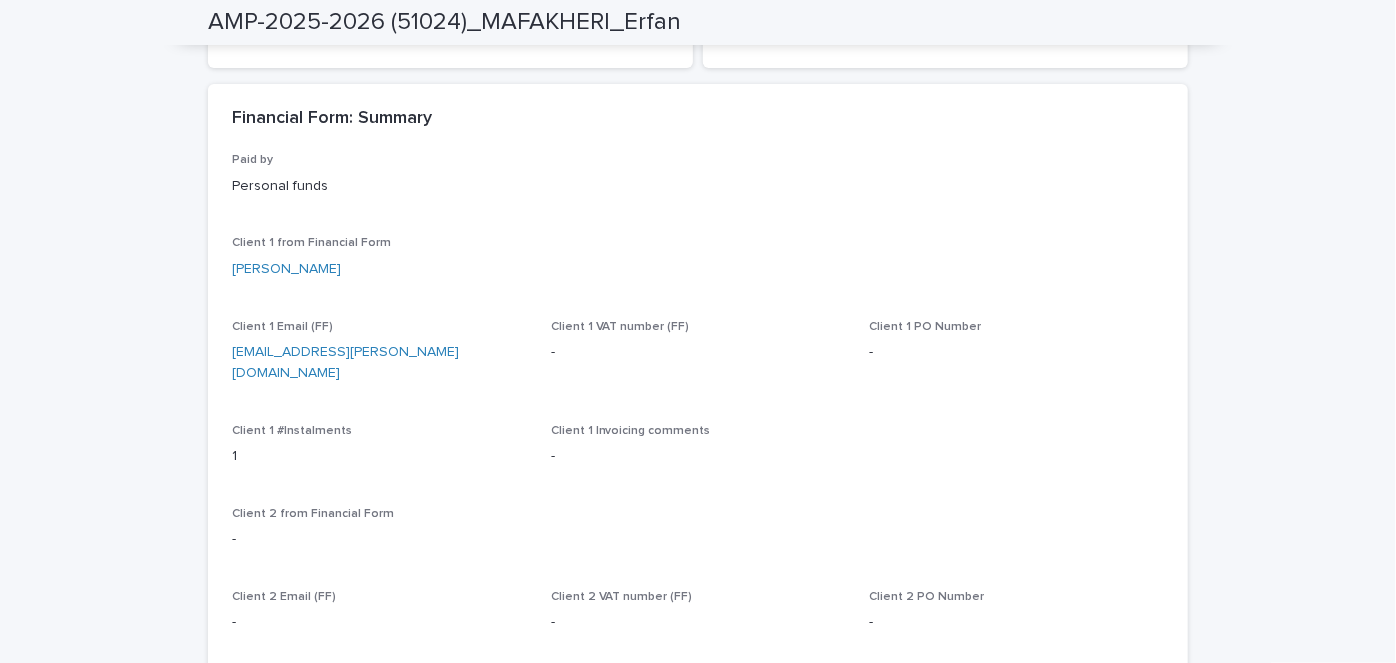 scroll, scrollTop: 0, scrollLeft: 0, axis: both 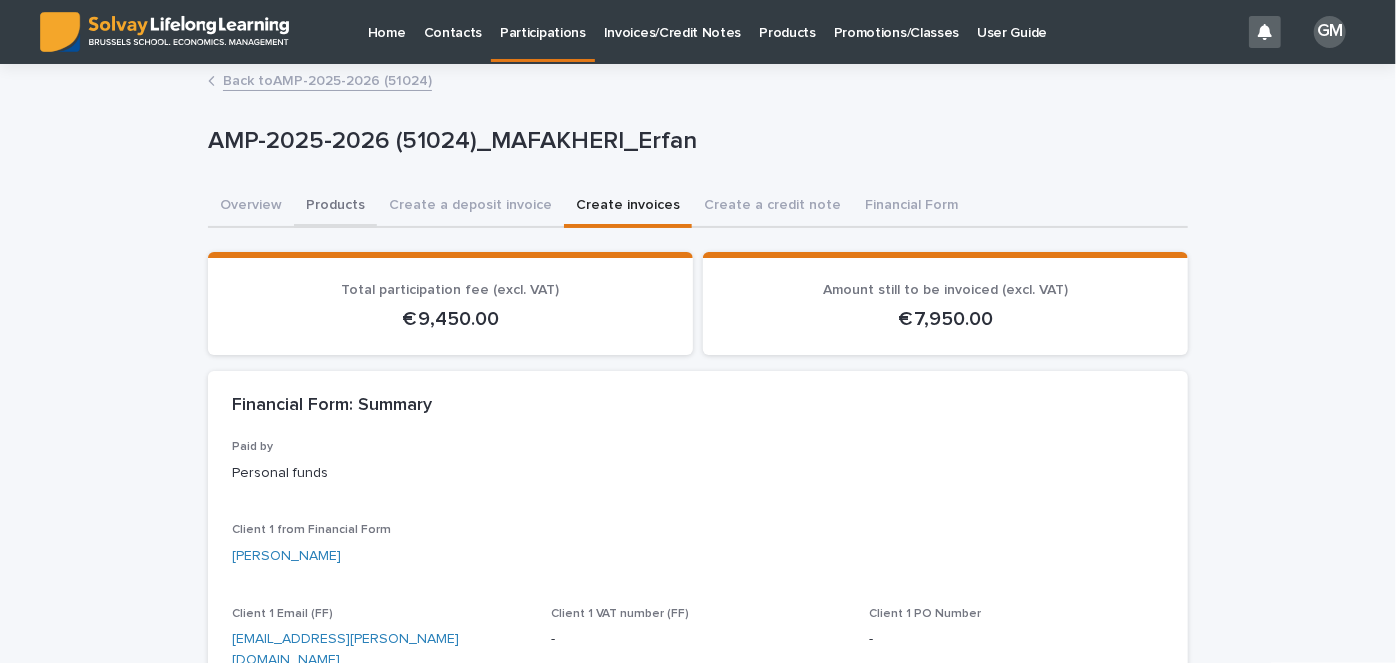 click on "Products" at bounding box center [335, 207] 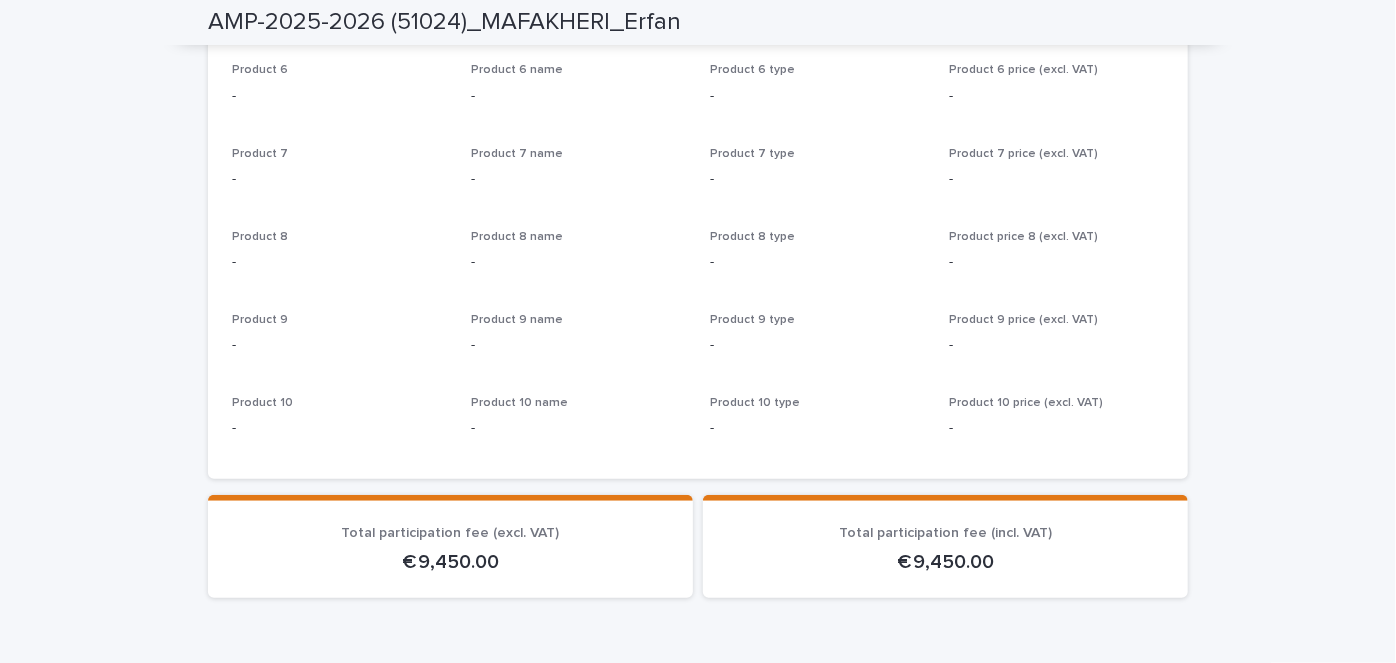 scroll, scrollTop: 0, scrollLeft: 0, axis: both 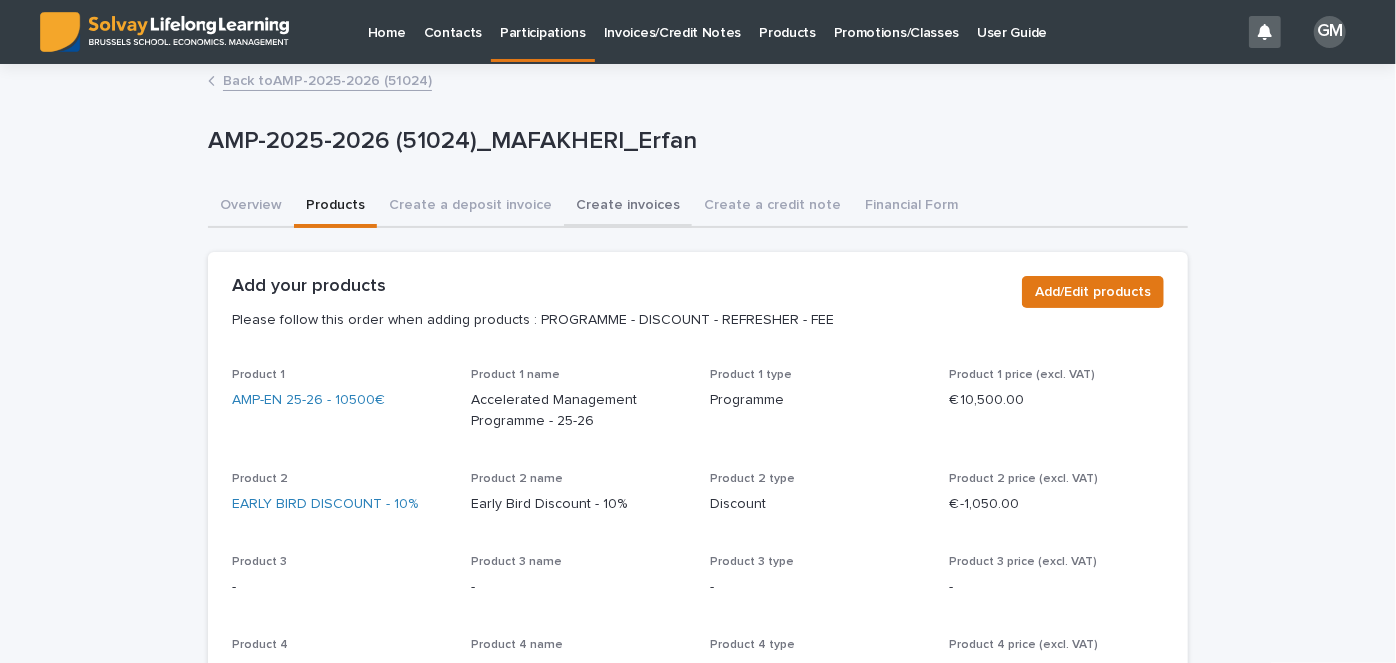 click on "Create invoices" at bounding box center (628, 207) 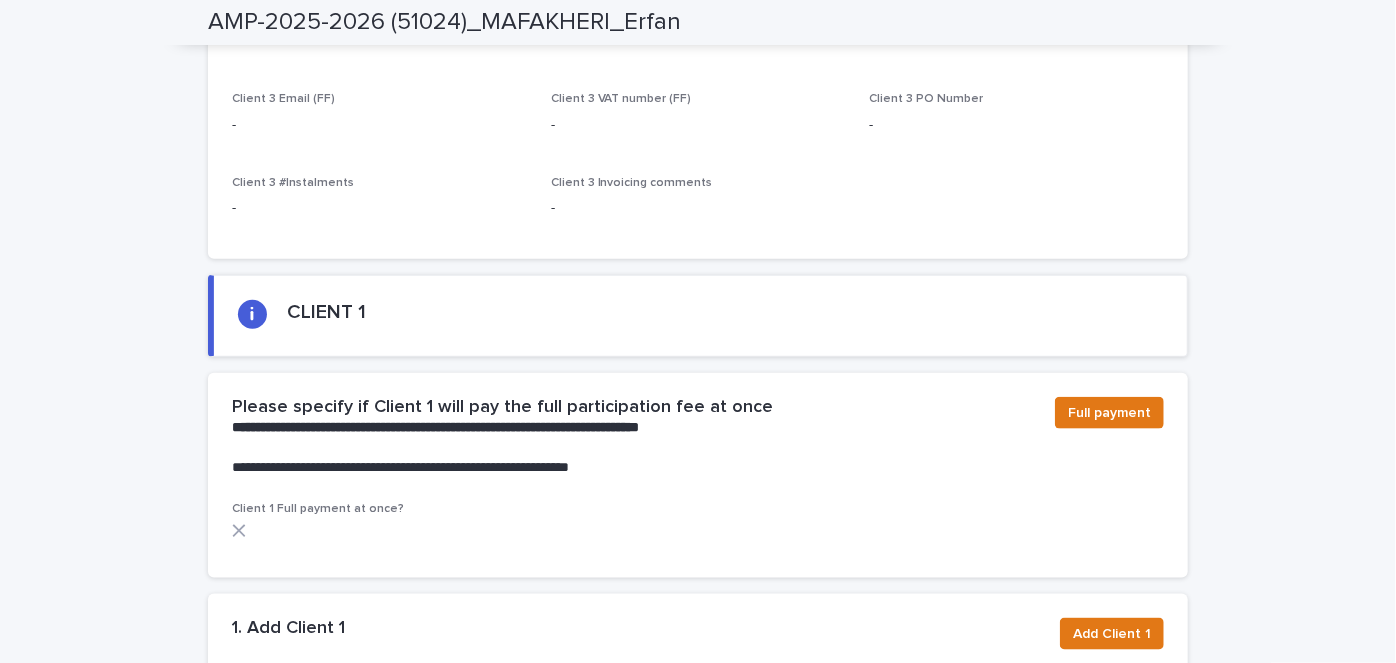 scroll, scrollTop: 1053, scrollLeft: 0, axis: vertical 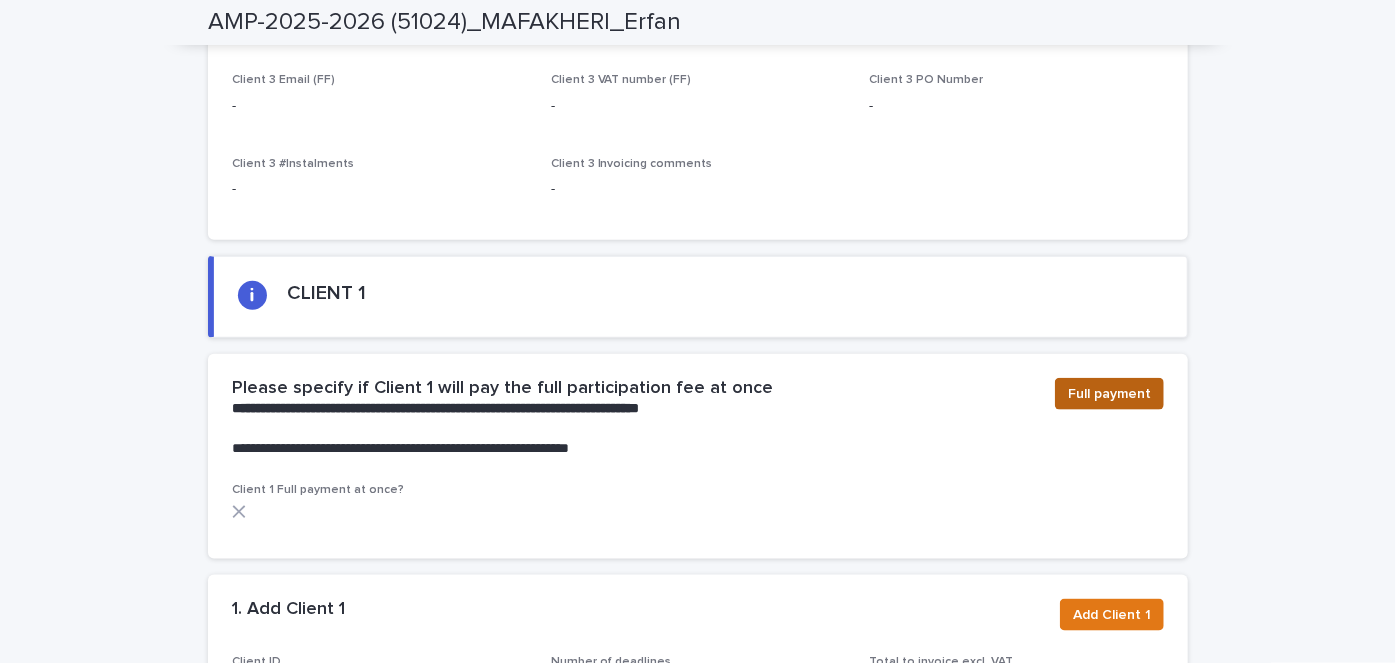 click on "Full payment" at bounding box center (1109, 394) 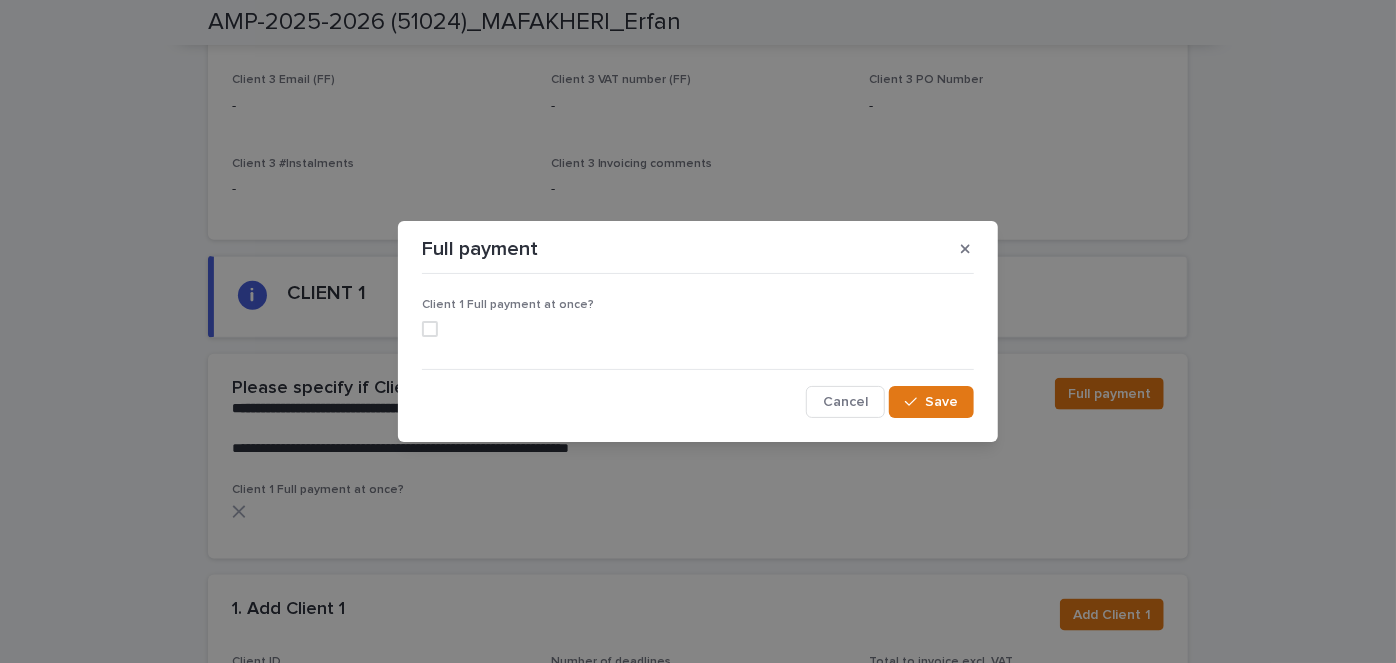 click at bounding box center (430, 329) 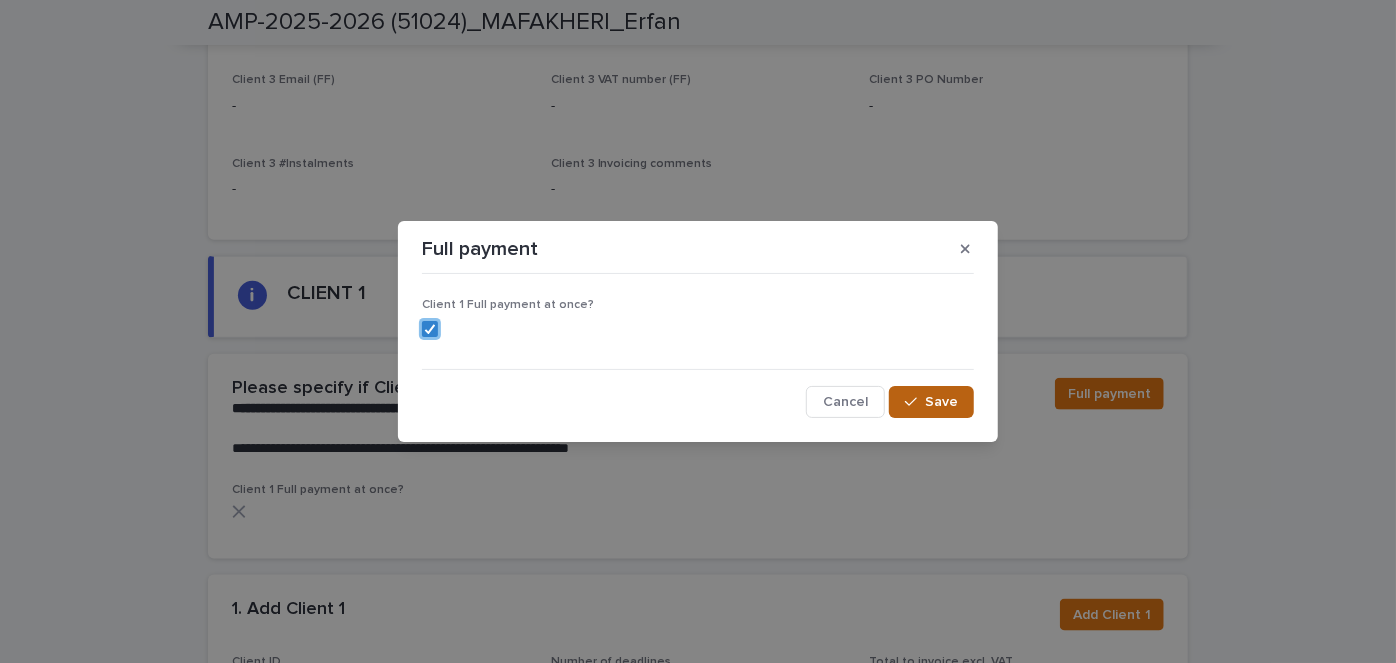click on "Save" at bounding box center [941, 402] 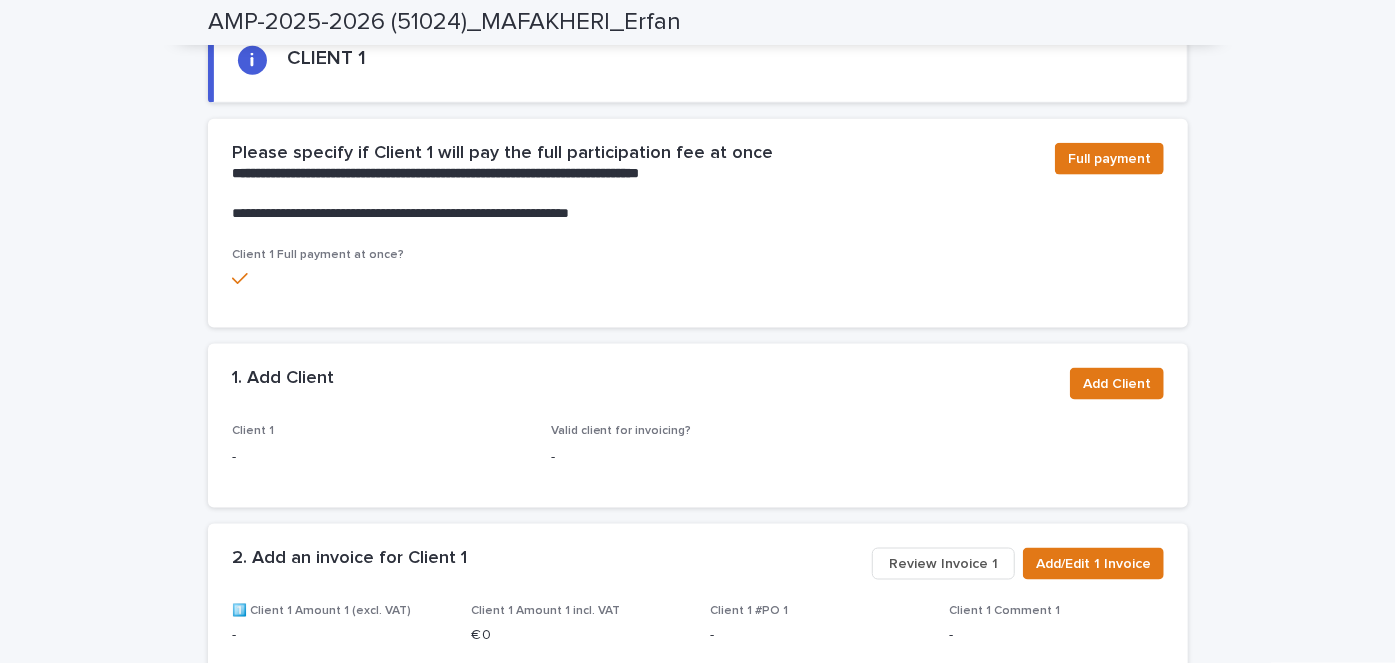scroll, scrollTop: 1291, scrollLeft: 0, axis: vertical 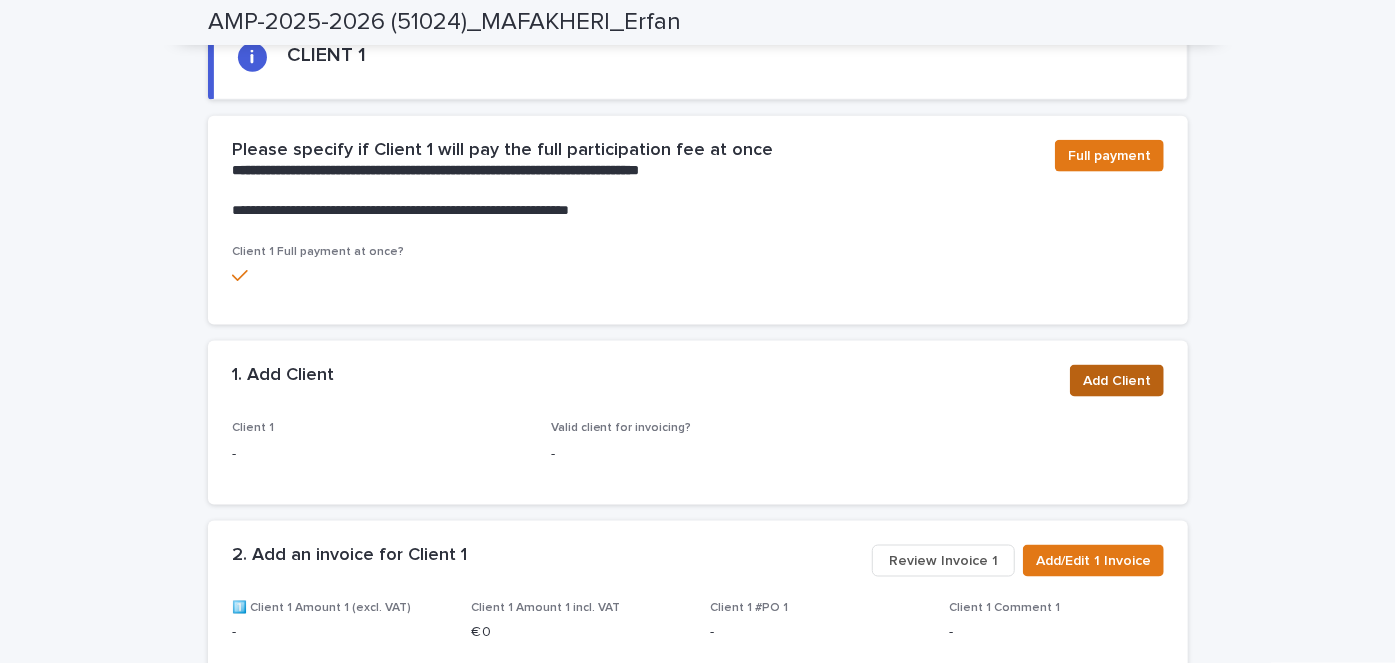 click on "Add Client" at bounding box center (1117, 381) 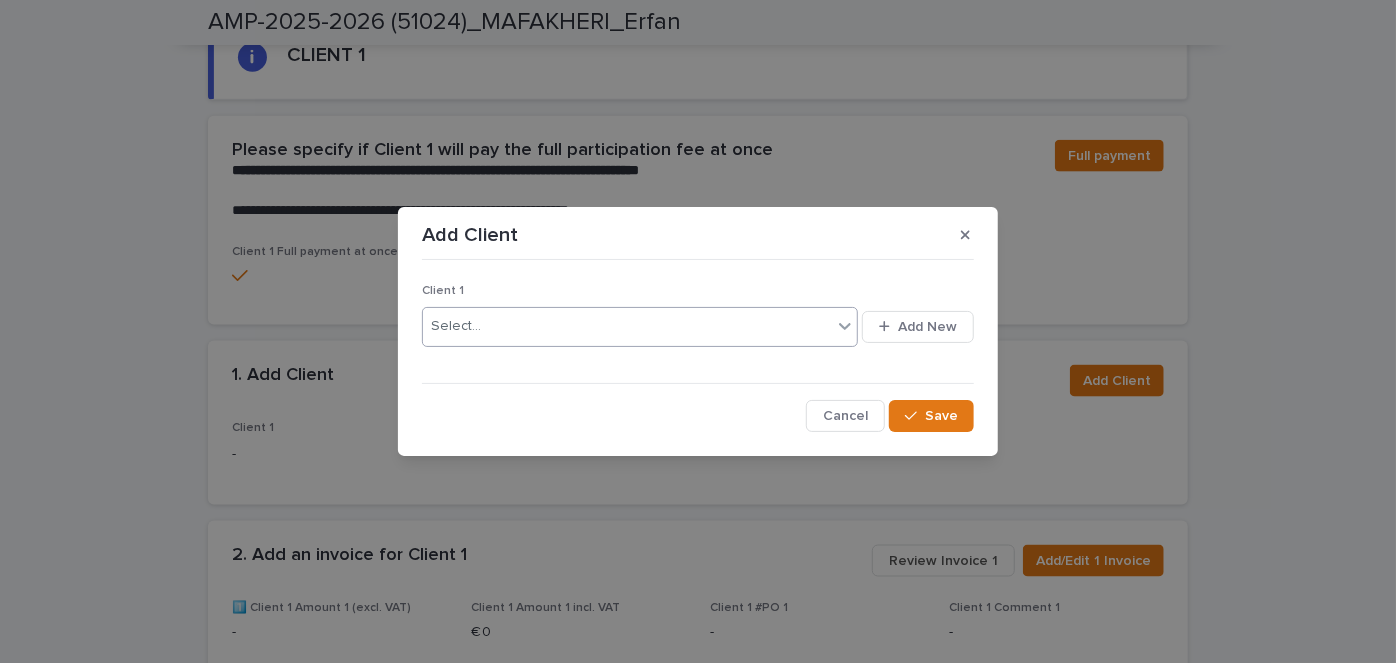 click on "Select..." at bounding box center [627, 326] 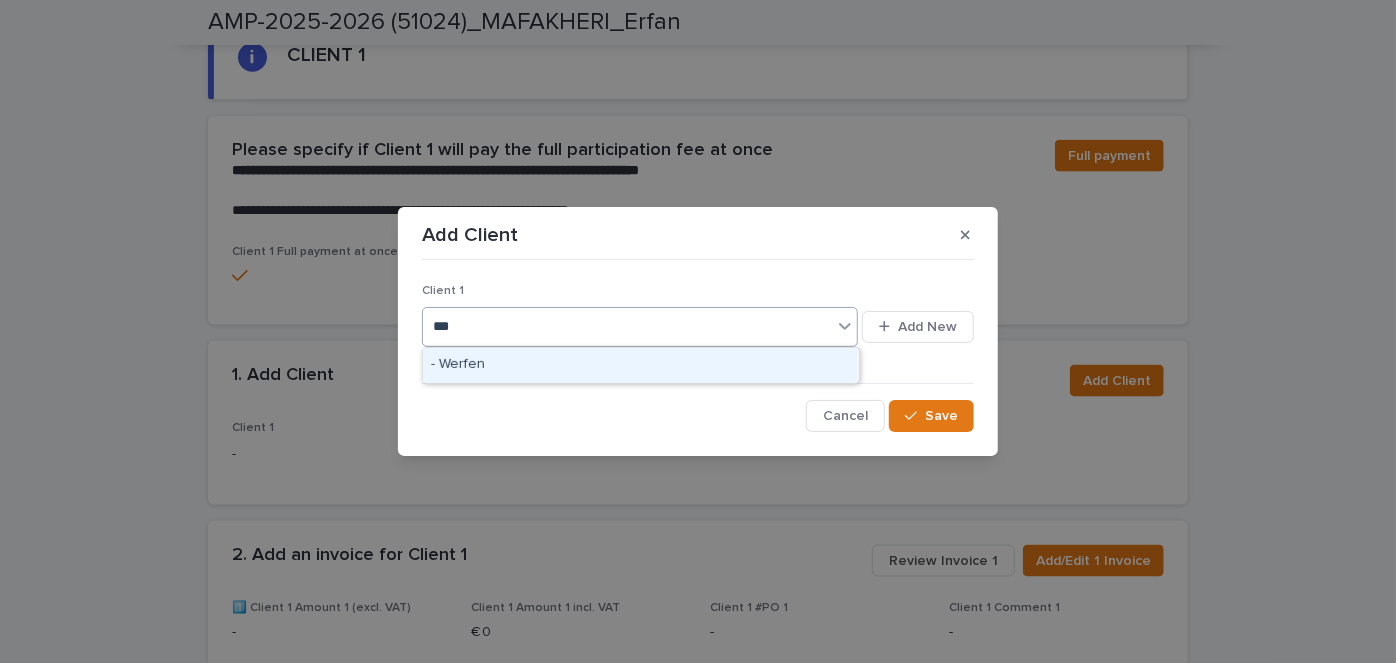 type on "****" 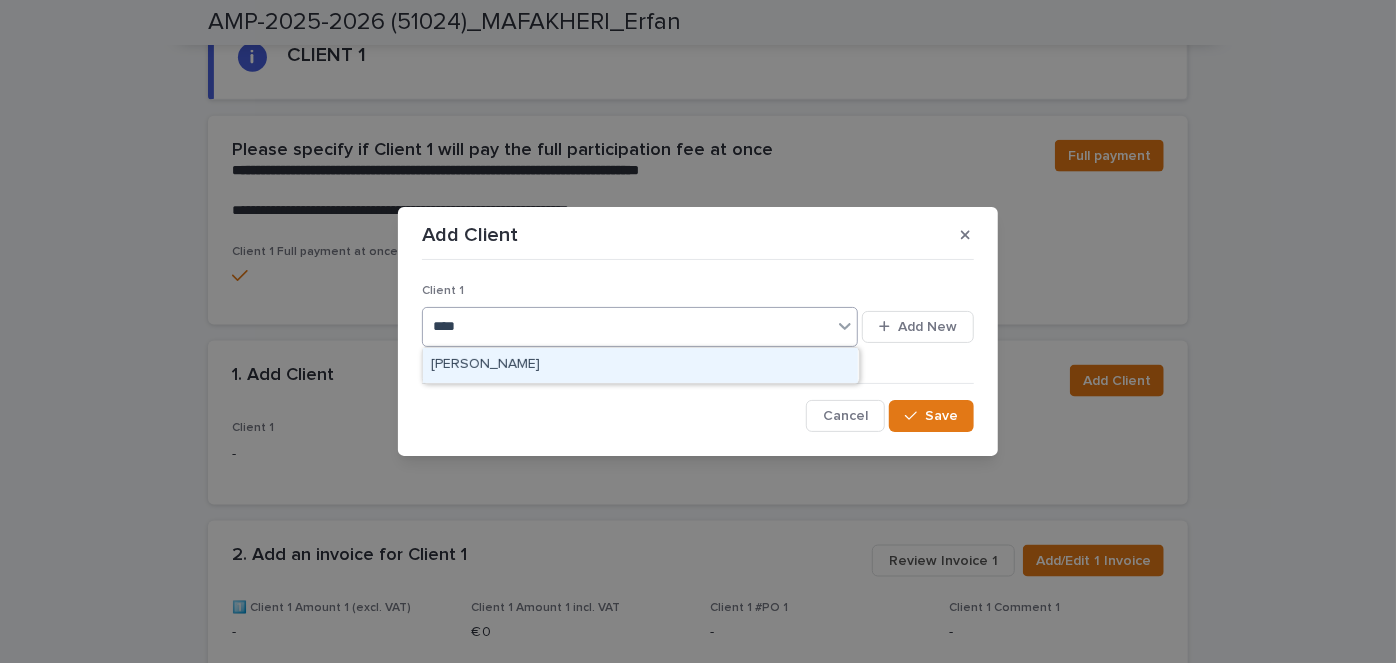 click on "[PERSON_NAME]" at bounding box center (640, 365) 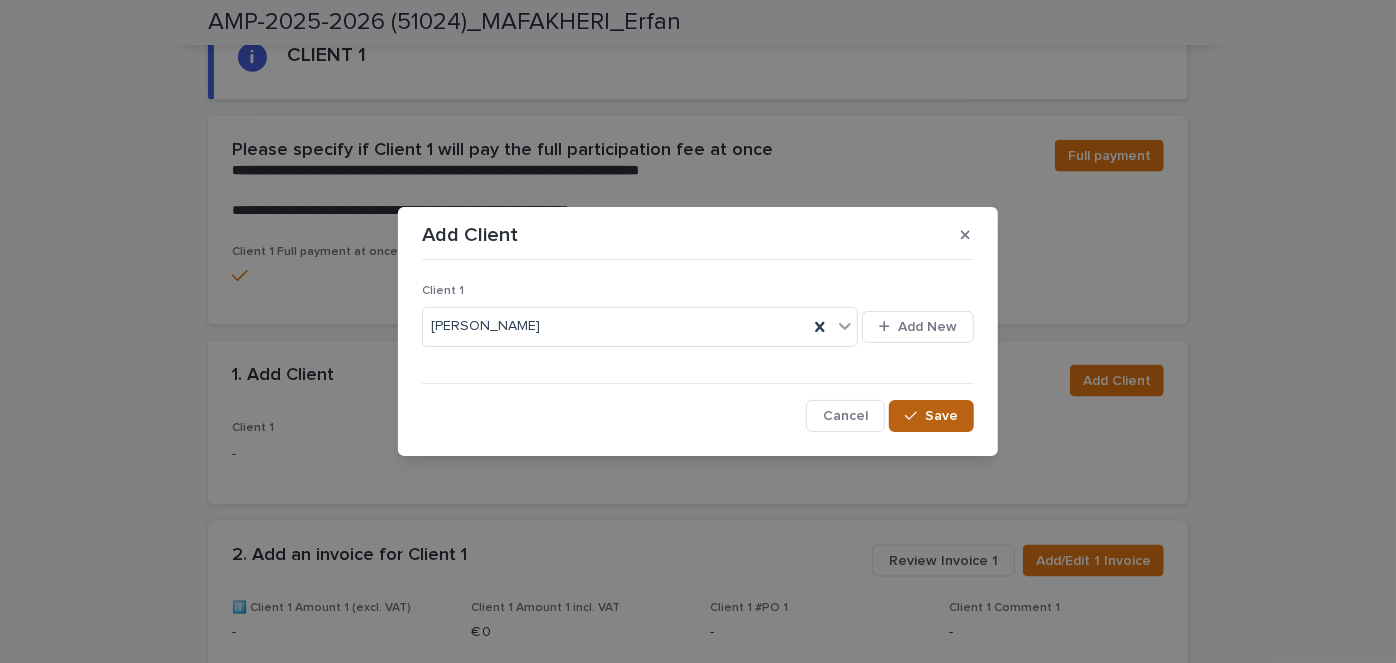 click on "Save" at bounding box center (941, 416) 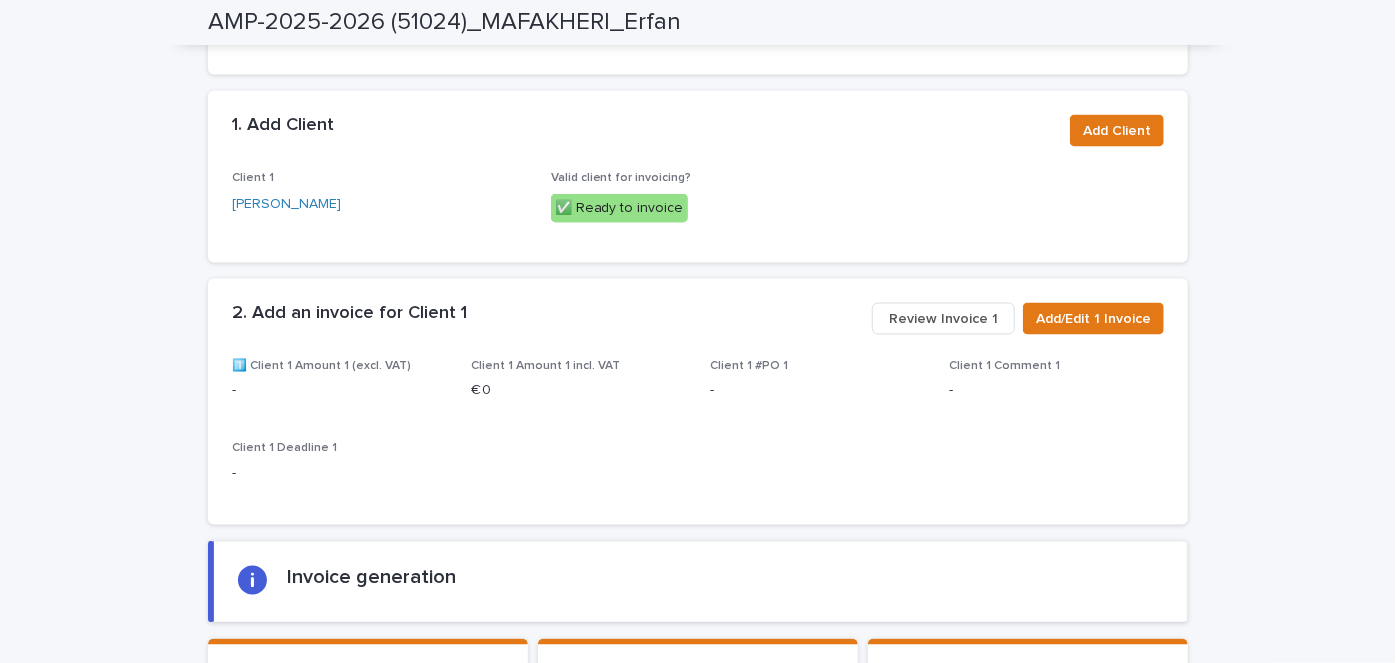 scroll, scrollTop: 1542, scrollLeft: 0, axis: vertical 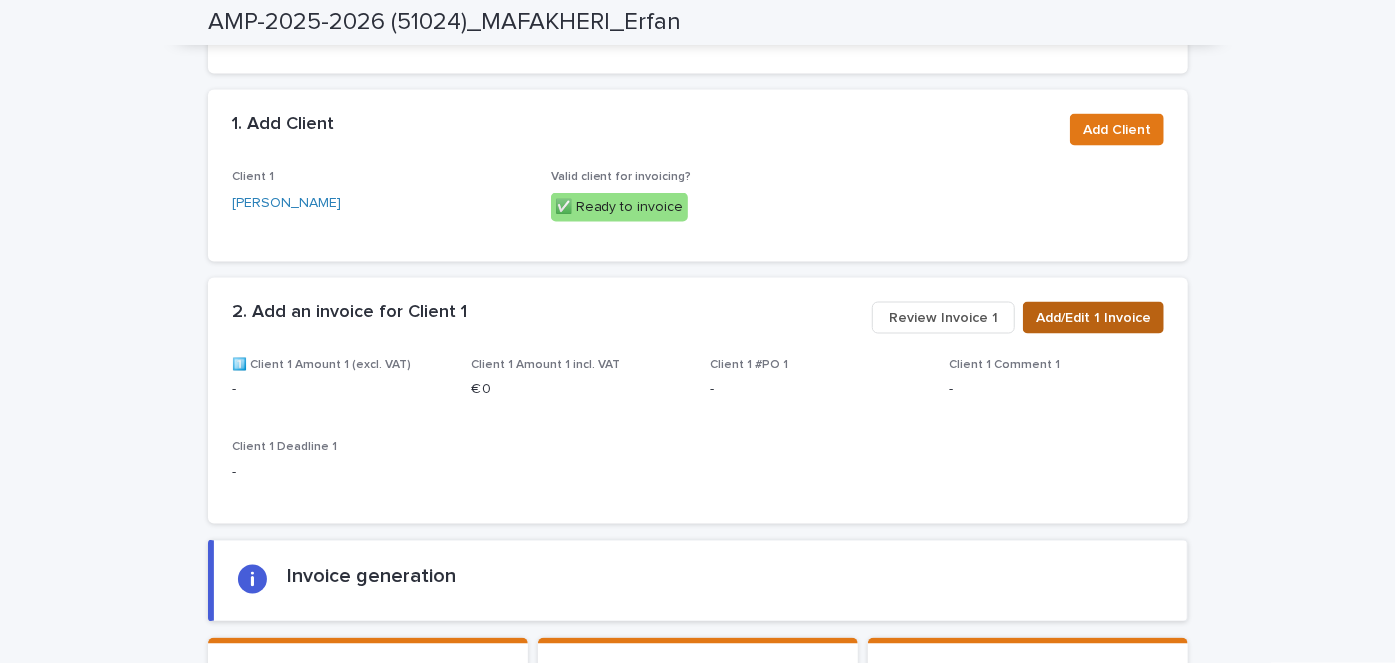 click on "Add/Edit 1 Invoice" at bounding box center [1093, 318] 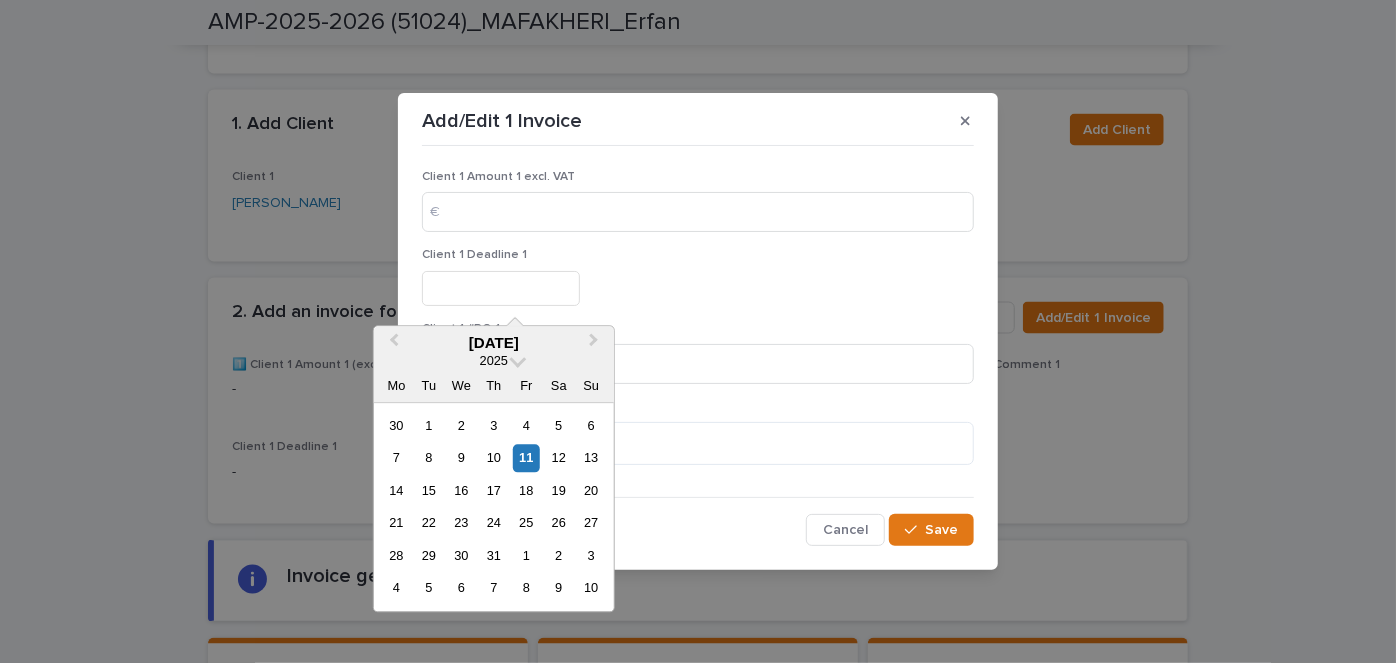 click at bounding box center [501, 288] 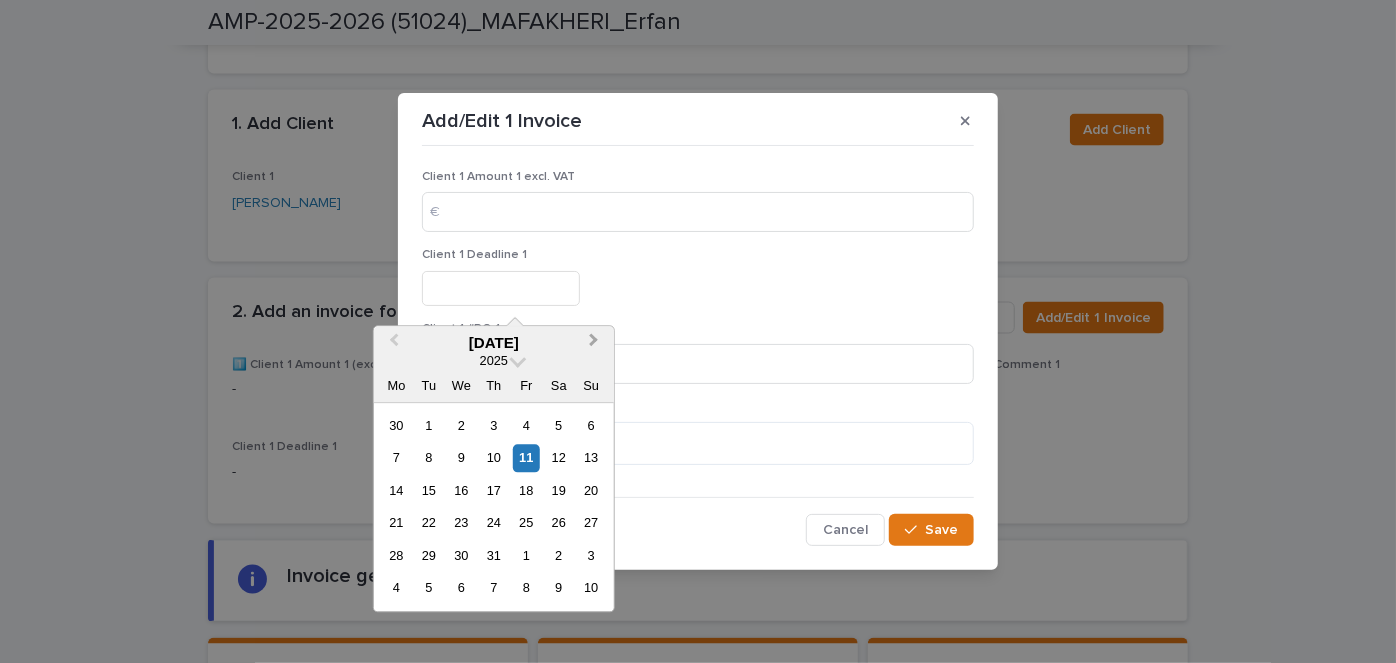 click on "Next Month" at bounding box center [594, 343] 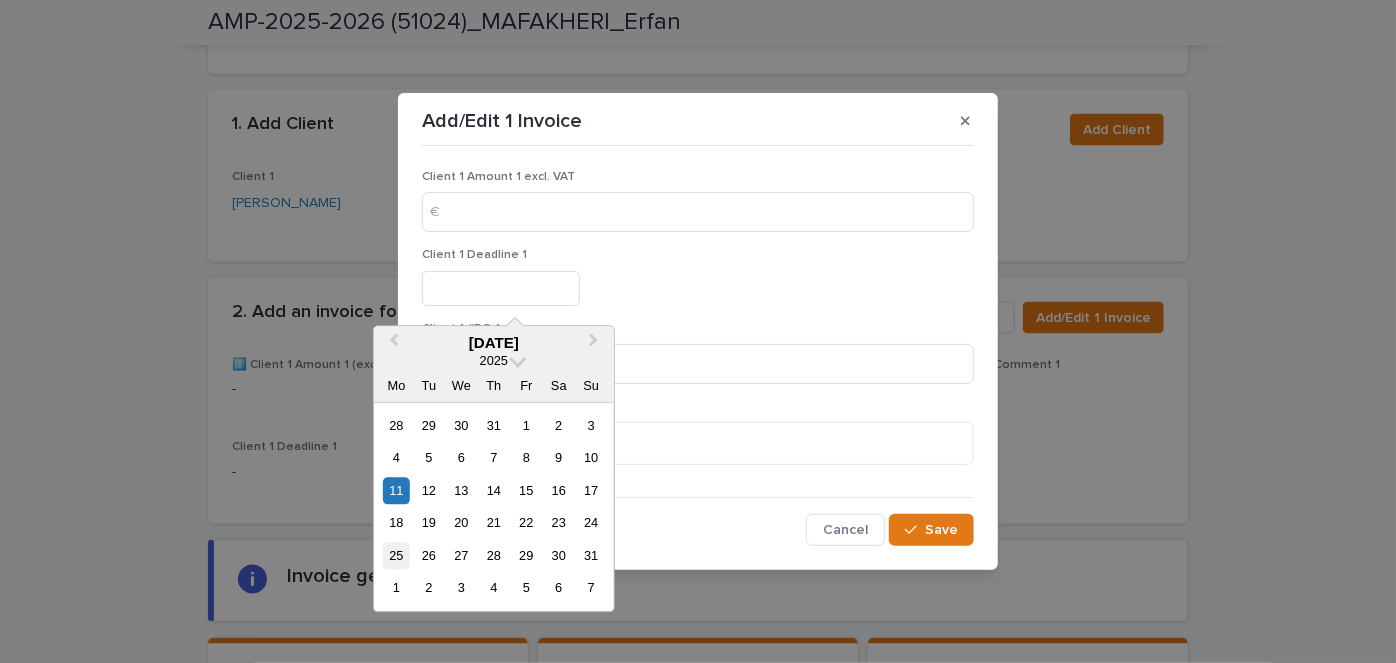 click on "25" at bounding box center [396, 555] 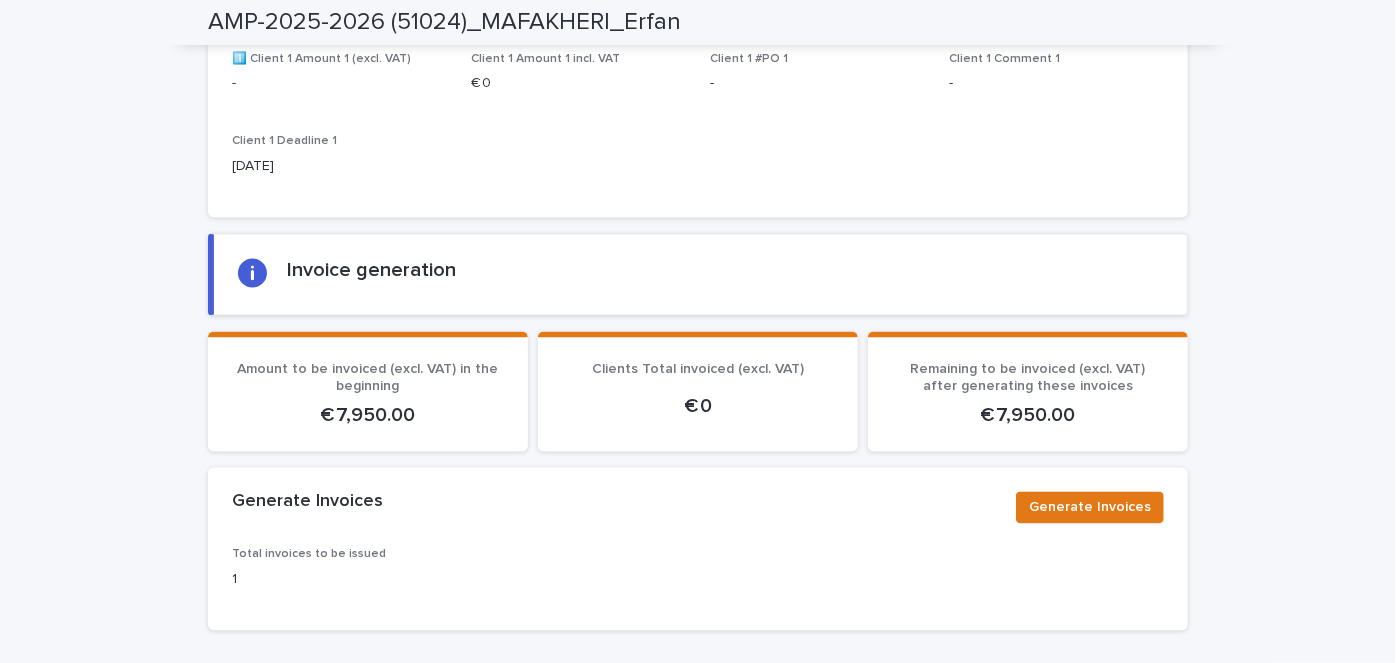 scroll, scrollTop: 1854, scrollLeft: 0, axis: vertical 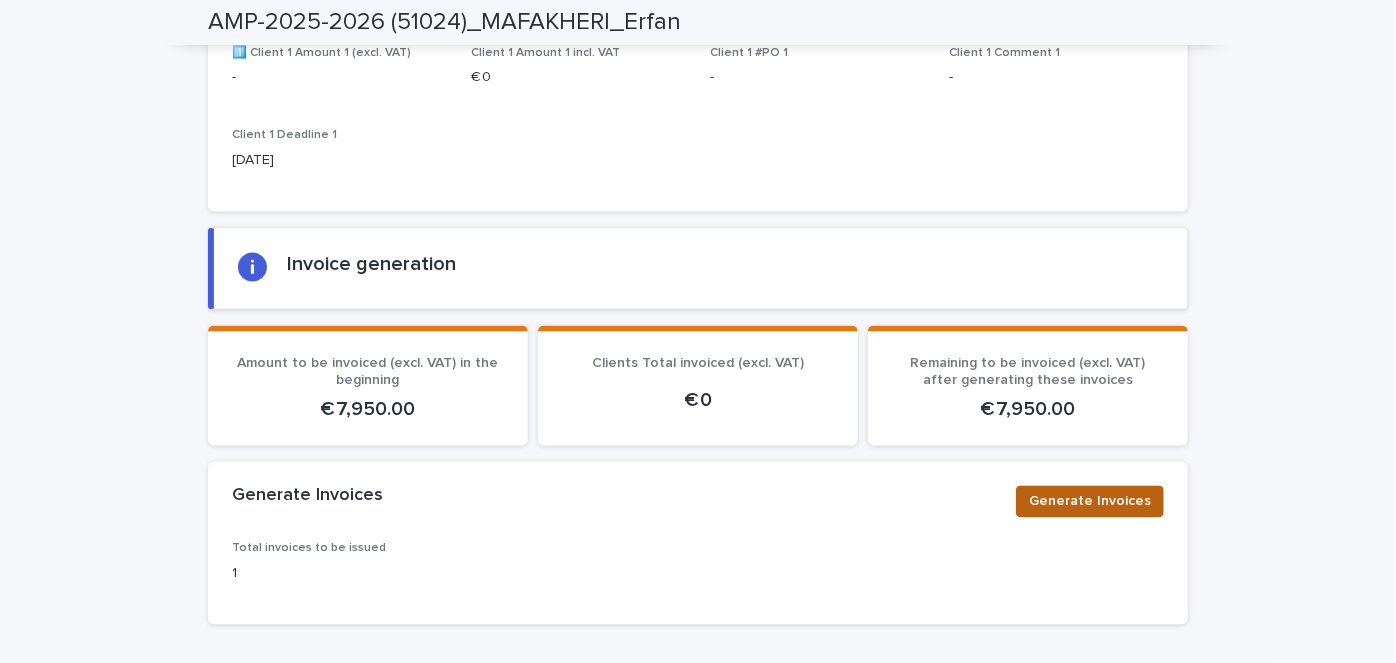click on "Generate Invoices" at bounding box center [1090, 502] 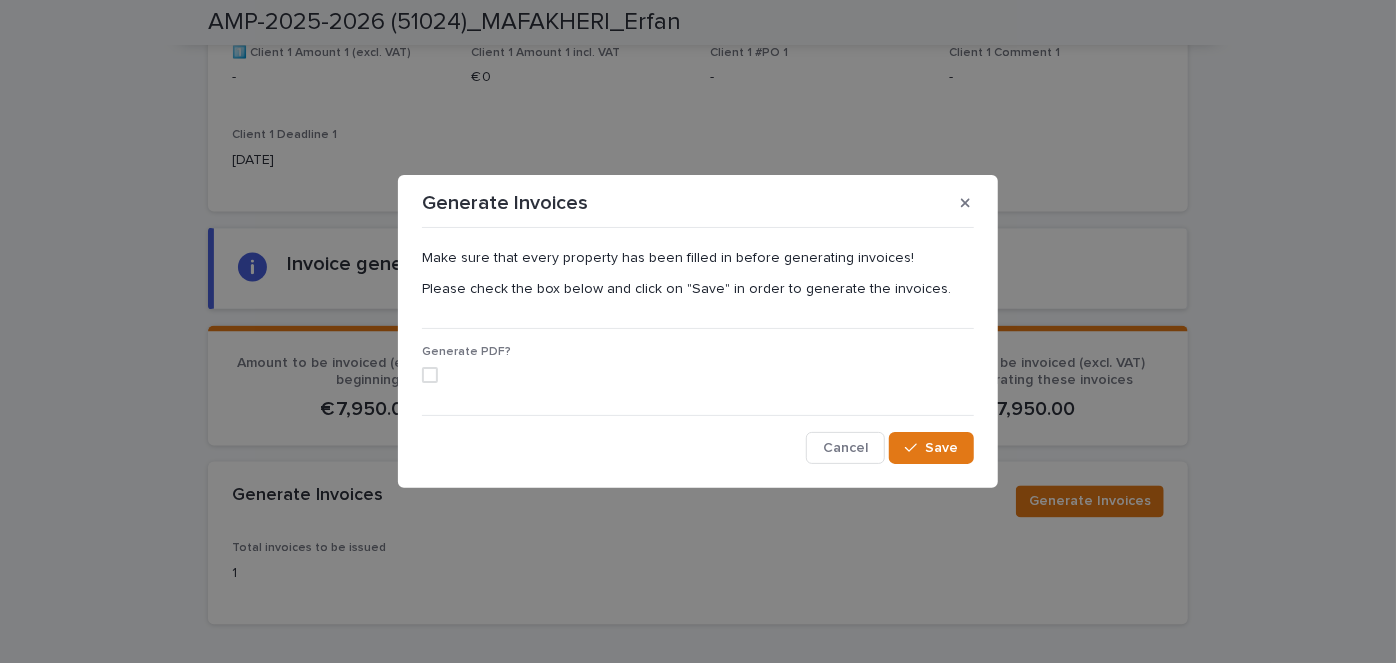 click on "Generate PDF?" at bounding box center [698, 372] 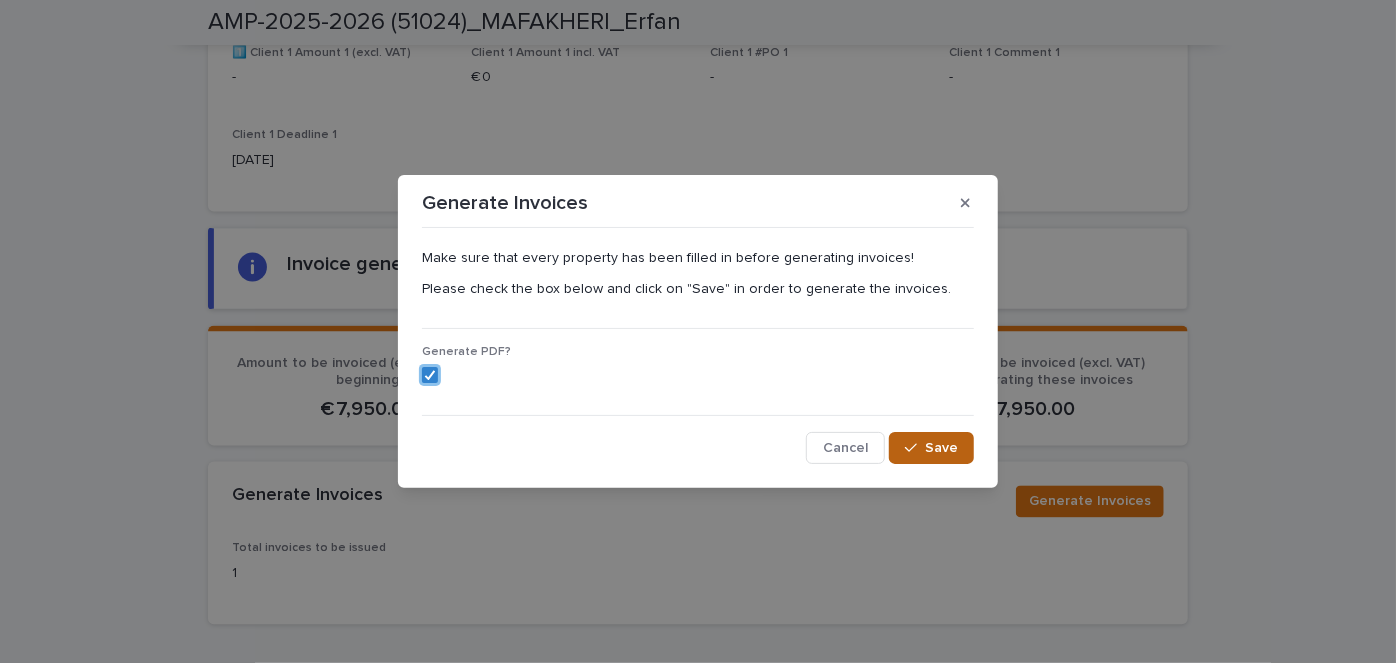 click on "Save" at bounding box center [941, 448] 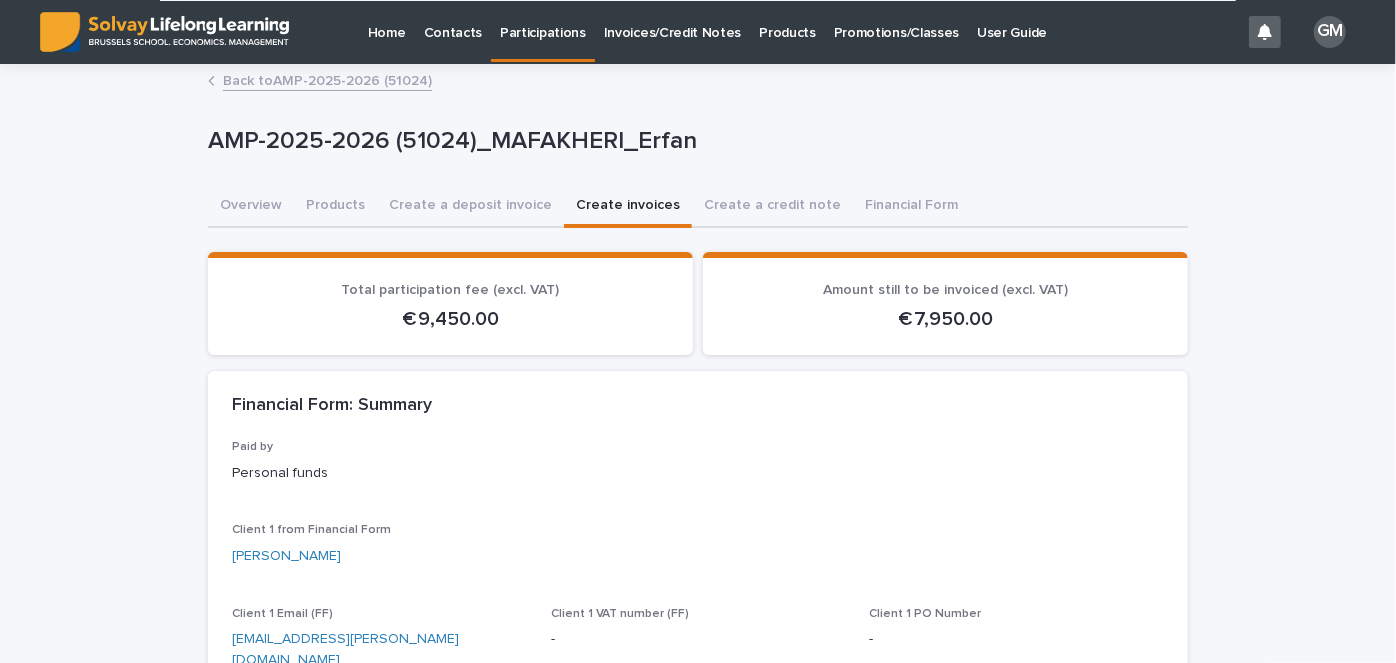 scroll, scrollTop: 0, scrollLeft: 0, axis: both 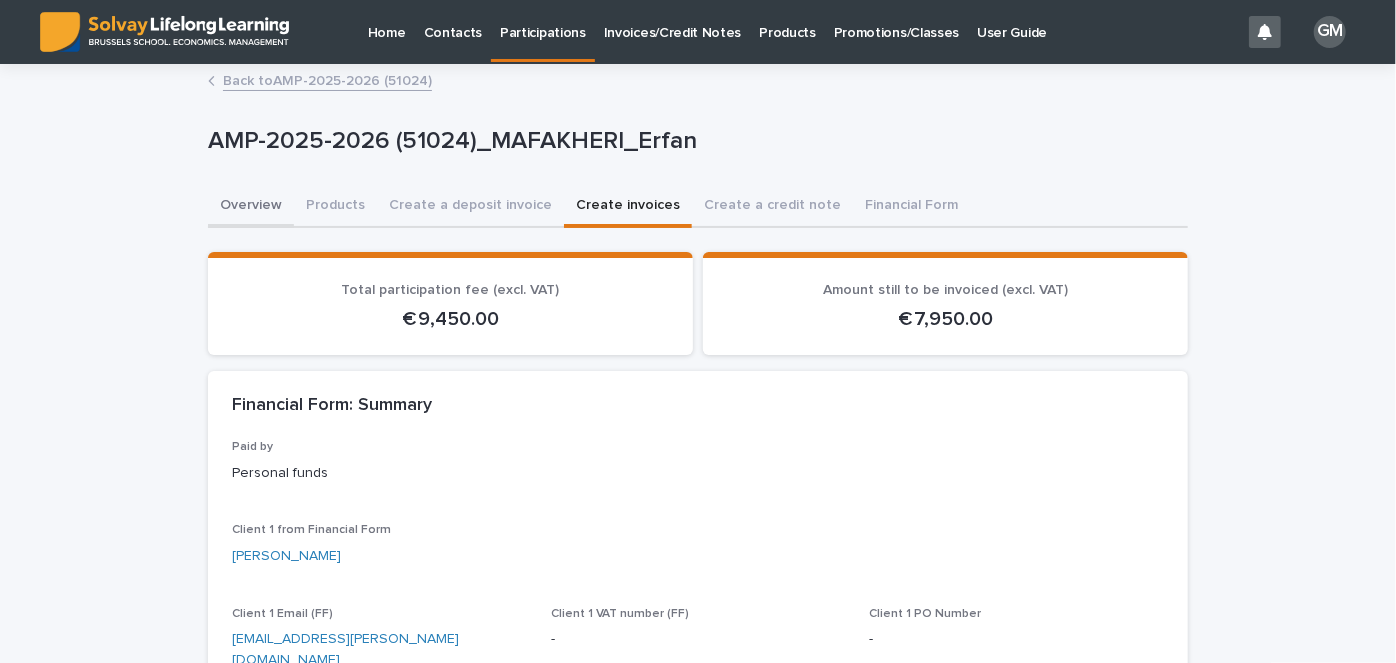 click on "Overview" at bounding box center (251, 207) 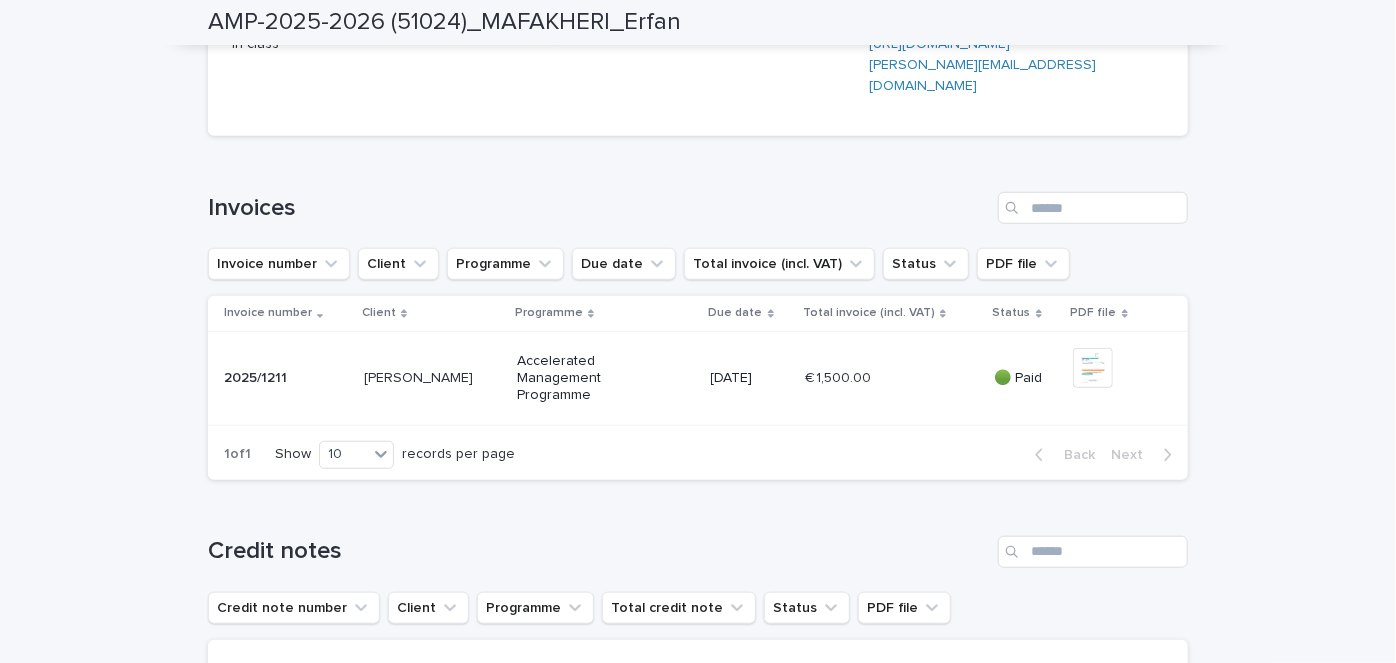 scroll, scrollTop: 0, scrollLeft: 0, axis: both 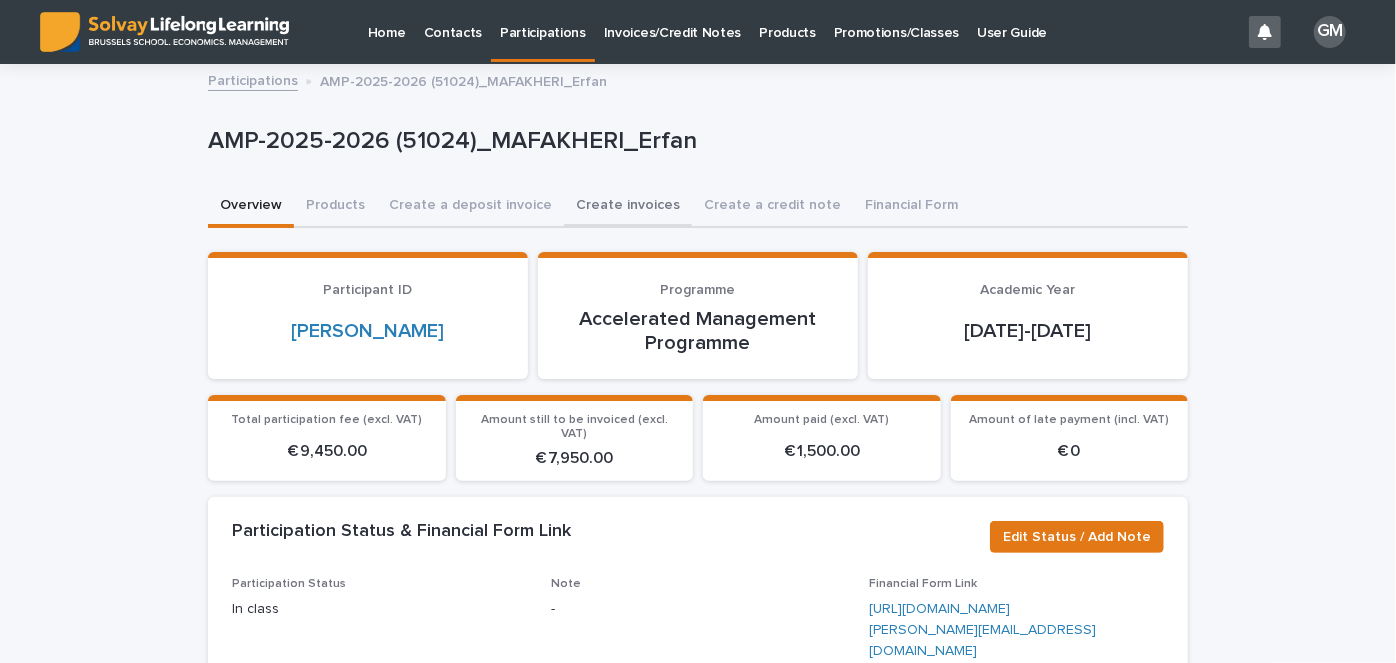 click on "Create invoices" at bounding box center (628, 207) 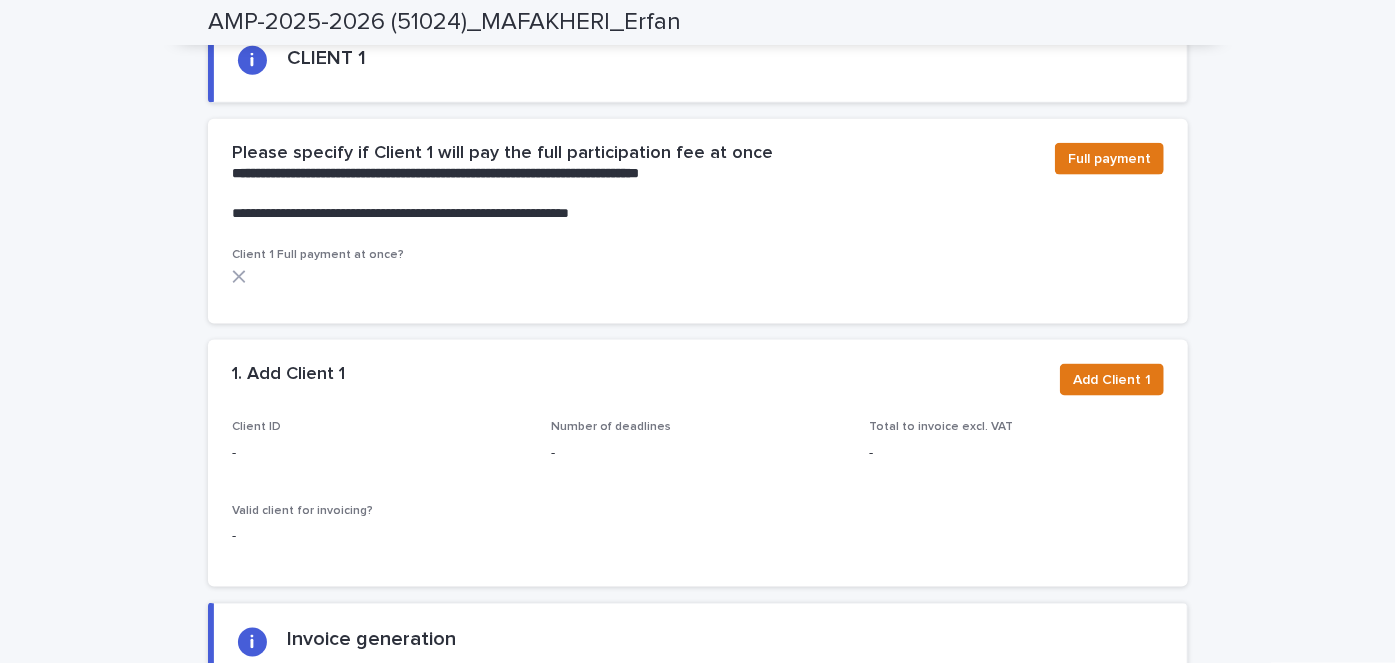 scroll, scrollTop: 1287, scrollLeft: 0, axis: vertical 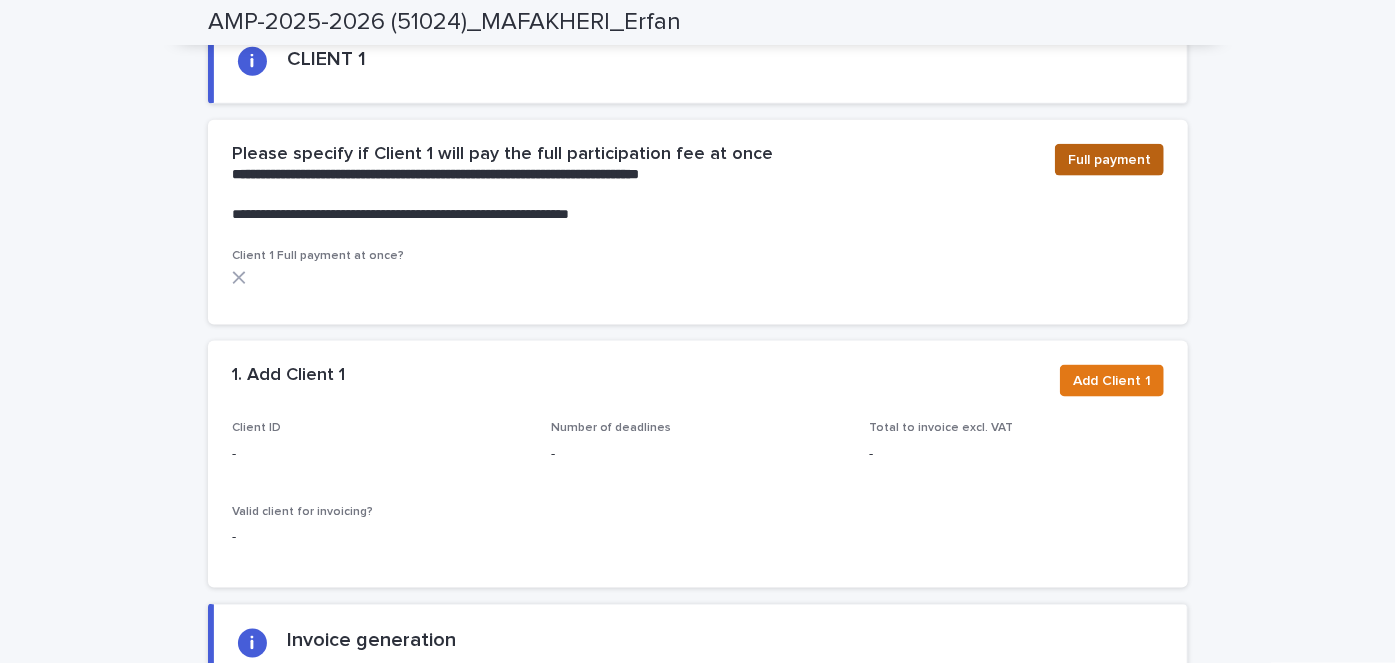 click on "Full payment" at bounding box center (1109, 160) 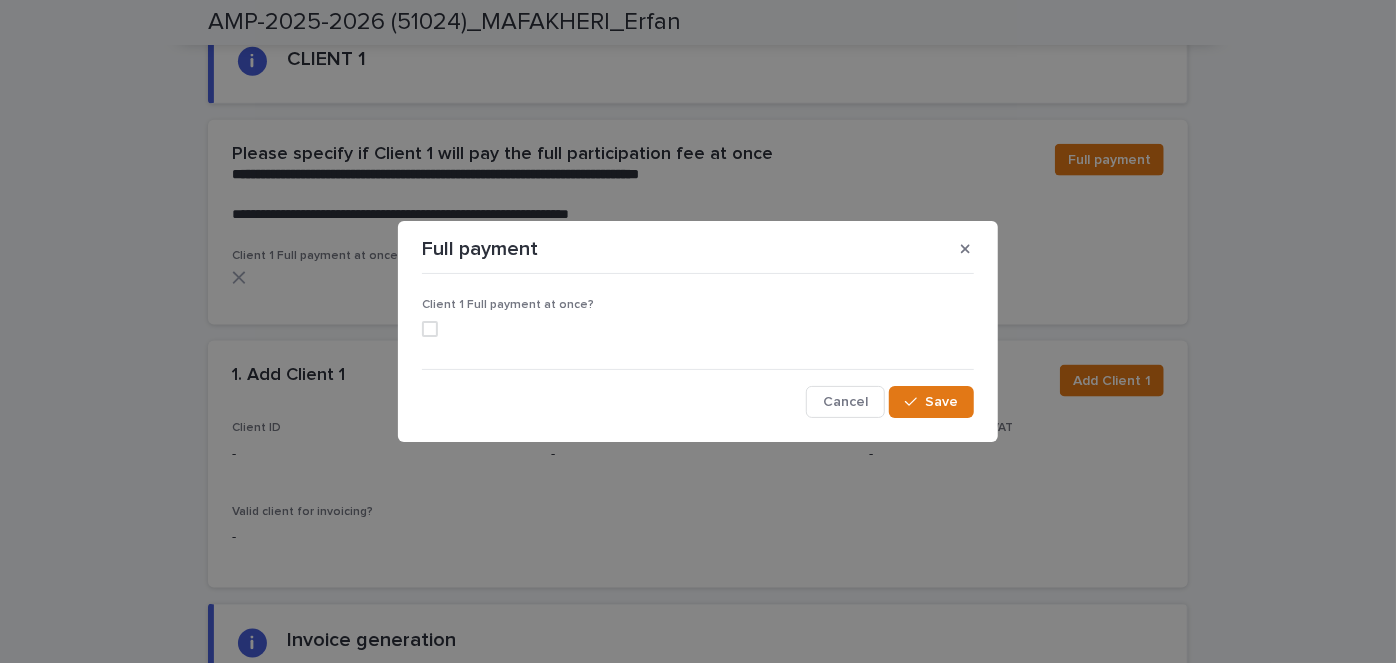 click on "Client 1 Full payment at once?" at bounding box center [698, 325] 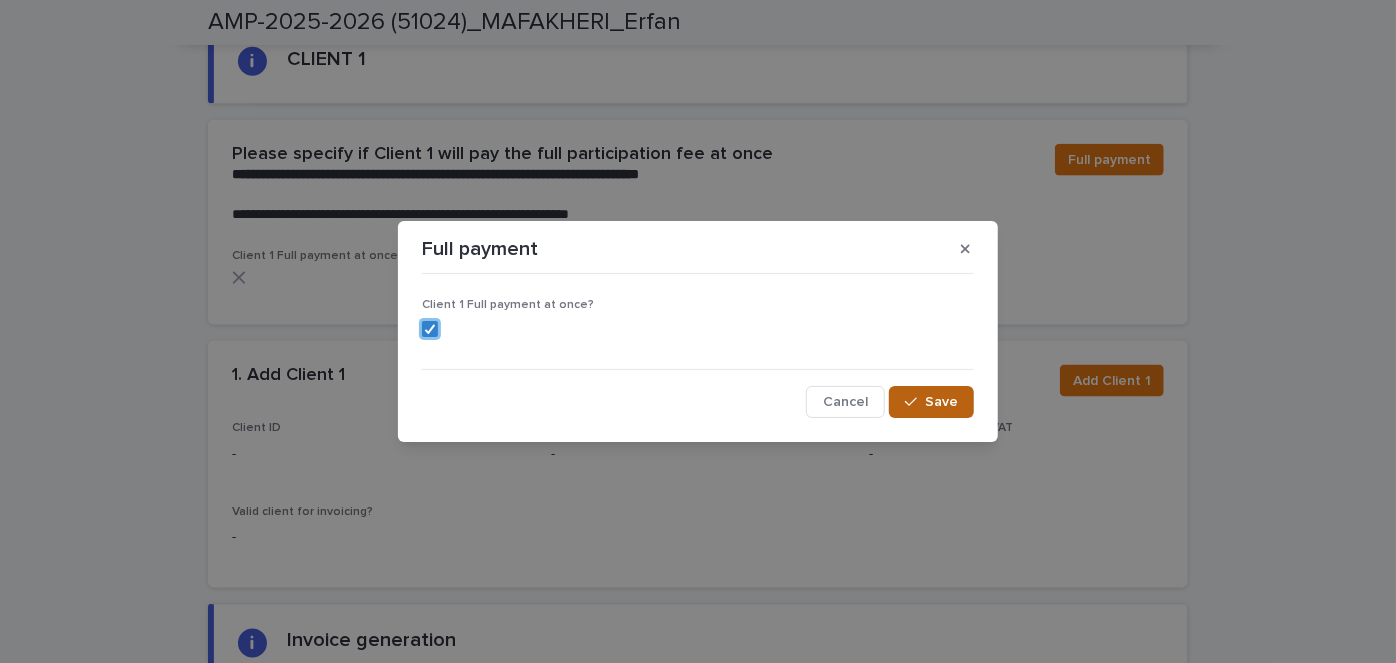 click on "Save" at bounding box center (931, 402) 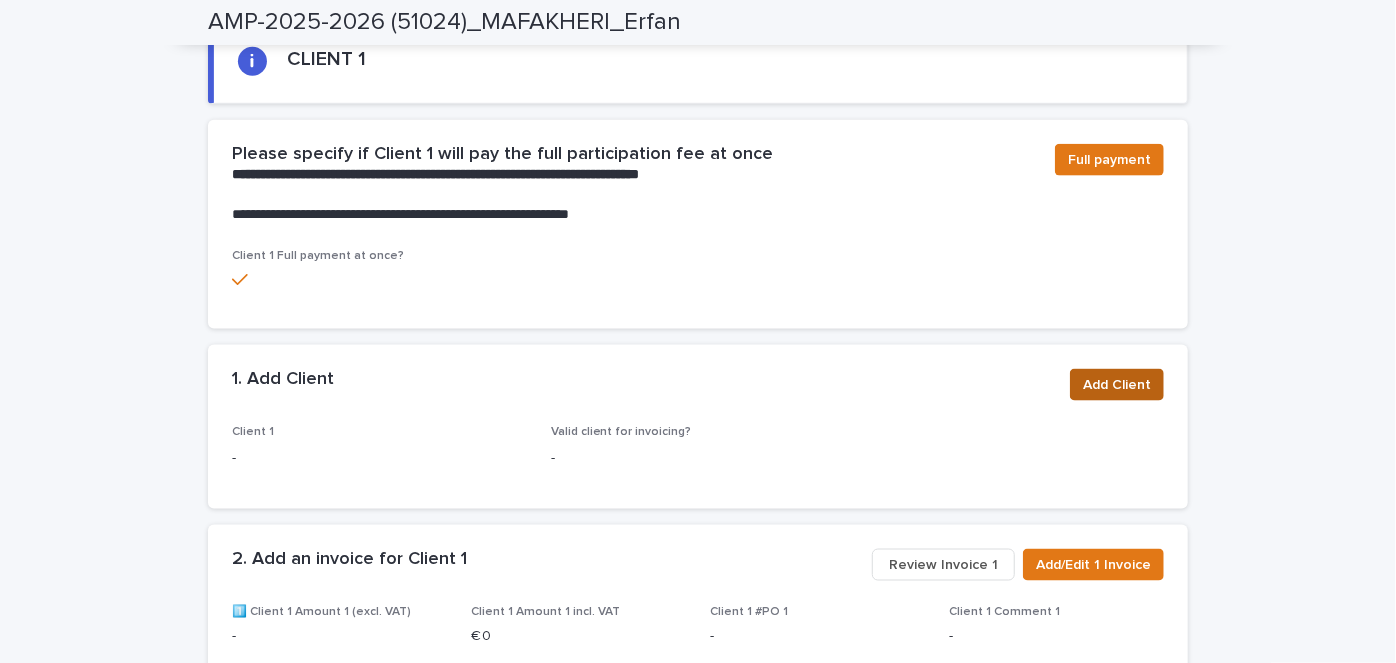 click on "Add Client" at bounding box center (1117, 385) 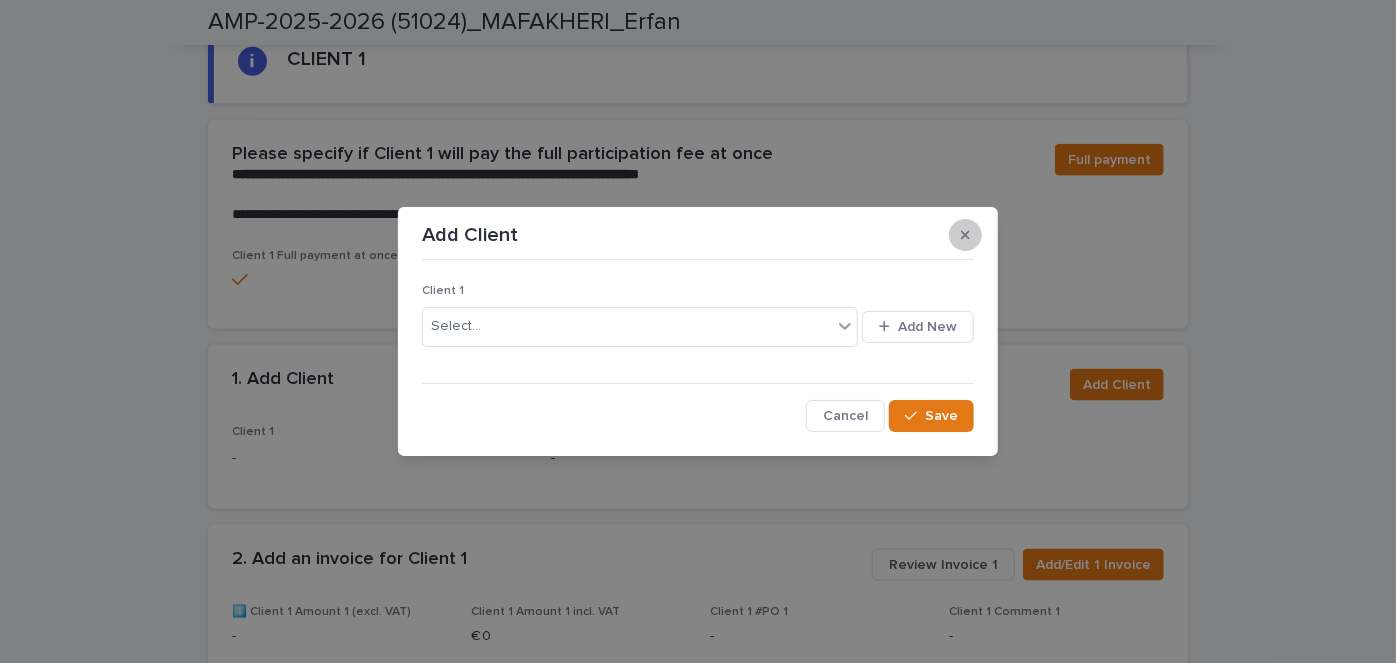 click at bounding box center [965, 235] 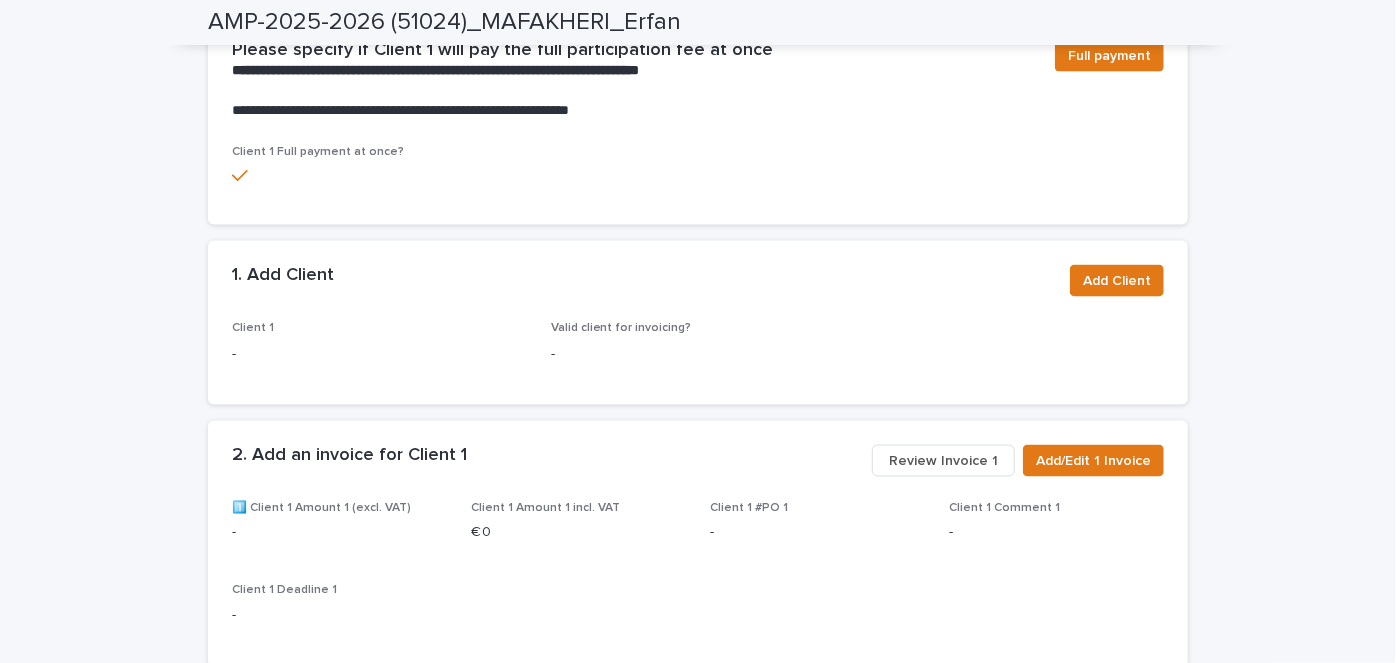 scroll, scrollTop: 1406, scrollLeft: 0, axis: vertical 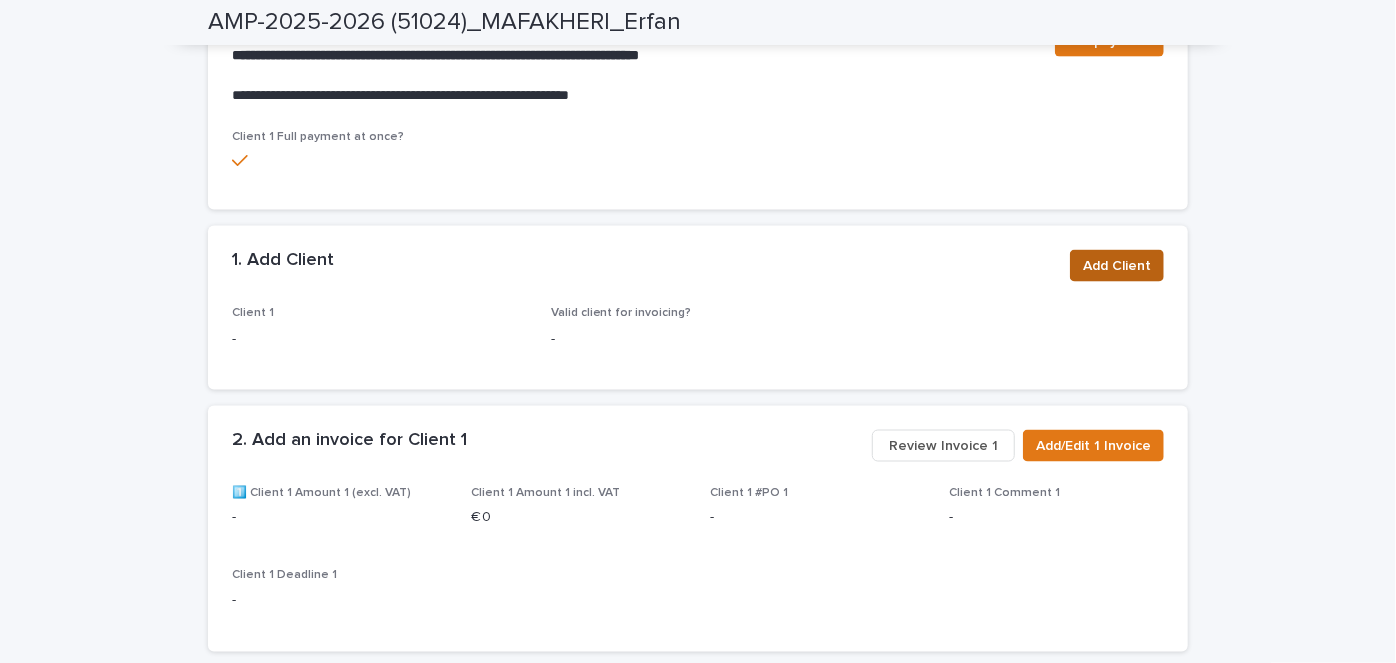 click on "Add Client" at bounding box center (1117, 266) 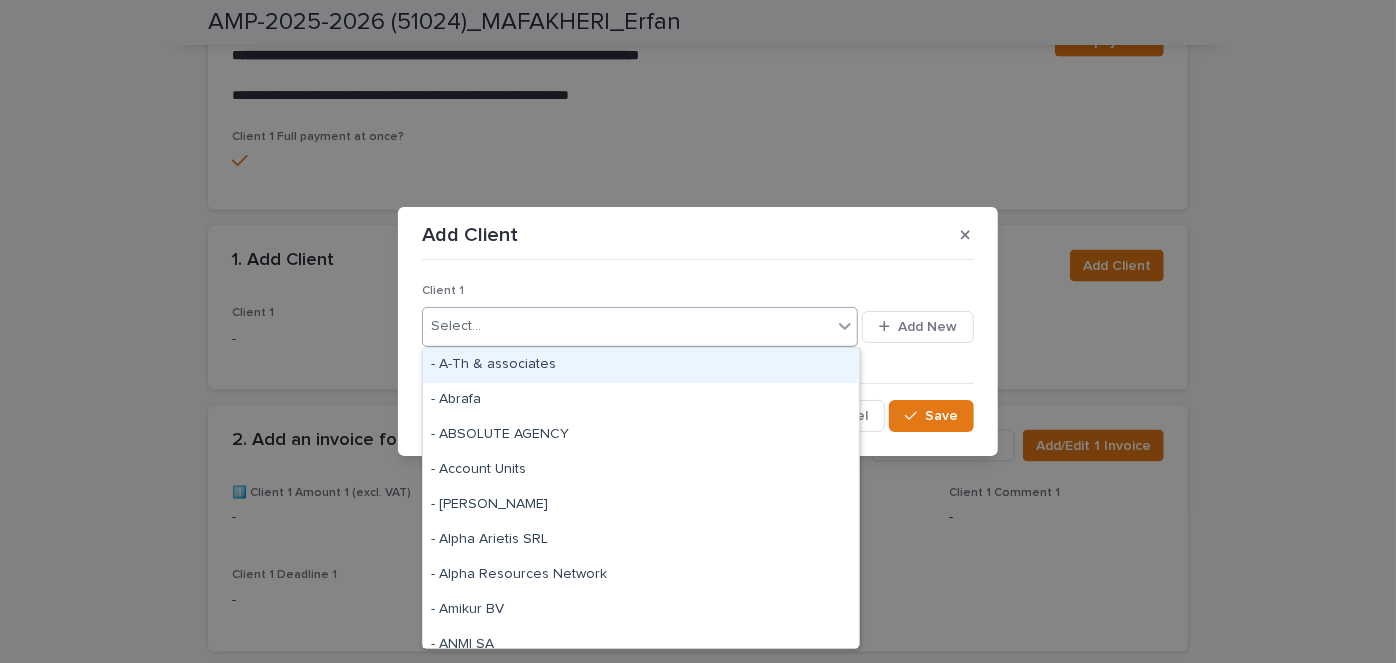 click on "Select..." at bounding box center [627, 326] 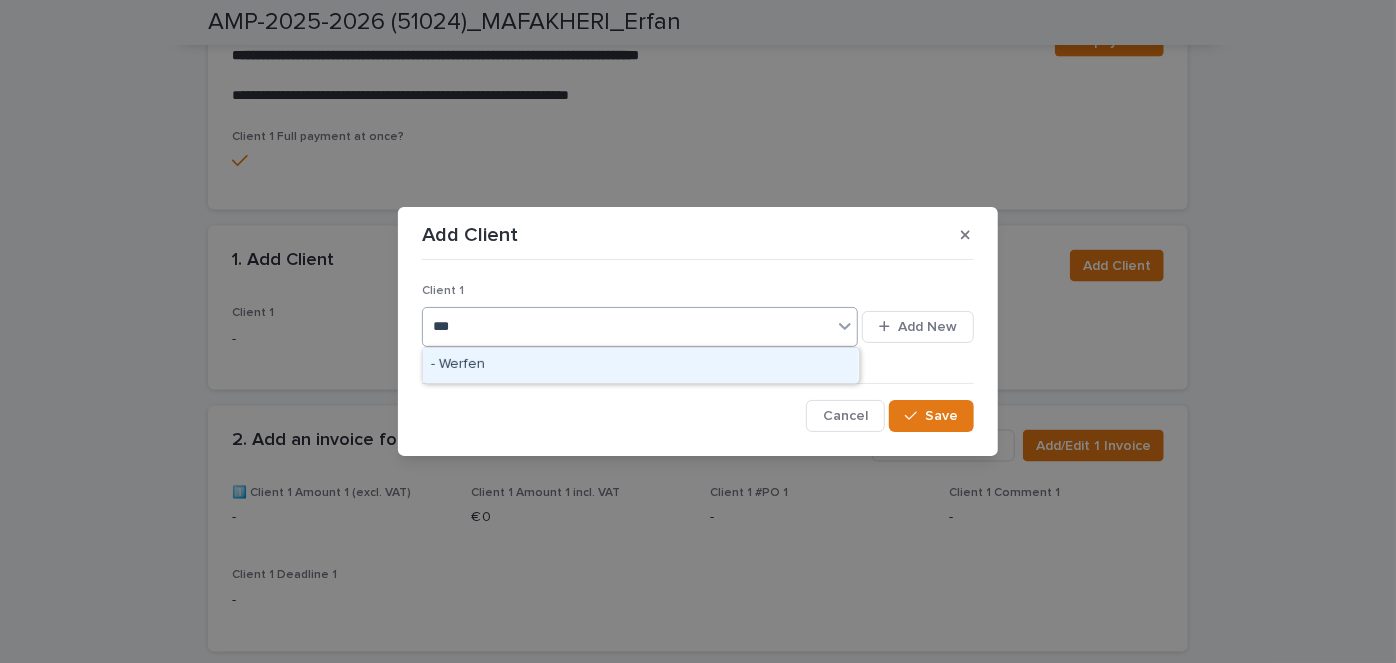 type on "****" 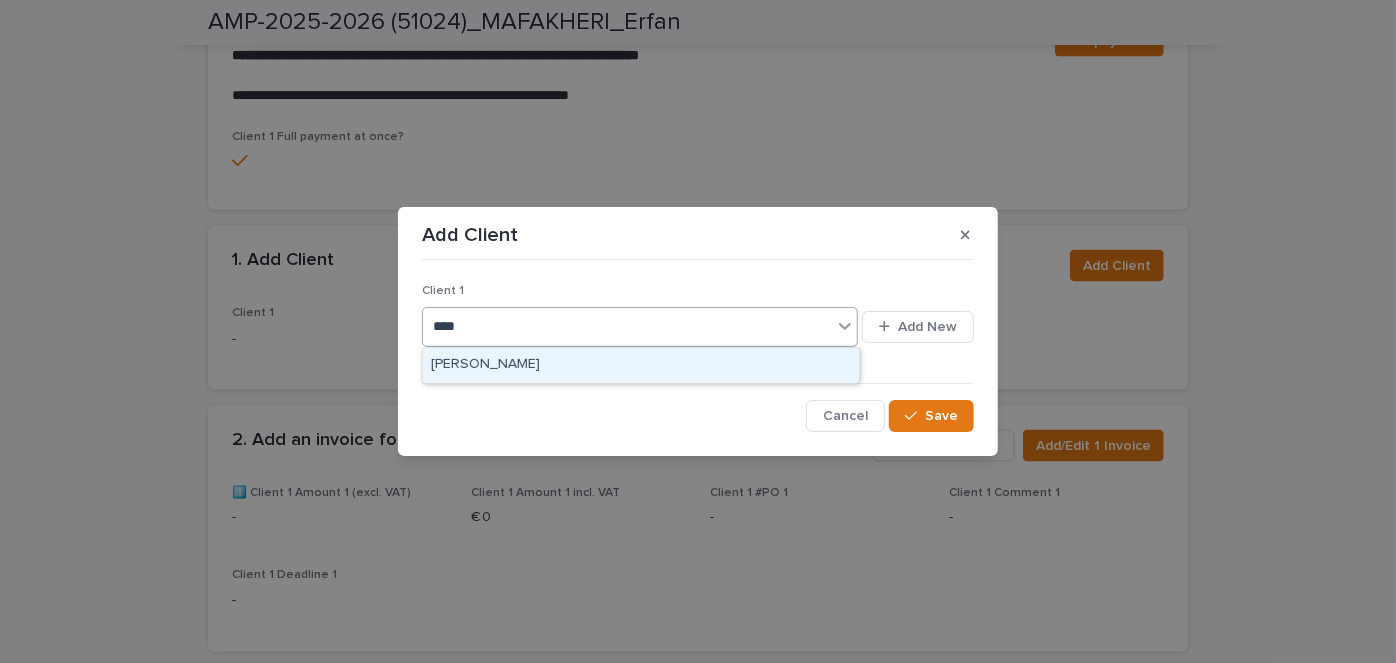 click on "[PERSON_NAME]" at bounding box center [640, 365] 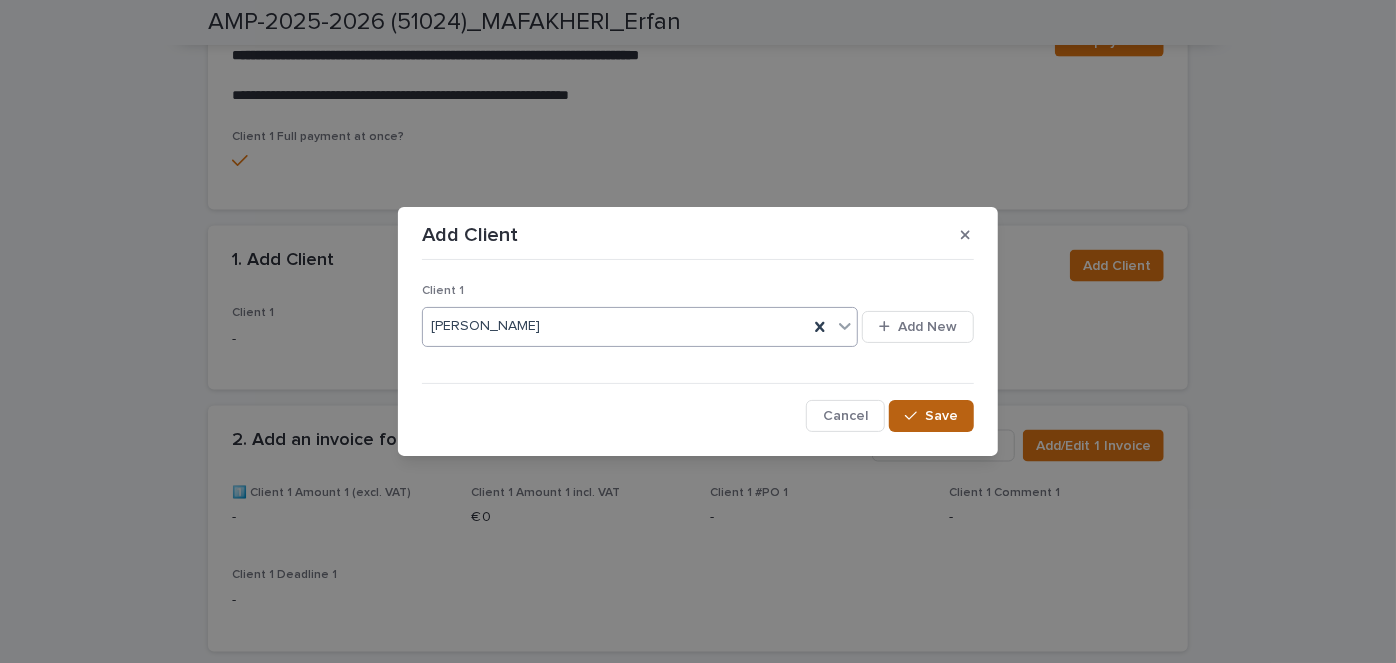 click on "Save" at bounding box center (941, 416) 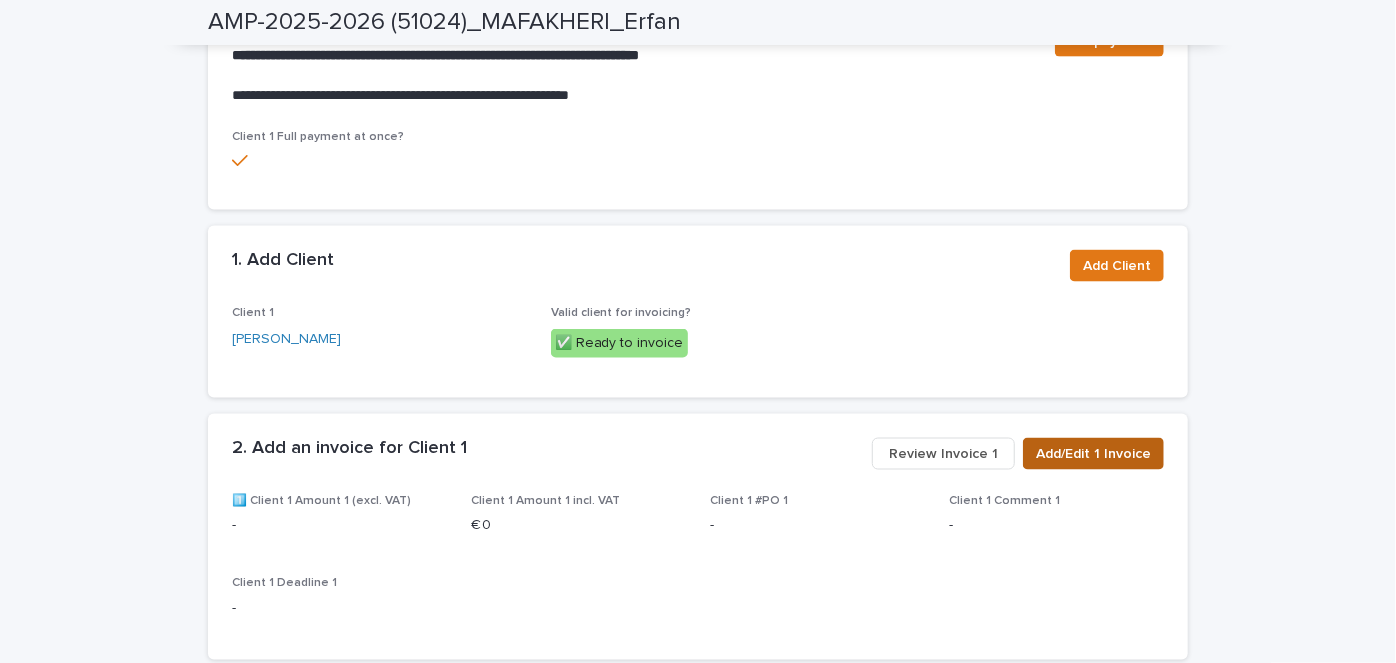 click on "Add/Edit 1 Invoice" at bounding box center [1093, 454] 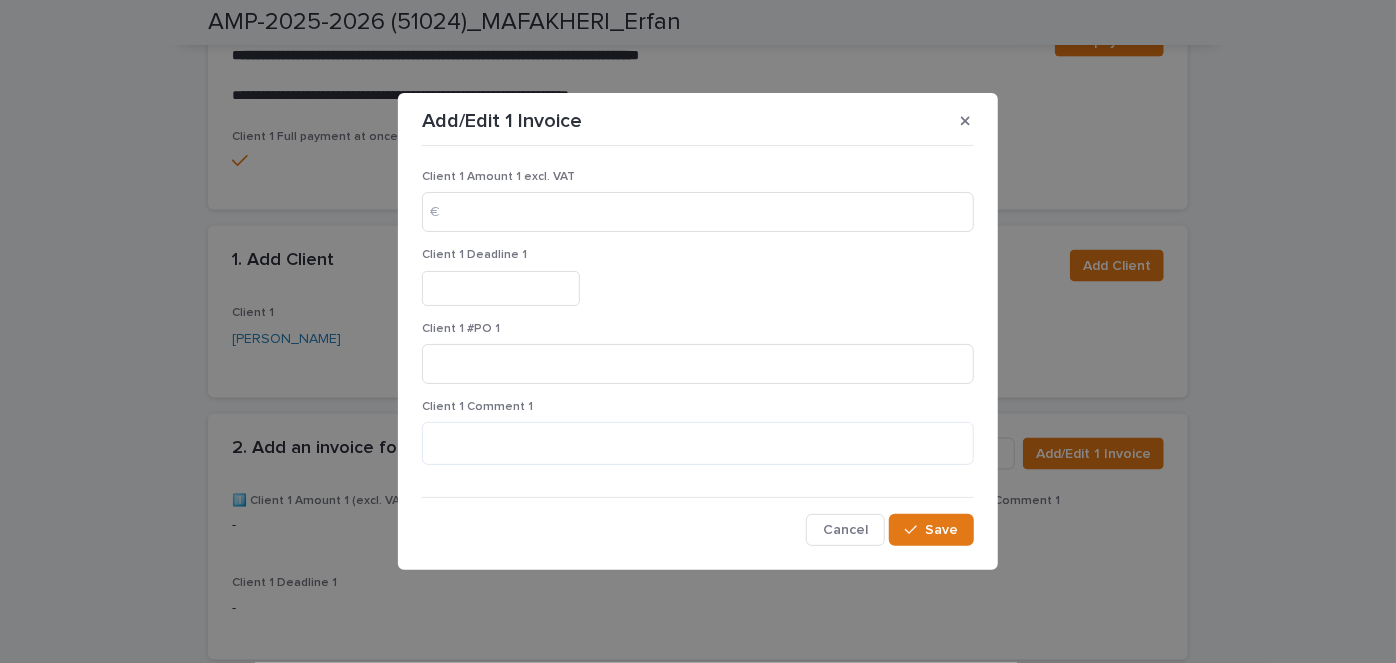 click on "Client 1 Deadline 1" at bounding box center (474, 255) 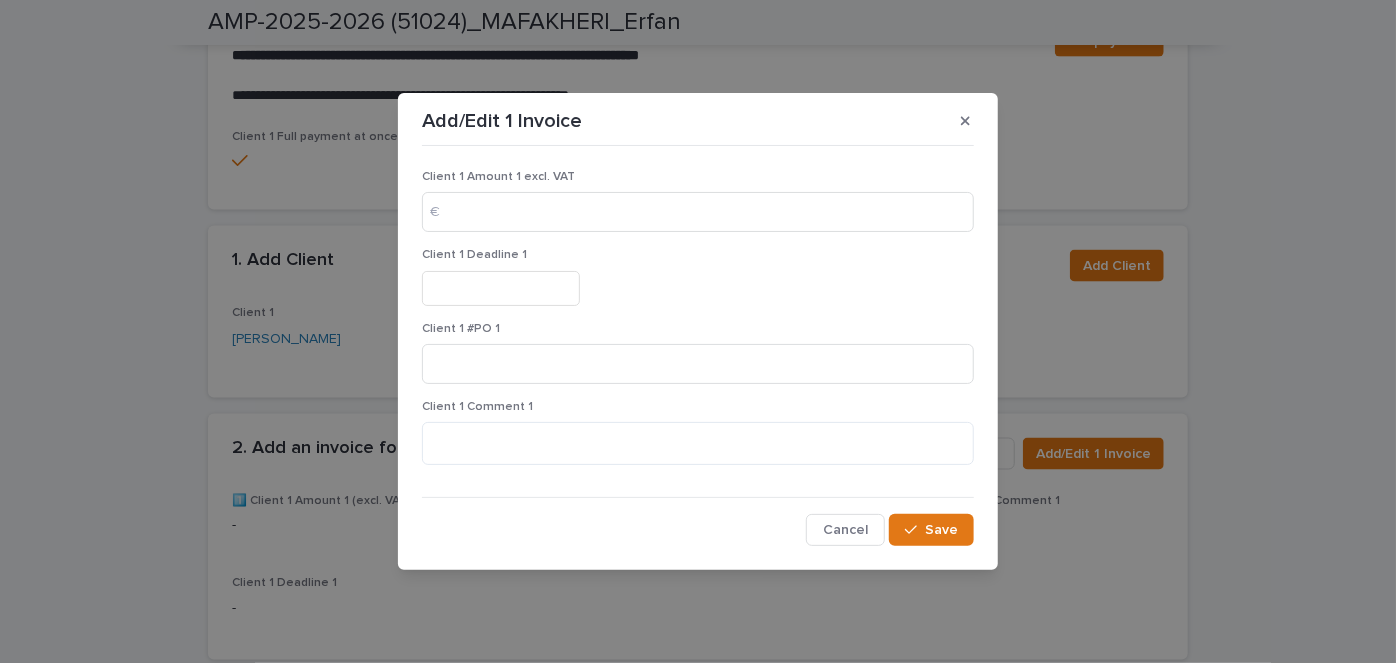 click at bounding box center [501, 288] 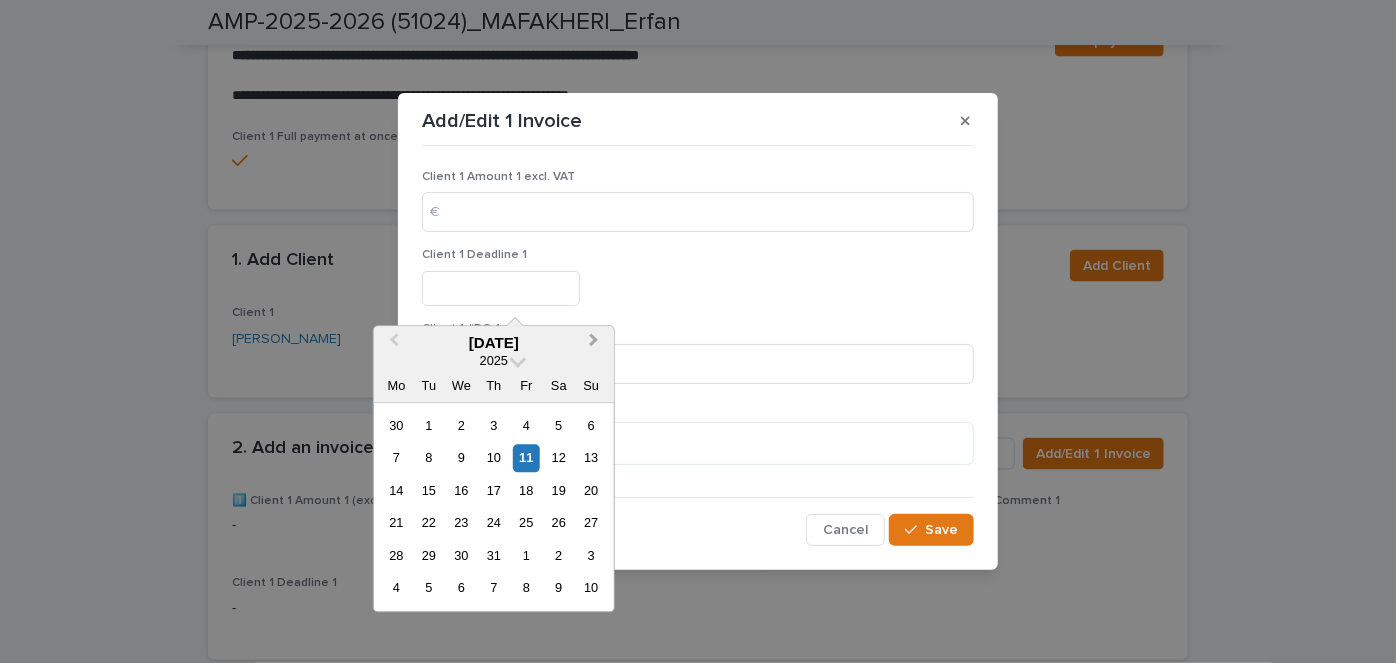 click on "Next Month" at bounding box center (594, 343) 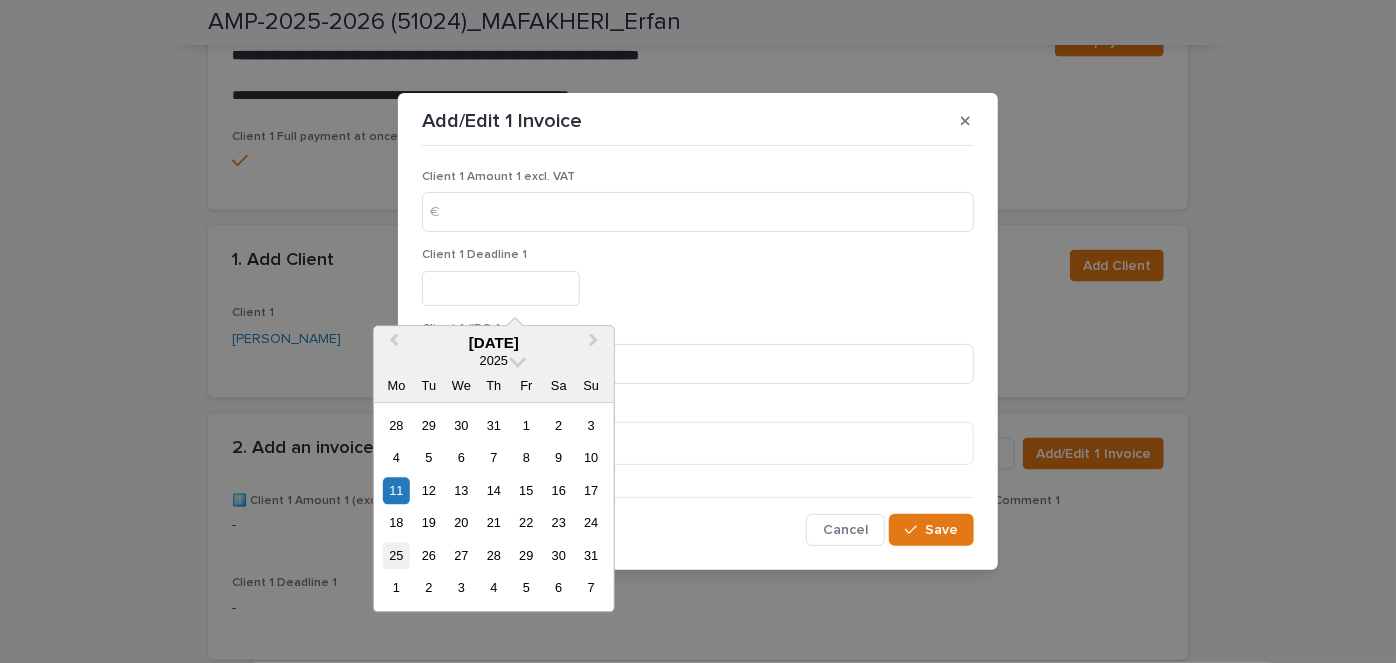 click on "25" at bounding box center (396, 555) 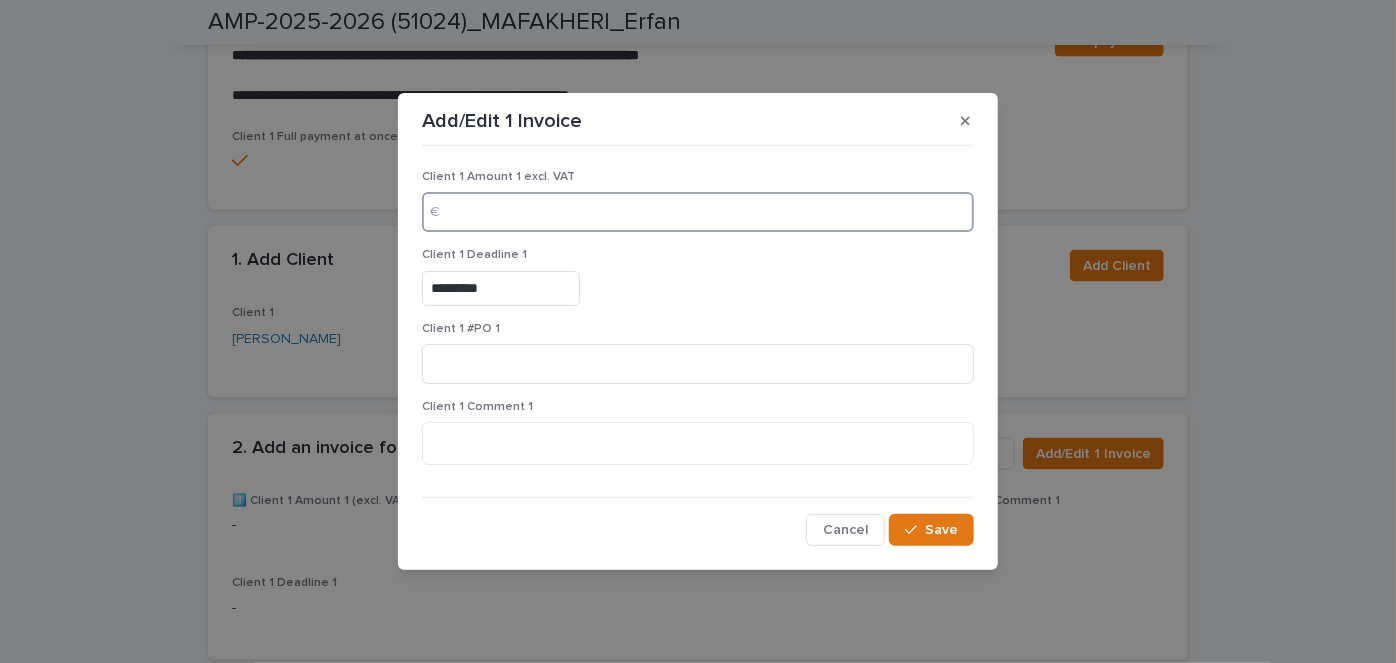 click at bounding box center (698, 212) 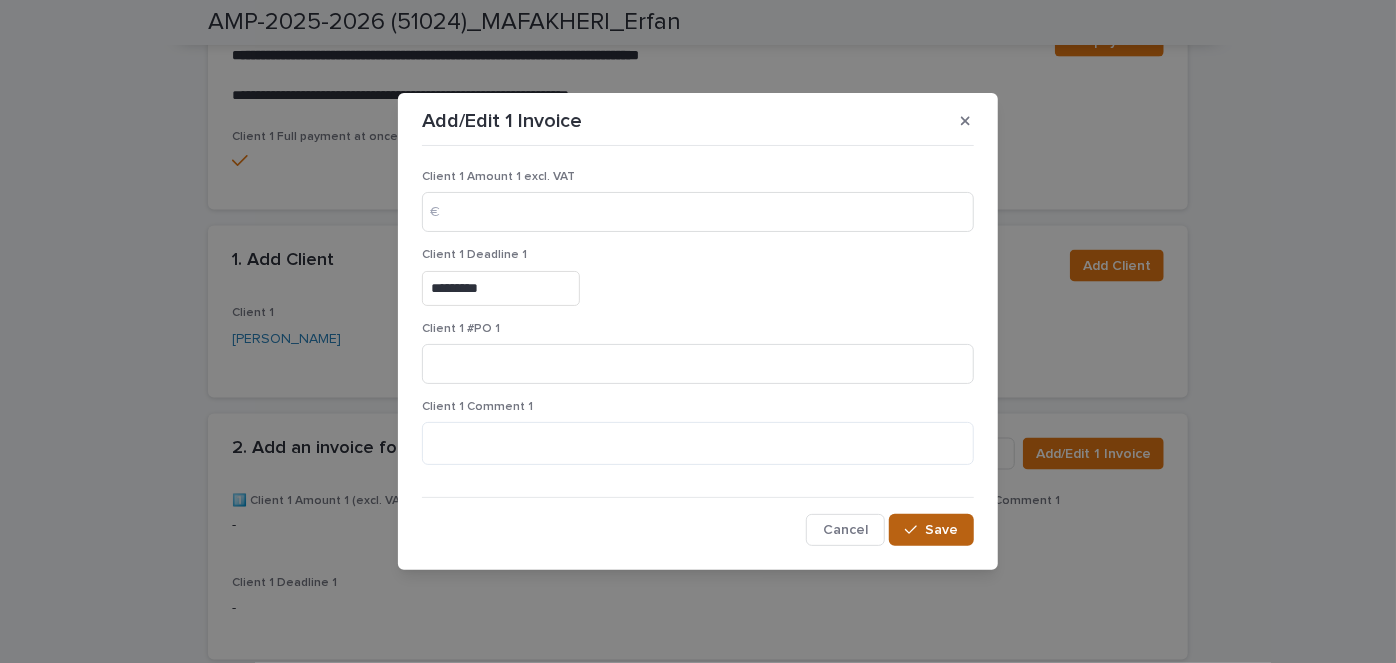 click on "Save" at bounding box center [941, 530] 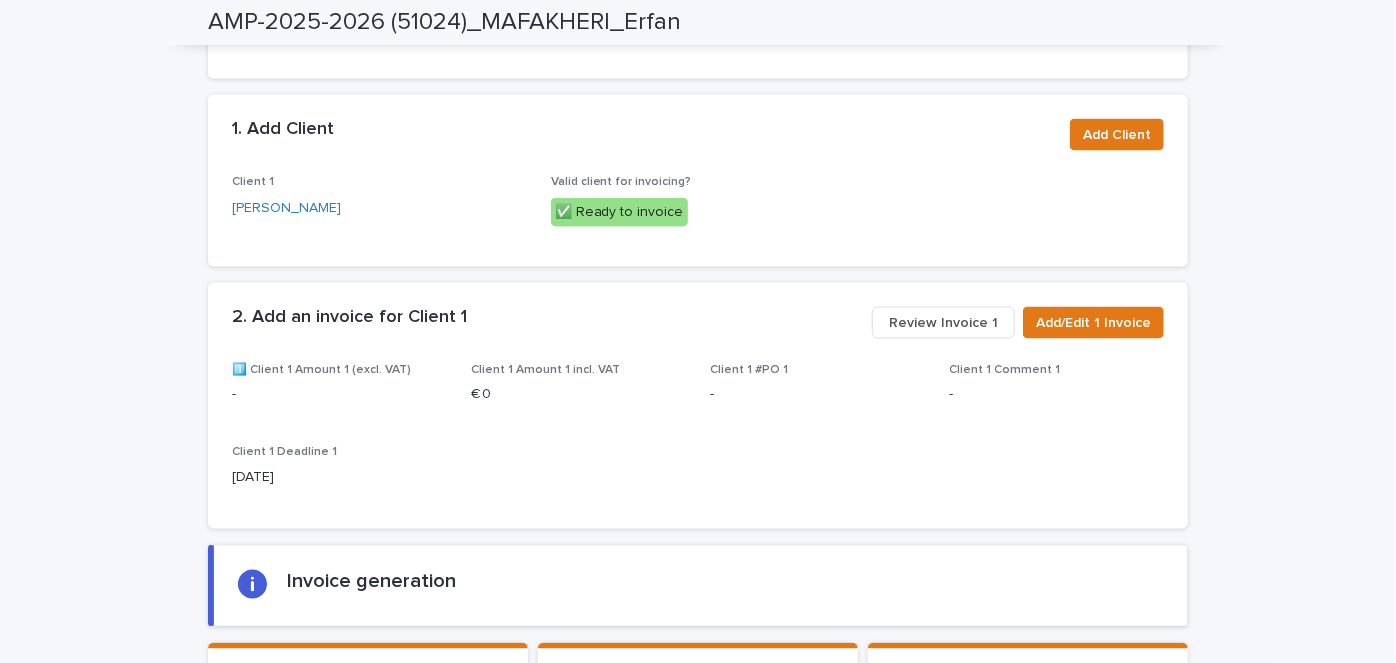 scroll, scrollTop: 1536, scrollLeft: 0, axis: vertical 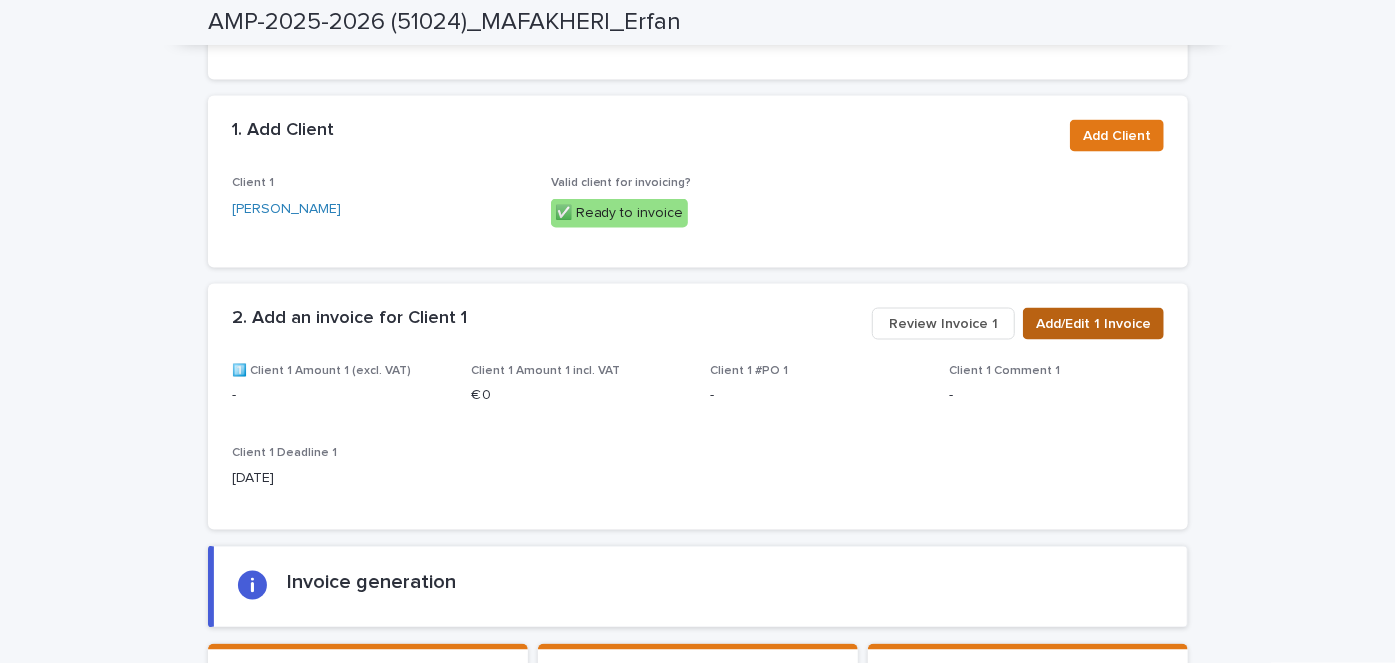 click on "Add/Edit 1 Invoice" at bounding box center [1093, 324] 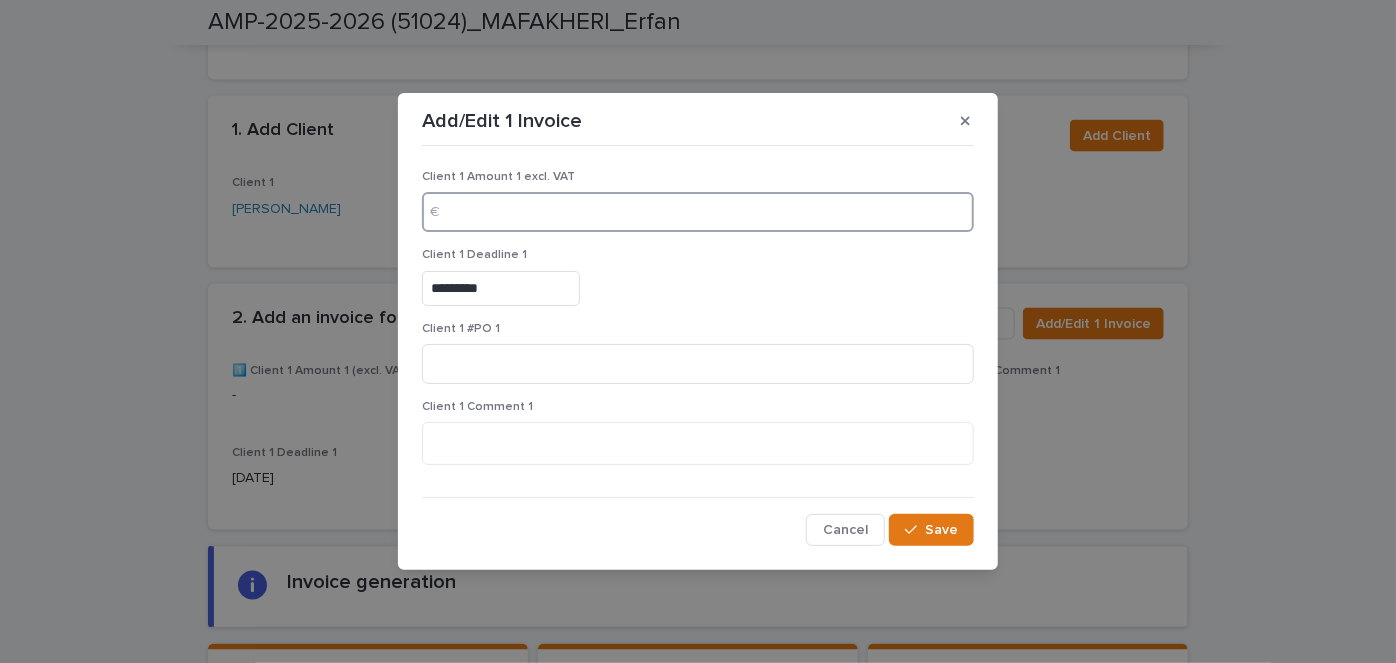 click at bounding box center [698, 212] 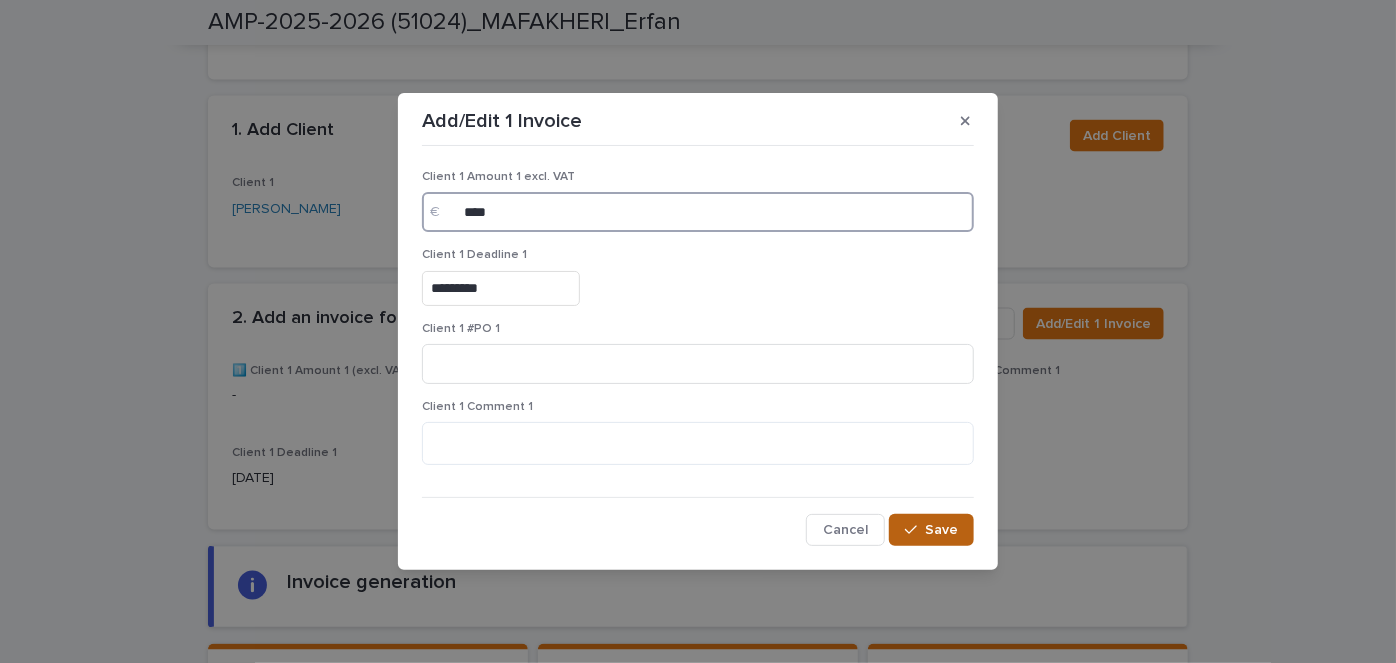 type on "****" 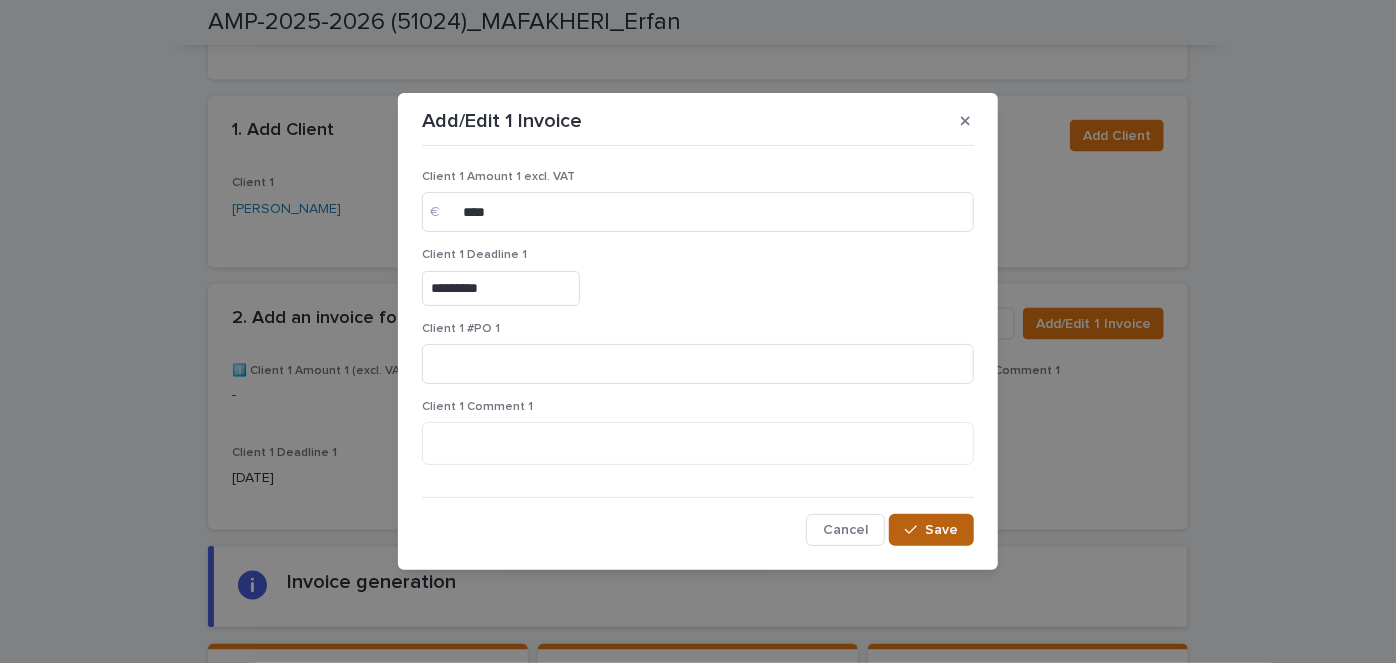click on "Save" at bounding box center (941, 530) 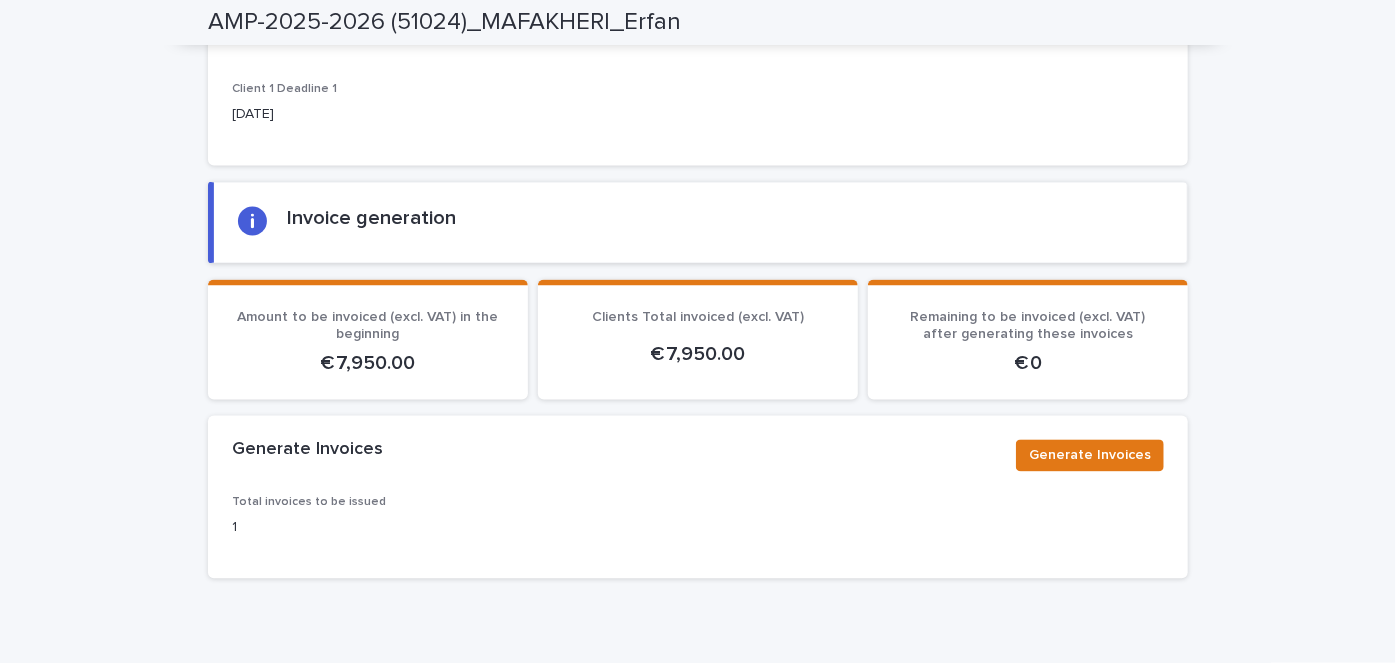 scroll, scrollTop: 1901, scrollLeft: 0, axis: vertical 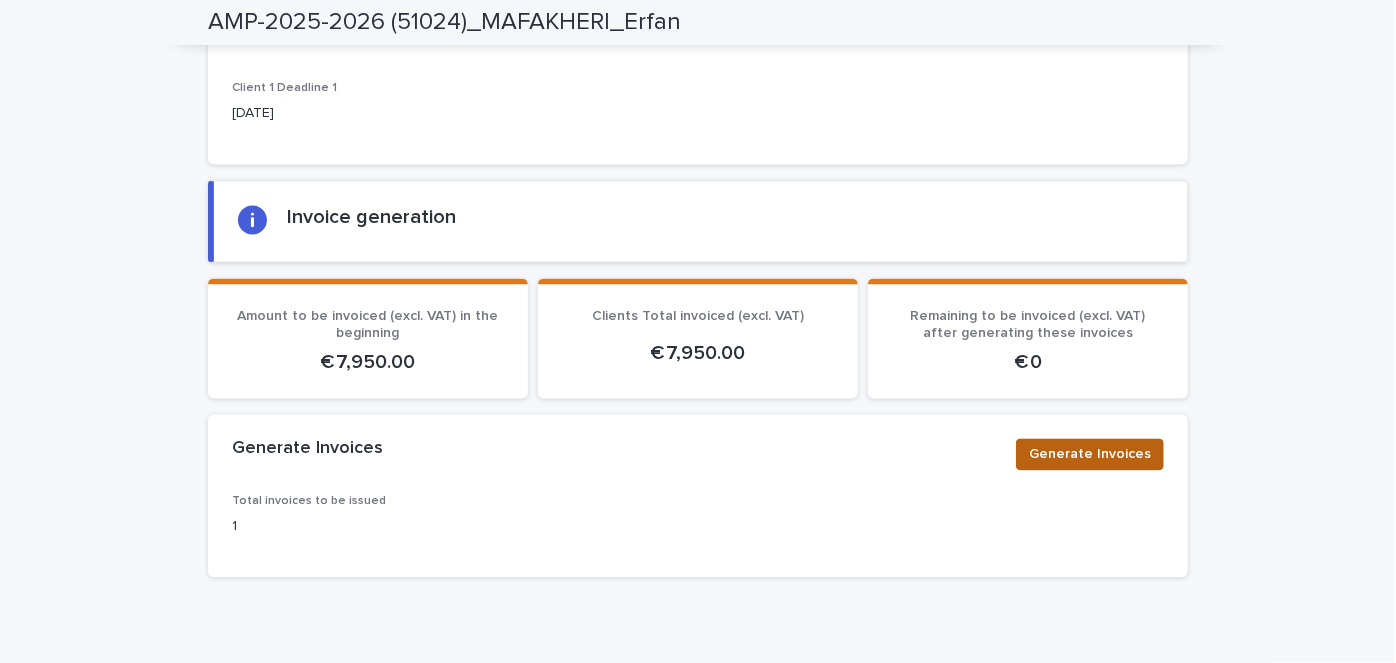 click on "Generate Invoices" at bounding box center (1090, 455) 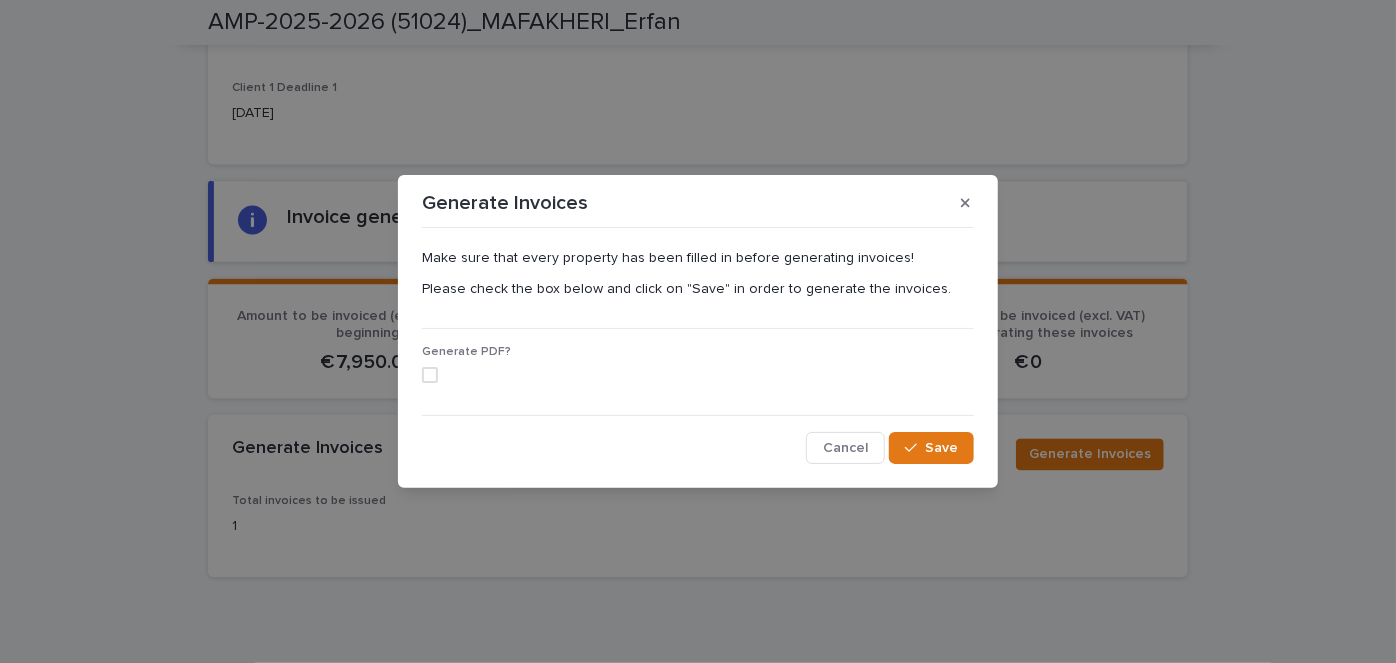 click at bounding box center (430, 375) 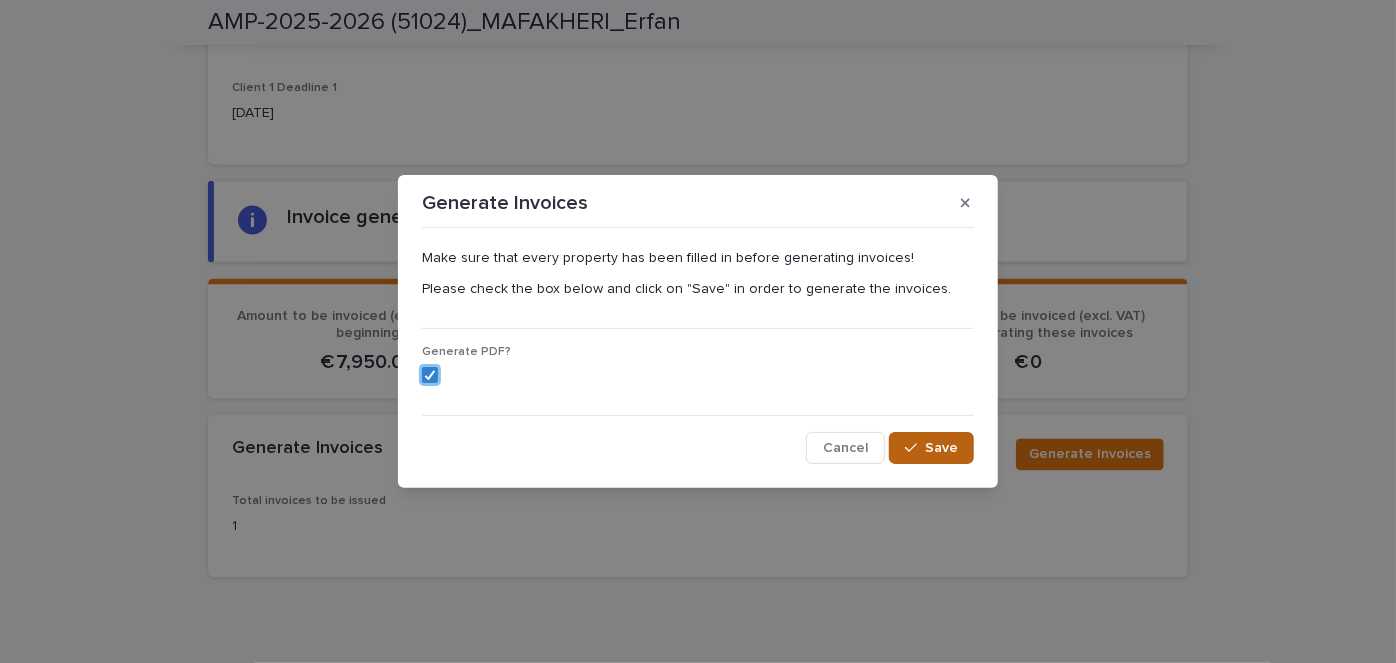 click on "Save" at bounding box center (941, 448) 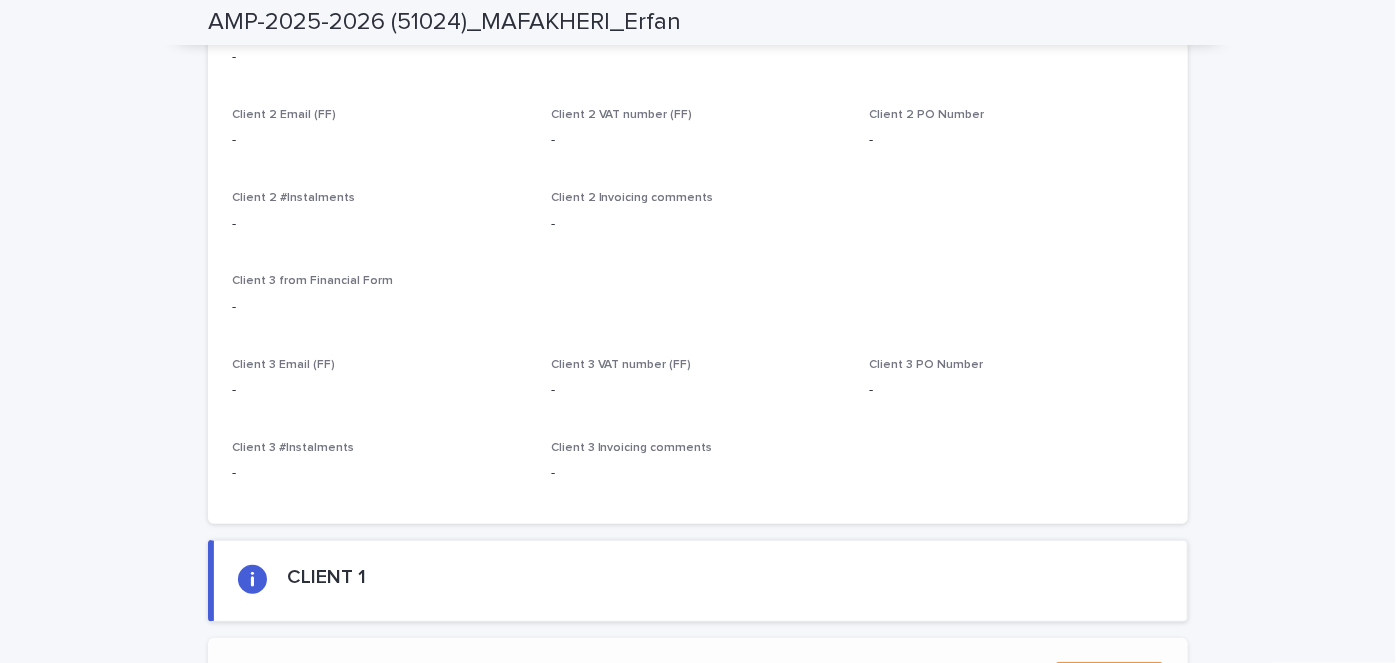 scroll, scrollTop: 0, scrollLeft: 0, axis: both 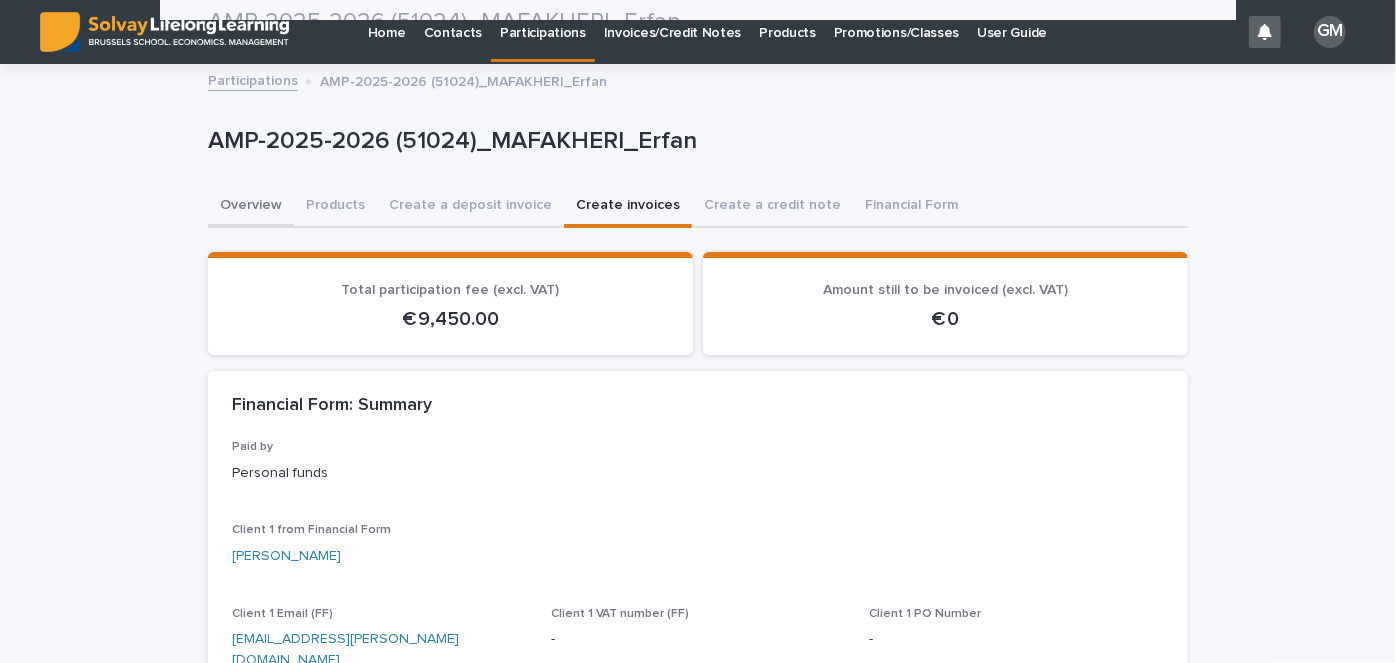 click on "Overview" at bounding box center (251, 207) 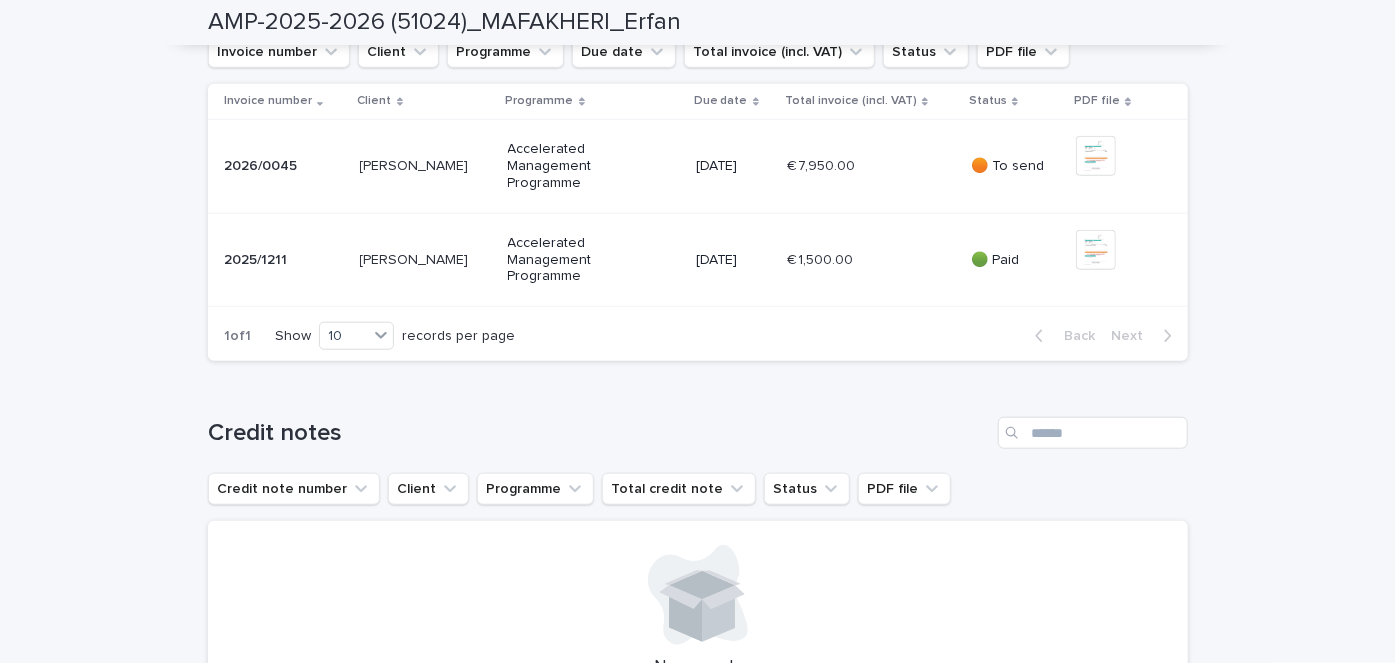 scroll, scrollTop: 780, scrollLeft: 0, axis: vertical 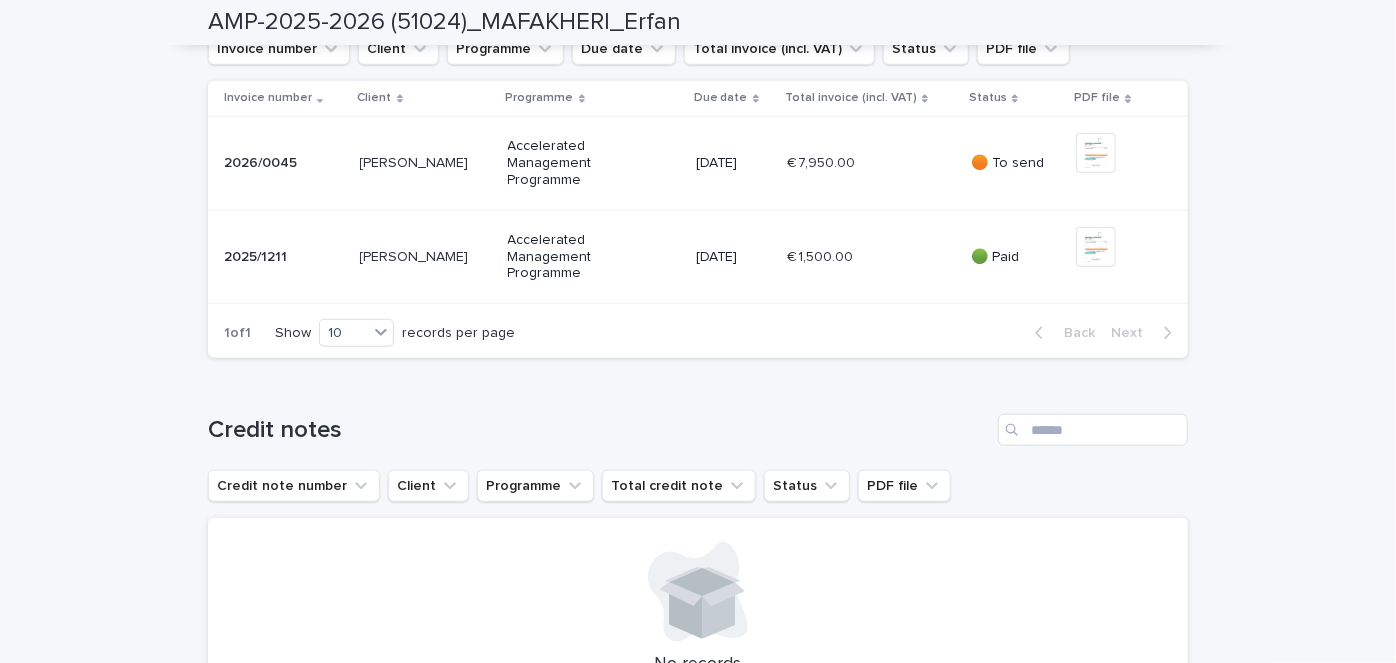 click on "€ 7,950.00 € 7,950.00" at bounding box center [871, 163] 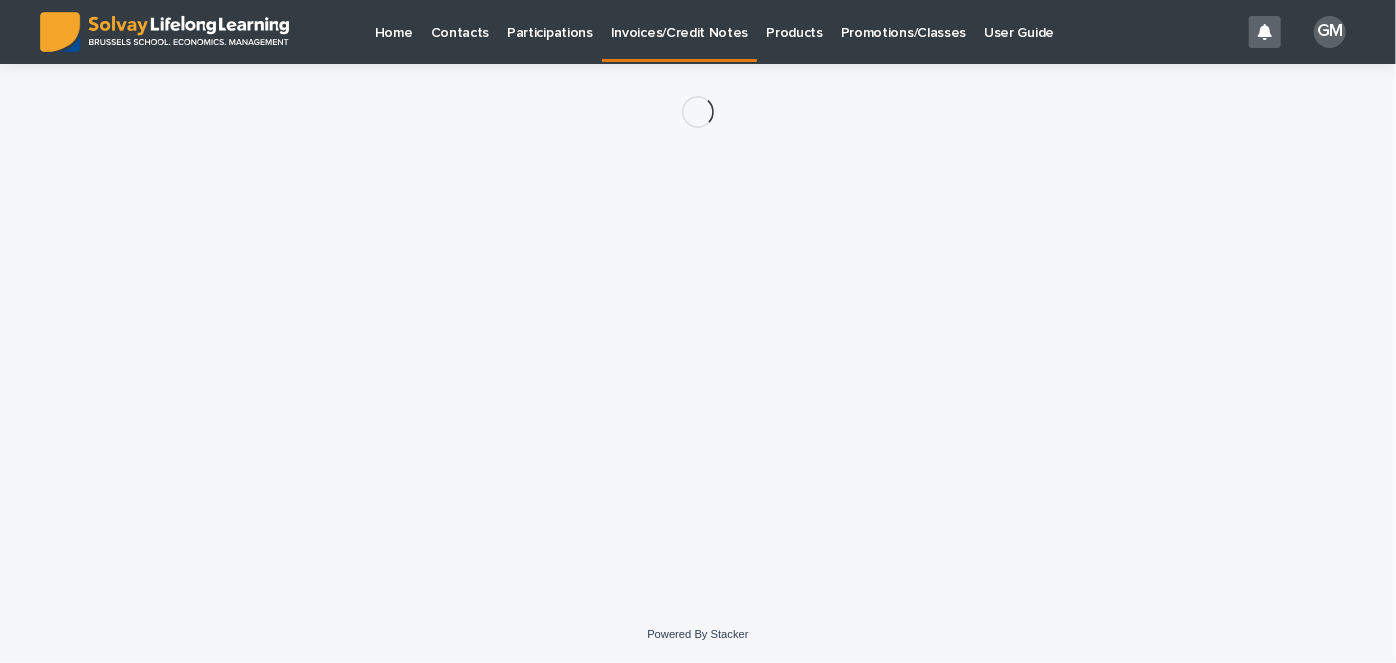 scroll, scrollTop: 0, scrollLeft: 0, axis: both 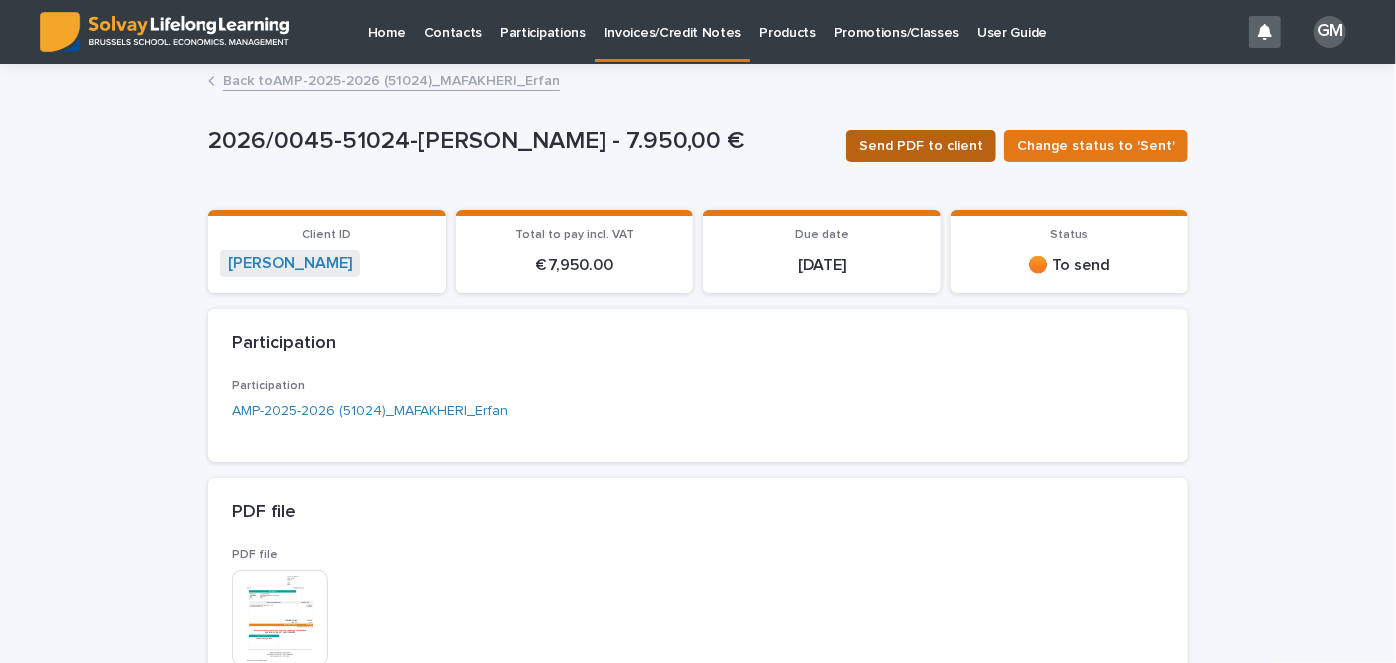 click on "Send PDF to client" at bounding box center (921, 146) 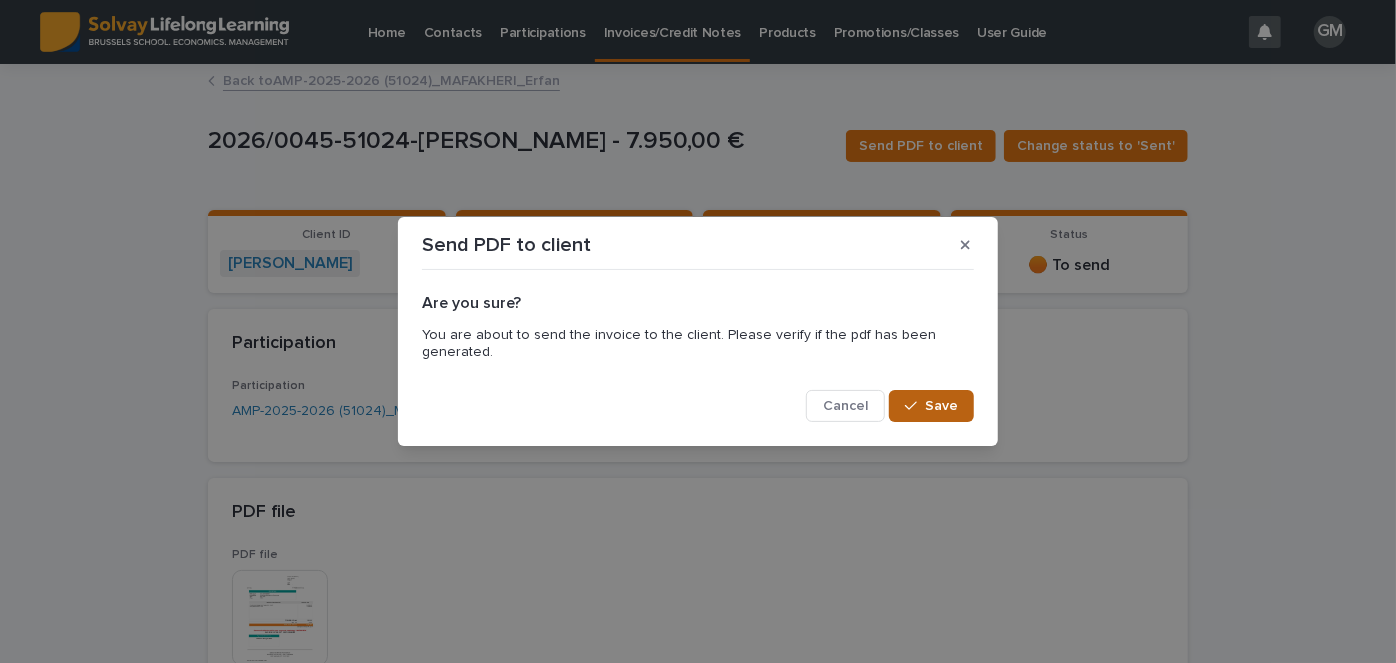 click on "Save" at bounding box center (931, 406) 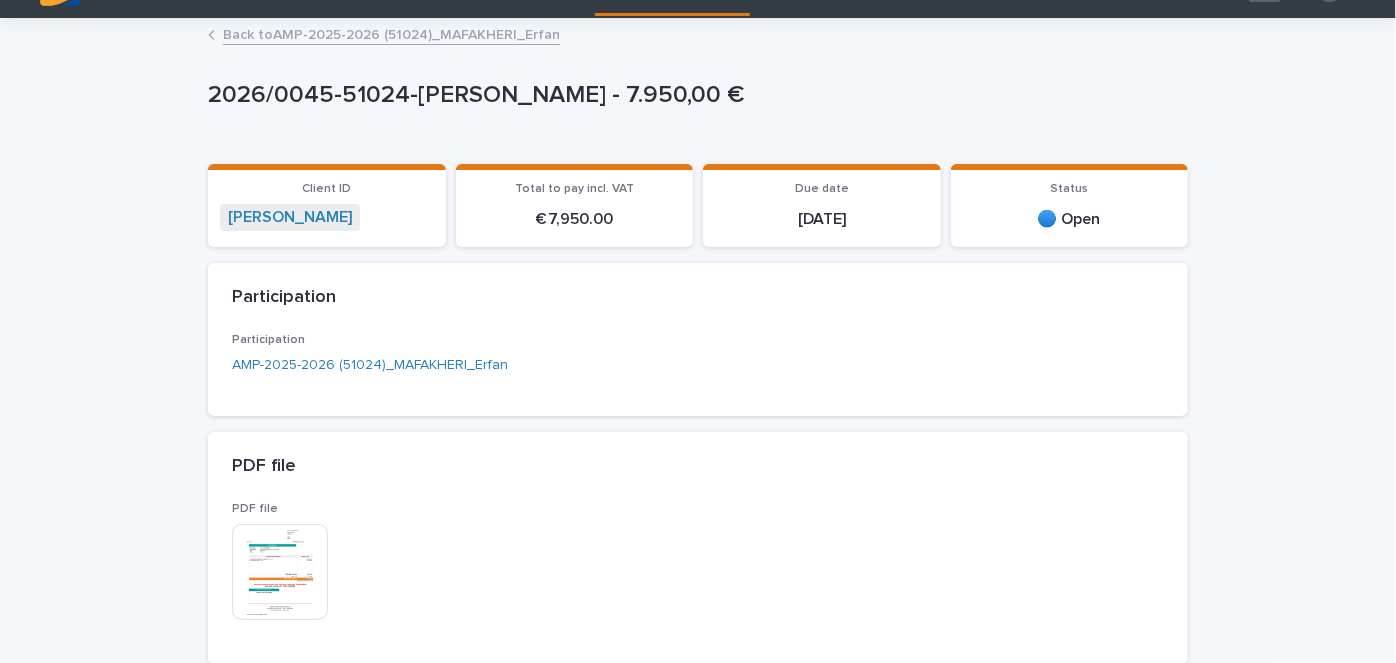 scroll, scrollTop: 0, scrollLeft: 0, axis: both 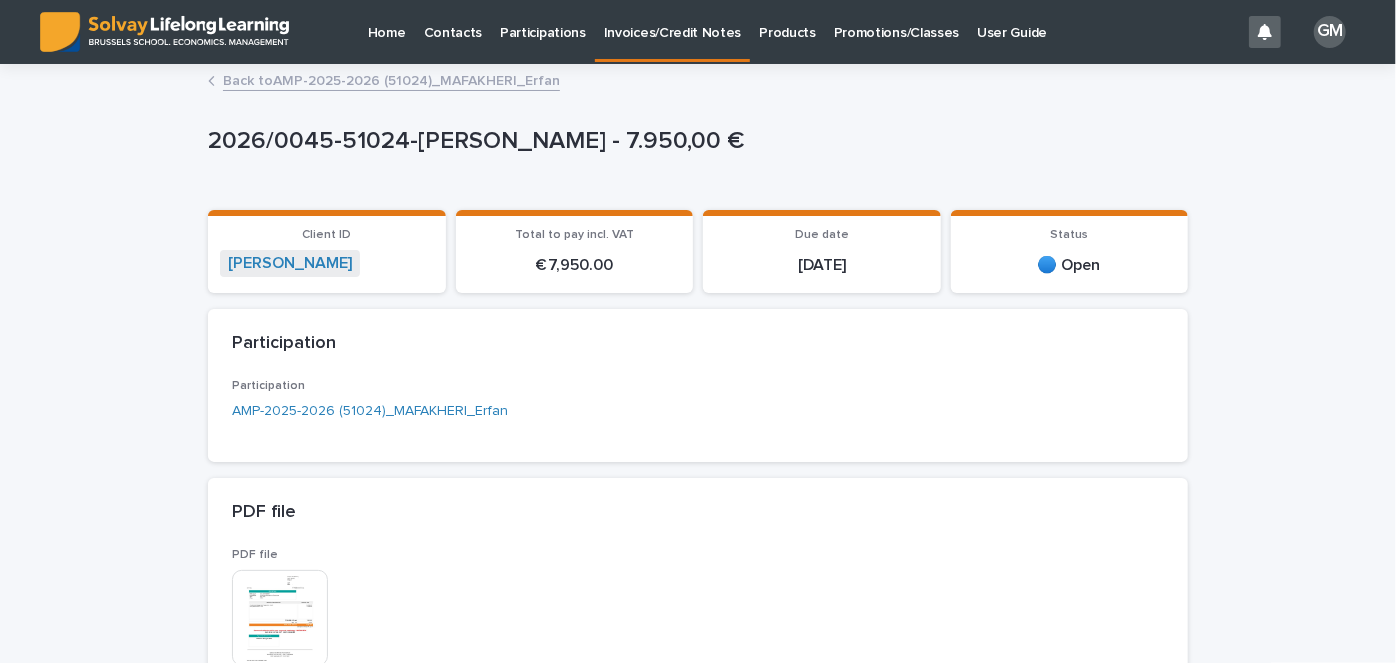 click on "Back to  AMP-2025-2026 (51024)_MAFAKHERI_Erfan" at bounding box center [391, 79] 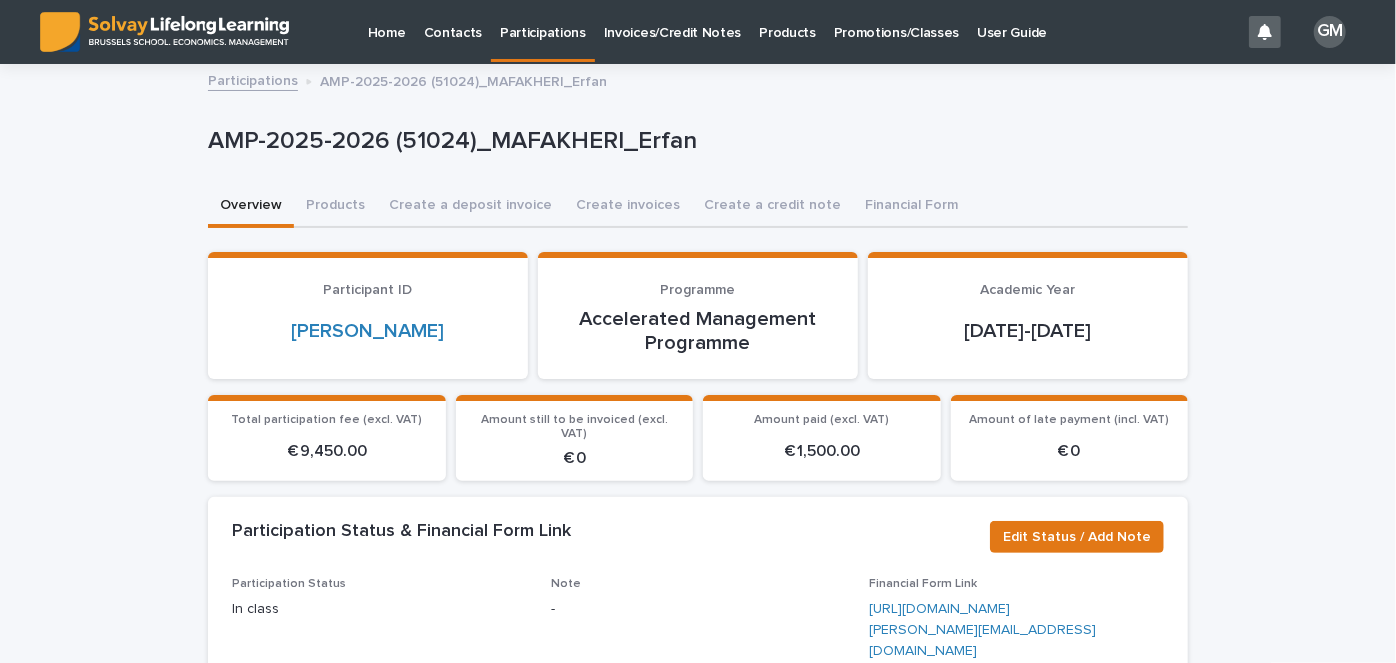 click on "Participations" at bounding box center (253, 79) 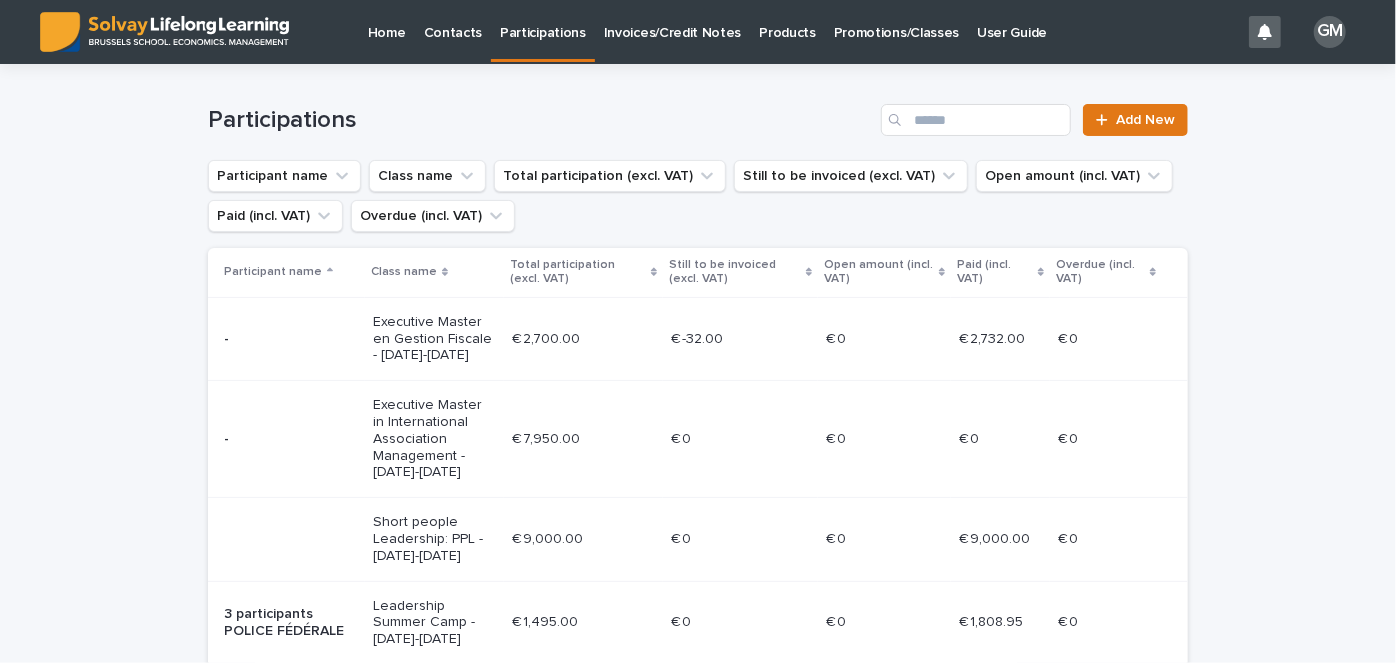 click on "Invoices/Credit Notes" at bounding box center [673, 31] 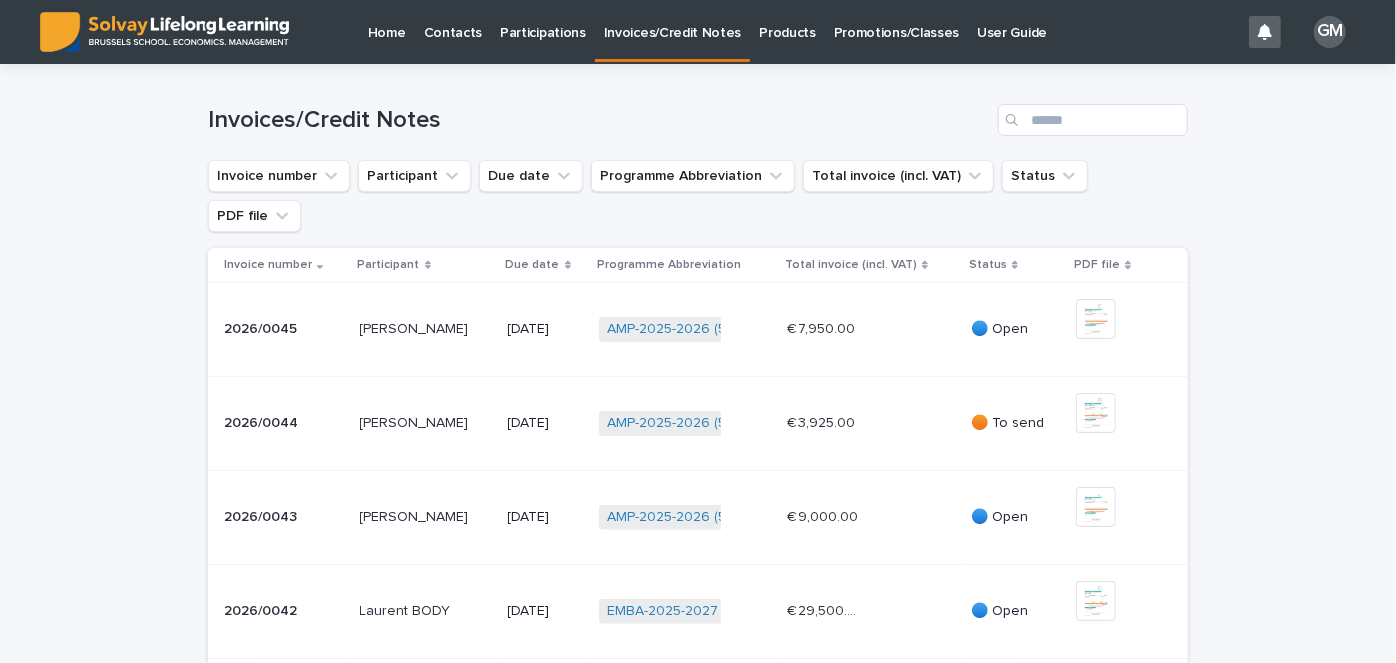click on "€ 3,925.00 € 3,925.00" at bounding box center [871, 423] 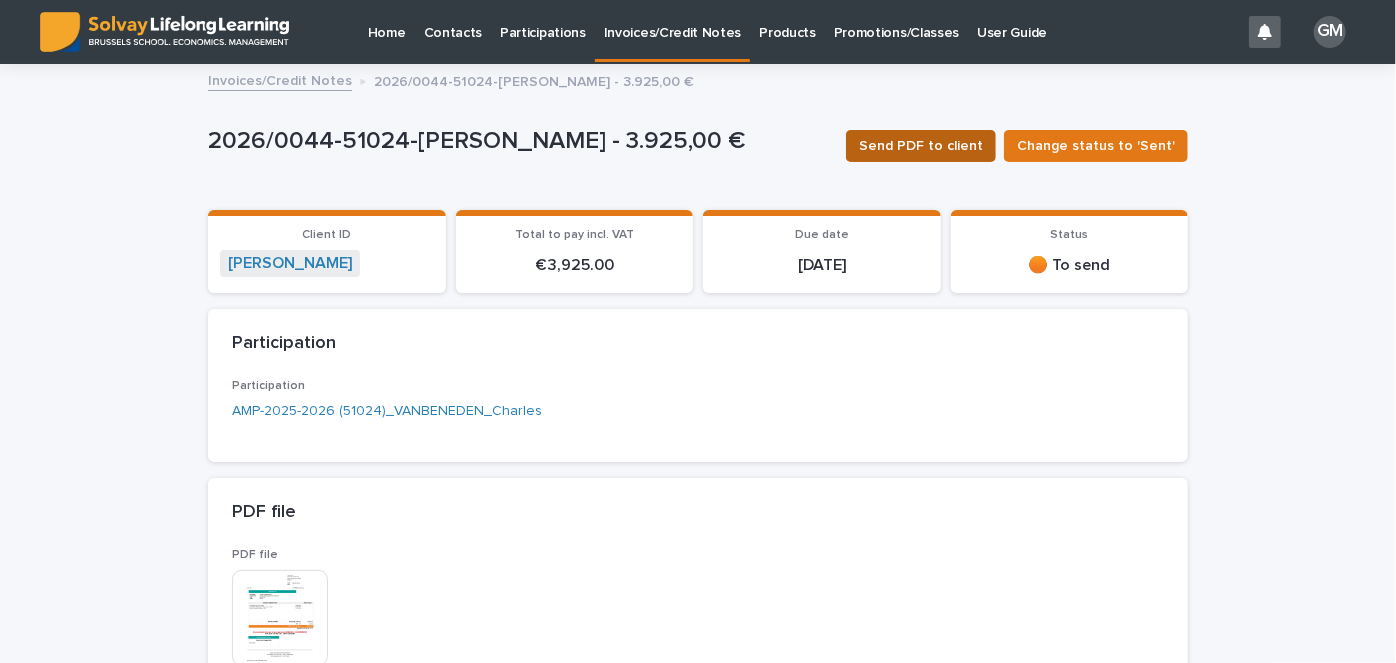 click on "Send PDF to client" at bounding box center [921, 146] 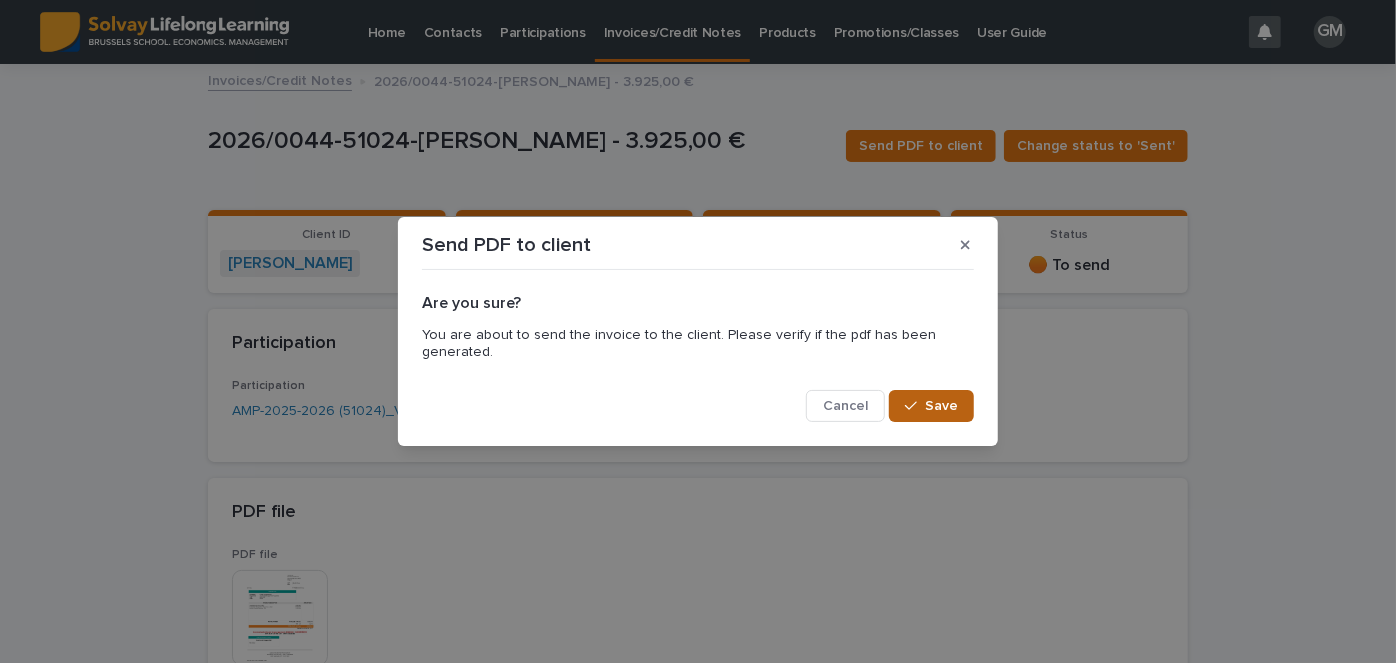 click at bounding box center (915, 406) 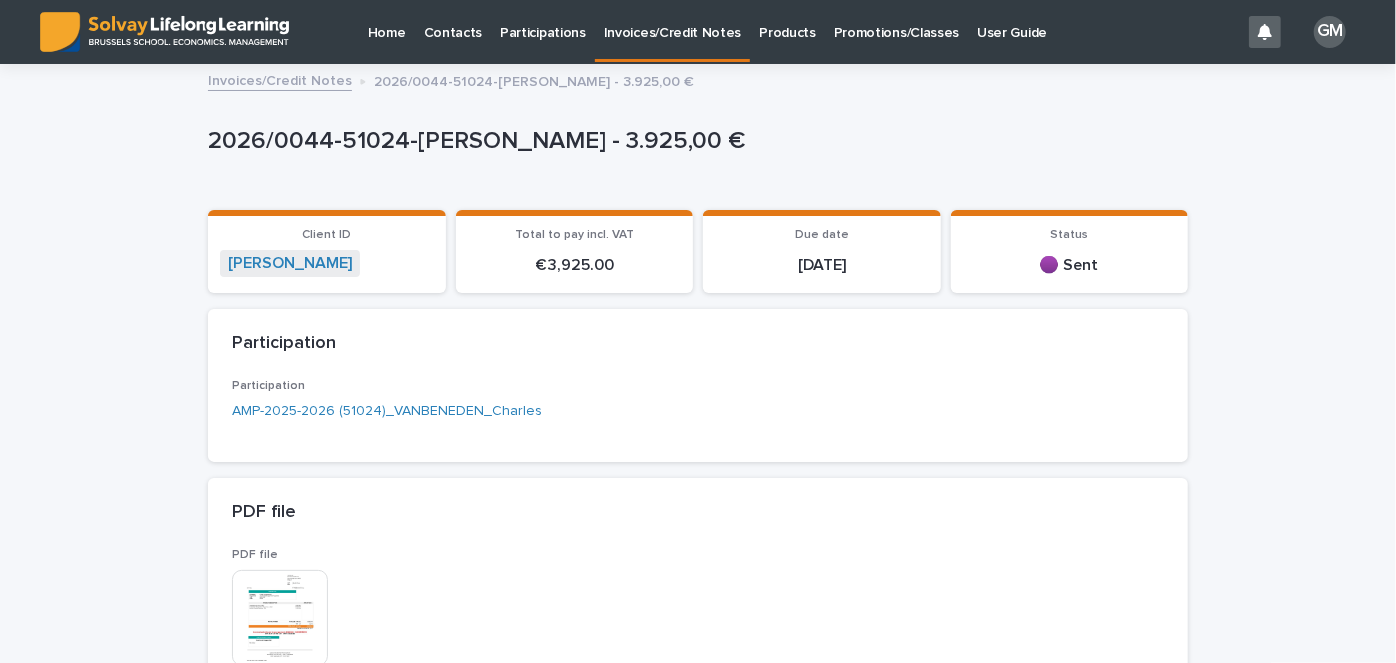 click on "Invoices/Credit Notes" at bounding box center [280, 79] 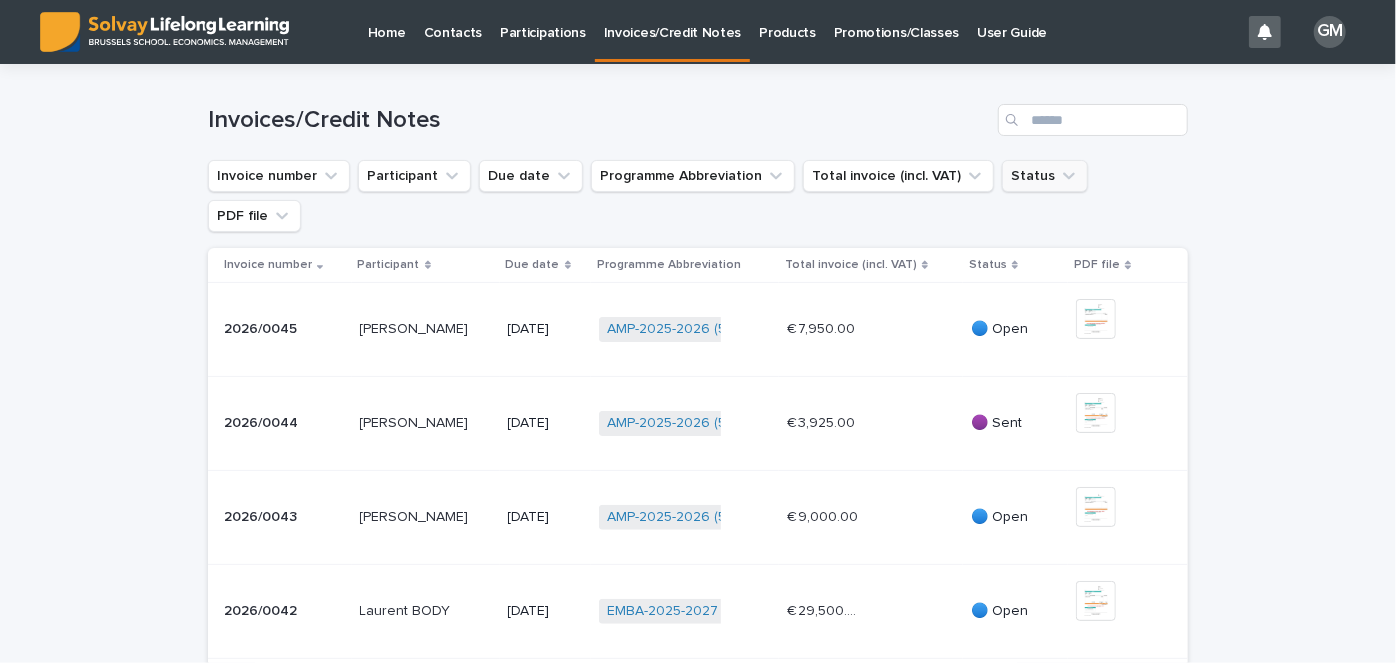 click 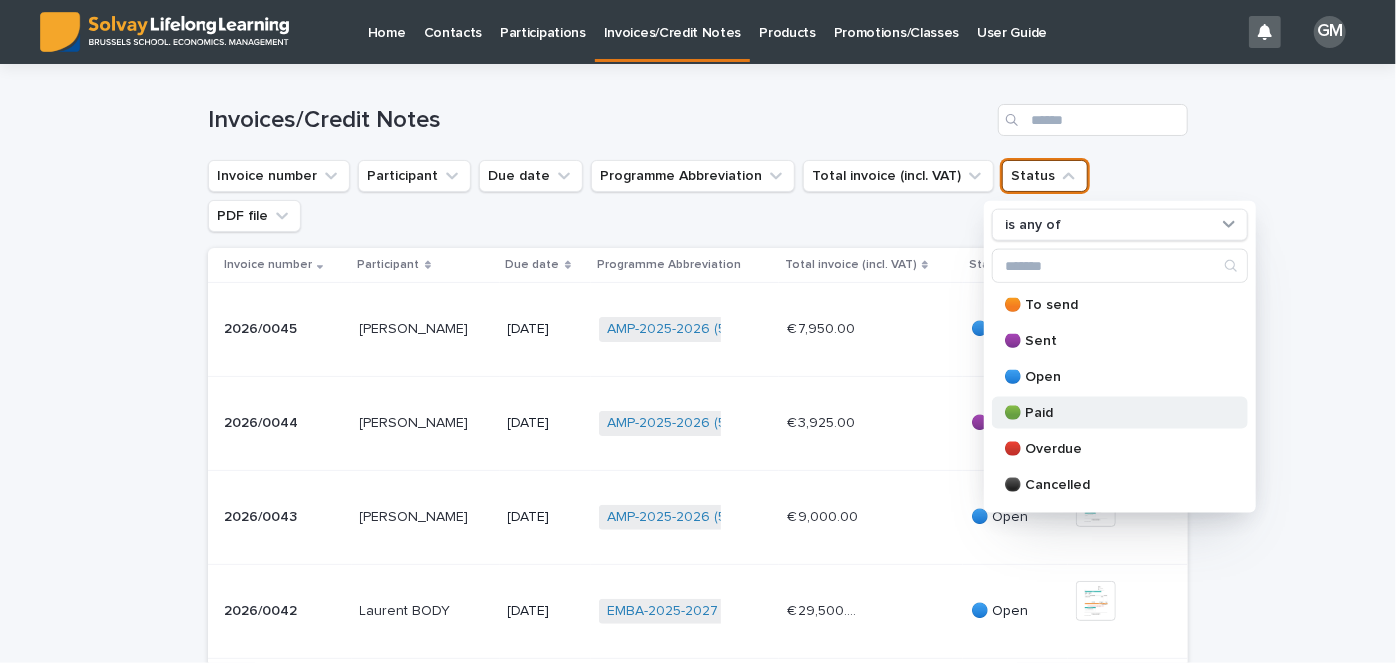click on "🟢 Paid" at bounding box center (1110, 413) 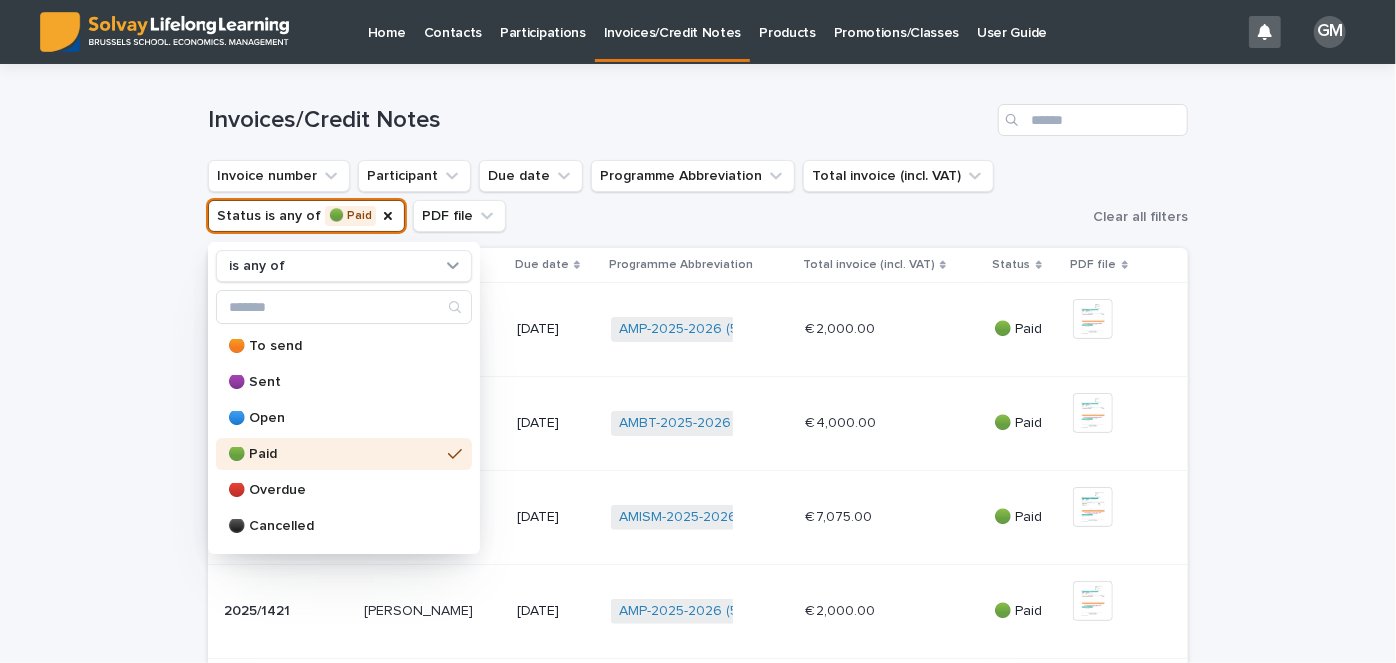 click on "Loading... Saving… Loading... Saving… Invoices/Credit Notes Invoice number Participant Due date Programme Abbreviation Total invoice (incl. VAT) Status is any of 🟢 Paid is any of 🟠 To send 🟣 Sent 🔵 Open 🟢 Paid 🔴 Overdue ⚫ Cancelled 🟡 Overpaid 🟤 Partially paid PDF file Clear all filters Invoice number Participant Due date Programme Abbreviation Total invoice (incl. VAT) Status PDF file 2026/0011 2026/0011   [PERSON_NAME] [PERSON_NAME]   [DATE] AMP-2025-2026 (51024)   + 0 € 2,000.00 € 2,000.00   🟢 Paid + 0 This file cannot be opened Download File 2026/0010 2026/0010   [PERSON_NAME] [PERSON_NAME]   [DATE] AMBT-2025-2026 (57235)   + 0 € 4,000.00 € 4,000.00   🟢 Paid + 0 This file cannot be opened Download File 2025/1426 2025/1426   [PERSON_NAME] ORHAN   [DATE] AMISM-2025-2026 (56425)   + 0 € 7,075.00 € 7,075.00   🟢 Paid + 0 This file cannot be opened Download File 2025/1421 2025/1421   [PERSON_NAME]   [DATE]" at bounding box center [698, 727] 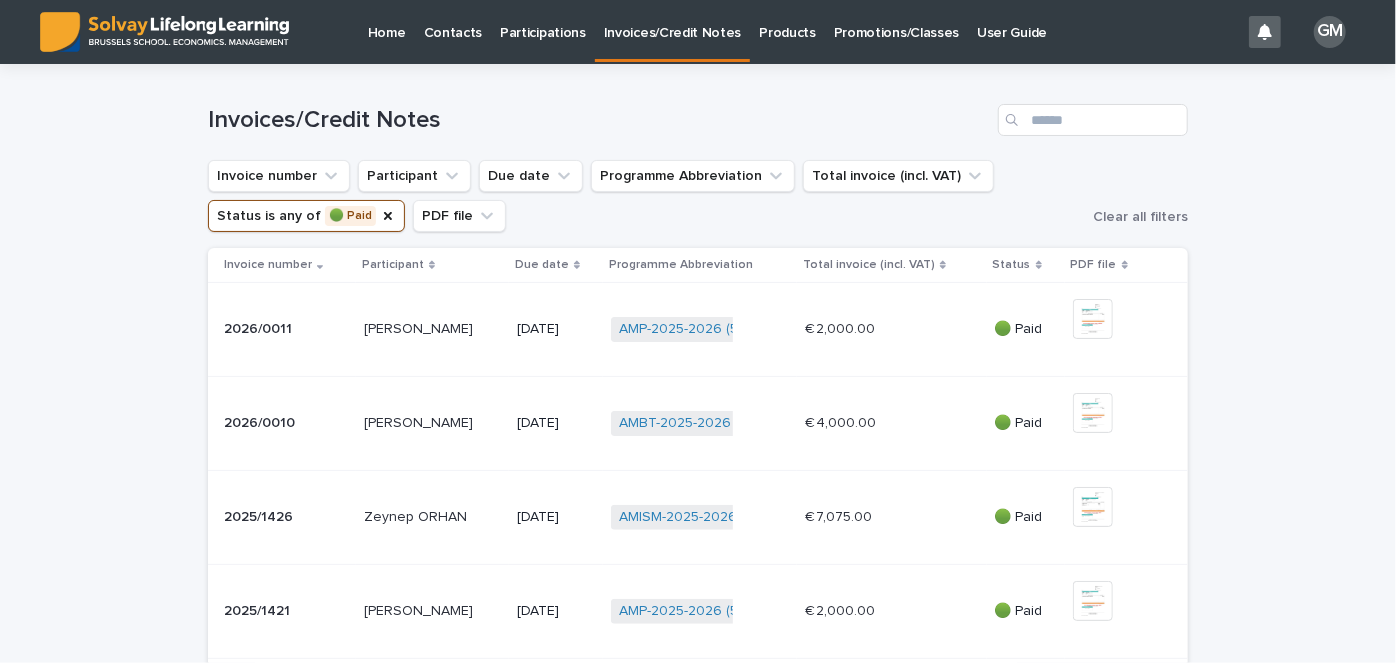 click on "Promotions/Classes" at bounding box center (896, 21) 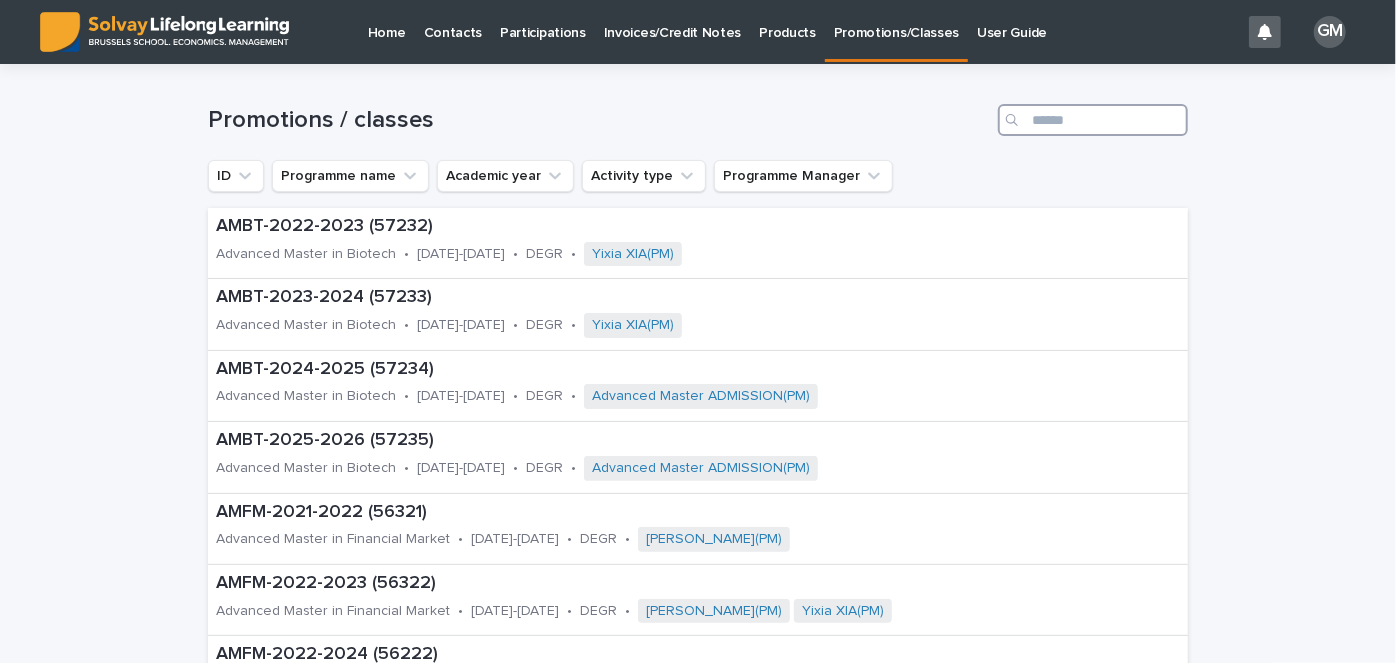 click at bounding box center (1093, 120) 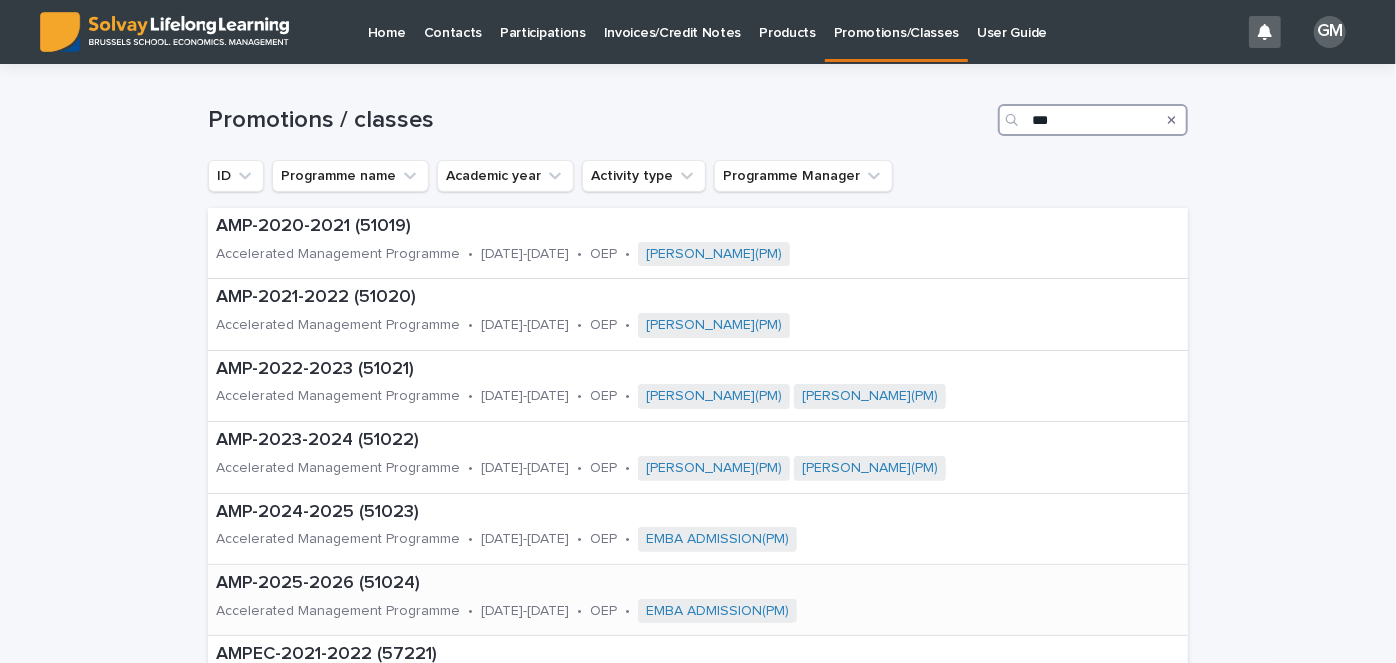 type on "***" 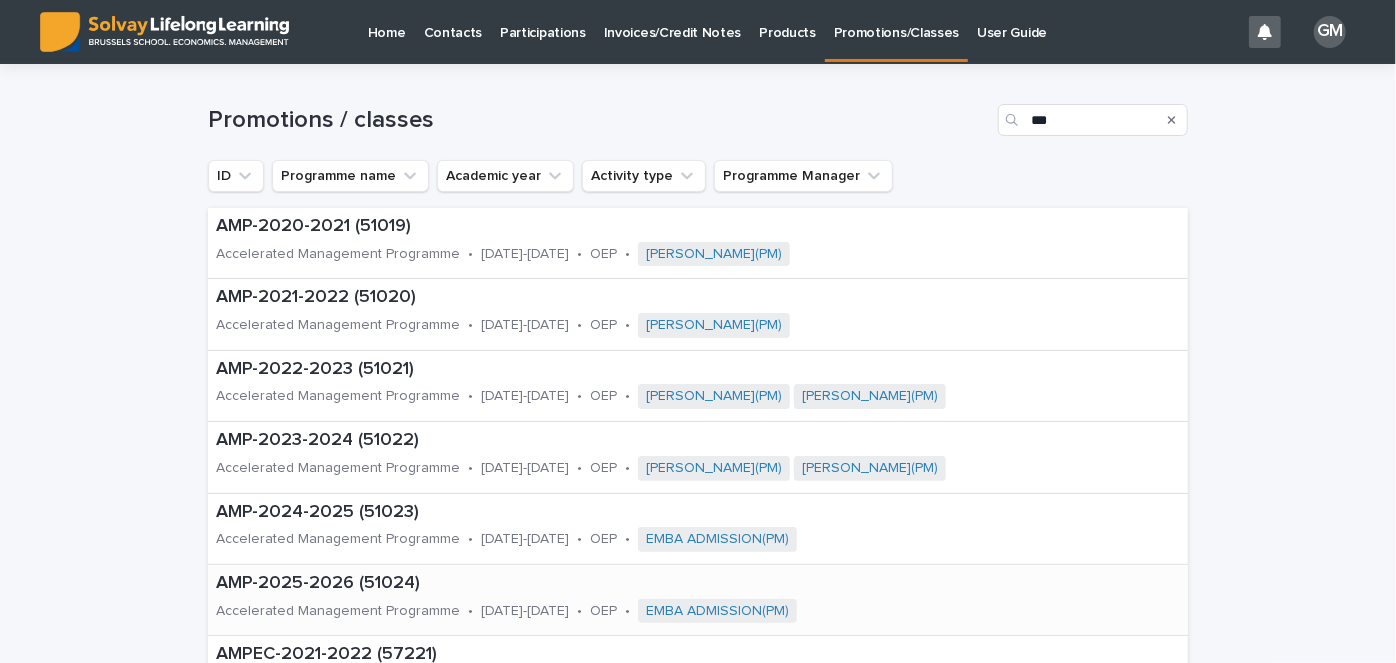 click on "AMP-2025-2026 (51024)" at bounding box center (610, 584) 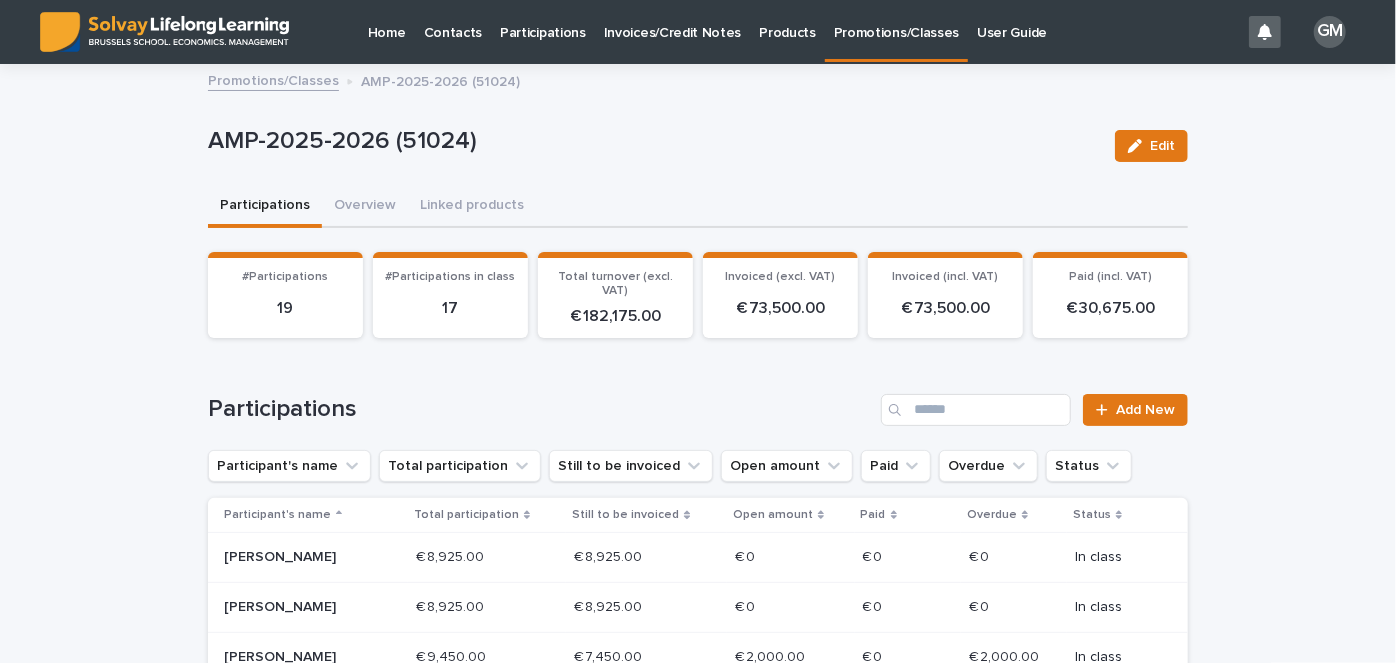 click on "Loading... Saving… Loading... Saving… AMP-2025-2026 (51024) Edit AMP-2025-2026 (51024) Edit Sorry, there was an error saving your record. Please try again. Please fill out the required fields below. Participations Overview Linked products Loading... Saving… Loading... Saving… Loading... Saving… #Participations 19 #Participations in class 17 Total turnover (excl. VAT) € 182,175.00 Invoiced (excl. VAT) € 73,500.00 Invoiced (incl. VAT) € 73,500.00 Paid (incl. VAT) € 30,675.00 Loading... Saving… Participations Add New Participant's name Total participation Still to be invoiced Open amount Paid Overdue Status Participant's name Total participation Still to be invoiced Open amount Paid Overdue Status [PERSON_NAME] € 8,925.00 € 8,925.00   € 8,925.00 € 8,925.00   € 0 € 0   € 0 € 0   € 0 € 0   In class [PERSON_NAME] € 8,925.00 € 8,925.00   € 8,925.00 € 8,925.00   € 0 € 0   € 0 € 0   € 0 € 0       1" at bounding box center (698, 858) 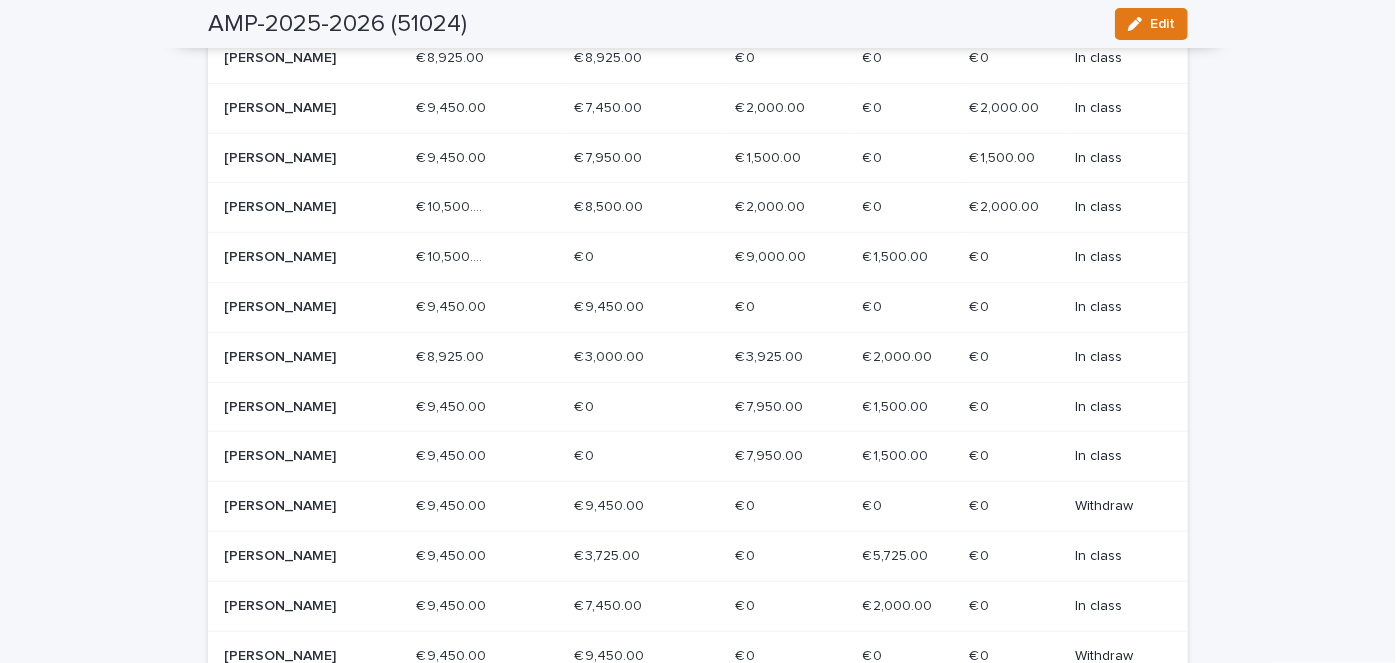 scroll, scrollTop: 551, scrollLeft: 0, axis: vertical 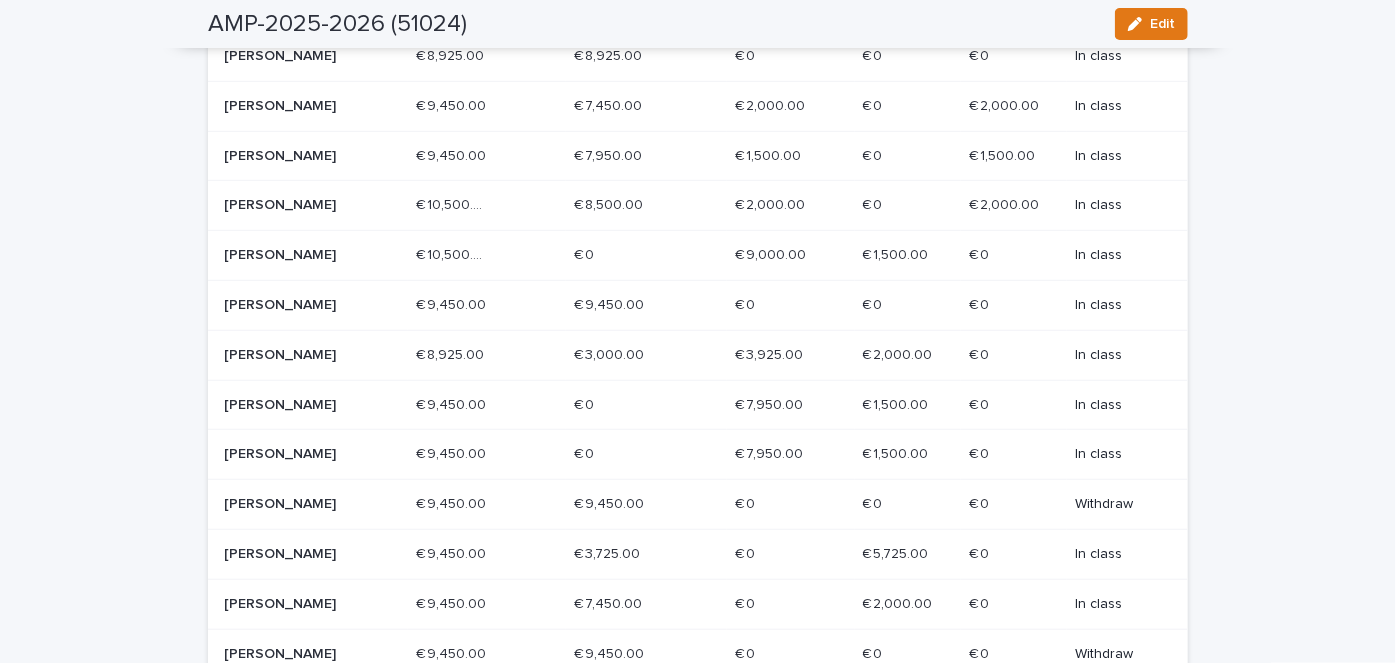 click on "[PERSON_NAME]" at bounding box center (295, 305) 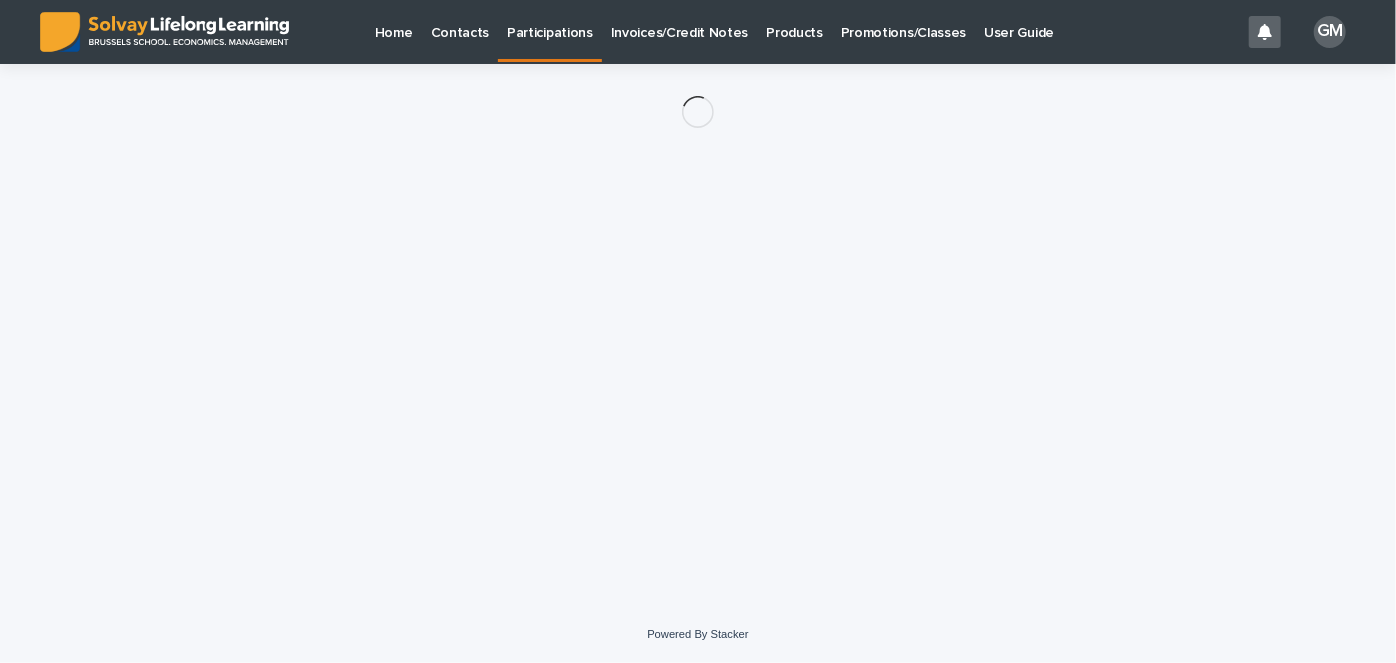 scroll, scrollTop: 0, scrollLeft: 0, axis: both 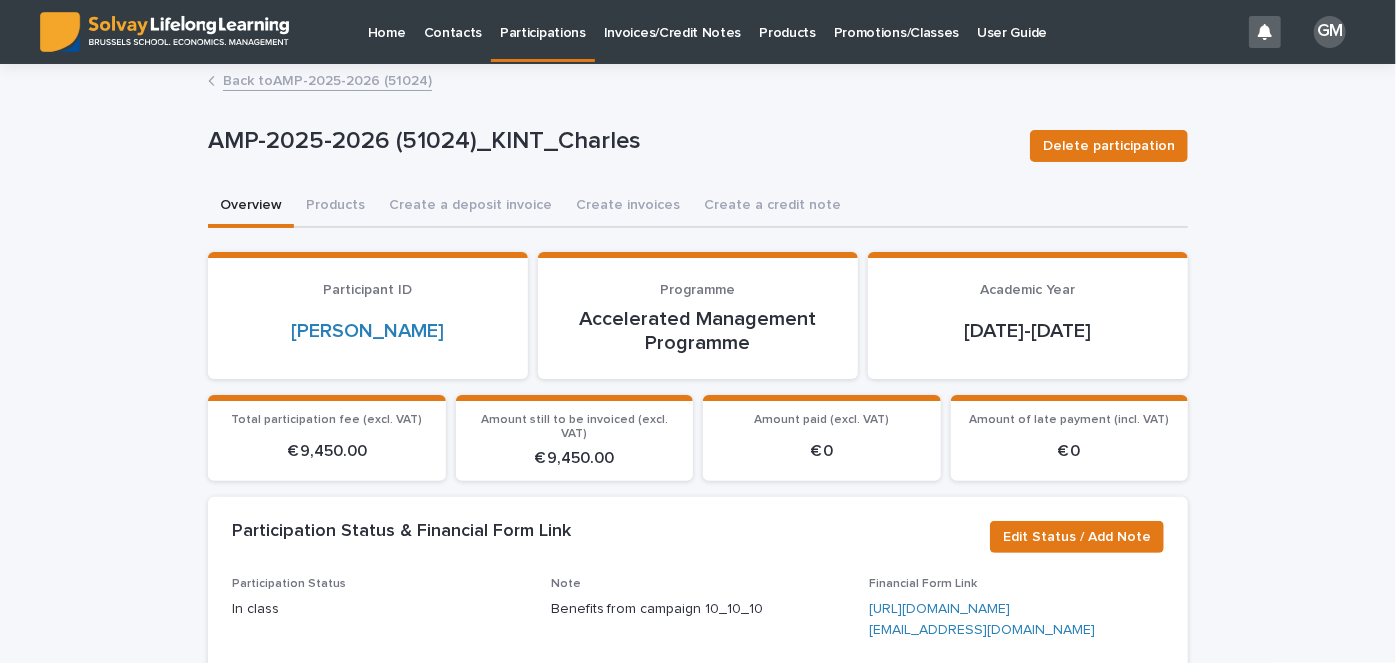click on "Back to  AMP-2025-2026 (51024)" at bounding box center (327, 79) 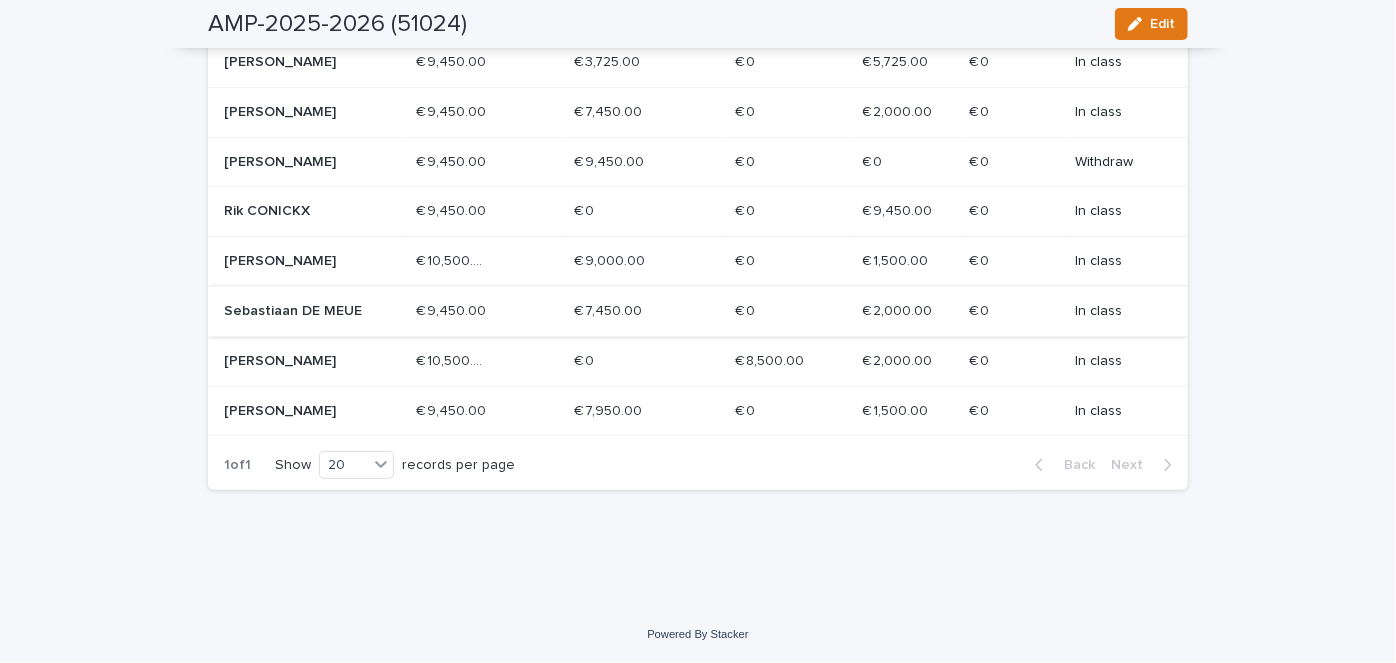 scroll, scrollTop: 1058, scrollLeft: 0, axis: vertical 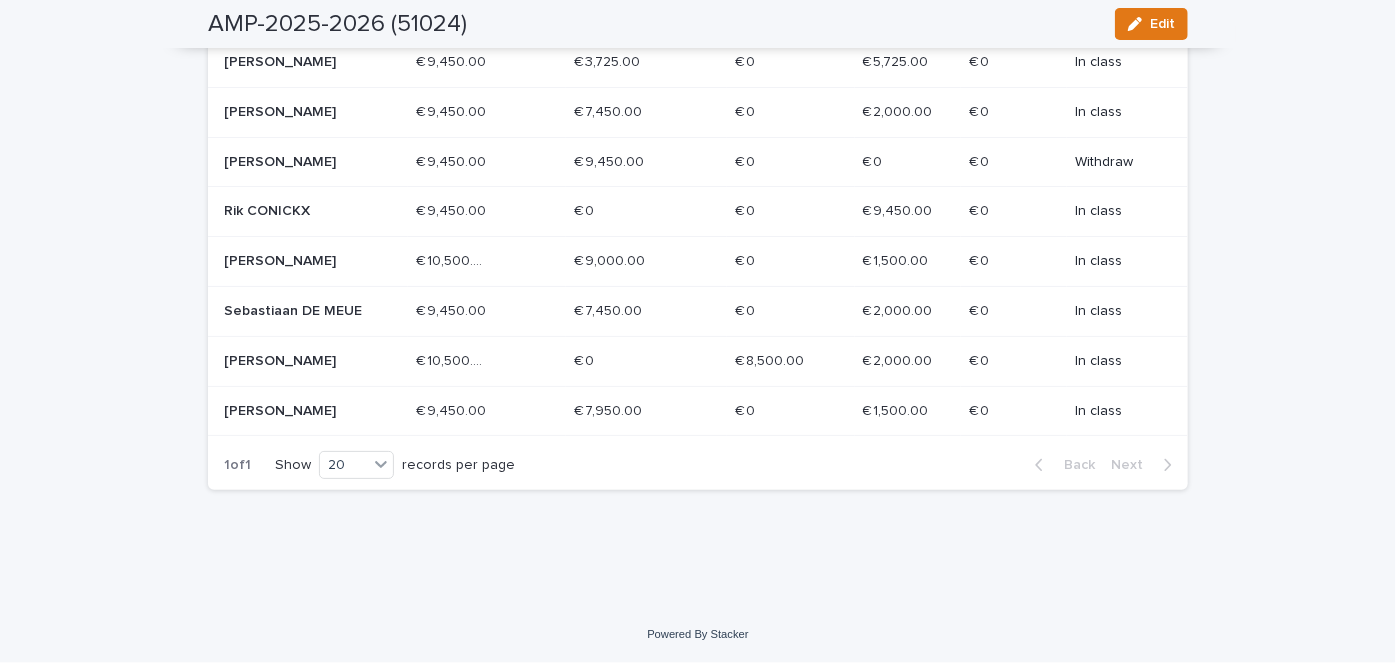 click on "Sebastiaan DE MEUE" at bounding box center [295, 311] 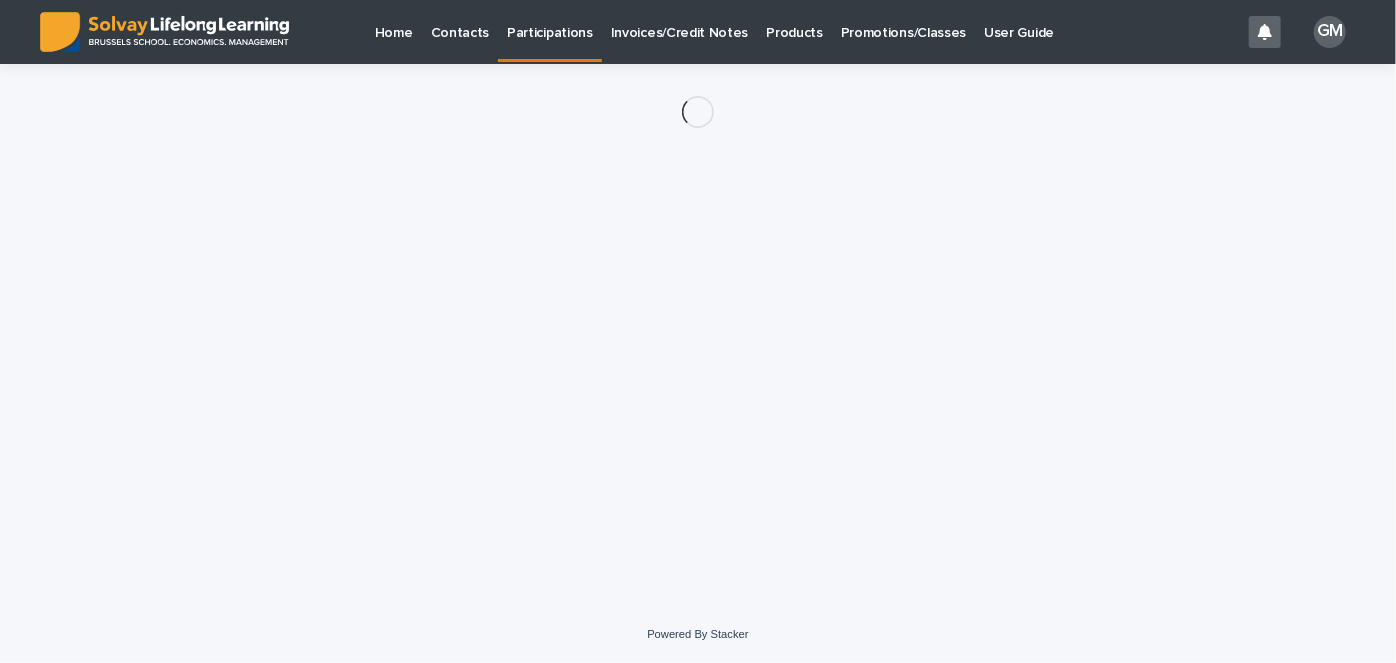 scroll, scrollTop: 0, scrollLeft: 0, axis: both 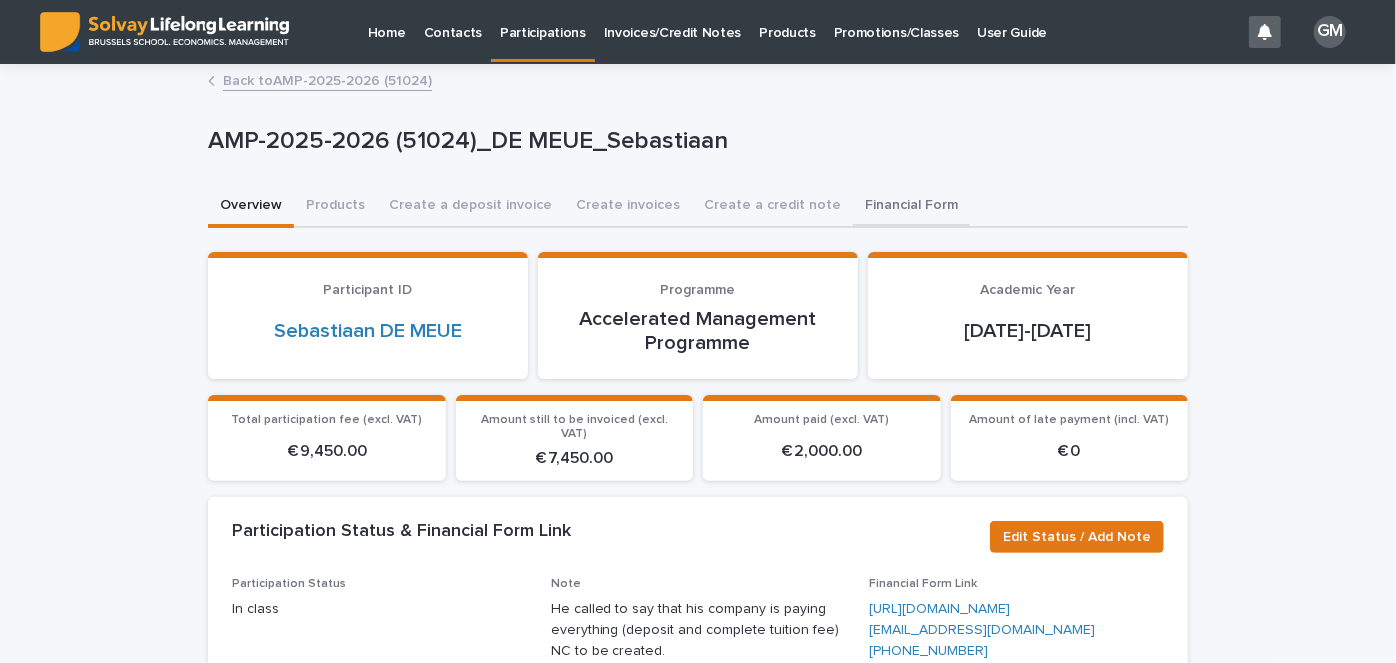 click on "Financial Form" at bounding box center [911, 207] 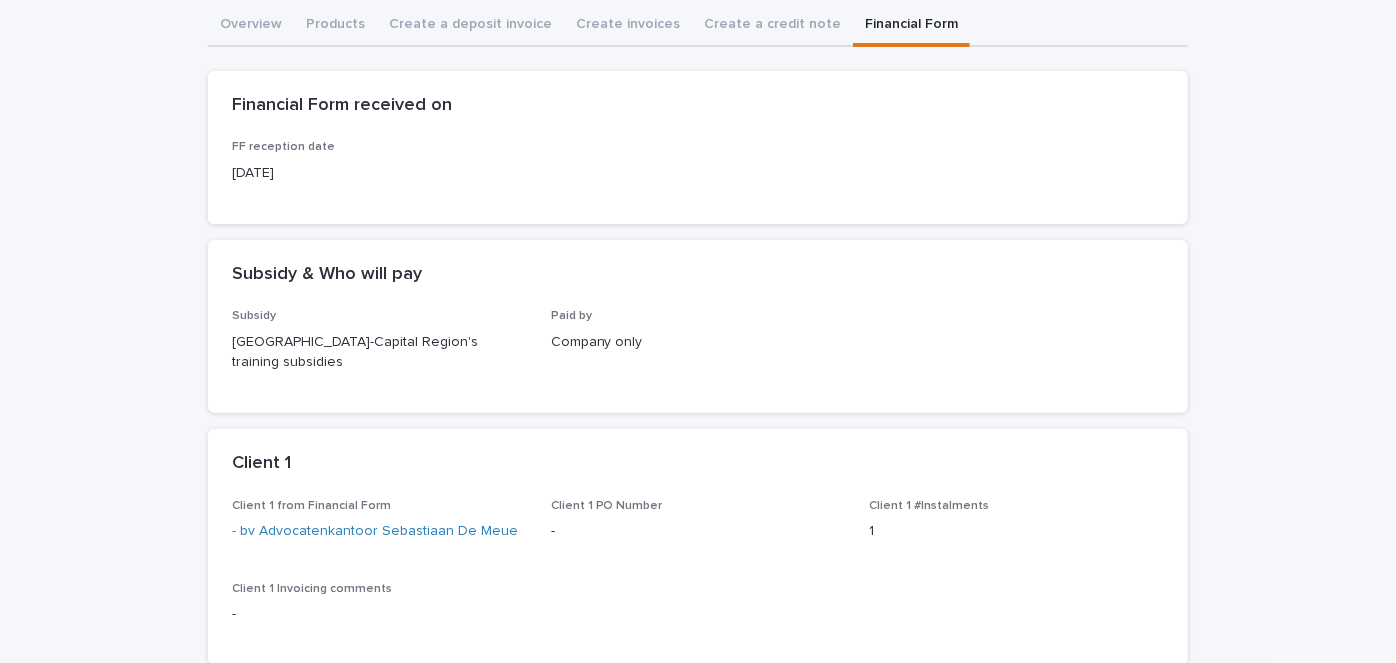 scroll, scrollTop: 0, scrollLeft: 0, axis: both 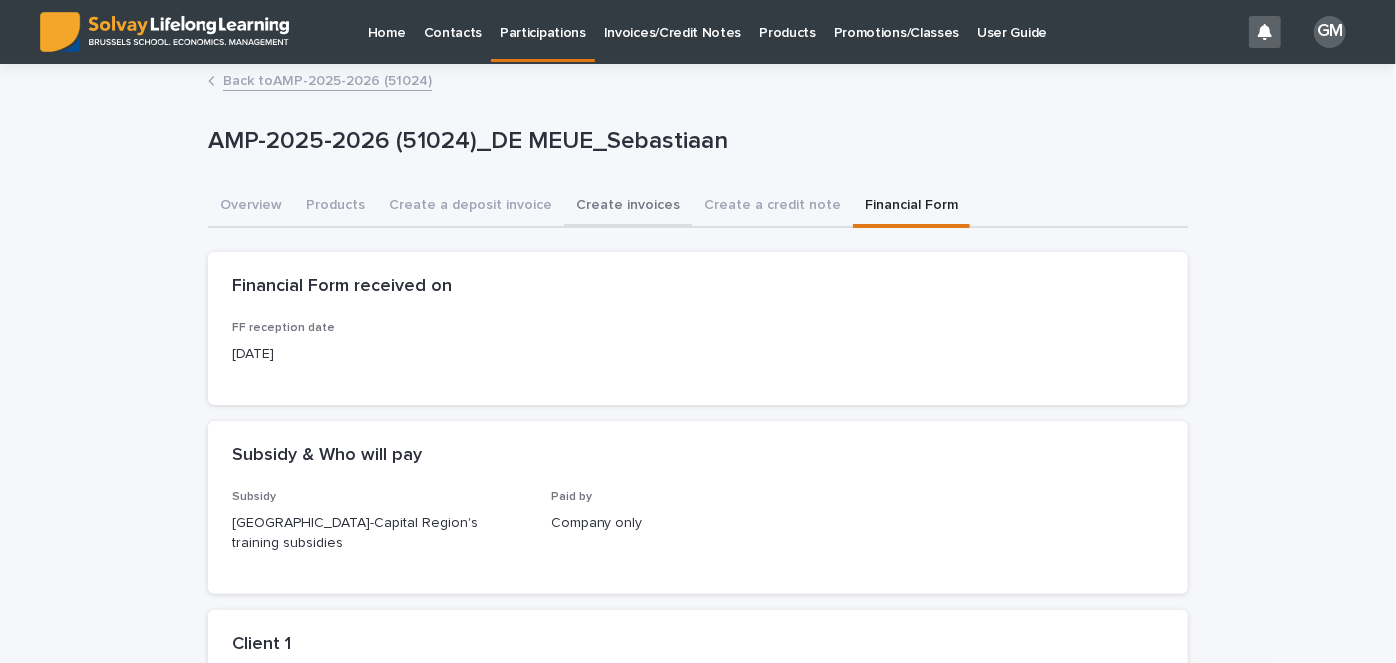 click on "Create invoices" at bounding box center [628, 207] 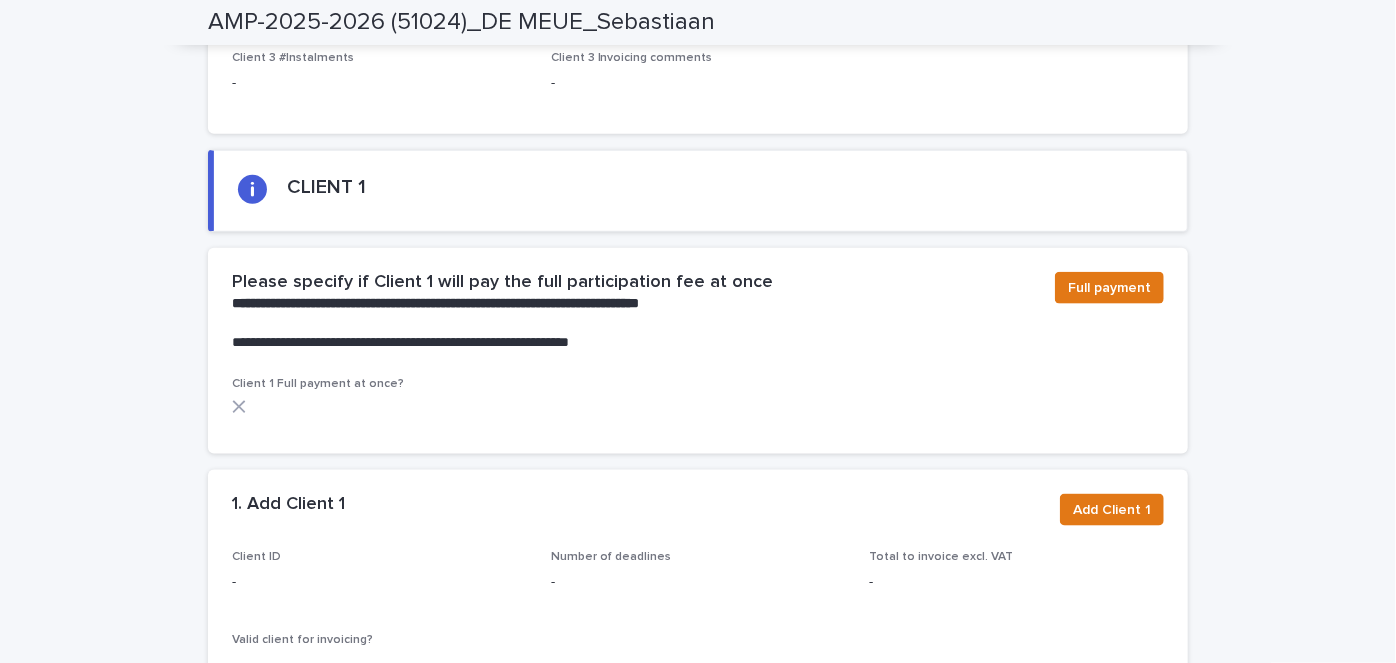 scroll, scrollTop: 1141, scrollLeft: 0, axis: vertical 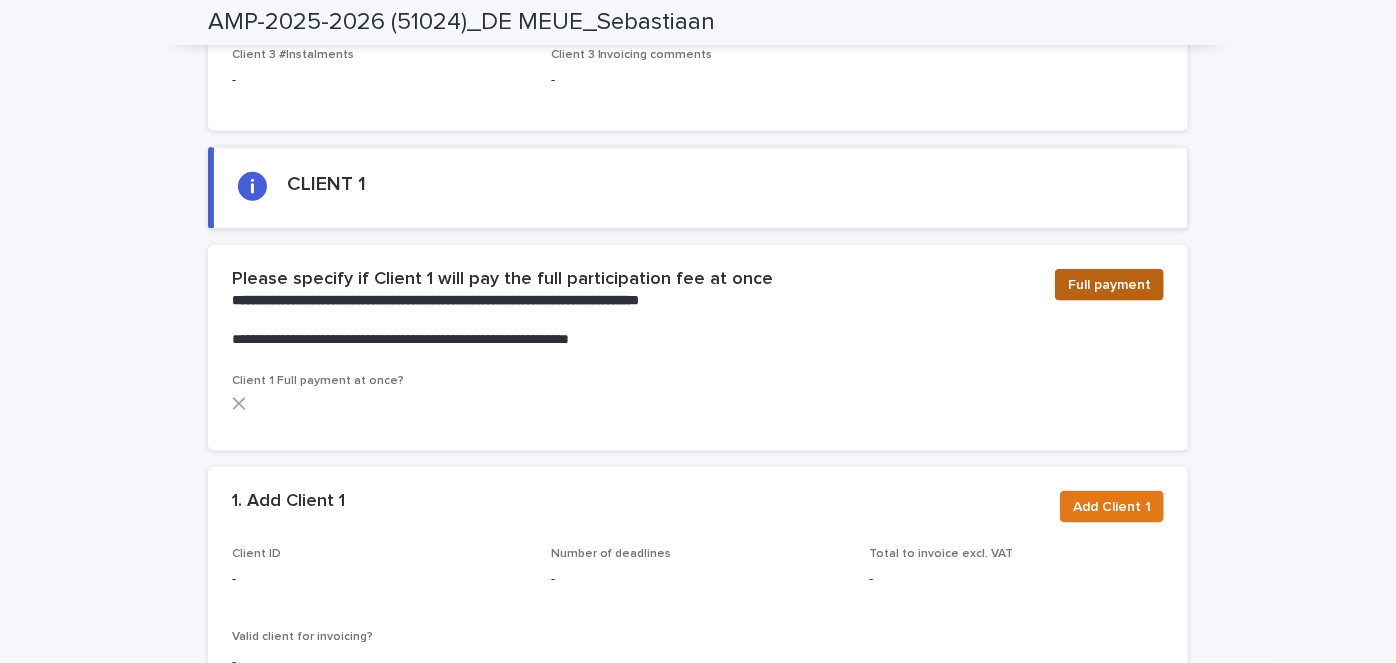 click on "Full payment" at bounding box center [1109, 285] 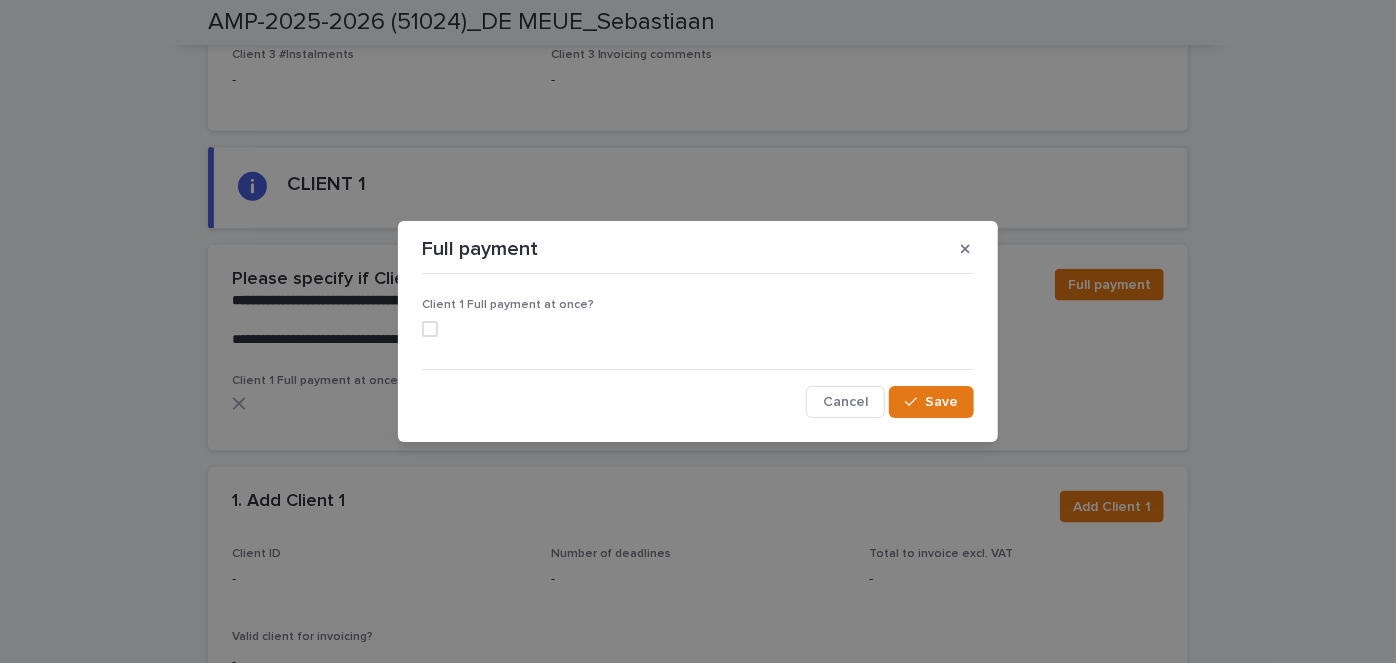 click at bounding box center (430, 329) 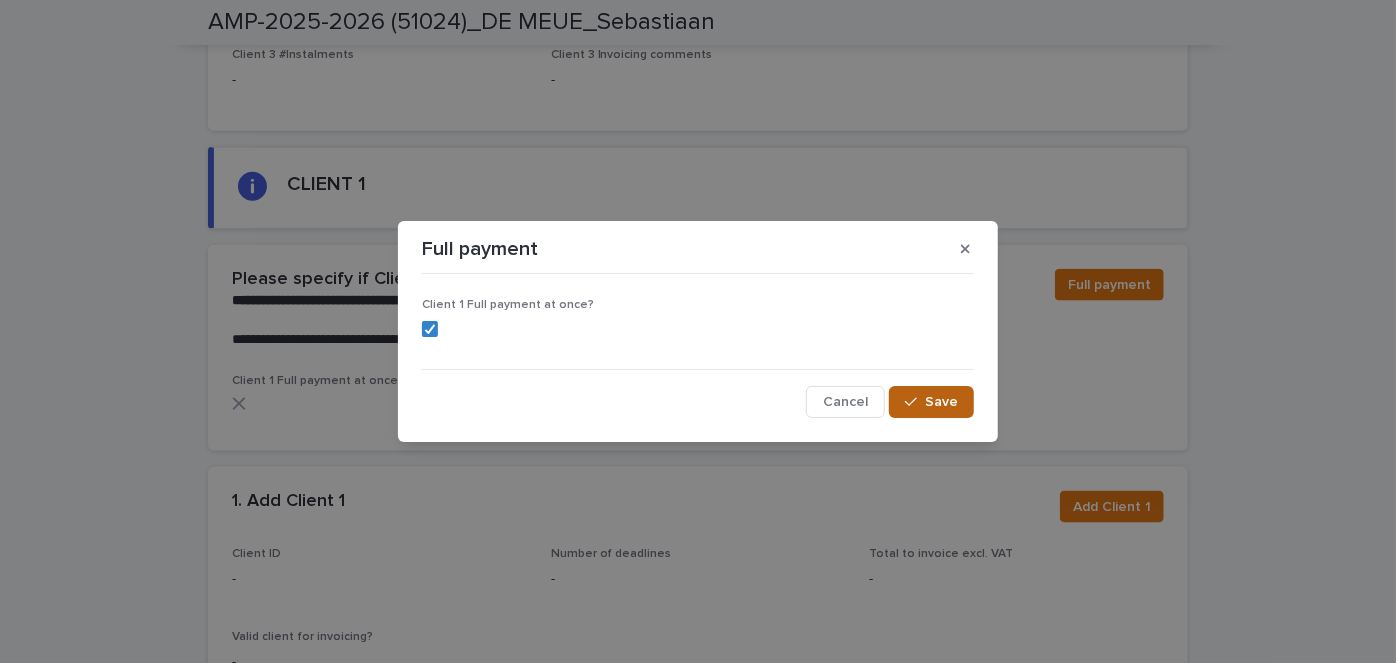 click on "Save" at bounding box center (931, 402) 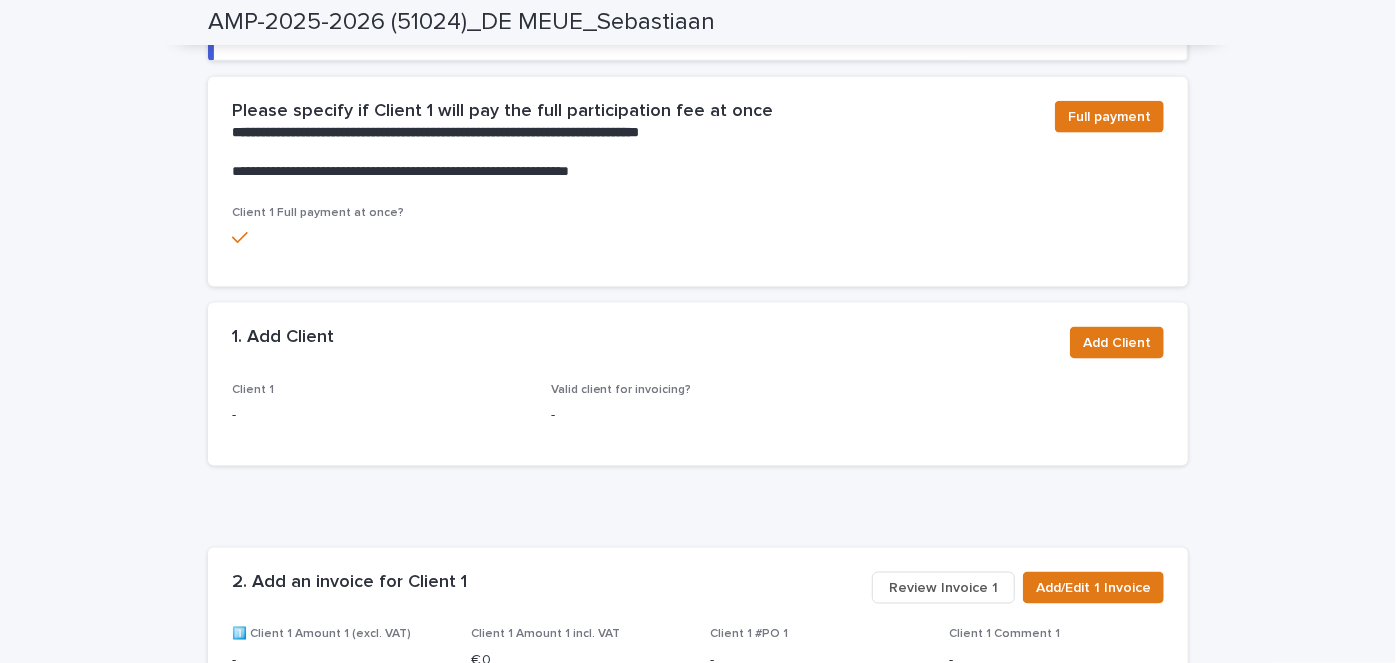 scroll, scrollTop: 1232, scrollLeft: 0, axis: vertical 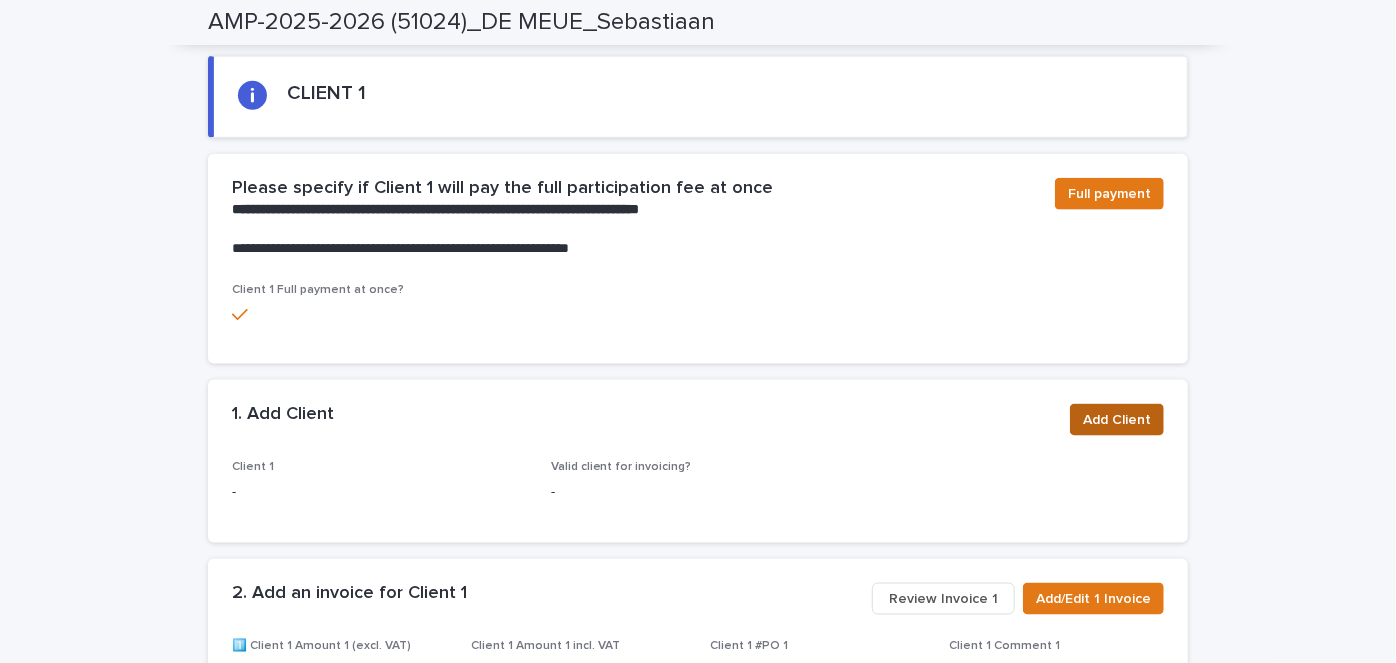 click on "Add Client" at bounding box center [1117, 420] 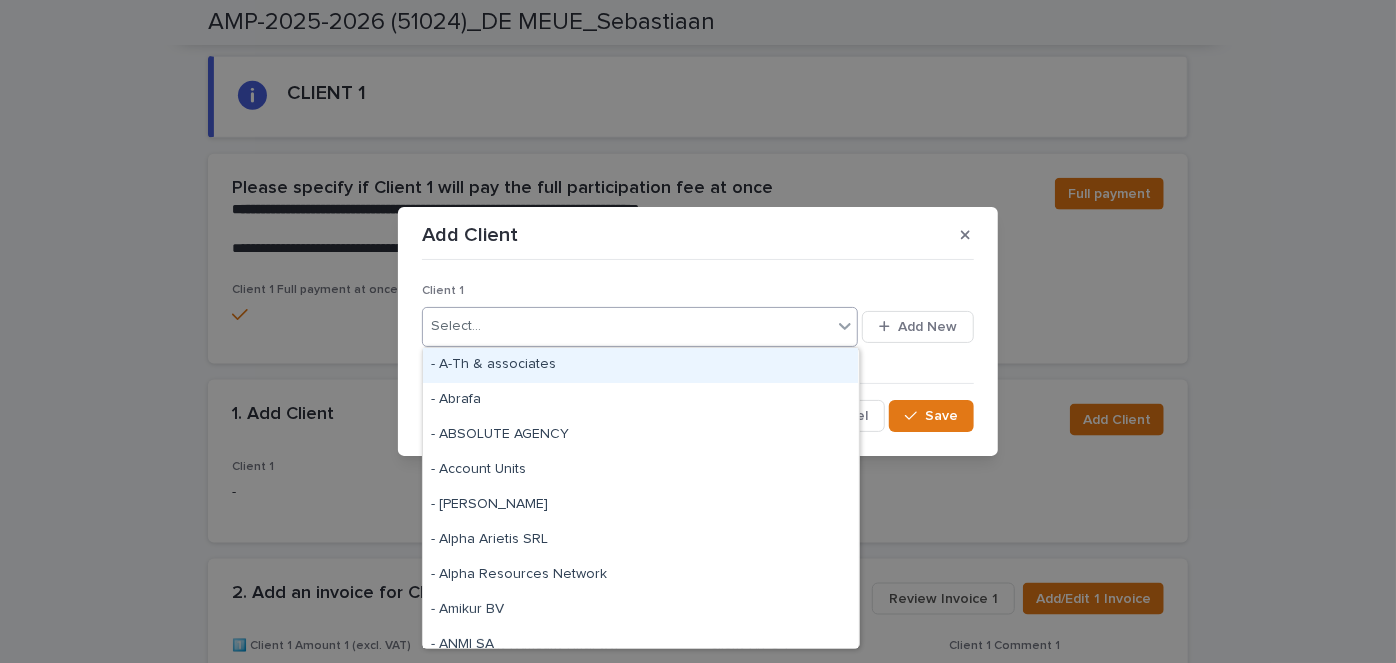 click on "Select..." at bounding box center [627, 326] 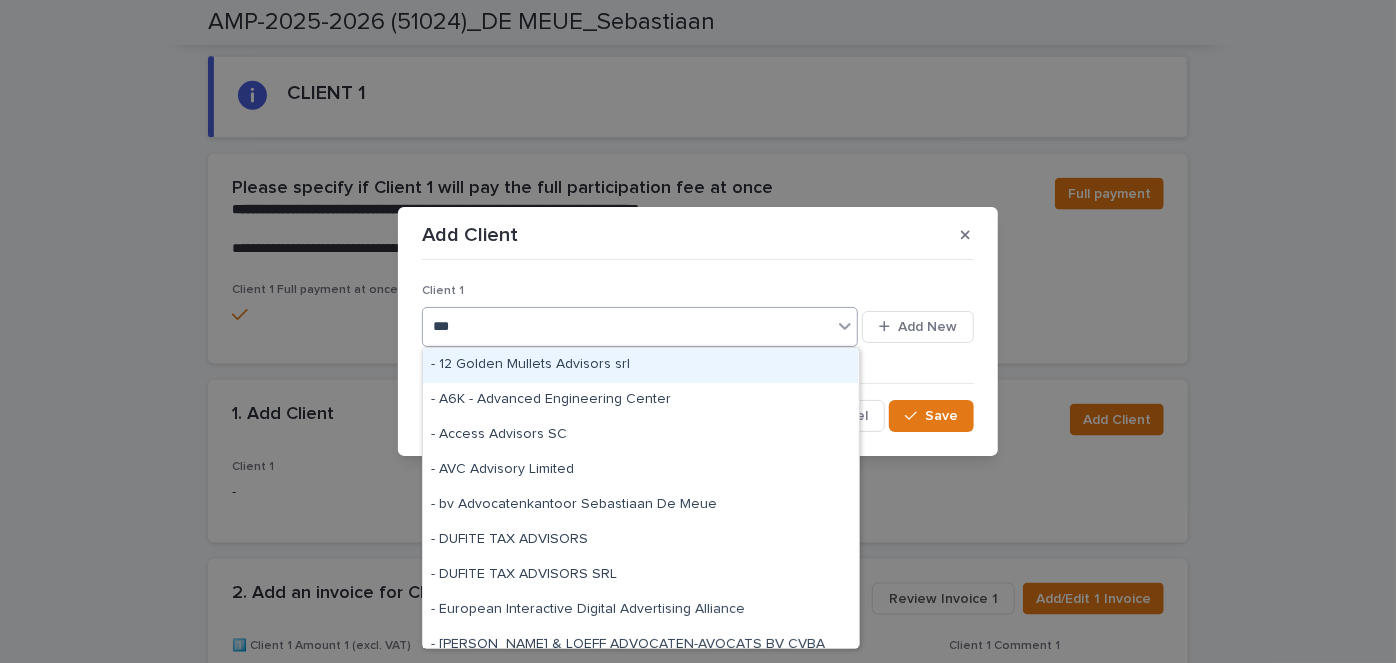 type on "****" 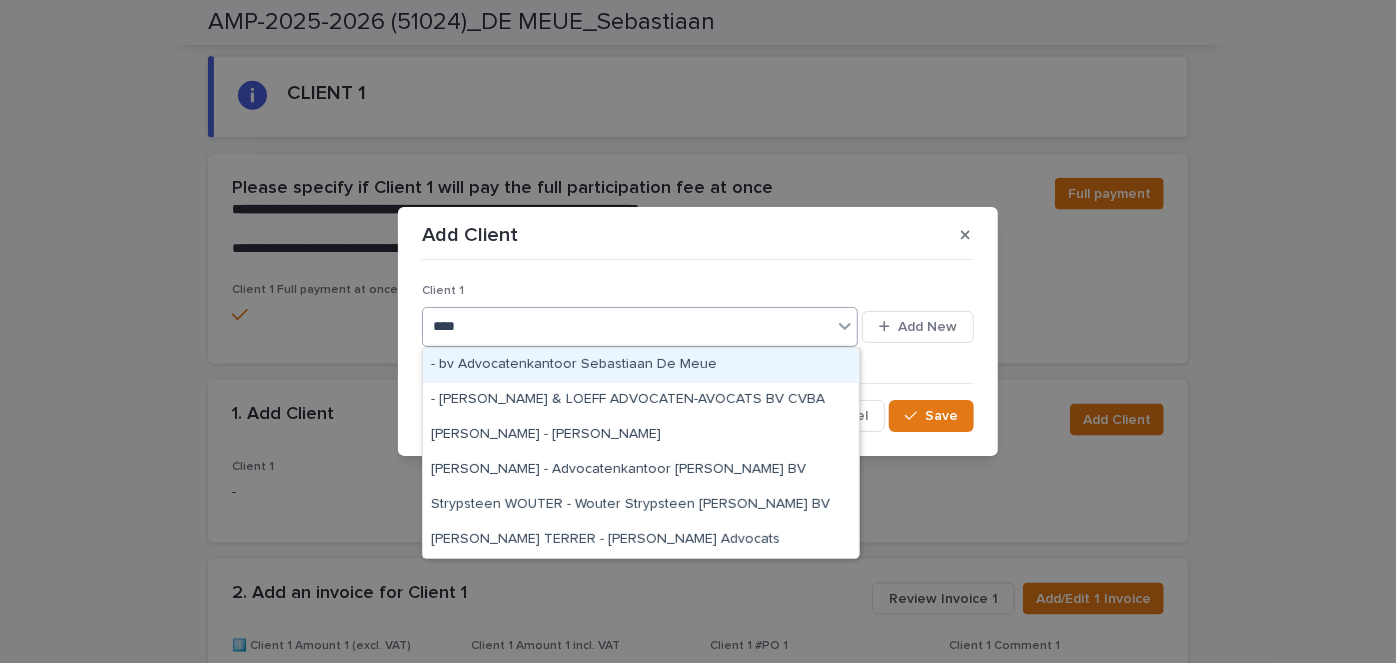click on "- bv Advocatenkantoor Sebastiaan De Meue" at bounding box center (640, 365) 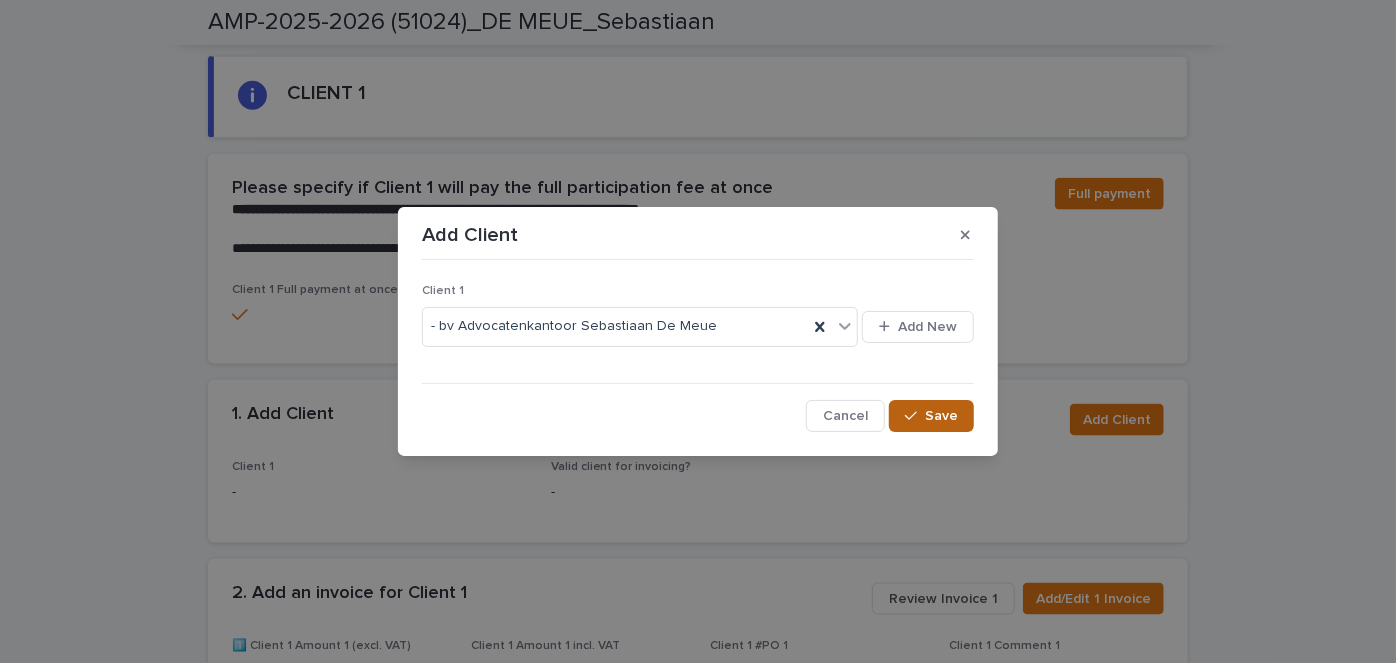 click on "Save" at bounding box center (941, 416) 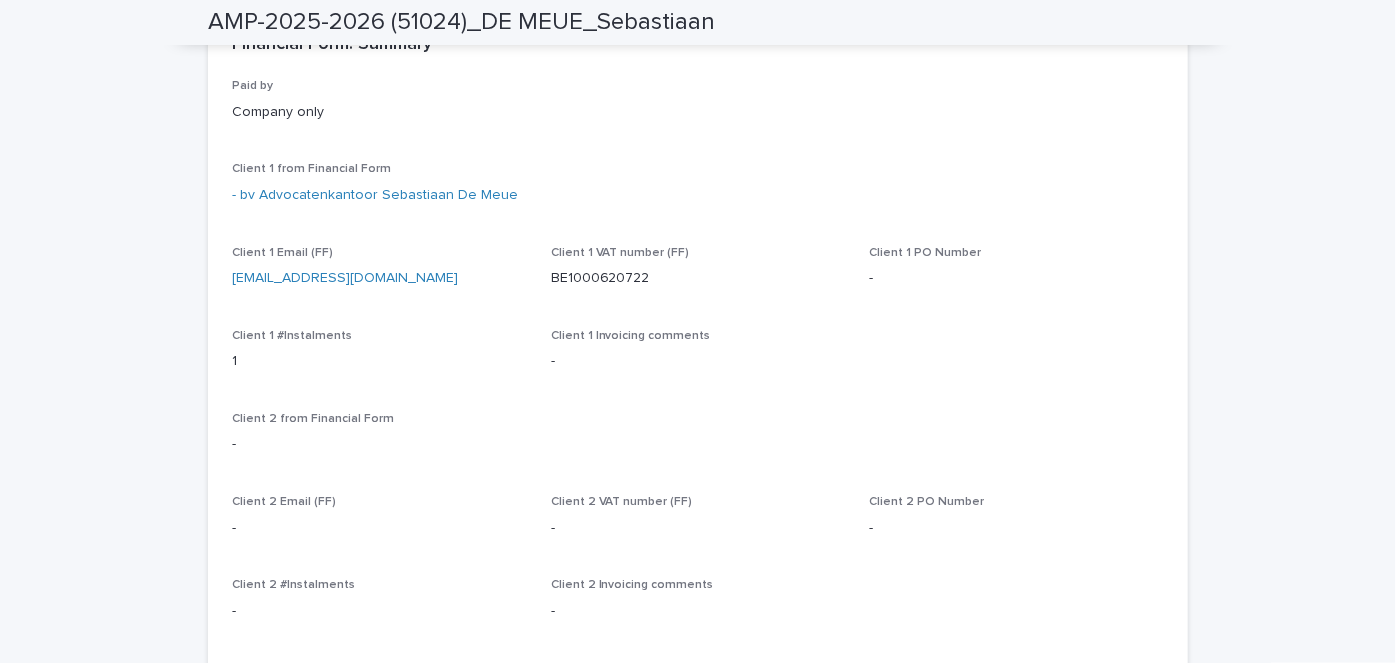 scroll, scrollTop: 0, scrollLeft: 0, axis: both 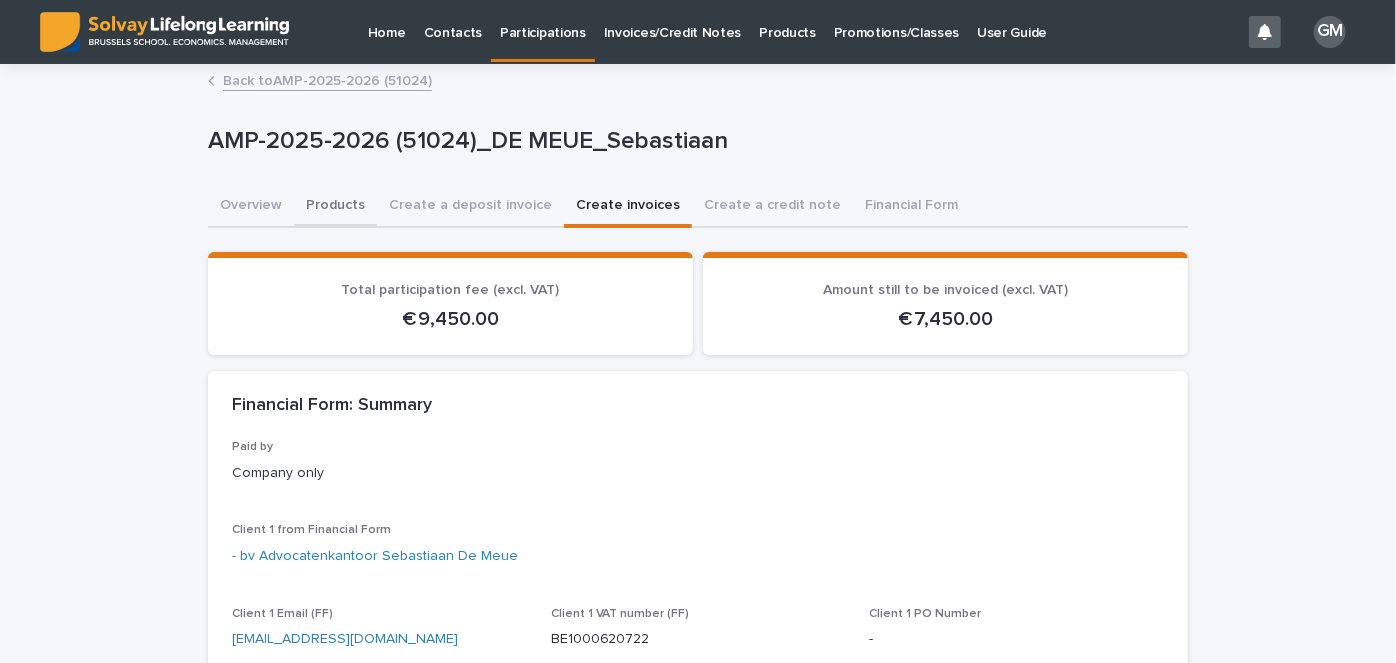 click on "Products" at bounding box center (335, 207) 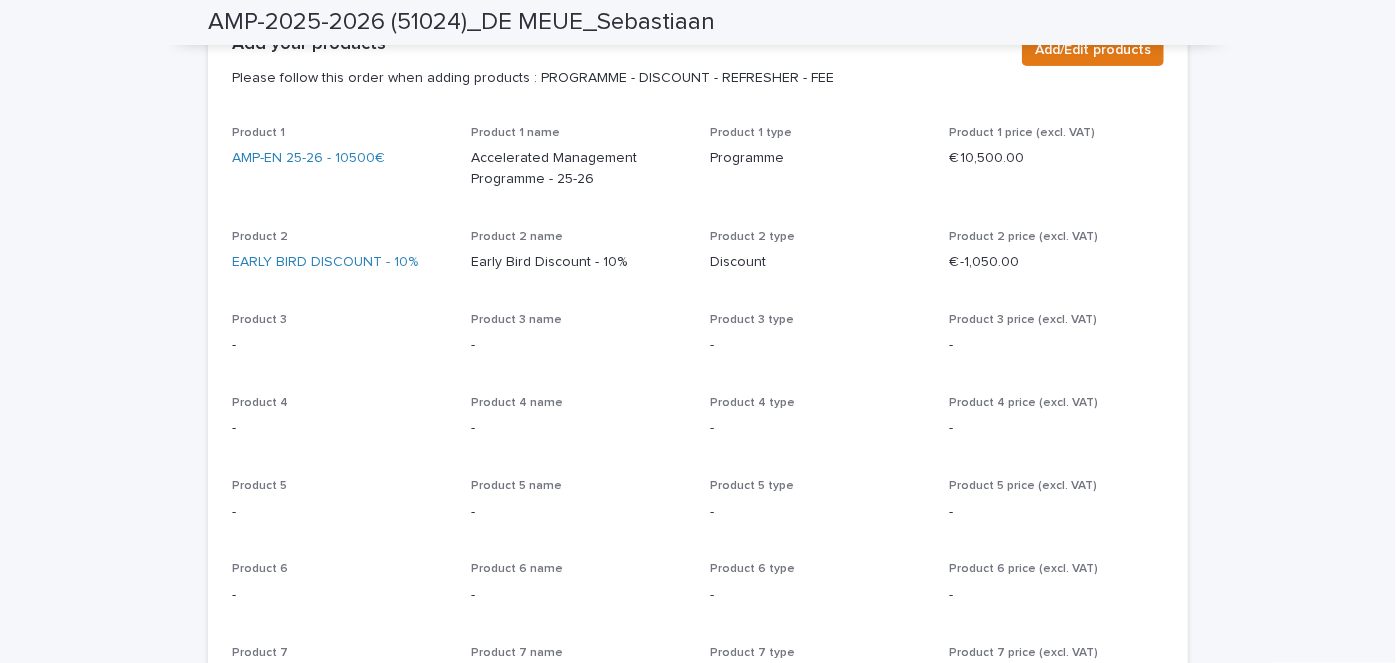scroll, scrollTop: 0, scrollLeft: 0, axis: both 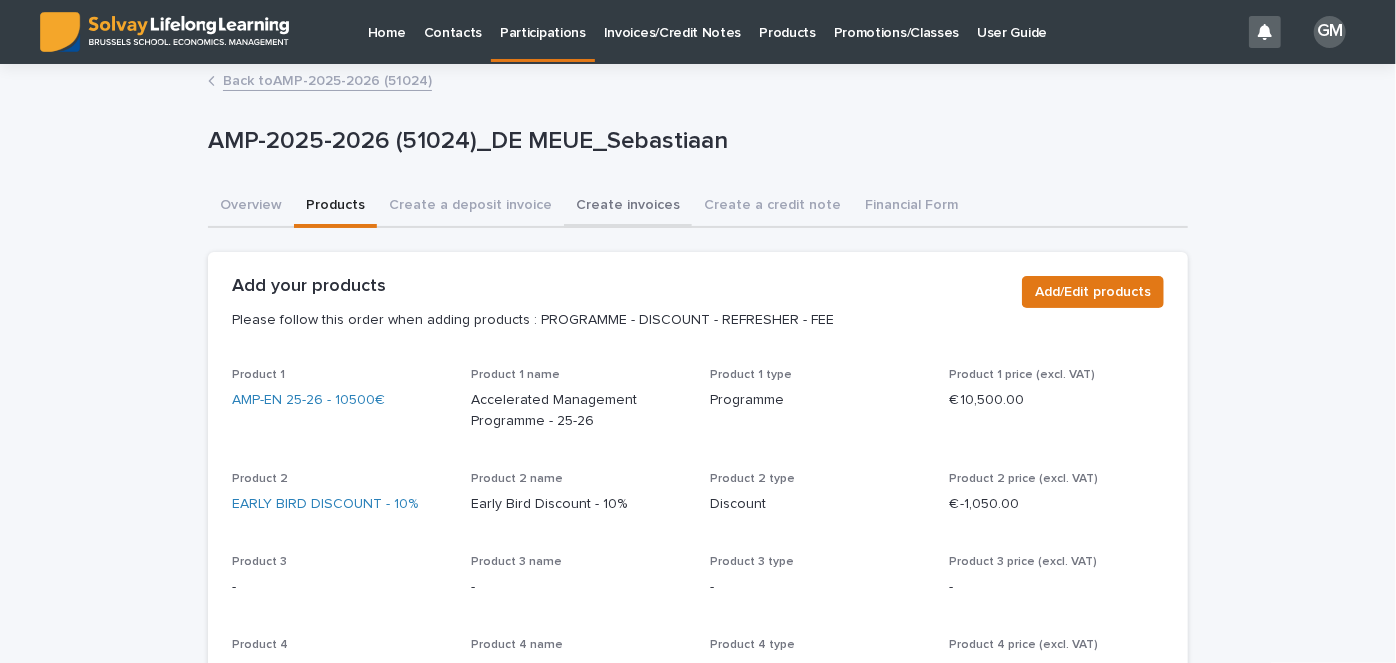 click on "Create invoices" at bounding box center (628, 207) 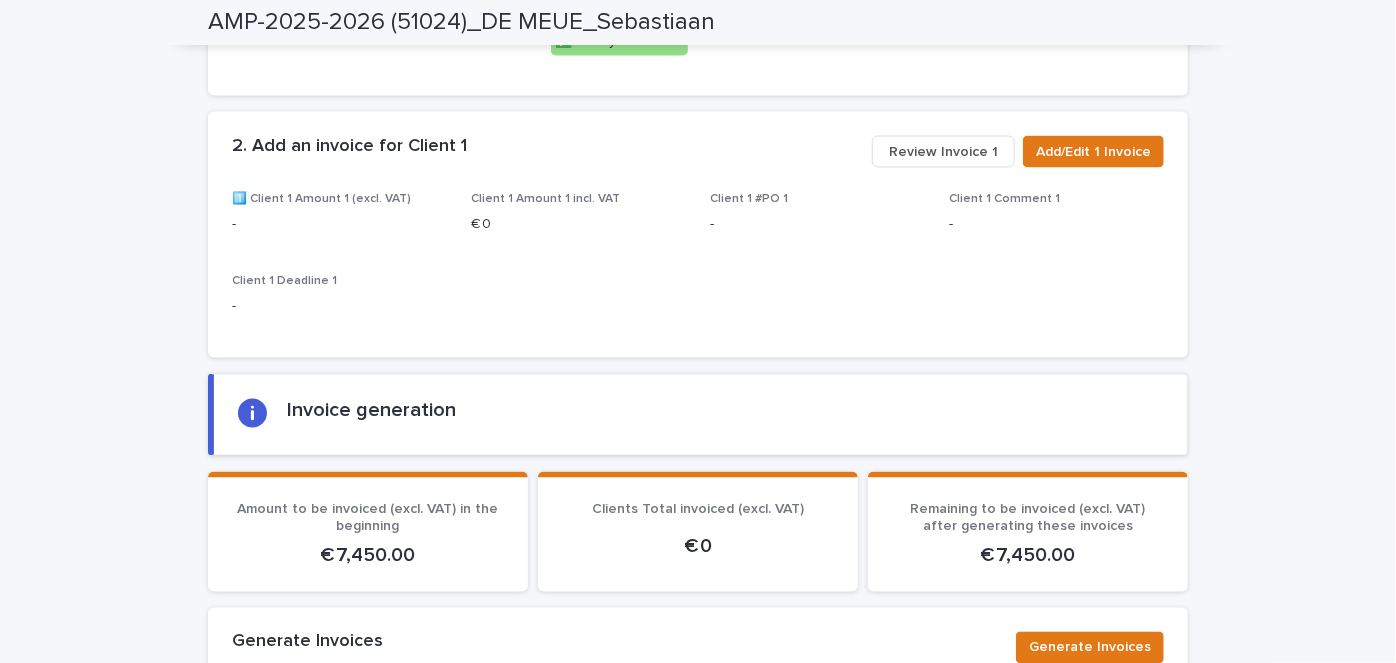 scroll, scrollTop: 1683, scrollLeft: 0, axis: vertical 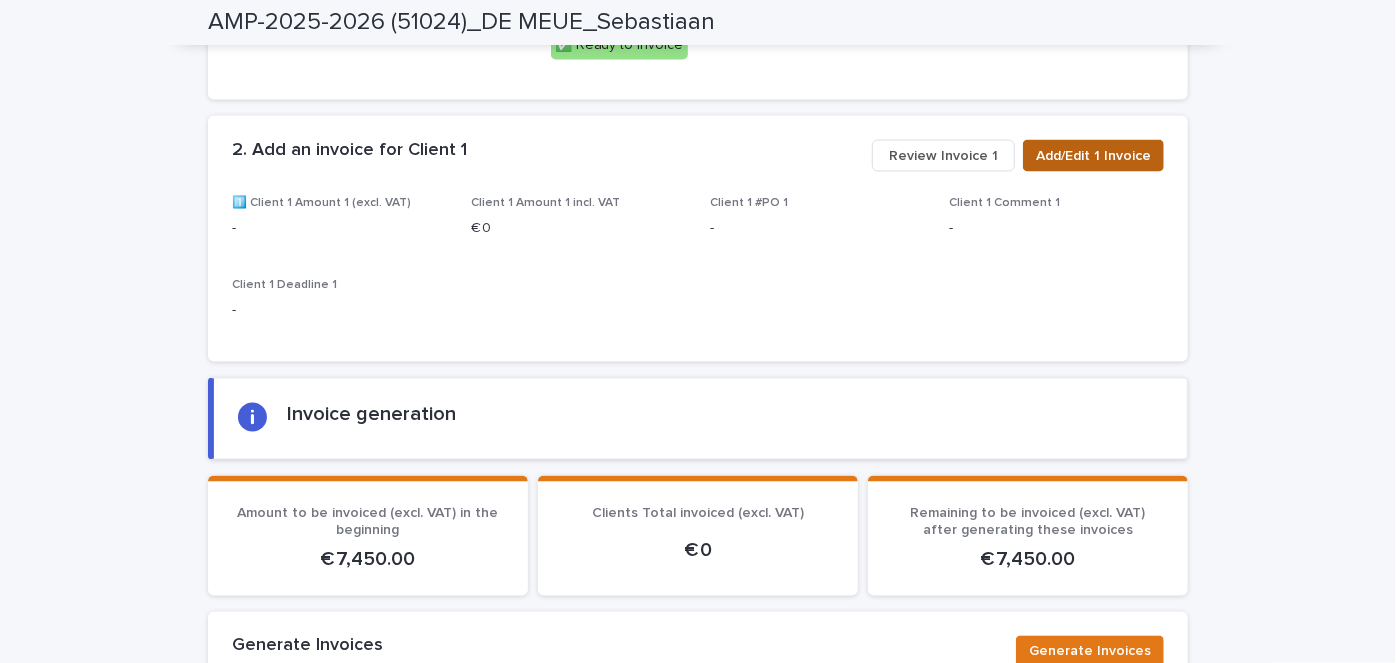 click on "Add/Edit 1 Invoice" at bounding box center [1093, 156] 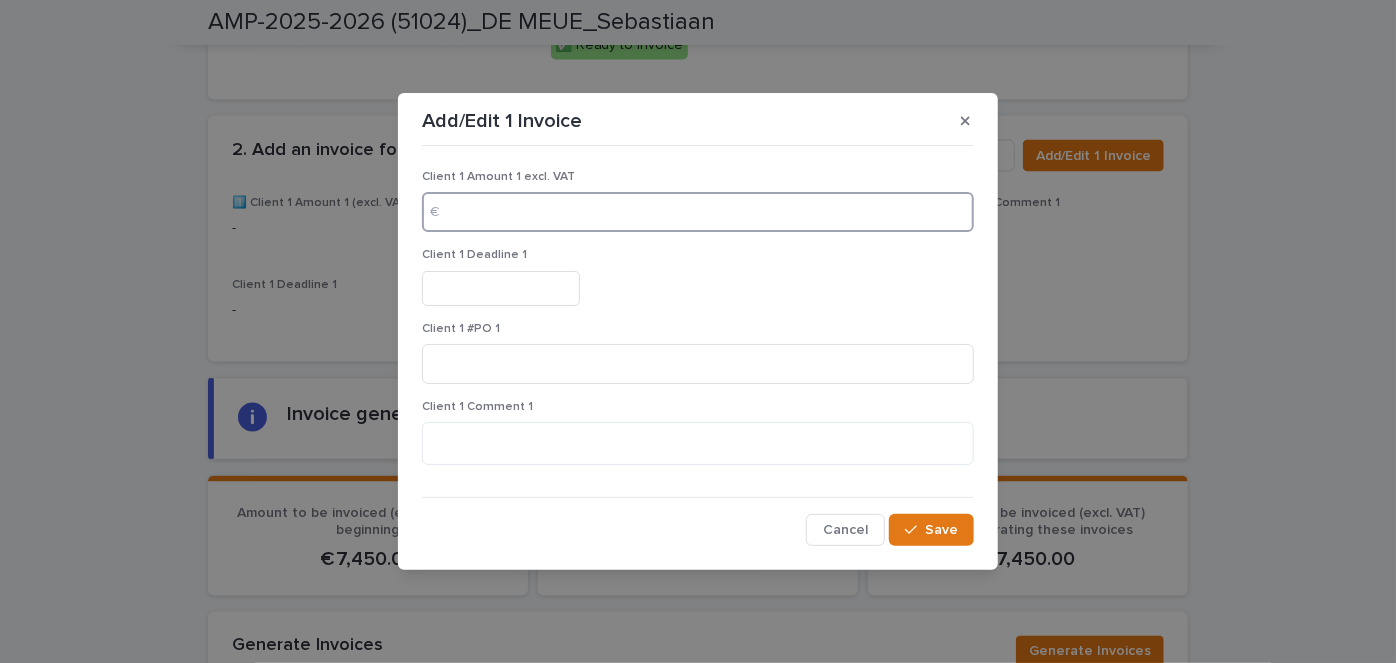 click at bounding box center (698, 212) 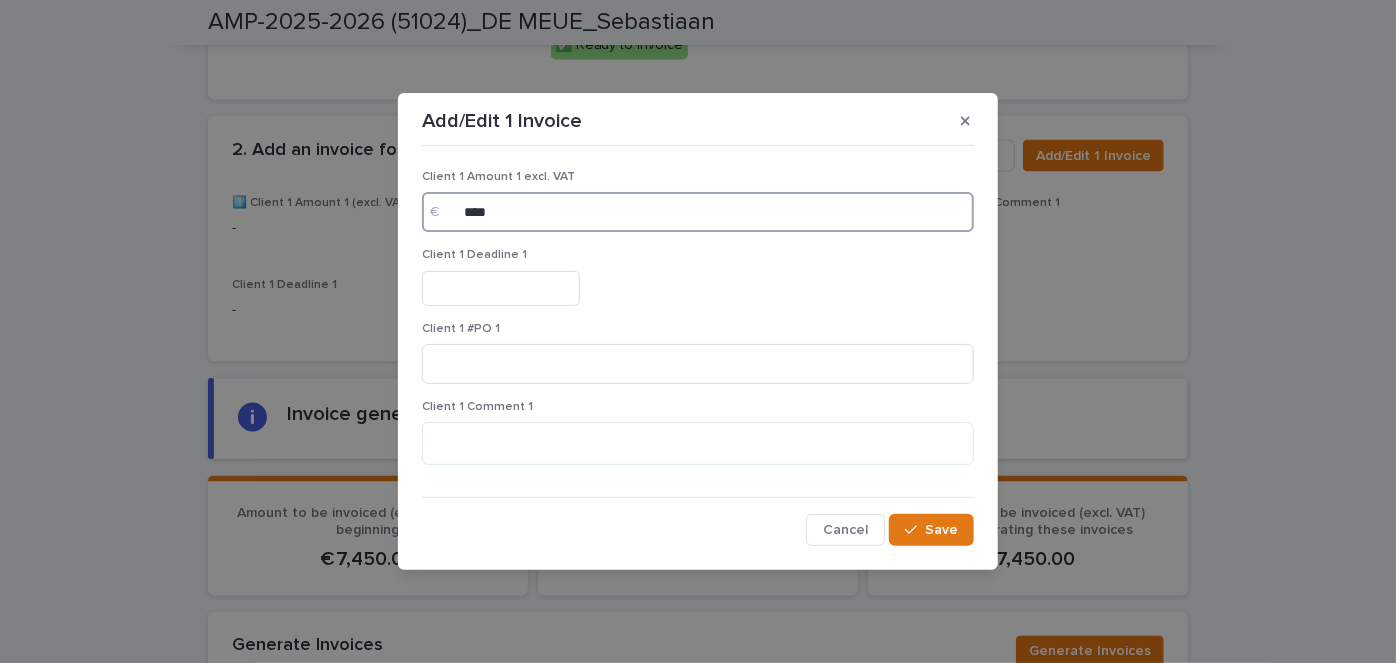 type on "****" 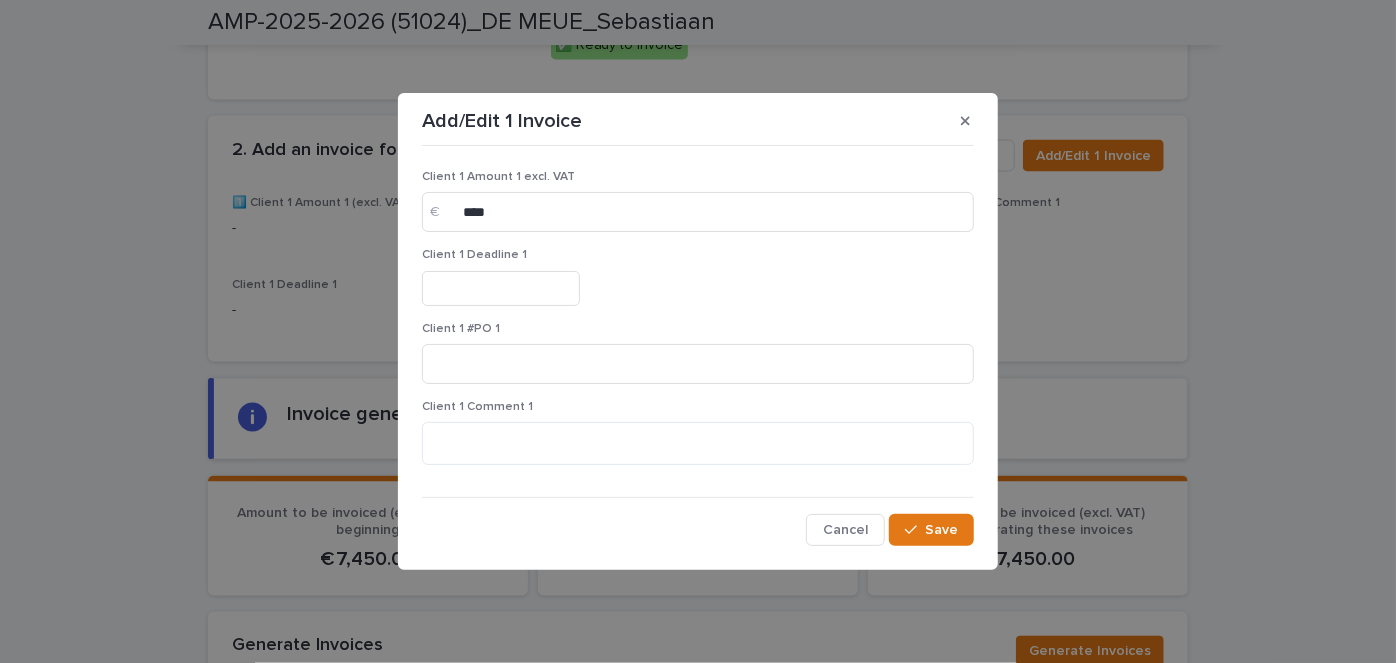 click on "Client 1 Deadline 1" at bounding box center (698, 284) 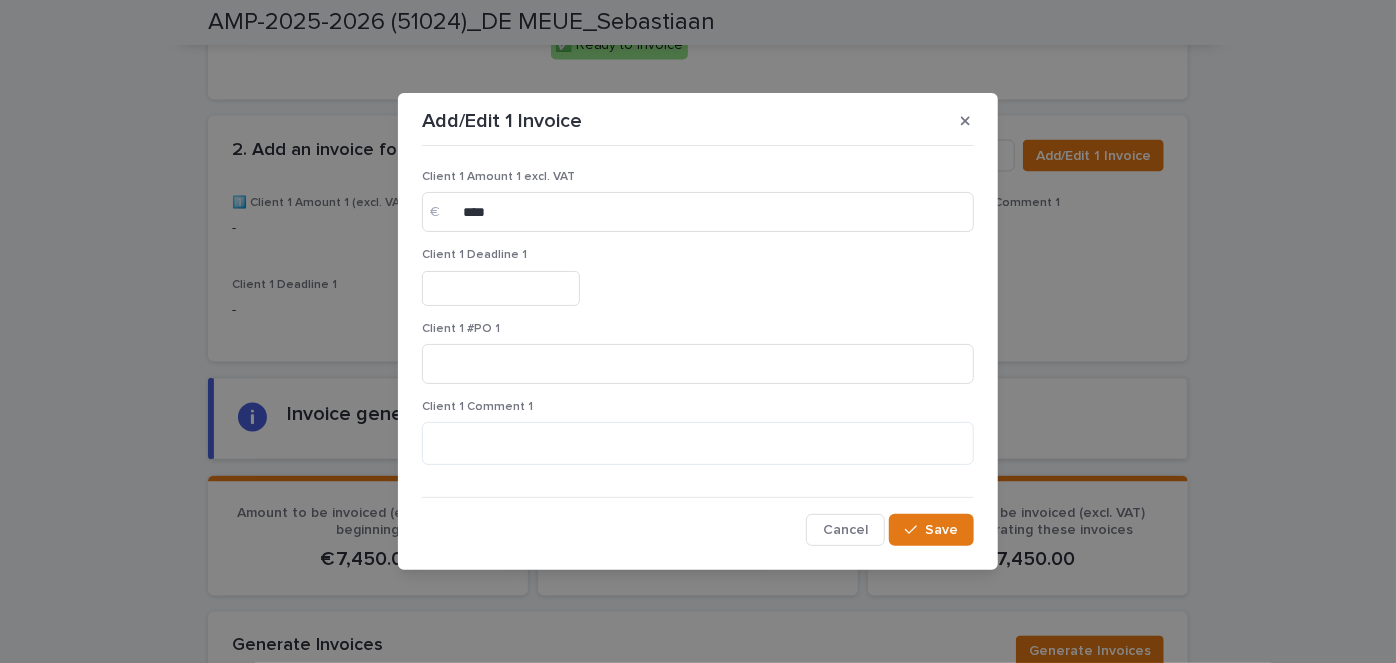 click at bounding box center (501, 288) 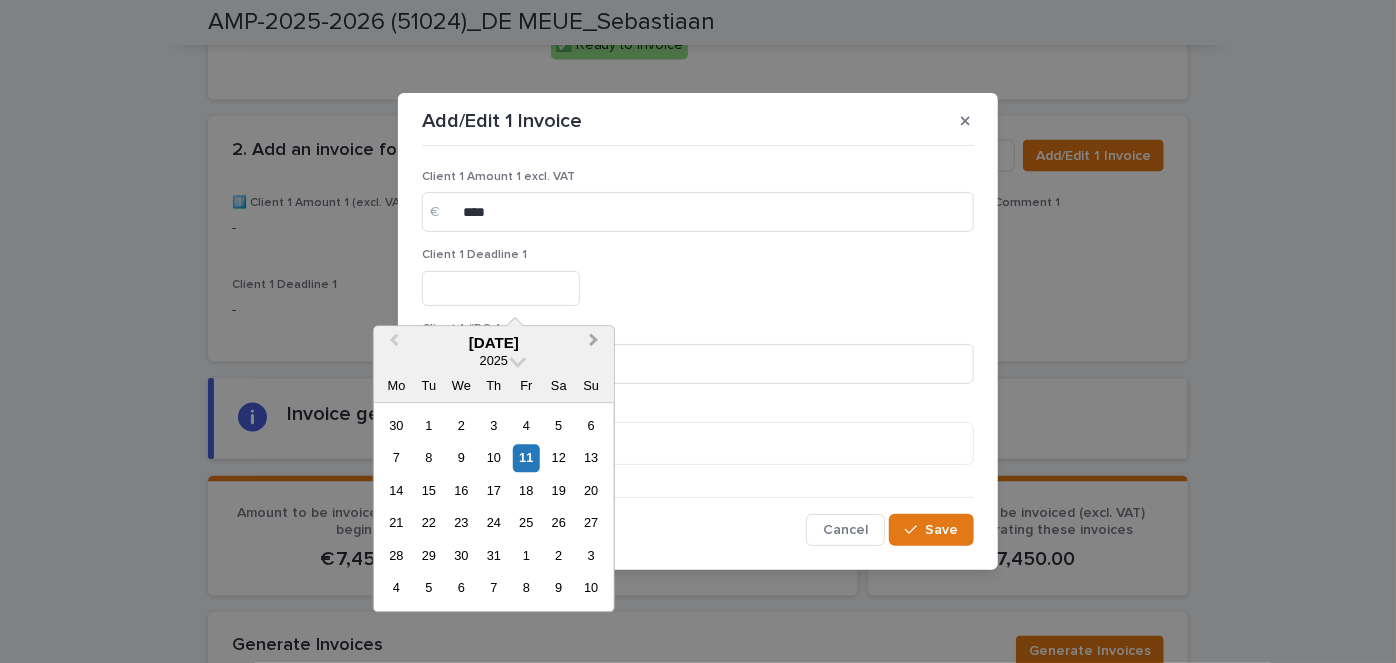 click on "Next Month" at bounding box center (594, 343) 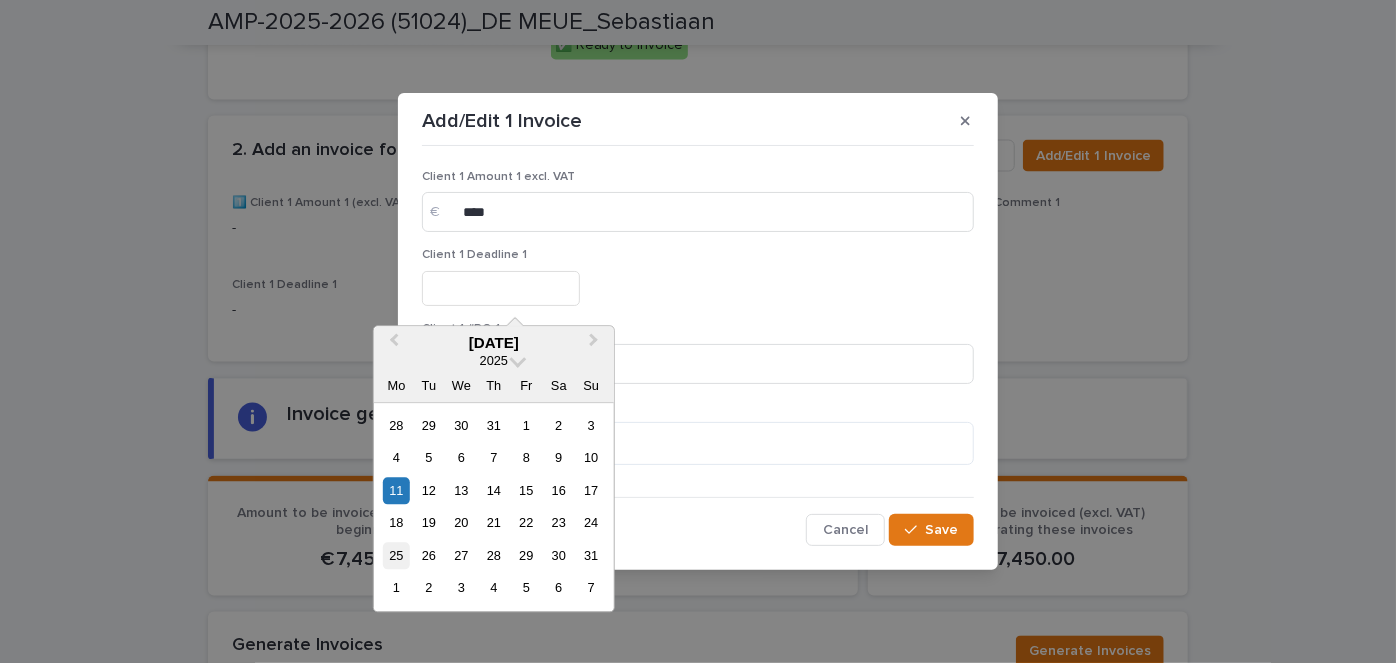 click on "25" at bounding box center (396, 555) 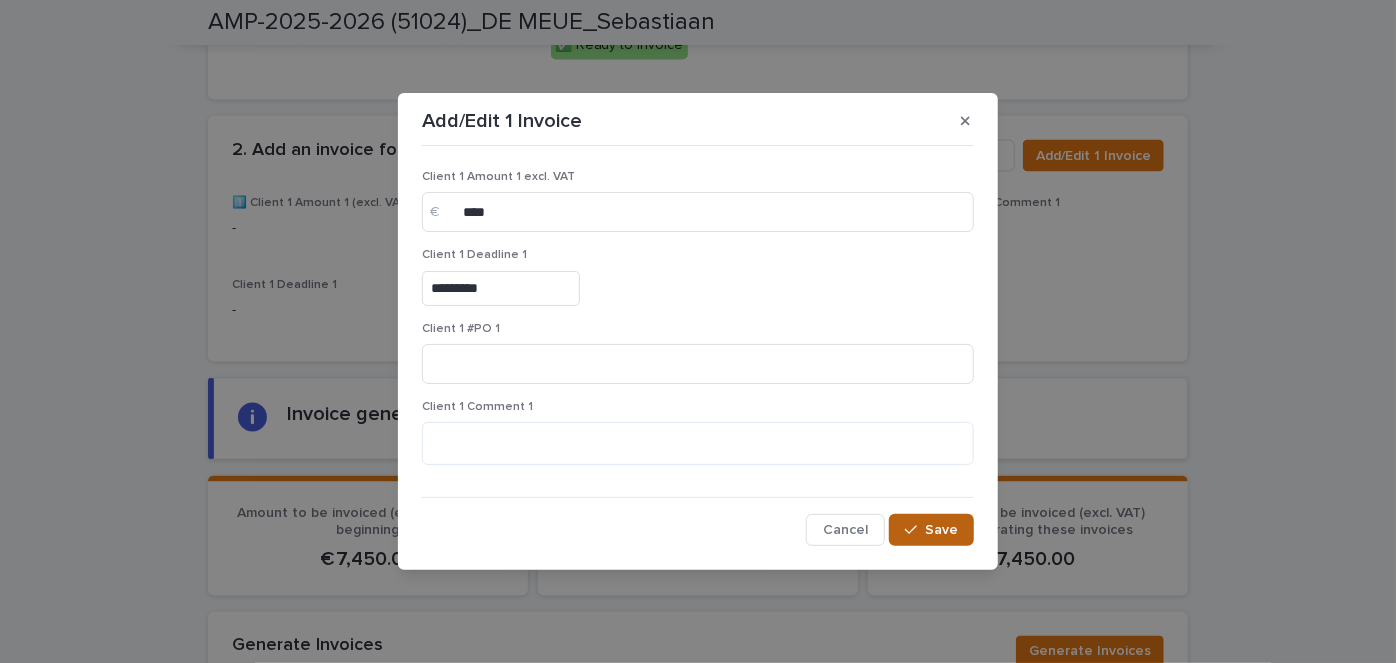 click on "Save" at bounding box center (931, 530) 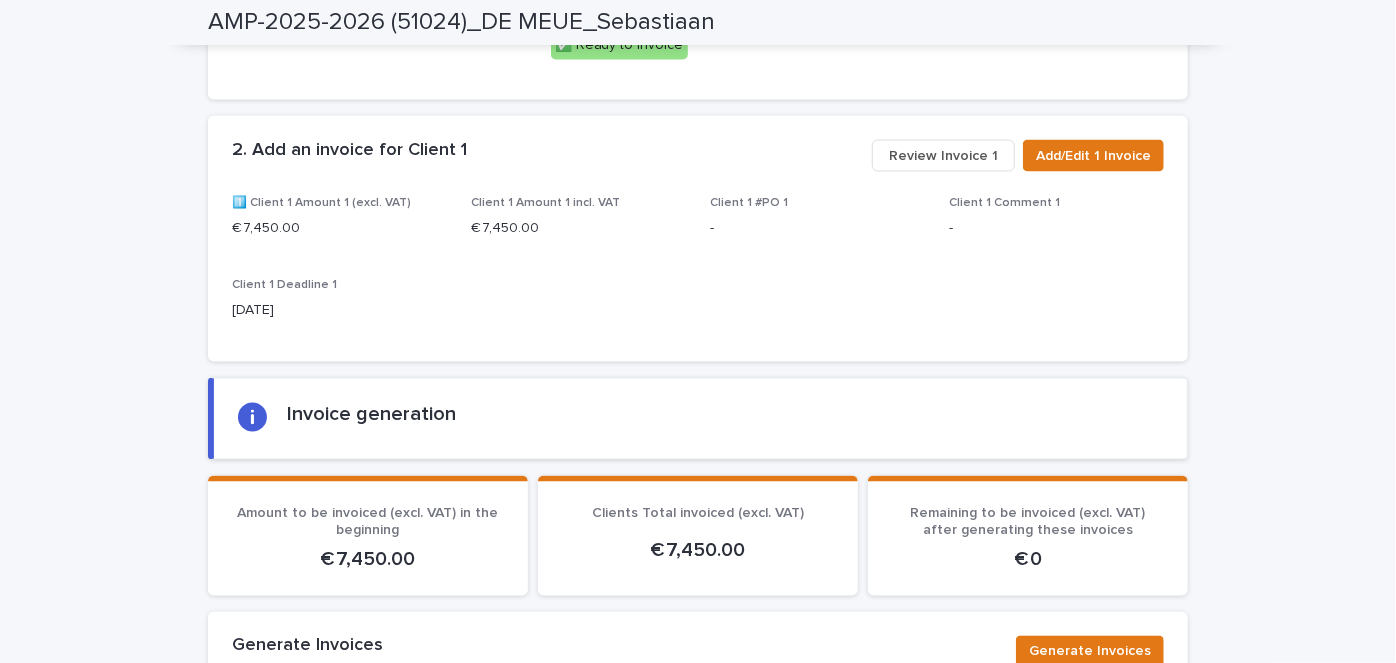 scroll, scrollTop: 1965, scrollLeft: 0, axis: vertical 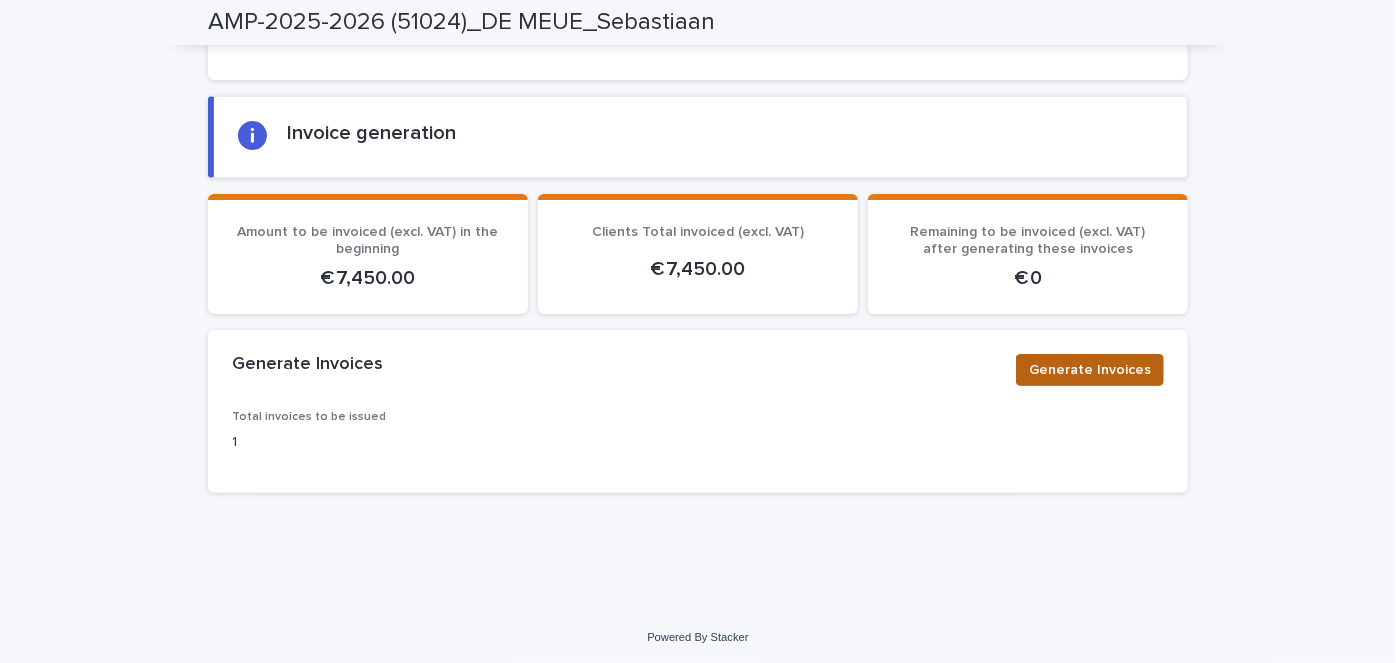 click on "Generate Invoices" at bounding box center [1090, 370] 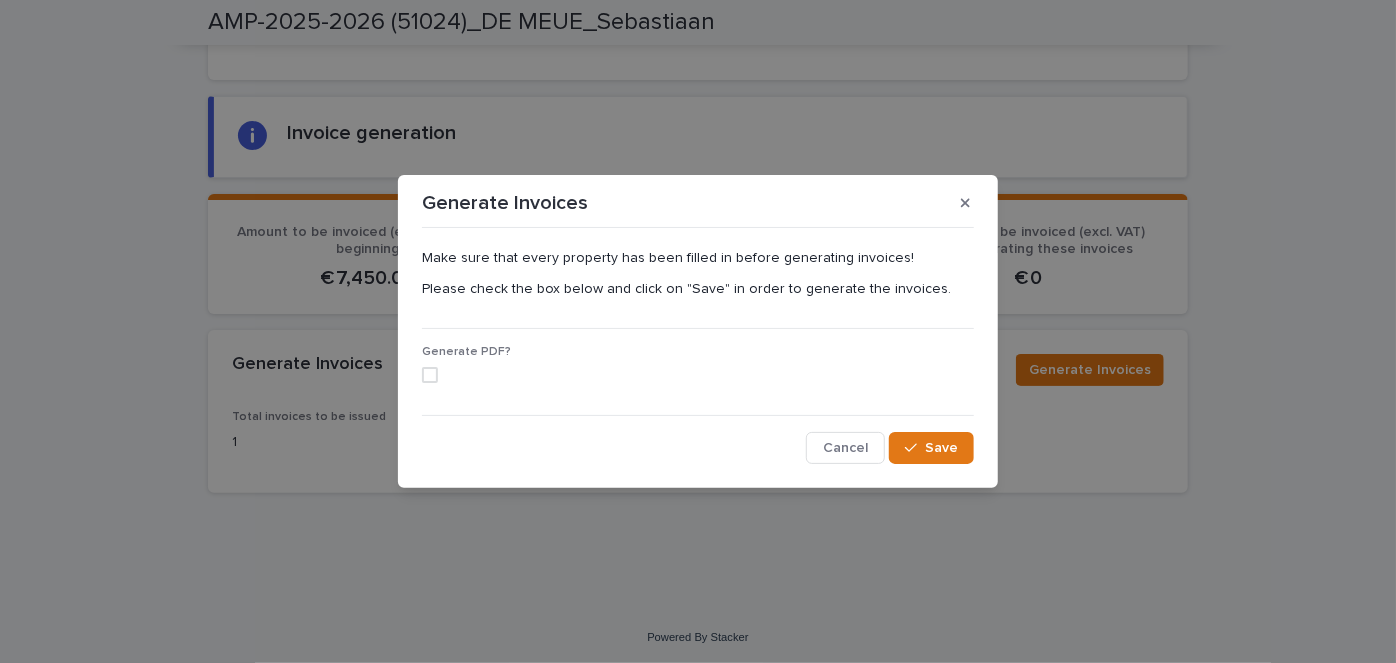 click at bounding box center [430, 375] 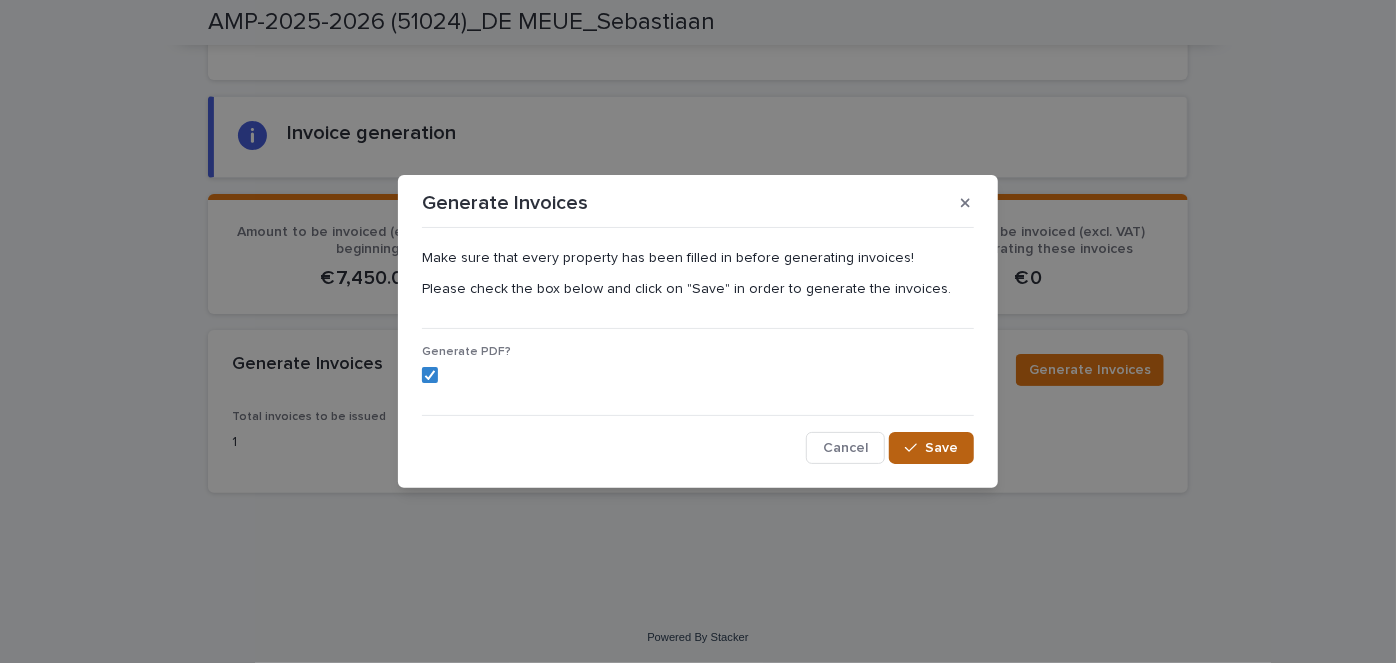 click on "Save" at bounding box center [931, 448] 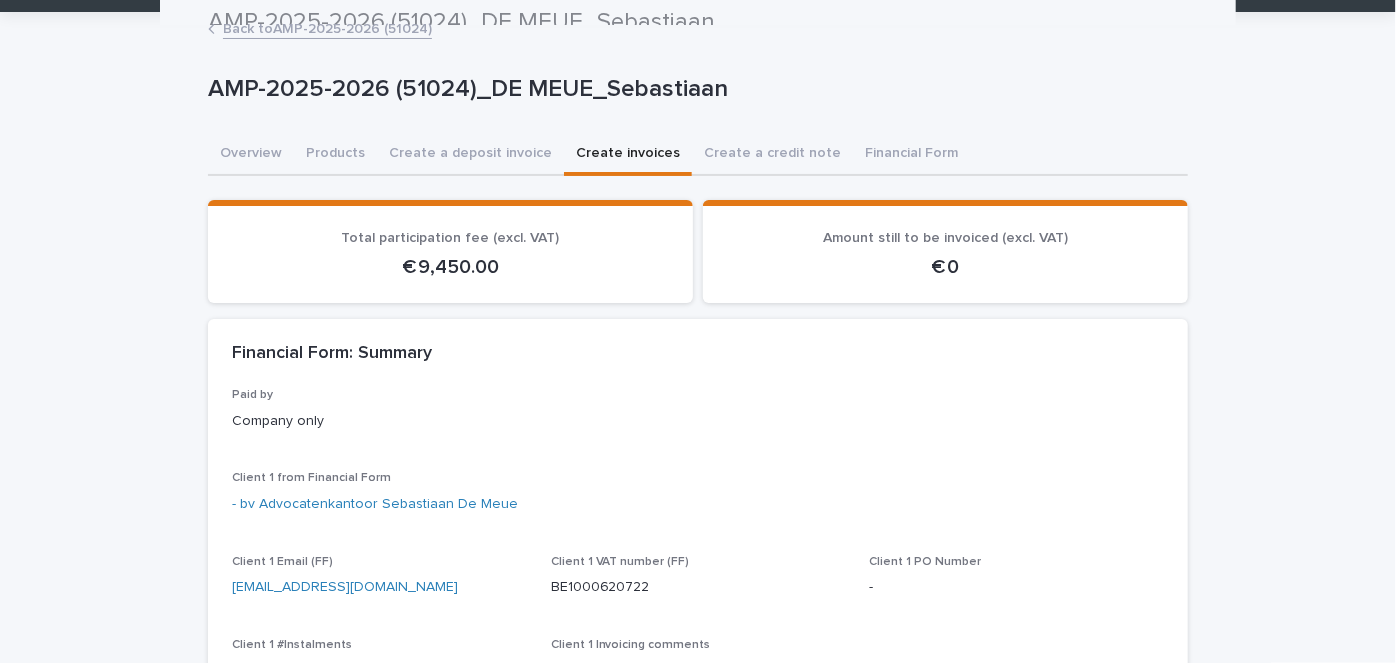 scroll, scrollTop: 0, scrollLeft: 0, axis: both 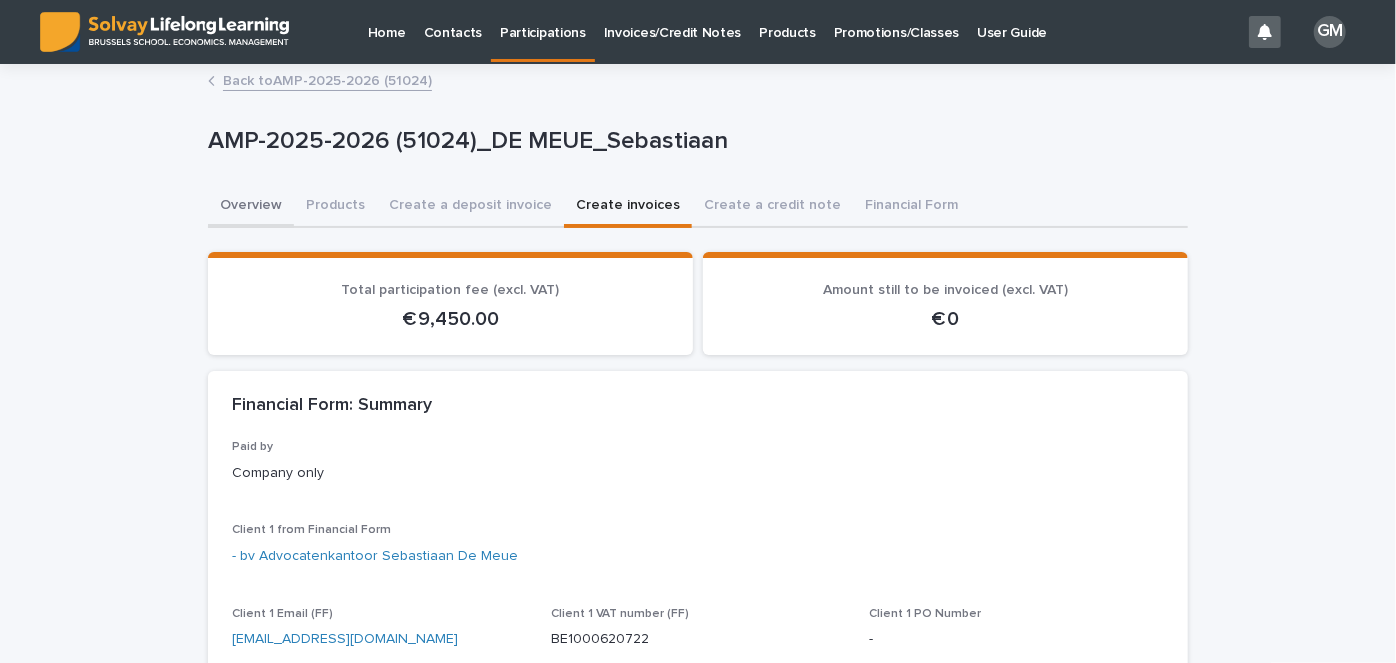 click on "Overview" at bounding box center (251, 207) 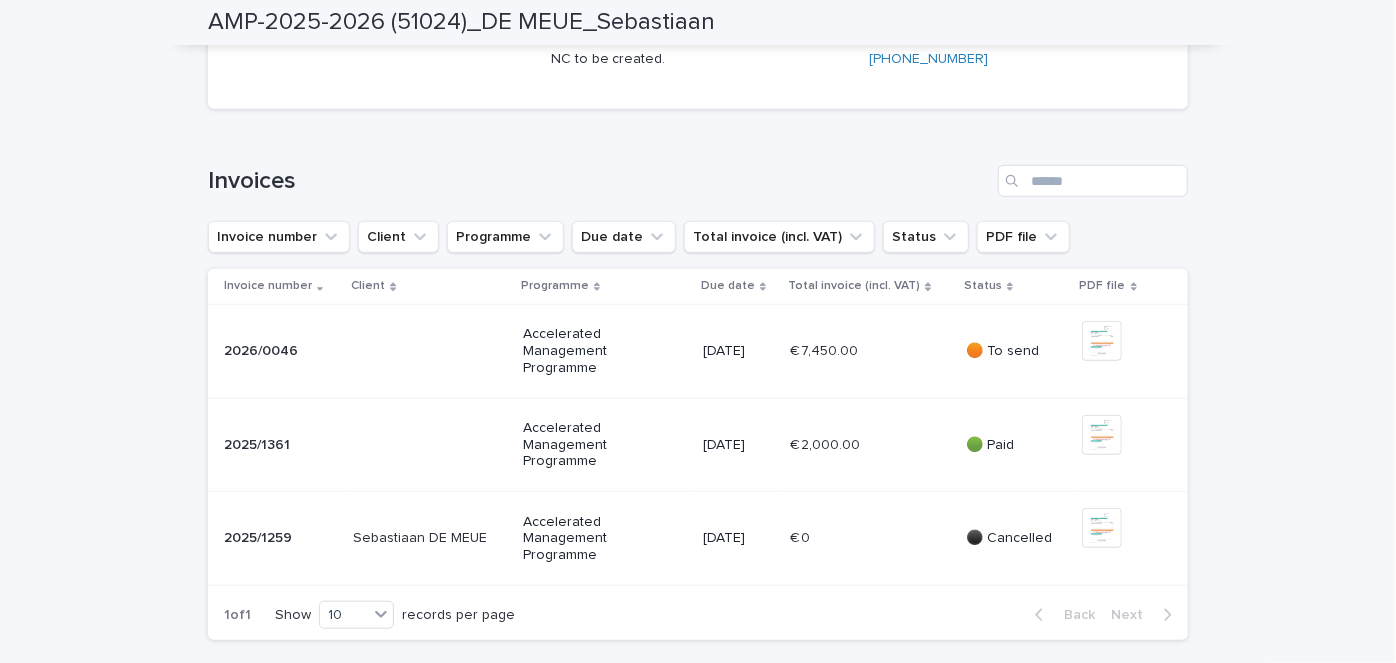 scroll, scrollTop: 778, scrollLeft: 0, axis: vertical 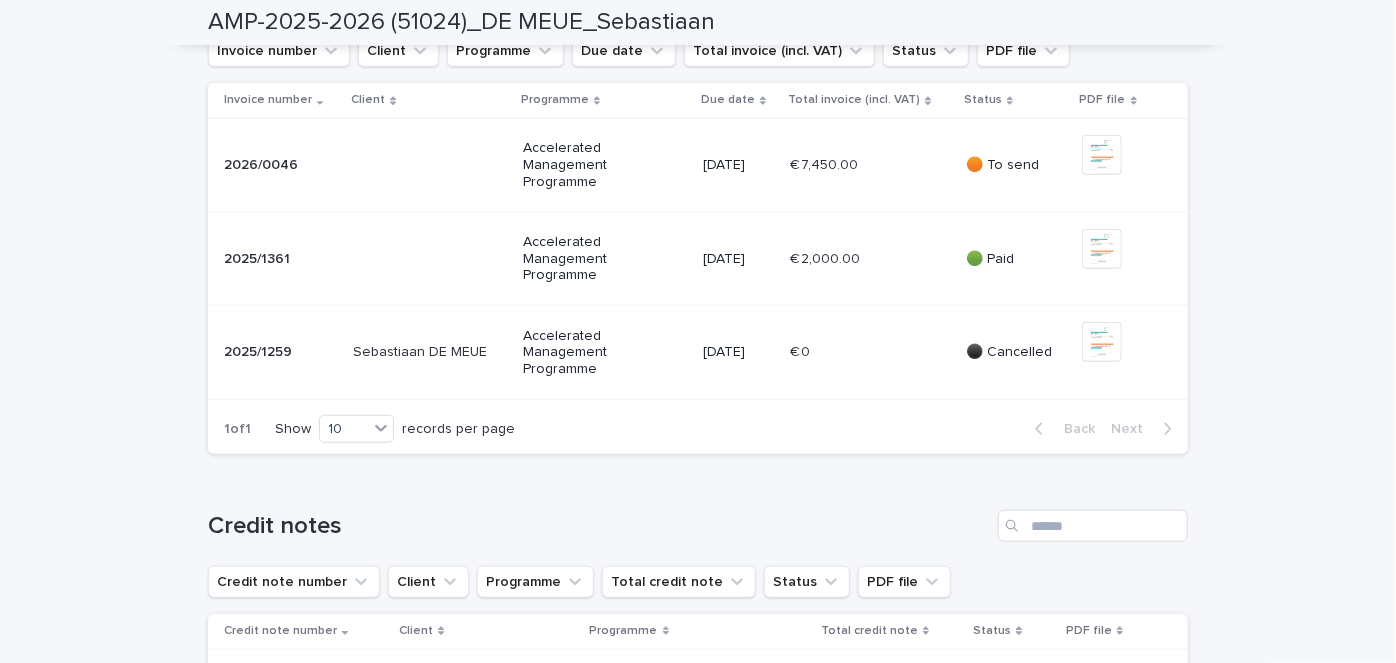 click on "€ 7,450.00 € 7,450.00" at bounding box center (870, 165) 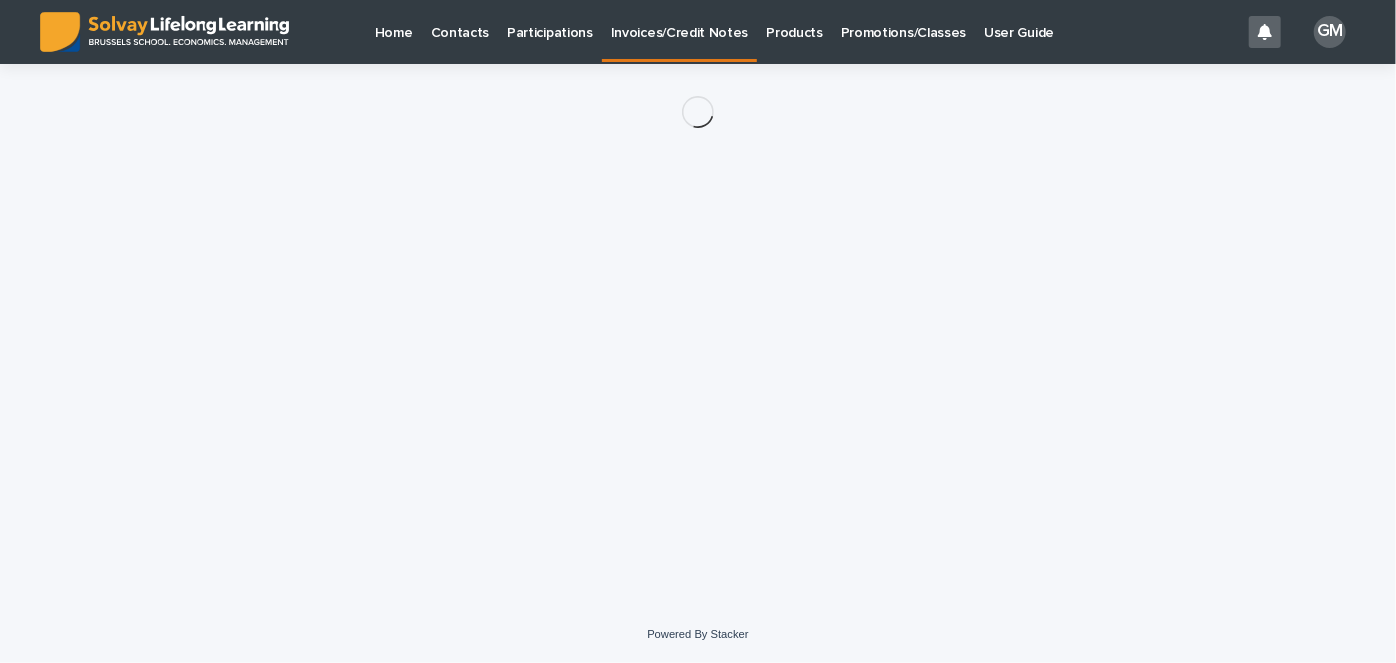 scroll, scrollTop: 0, scrollLeft: 0, axis: both 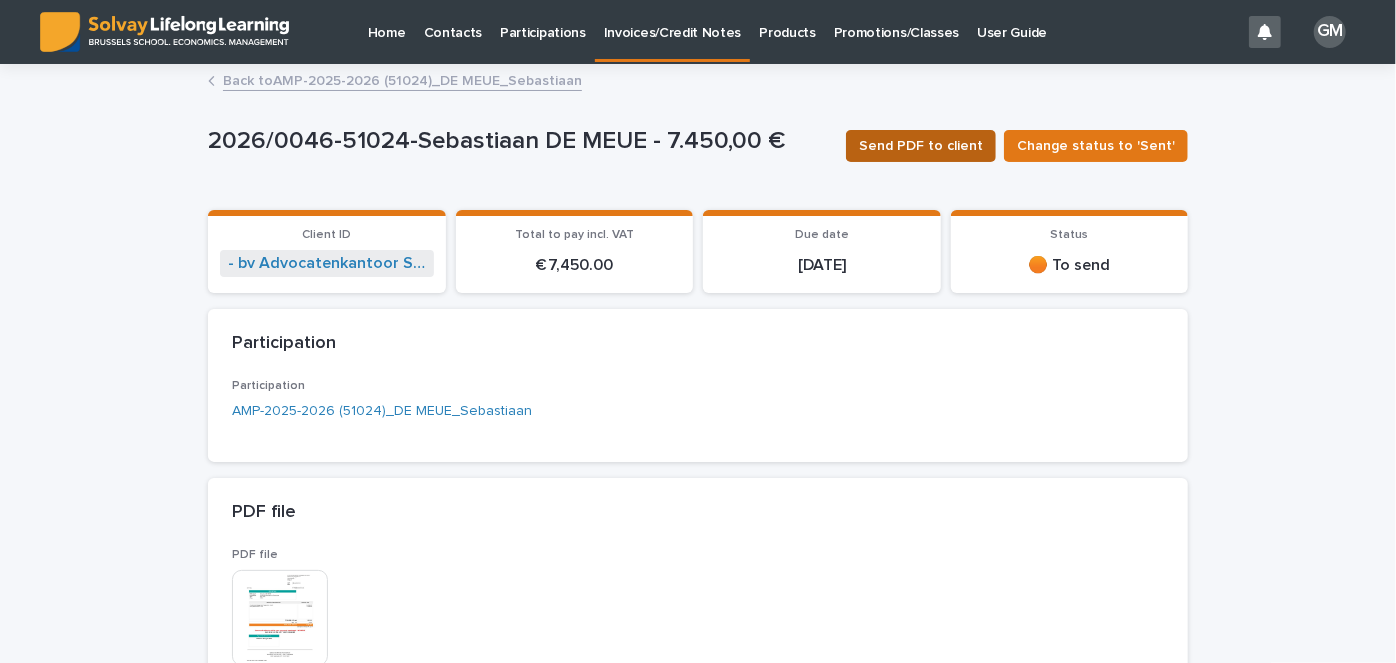 click on "Send PDF to client" at bounding box center (921, 146) 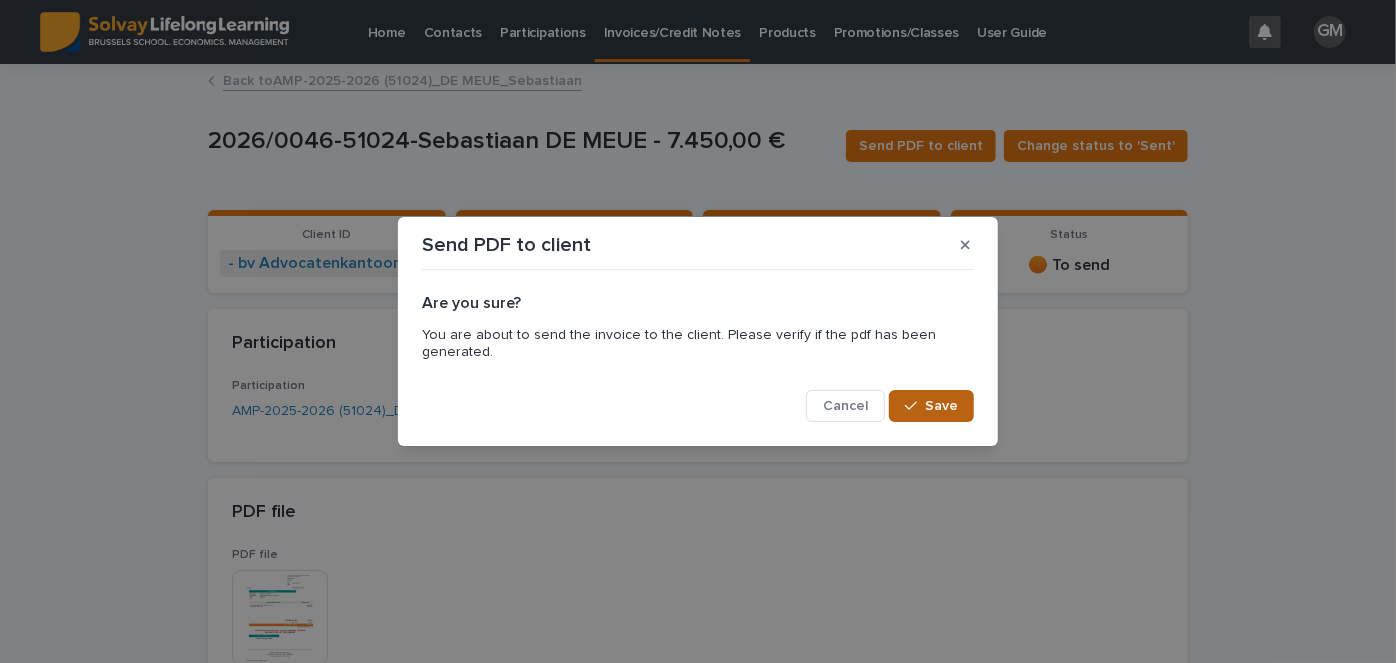 click on "Save" at bounding box center [931, 406] 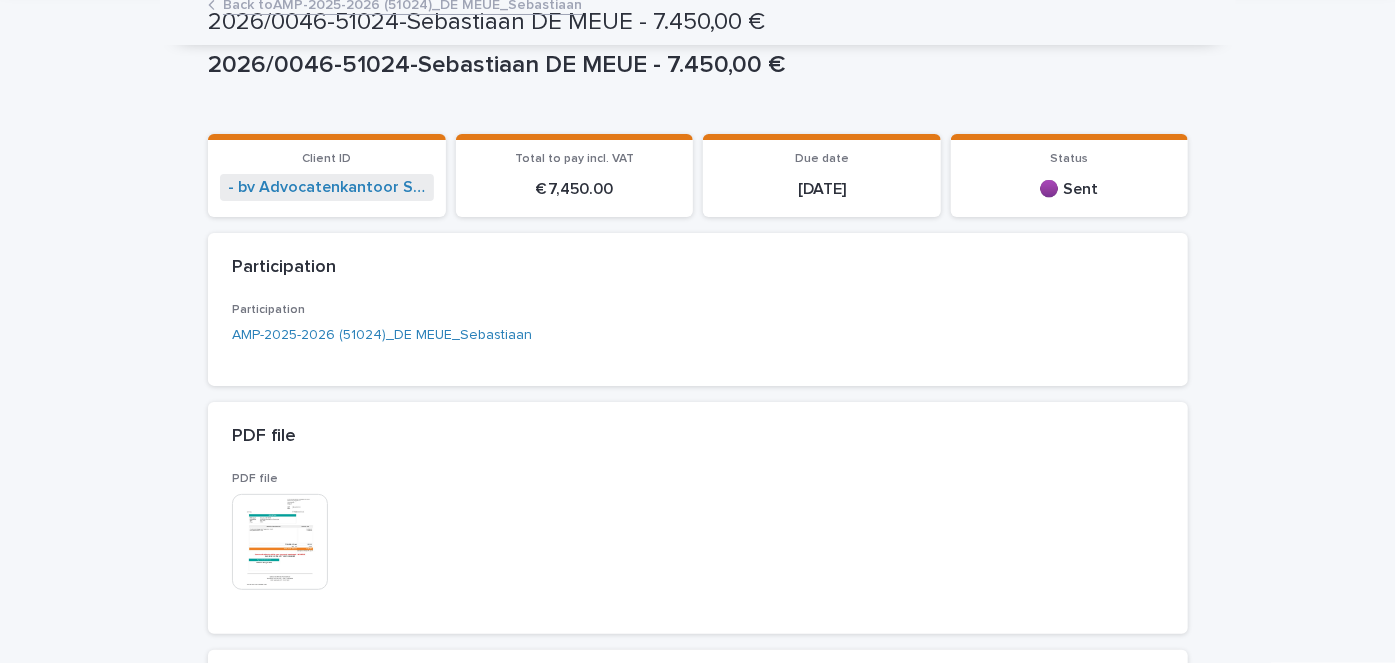 scroll, scrollTop: 0, scrollLeft: 0, axis: both 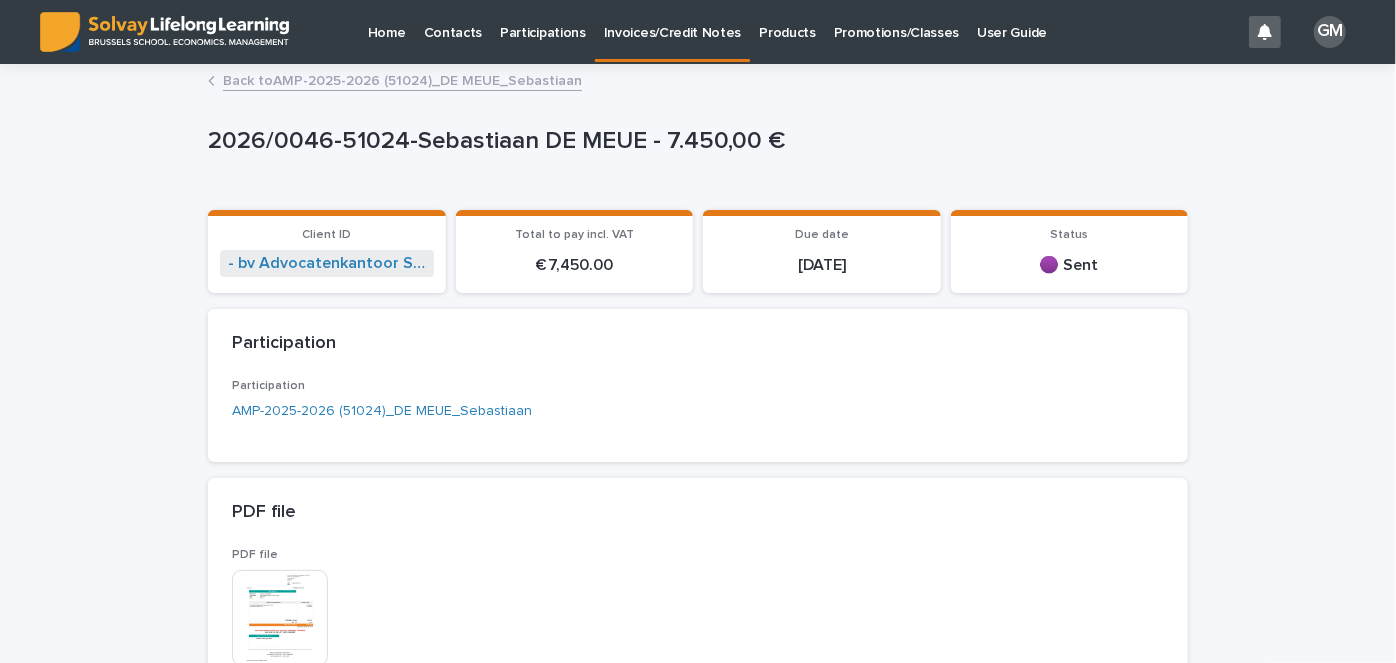click on "Back to  AMP-2025-2026 (51024)_DE MEUE_Sebastiaan" at bounding box center (402, 79) 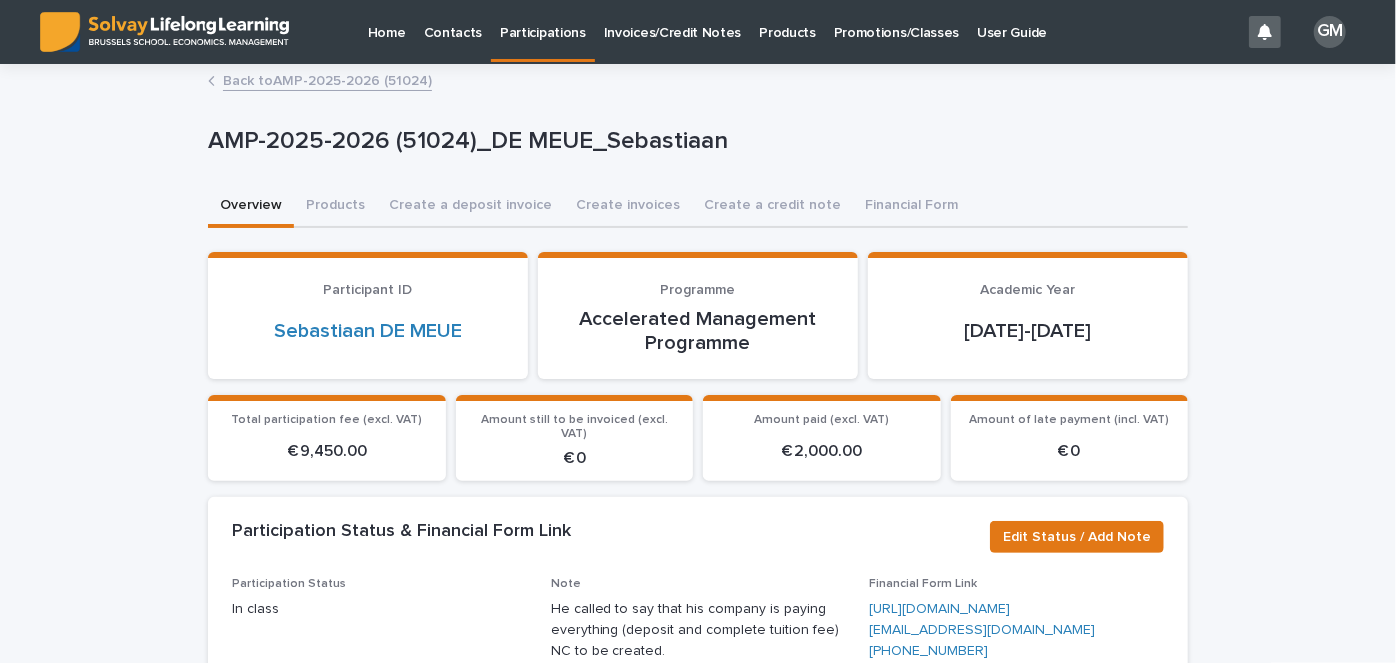 click on "Back to  AMP-2025-2026 (51024)" at bounding box center [327, 79] 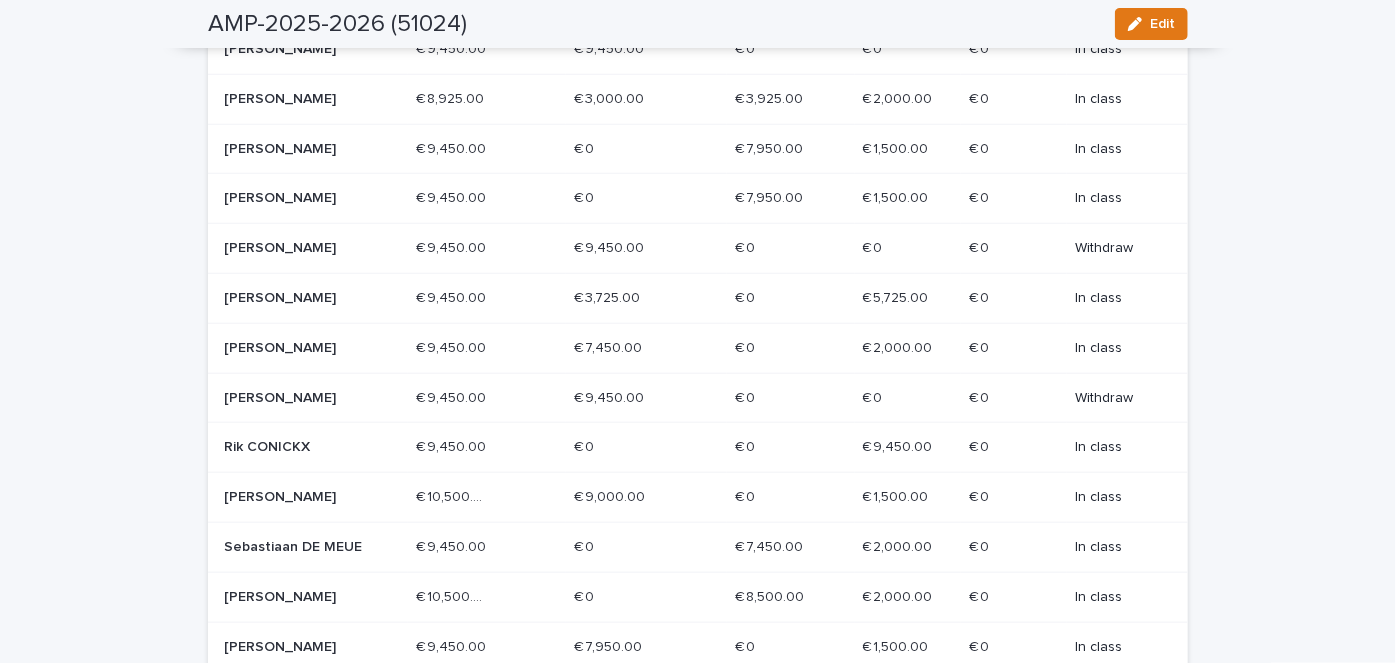 scroll, scrollTop: 810, scrollLeft: 0, axis: vertical 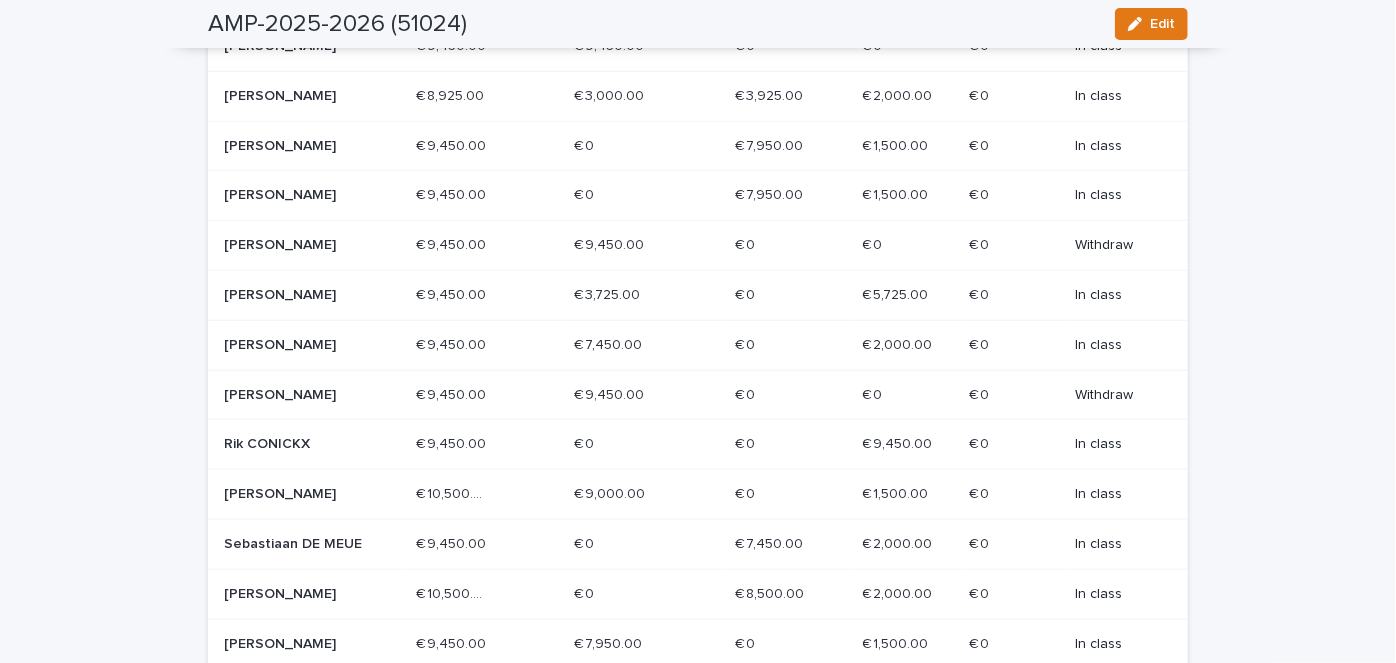 click on "[PERSON_NAME]" at bounding box center [295, 345] 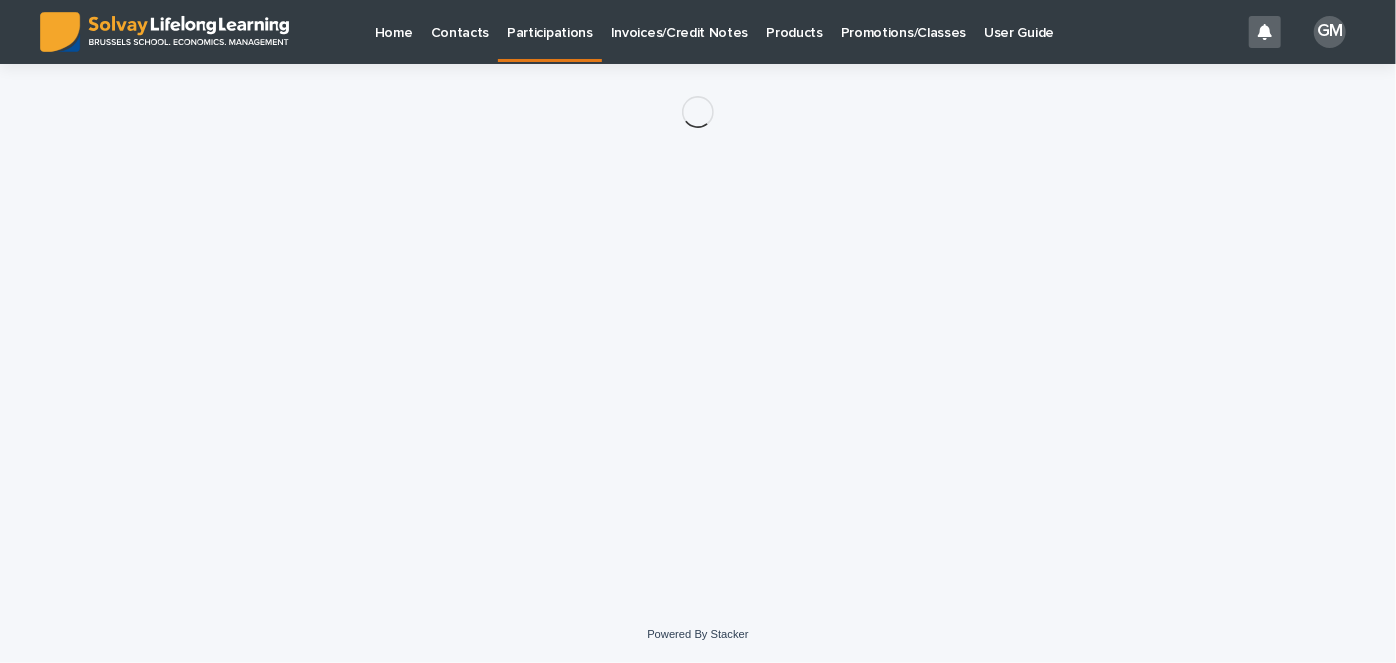 scroll, scrollTop: 0, scrollLeft: 0, axis: both 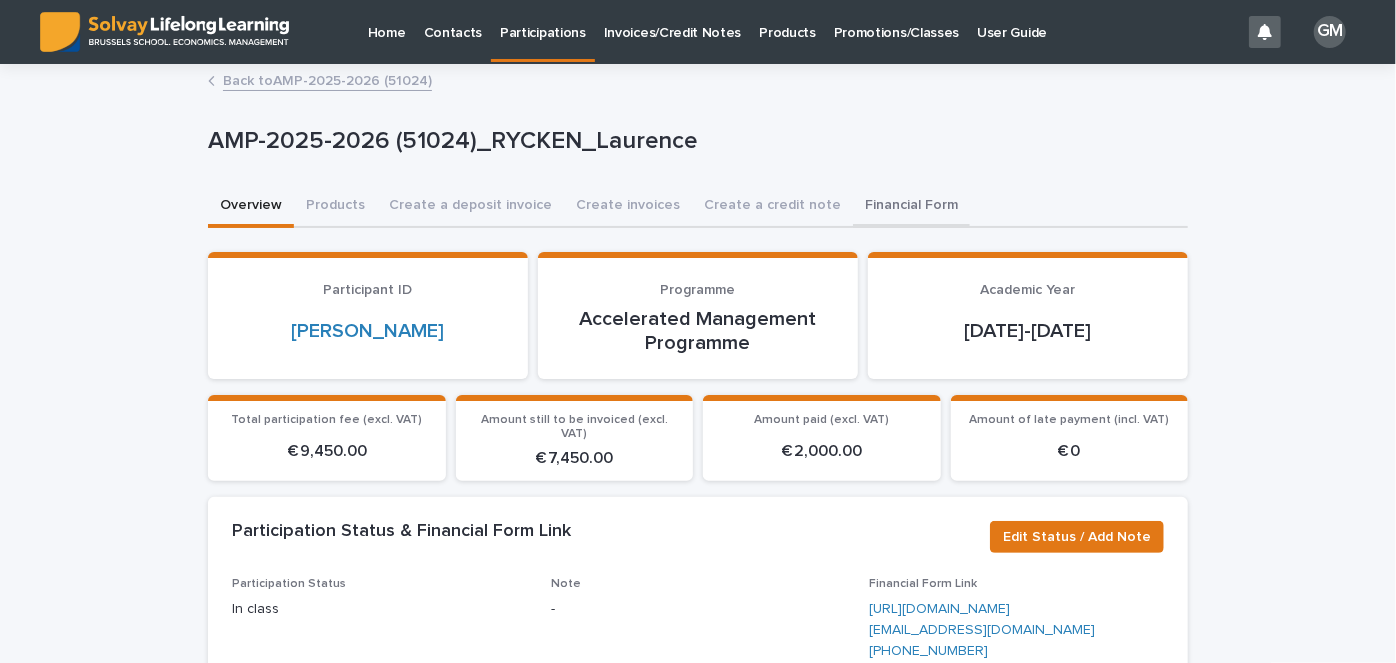 click on "Financial Form" at bounding box center [911, 207] 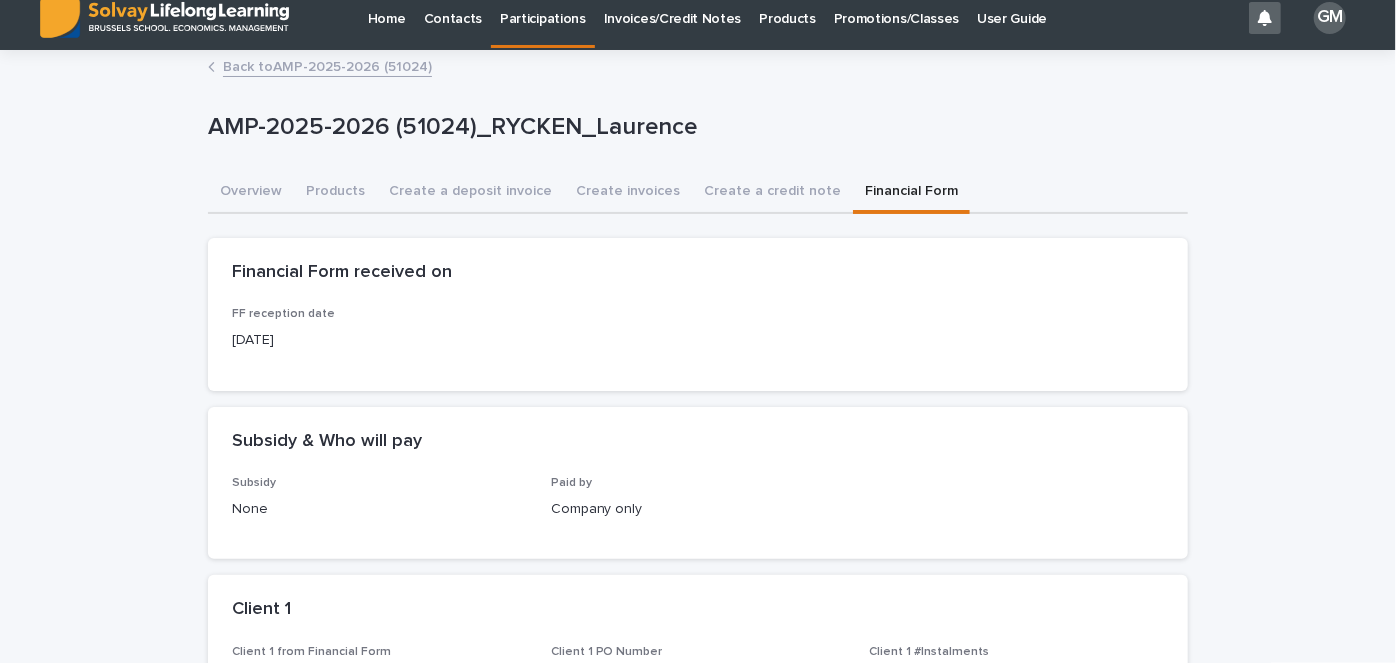 scroll, scrollTop: 13, scrollLeft: 0, axis: vertical 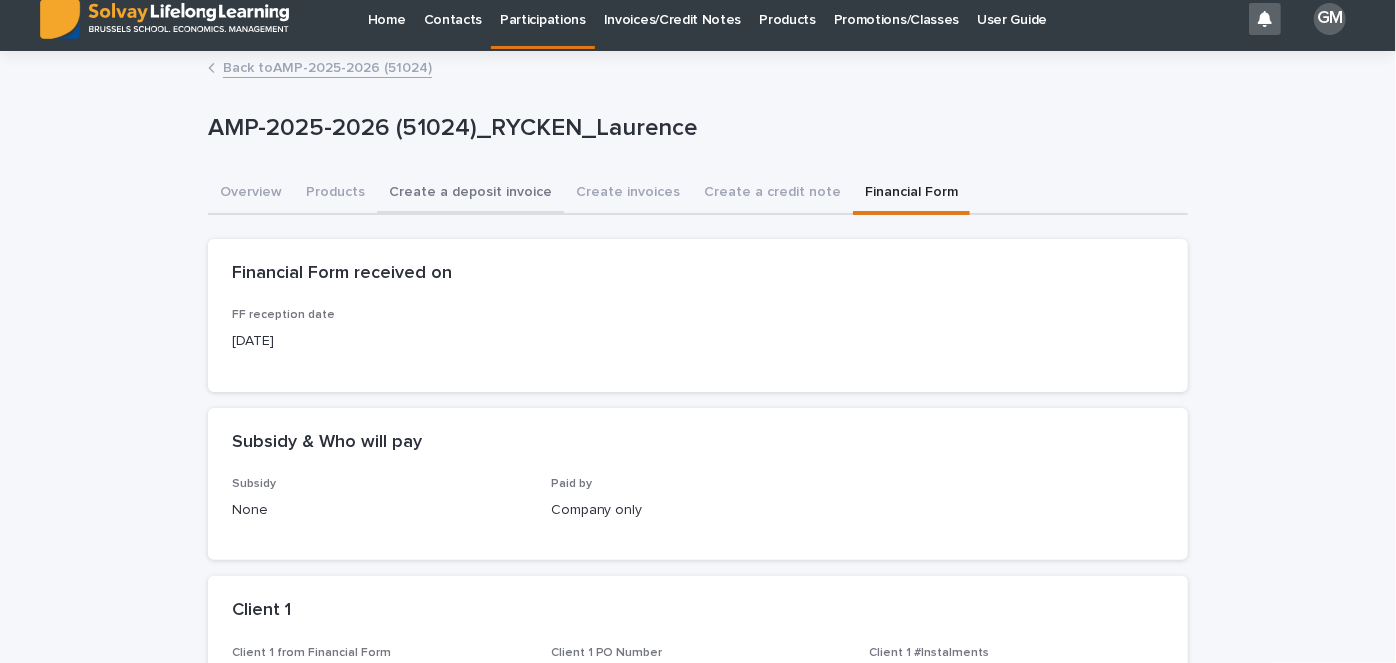 click on "Create a deposit invoice" at bounding box center (470, 194) 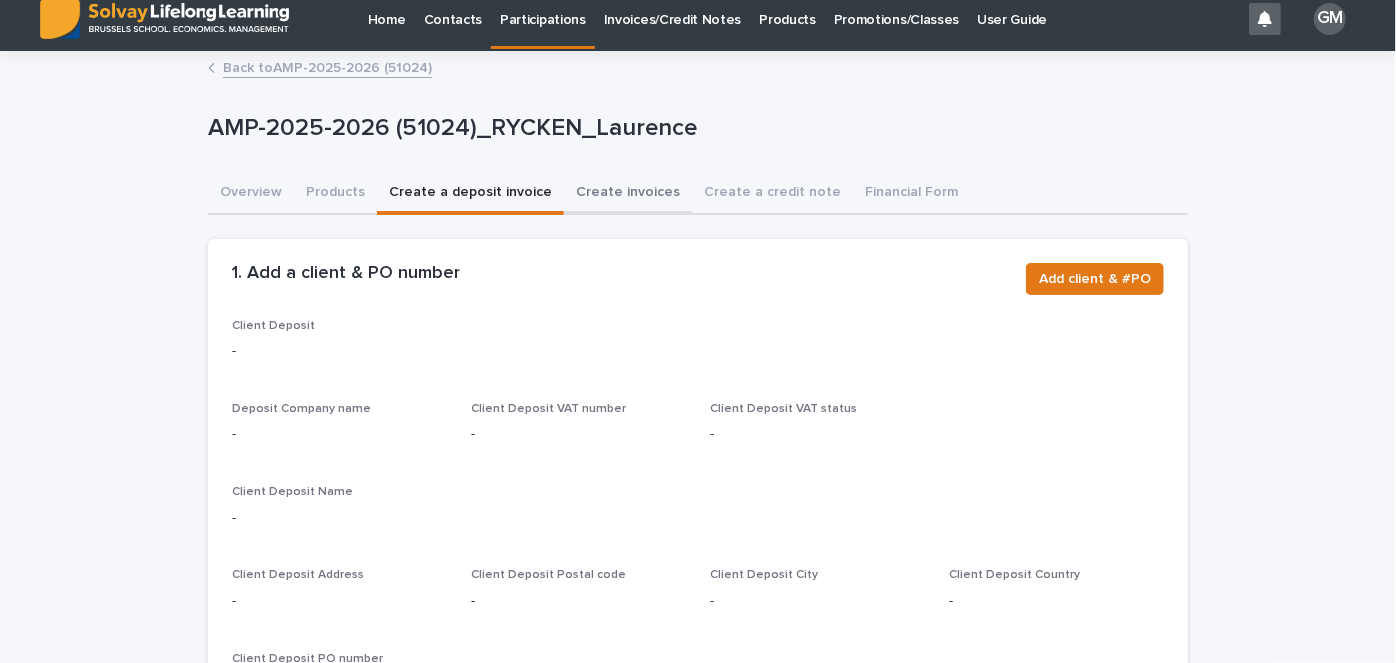 click on "Create invoices" at bounding box center (628, 194) 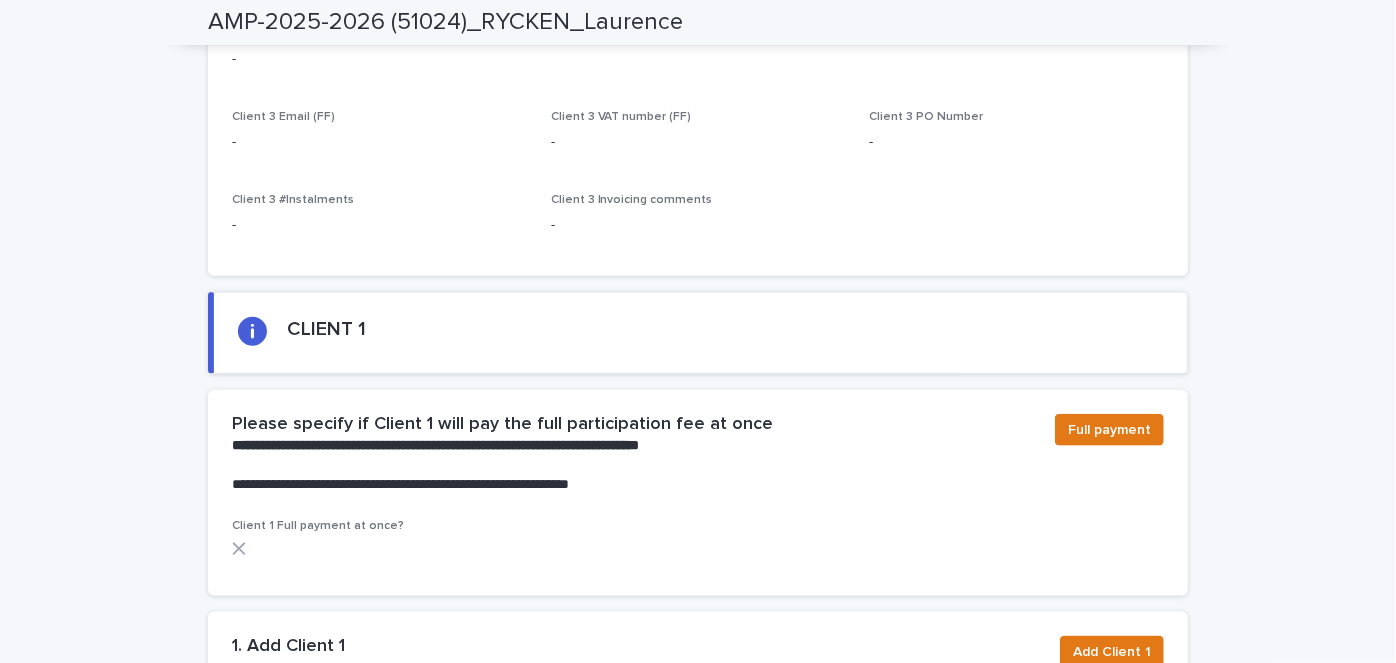 scroll, scrollTop: 1013, scrollLeft: 0, axis: vertical 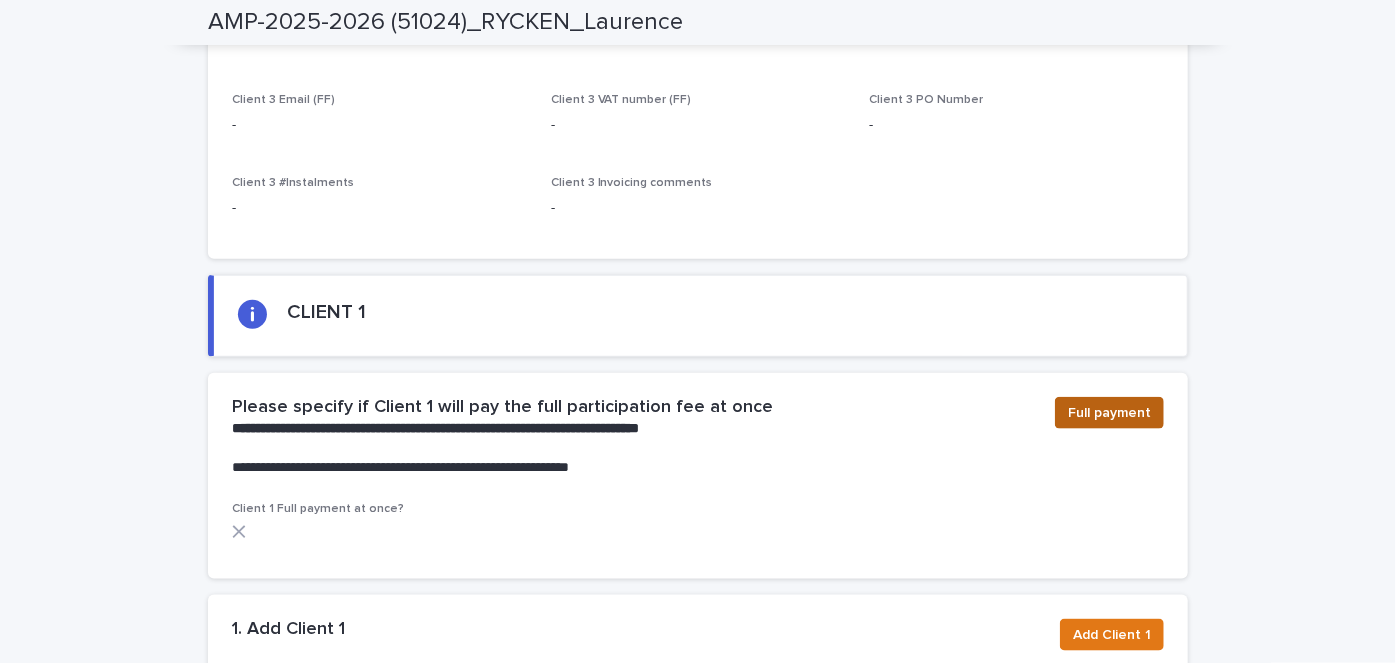 click on "Full payment" at bounding box center (1109, 413) 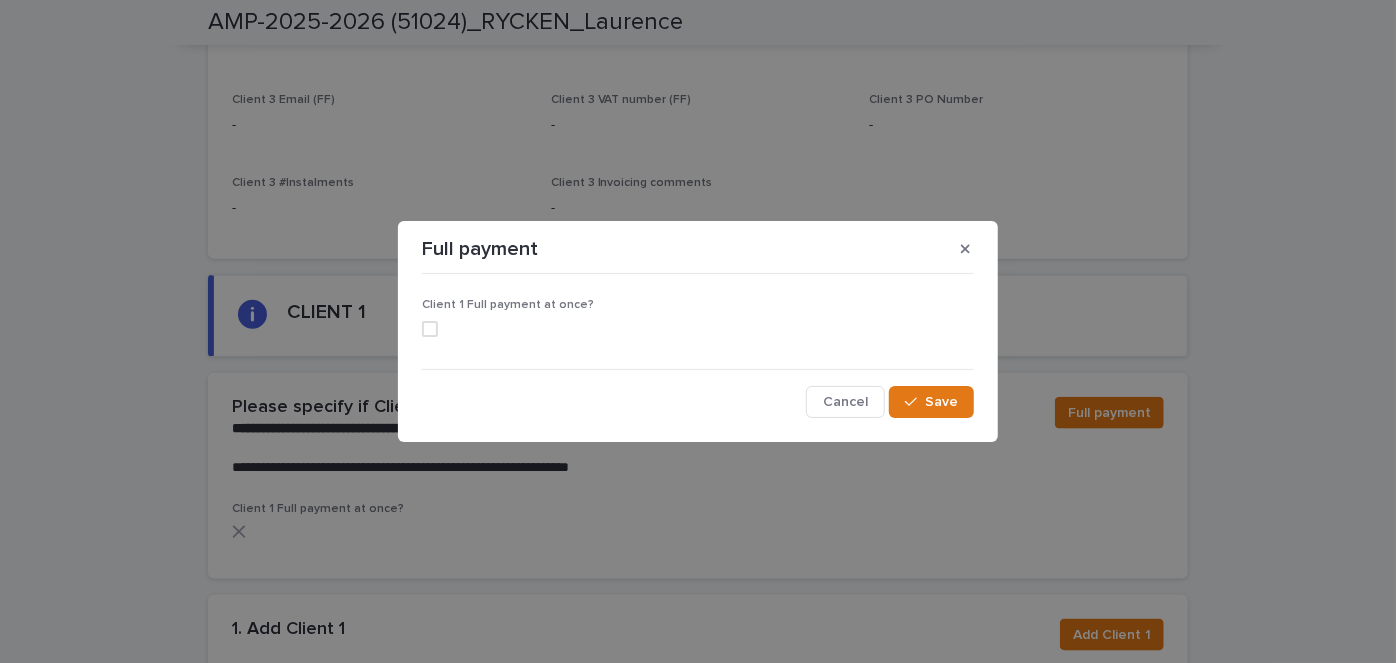 click at bounding box center (698, 329) 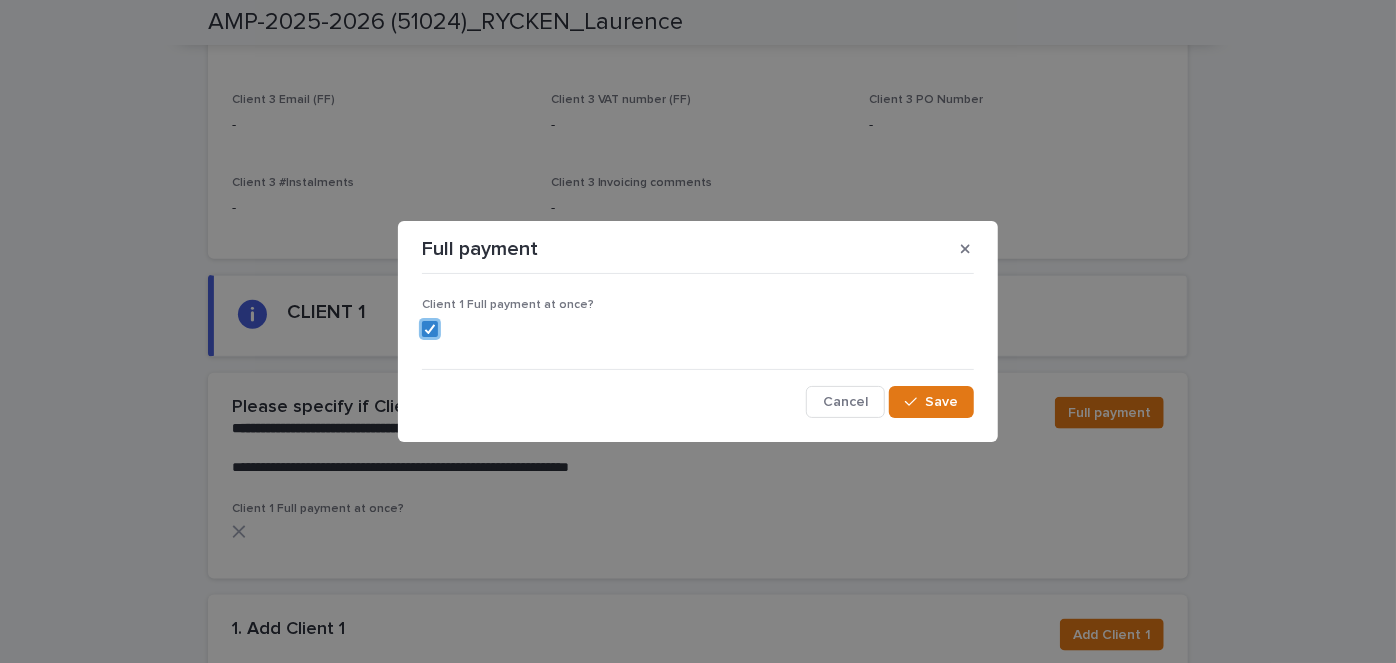 click on "Full payment Client 1 Full payment at once? Cancel Save" at bounding box center [698, 331] 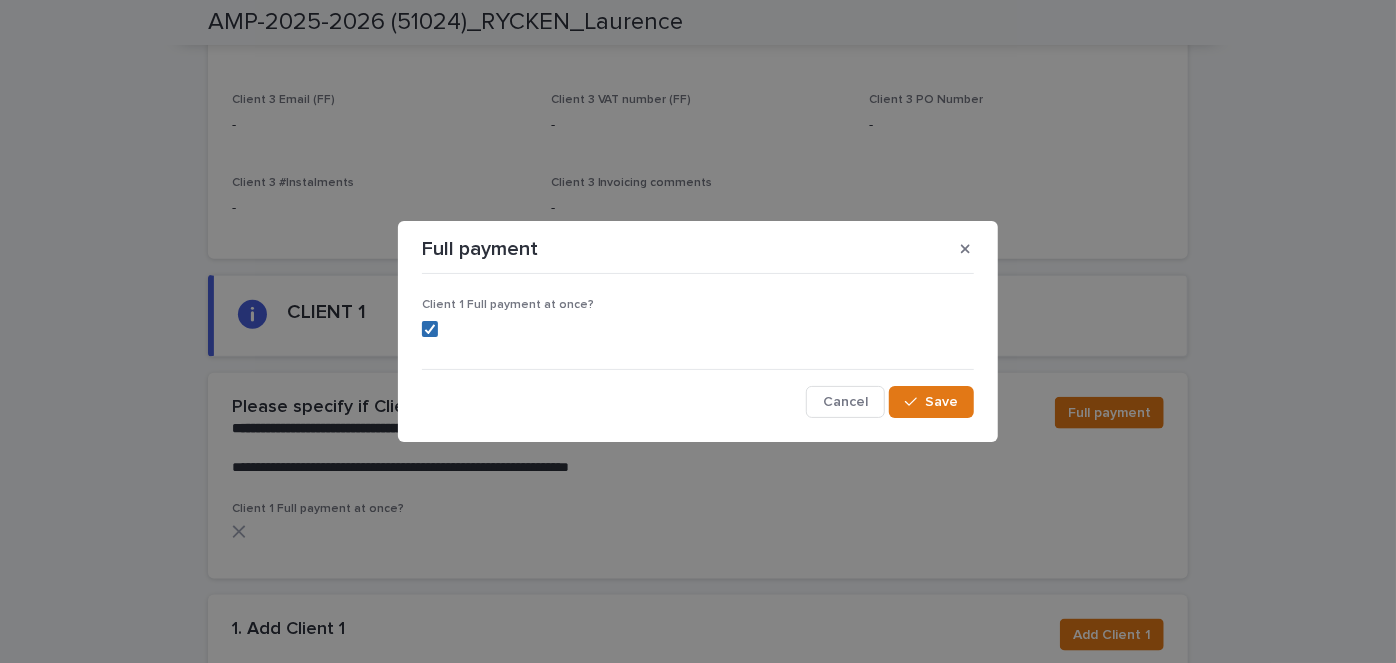 click at bounding box center [430, 329] 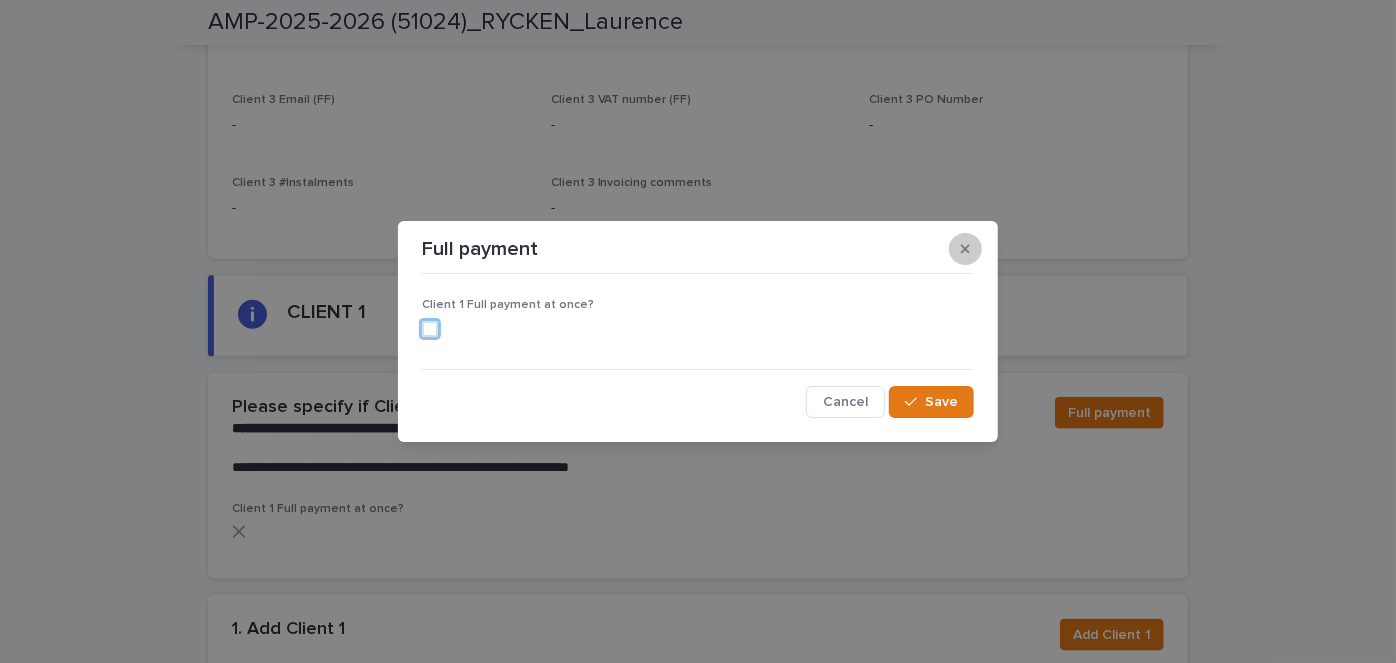 click at bounding box center [965, 249] 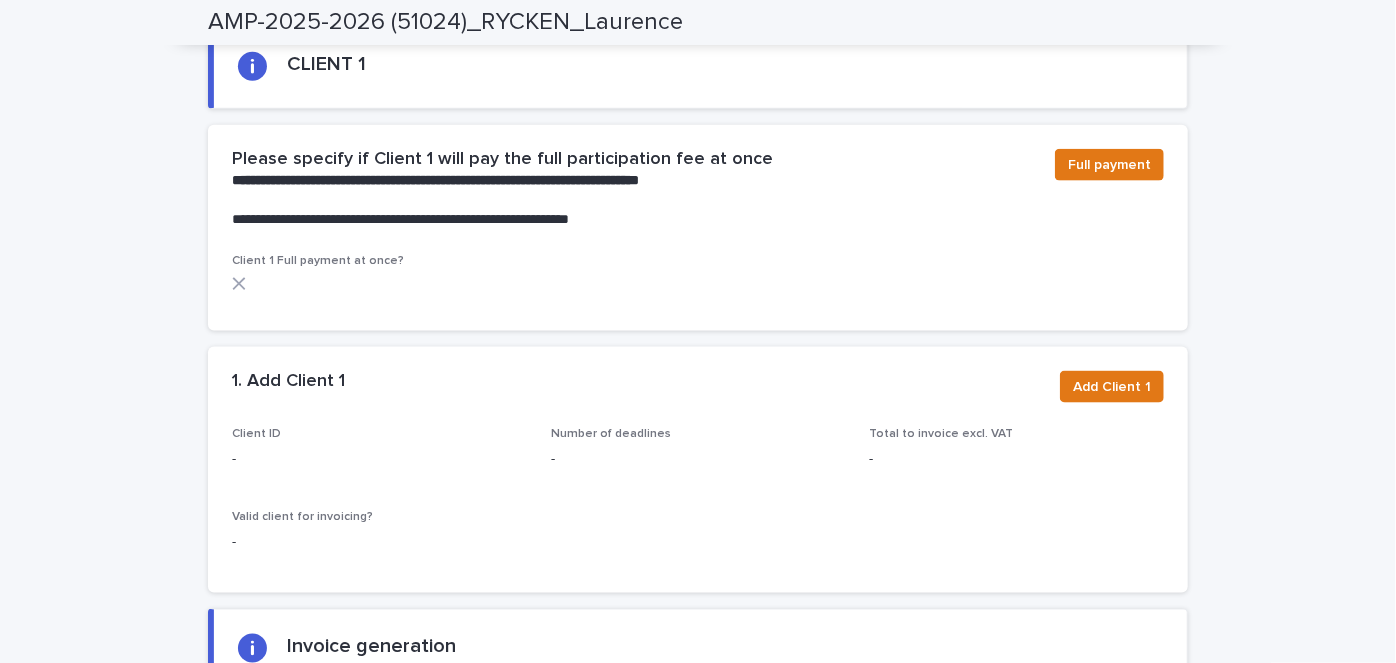 scroll, scrollTop: 1277, scrollLeft: 0, axis: vertical 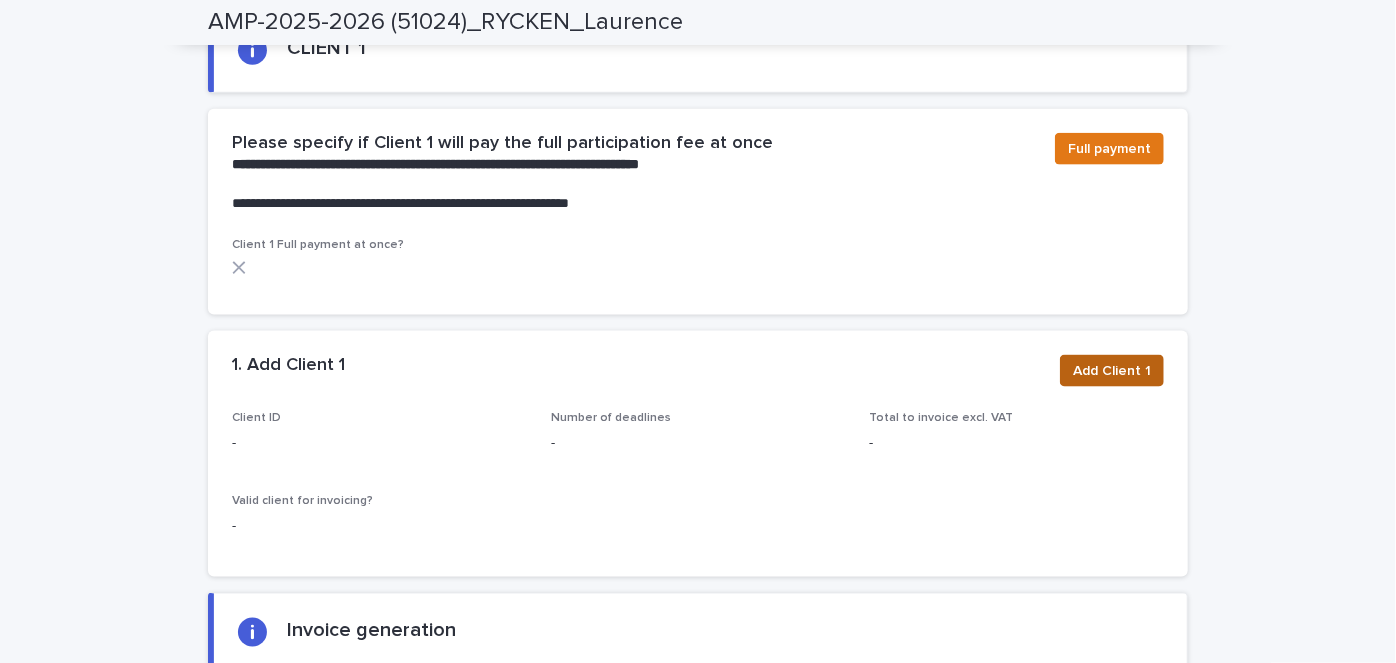 click on "Add Client 1" at bounding box center [1112, 371] 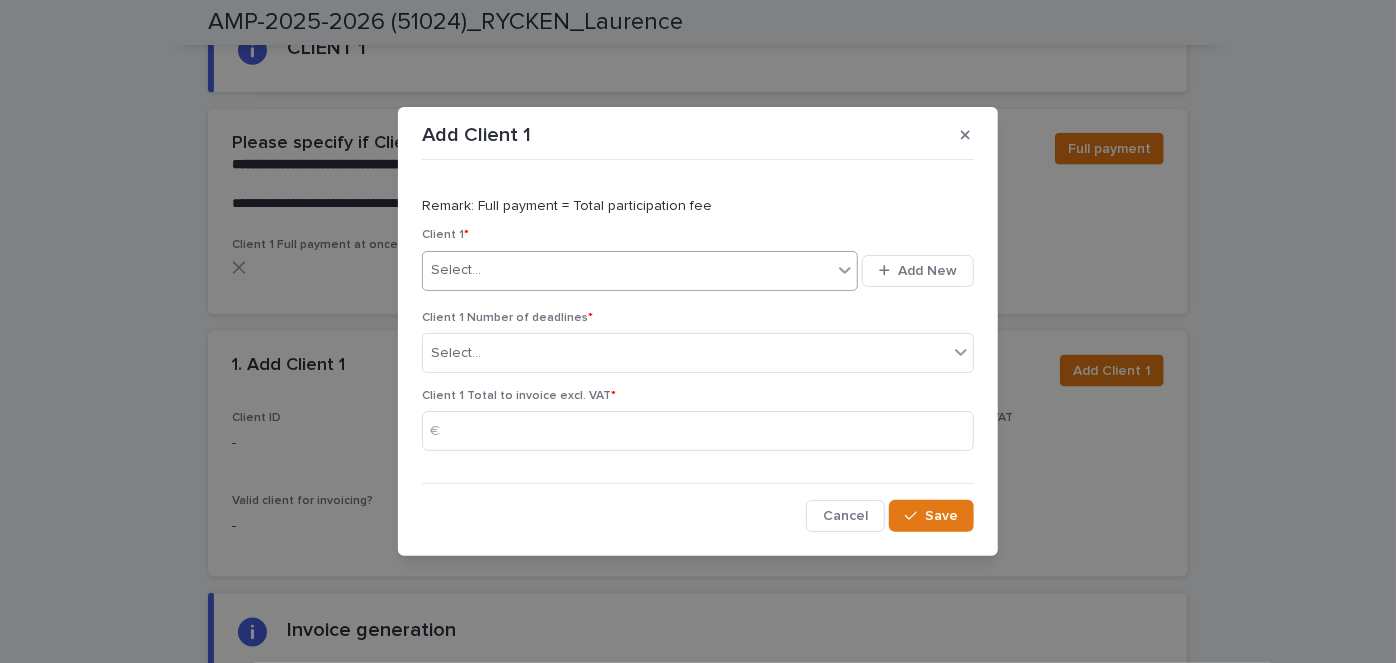 click on "Select..." at bounding box center (627, 270) 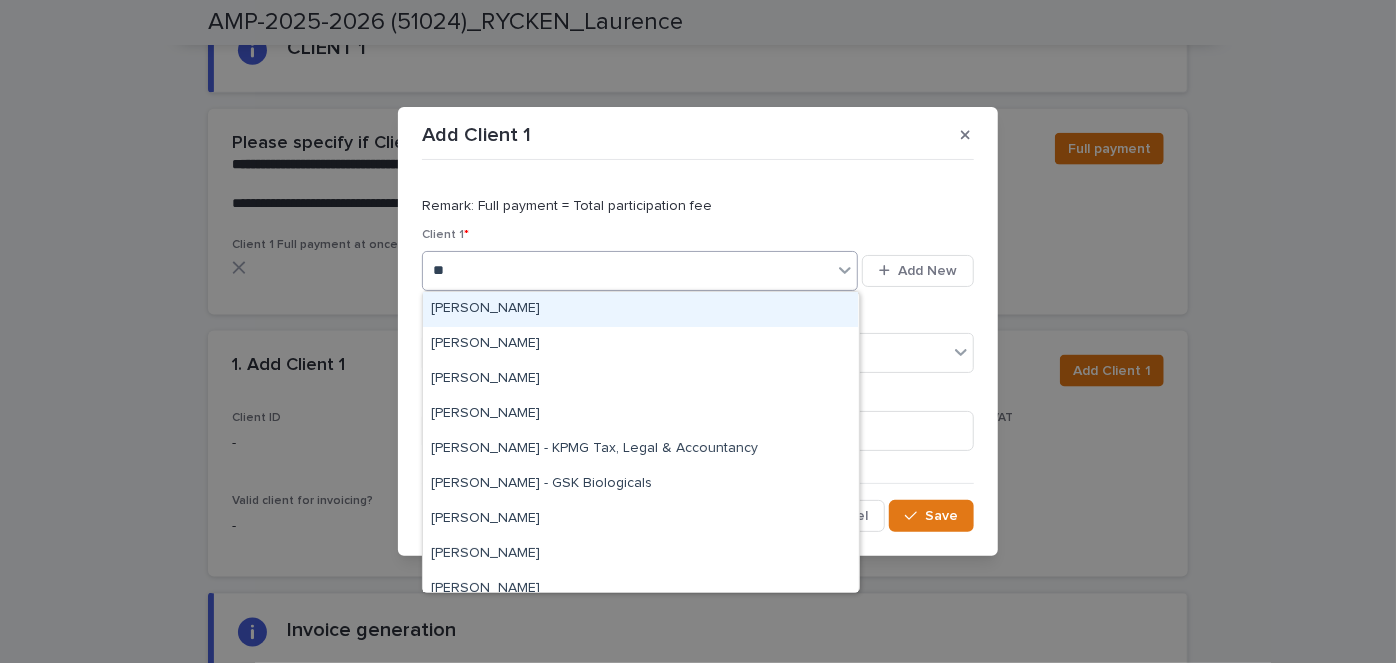 type on "*" 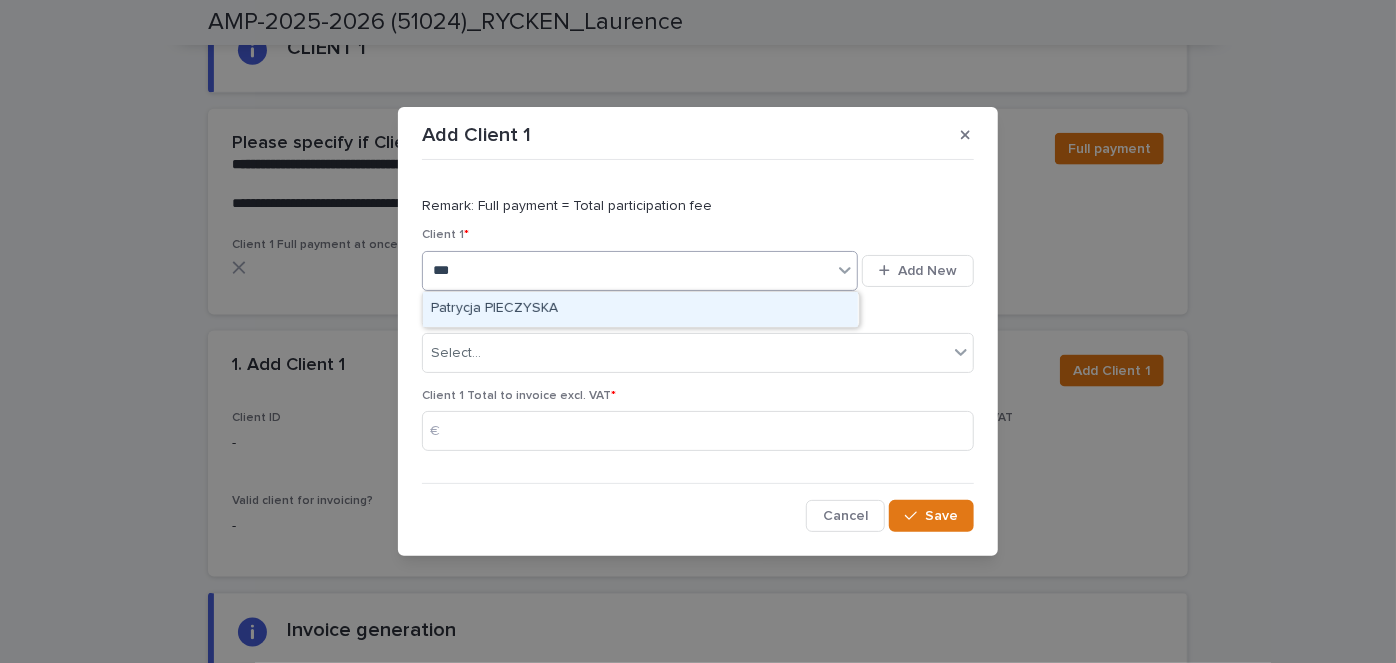 type on "****" 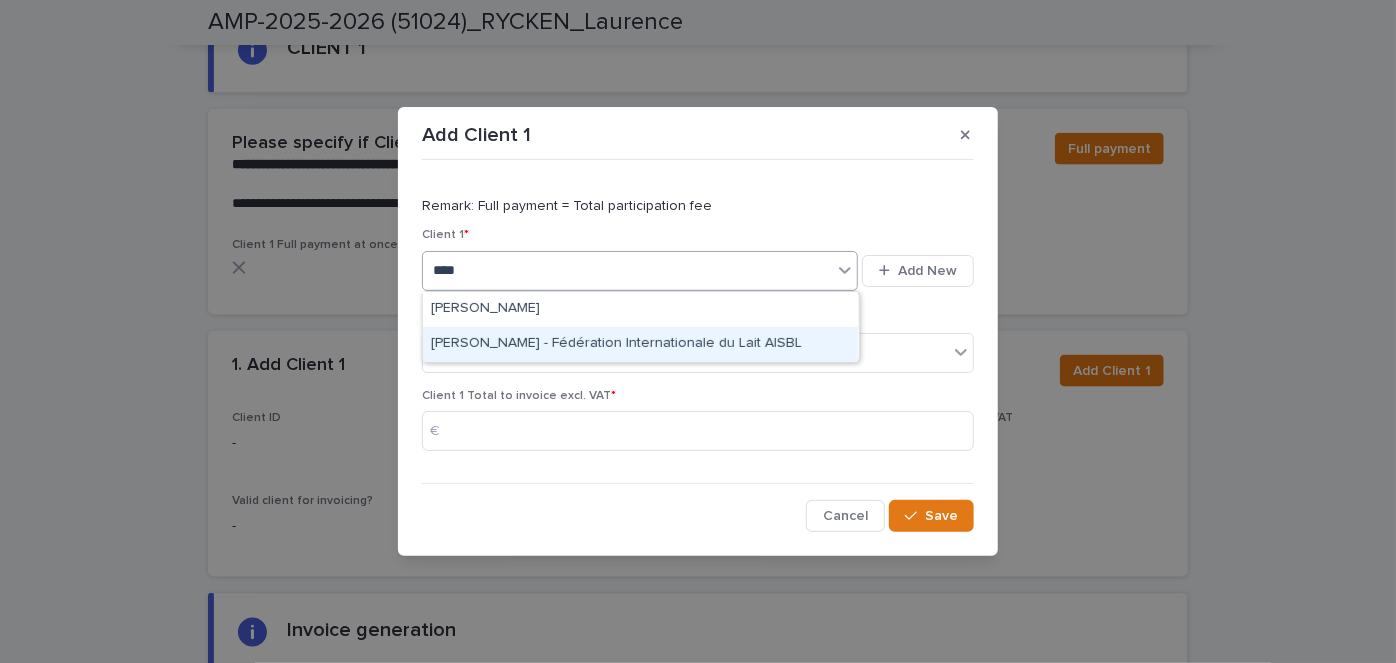 click on "[PERSON_NAME]  - Fédération Internationale du Lait AISBL" at bounding box center (640, 344) 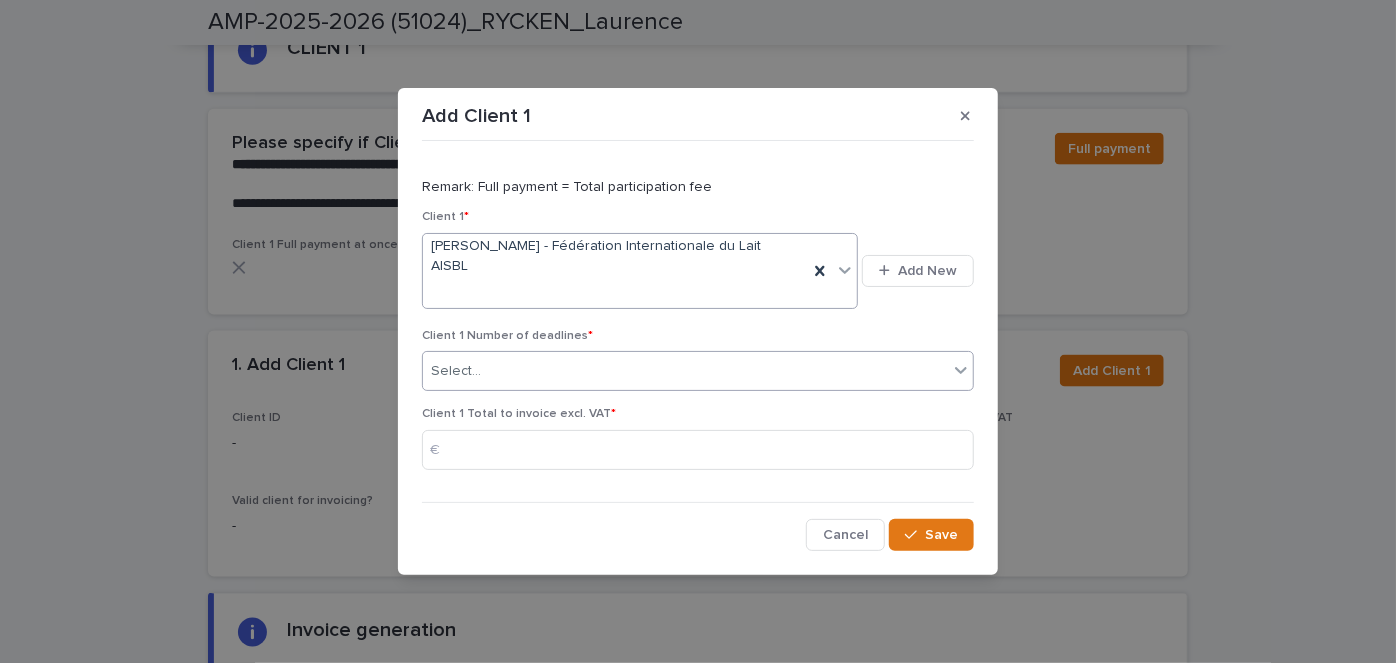 click on "Select..." at bounding box center (685, 371) 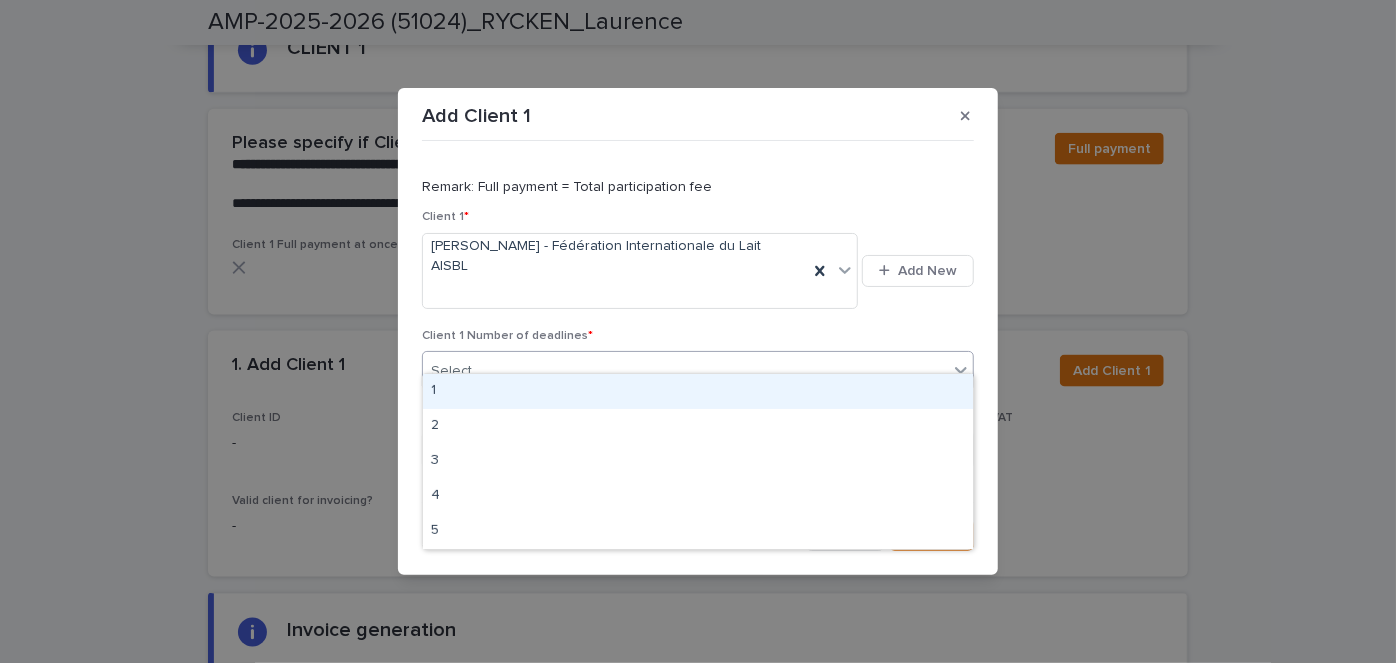 click on "1" at bounding box center (698, 391) 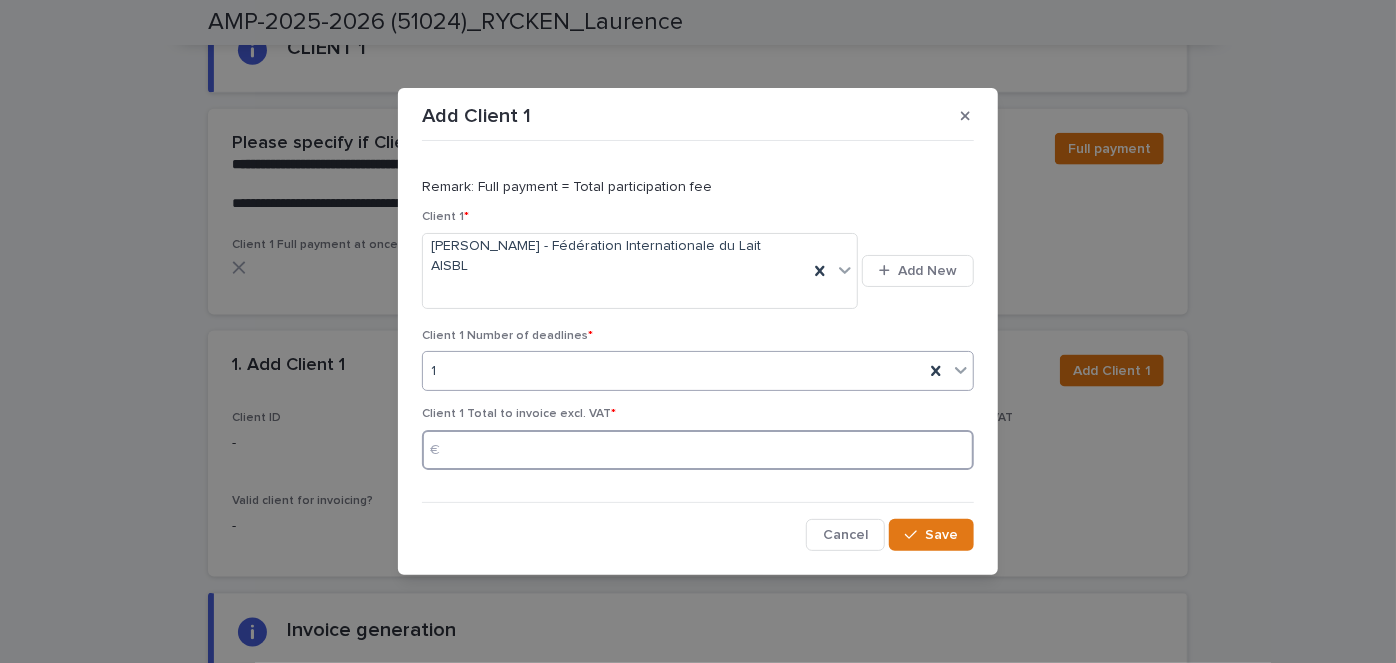 click at bounding box center (698, 450) 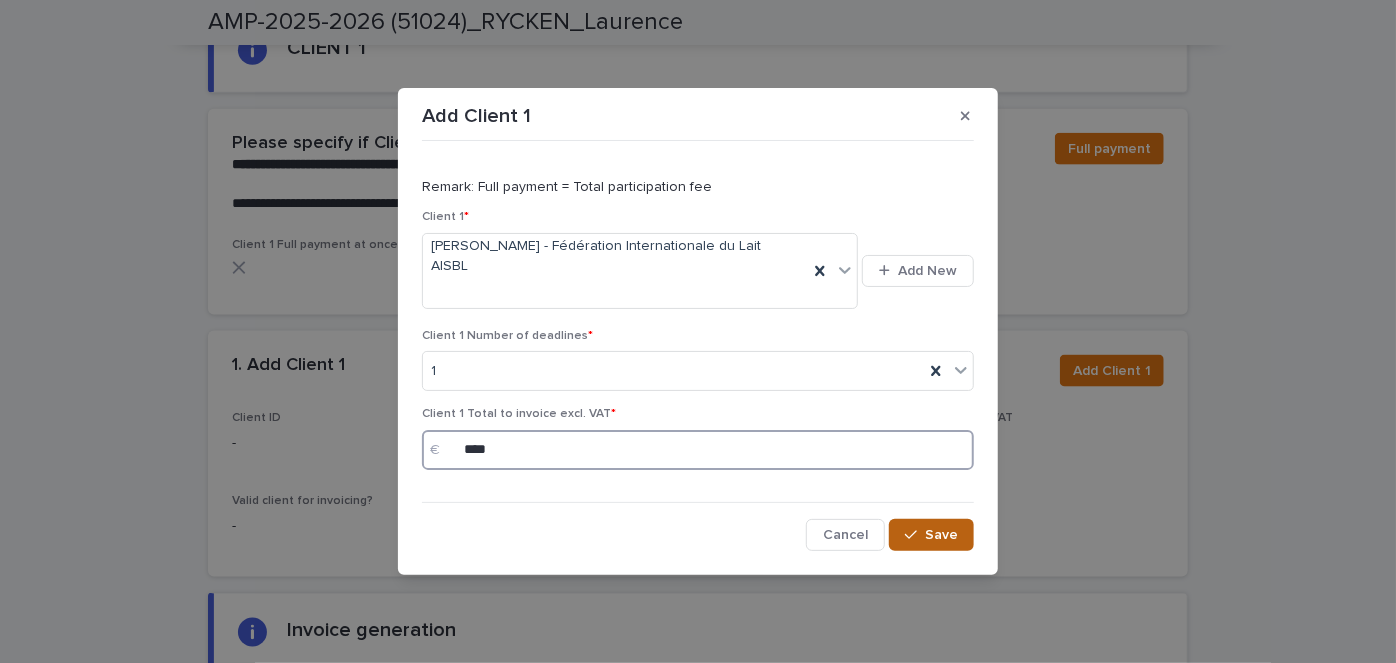 type on "****" 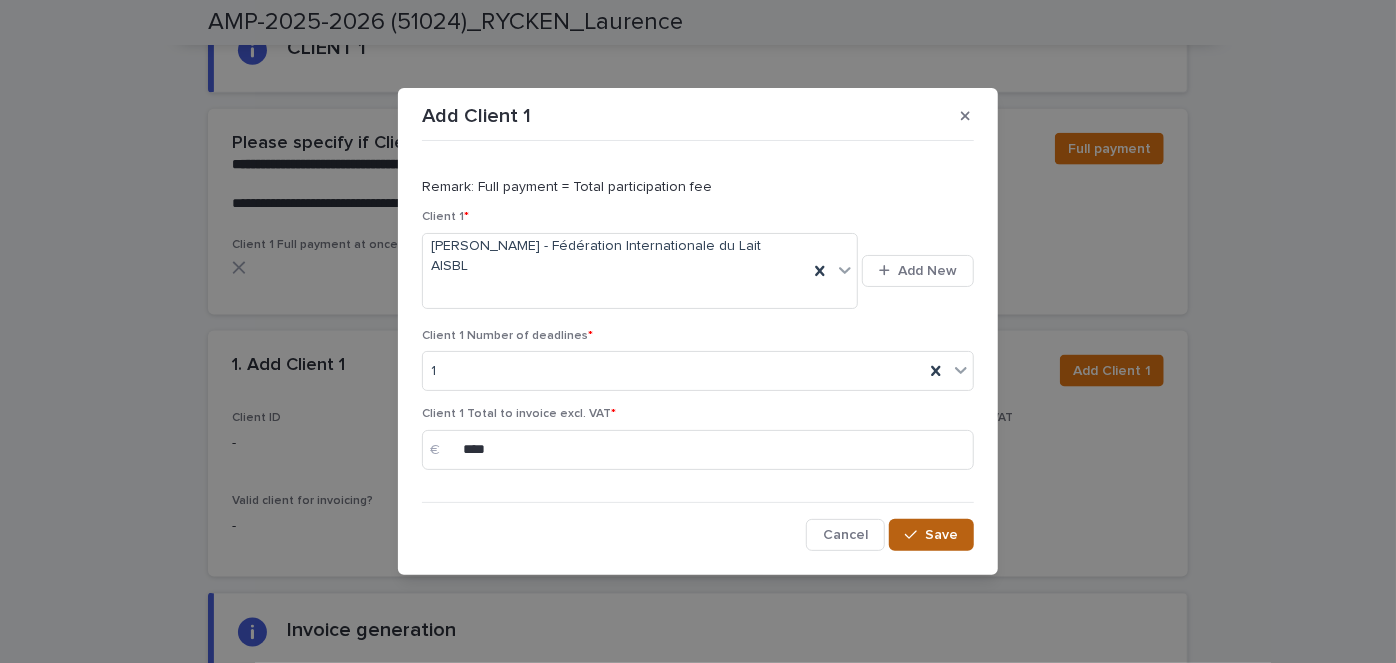 click on "Save" at bounding box center [941, 535] 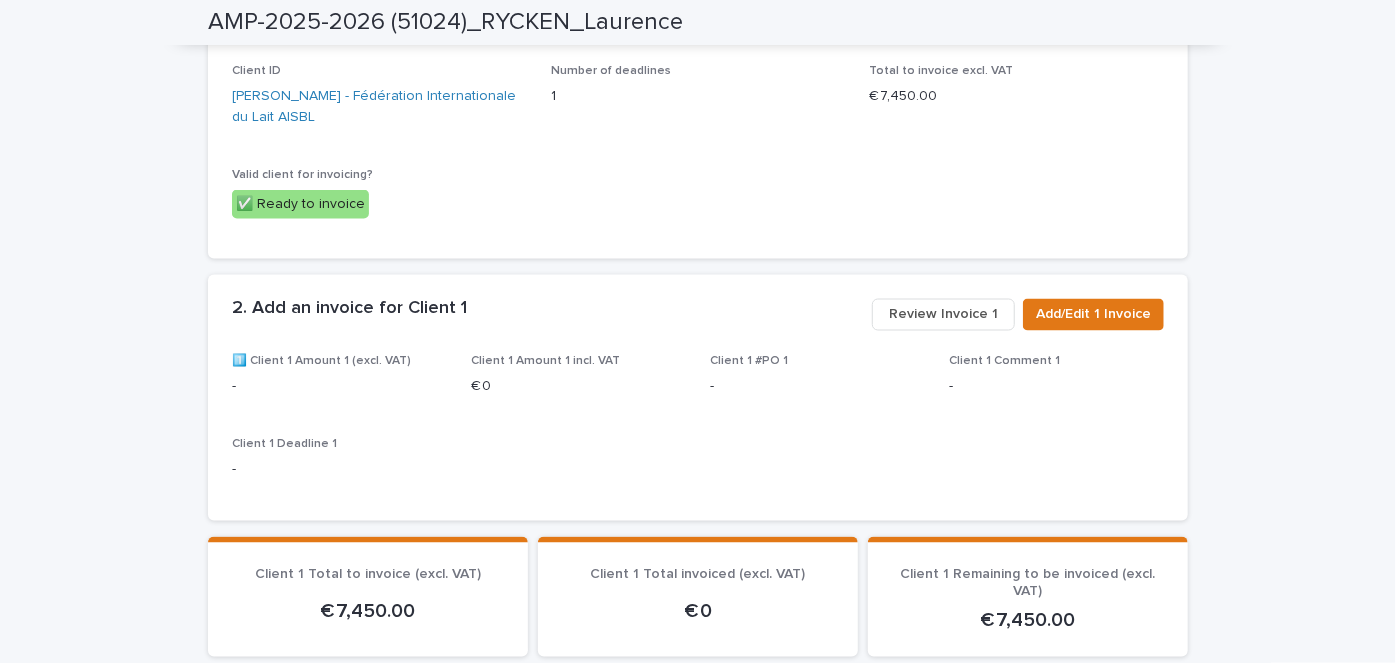 scroll, scrollTop: 1624, scrollLeft: 0, axis: vertical 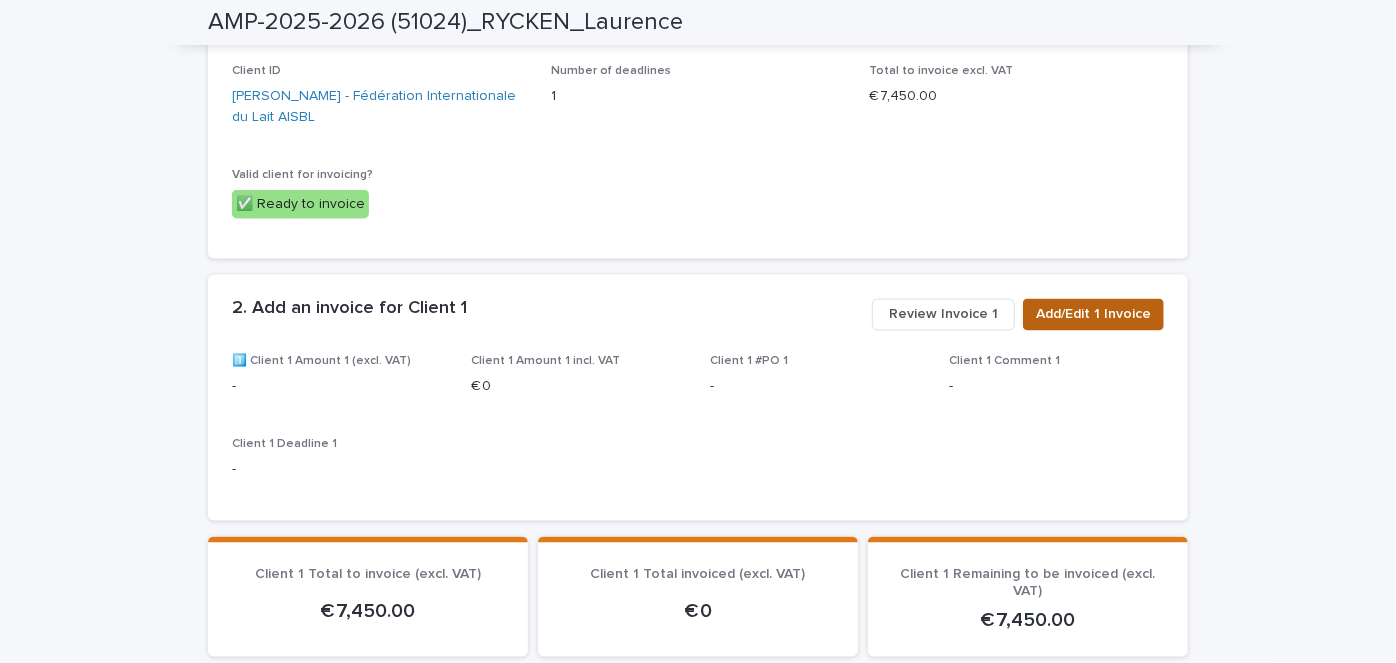 click on "Add/Edit 1 Invoice" at bounding box center [1093, 315] 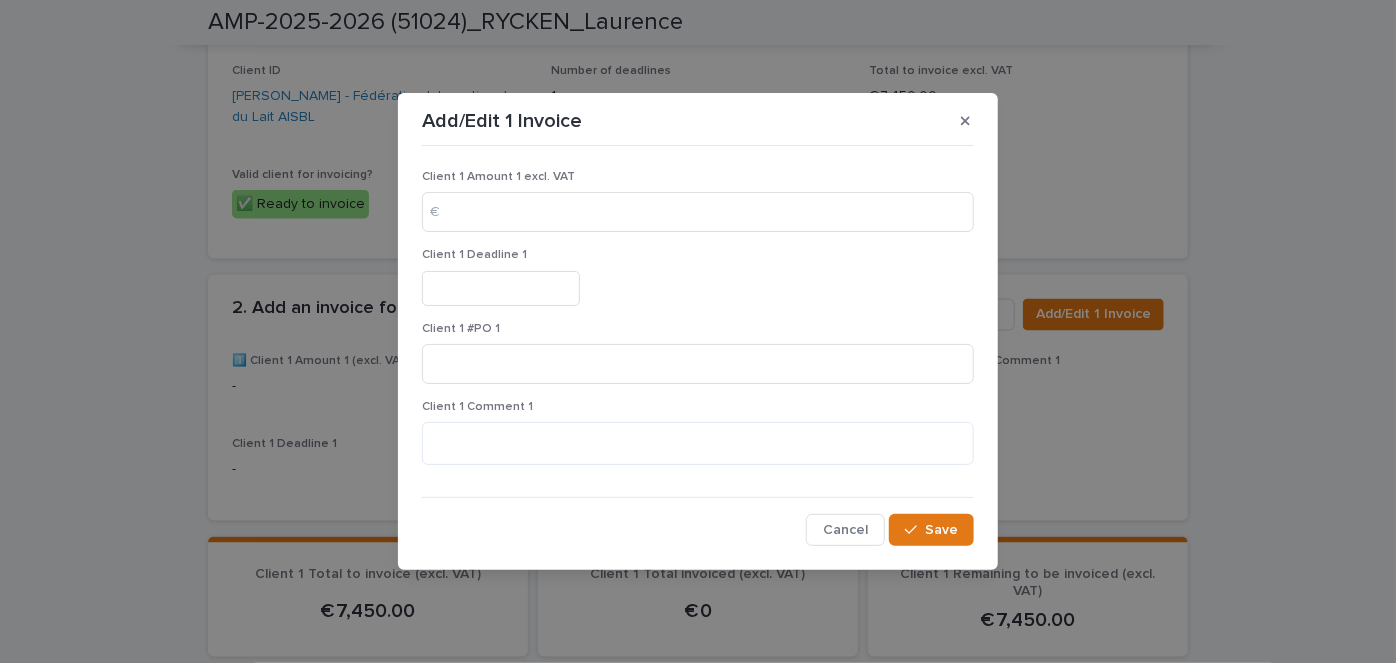 click at bounding box center [501, 288] 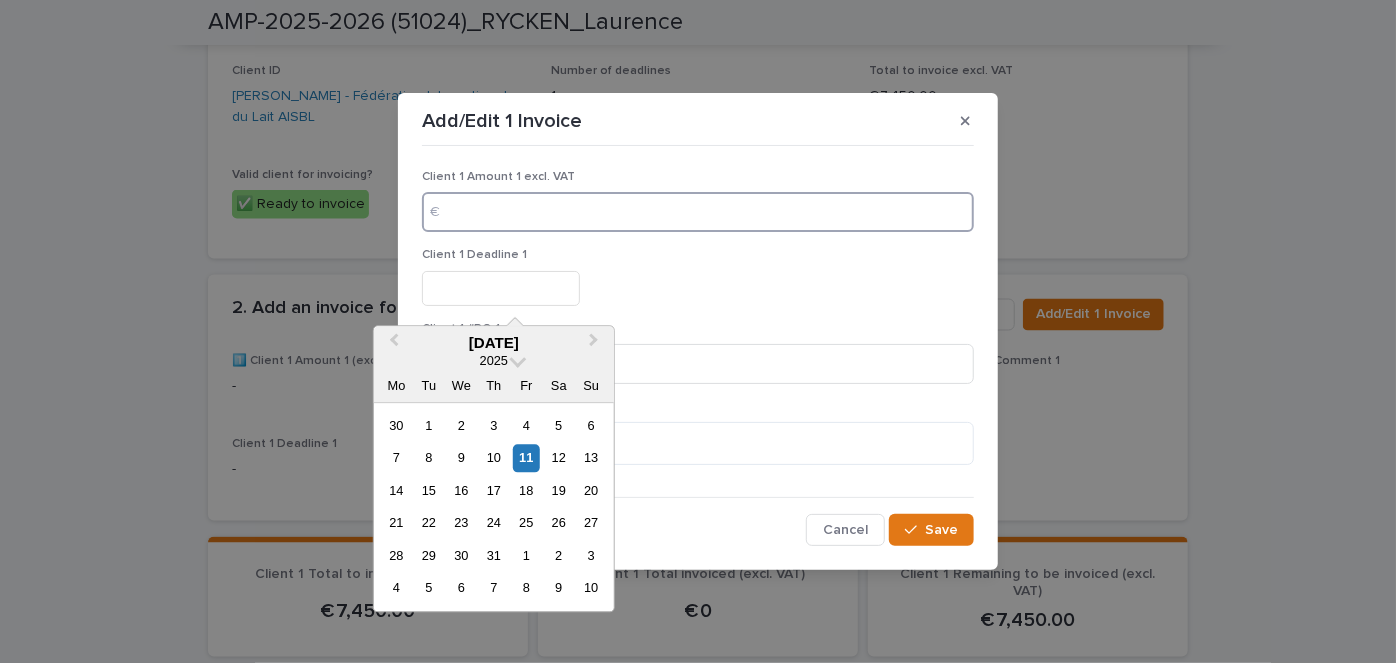 click at bounding box center (698, 212) 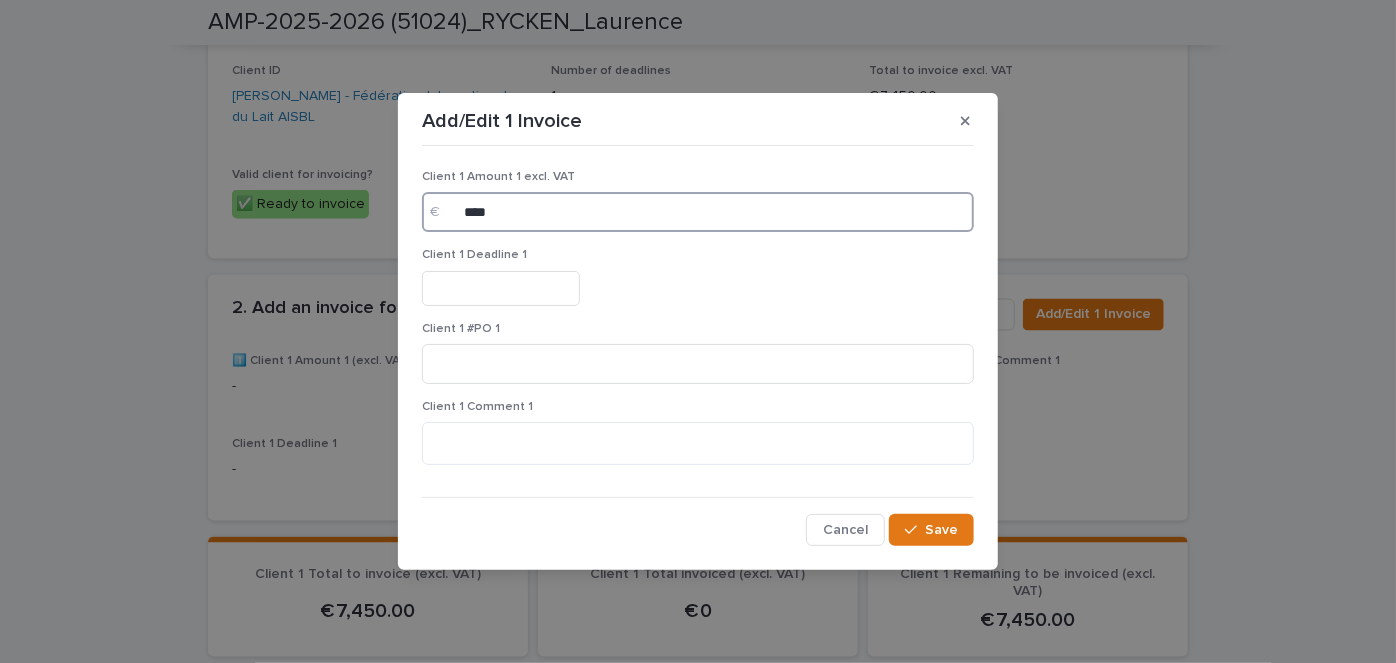 type on "****" 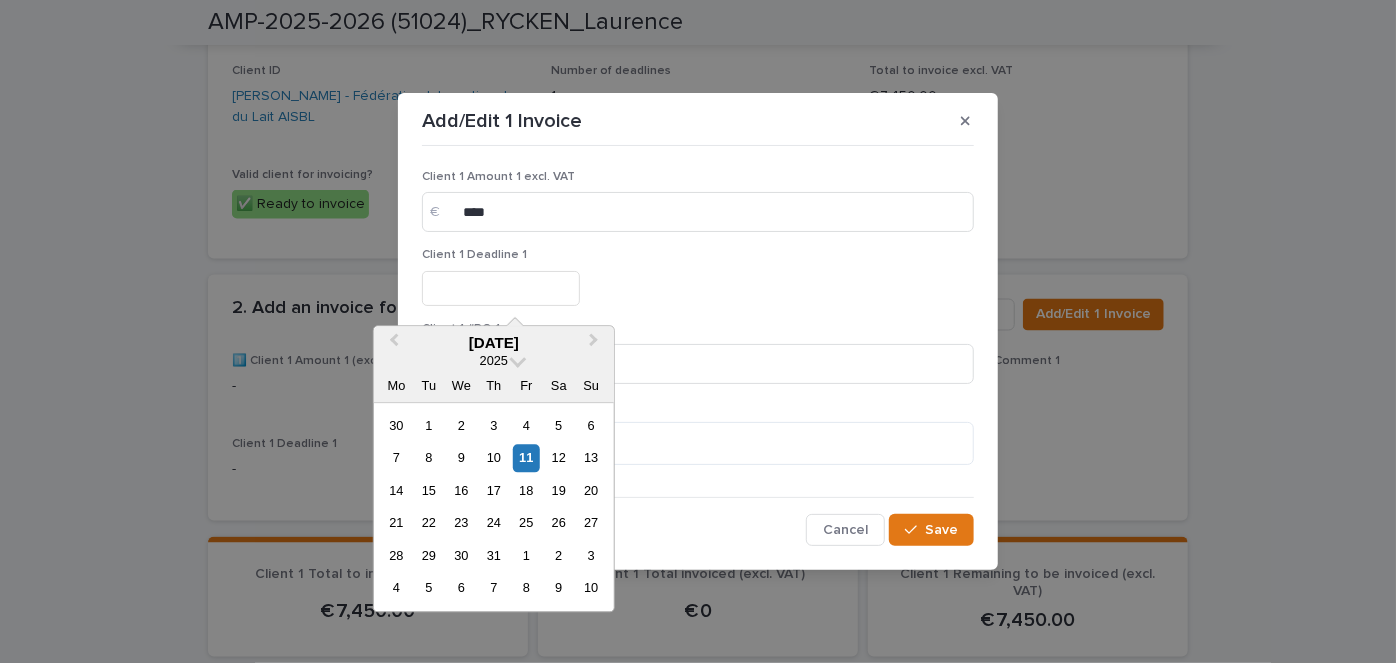 click at bounding box center [501, 288] 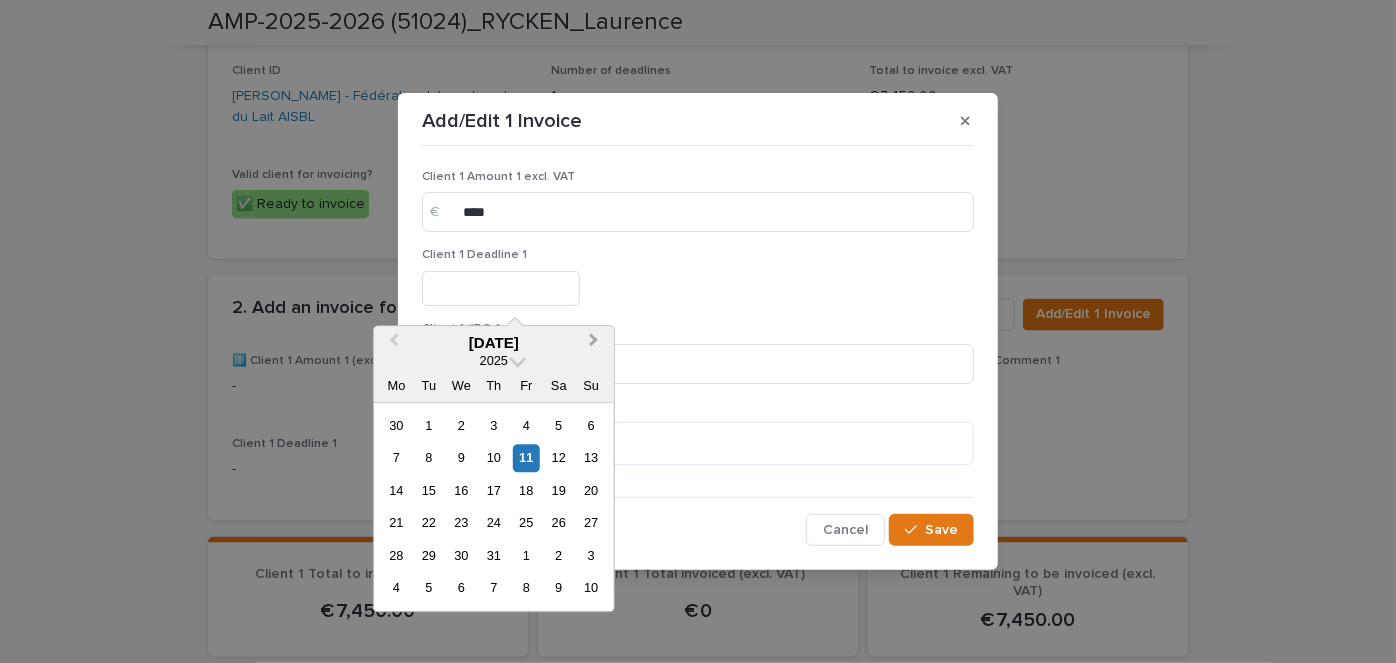 click on "Next Month" at bounding box center (594, 343) 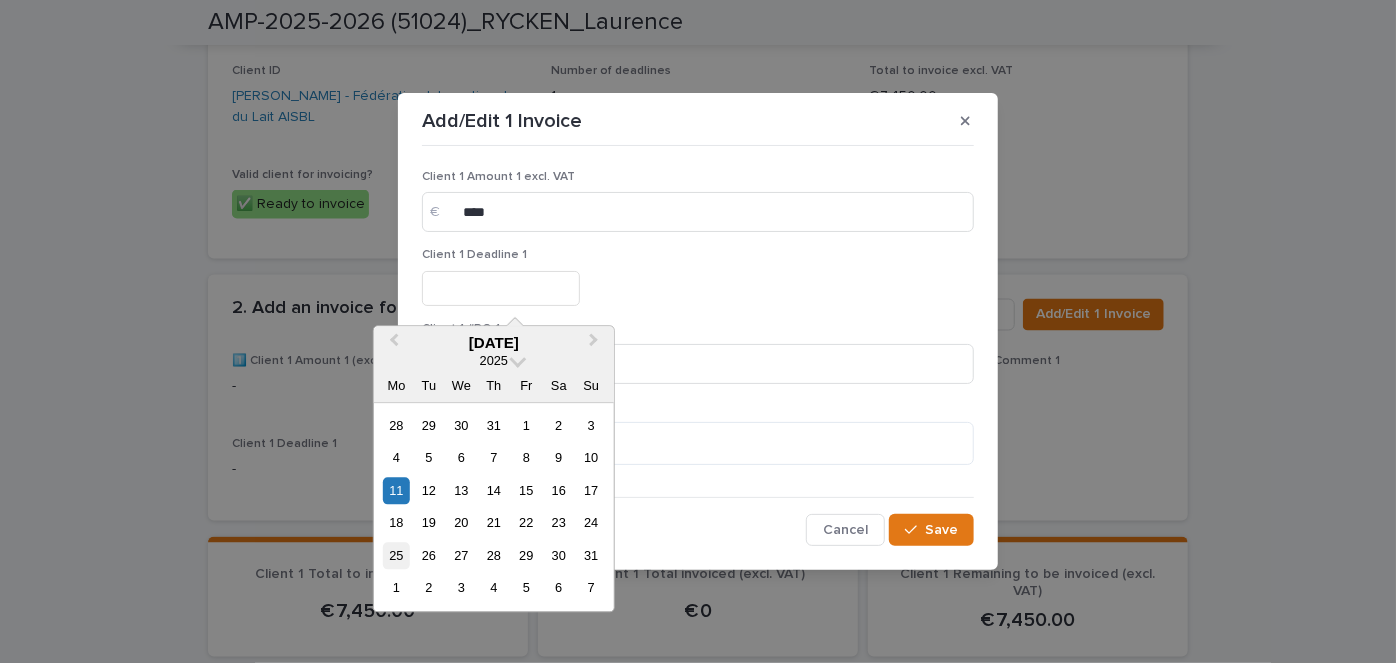 click on "25" at bounding box center (396, 555) 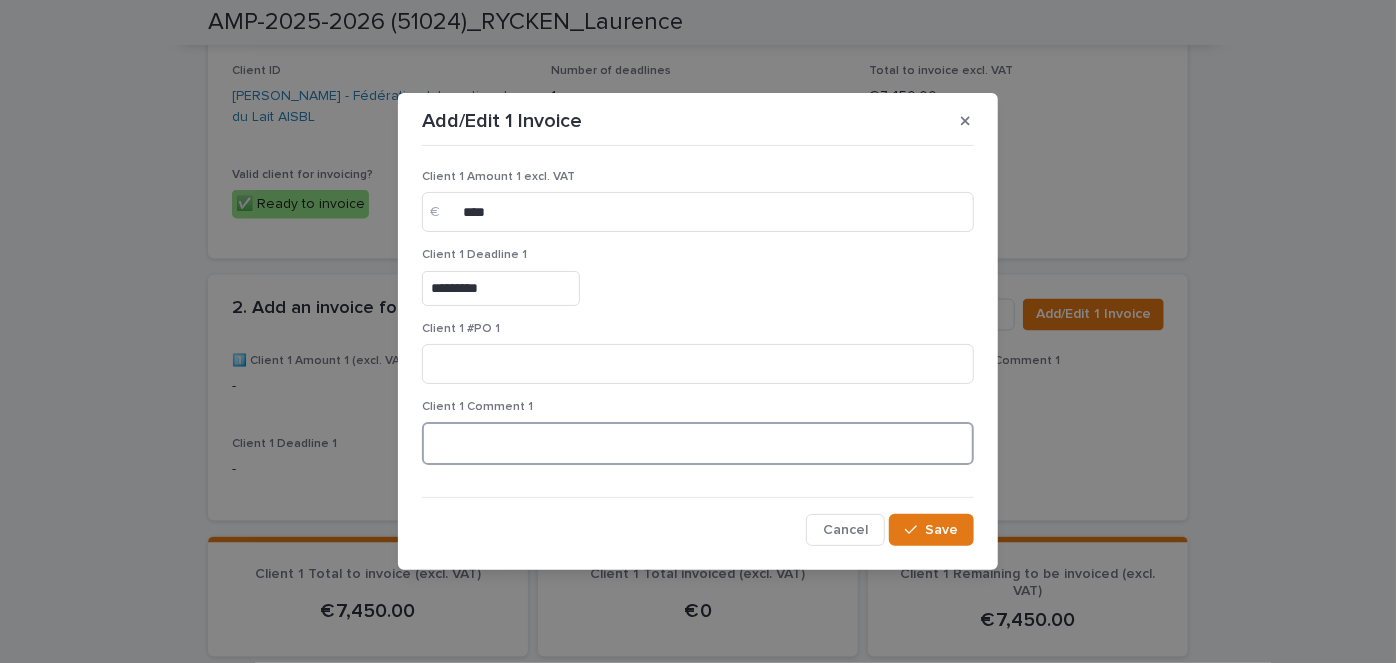 click at bounding box center [698, 443] 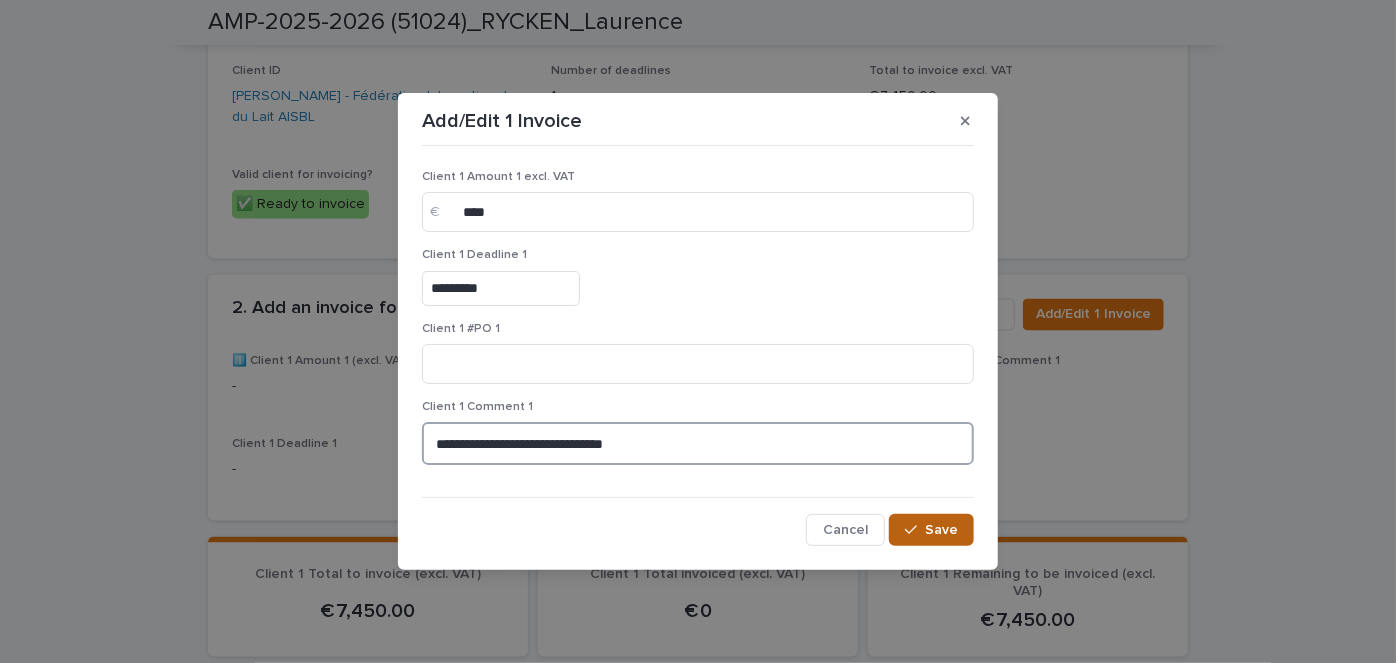 type on "**********" 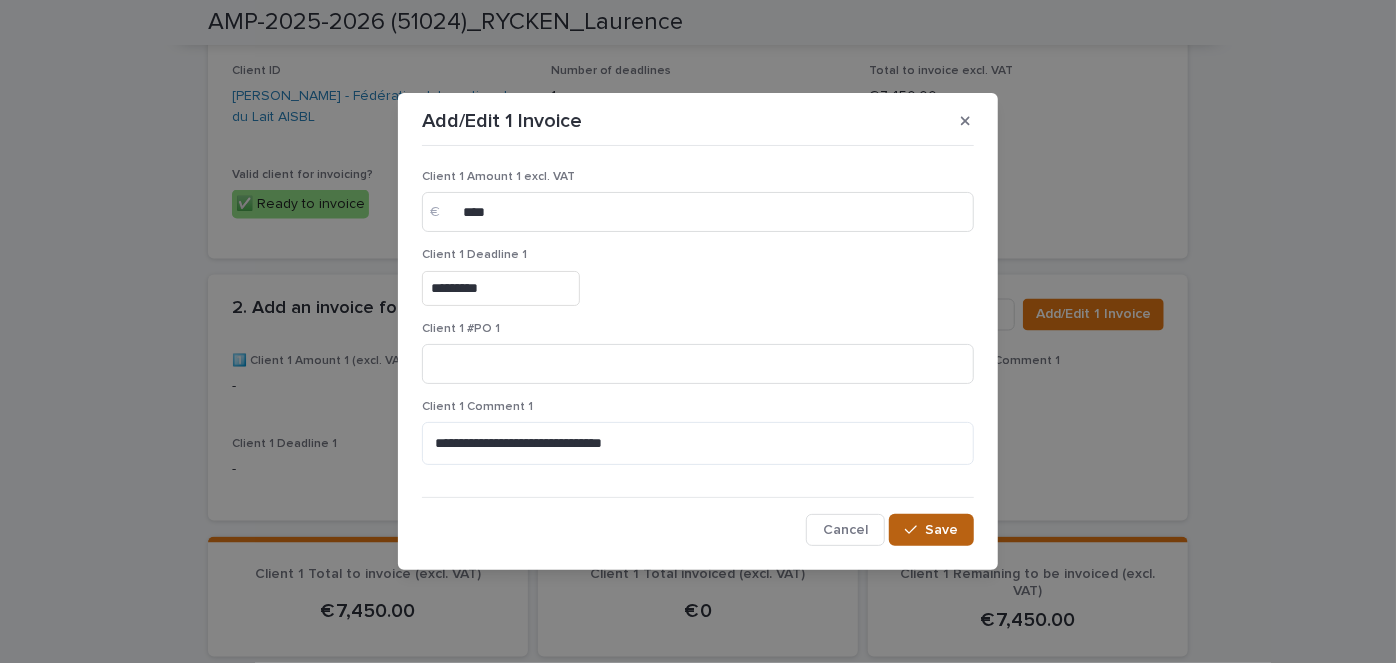 click on "Save" at bounding box center (931, 530) 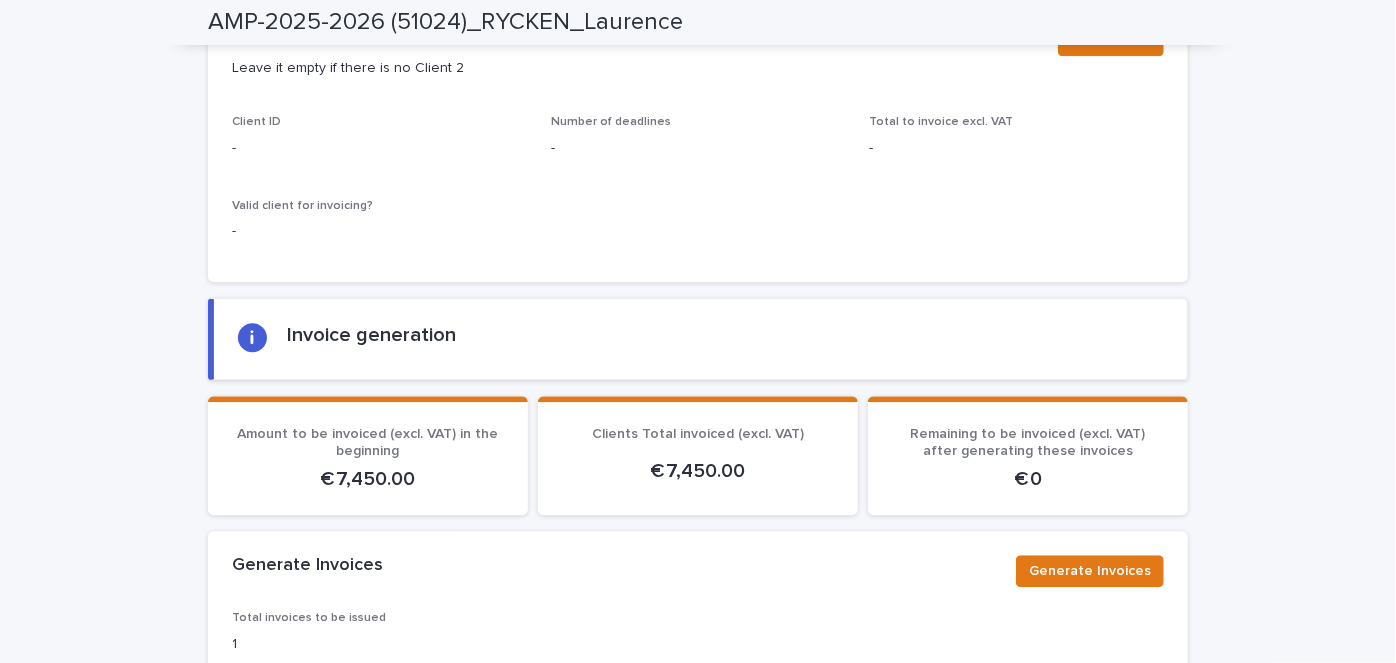scroll, scrollTop: 2596, scrollLeft: 0, axis: vertical 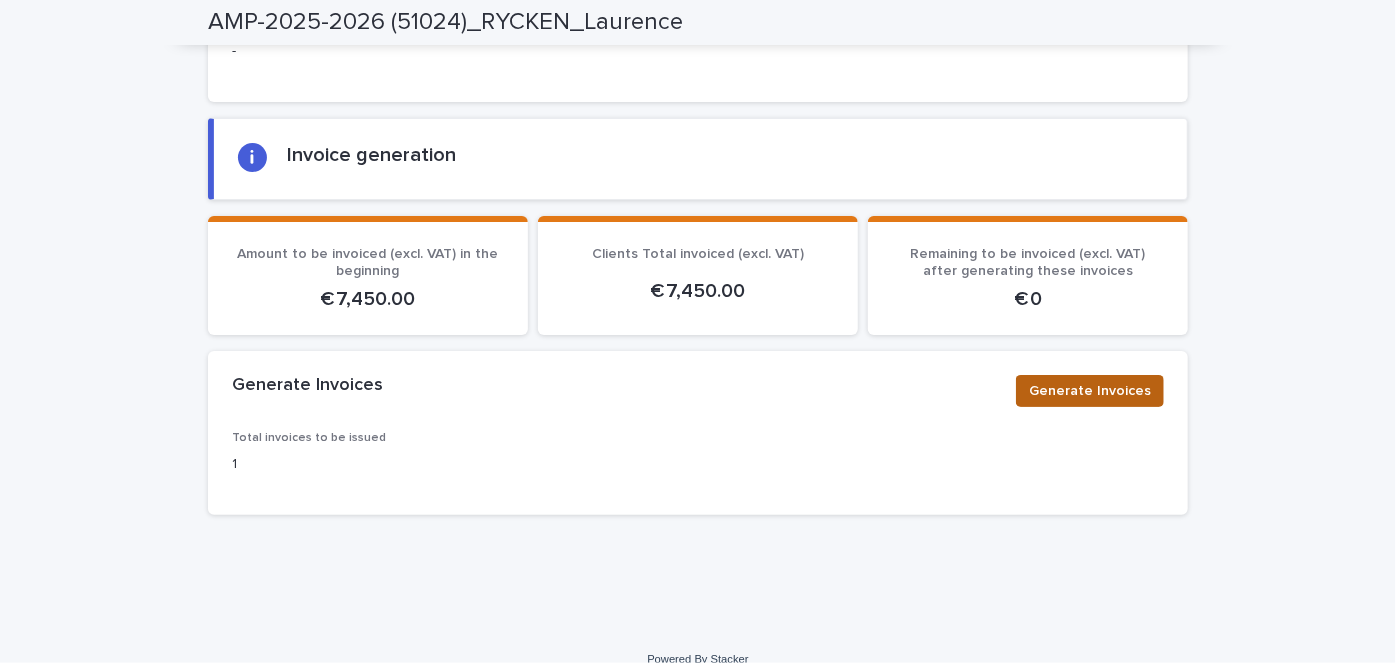 click on "Generate Invoices" at bounding box center (1090, 391) 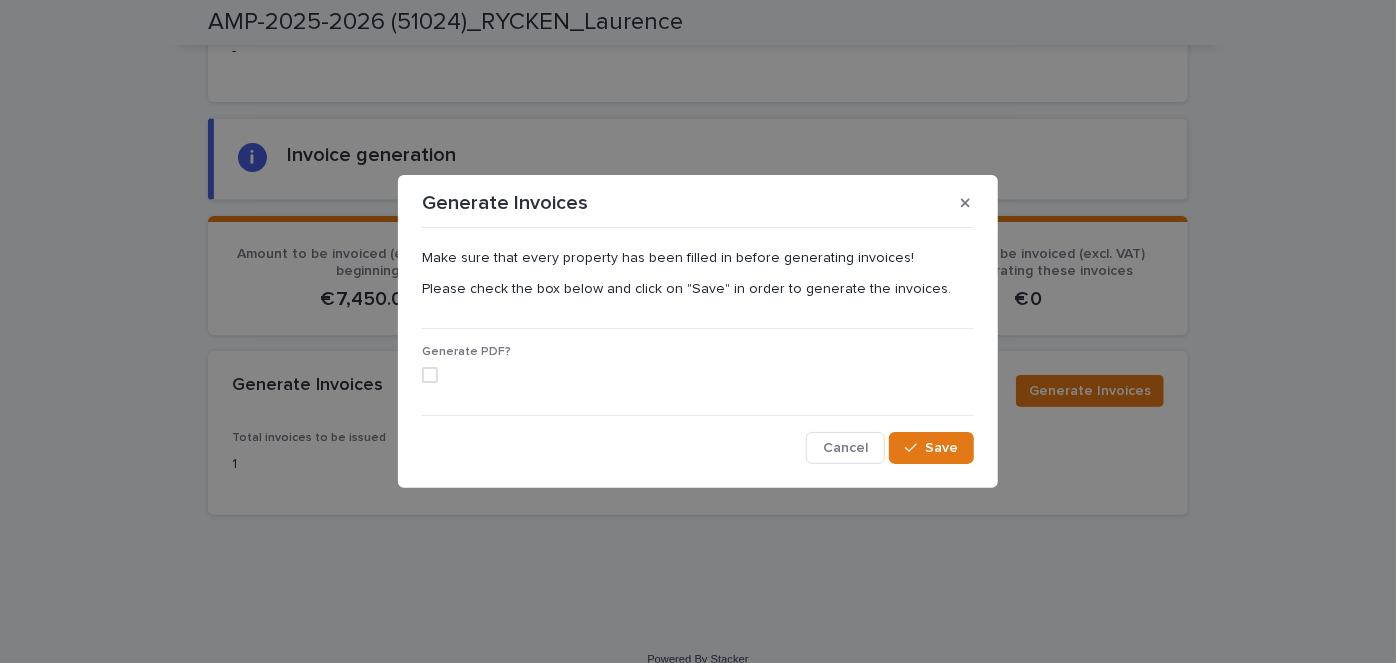 click on "Generate PDF?" at bounding box center (698, 372) 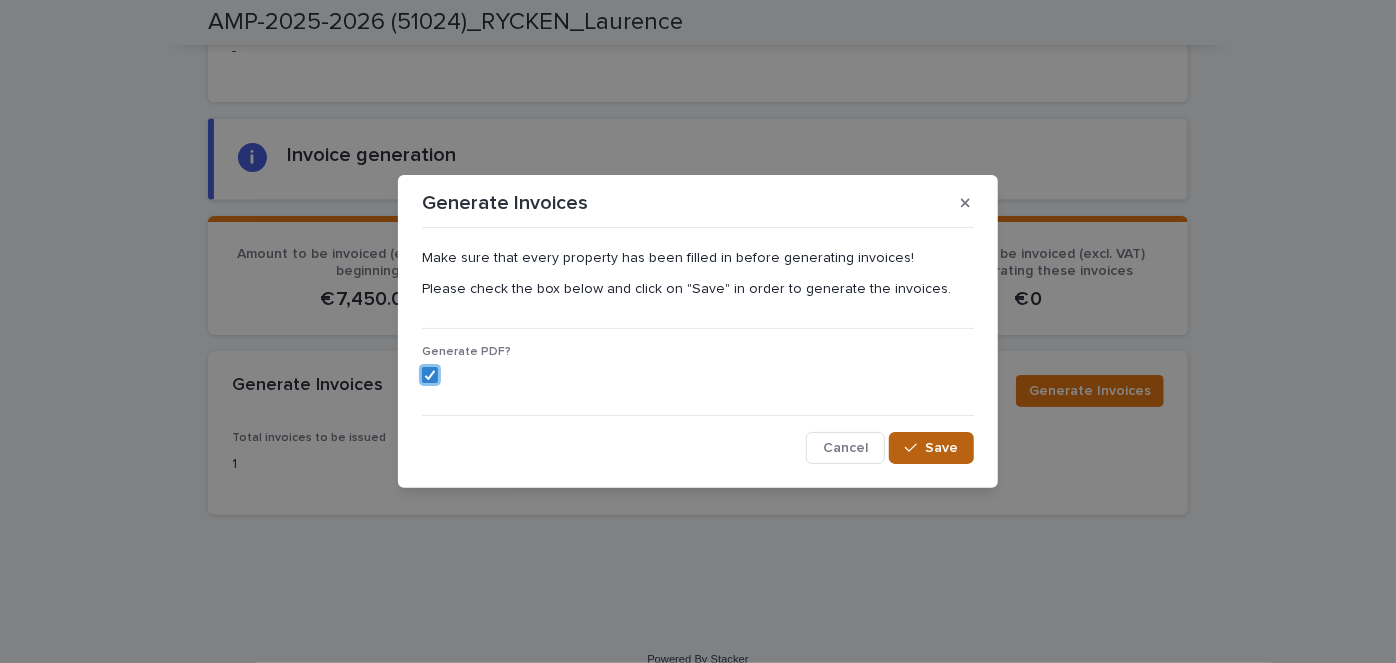 click on "Save" at bounding box center (931, 448) 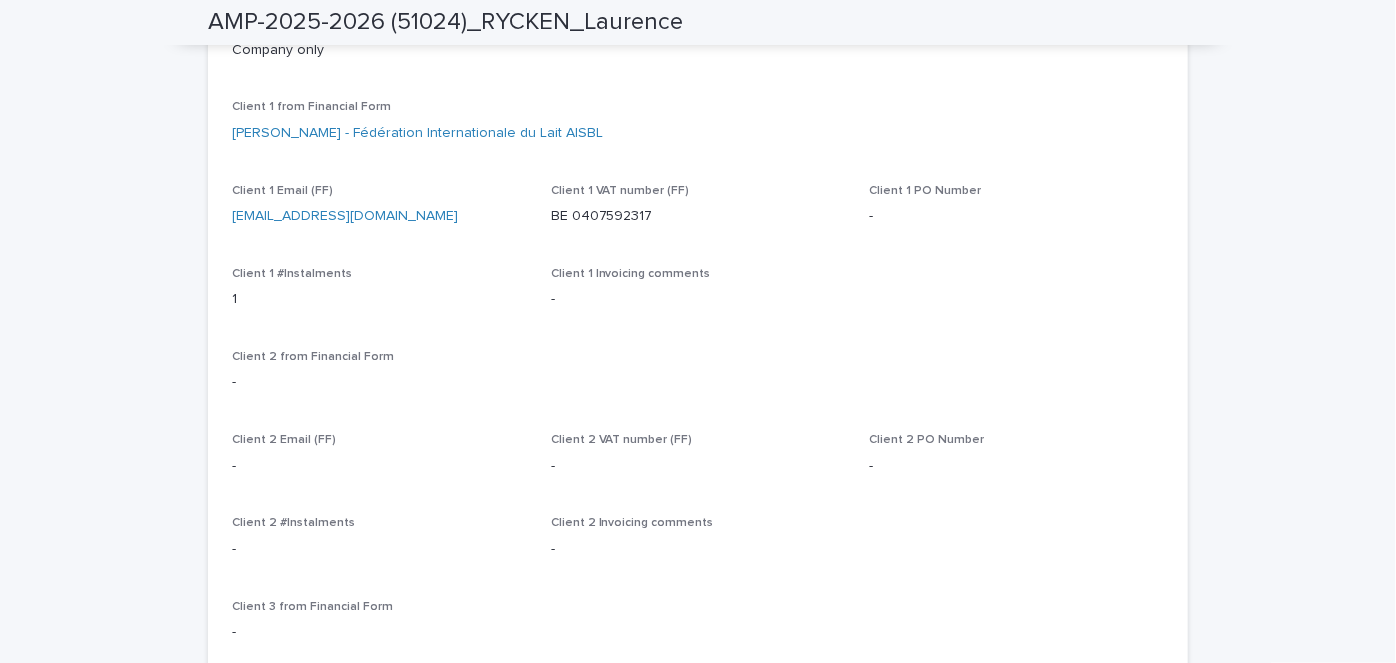 scroll, scrollTop: 0, scrollLeft: 0, axis: both 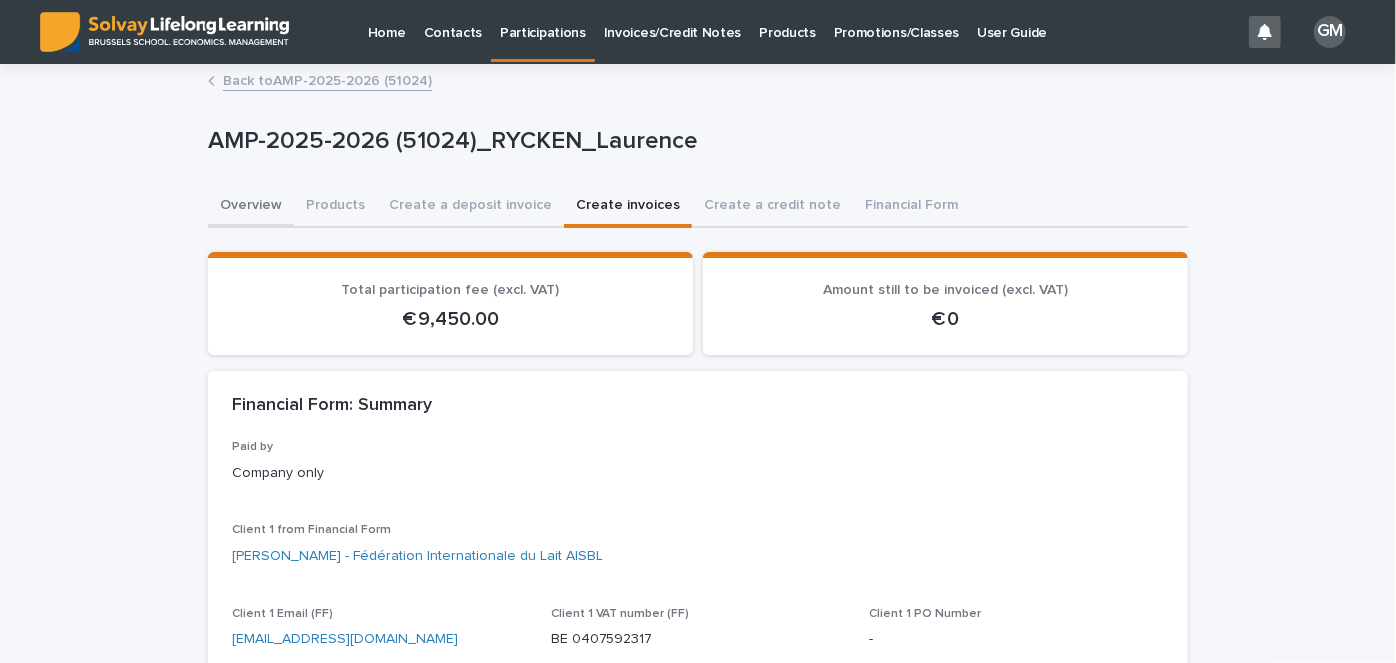 click on "Overview" at bounding box center (251, 207) 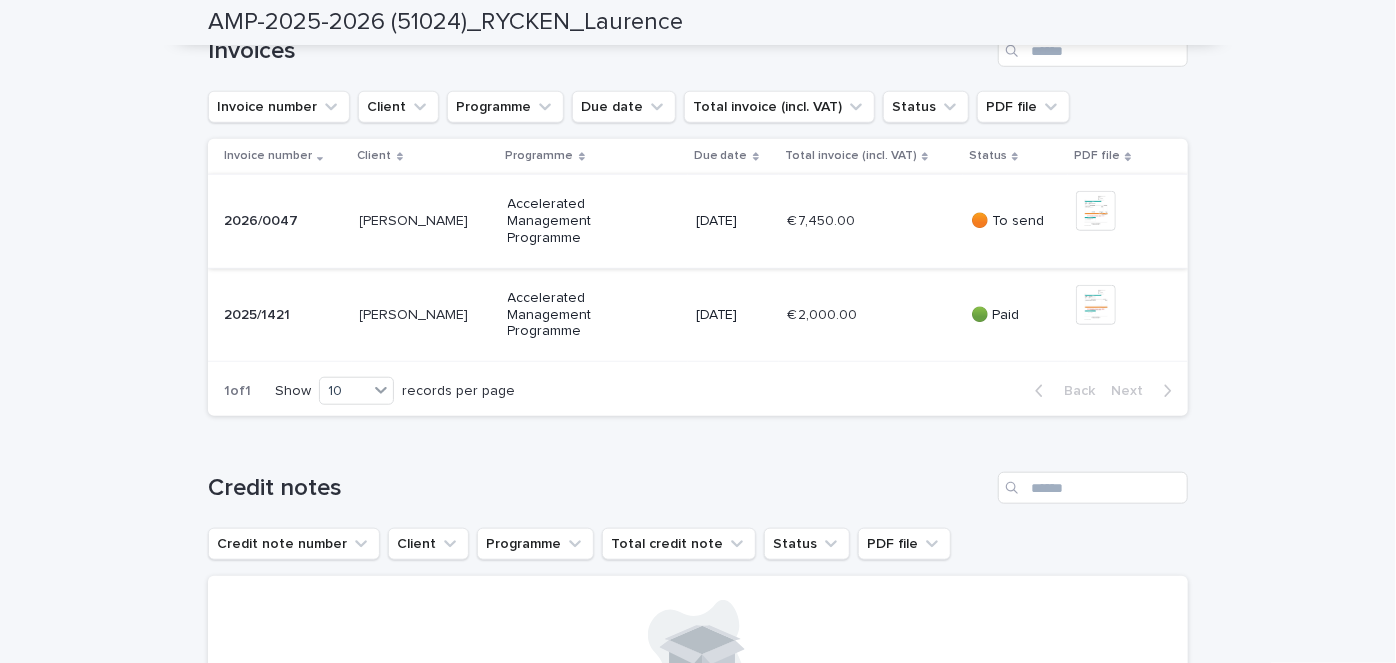 scroll, scrollTop: 723, scrollLeft: 0, axis: vertical 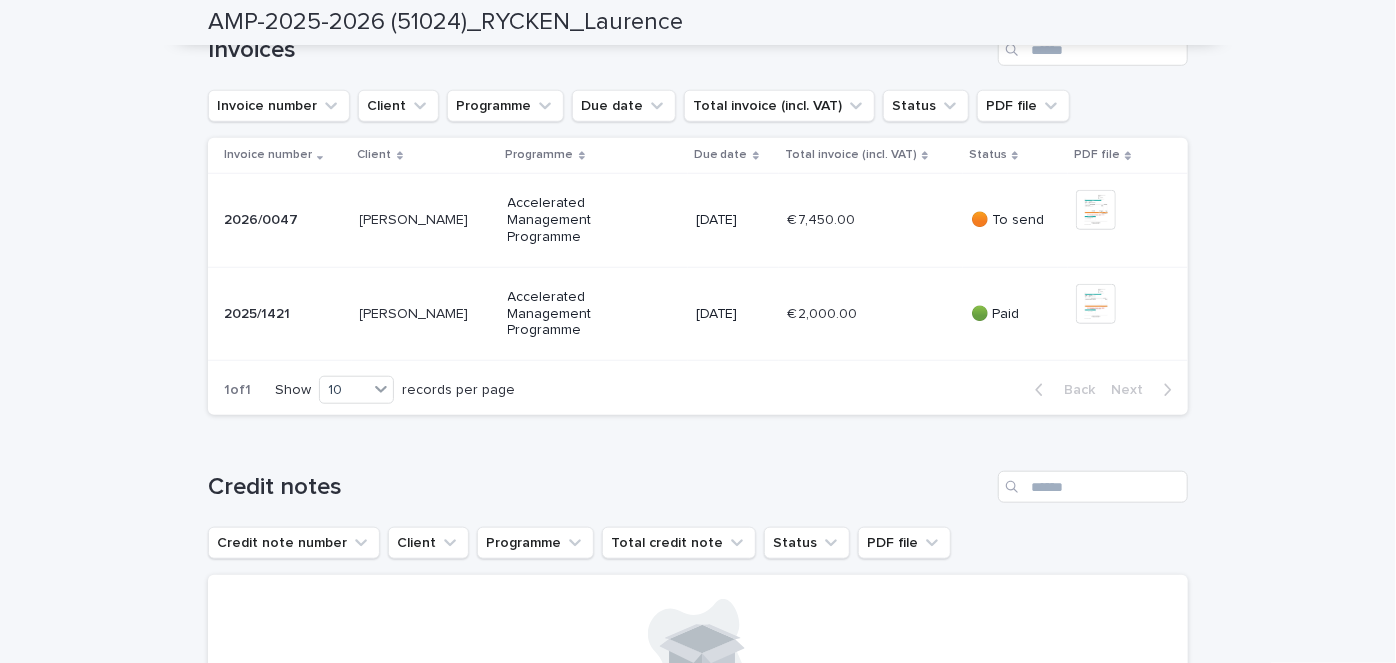 click on "€ 7,450.00 € 7,450.00" at bounding box center [871, 220] 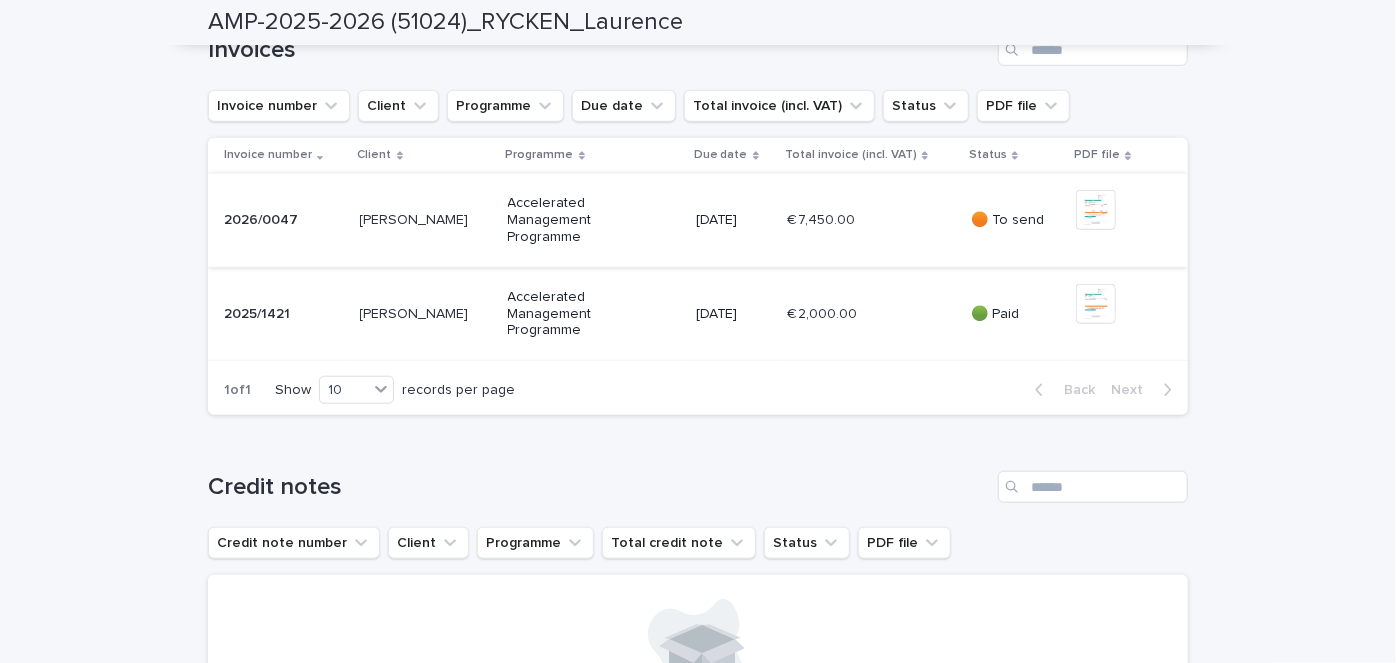 scroll, scrollTop: 0, scrollLeft: 0, axis: both 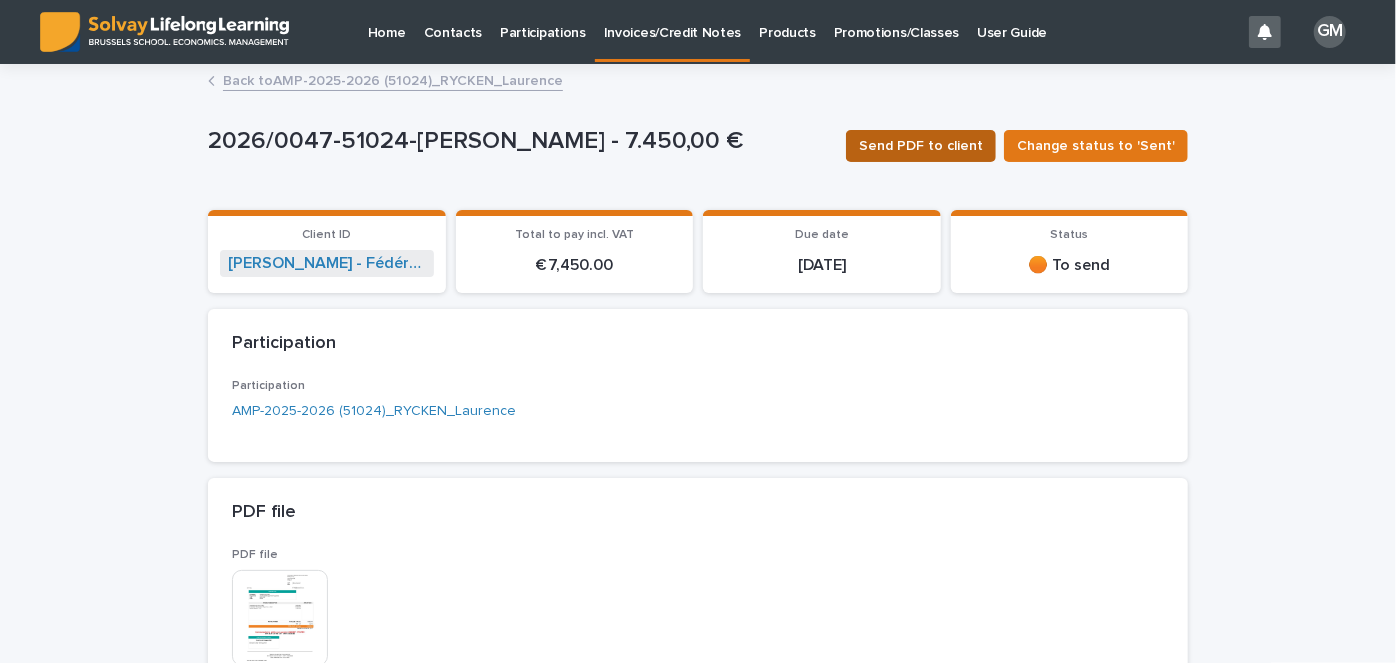 click on "Send PDF to client" at bounding box center (921, 146) 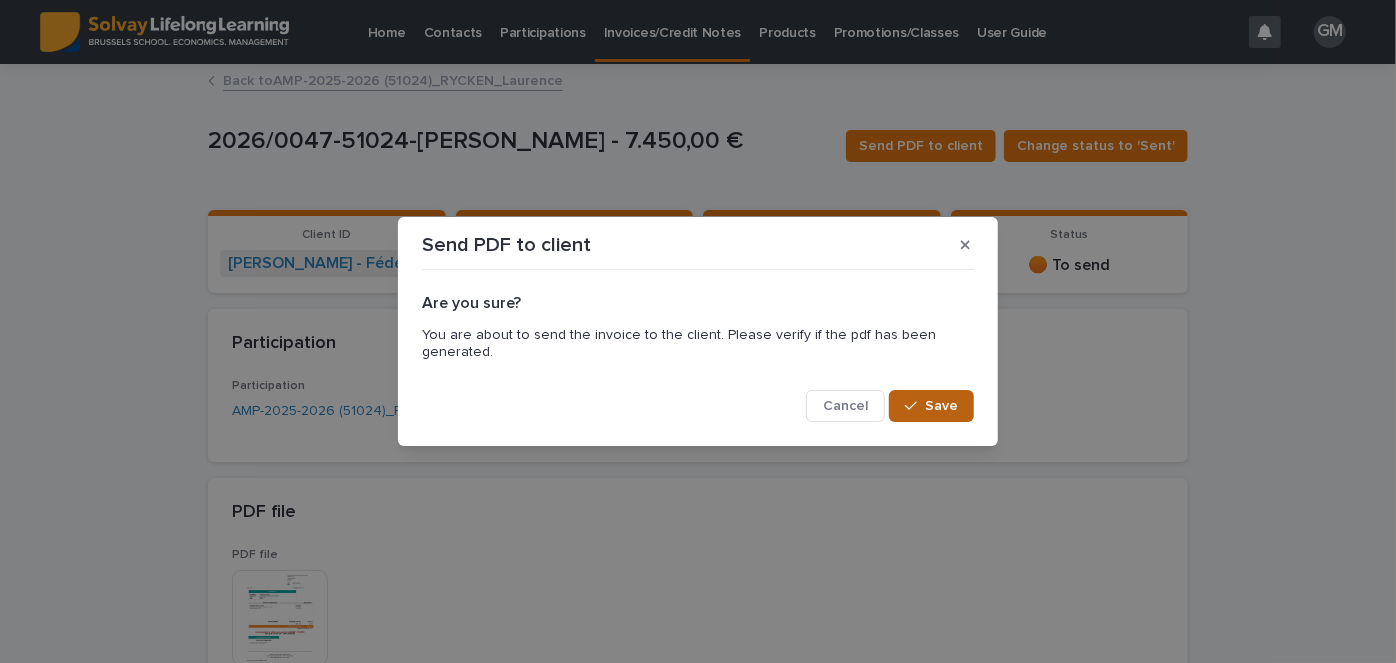 click on "Save" at bounding box center (941, 406) 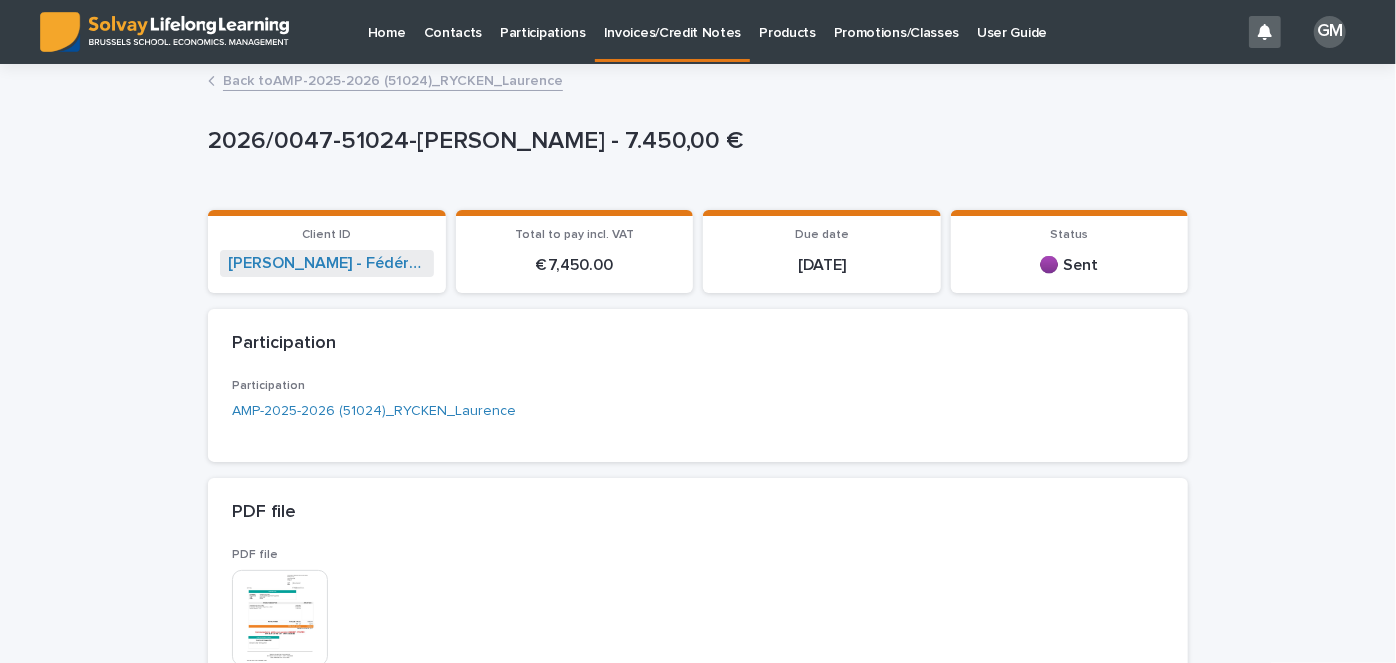 click on "Back to  AMP-2025-2026 (51024)_RYCKEN_Laurence" at bounding box center [393, 79] 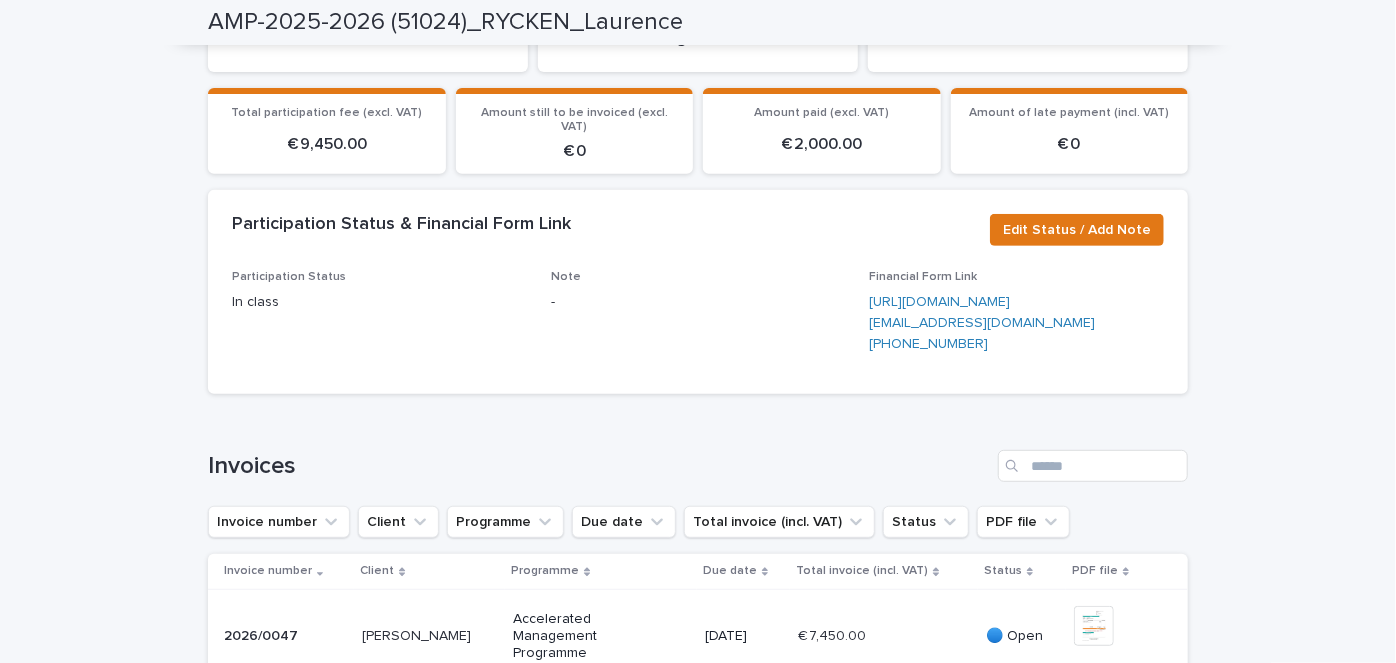 scroll, scrollTop: 0, scrollLeft: 0, axis: both 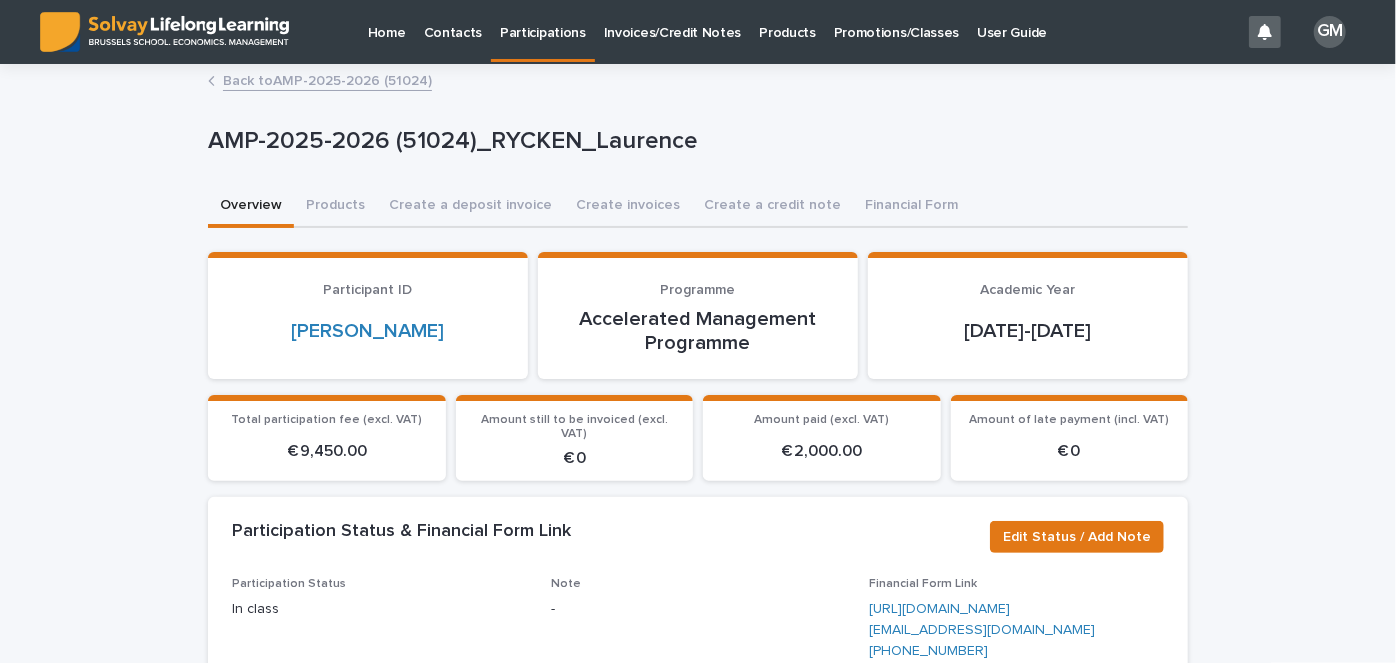 click on "Back to  AMP-2025-2026 (51024)" at bounding box center [327, 79] 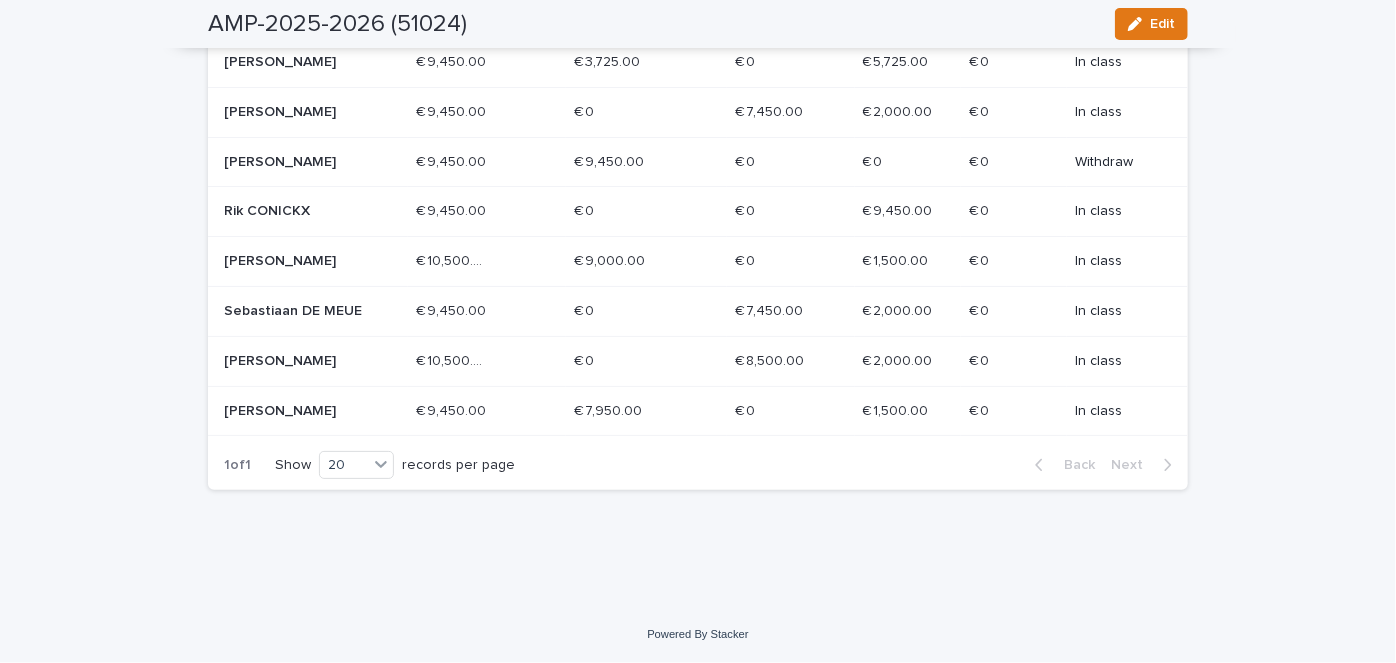 scroll, scrollTop: 1050, scrollLeft: 0, axis: vertical 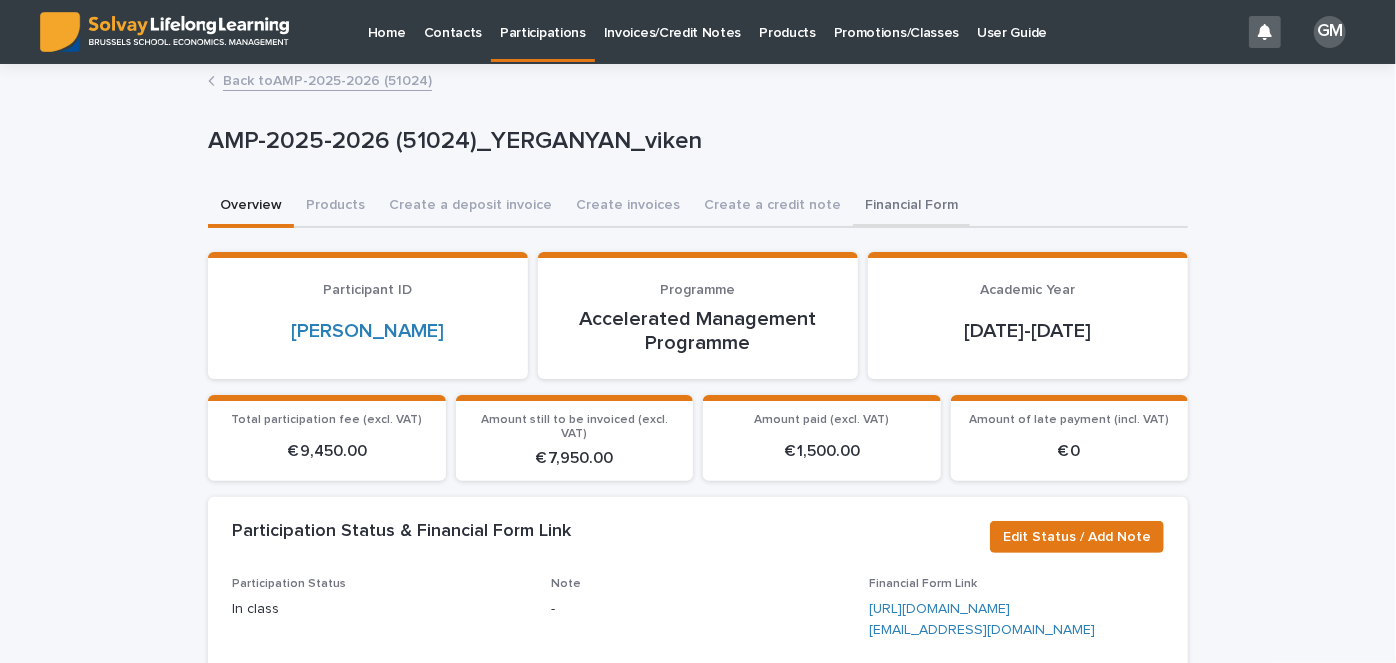 click on "Financial Form" at bounding box center (911, 207) 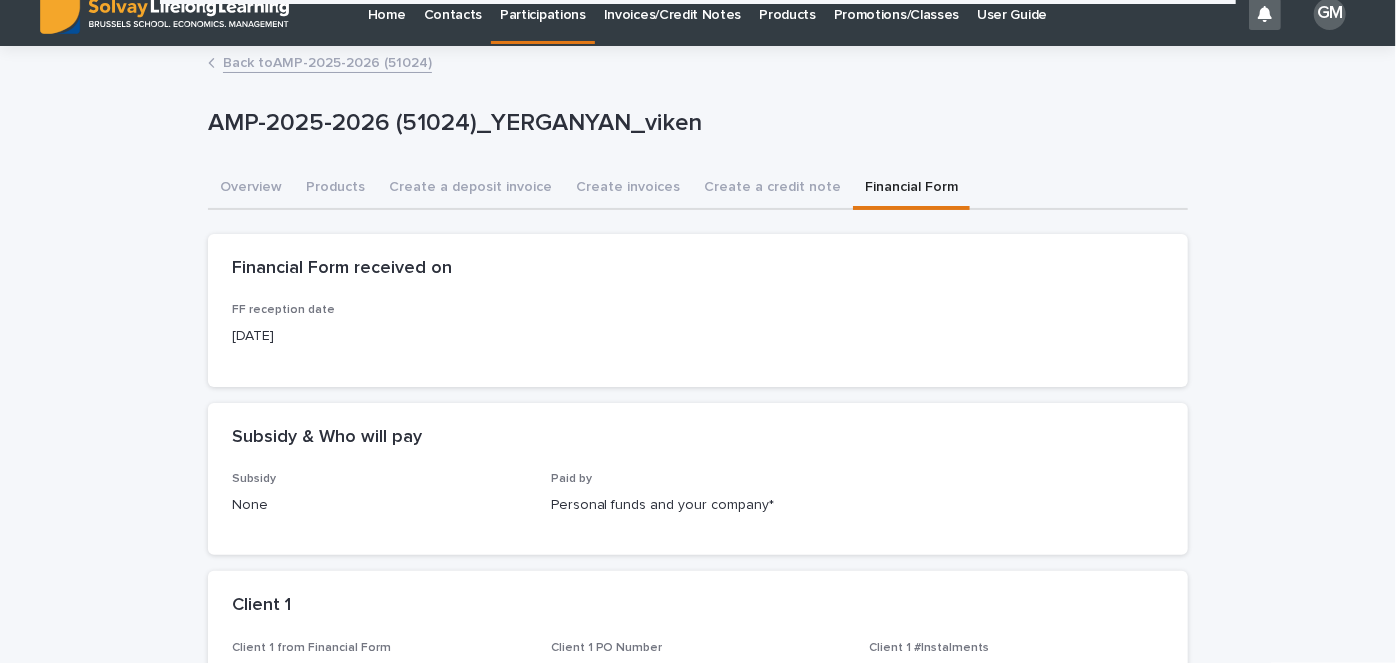 scroll, scrollTop: 0, scrollLeft: 0, axis: both 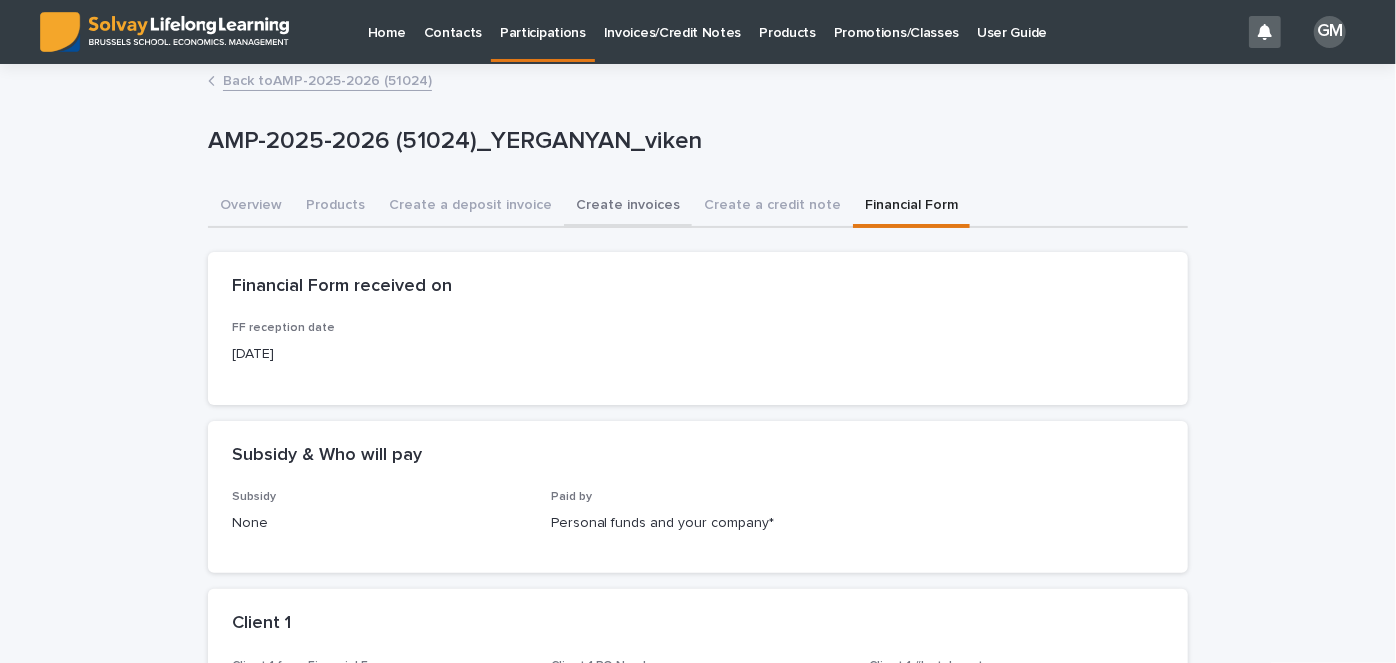 click on "Create invoices" at bounding box center (628, 207) 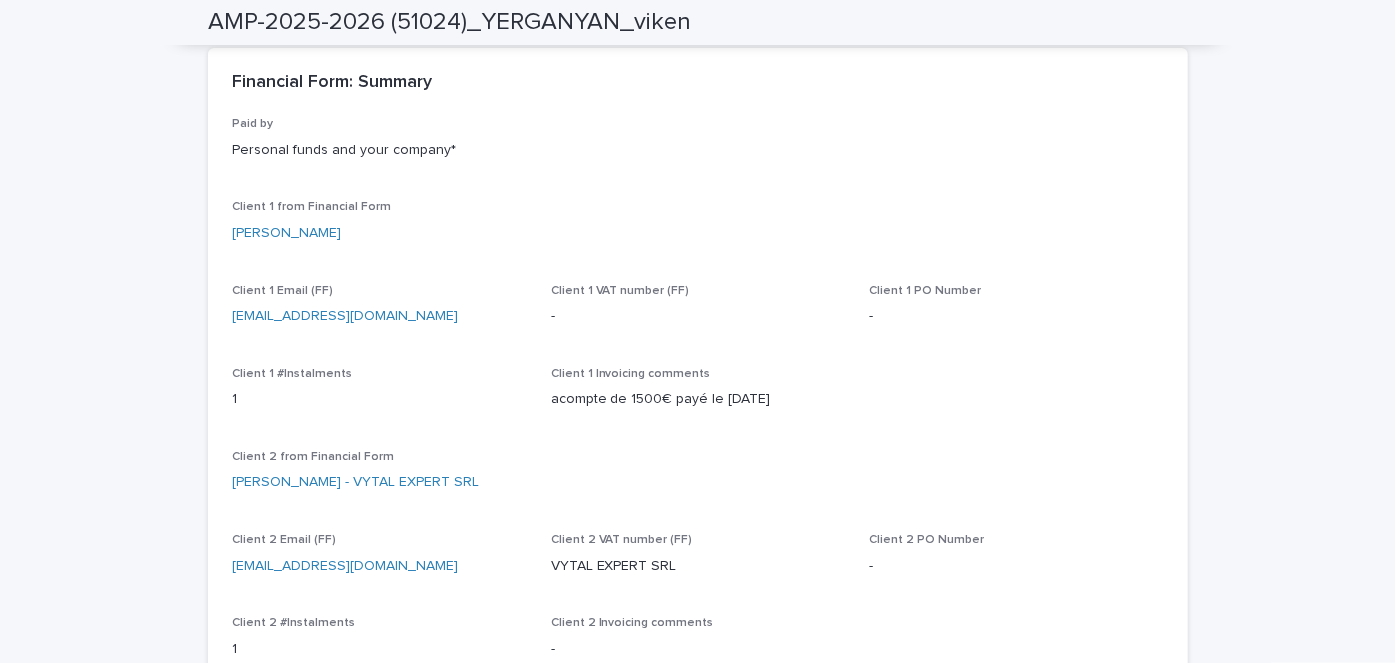 scroll, scrollTop: 540, scrollLeft: 0, axis: vertical 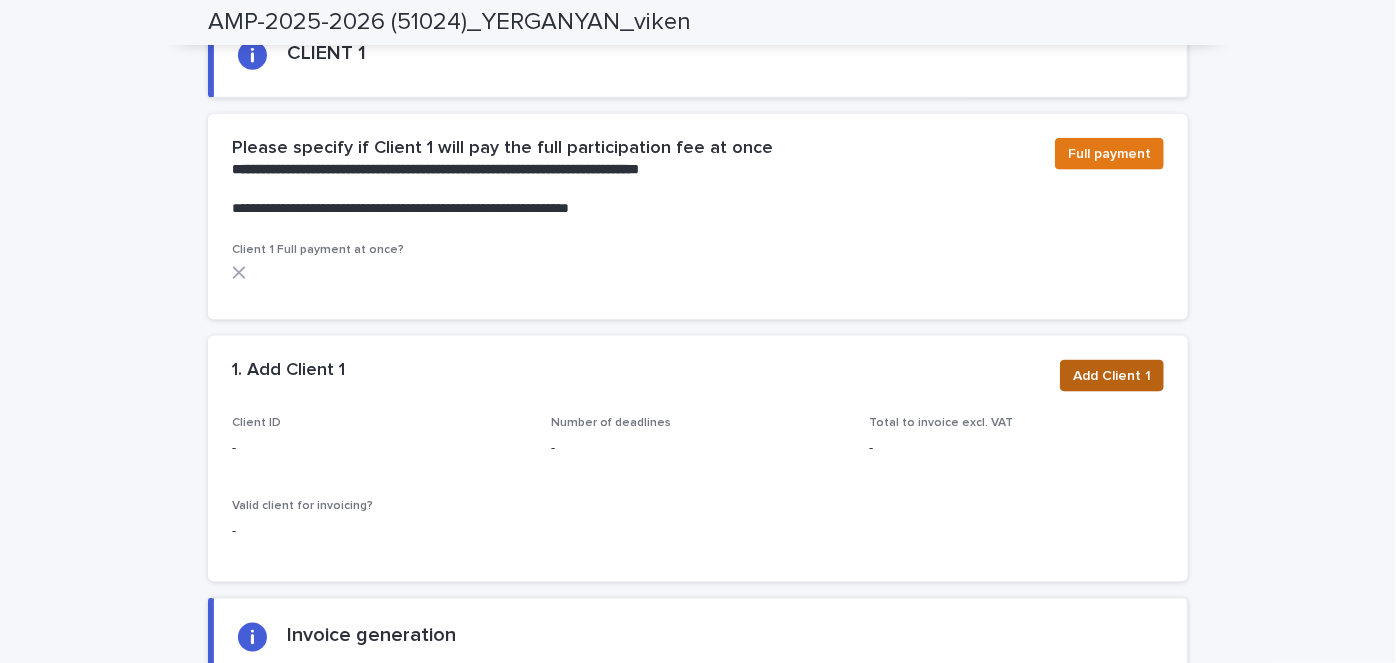 click on "Add Client 1" at bounding box center (1112, 376) 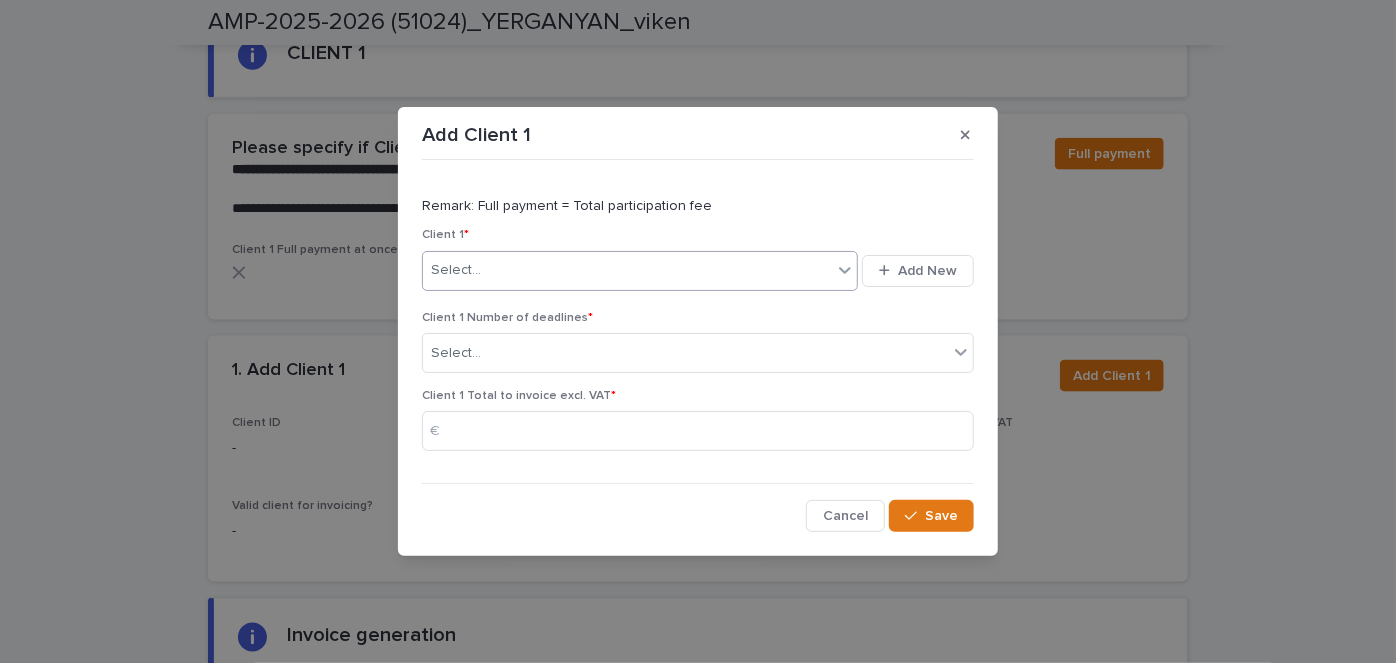click on "Select..." at bounding box center (627, 270) 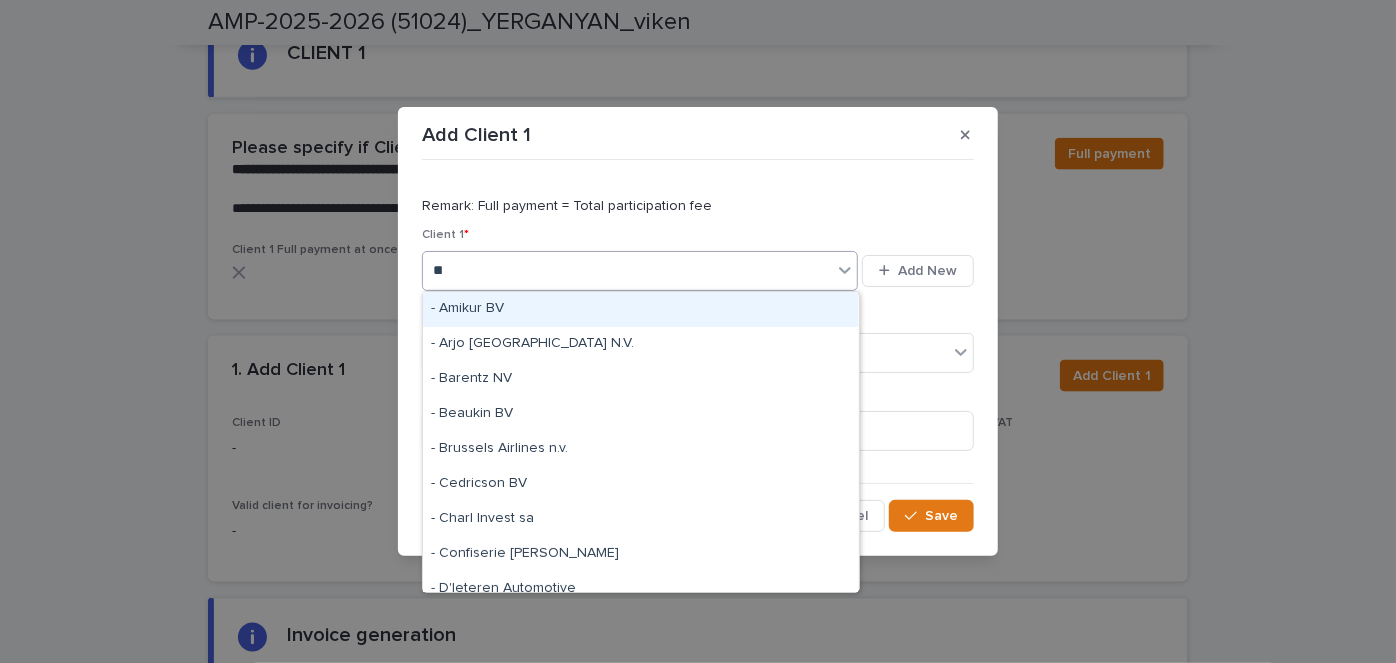 type on "***" 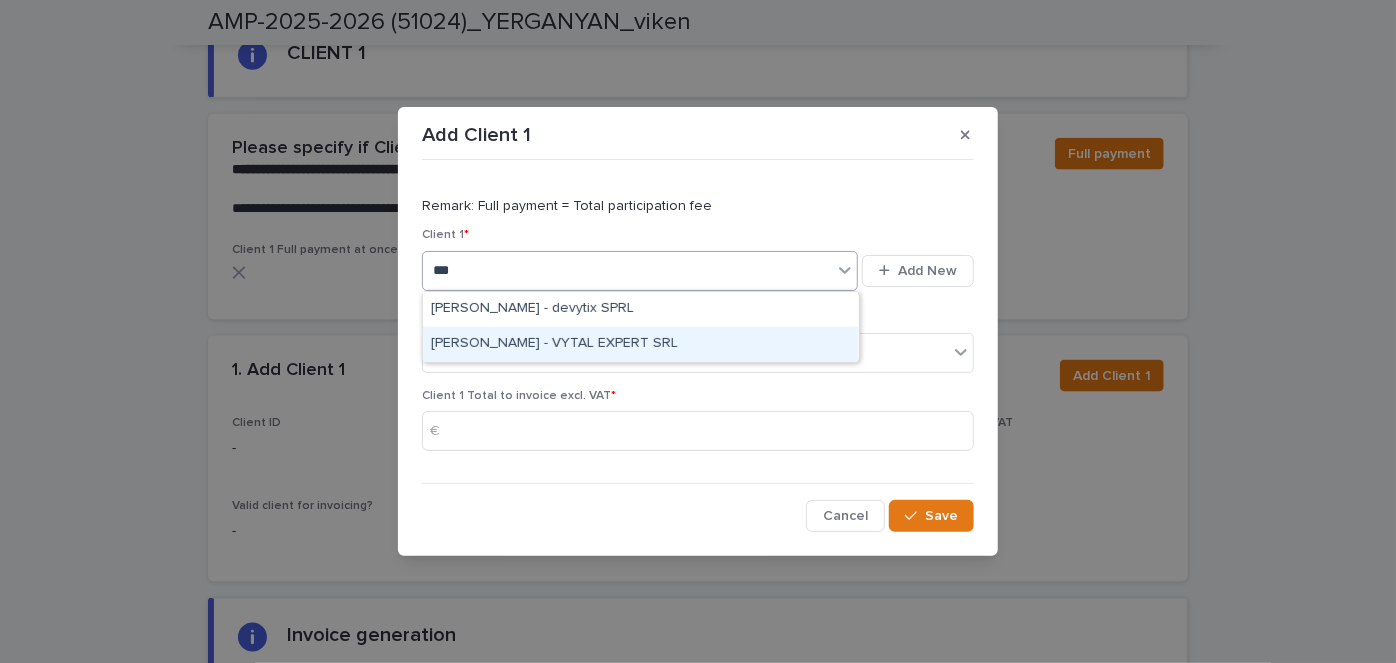 click on "[PERSON_NAME]  - VYTAL EXPERT SRL" at bounding box center [640, 344] 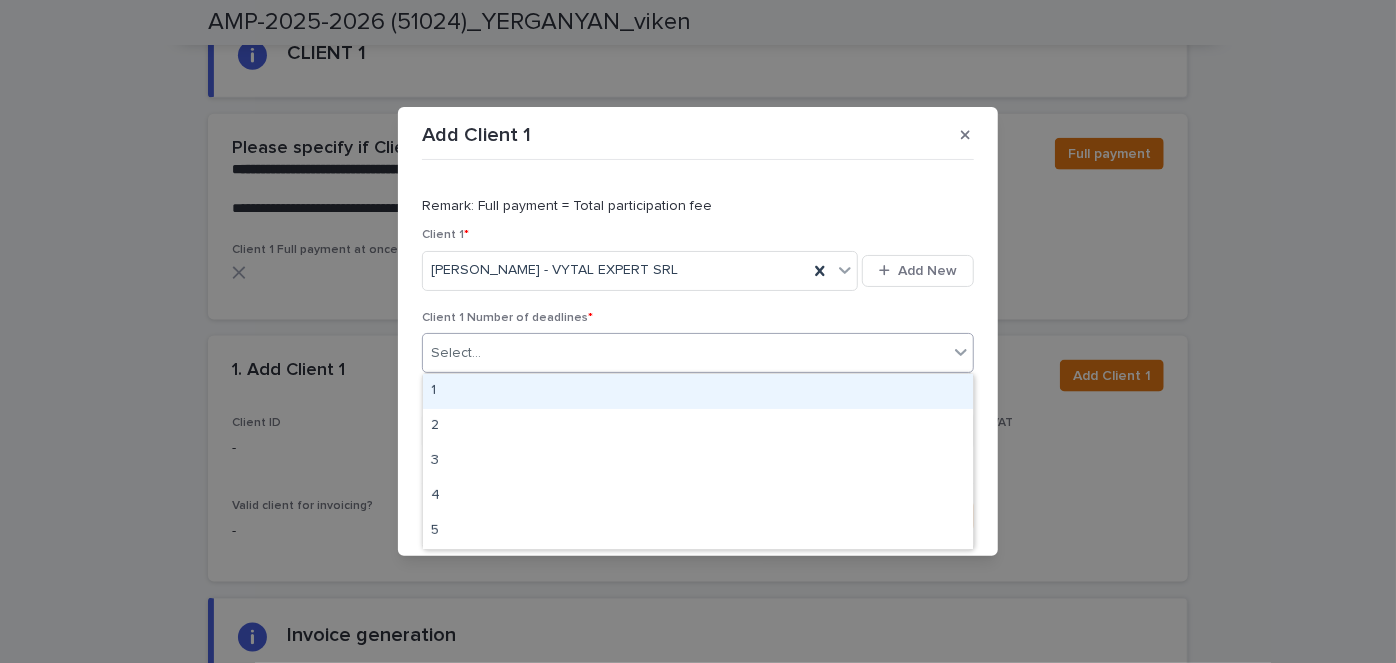 click on "Select..." at bounding box center (685, 353) 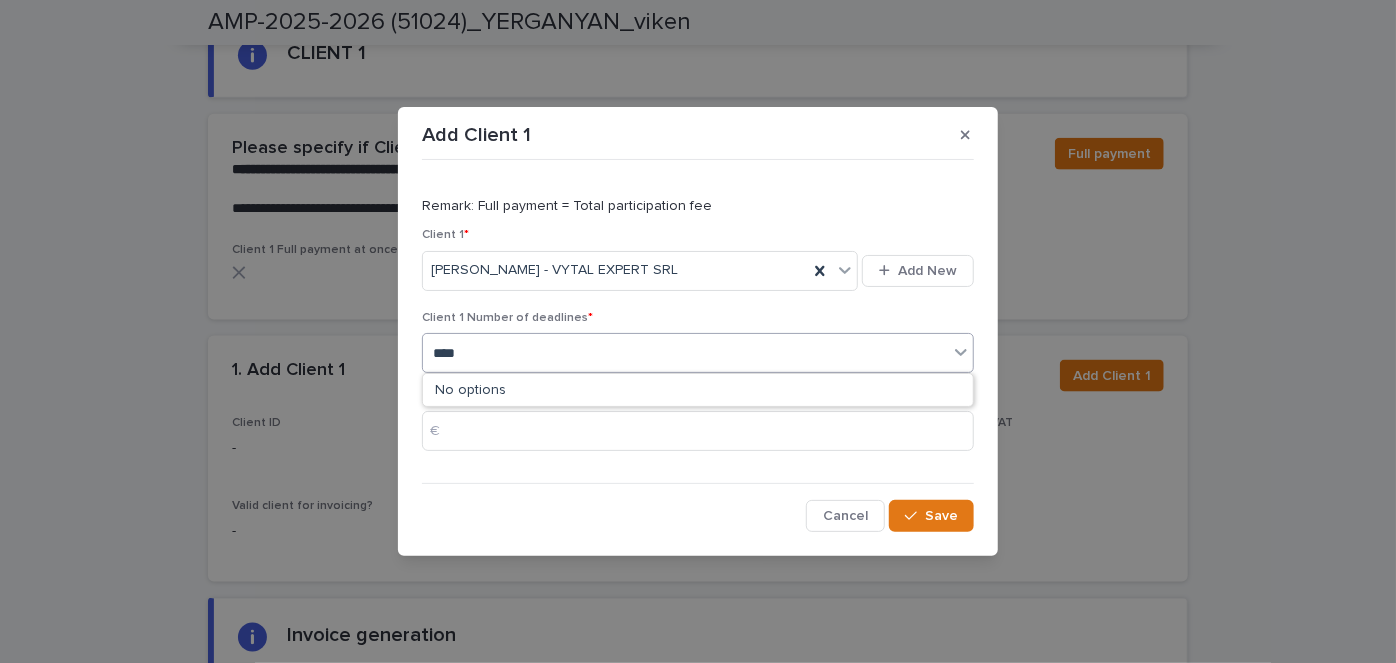 type on "****" 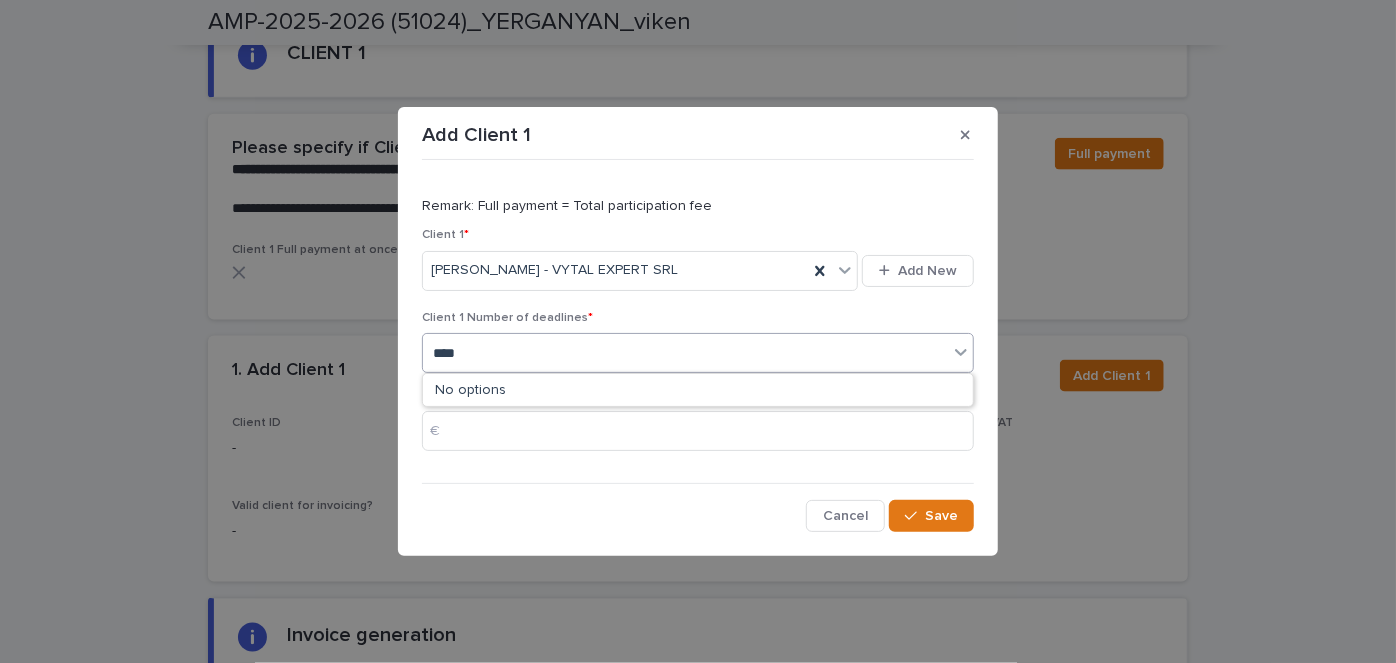 type 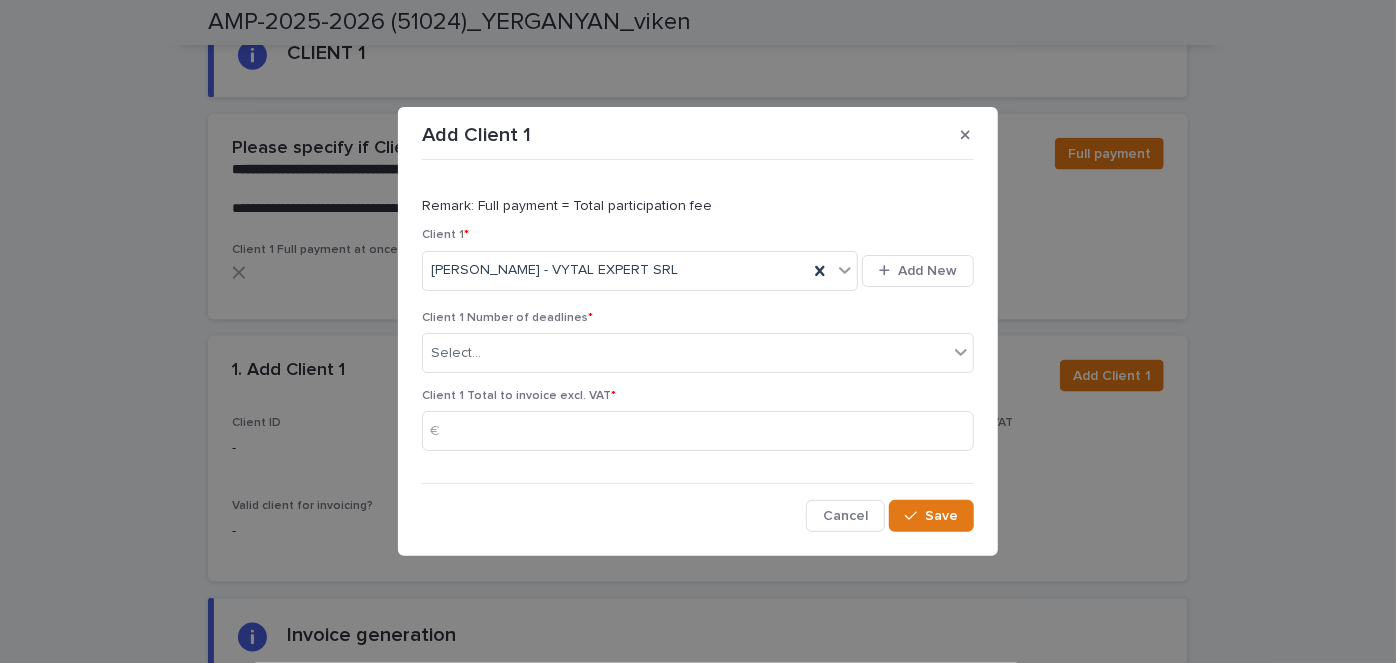 click on "Add Client 1 Remark: Full payment = Total participation fee Client 1 * [PERSON_NAME] YERGANYAN  - VYTAL EXPERT SRL Add New Client 1 Number of deadlines * Select... Client 1 Total to invoice excl. VAT * € Cancel Save" at bounding box center (698, 332) 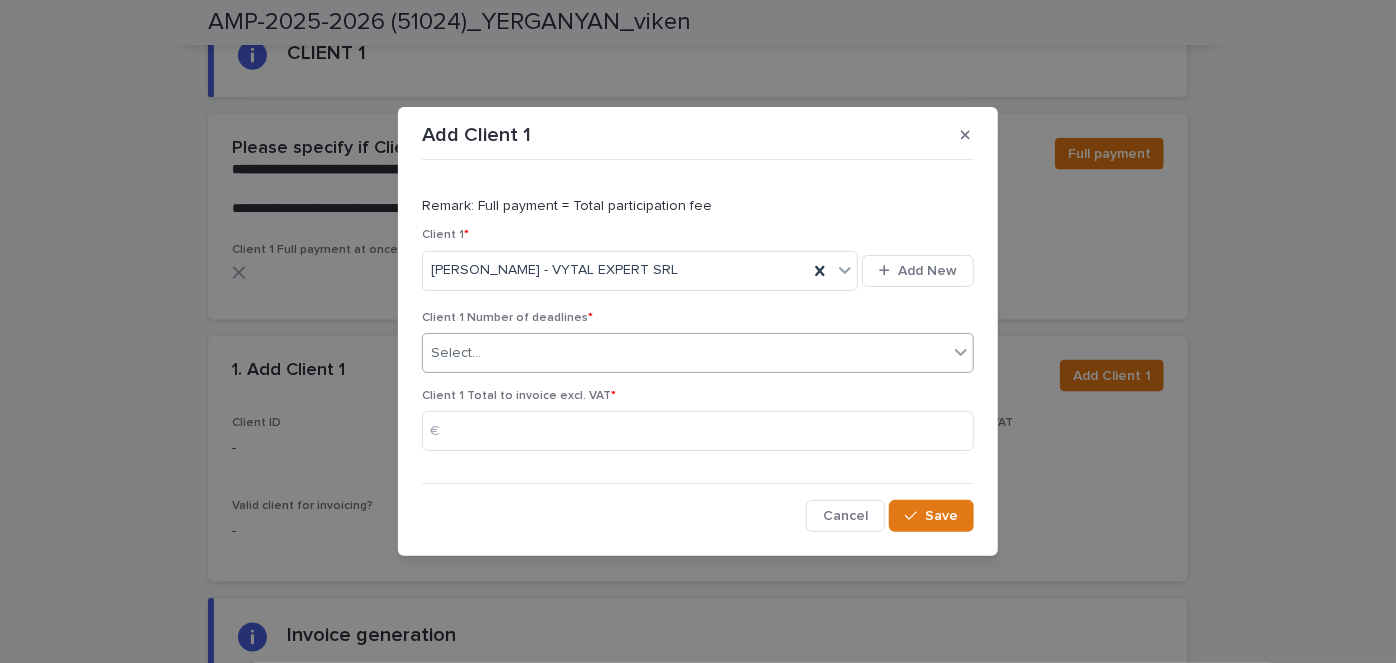 click on "Select..." at bounding box center (456, 353) 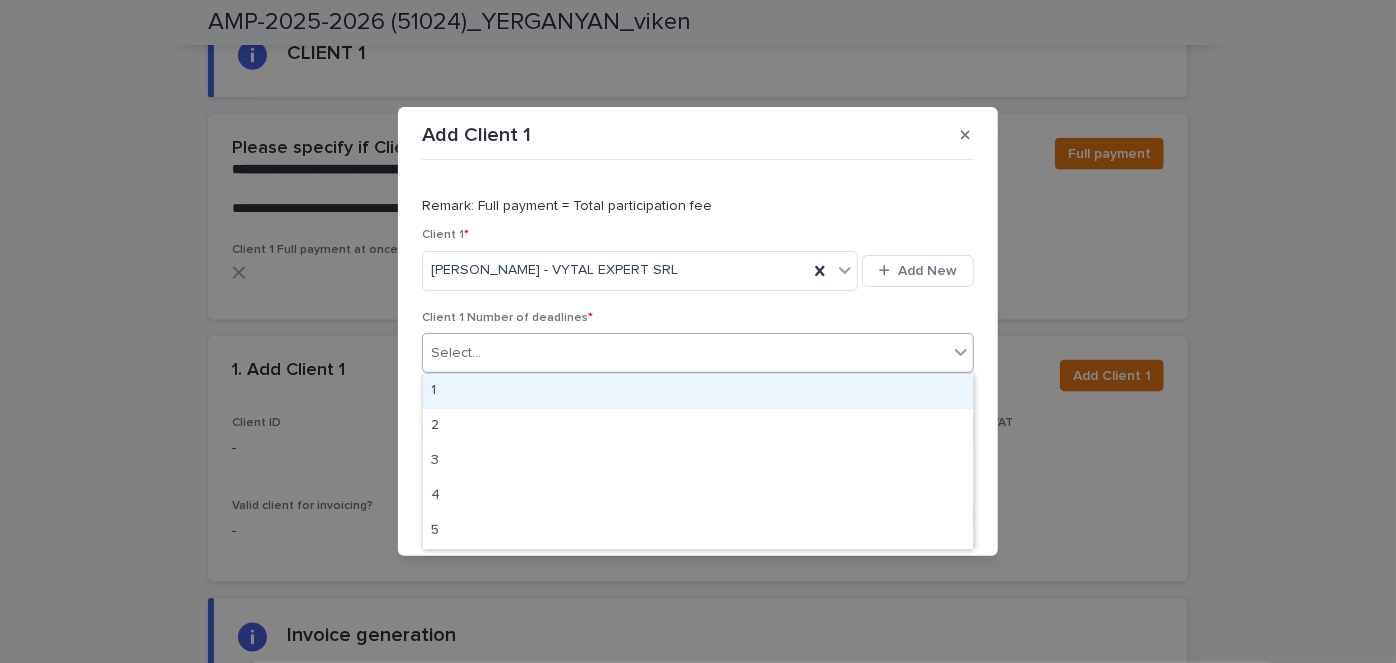 click on "1" at bounding box center (698, 391) 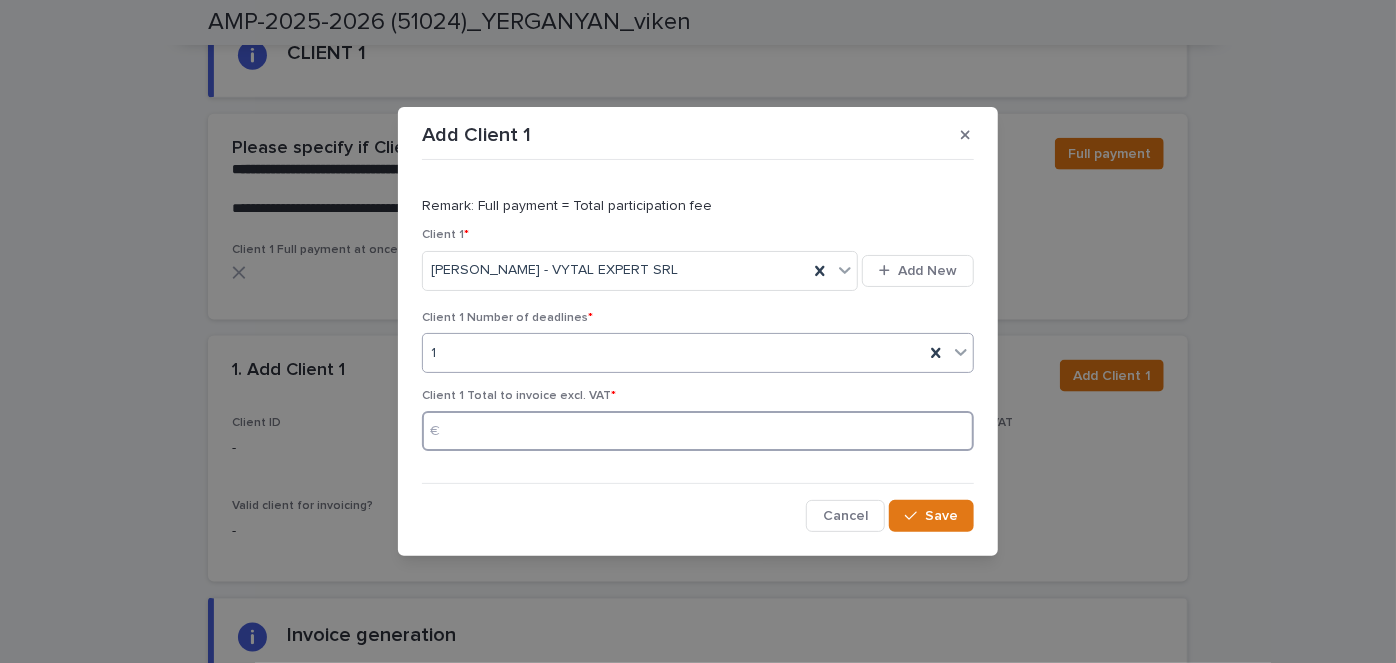 click at bounding box center [698, 431] 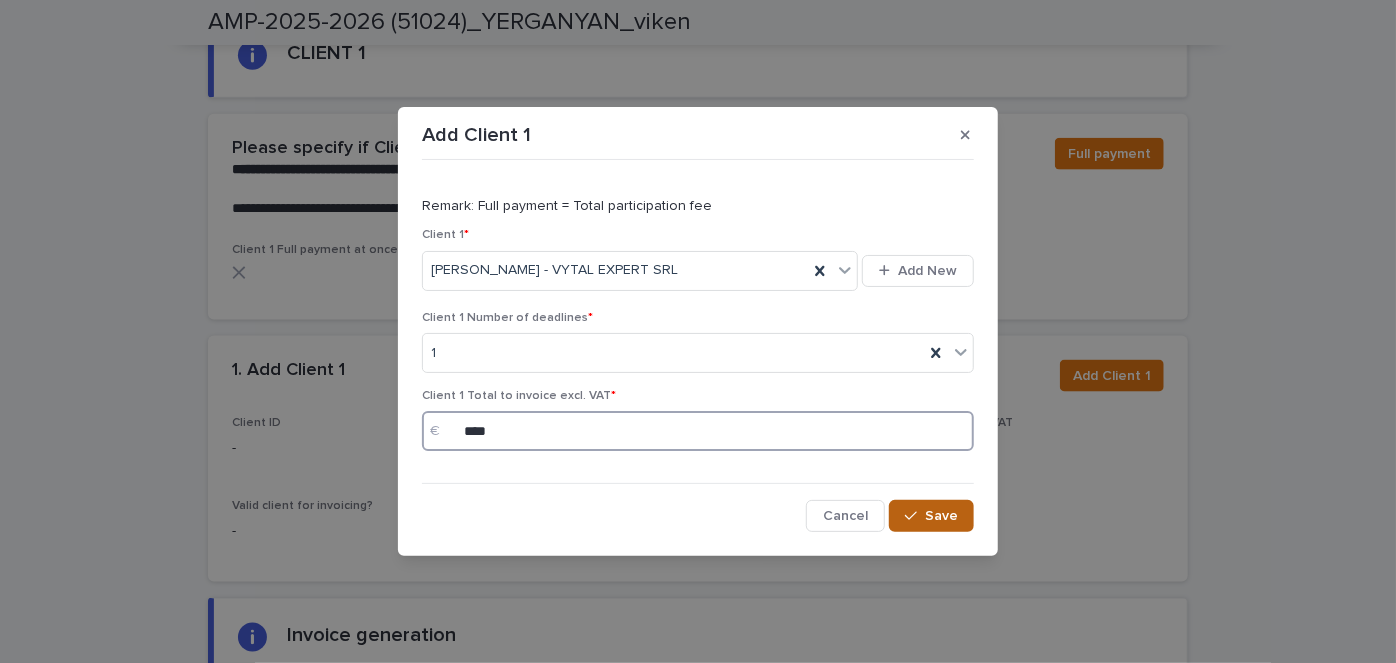 type on "****" 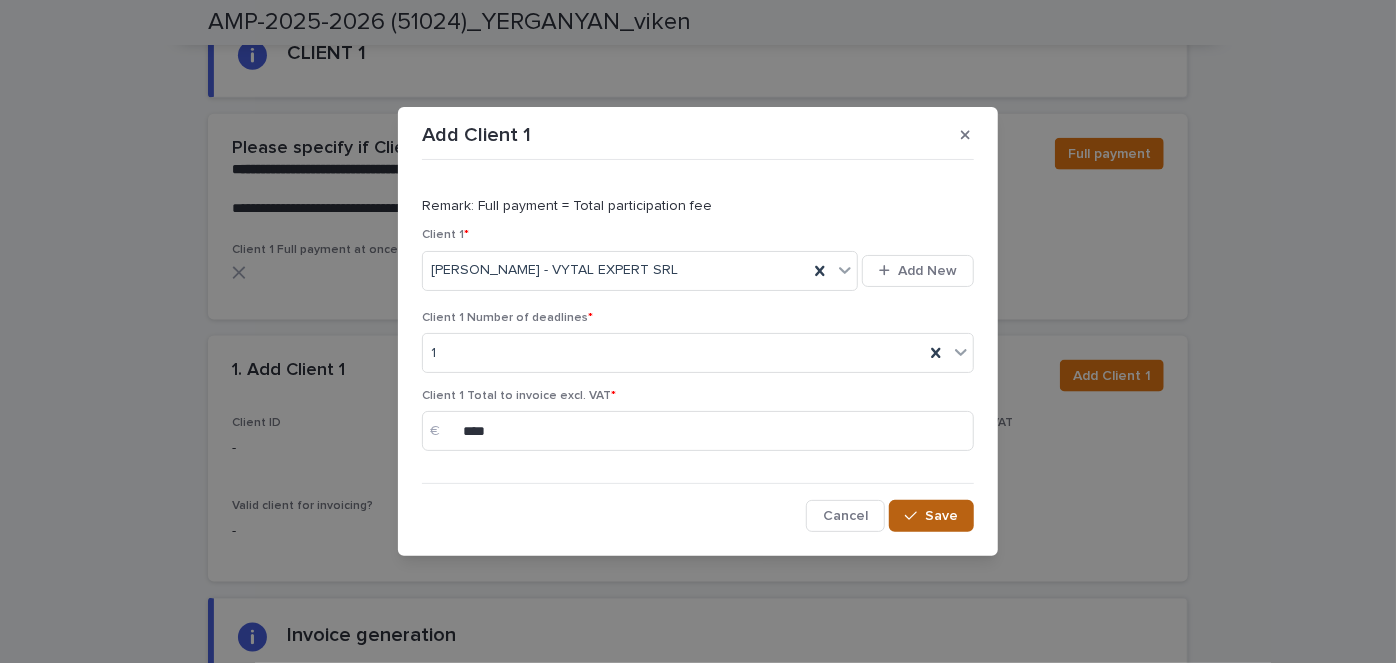 click on "Save" at bounding box center (941, 516) 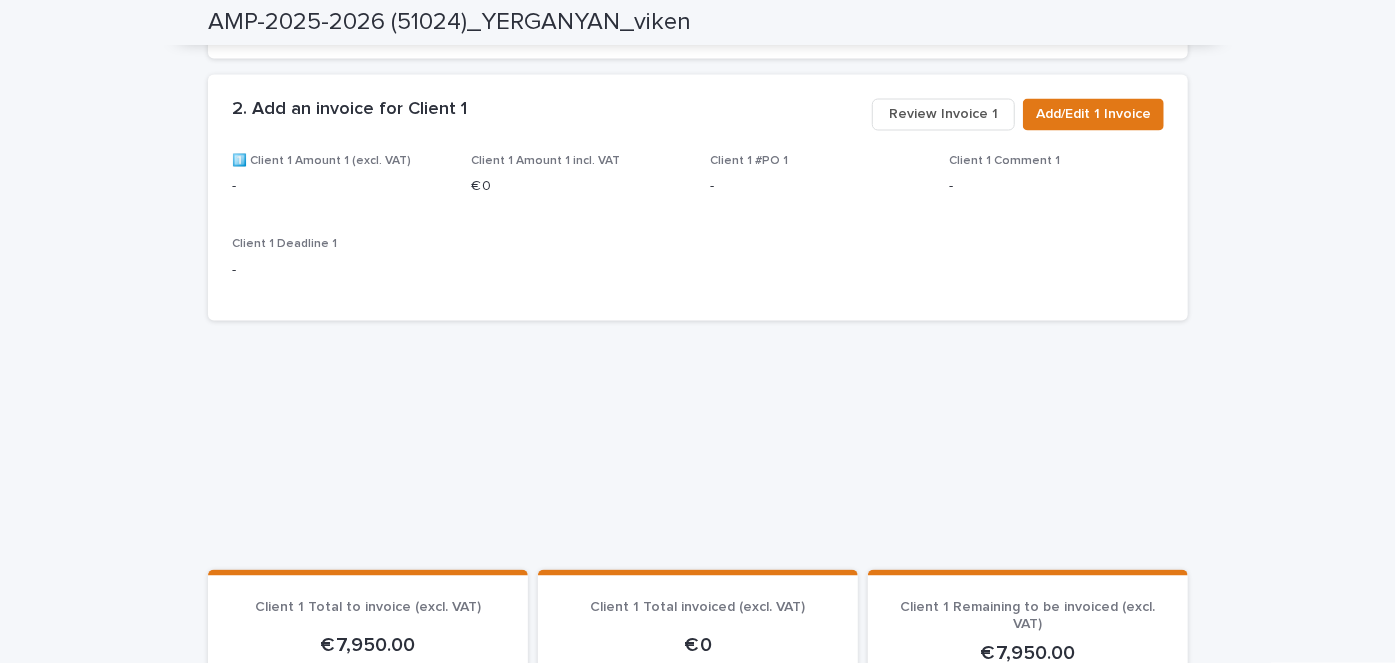 scroll, scrollTop: 1620, scrollLeft: 0, axis: vertical 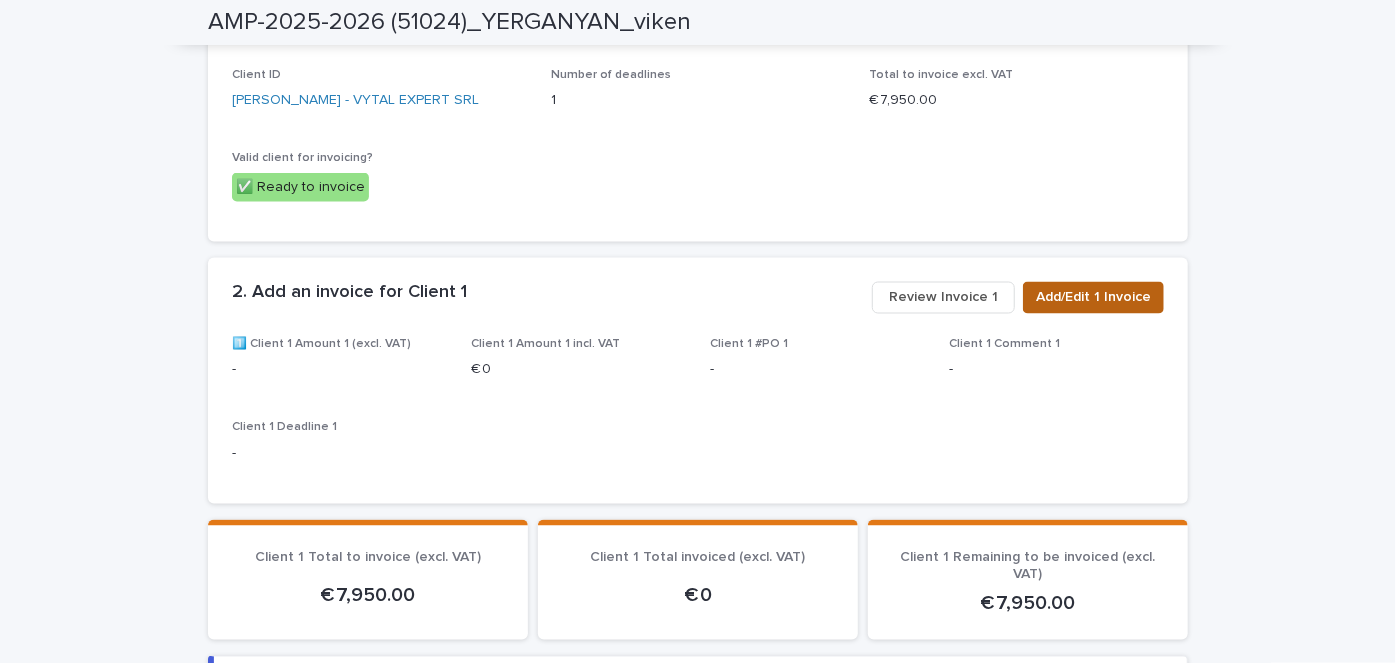 click on "Add/Edit 1 Invoice" at bounding box center (1093, 298) 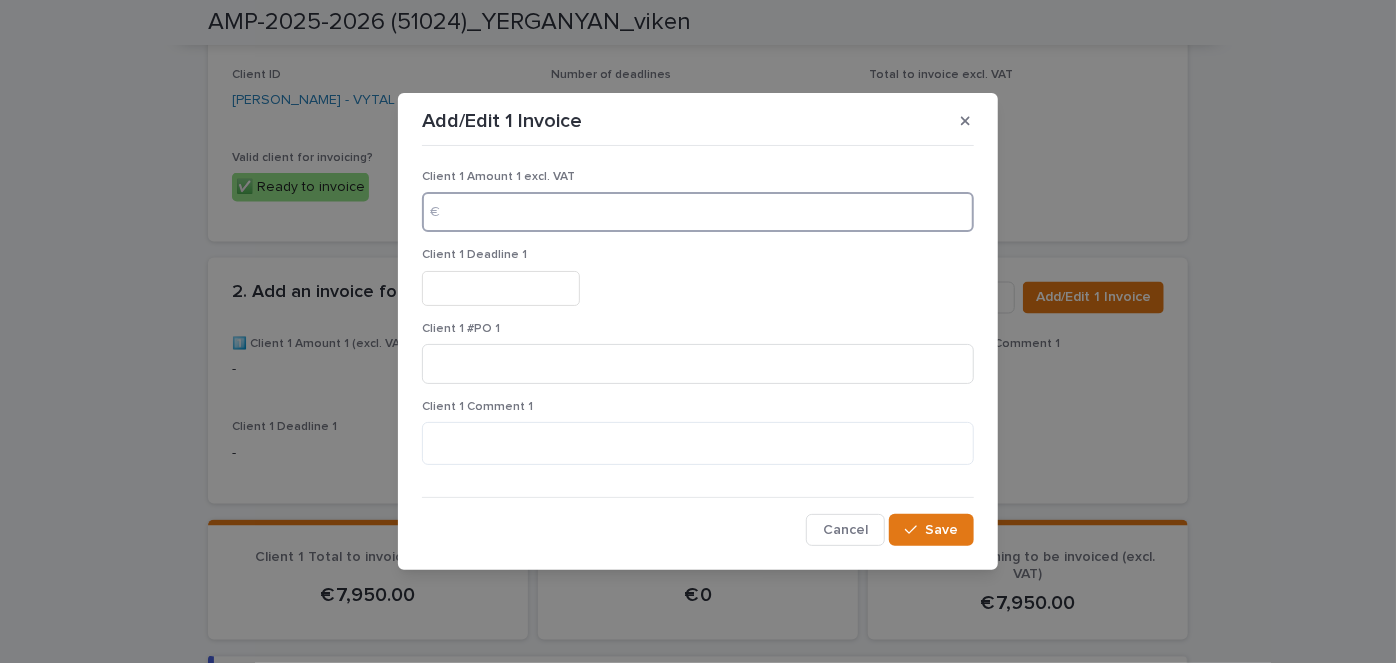 click at bounding box center [698, 212] 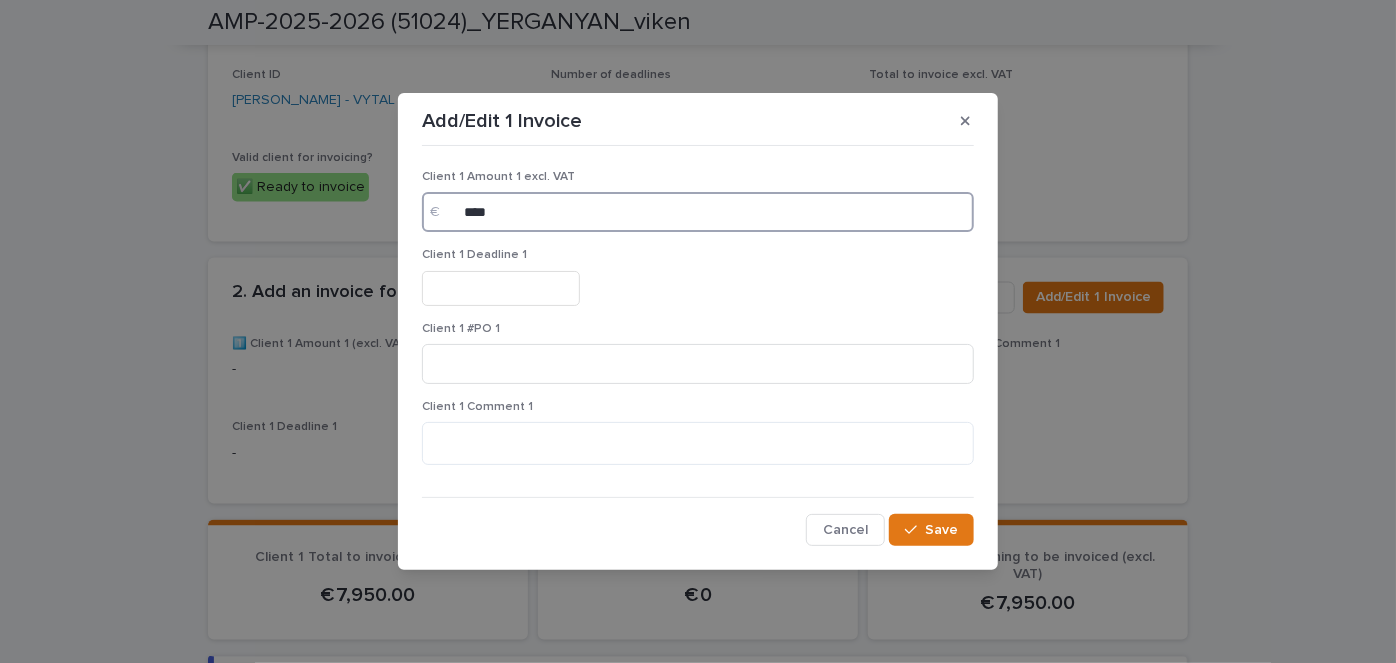 type on "****" 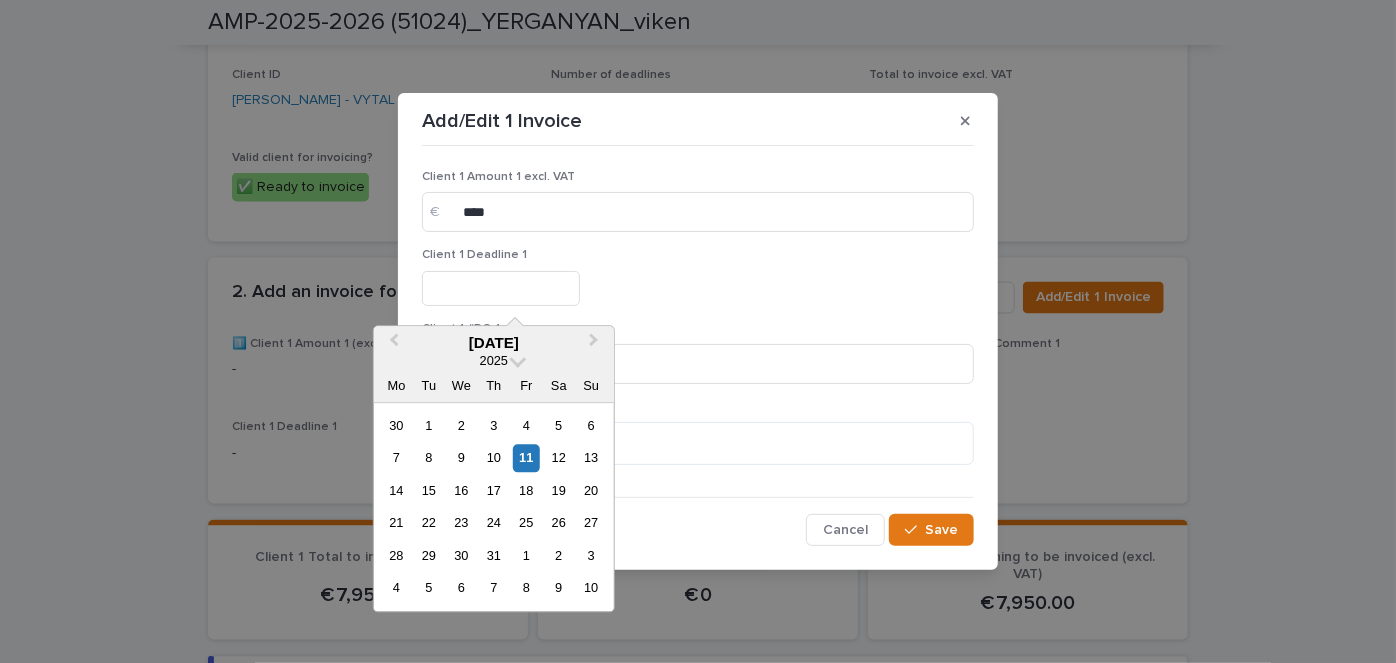 click at bounding box center [501, 288] 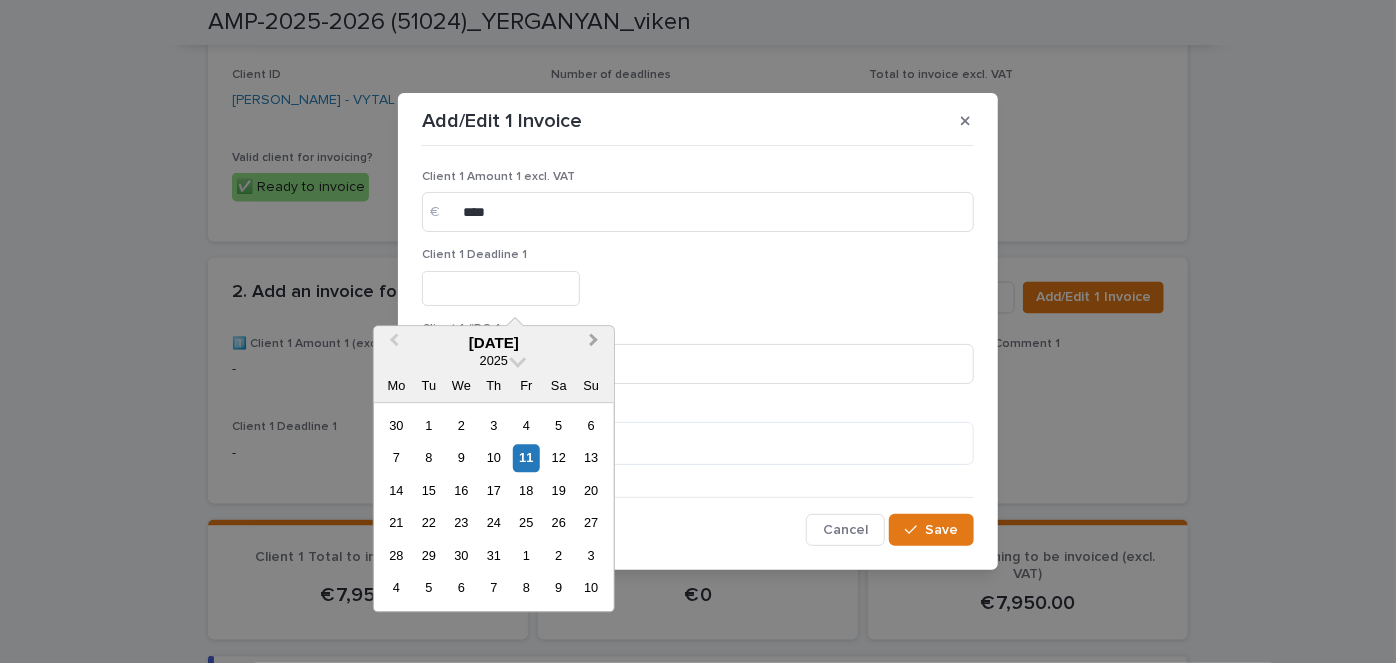 click on "Next Month" at bounding box center (596, 344) 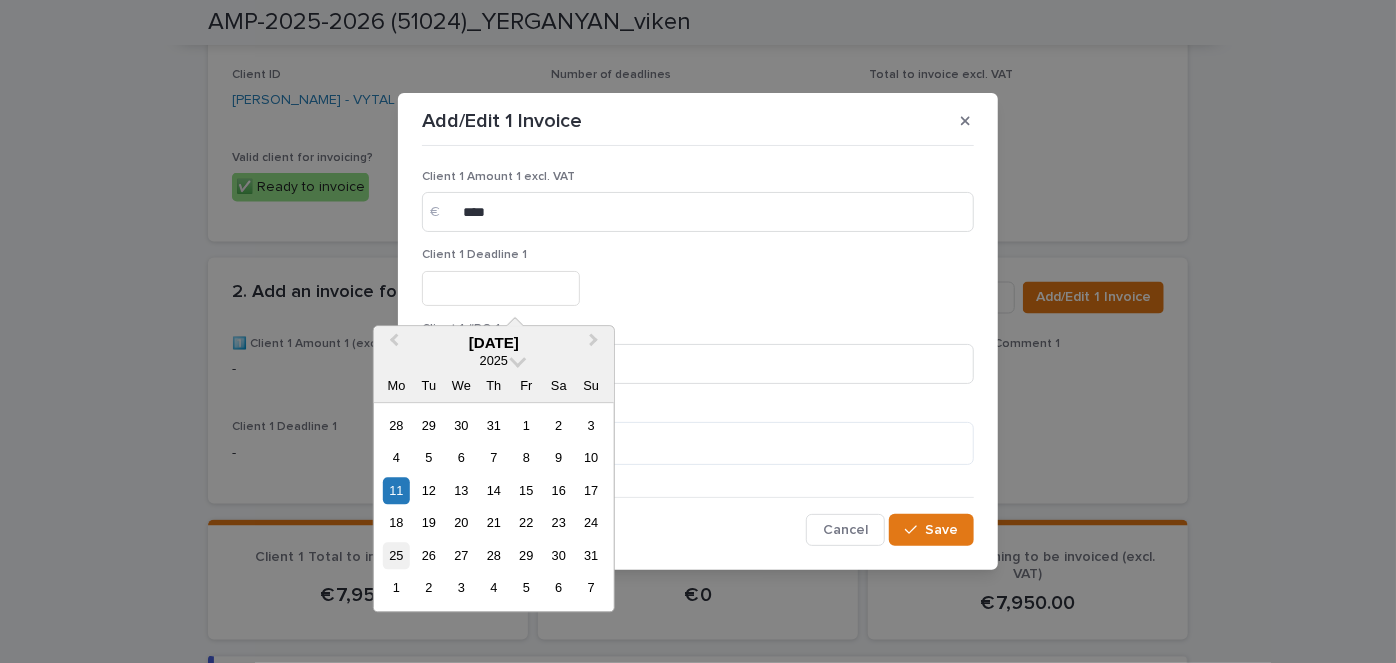 click on "25" at bounding box center [396, 555] 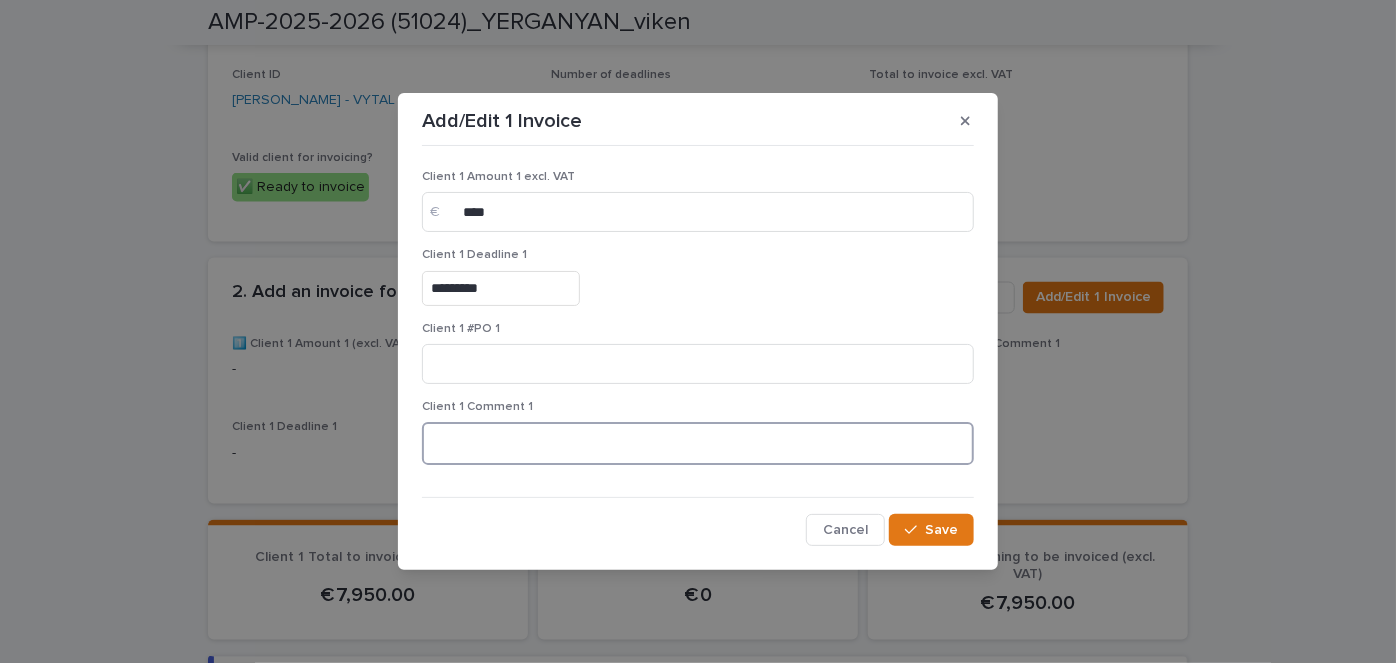 click at bounding box center (698, 443) 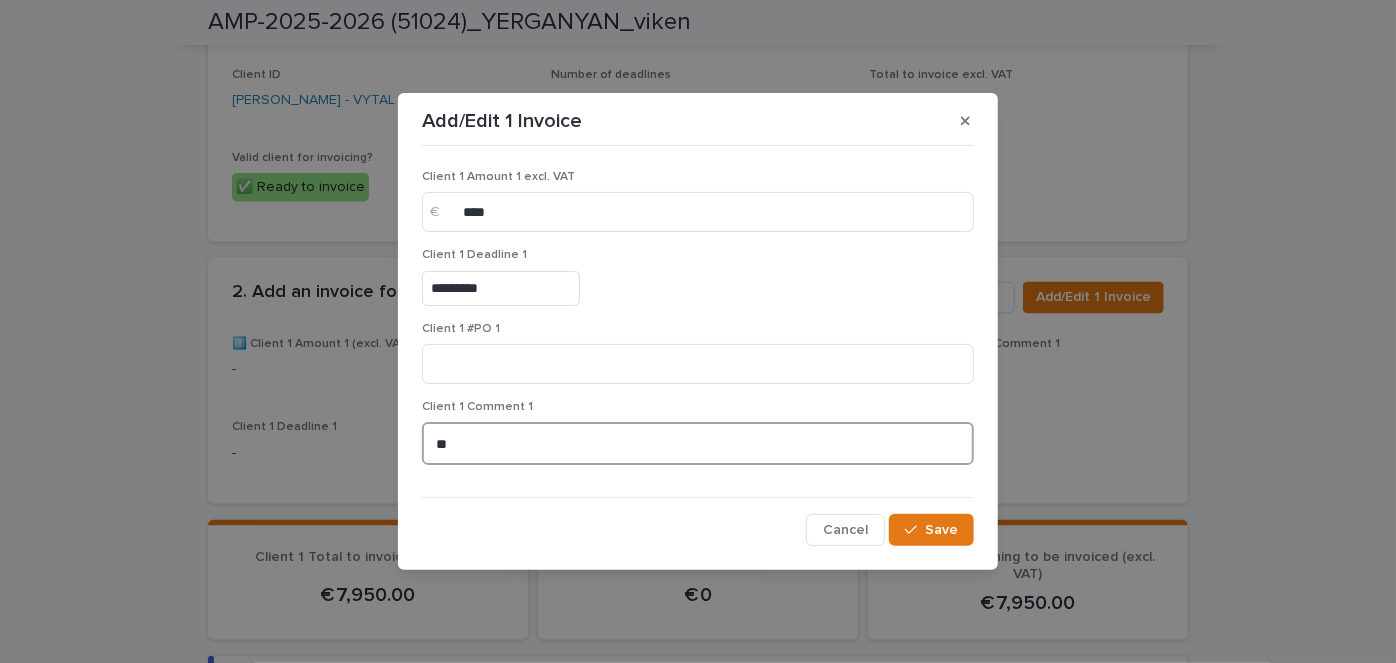 type on "*" 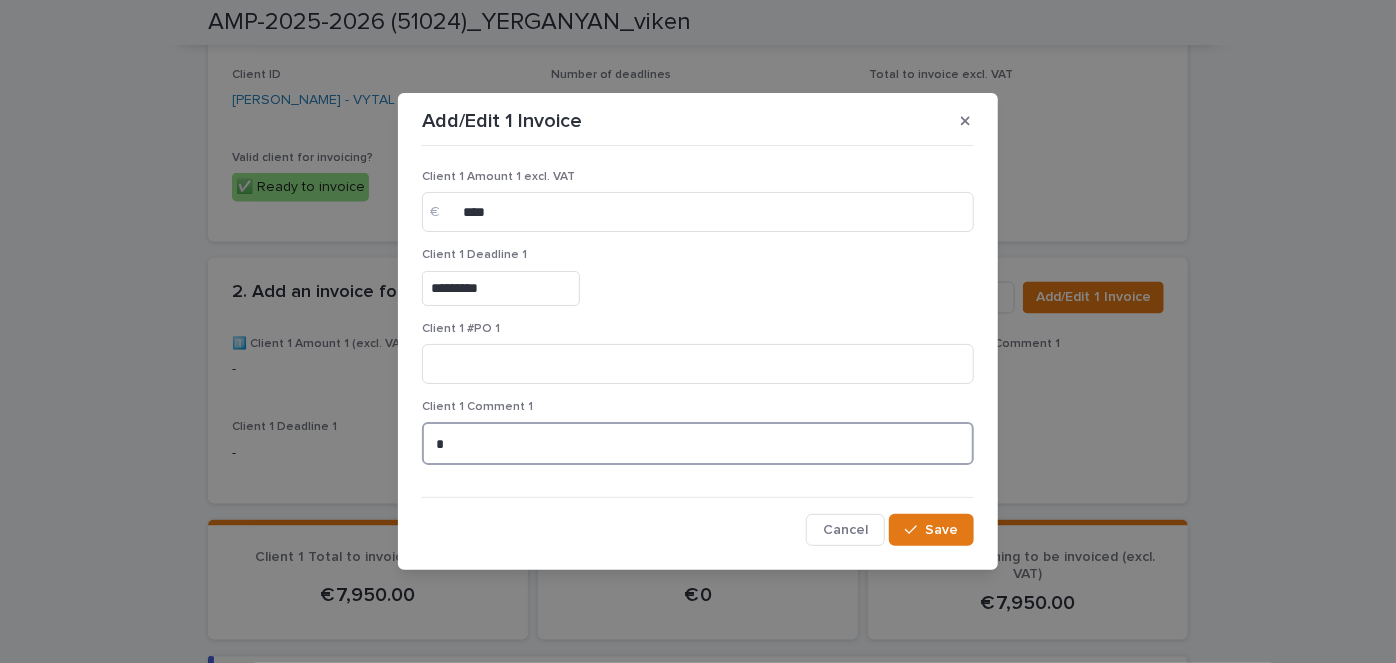type 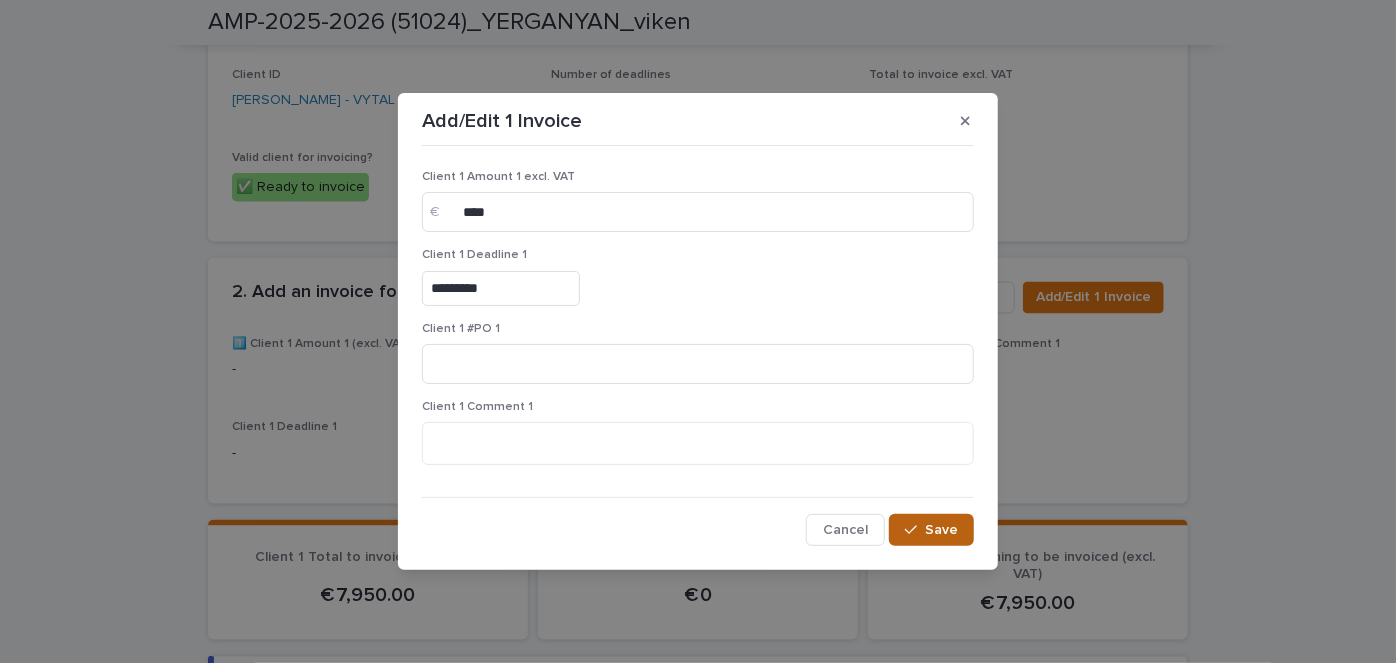 click on "Save" at bounding box center [941, 530] 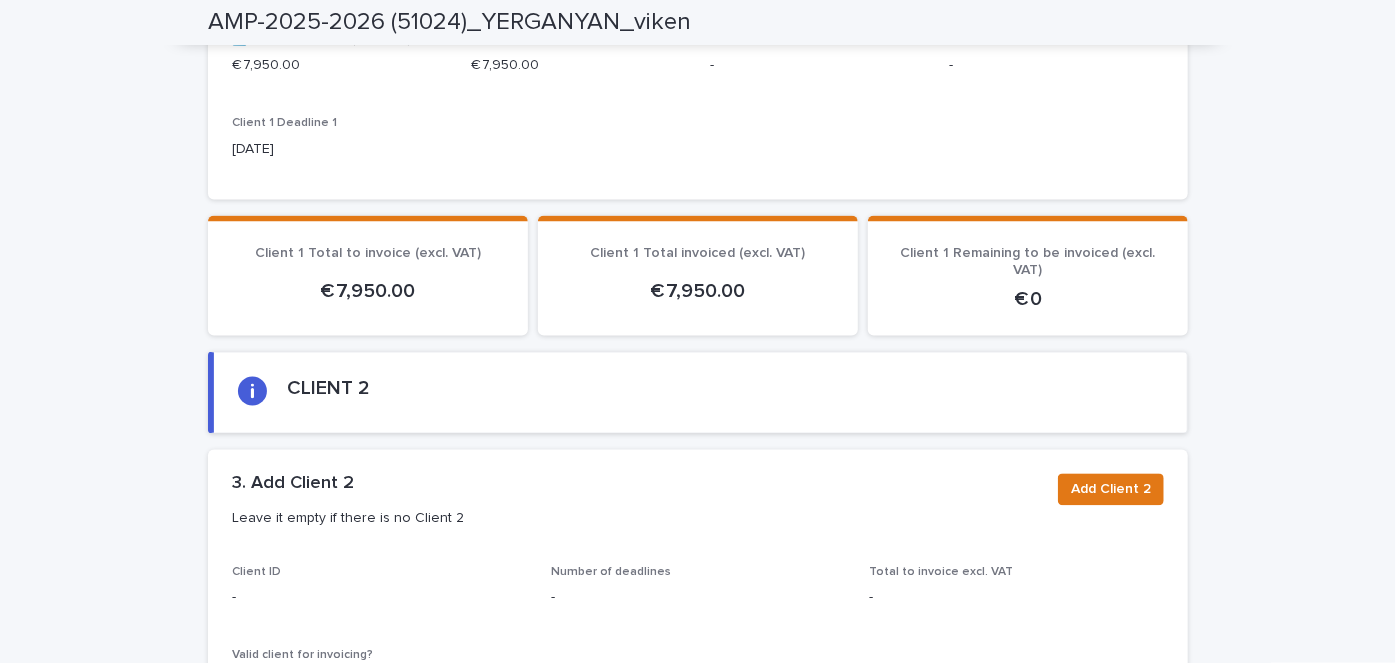 scroll, scrollTop: 2575, scrollLeft: 0, axis: vertical 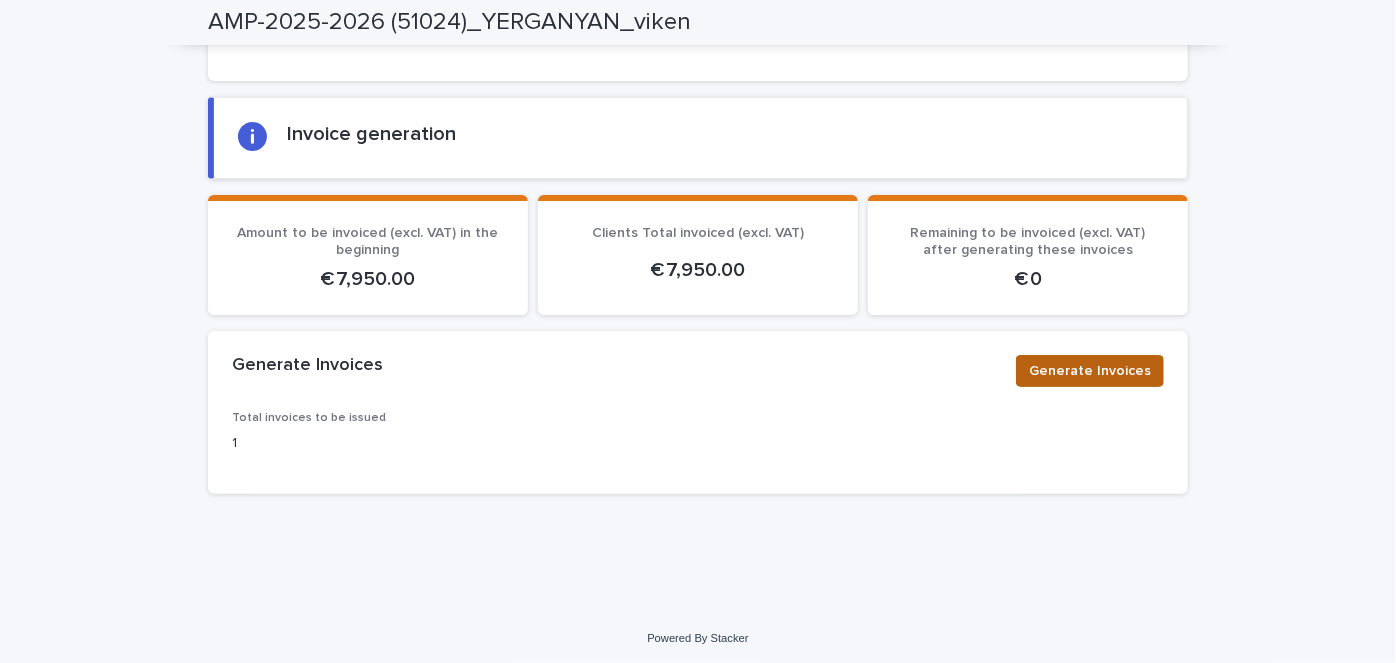click on "Generate Invoices" at bounding box center [1090, 371] 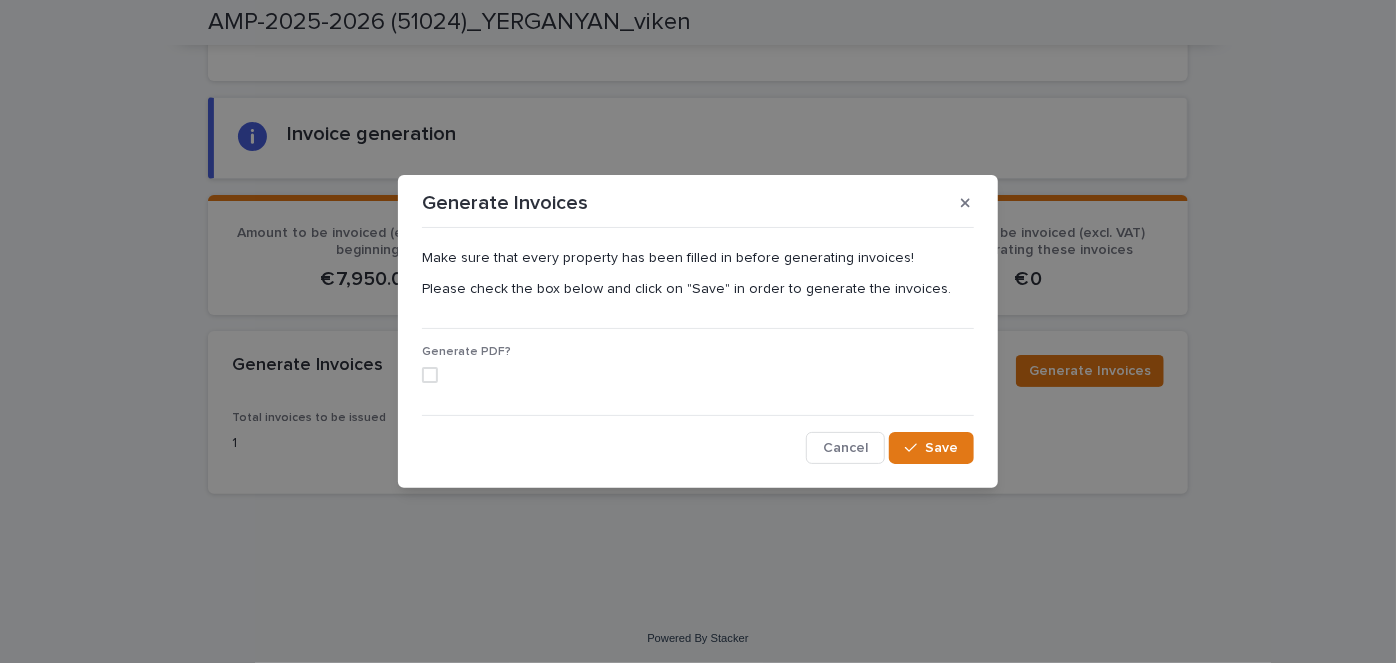 click at bounding box center (430, 375) 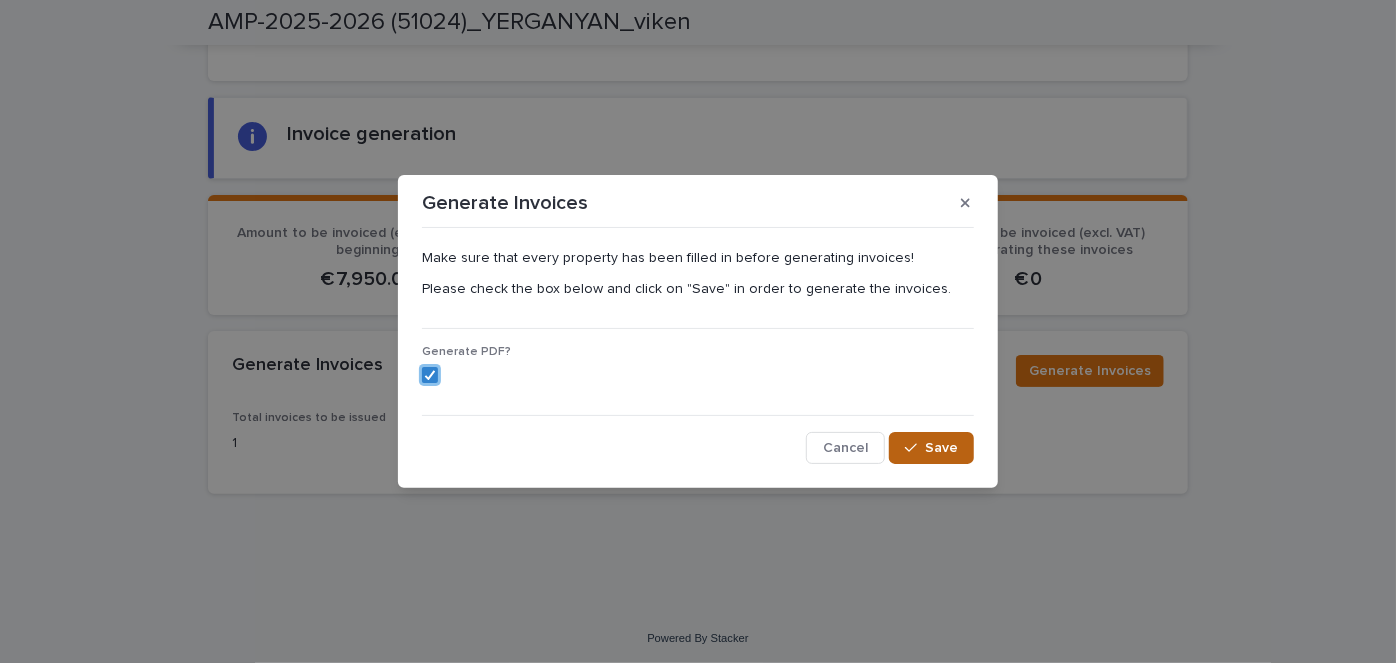 click on "Save" at bounding box center [931, 448] 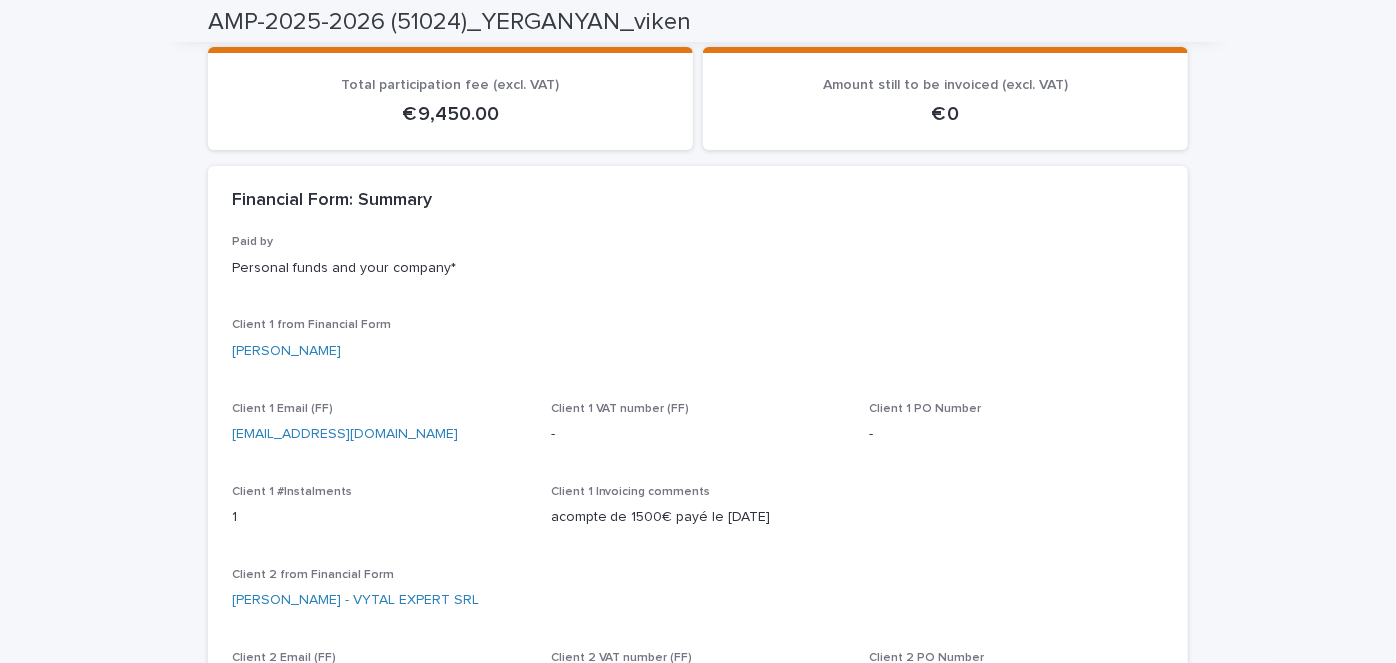 scroll, scrollTop: 0, scrollLeft: 0, axis: both 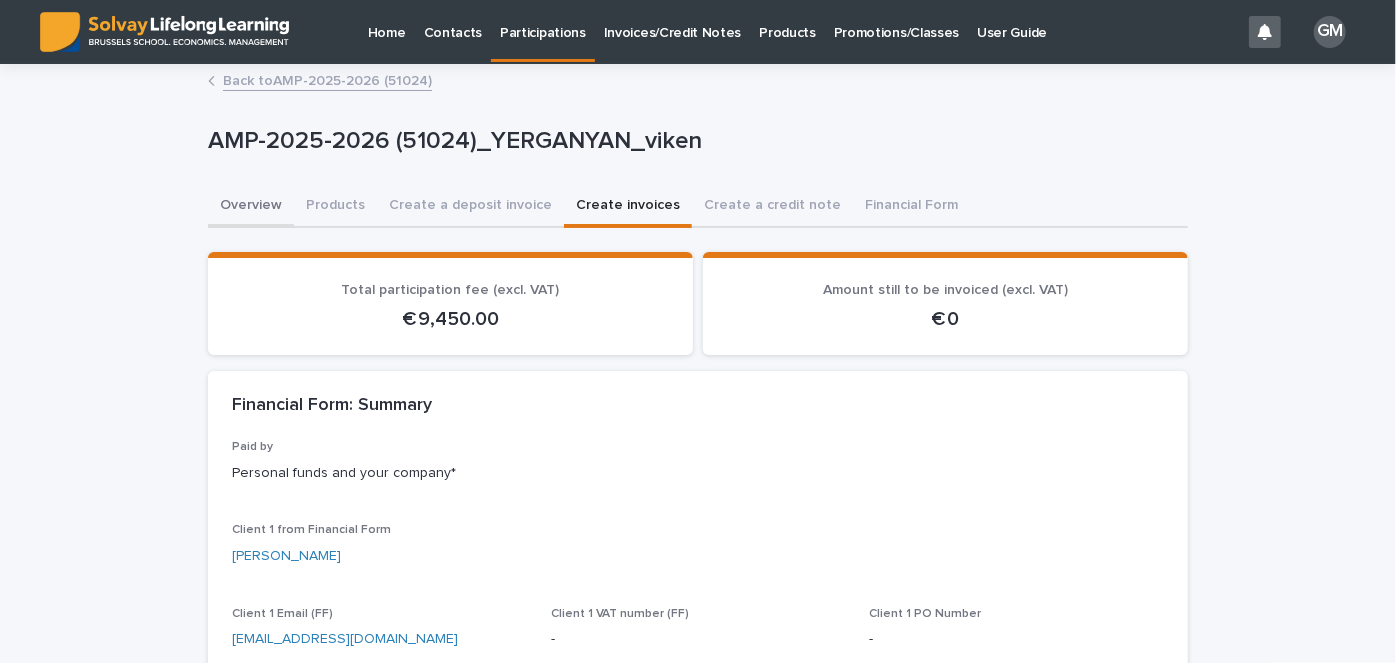 click on "Overview" at bounding box center [251, 207] 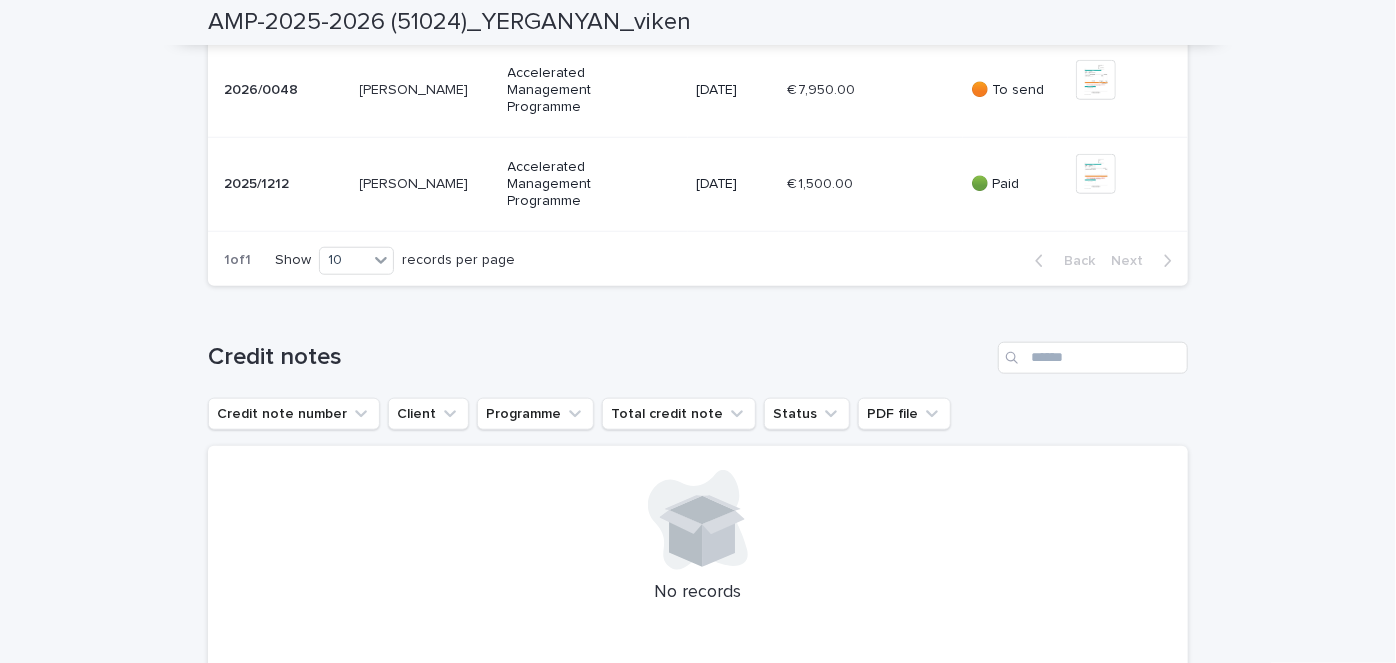 scroll, scrollTop: 834, scrollLeft: 0, axis: vertical 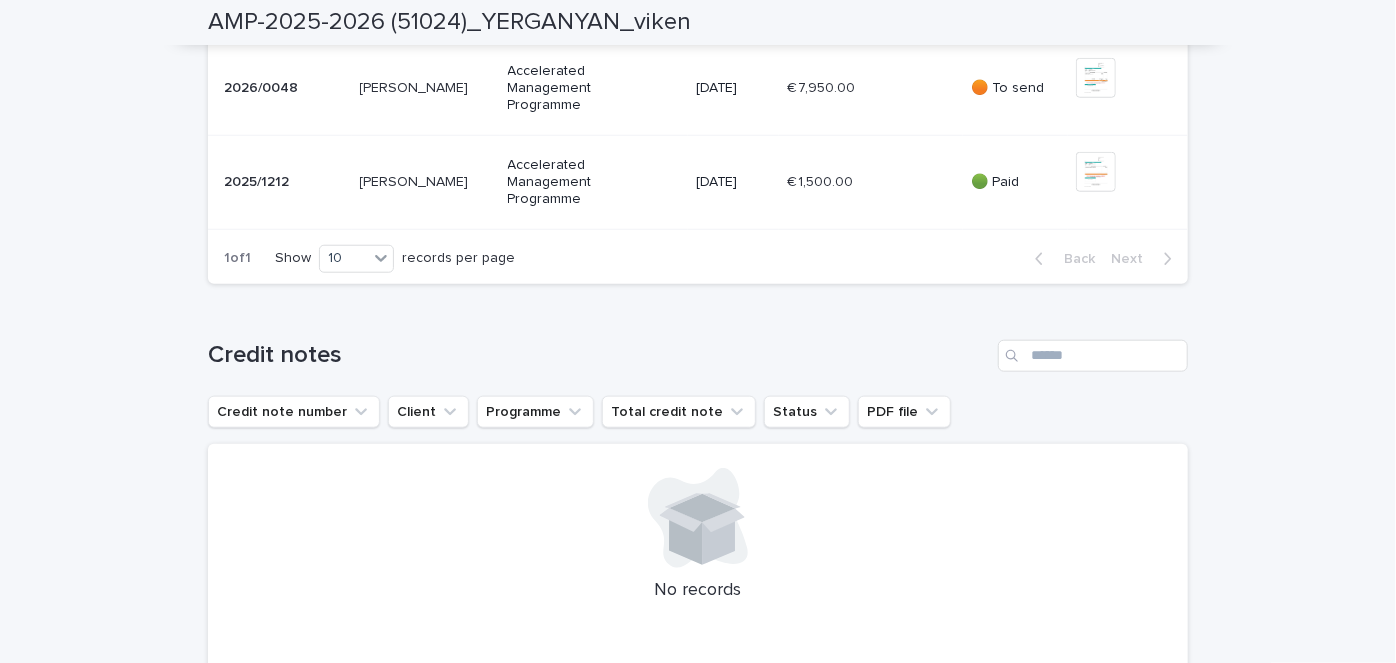 click on "€ 7,950.00 € 7,950.00" at bounding box center (871, 88) 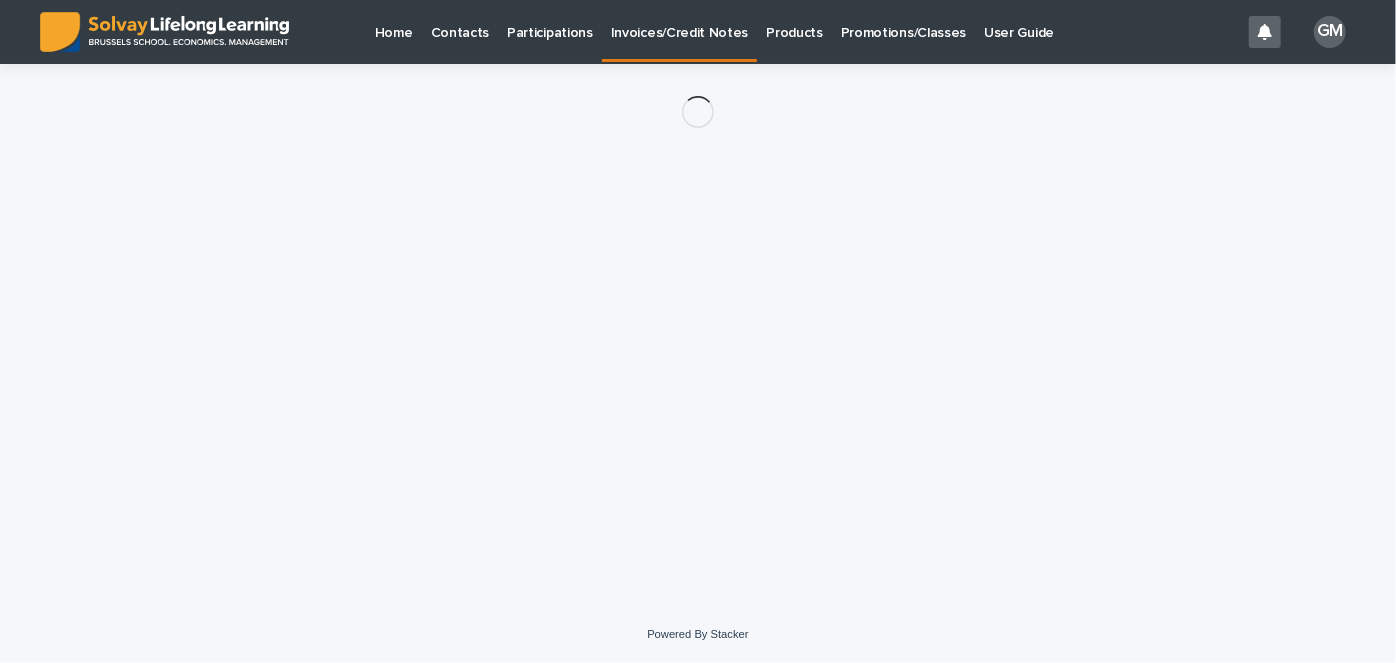 scroll, scrollTop: 0, scrollLeft: 0, axis: both 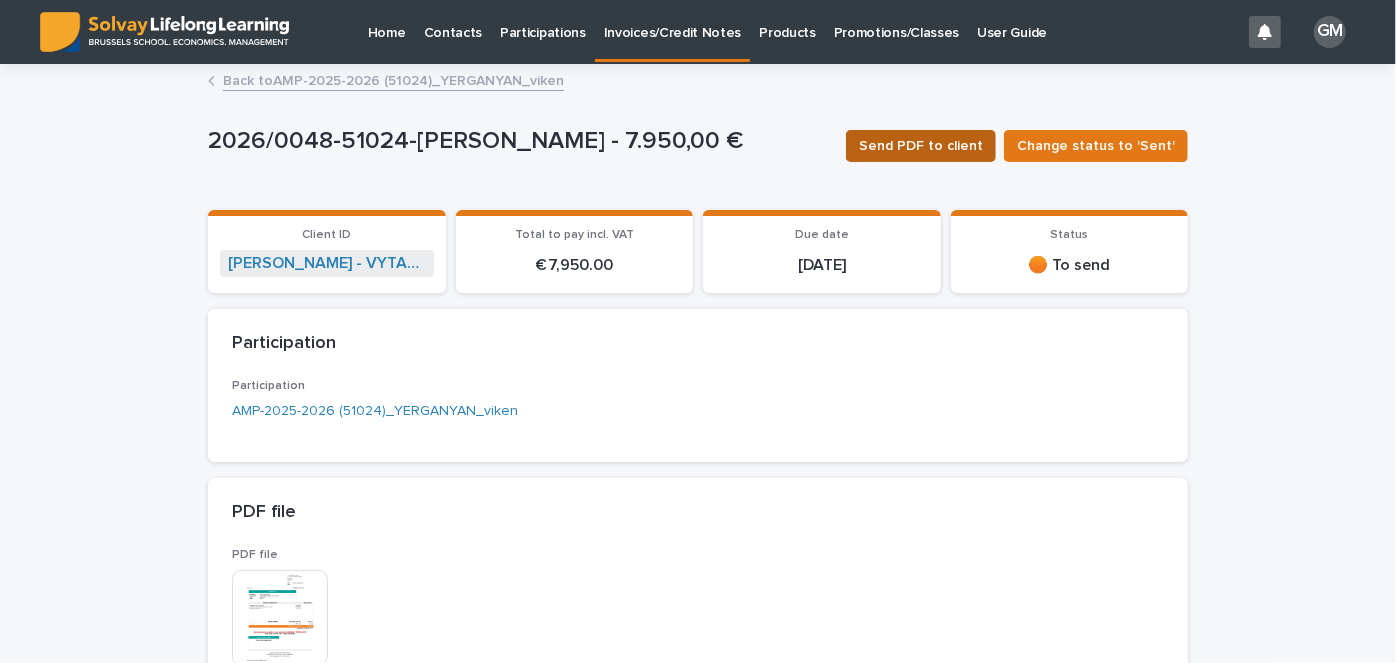click on "Send PDF to client" at bounding box center (921, 146) 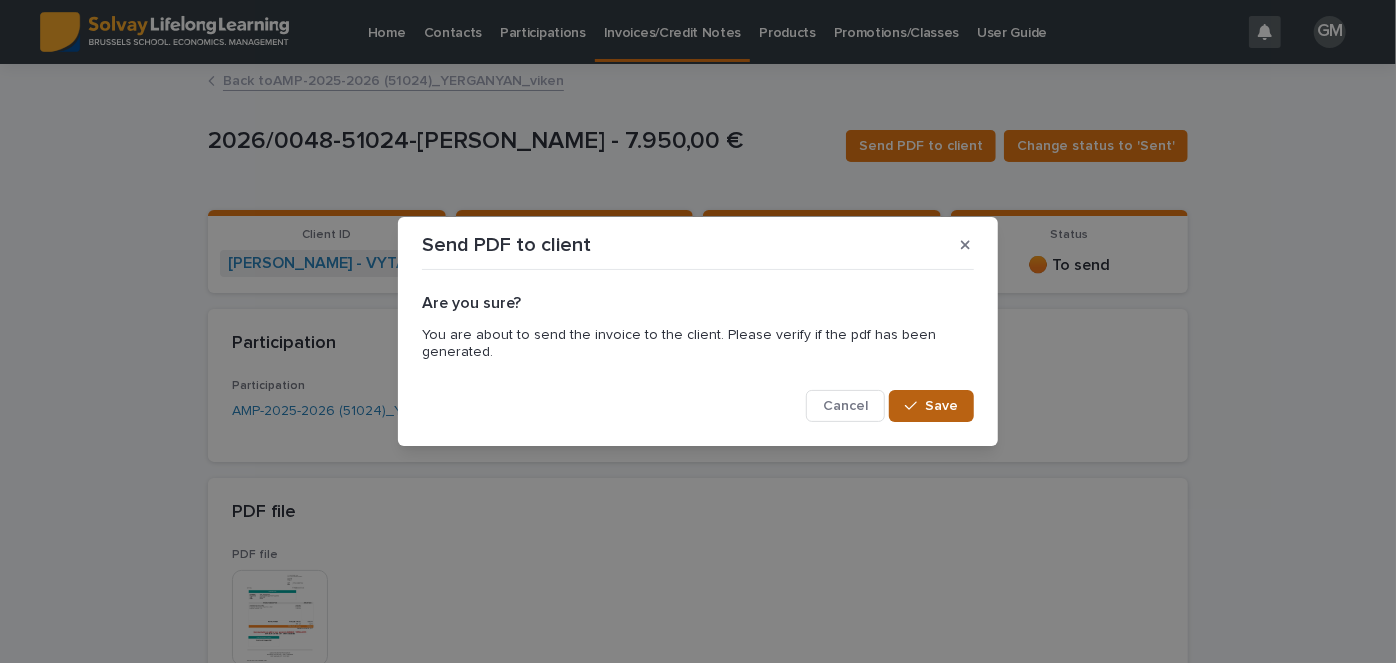 click at bounding box center [915, 406] 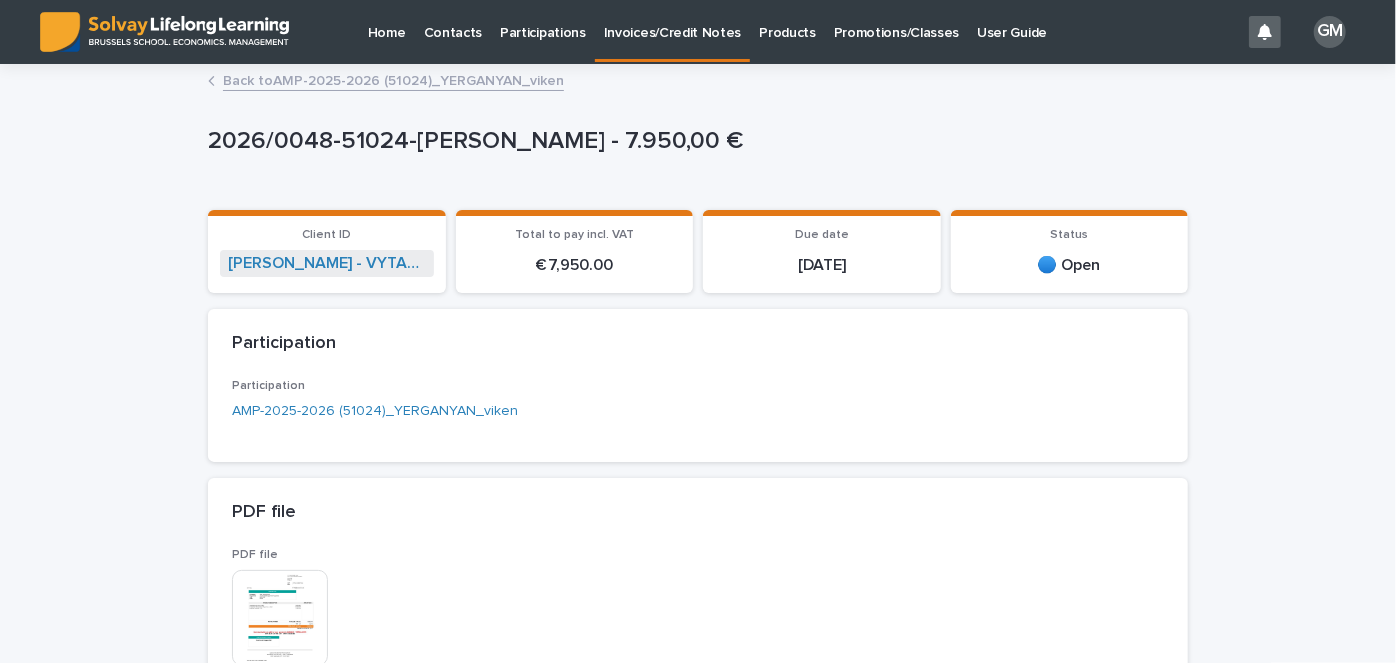 click on "Back to  AMP-2025-2026 (51024)_YERGANYAN_viken" at bounding box center (393, 79) 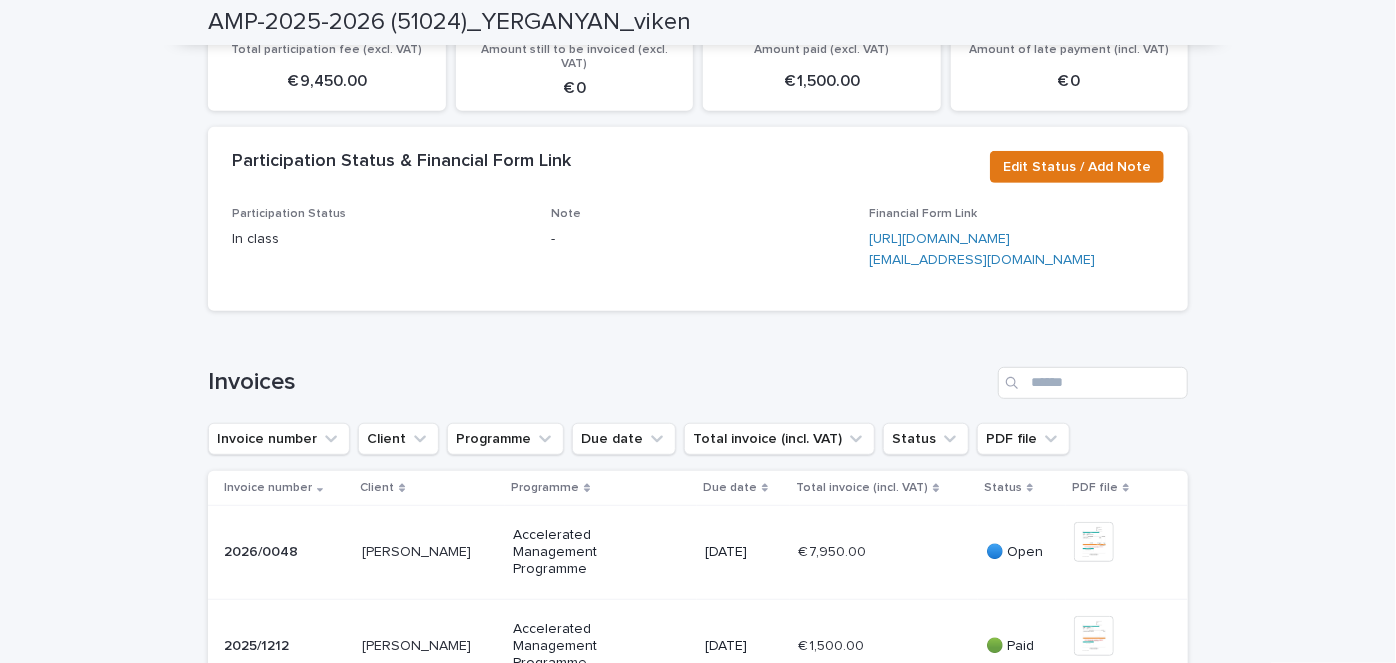 scroll, scrollTop: 0, scrollLeft: 0, axis: both 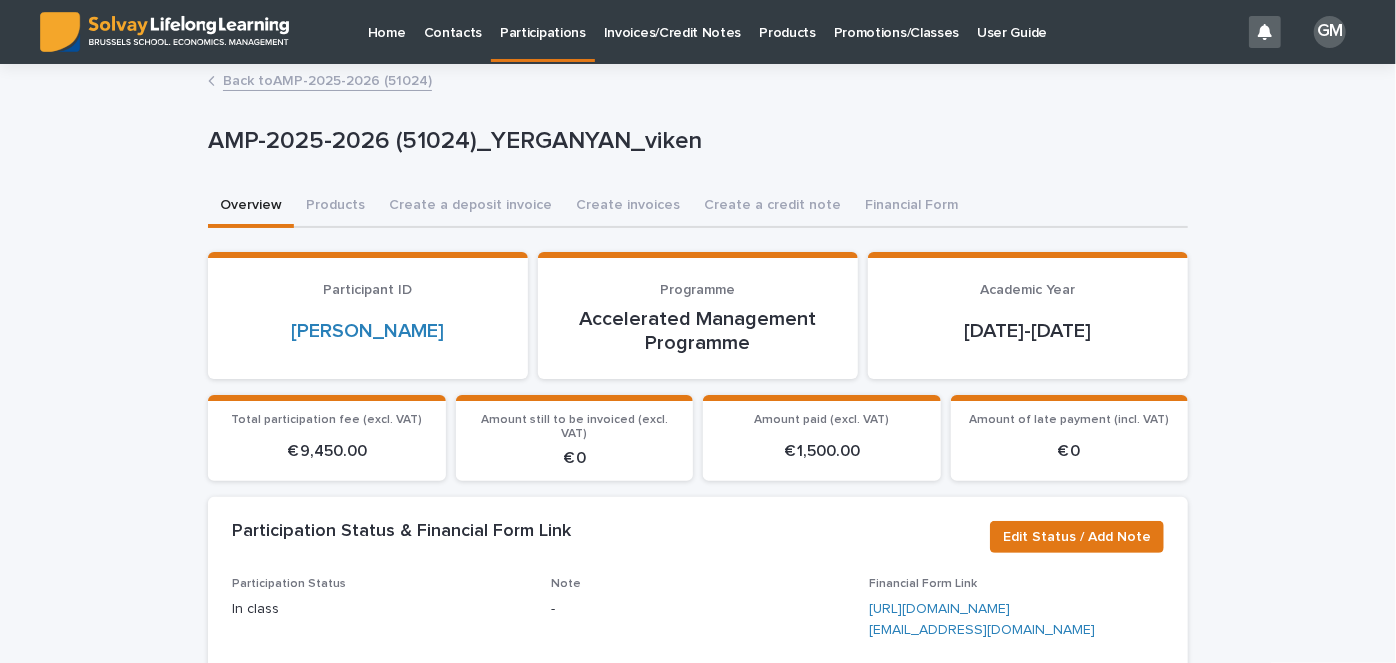 click on "Promotions/Classes" at bounding box center [896, 21] 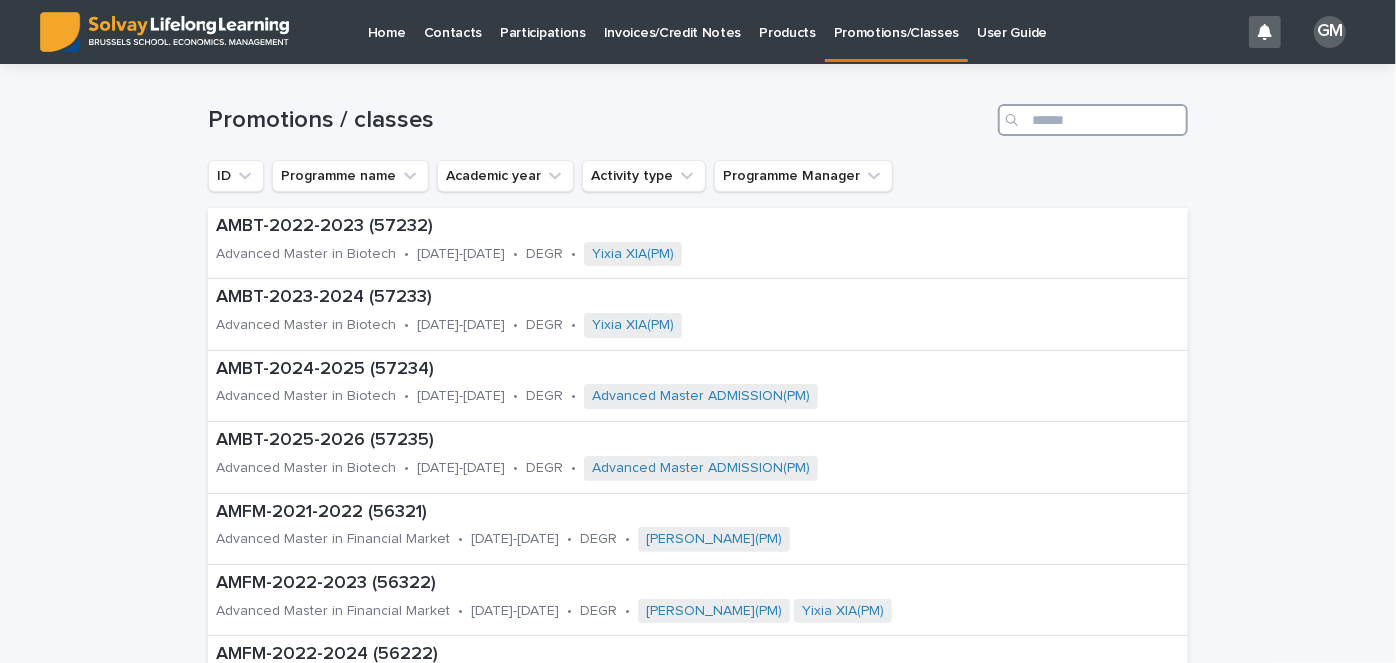 click at bounding box center (1093, 120) 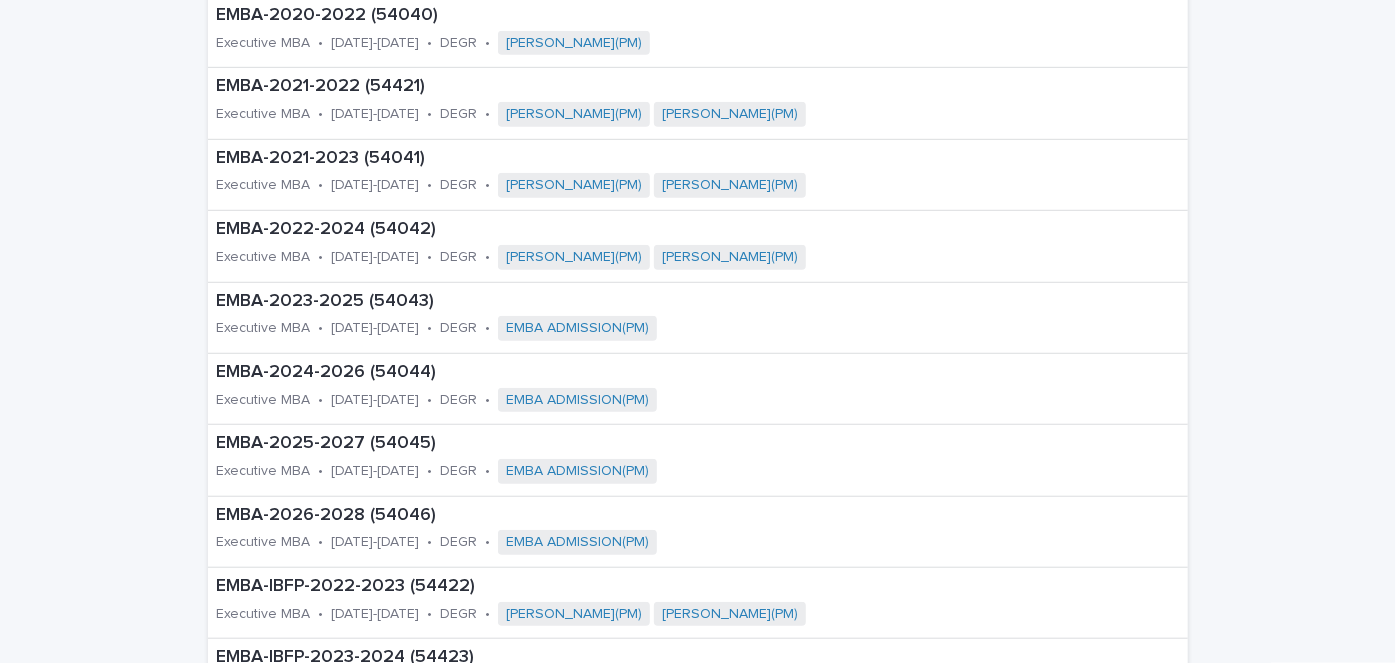 scroll, scrollTop: 615, scrollLeft: 0, axis: vertical 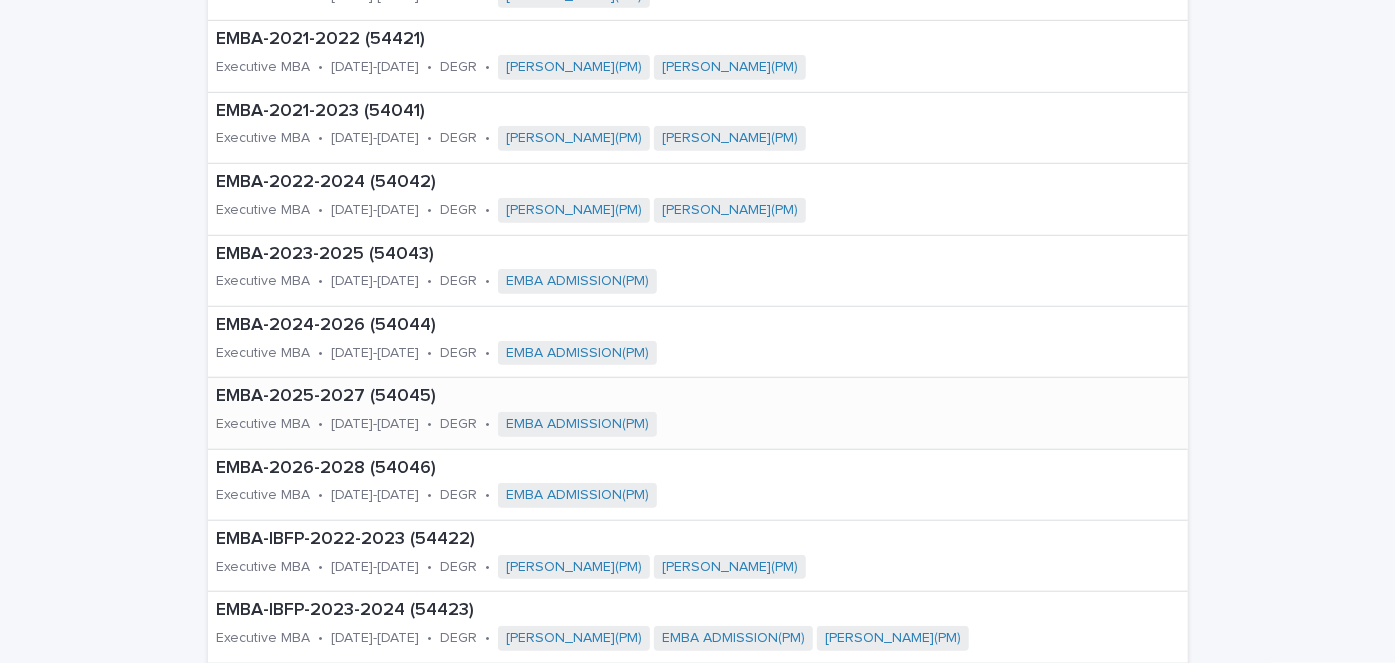 type on "****" 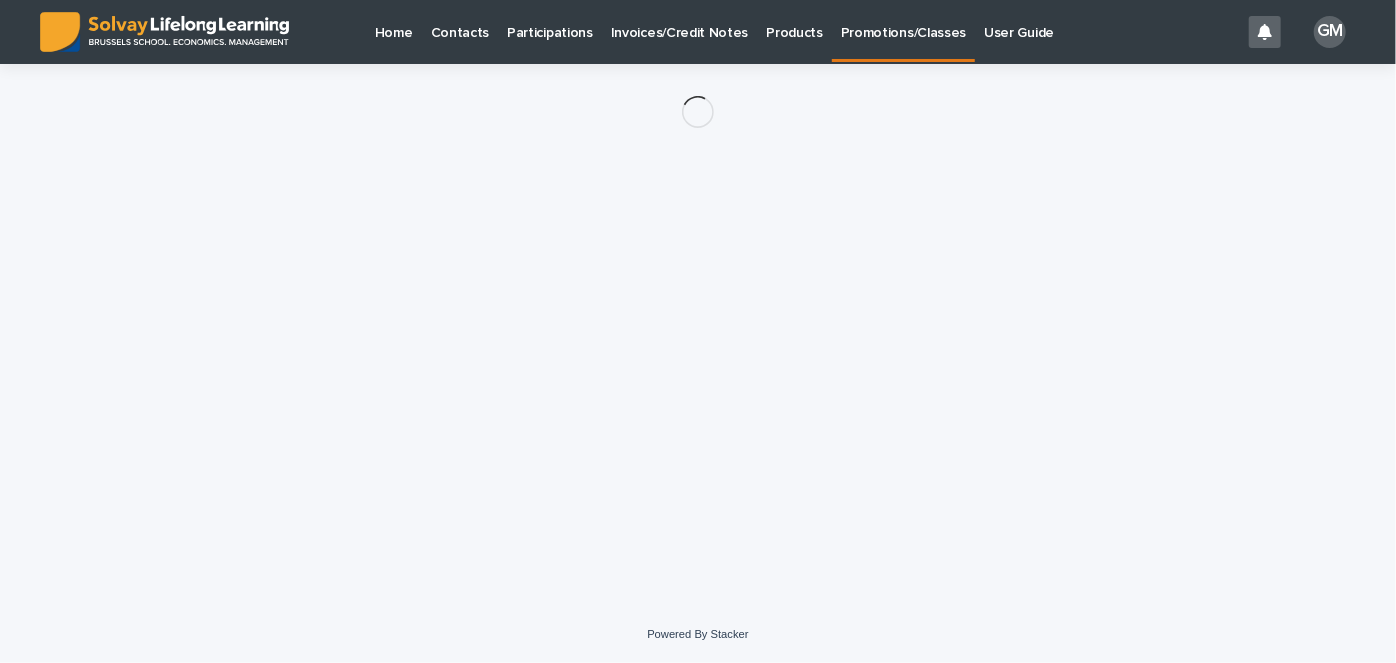 scroll, scrollTop: 0, scrollLeft: 0, axis: both 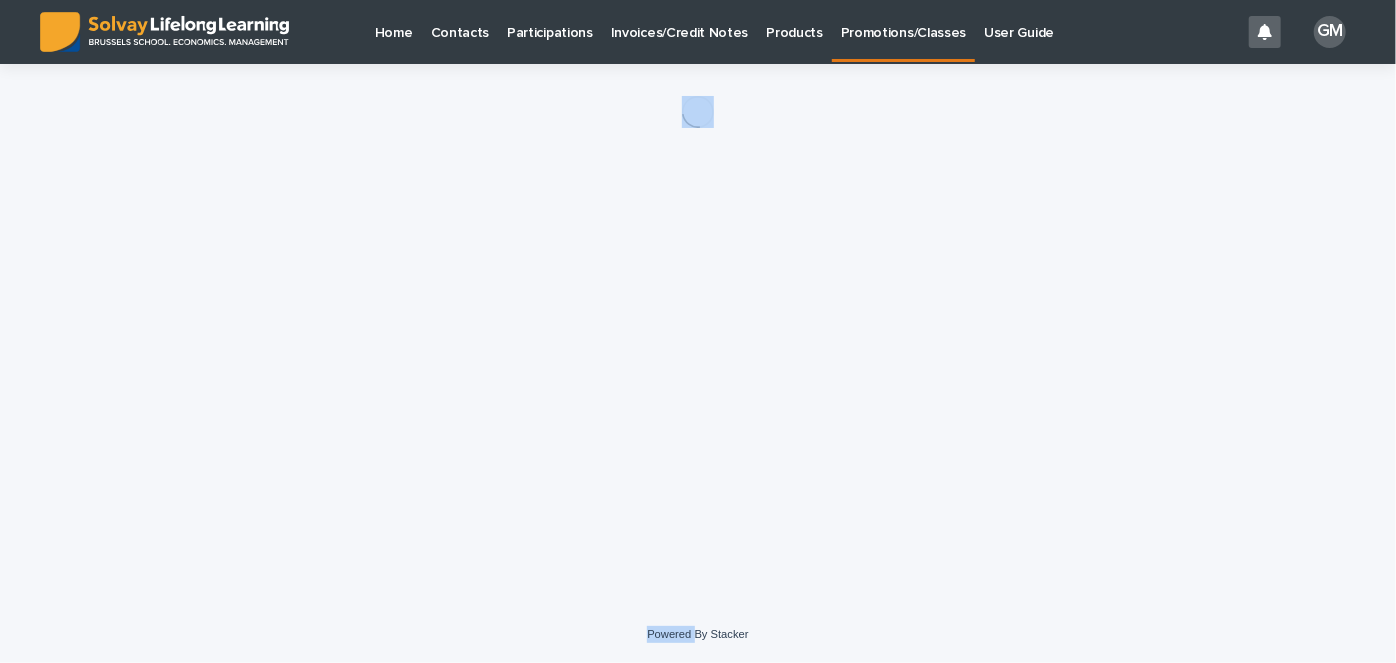 click on "Loading... Saving… Loading... Saving…" at bounding box center (698, 310) 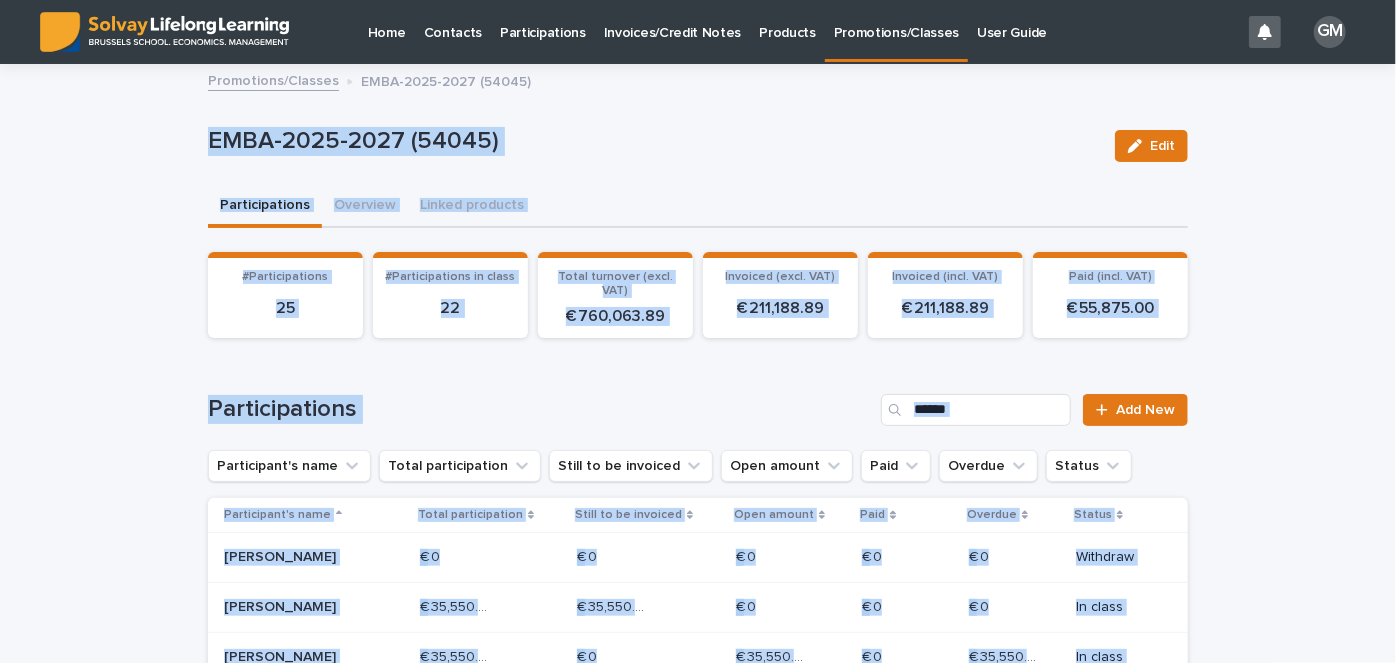 click on "Loading... Saving… Loading... Saving… EMBA-2025-2027 (54045) Edit EMBA-2025-2027 (54045) Edit Sorry, there was an error saving your record. Please try again. Please fill out the required fields below. Participations Overview Linked products Loading... Saving… Loading... Saving… Loading... Saving… #Participations 25 #Participations in class 22 Total turnover (excl. VAT) € 760,063.89 Invoiced (excl. VAT) € 211,188.89 Invoiced (incl. VAT) € 211,188.89 Paid (incl. VAT) € 55,875.00 Loading... Saving… Participations Add New Participant's name Total participation Still to be invoiced Open amount Paid Overdue Status Participant's name Total participation Still to be invoiced Open amount Paid Overdue Status [PERSON_NAME] € 0 € 0   € 0 € 0   € 0 € 0   € 0 € 0   € 0 € 0   Withdraw [PERSON_NAME] € 35,550.00 € 35,550.00   € 35,550.00 € 35,550.00   € 0 € 0   € 0 € 0   € 0 € 0   In class [PERSON_NAME]" at bounding box center (698, 891) 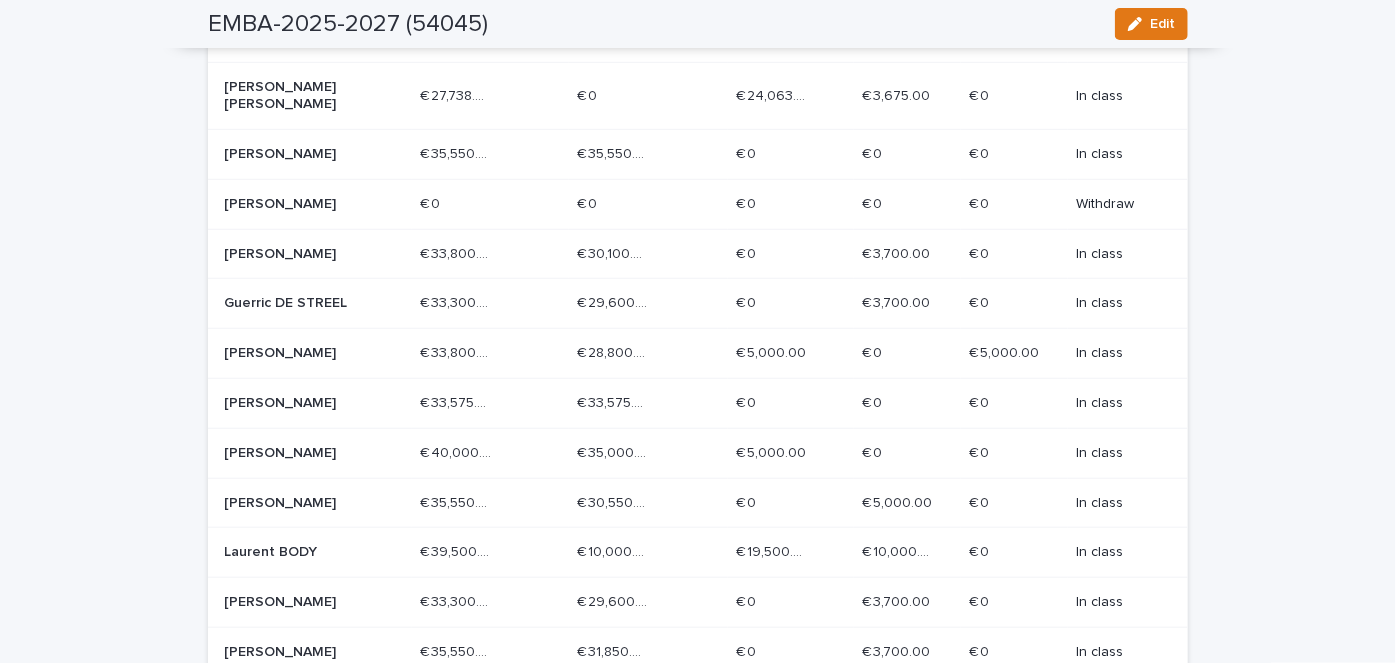 scroll, scrollTop: 697, scrollLeft: 0, axis: vertical 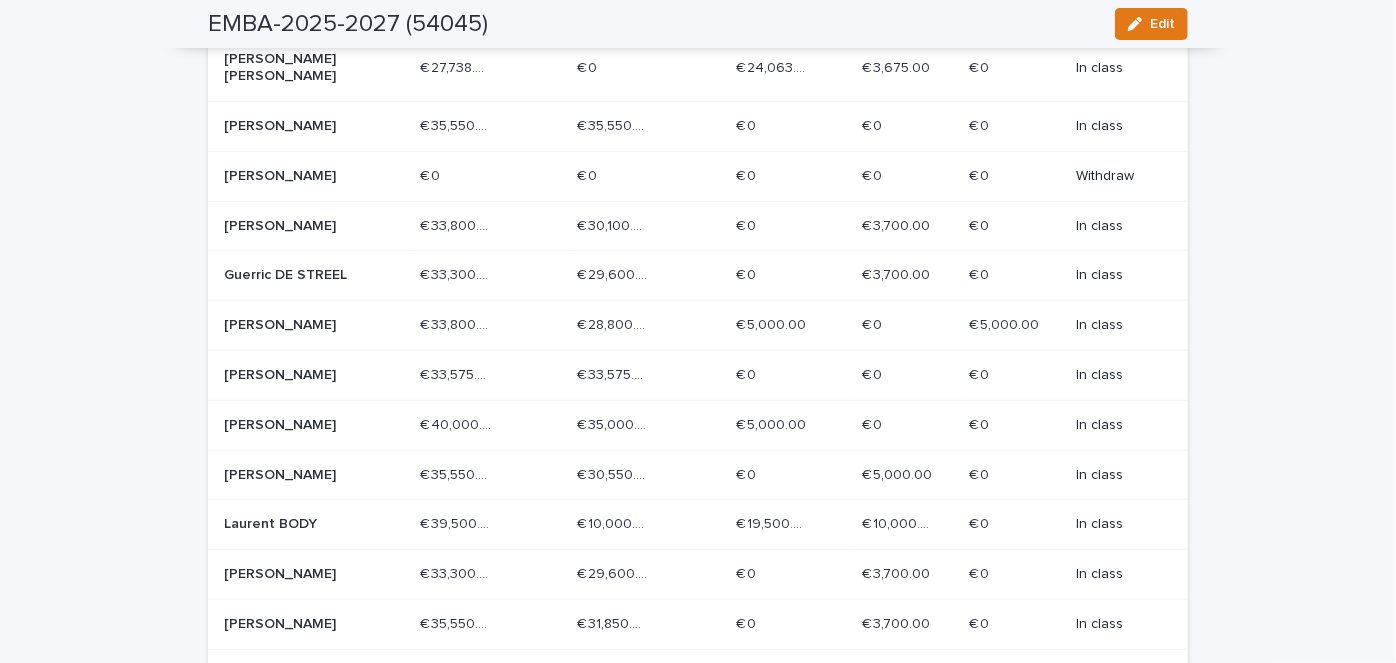 click on "[PERSON_NAME]" at bounding box center (295, 375) 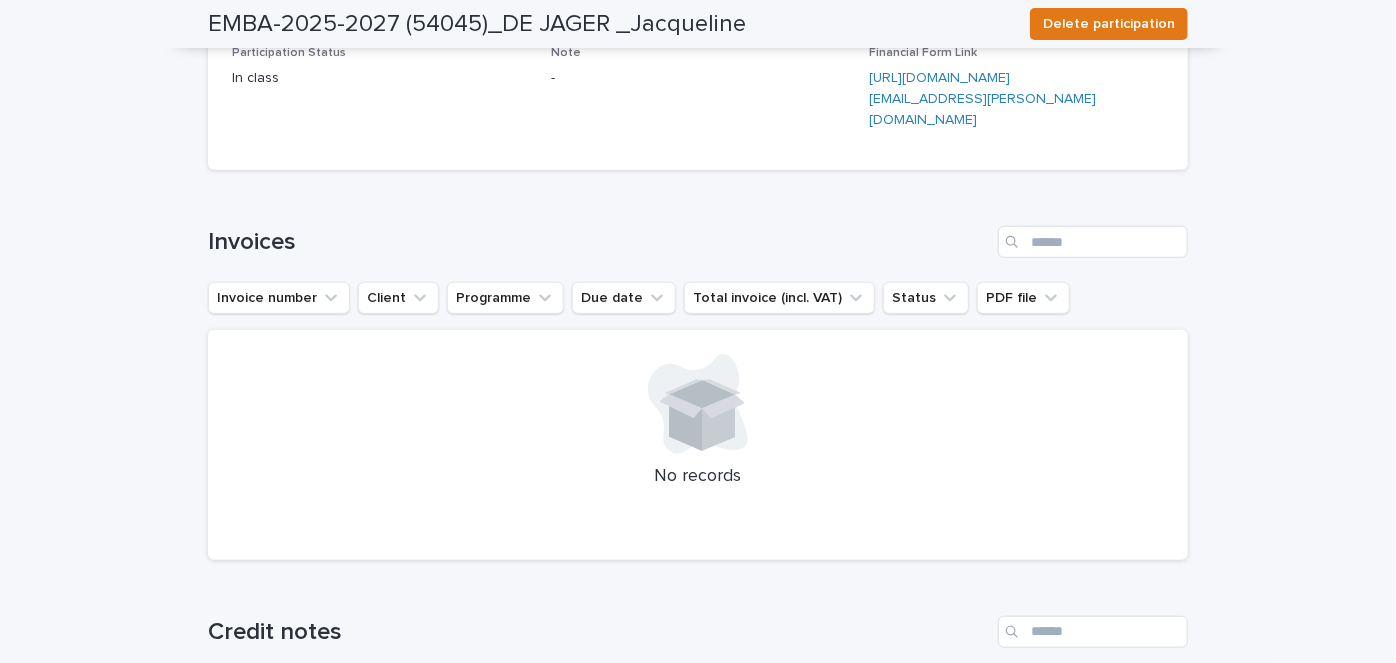 scroll, scrollTop: 0, scrollLeft: 0, axis: both 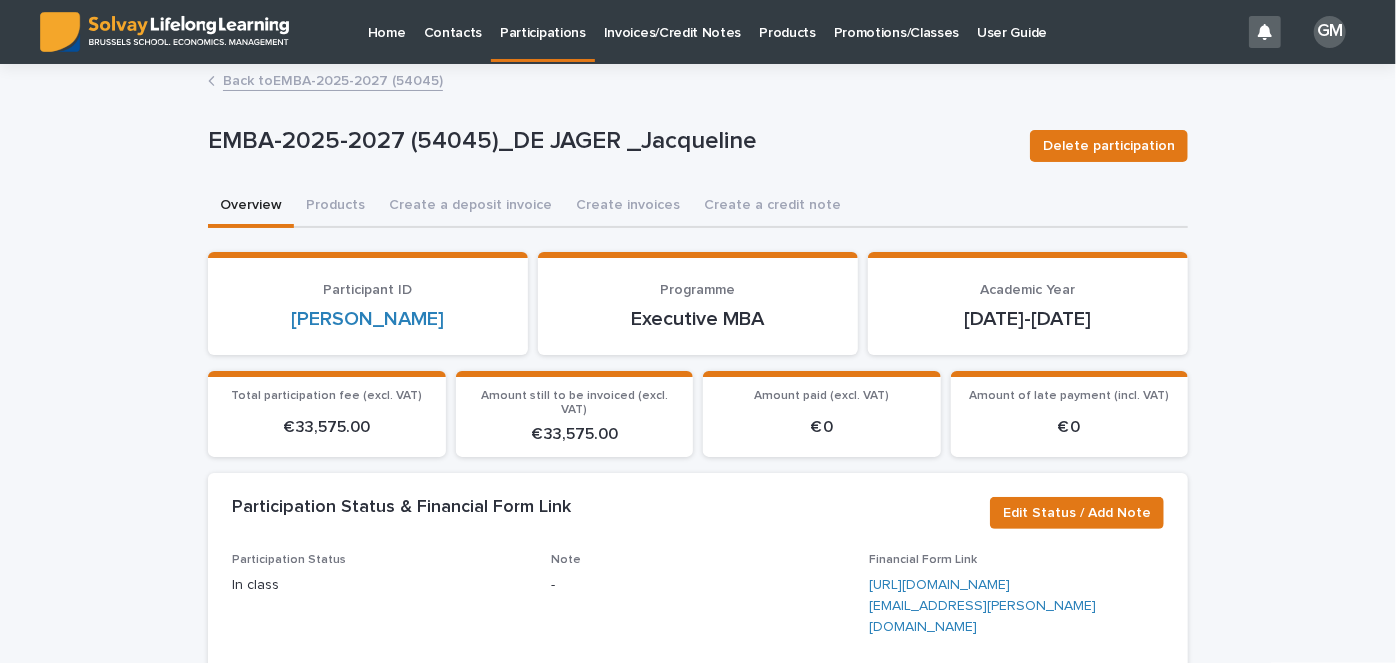 click on "Back to  EMBA-2025-2027 (54045)" at bounding box center (333, 79) 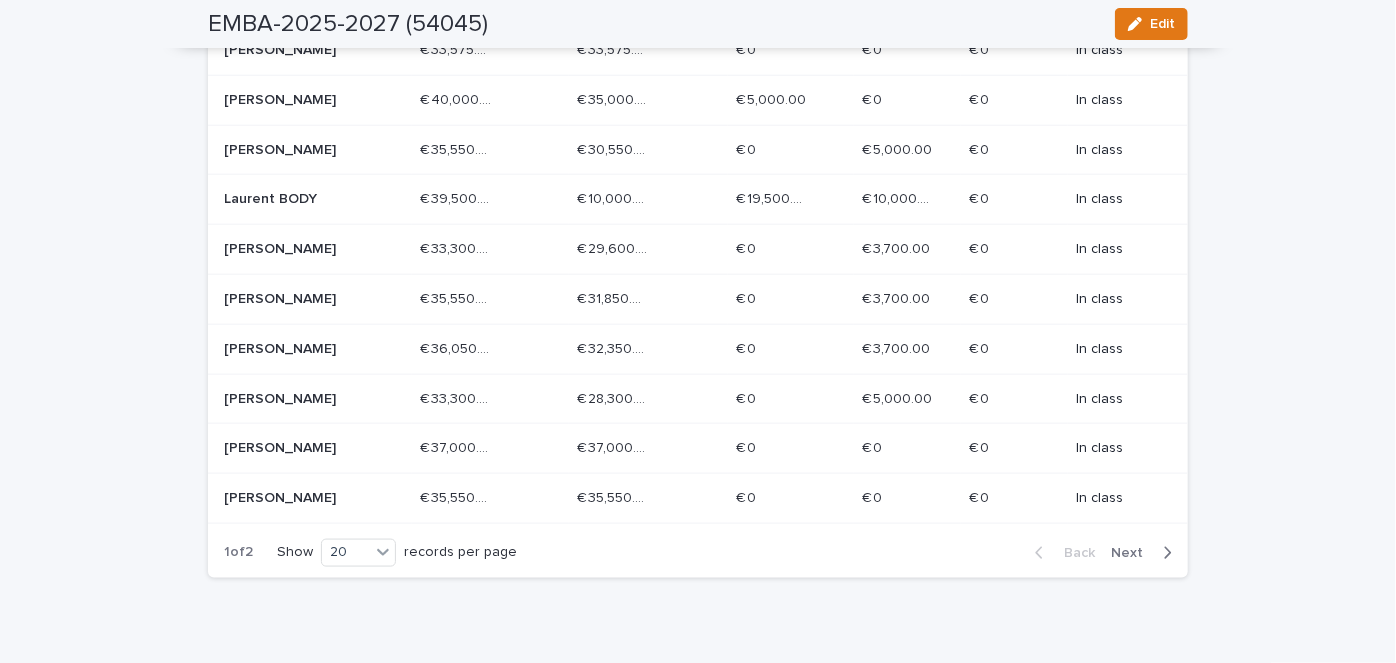 scroll, scrollTop: 1021, scrollLeft: 0, axis: vertical 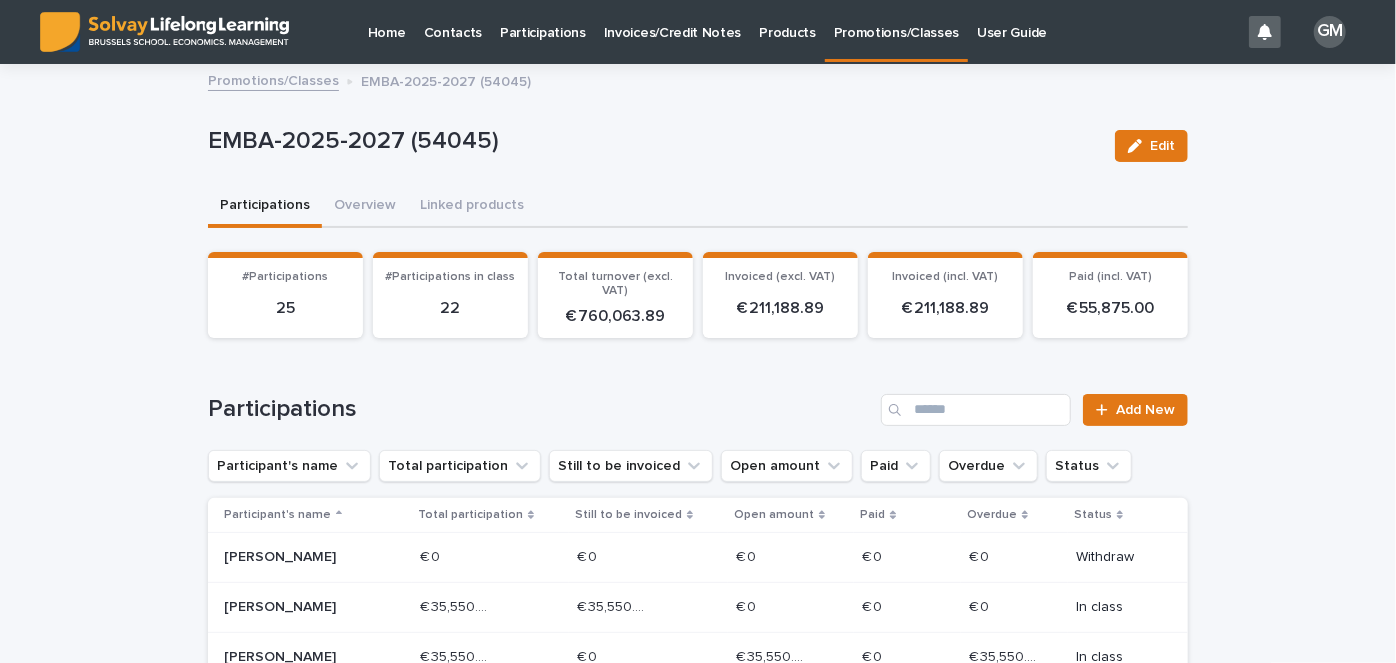 click on "Home" at bounding box center [387, 21] 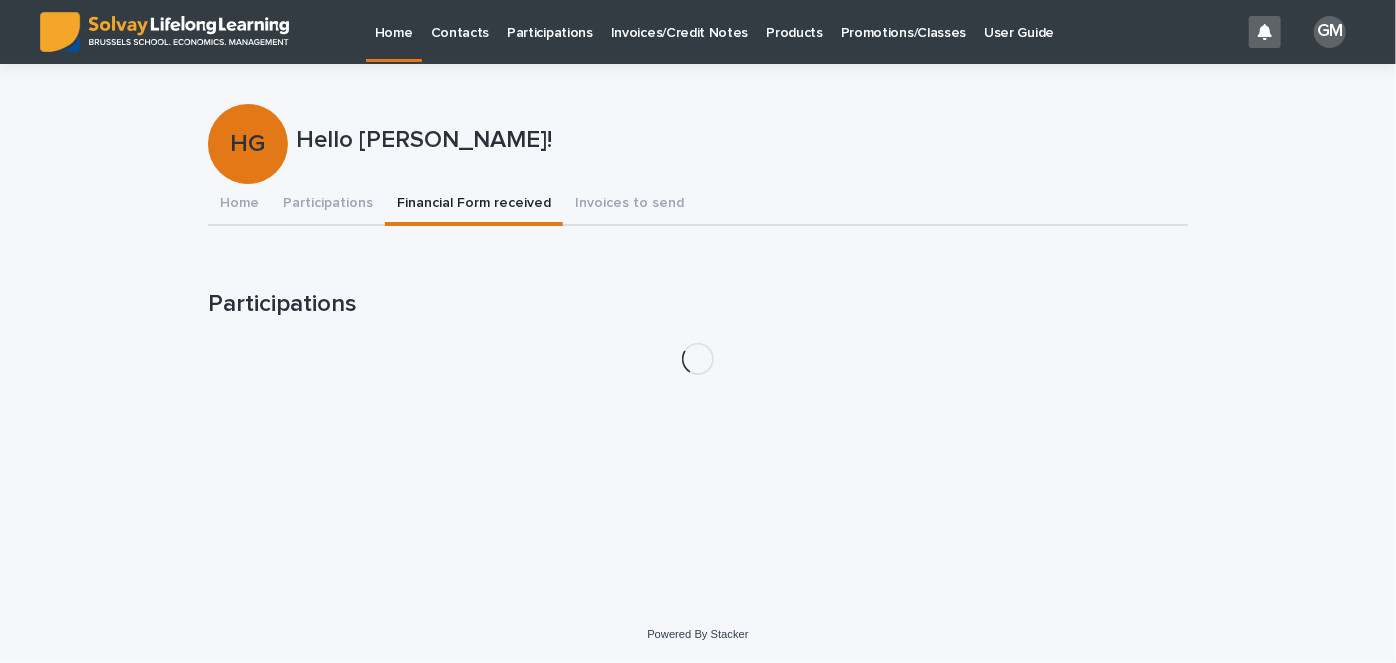 click on "Financial Form received" at bounding box center [474, 205] 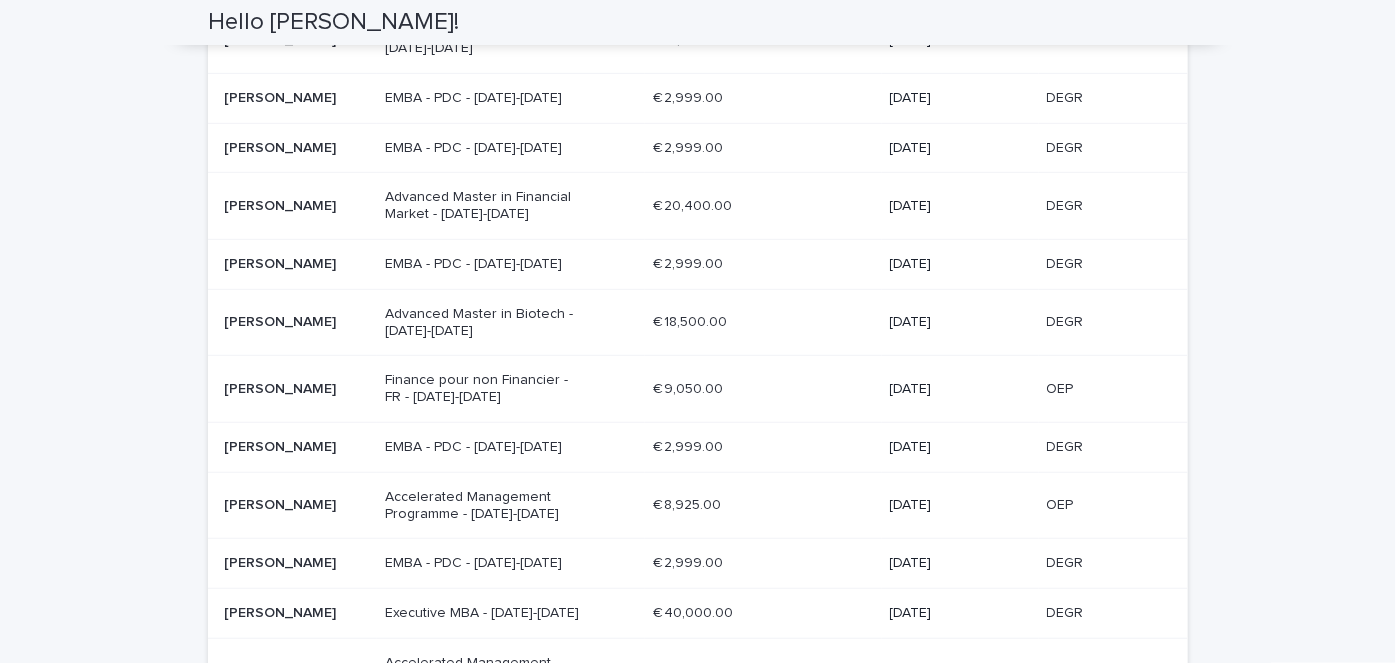 scroll, scrollTop: 473, scrollLeft: 0, axis: vertical 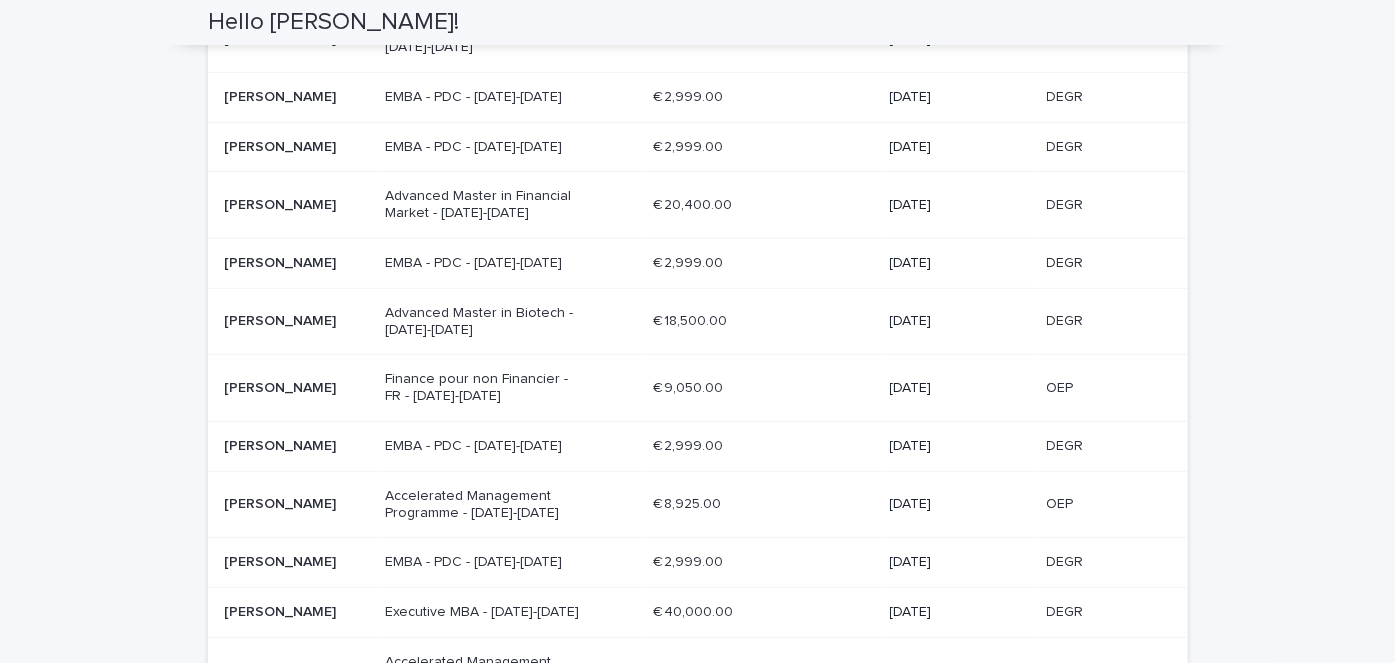 click on "[PERSON_NAME]" at bounding box center (296, 612) 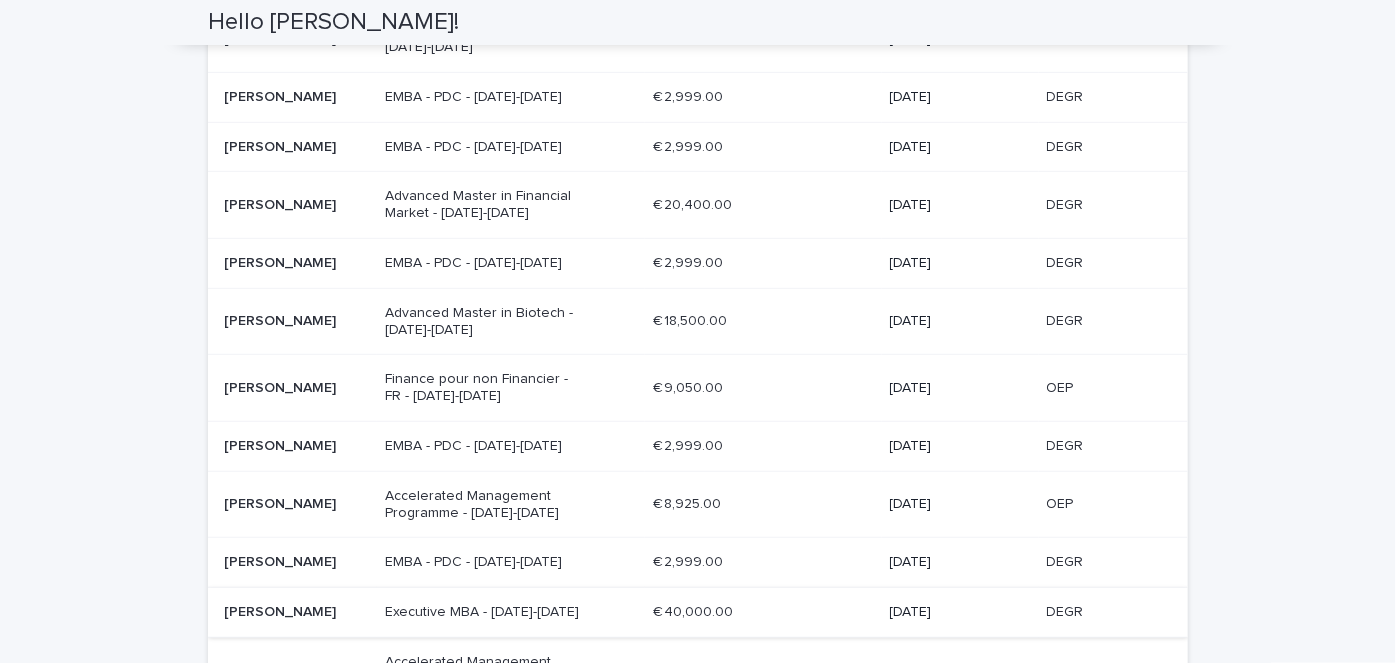 scroll, scrollTop: 0, scrollLeft: 0, axis: both 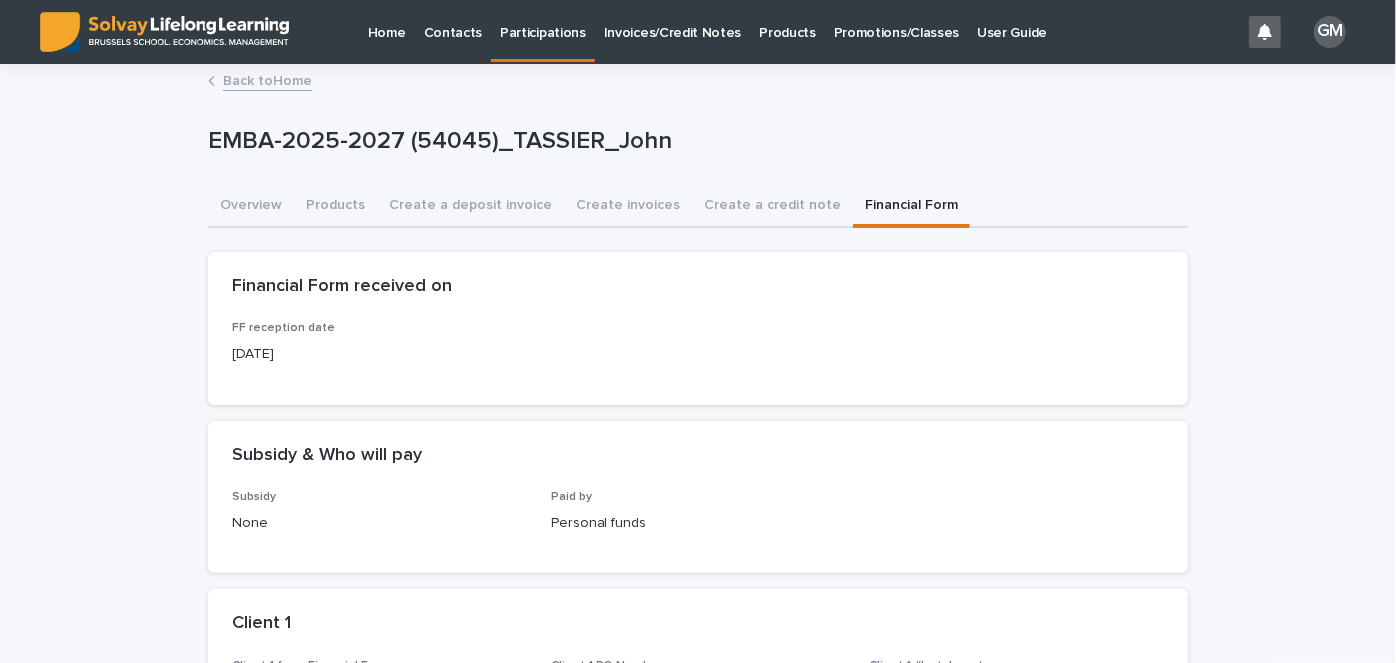 click on "Financial Form" at bounding box center [911, 207] 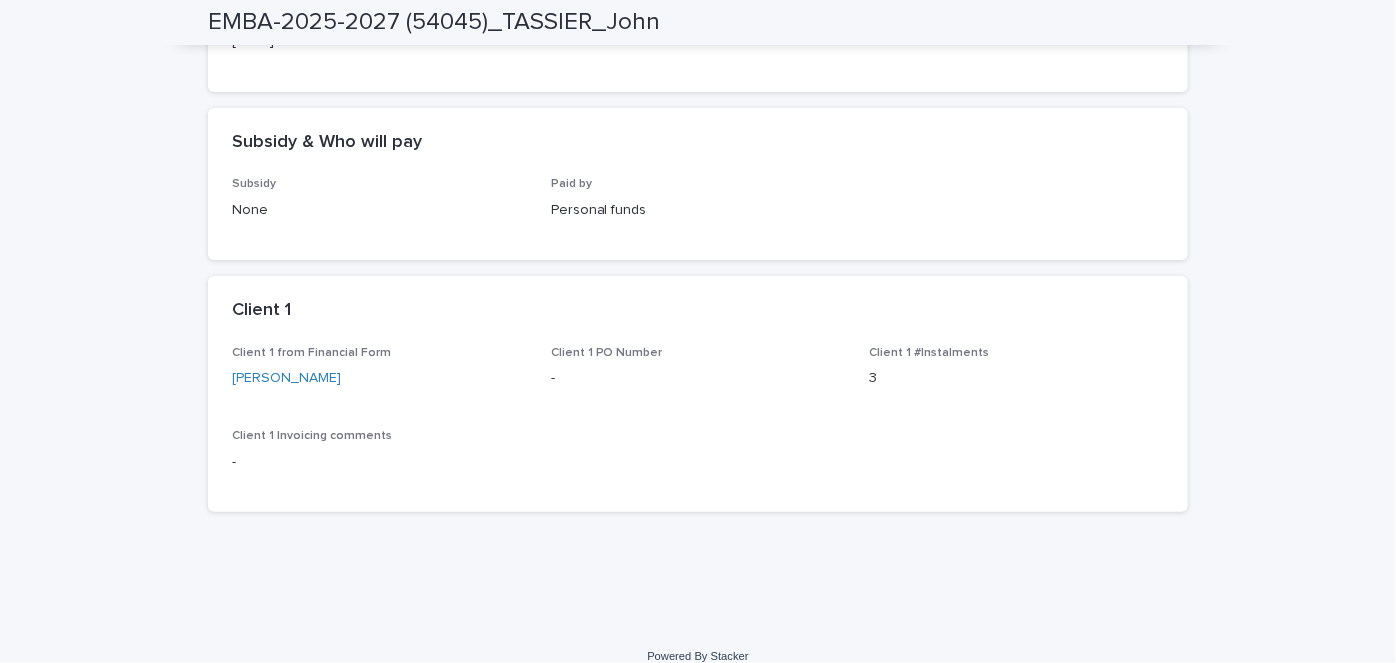 scroll, scrollTop: 0, scrollLeft: 0, axis: both 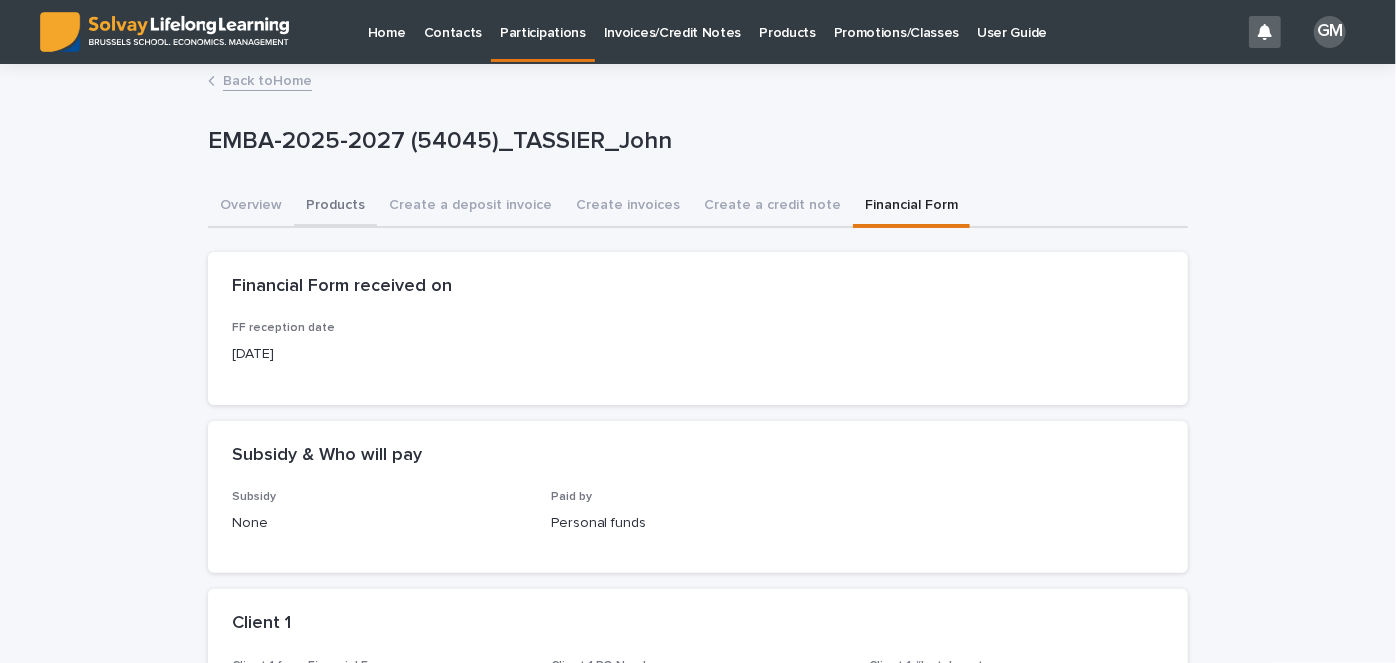 click on "Products" at bounding box center [335, 207] 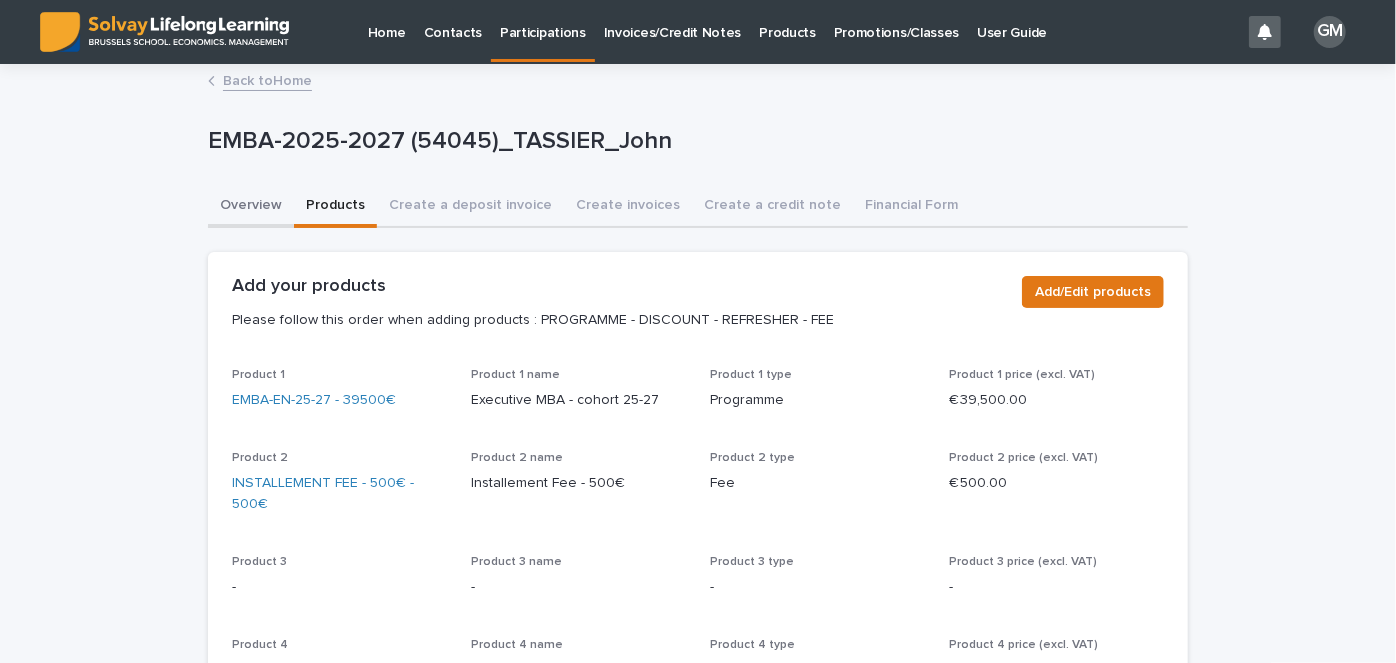 click on "Overview" at bounding box center (251, 207) 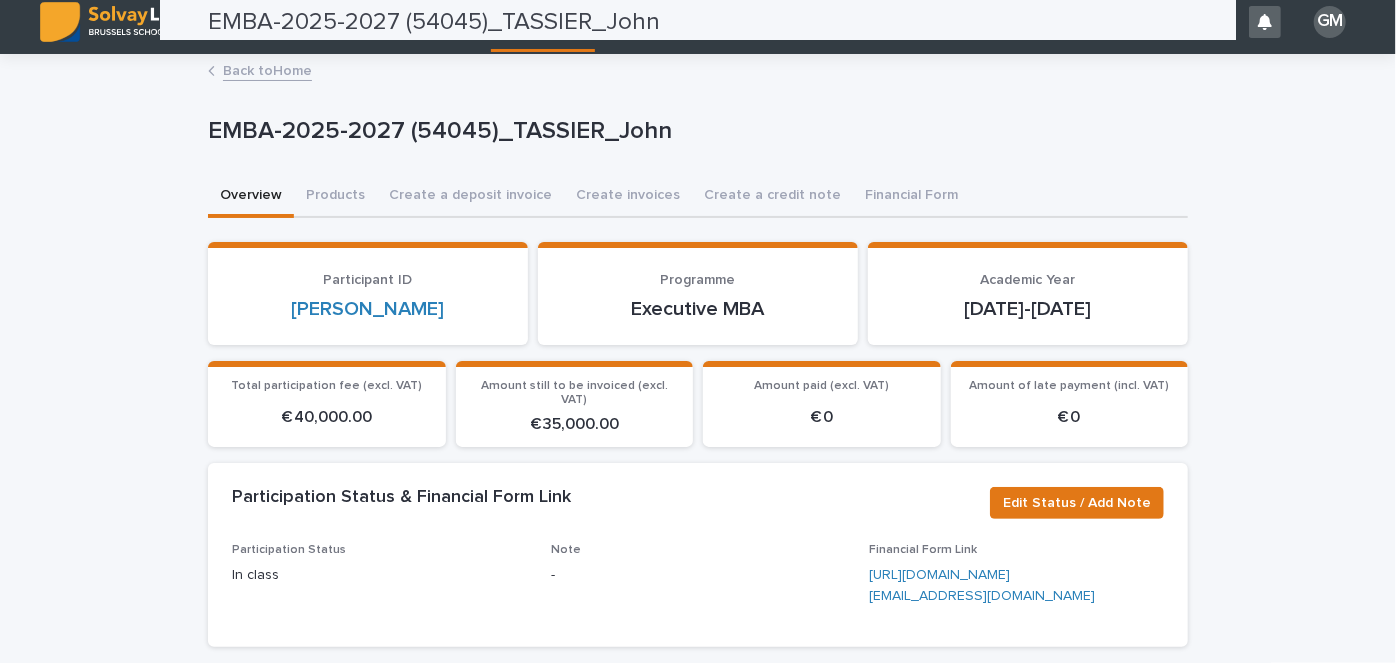 scroll, scrollTop: 0, scrollLeft: 0, axis: both 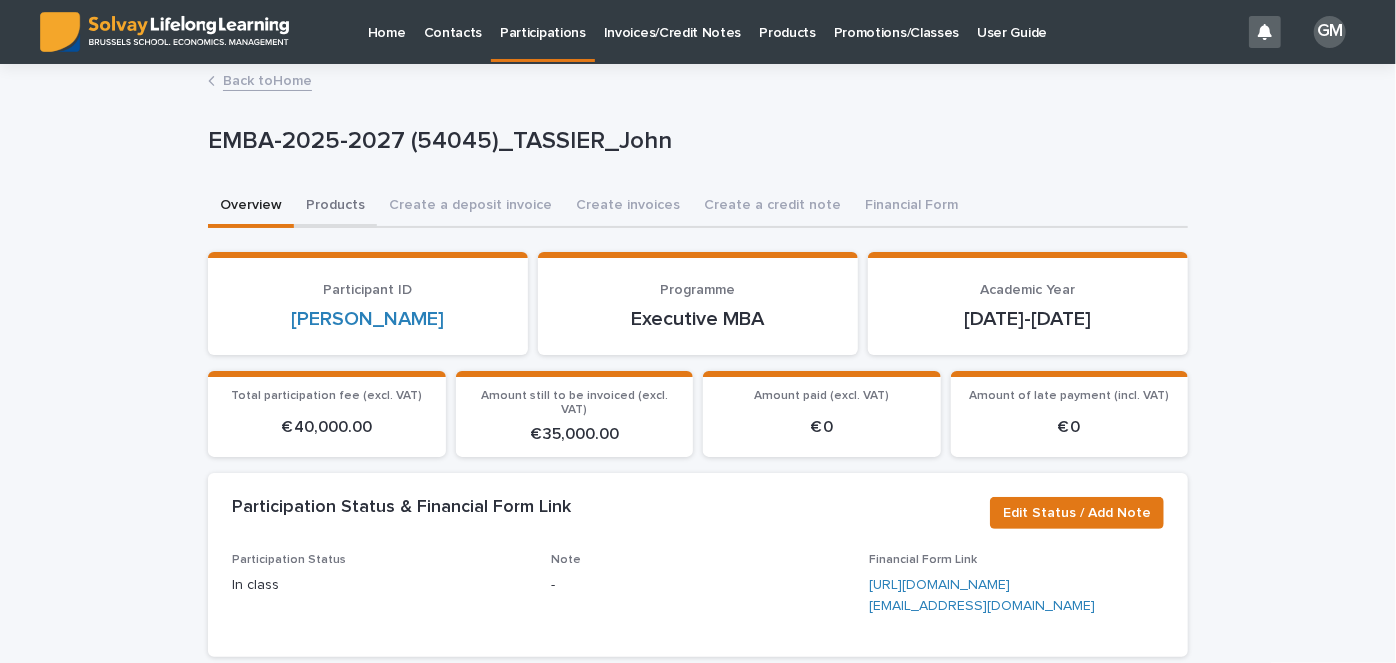 click on "Products" at bounding box center (335, 207) 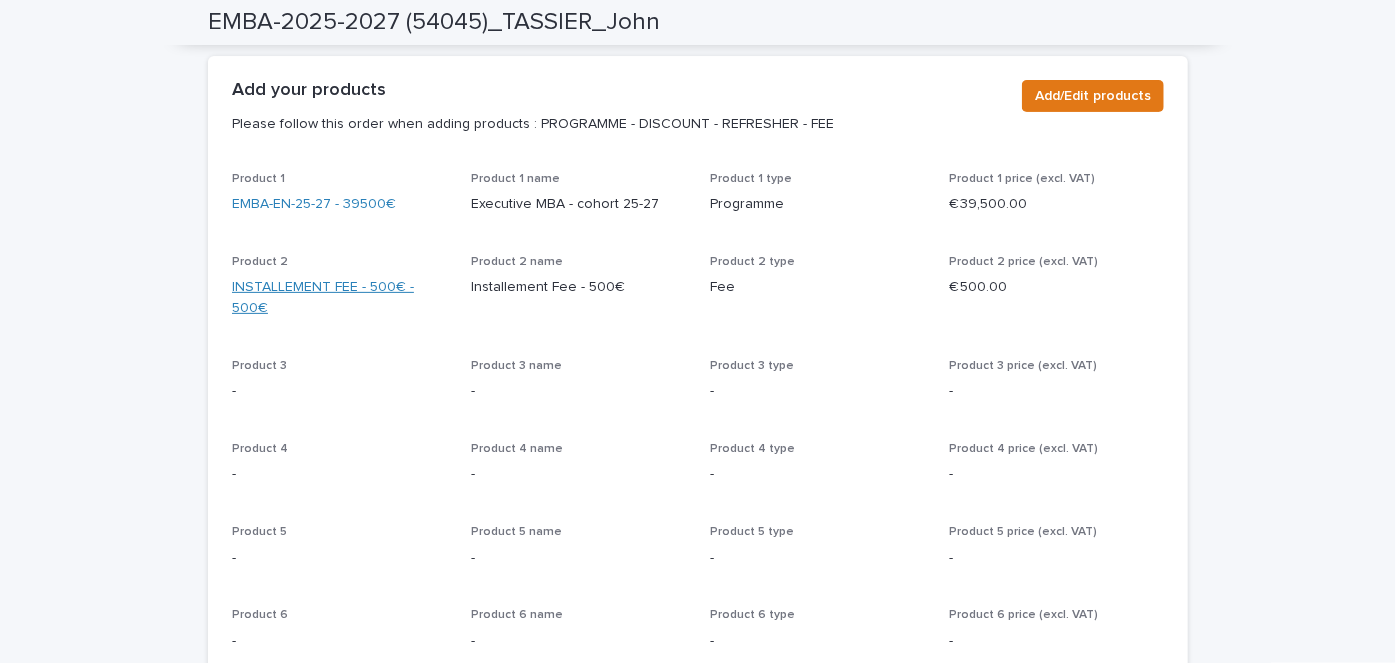 scroll, scrollTop: 0, scrollLeft: 0, axis: both 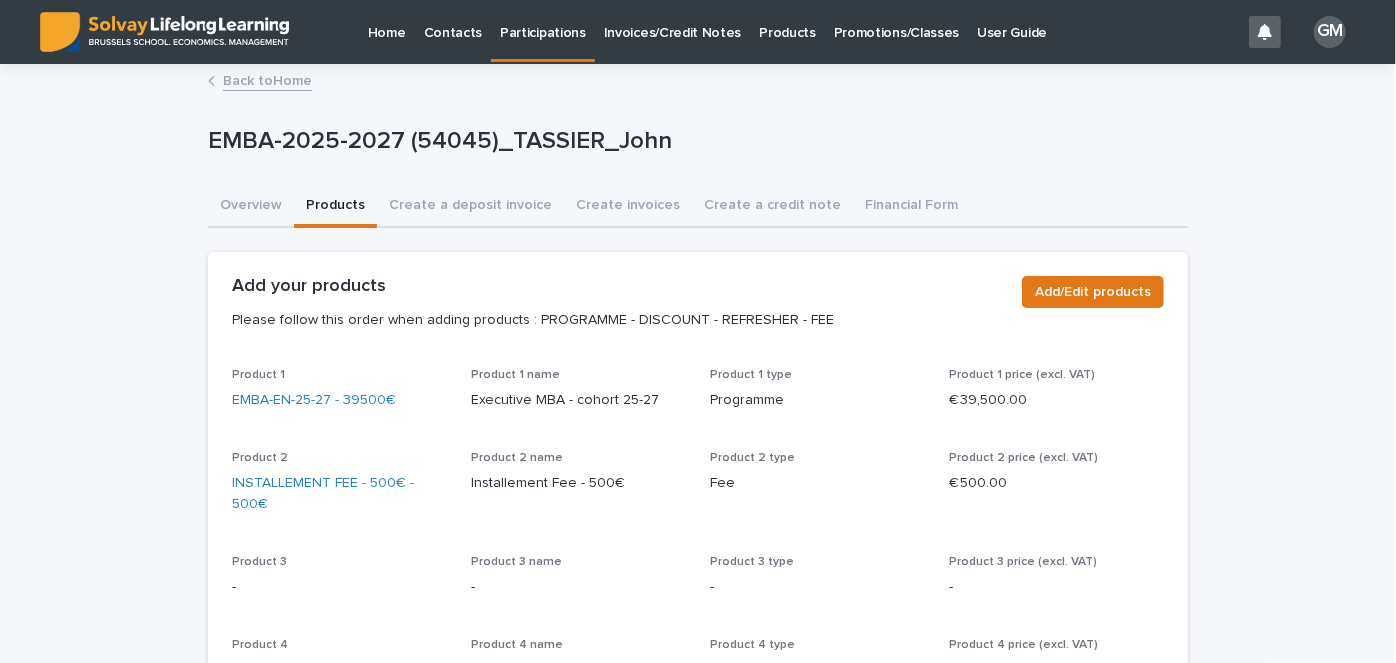 click on "Back to  Home" at bounding box center [267, 79] 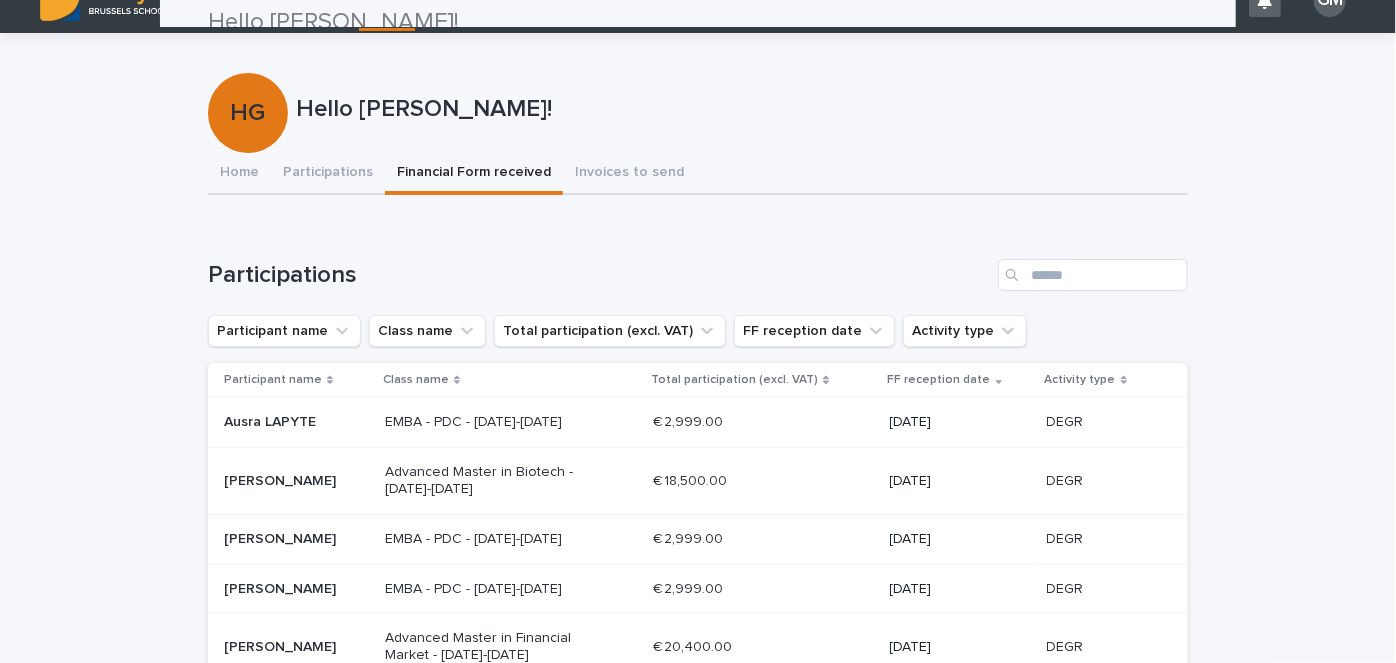 scroll, scrollTop: 0, scrollLeft: 0, axis: both 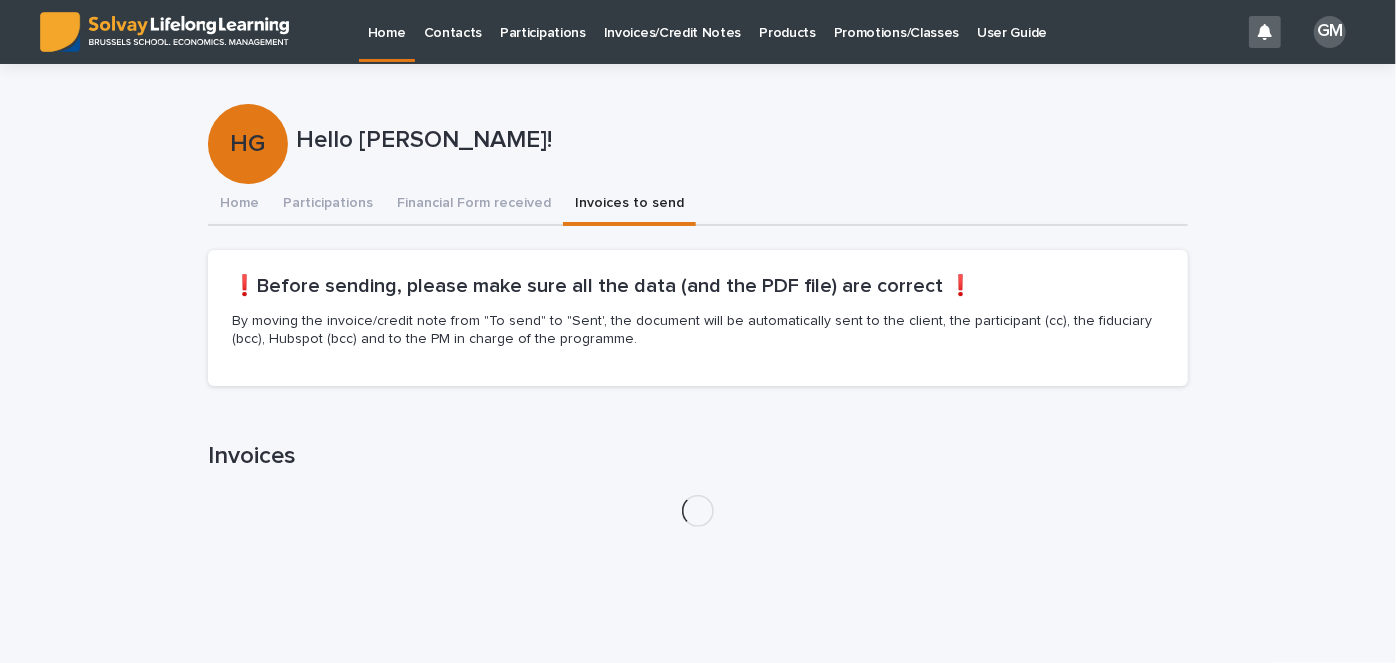 click on "Invoices to send" at bounding box center (629, 205) 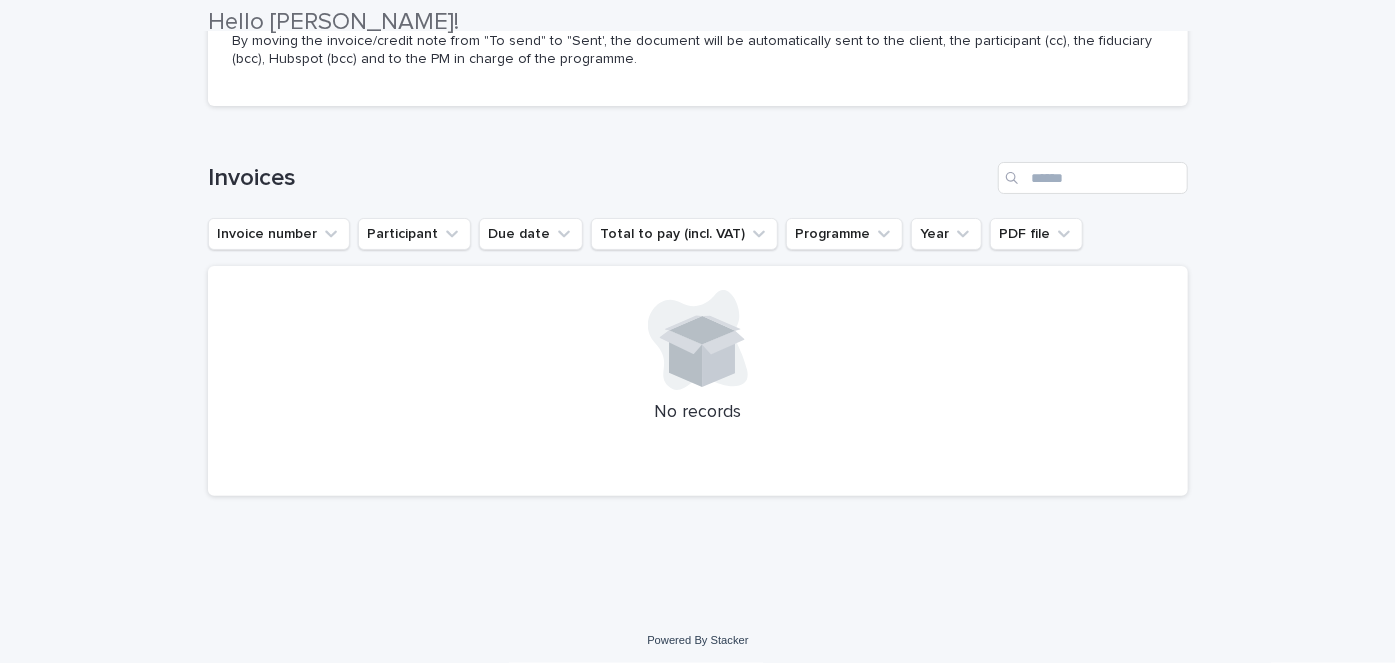 scroll, scrollTop: 0, scrollLeft: 0, axis: both 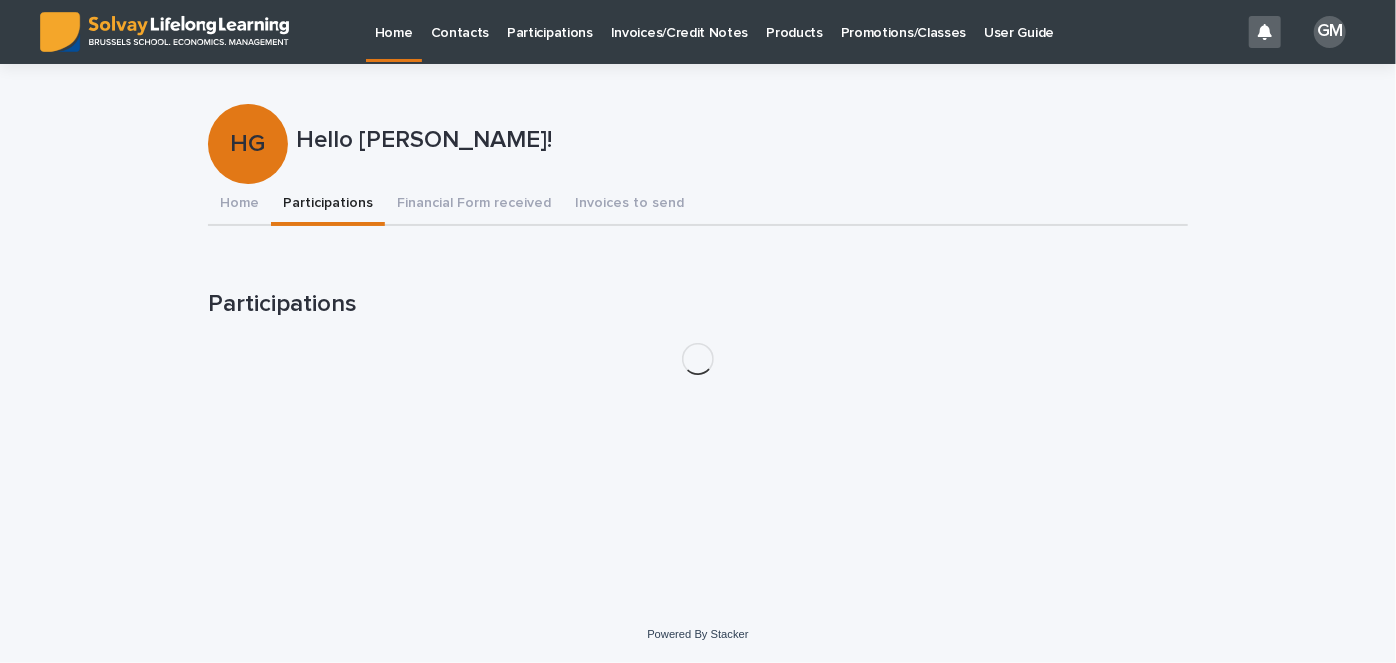 click on "Participations" at bounding box center [328, 205] 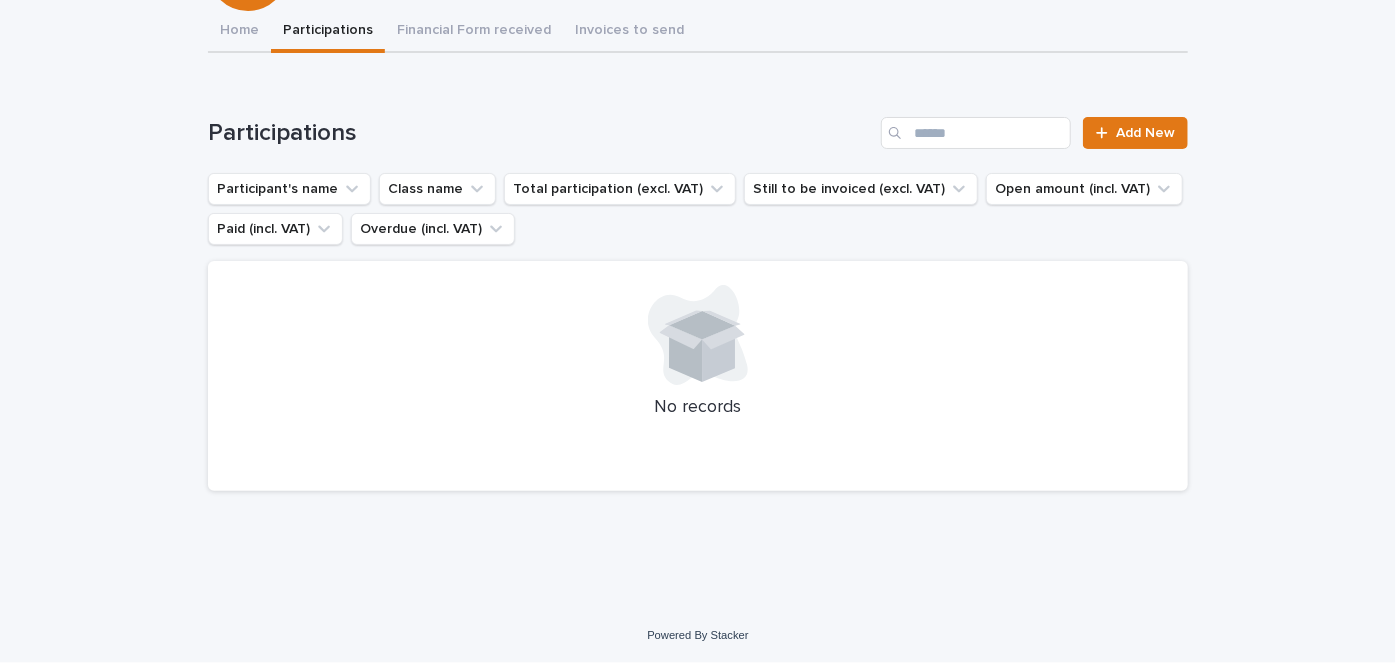 scroll, scrollTop: 0, scrollLeft: 0, axis: both 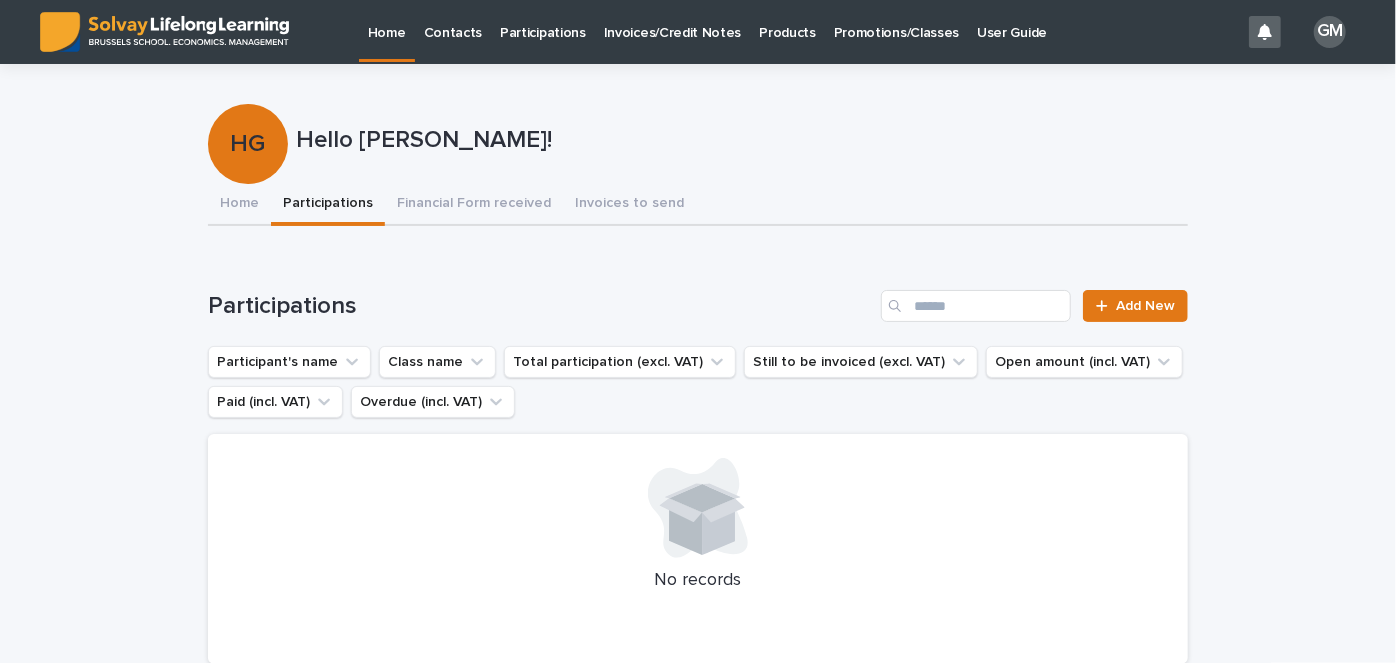 click on "Promotions/Classes" at bounding box center (896, 21) 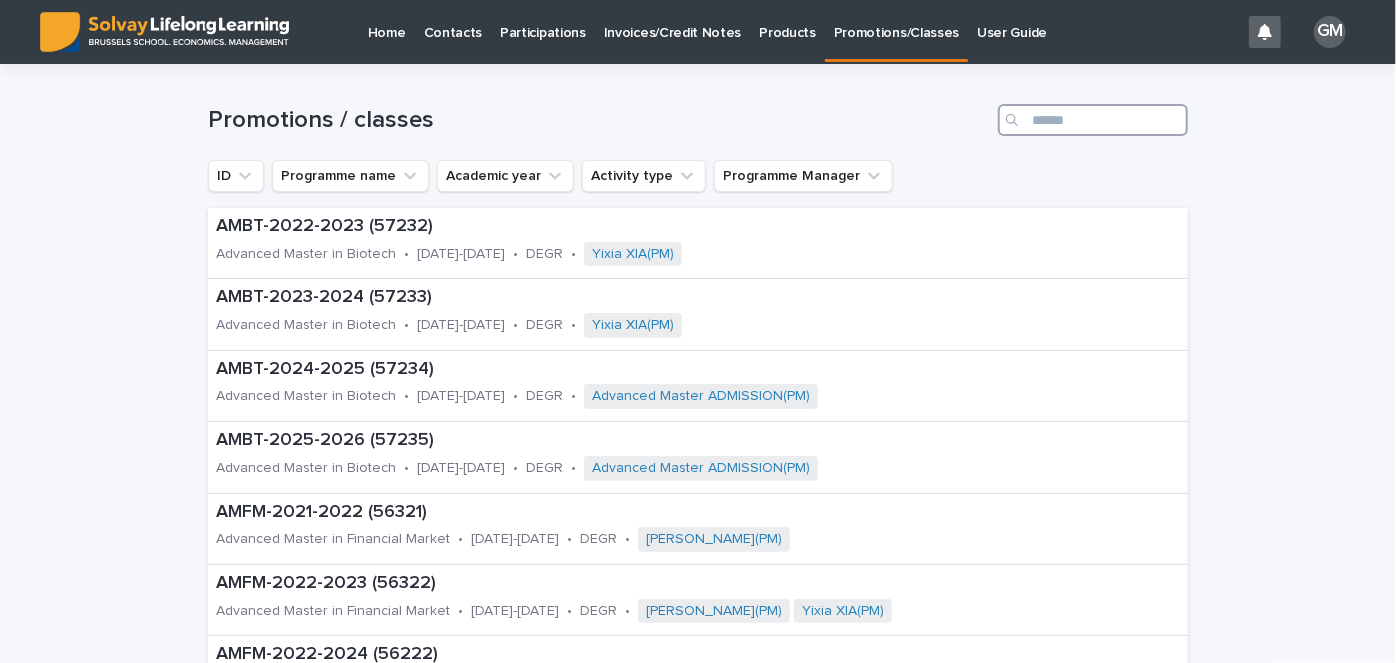 click at bounding box center (1093, 120) 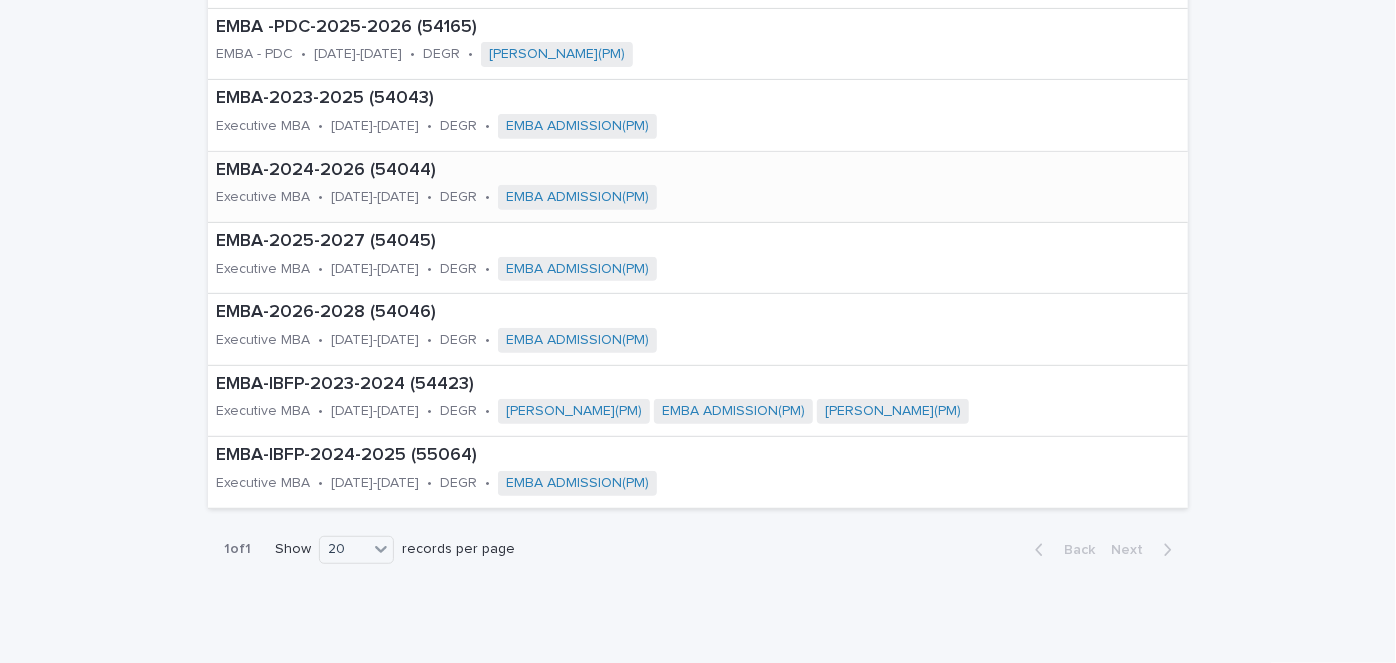 scroll, scrollTop: 359, scrollLeft: 0, axis: vertical 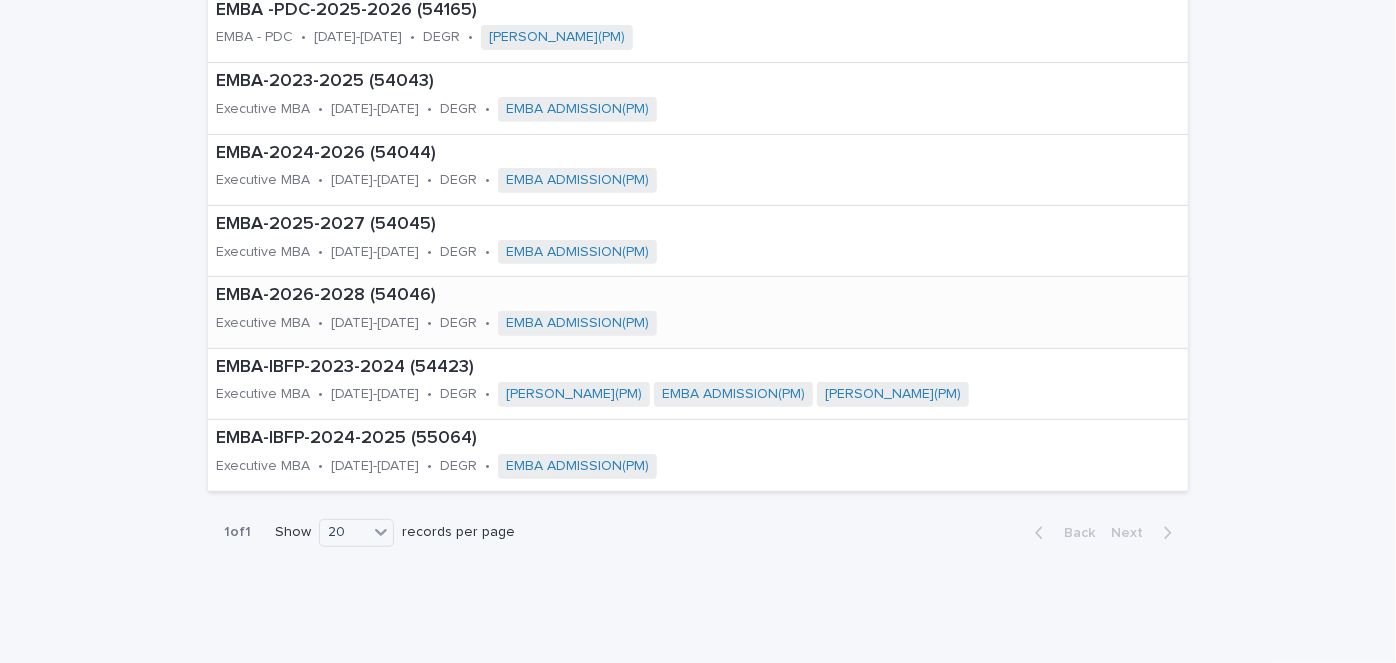 type on "****" 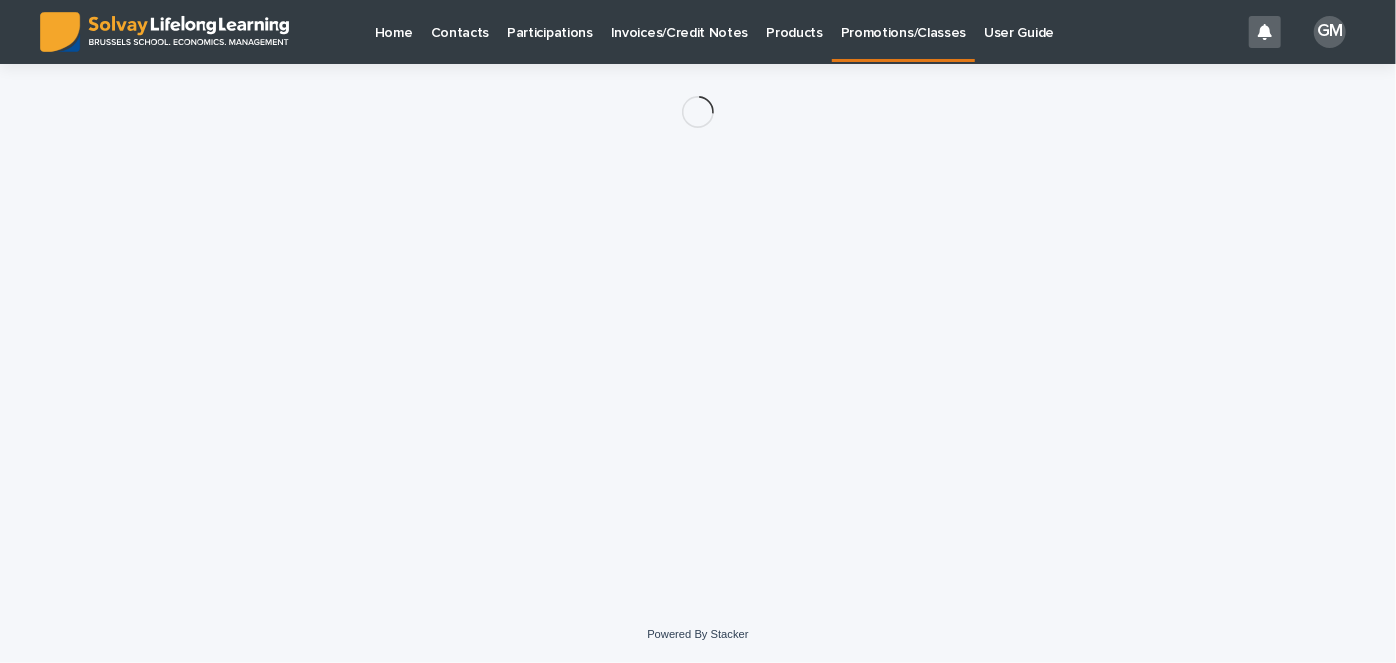 scroll, scrollTop: 0, scrollLeft: 0, axis: both 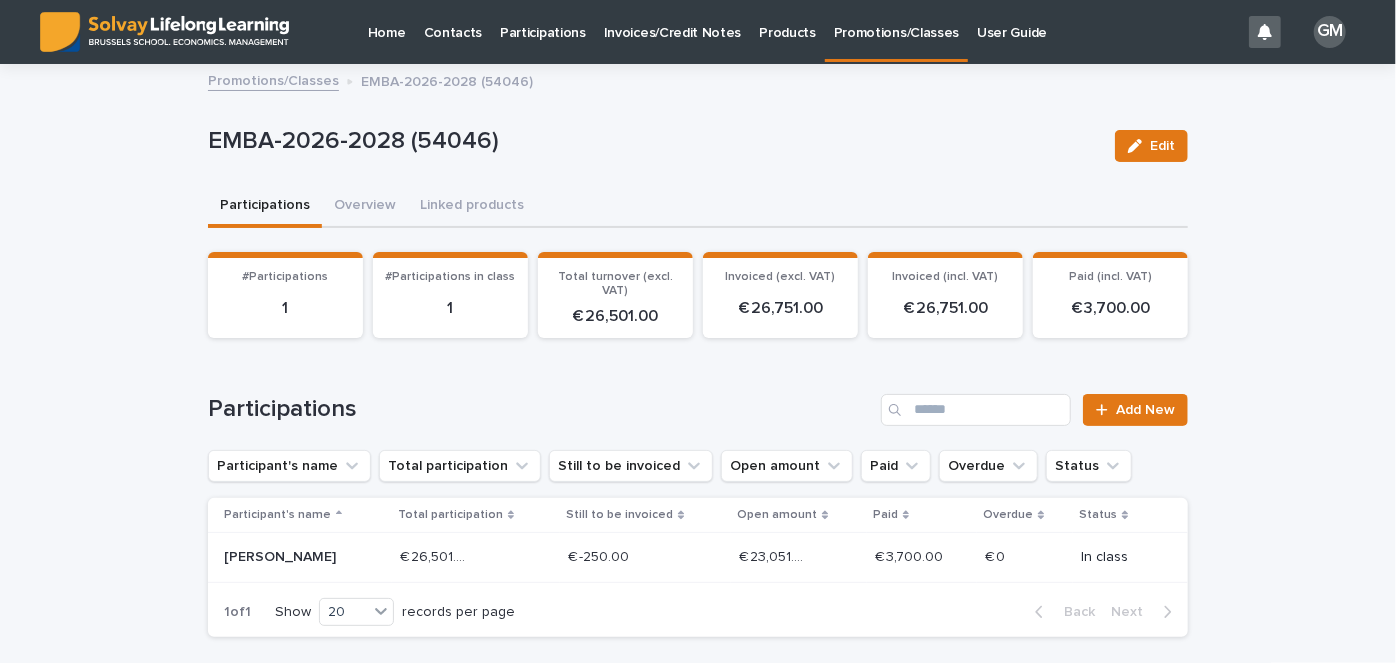 click on "Promotions/Classes" at bounding box center (273, 79) 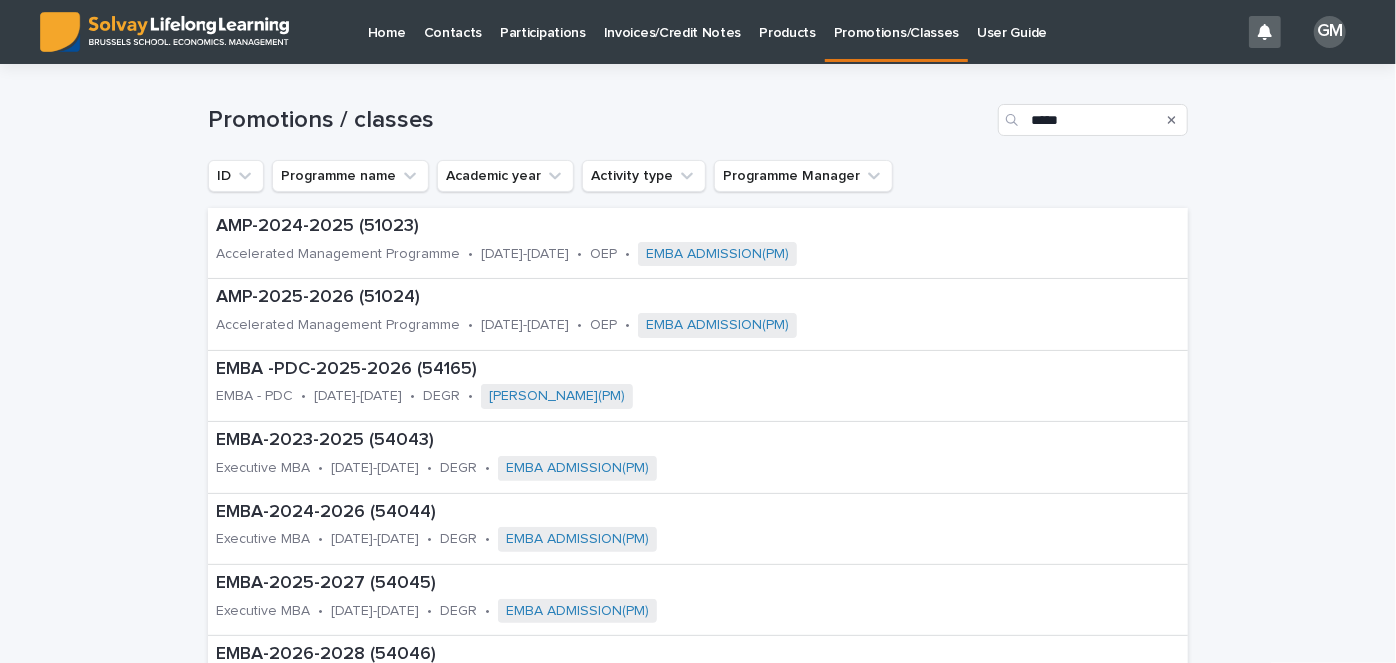 scroll, scrollTop: 38, scrollLeft: 0, axis: vertical 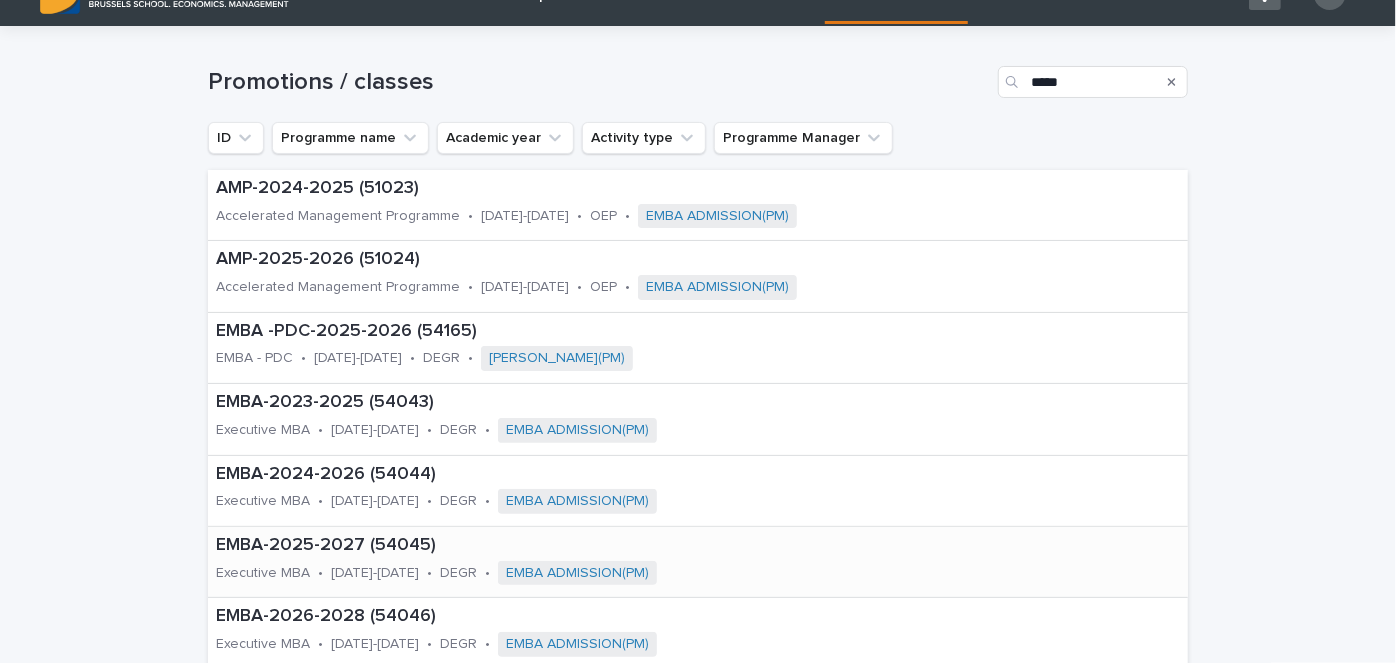 click on "EMBA-2025-2027 (54045)" at bounding box center (548, 546) 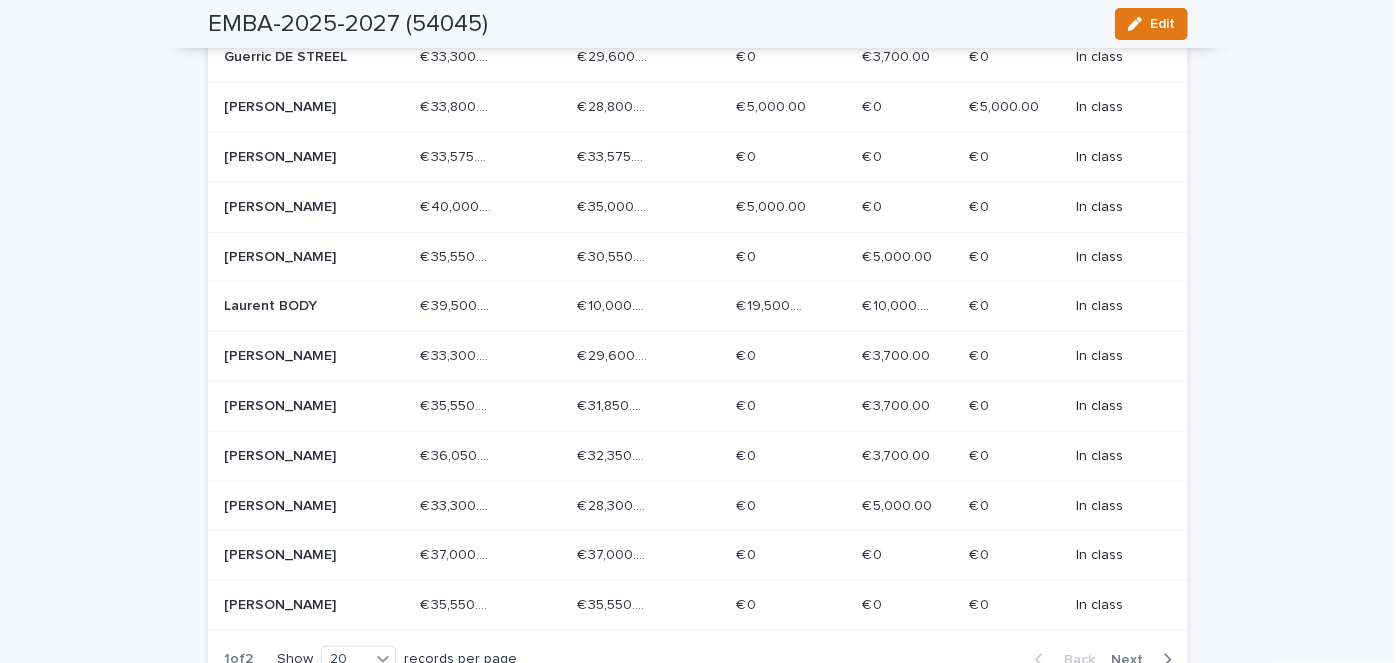 scroll, scrollTop: 988, scrollLeft: 0, axis: vertical 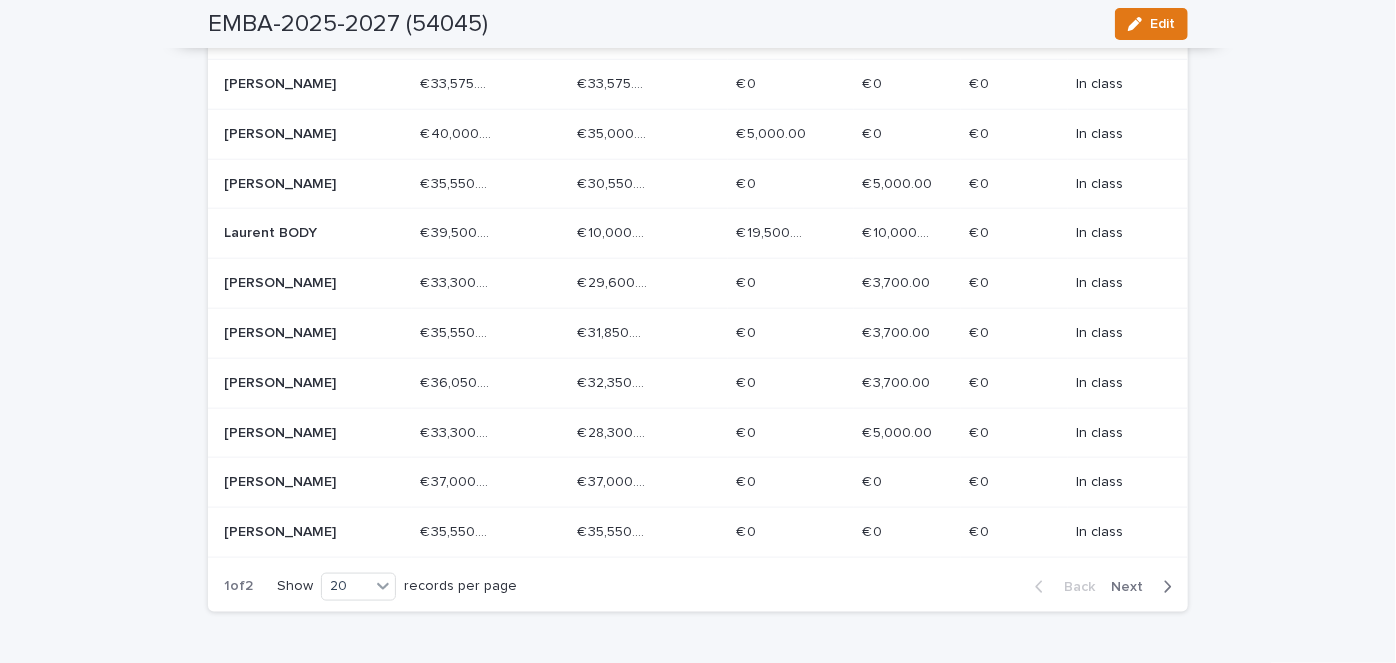 click on "[PERSON_NAME]" at bounding box center [295, 433] 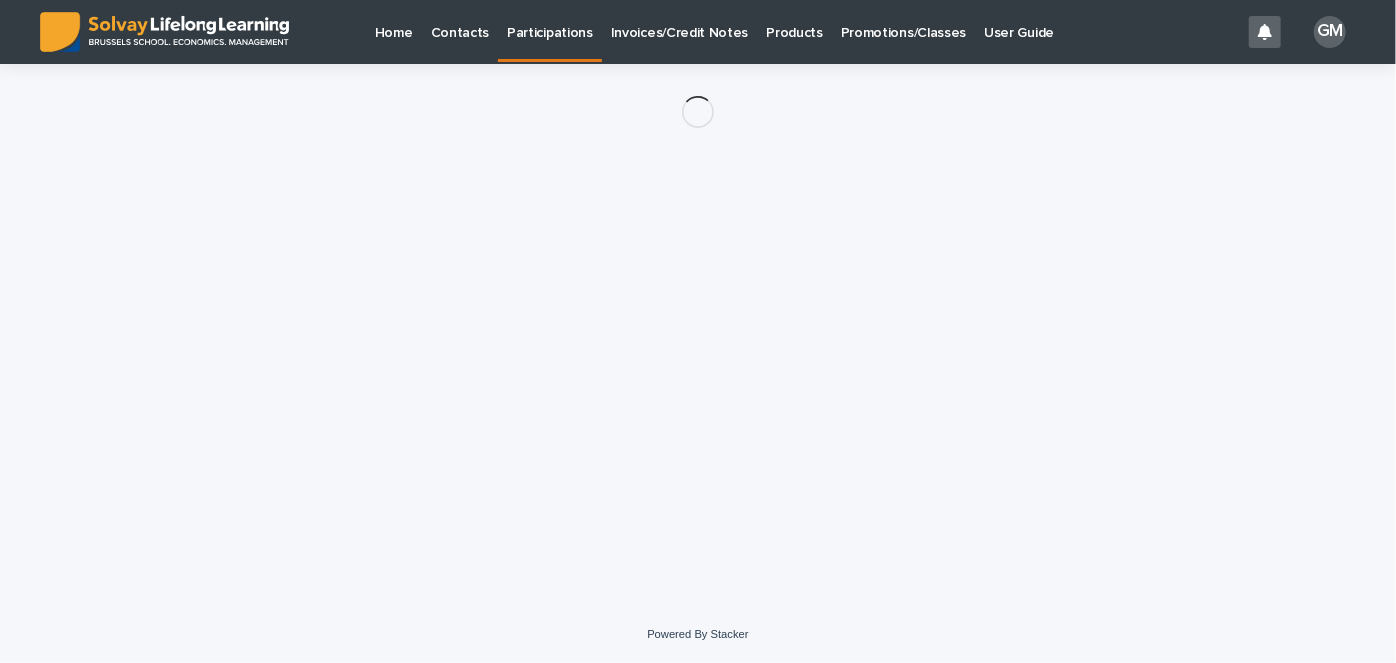 scroll, scrollTop: 0, scrollLeft: 0, axis: both 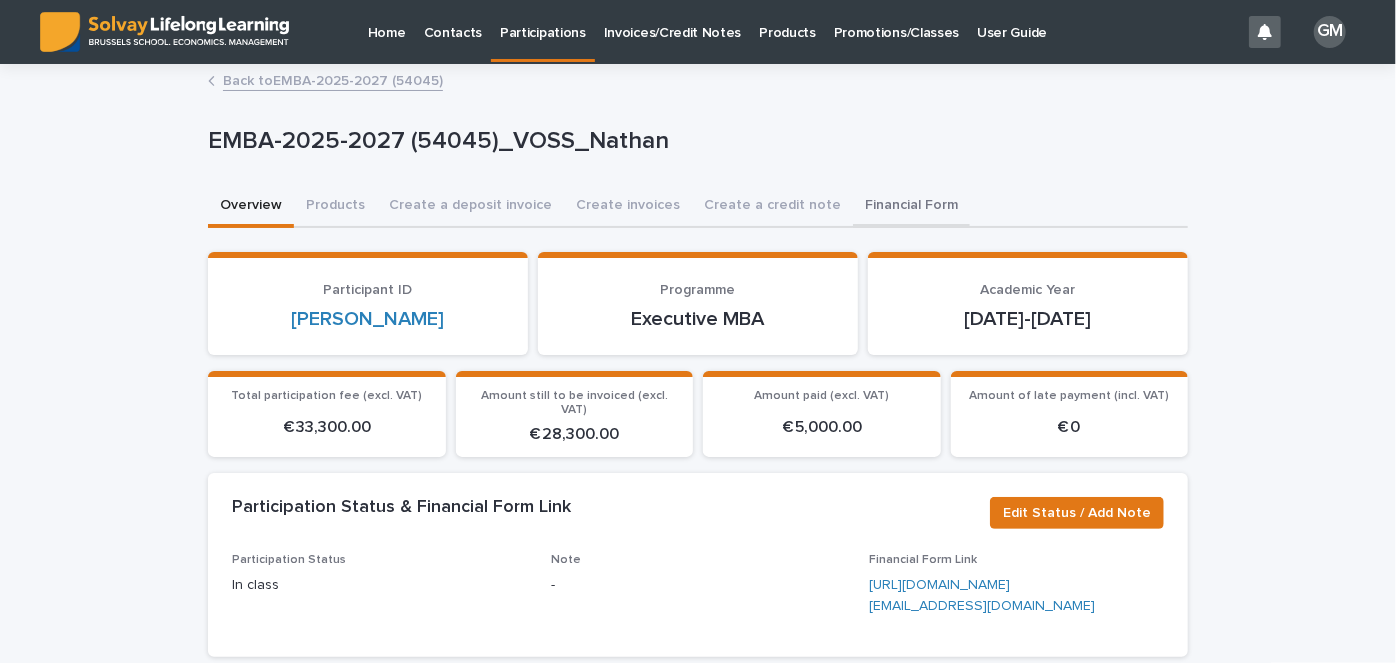 click on "Financial Form" at bounding box center [911, 207] 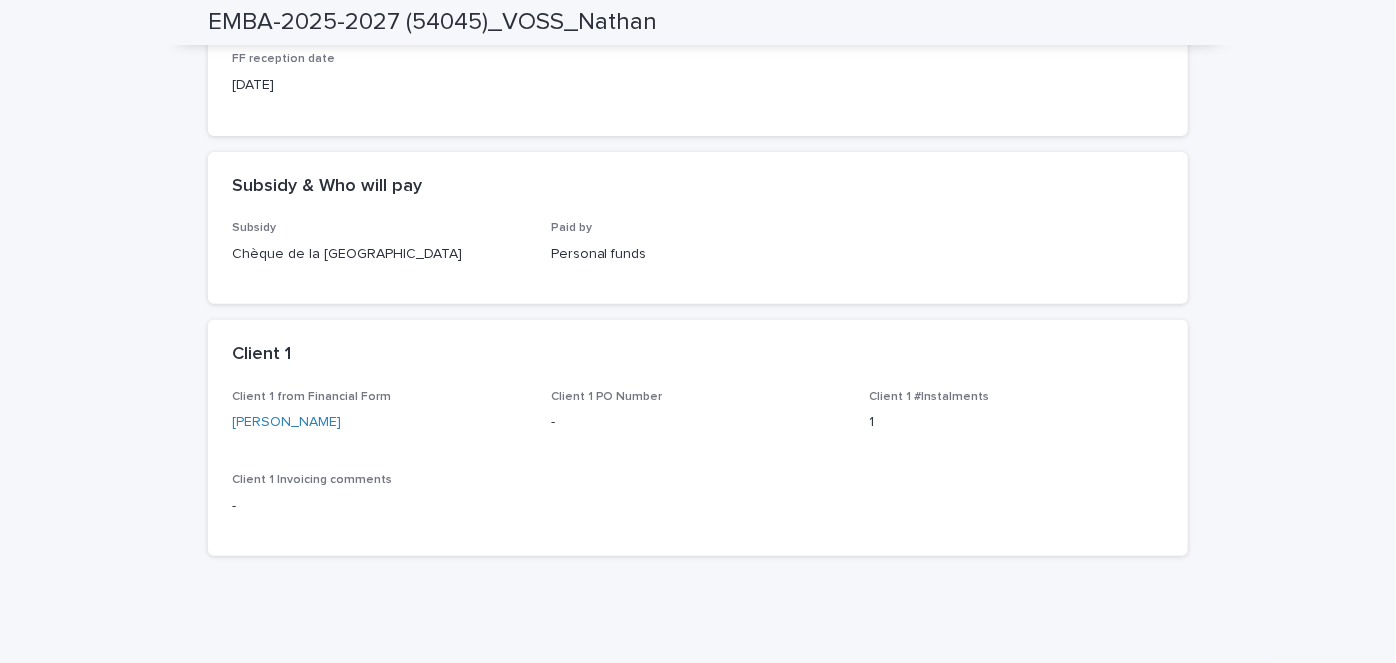 scroll, scrollTop: 0, scrollLeft: 0, axis: both 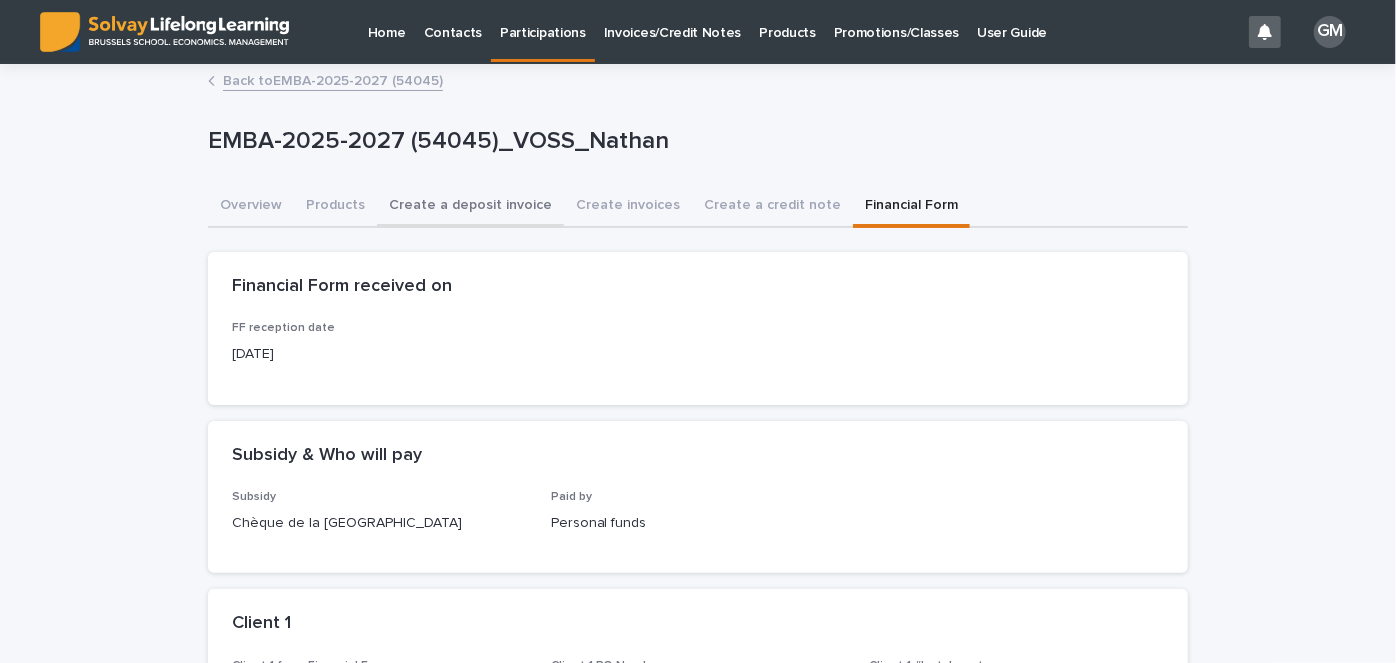 click on "Create a deposit invoice" at bounding box center [470, 207] 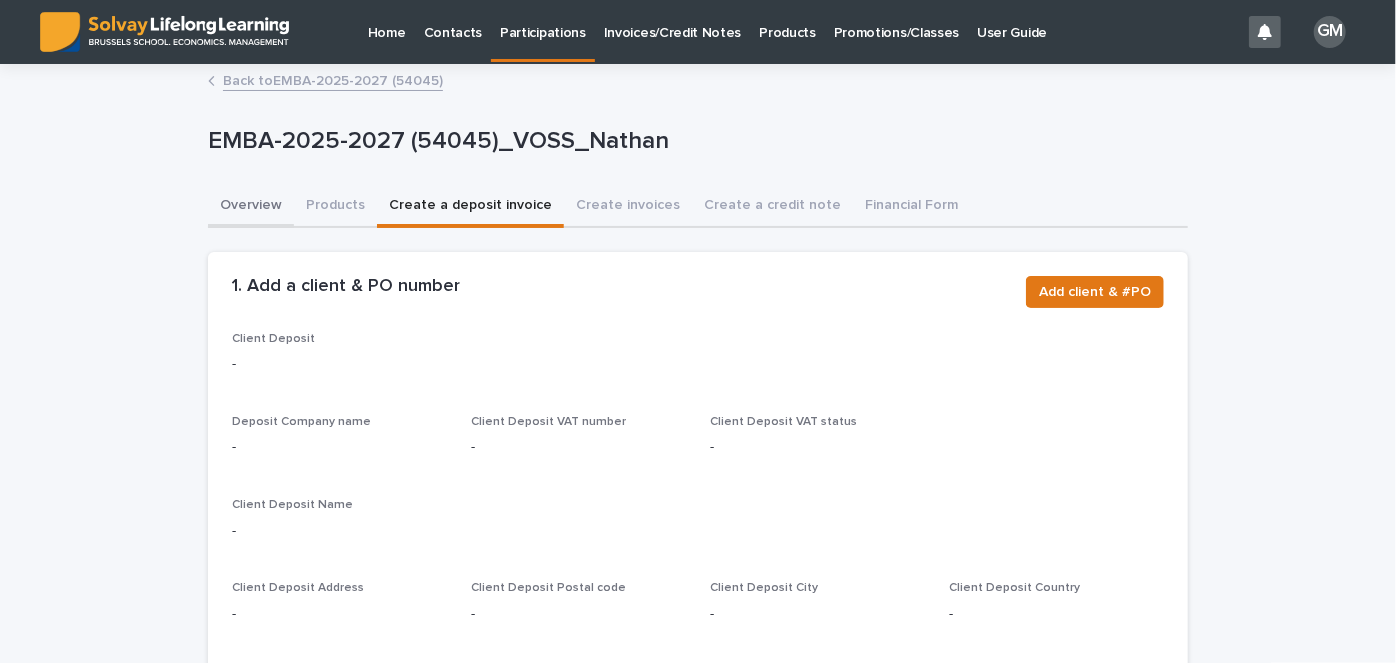 click on "Overview" at bounding box center (251, 207) 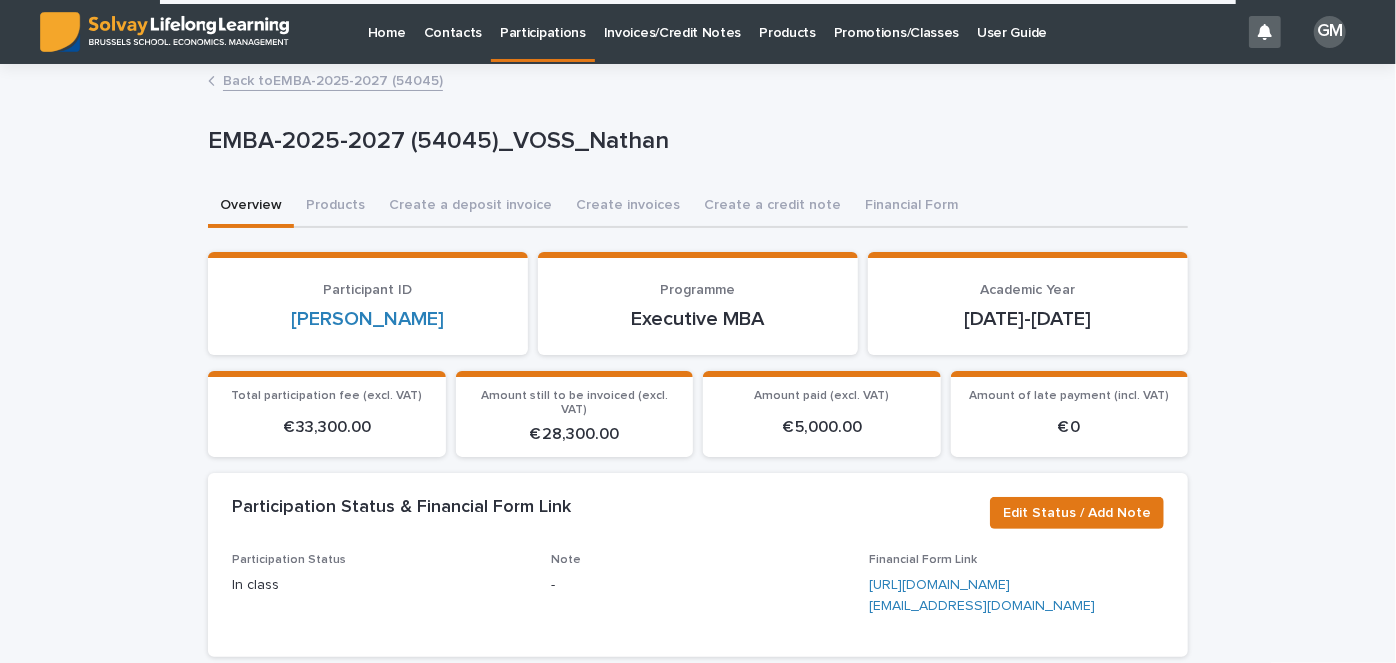 scroll, scrollTop: 0, scrollLeft: 0, axis: both 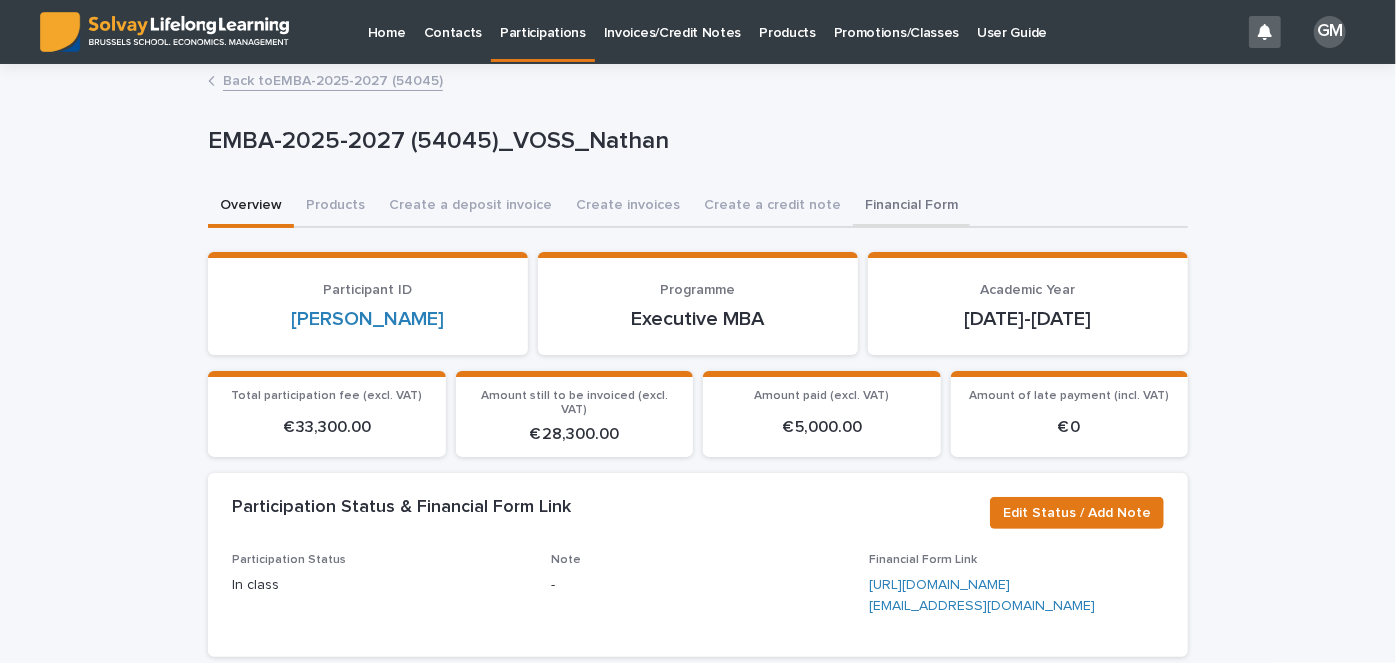 click on "Financial Form" at bounding box center (911, 207) 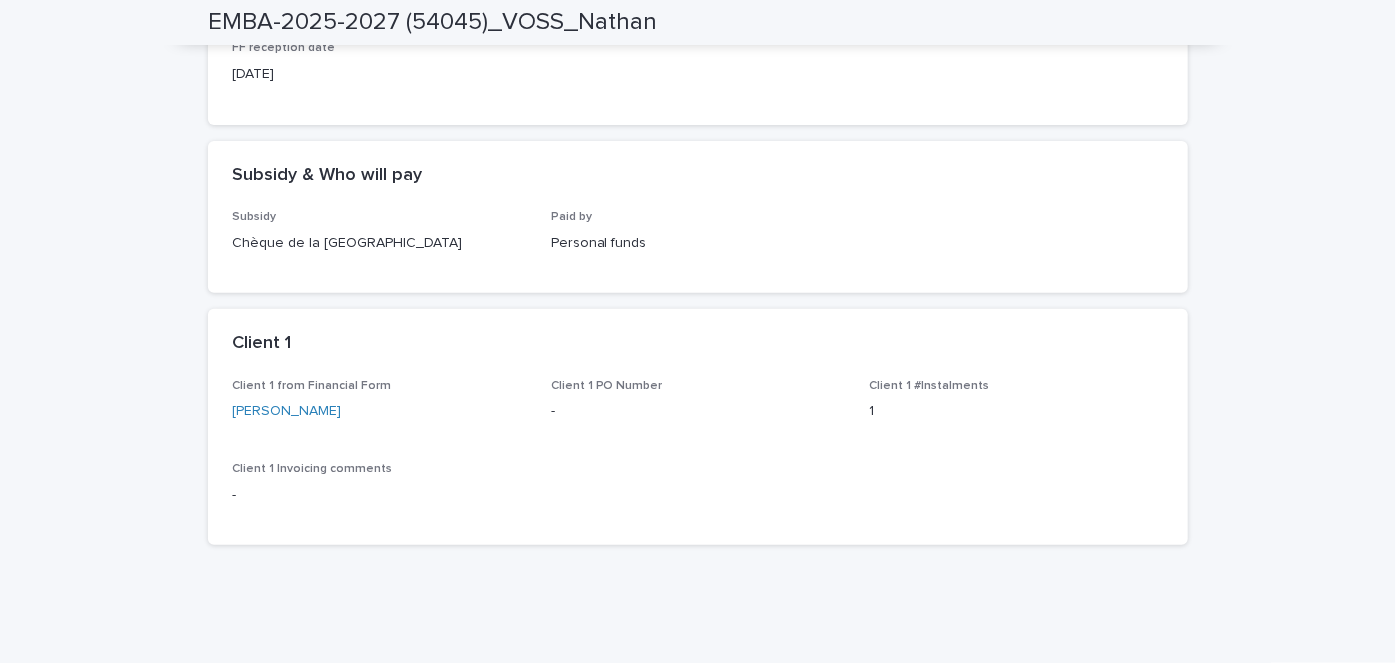 scroll, scrollTop: 0, scrollLeft: 0, axis: both 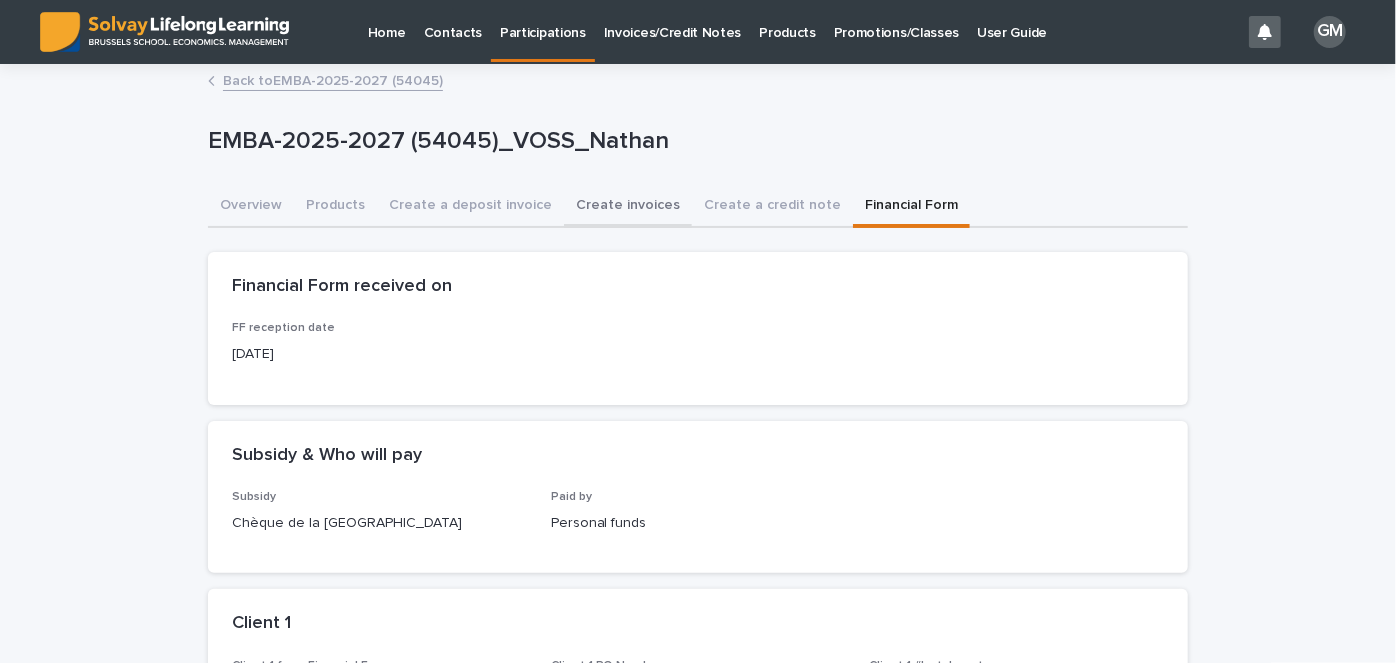 click on "Create invoices" at bounding box center (628, 207) 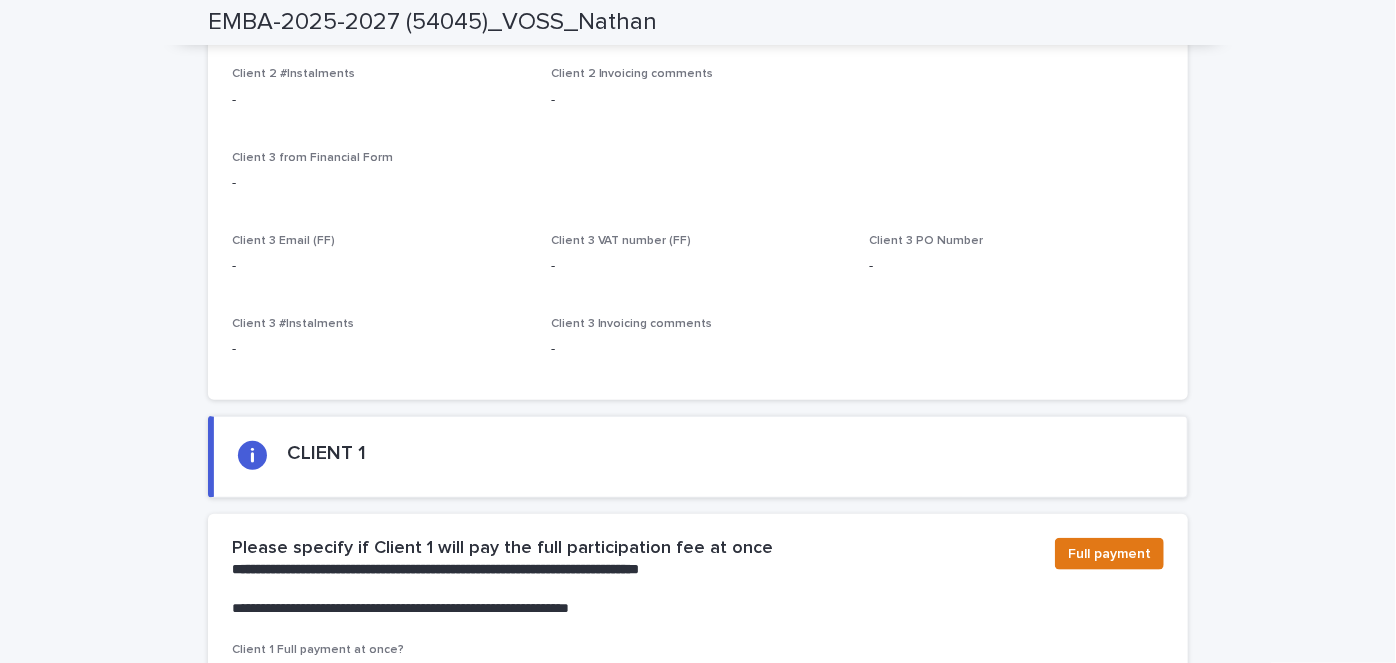 scroll, scrollTop: 1225, scrollLeft: 0, axis: vertical 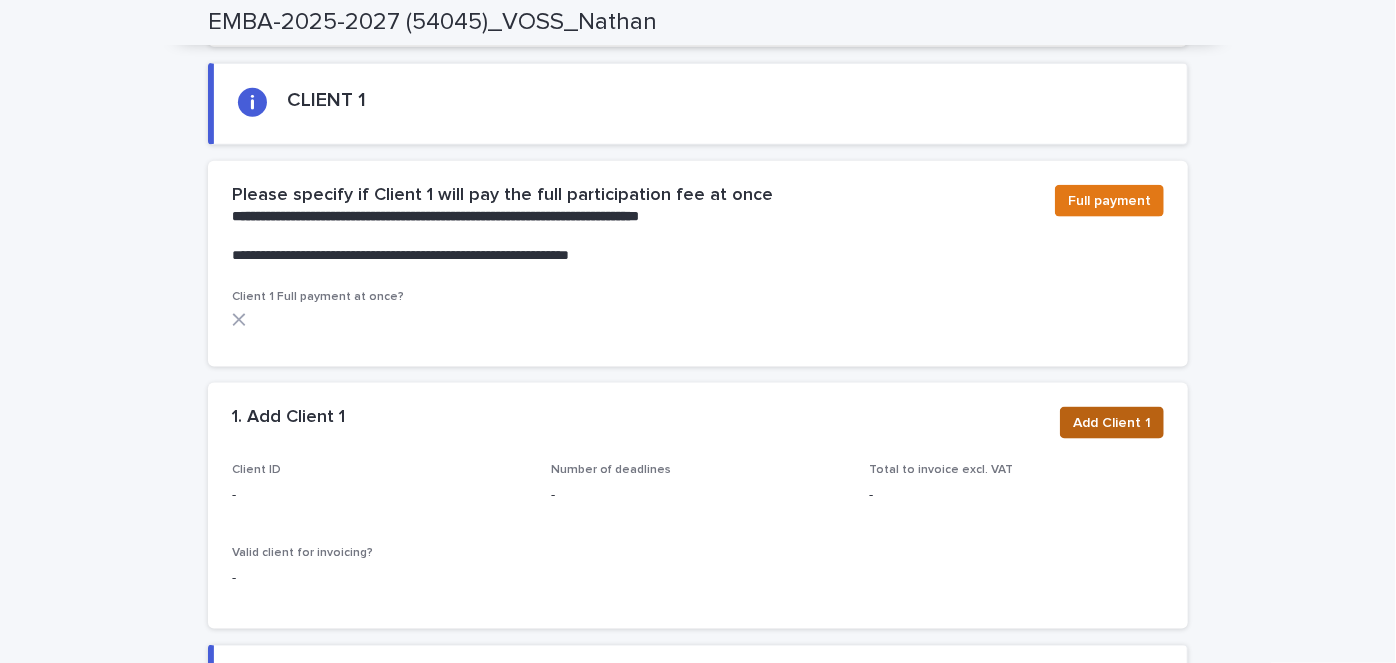 click on "Add Client 1" at bounding box center (1112, 423) 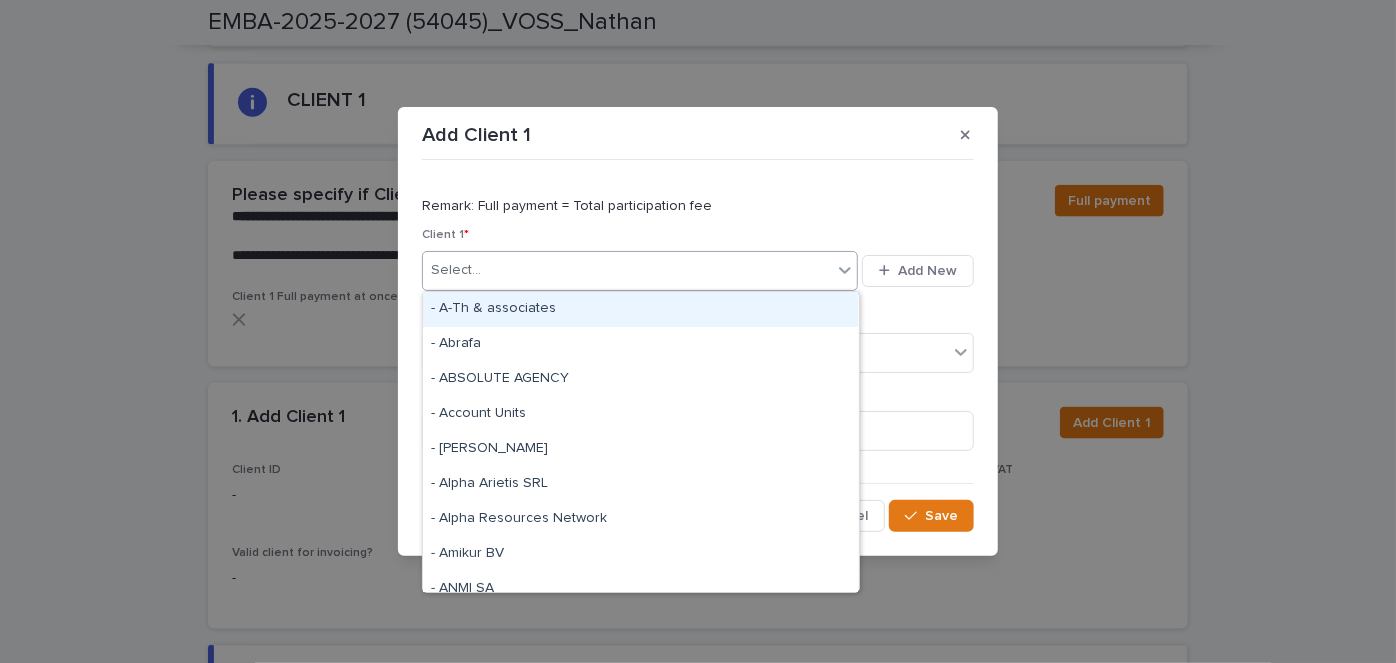 click on "Select..." at bounding box center [627, 270] 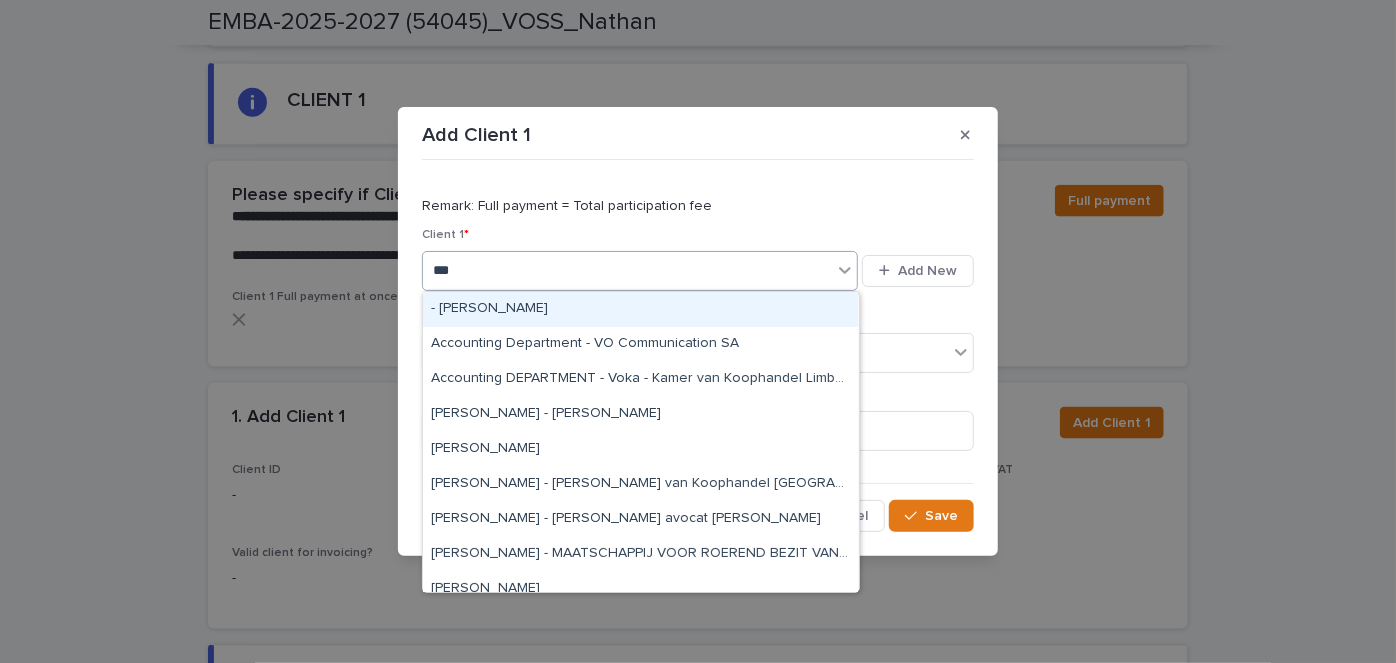 type on "****" 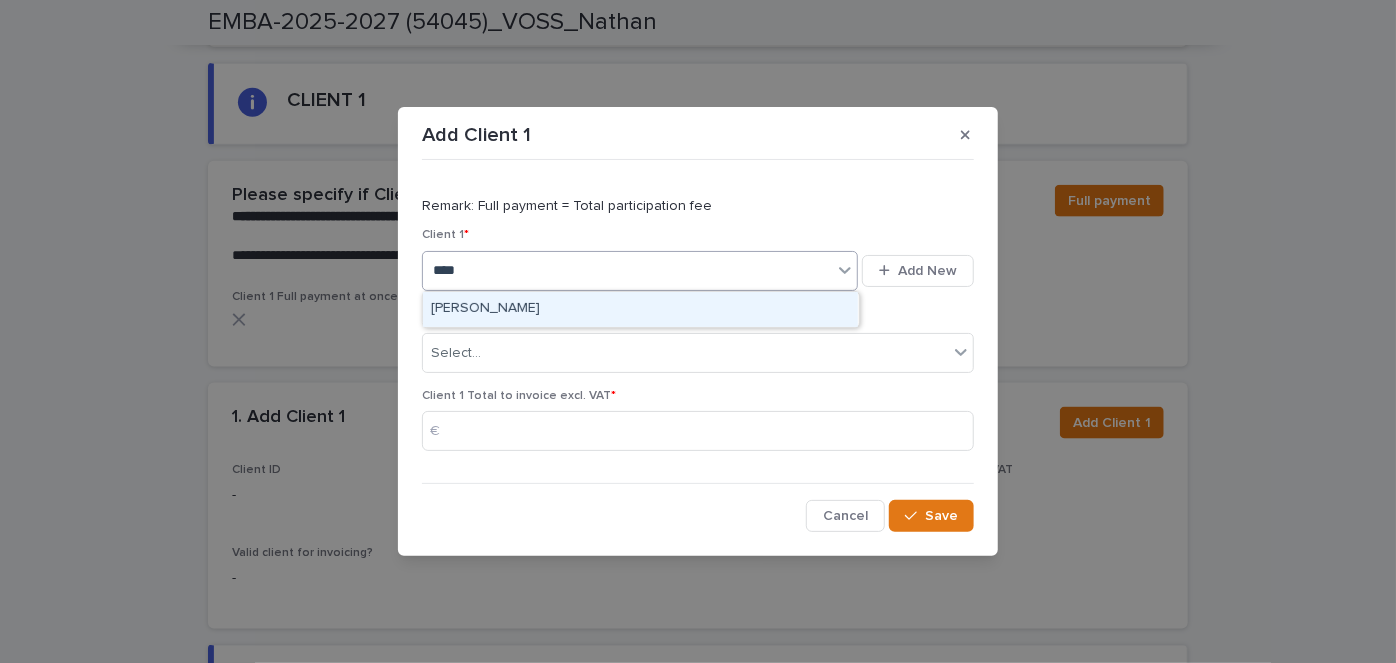 click on "[PERSON_NAME]" at bounding box center [640, 309] 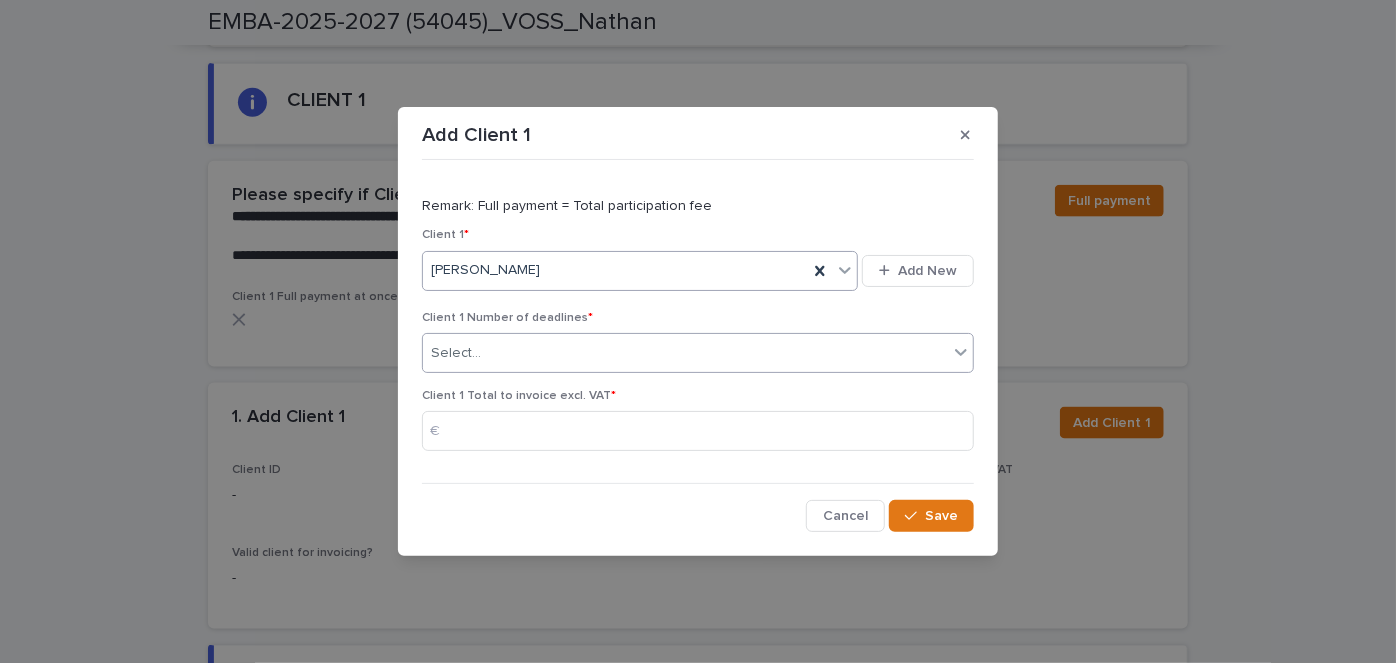 click on "Select..." at bounding box center [685, 353] 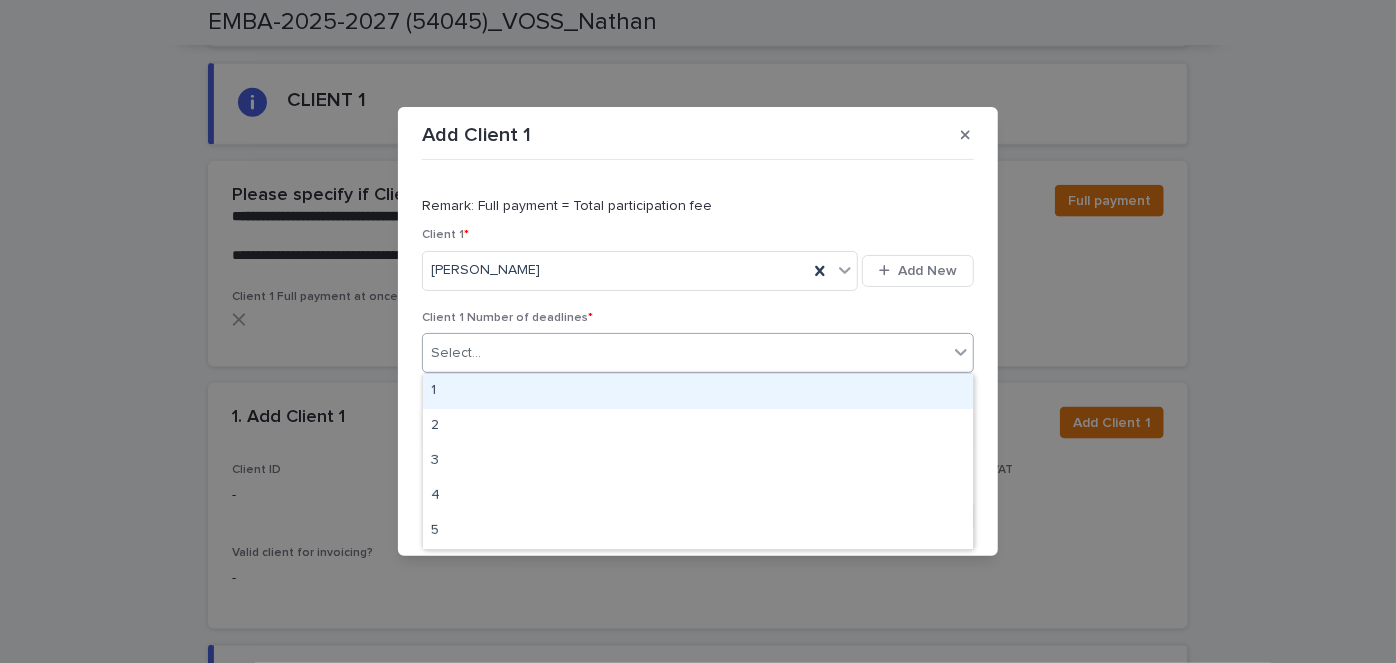 click on "1" at bounding box center [698, 391] 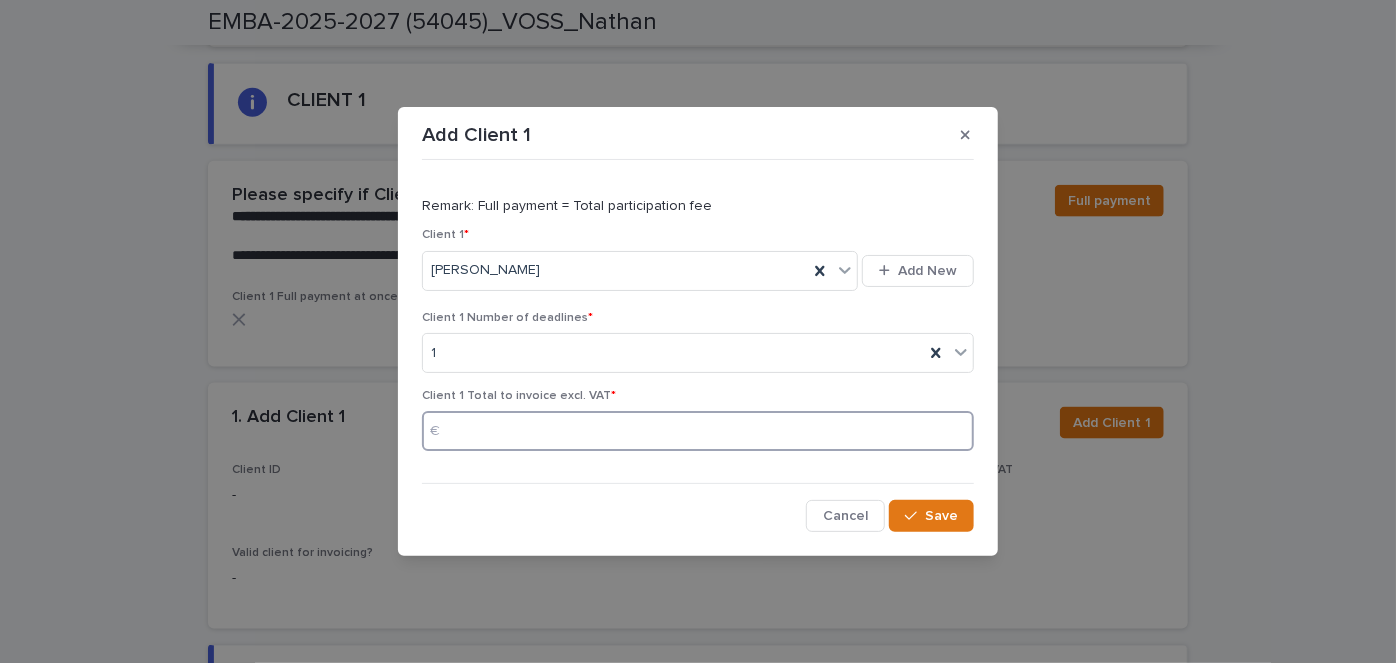 click at bounding box center (698, 431) 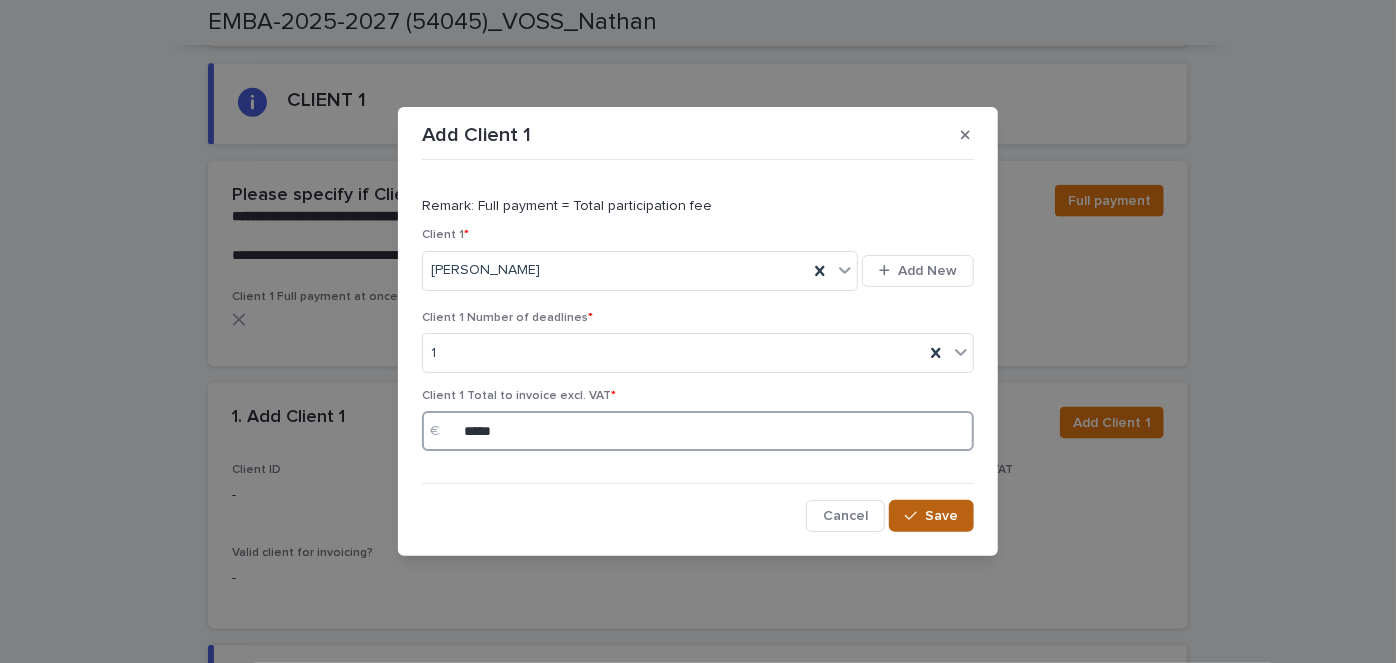 type on "*****" 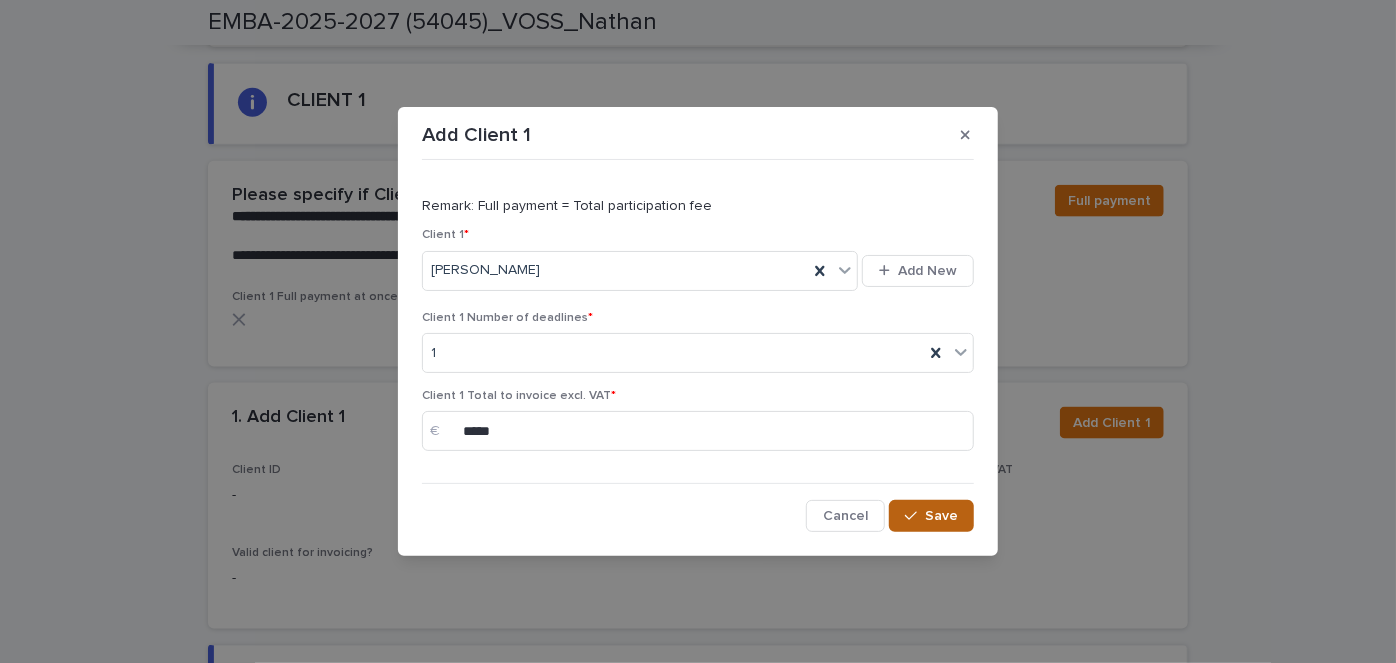 click on "Save" at bounding box center (931, 516) 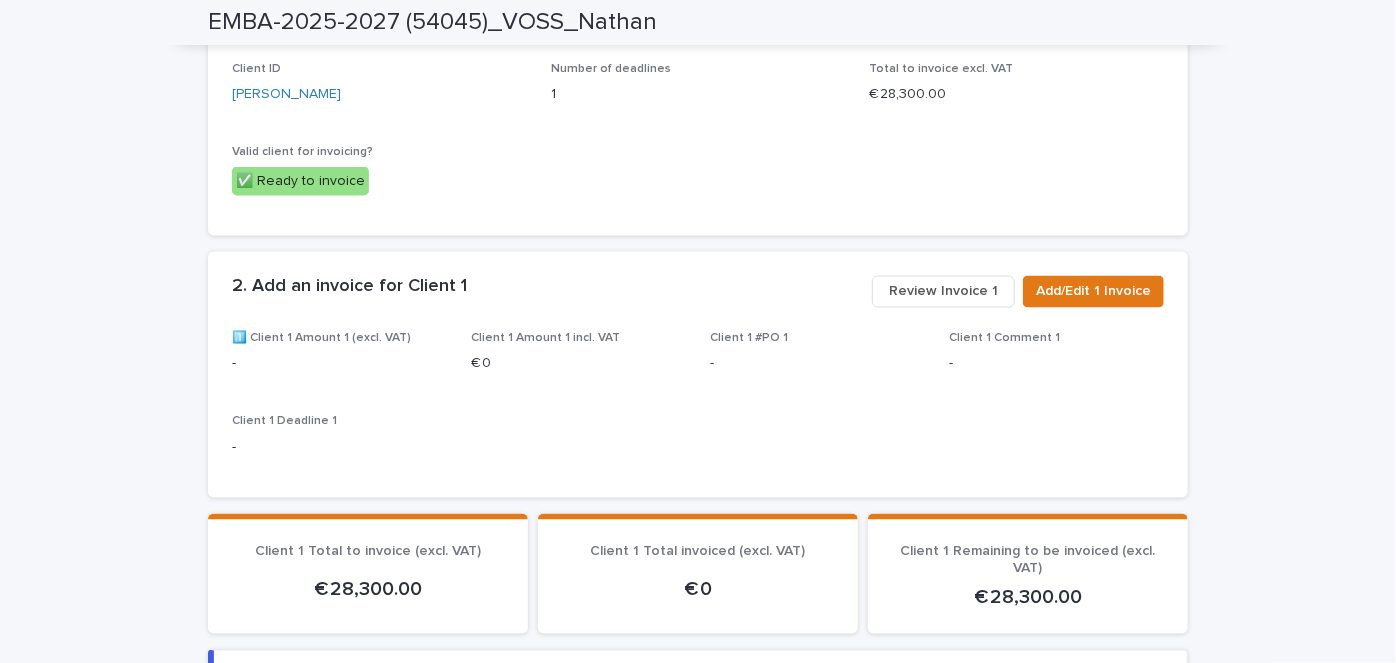 scroll, scrollTop: 1626, scrollLeft: 0, axis: vertical 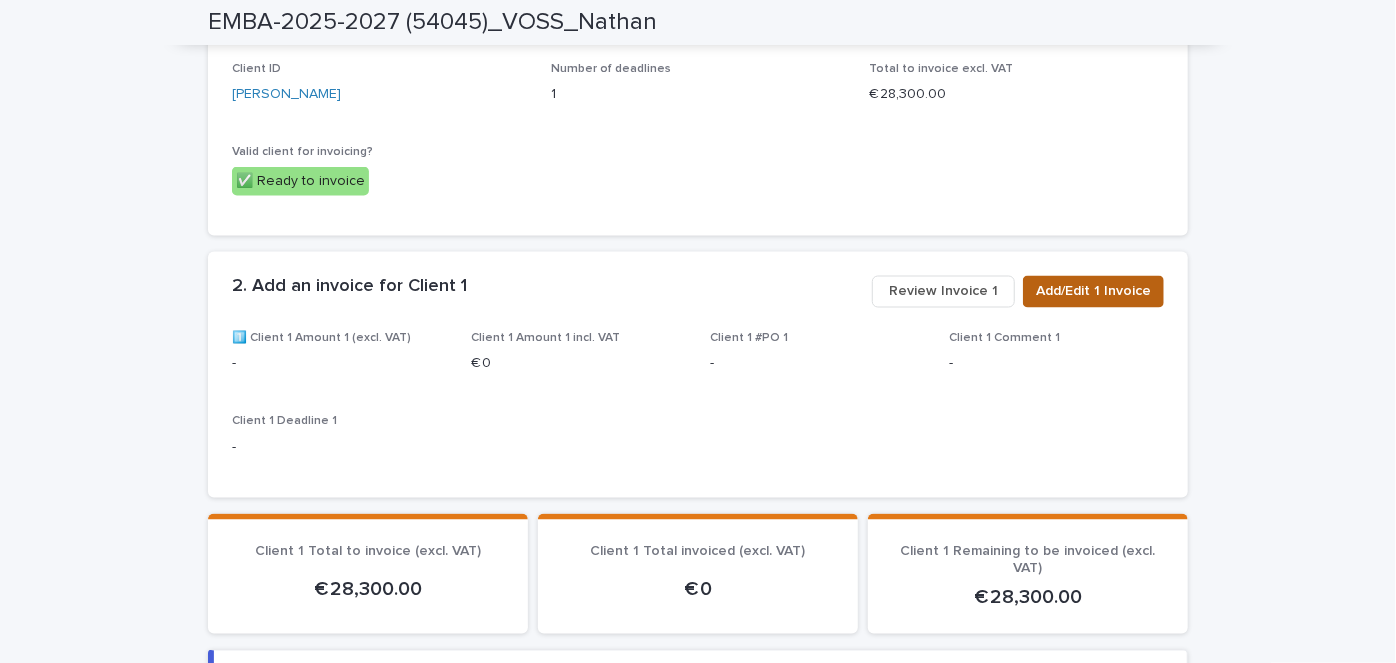 click on "Add/Edit 1 Invoice" at bounding box center [1093, 292] 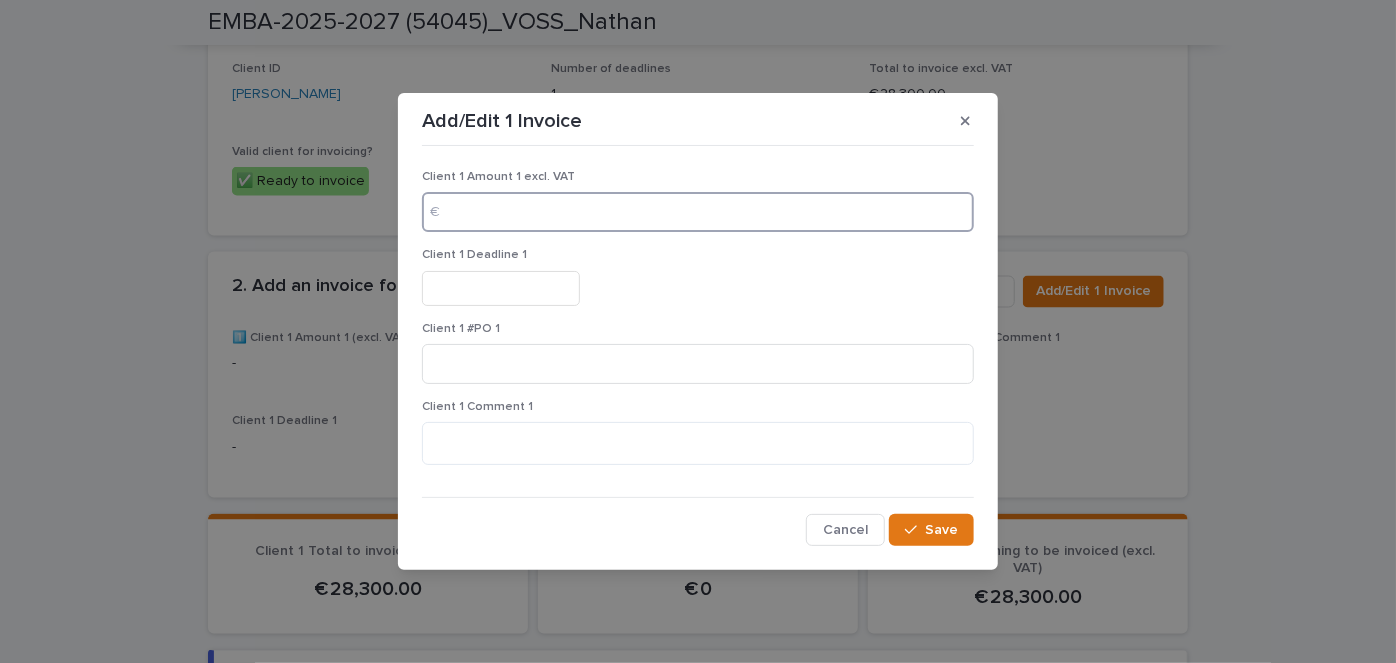 click at bounding box center [698, 212] 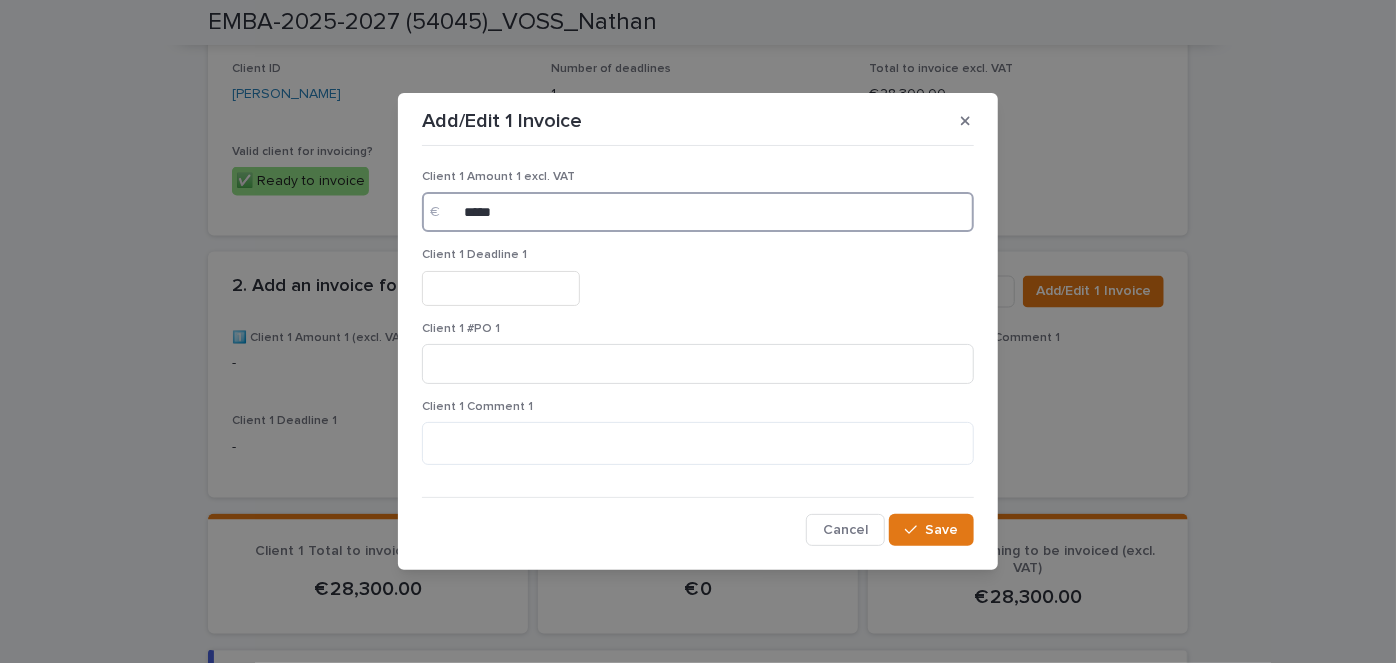 type on "*****" 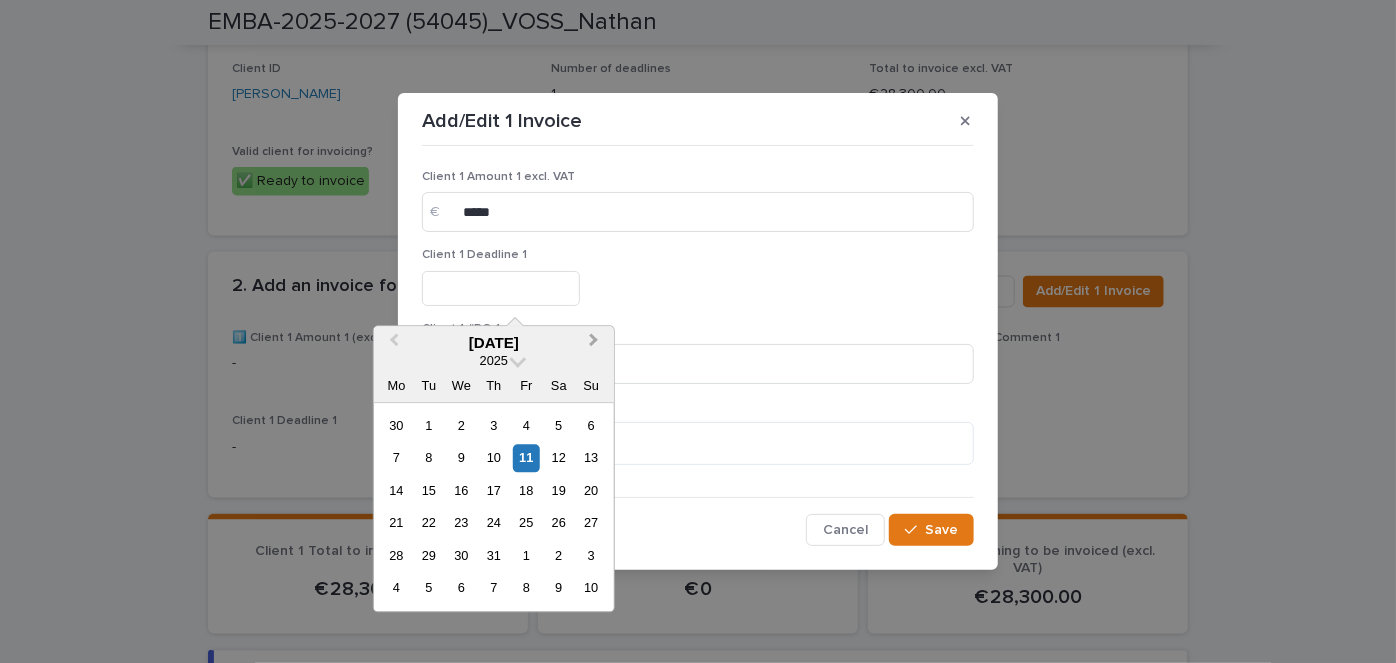 click on "Next Month" at bounding box center [596, 344] 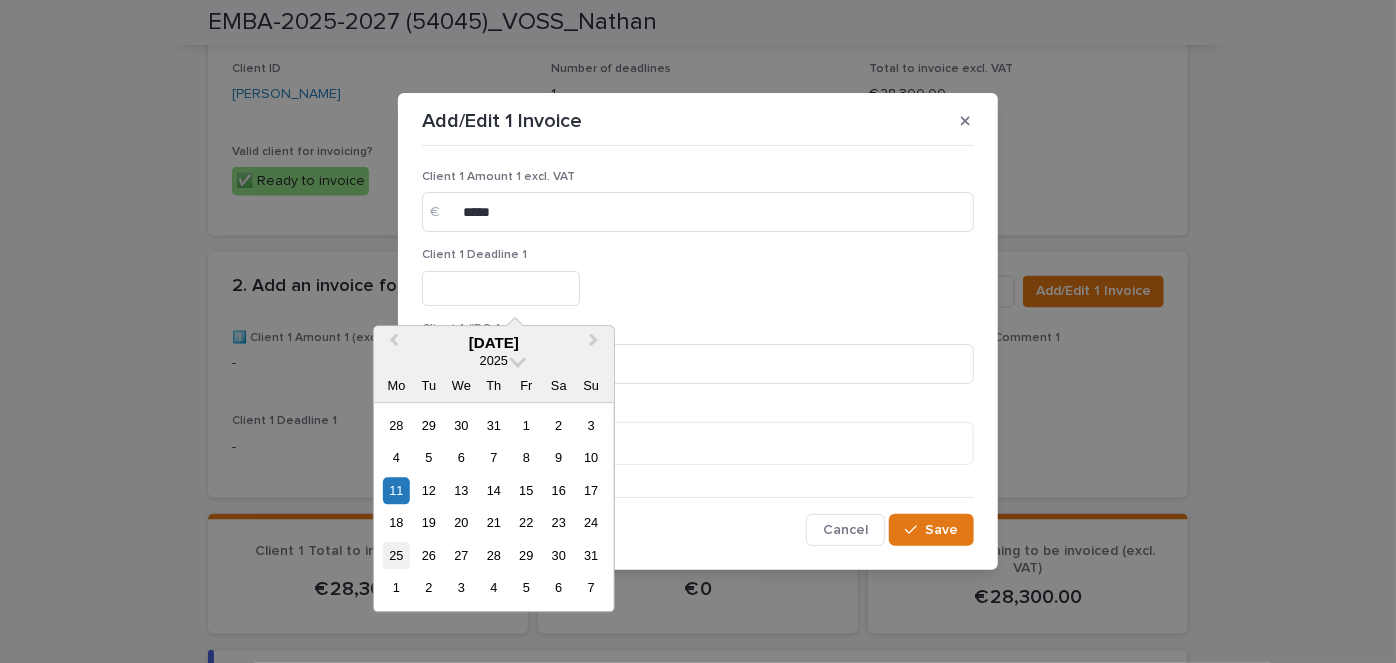 click on "25" at bounding box center [396, 555] 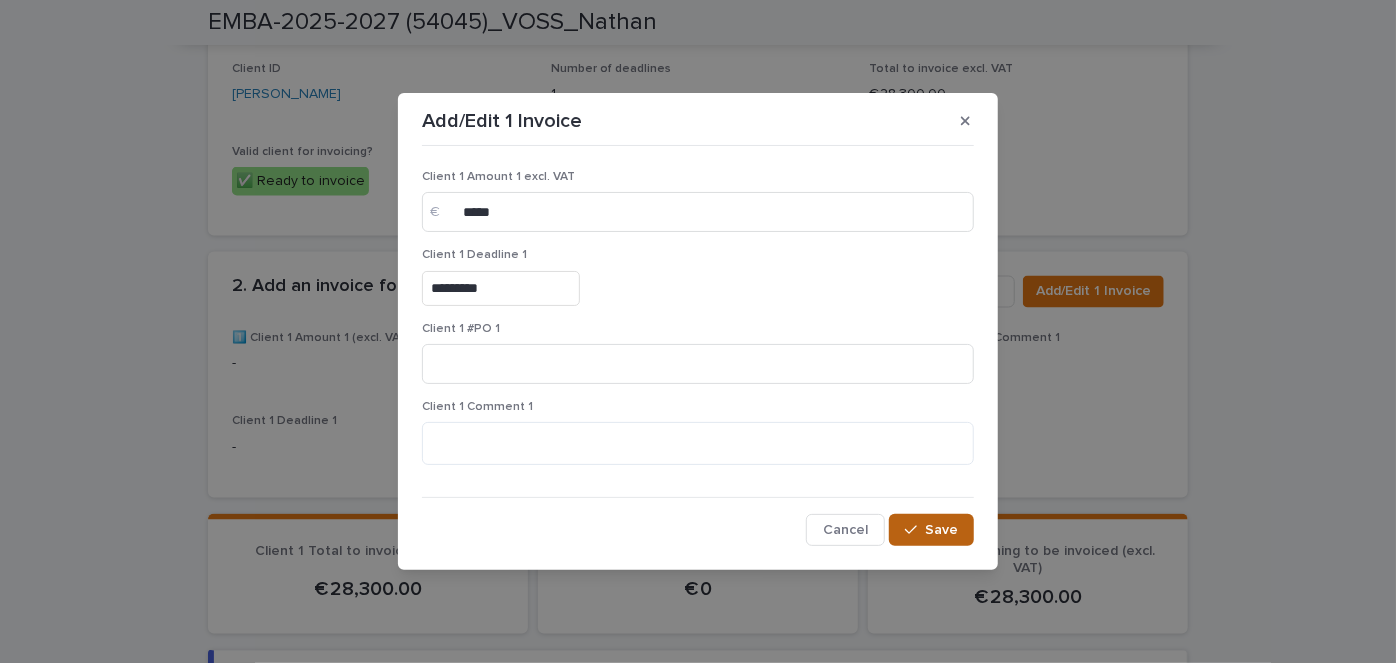 click on "Save" at bounding box center [941, 530] 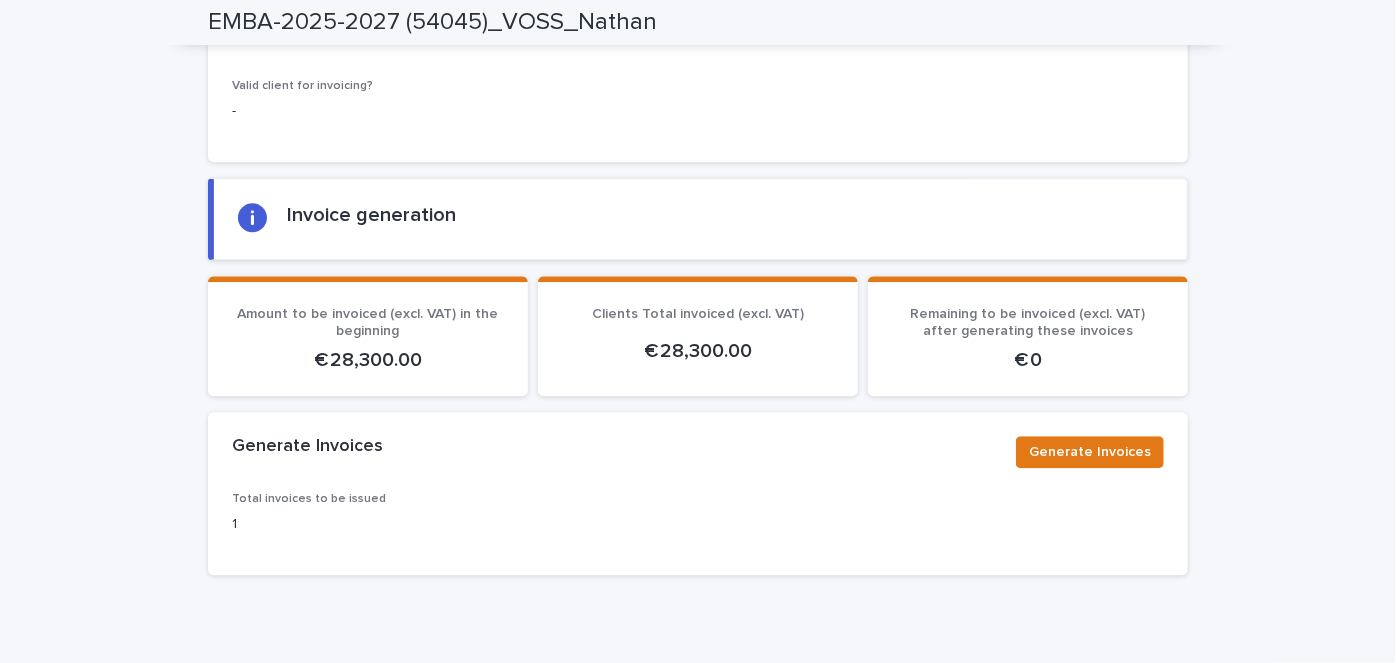 scroll, scrollTop: 2497, scrollLeft: 0, axis: vertical 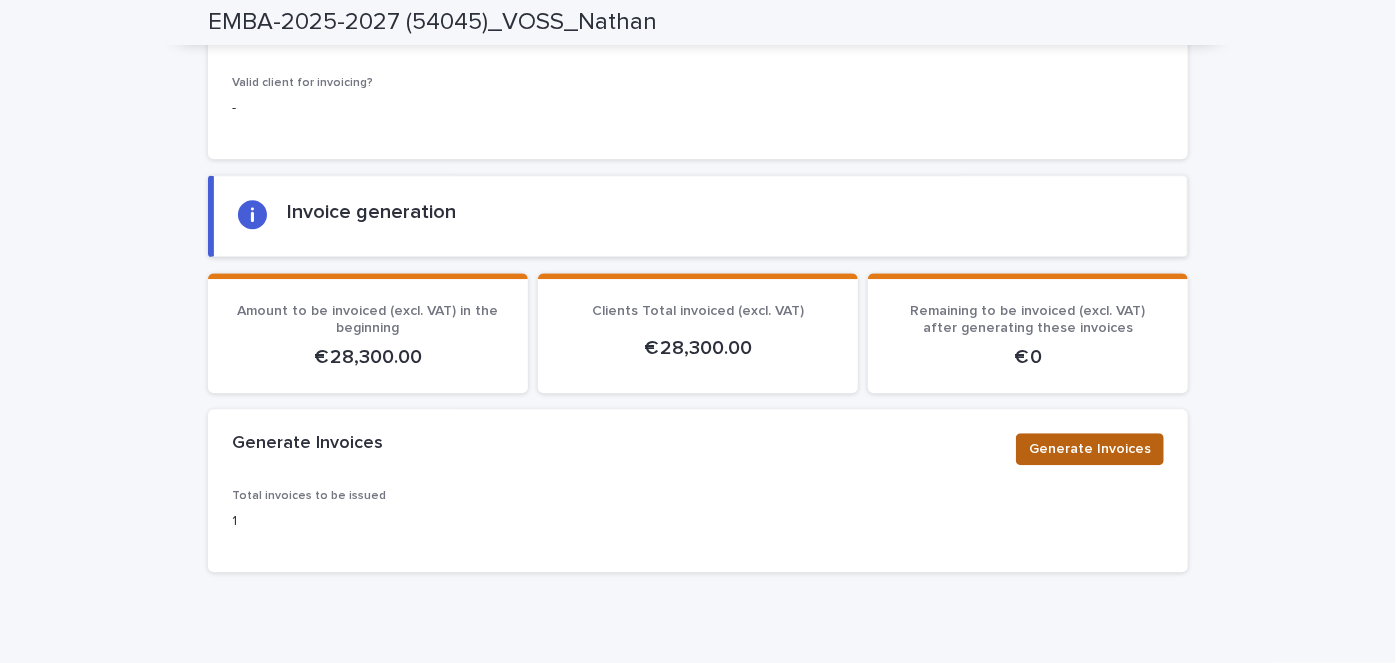 click on "Generate Invoices" at bounding box center [1090, 449] 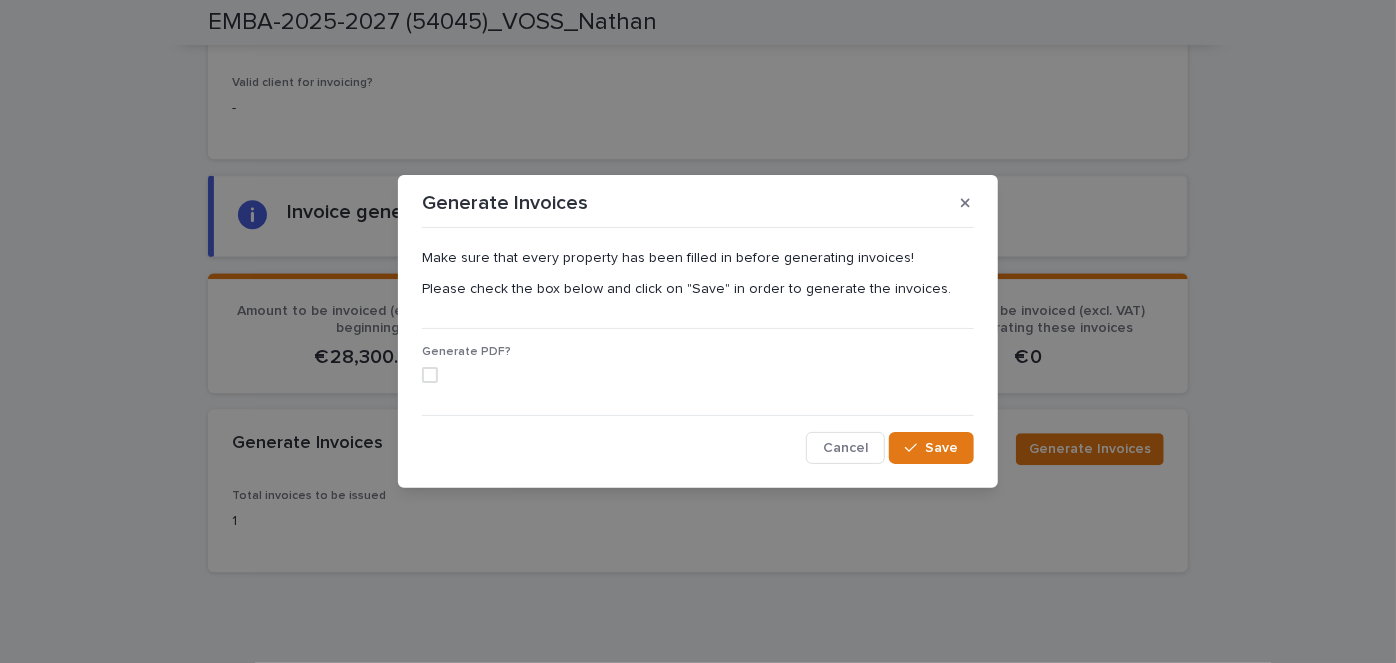 click at bounding box center (430, 375) 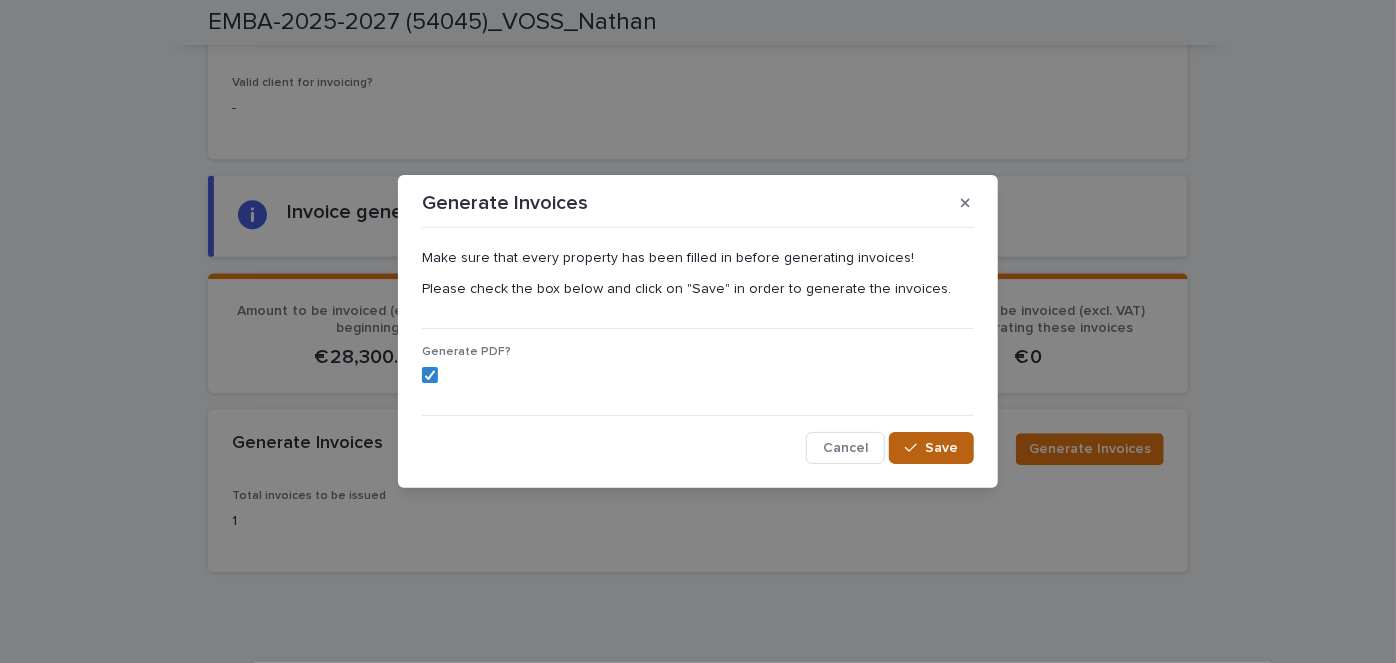 click 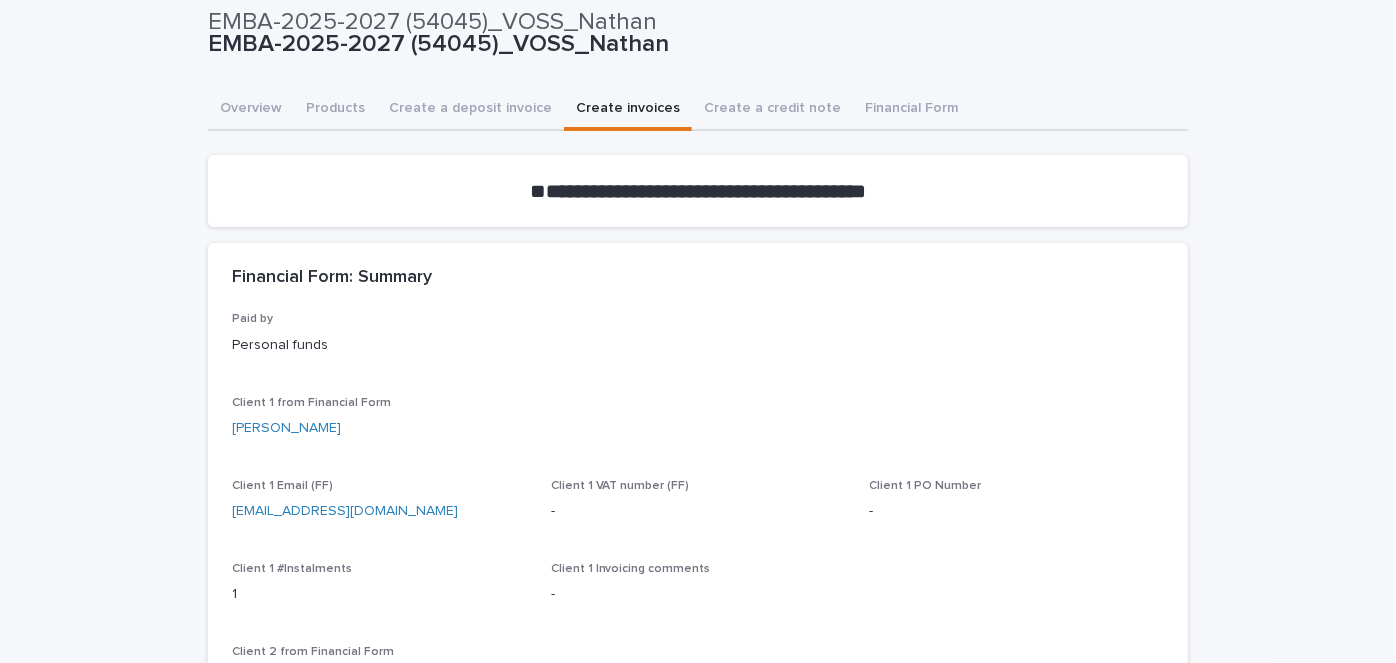 scroll, scrollTop: 0, scrollLeft: 0, axis: both 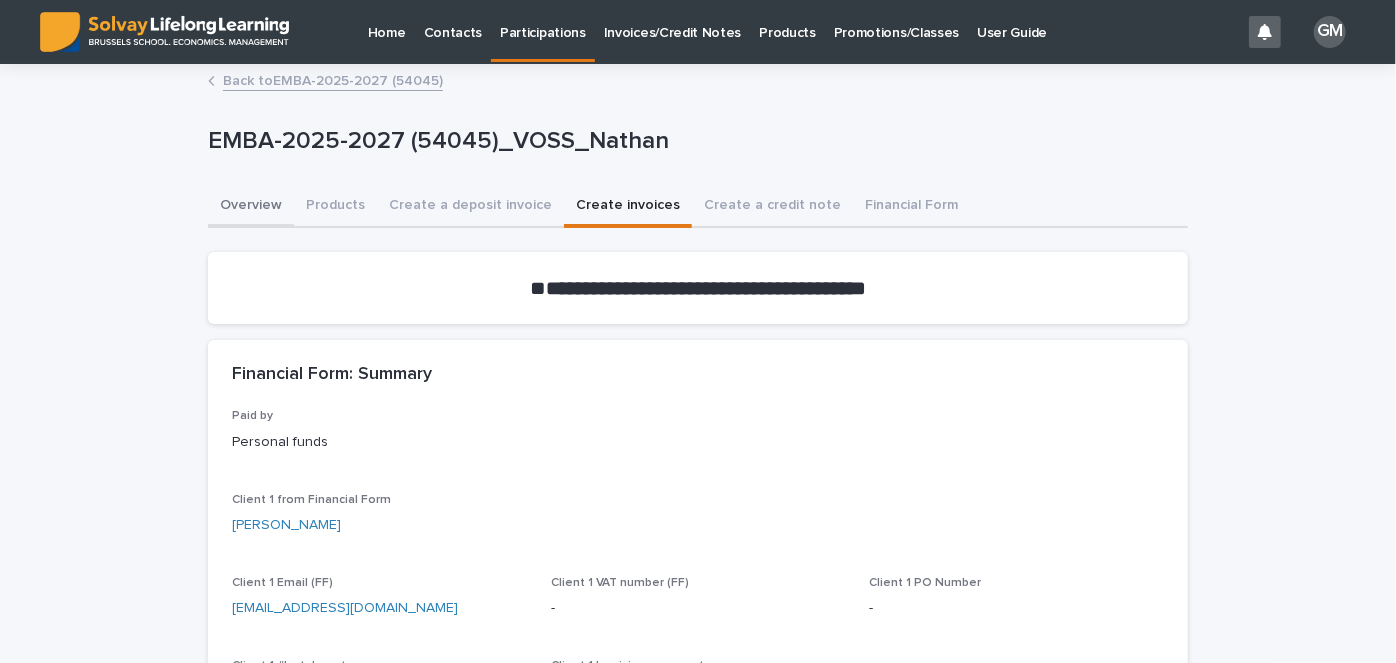click on "Overview" at bounding box center [251, 207] 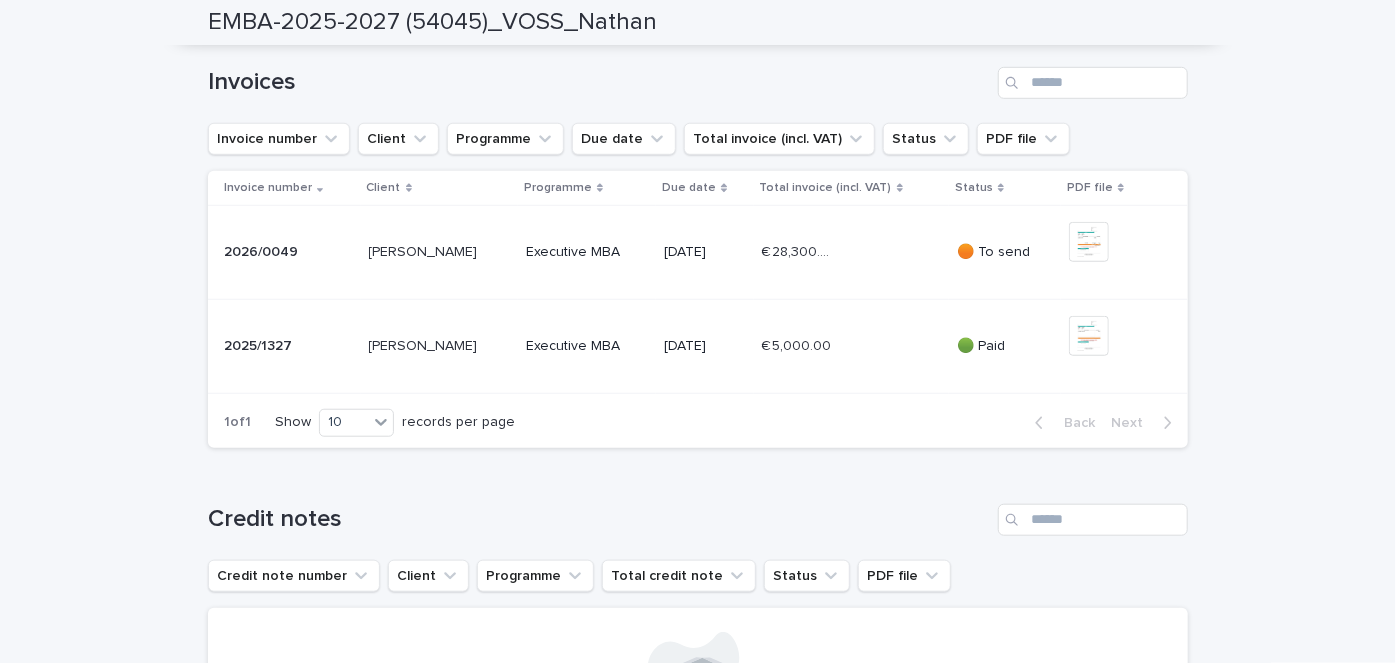 scroll, scrollTop: 648, scrollLeft: 0, axis: vertical 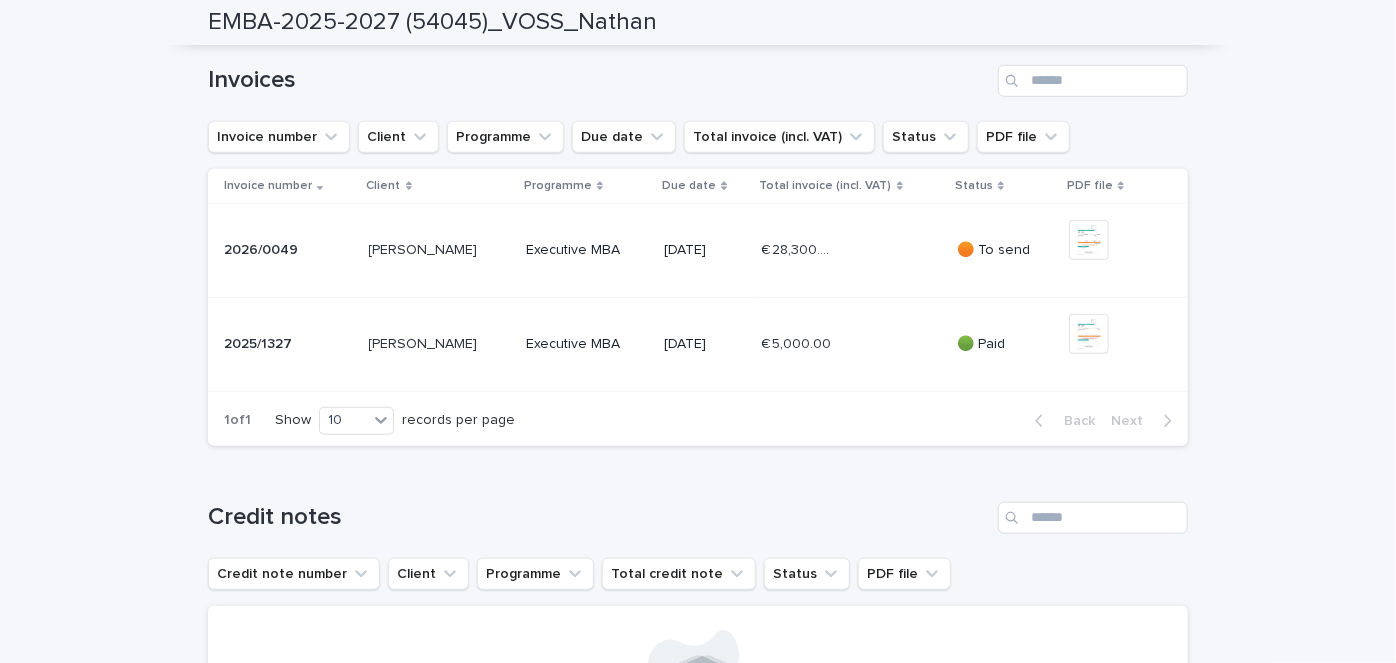 click on "€ 28,300.00 € 28,300.00" at bounding box center (851, 250) 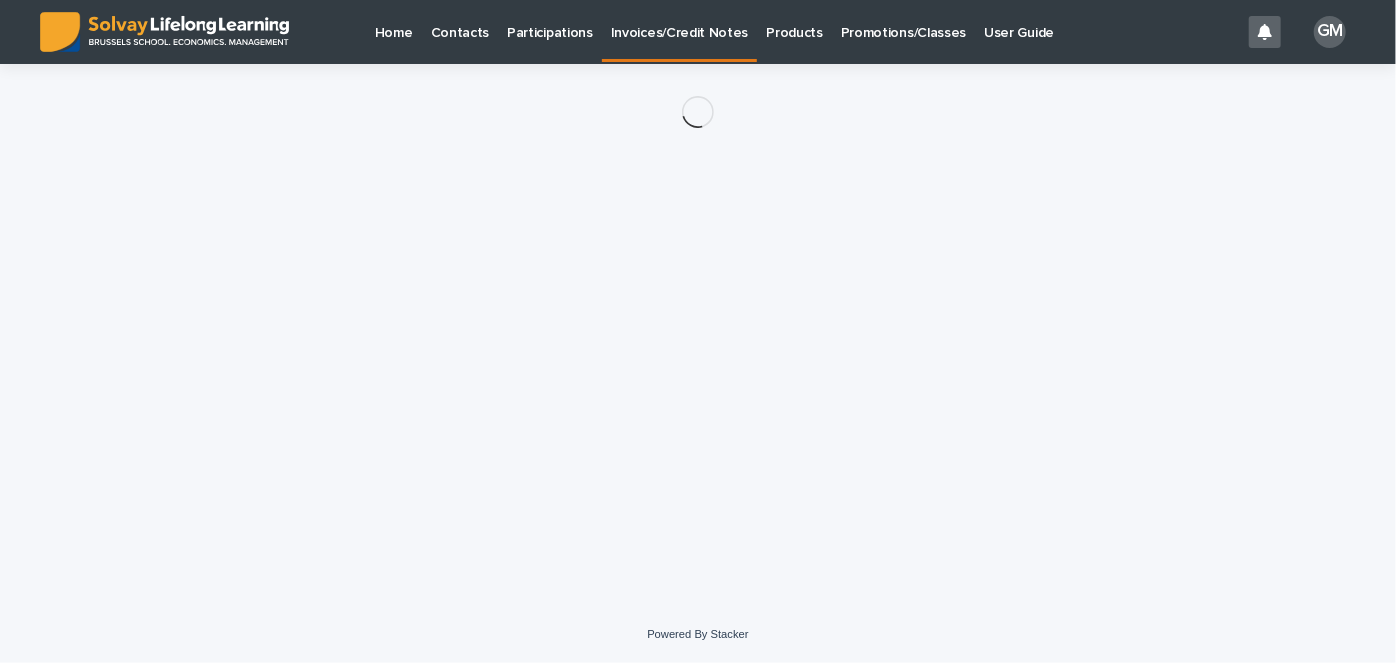 scroll, scrollTop: 0, scrollLeft: 0, axis: both 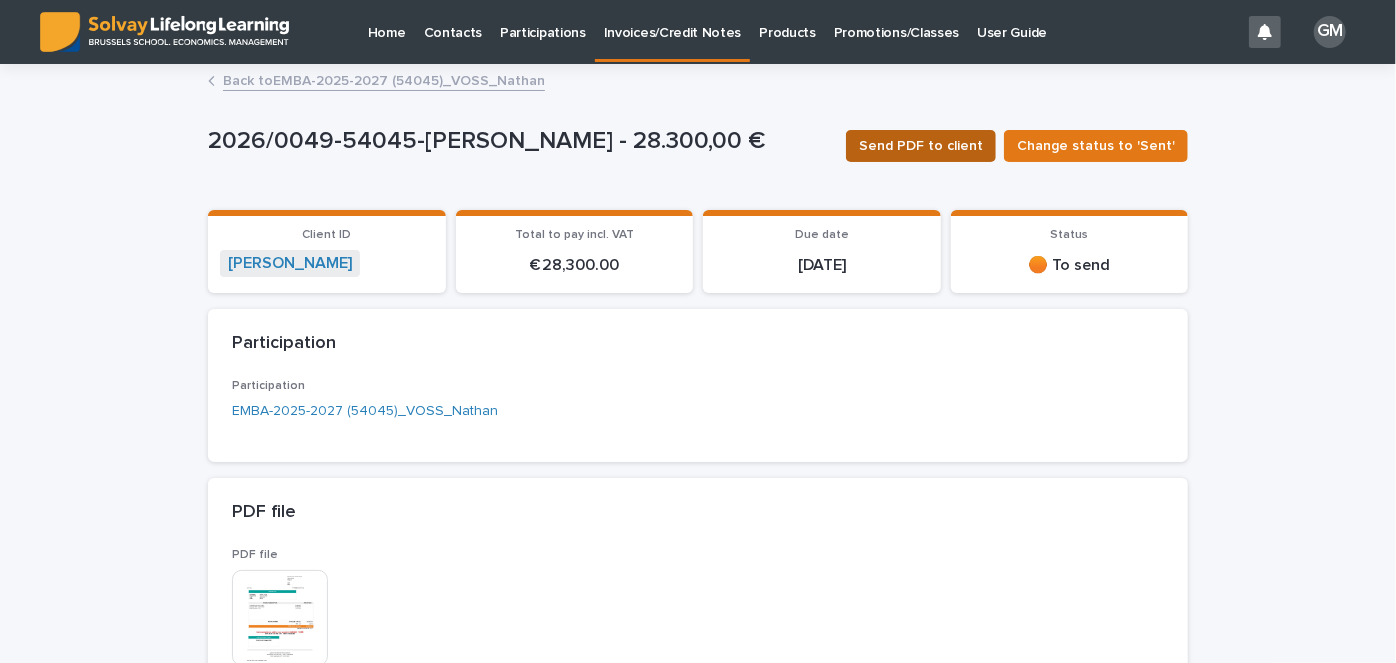 click on "Send PDF to client" at bounding box center [921, 146] 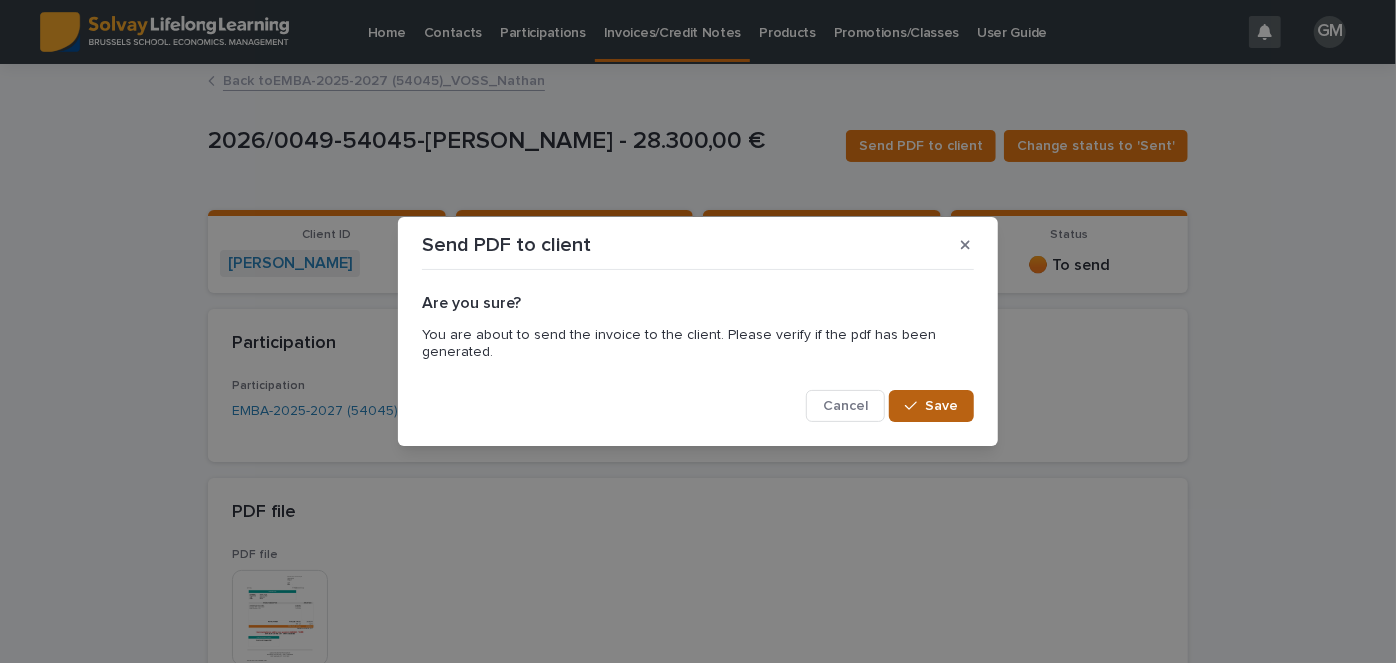 click on "Save" at bounding box center (941, 406) 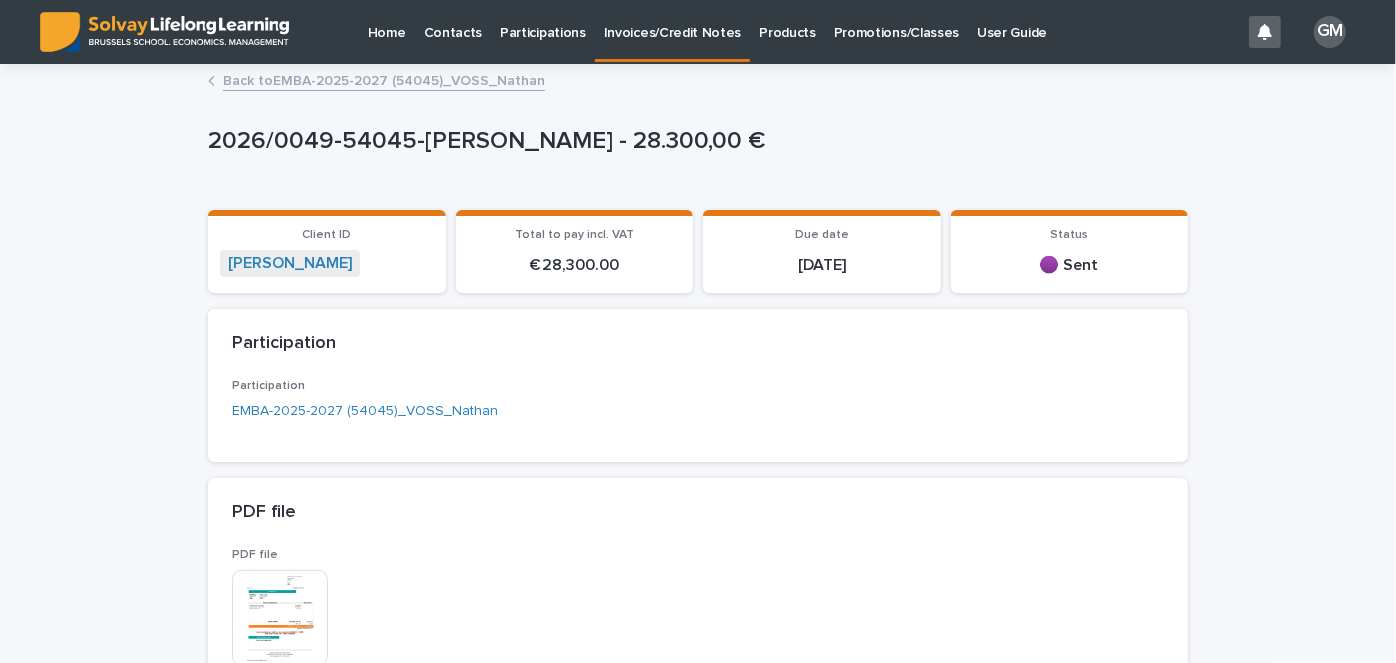click on "Back to  EMBA-2025-2027 (54045)_VOSS_Nathan" at bounding box center [384, 79] 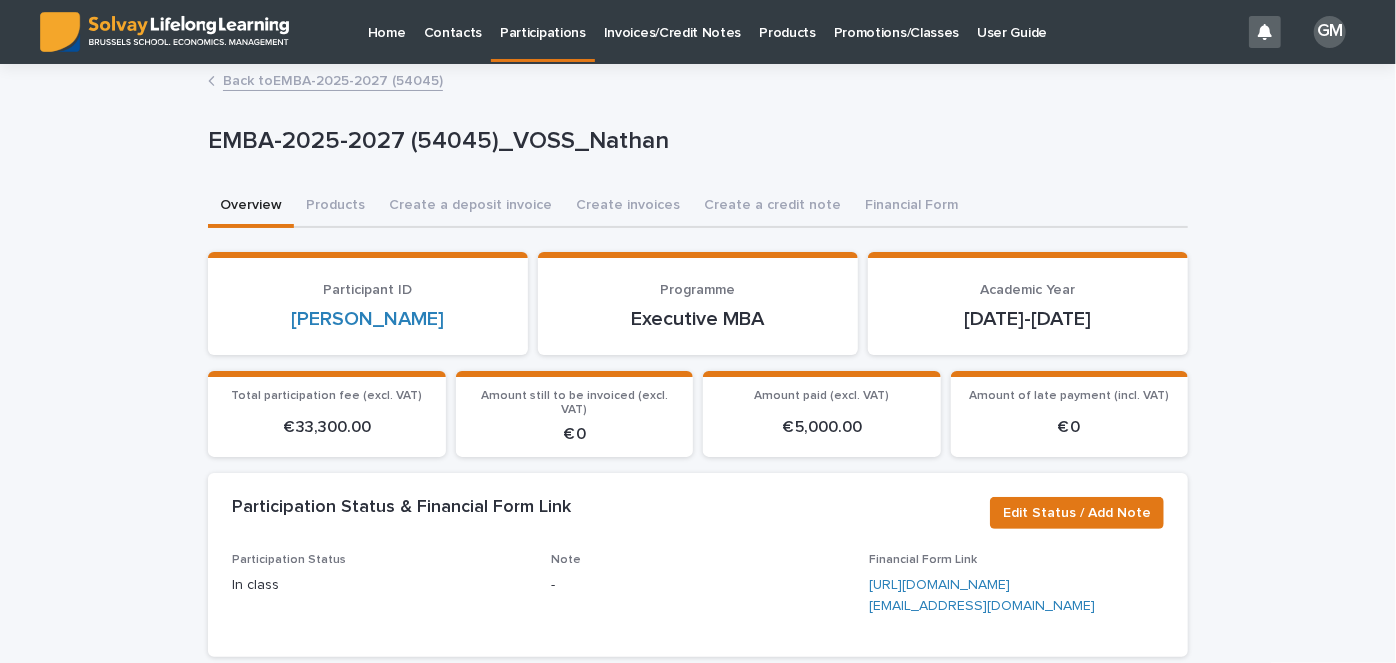 click on "Back to  EMBA-2025-2027 (54045)" at bounding box center (333, 79) 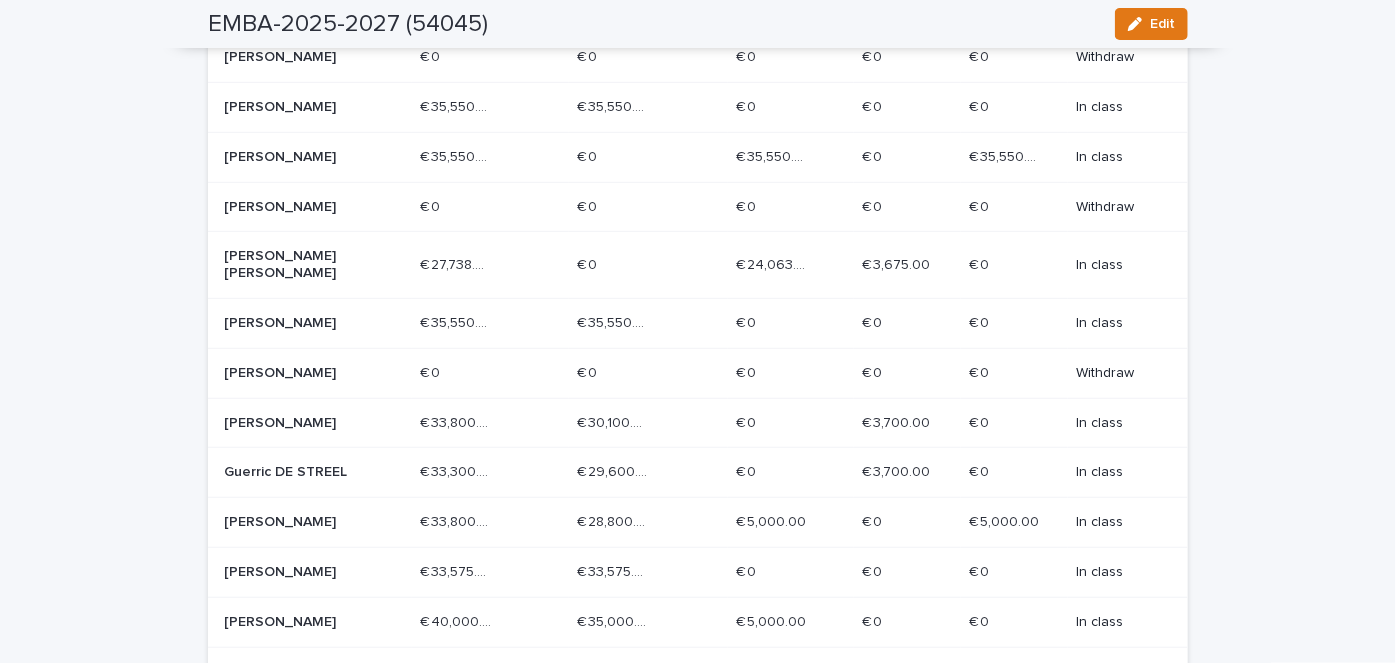 scroll, scrollTop: 504, scrollLeft: 0, axis: vertical 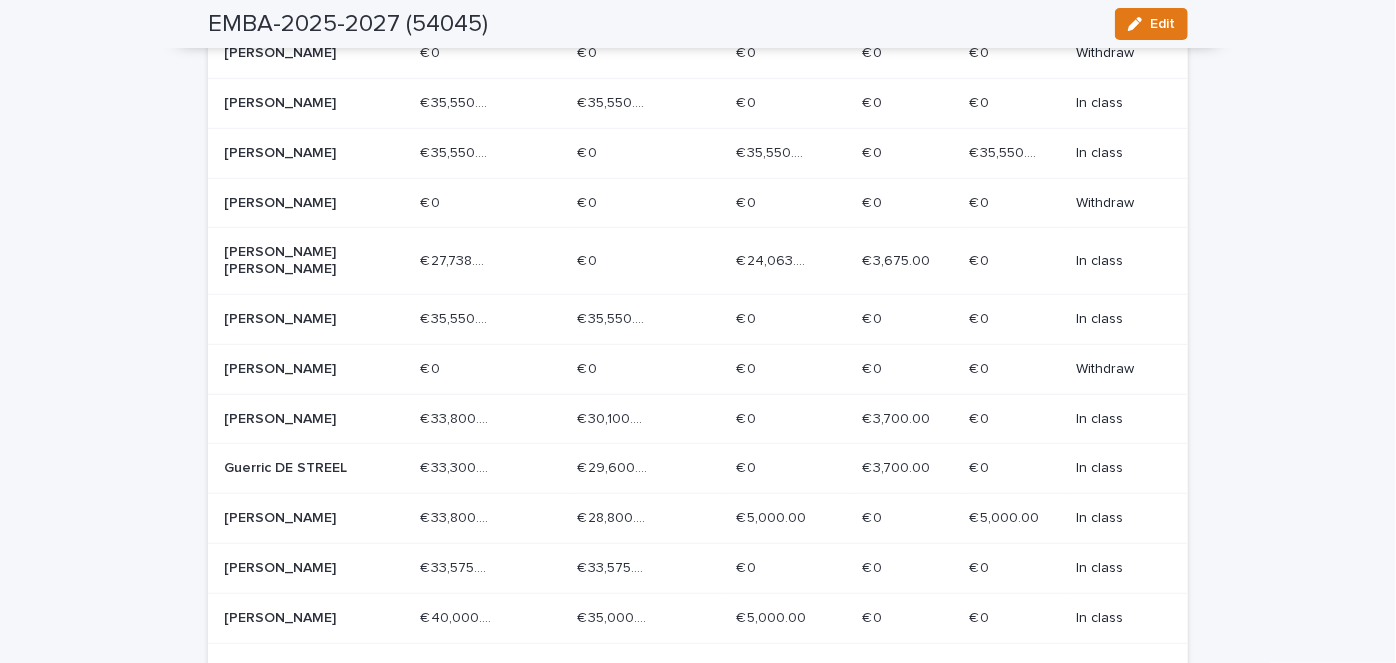 click on "[PERSON_NAME]" at bounding box center [295, 419] 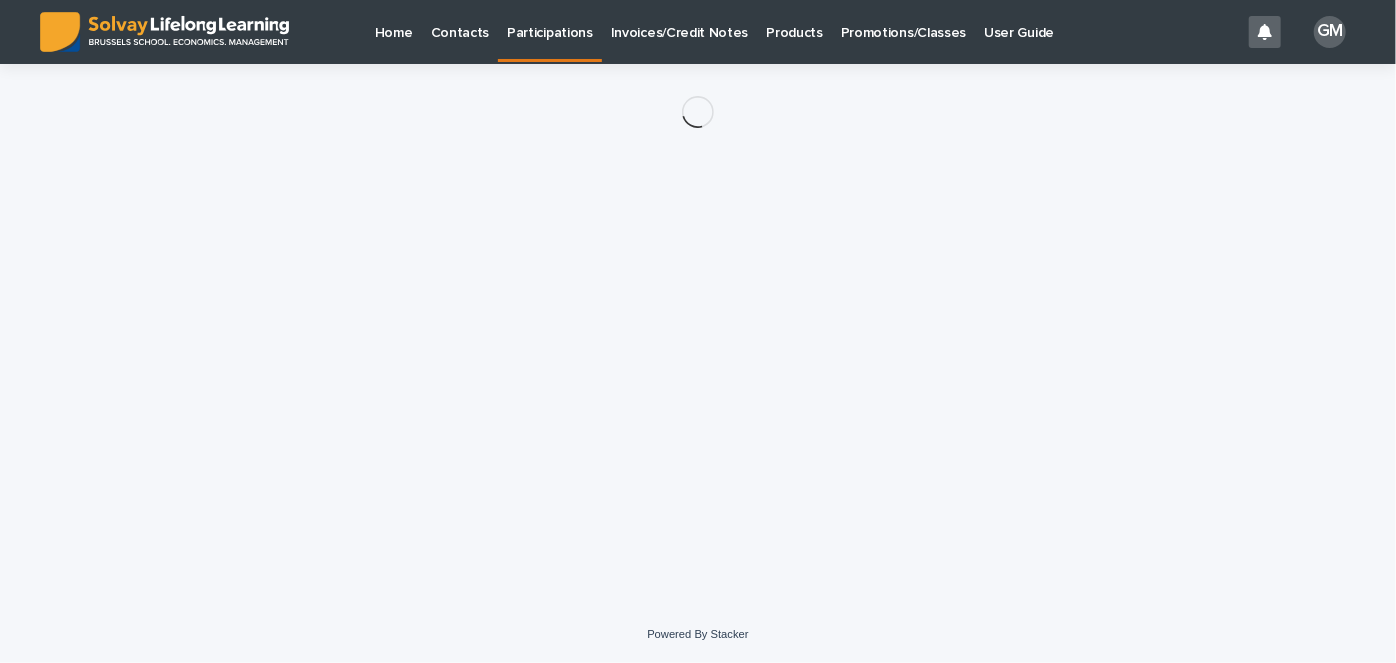 scroll, scrollTop: 0, scrollLeft: 0, axis: both 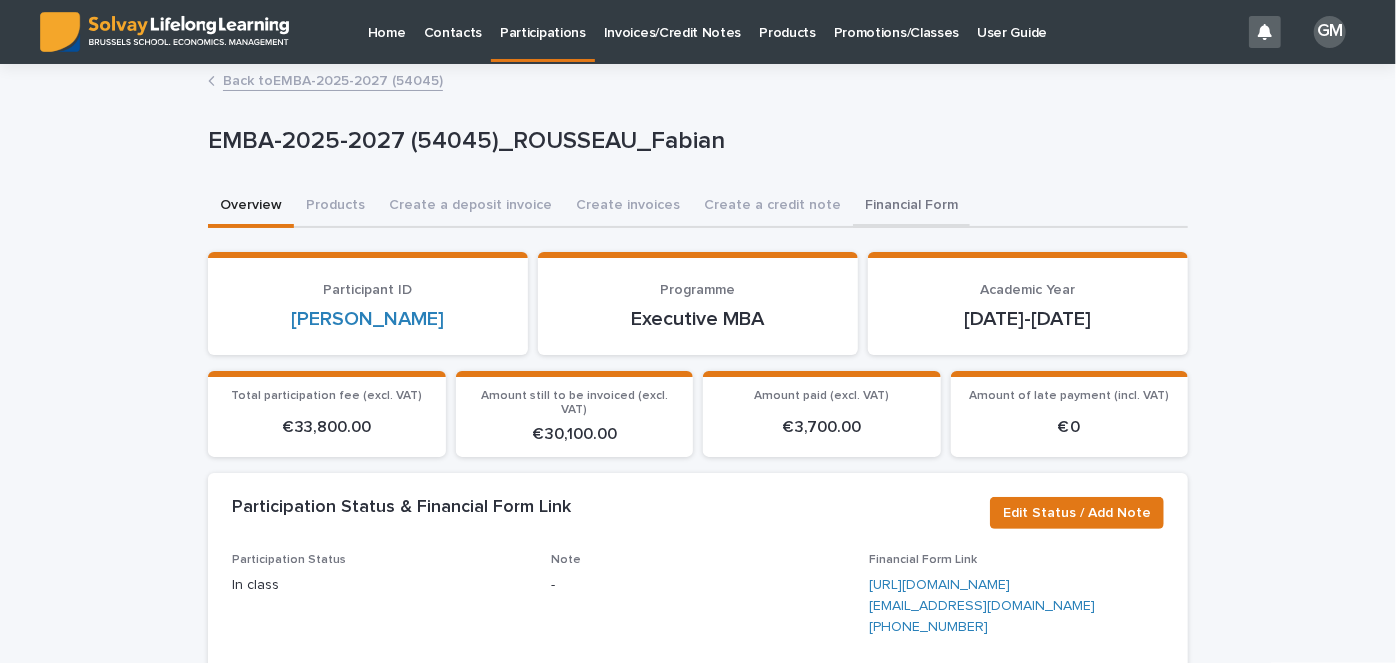 click on "Financial Form" at bounding box center [911, 207] 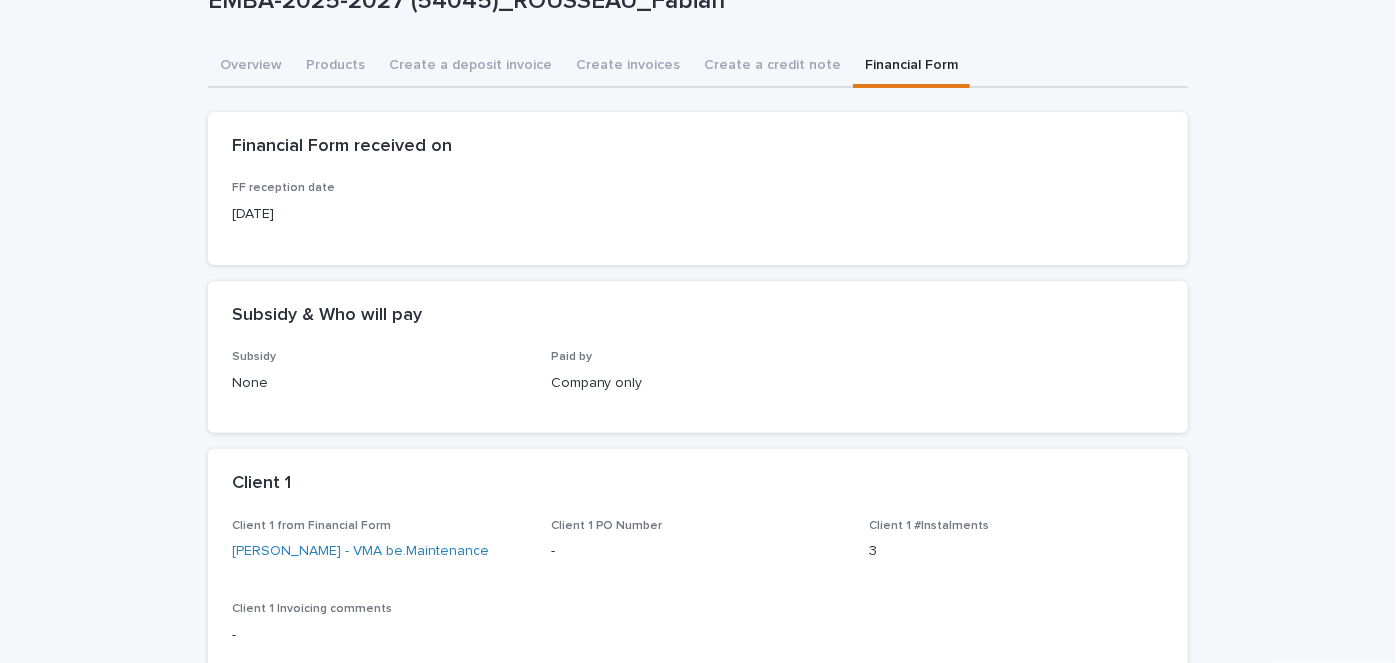 scroll, scrollTop: 95, scrollLeft: 0, axis: vertical 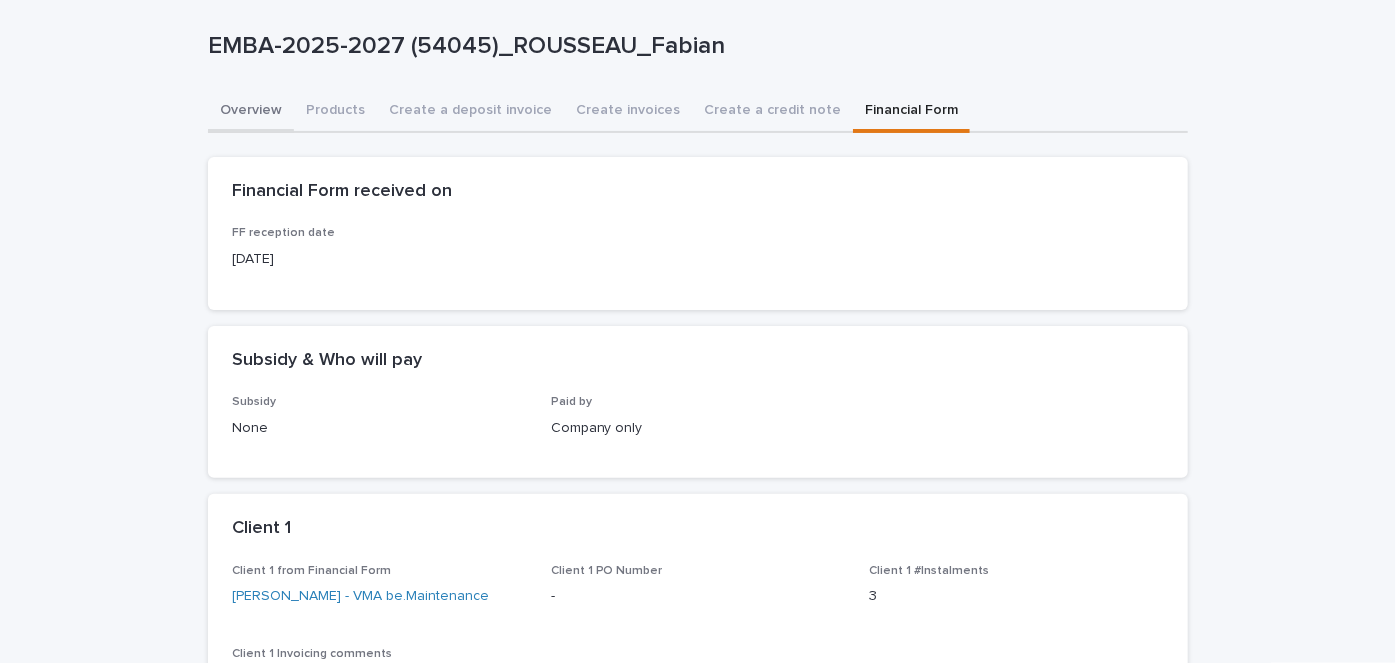 click on "Overview" at bounding box center (251, 112) 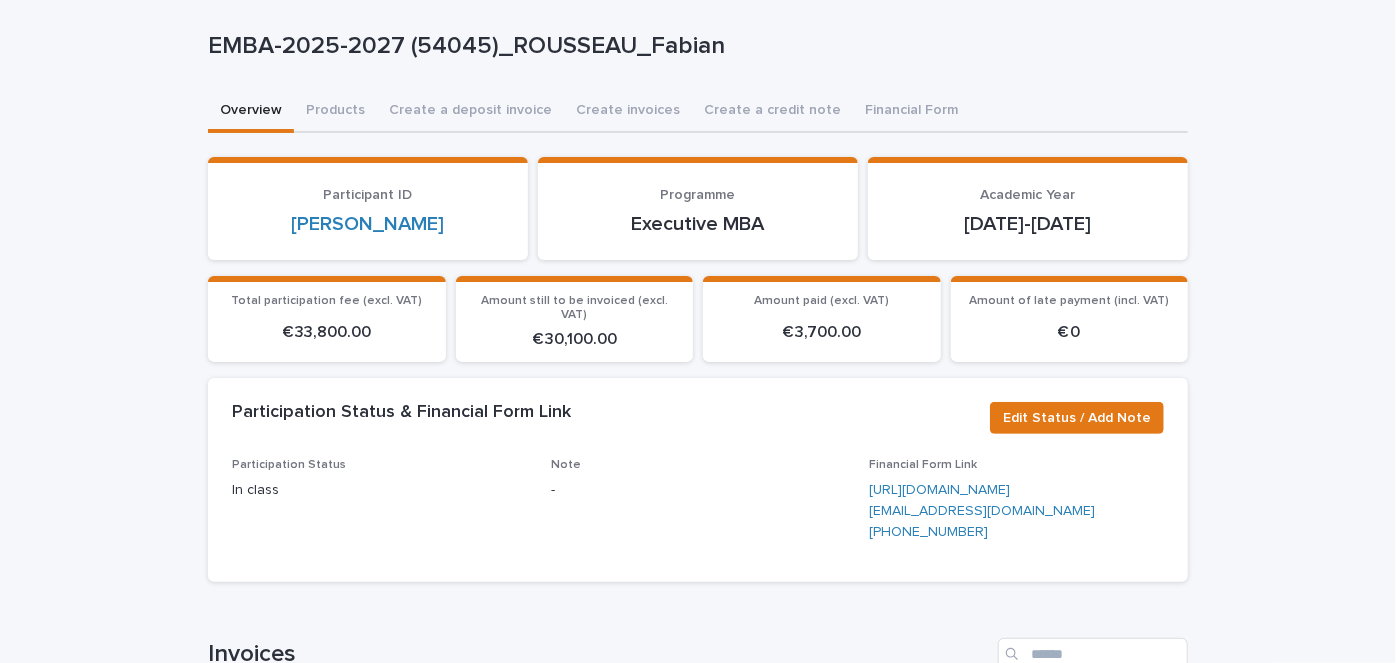 type 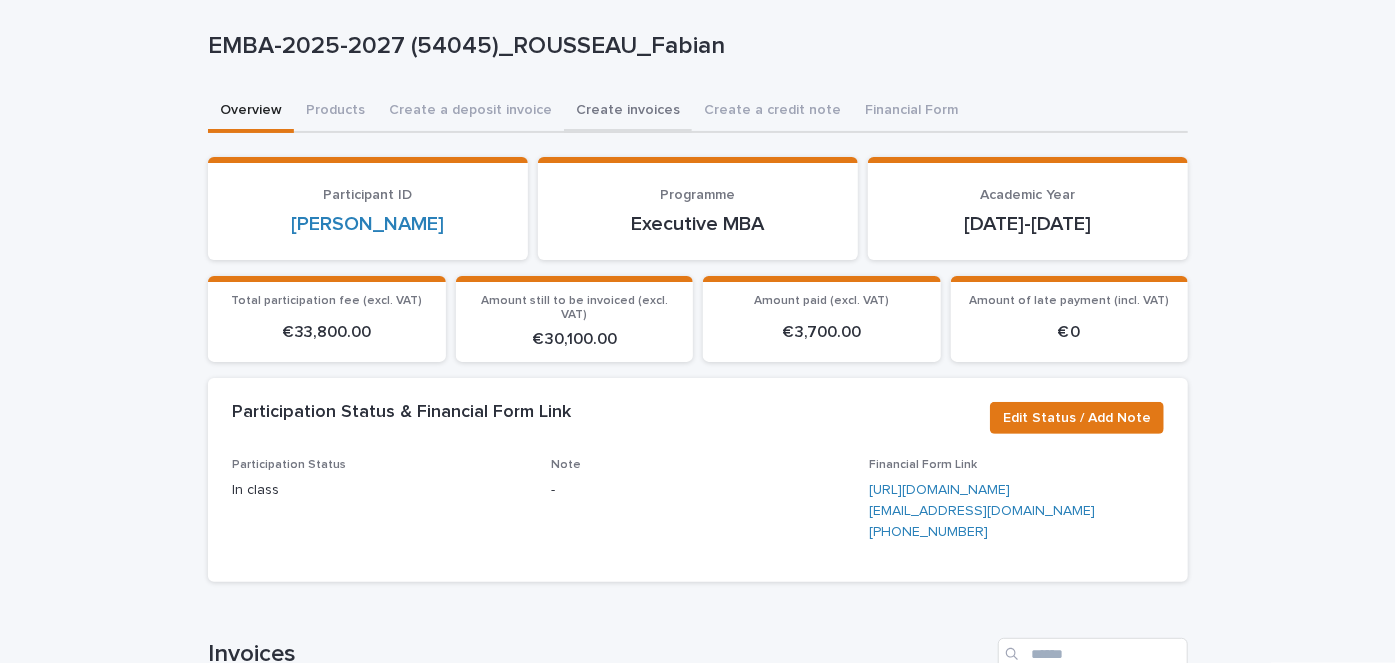click on "Create invoices" at bounding box center (628, 112) 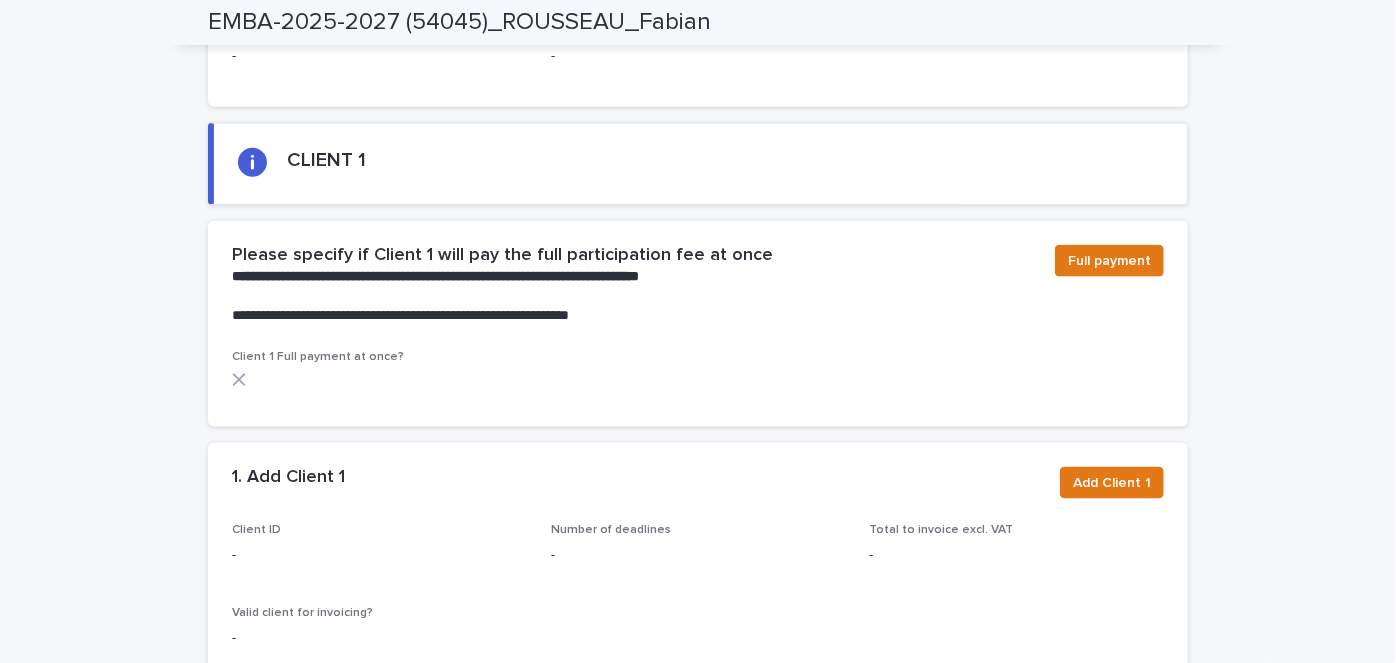 scroll, scrollTop: 1166, scrollLeft: 0, axis: vertical 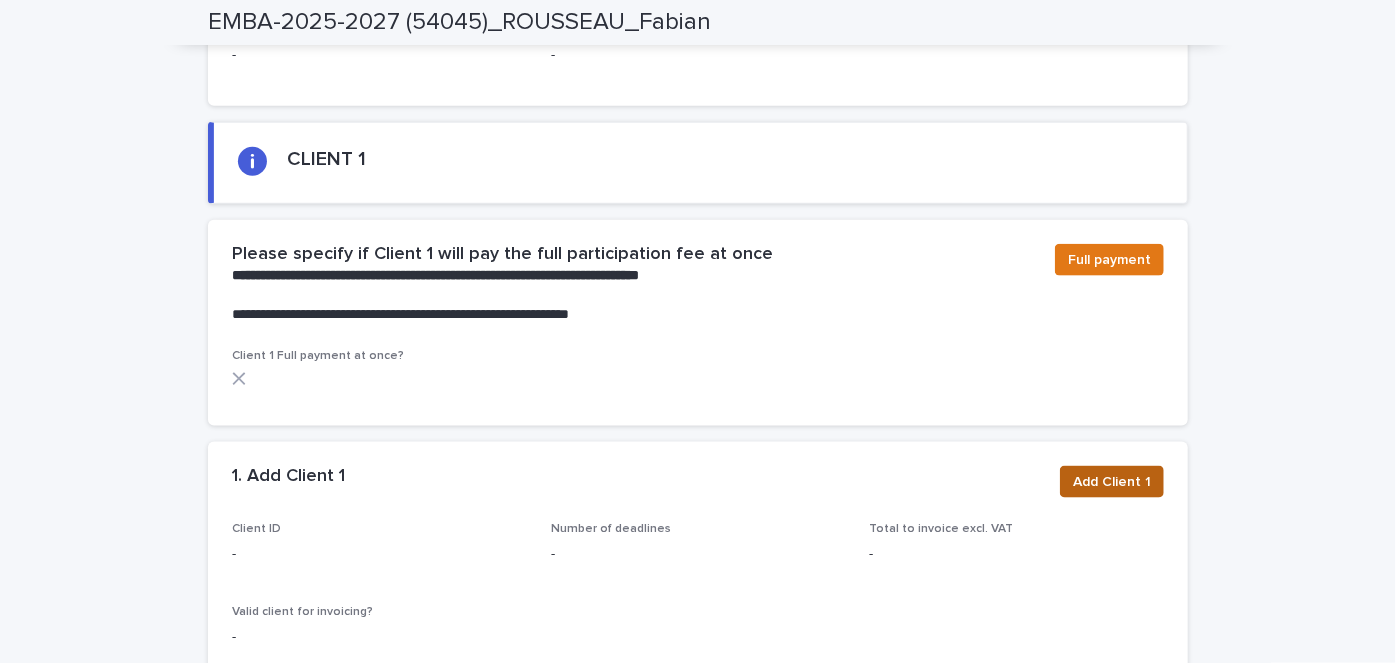 click on "Add Client 1" at bounding box center [1112, 482] 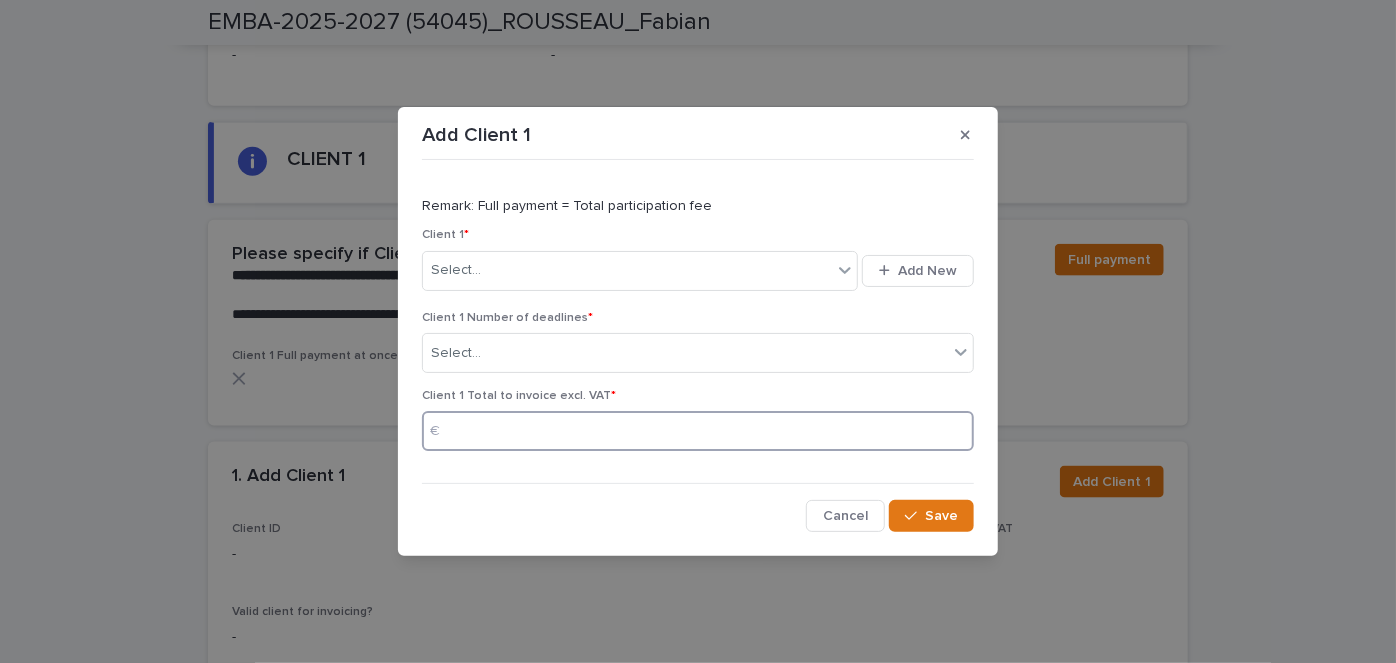 click at bounding box center (698, 431) 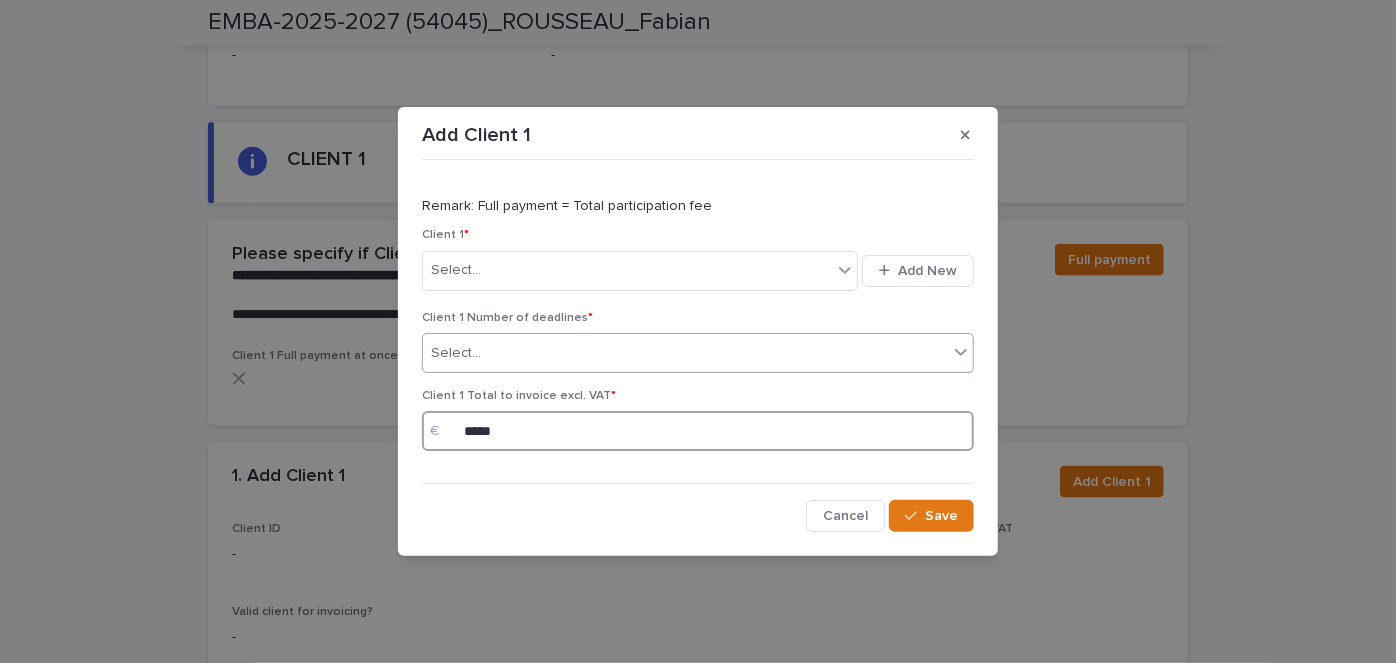 type on "*****" 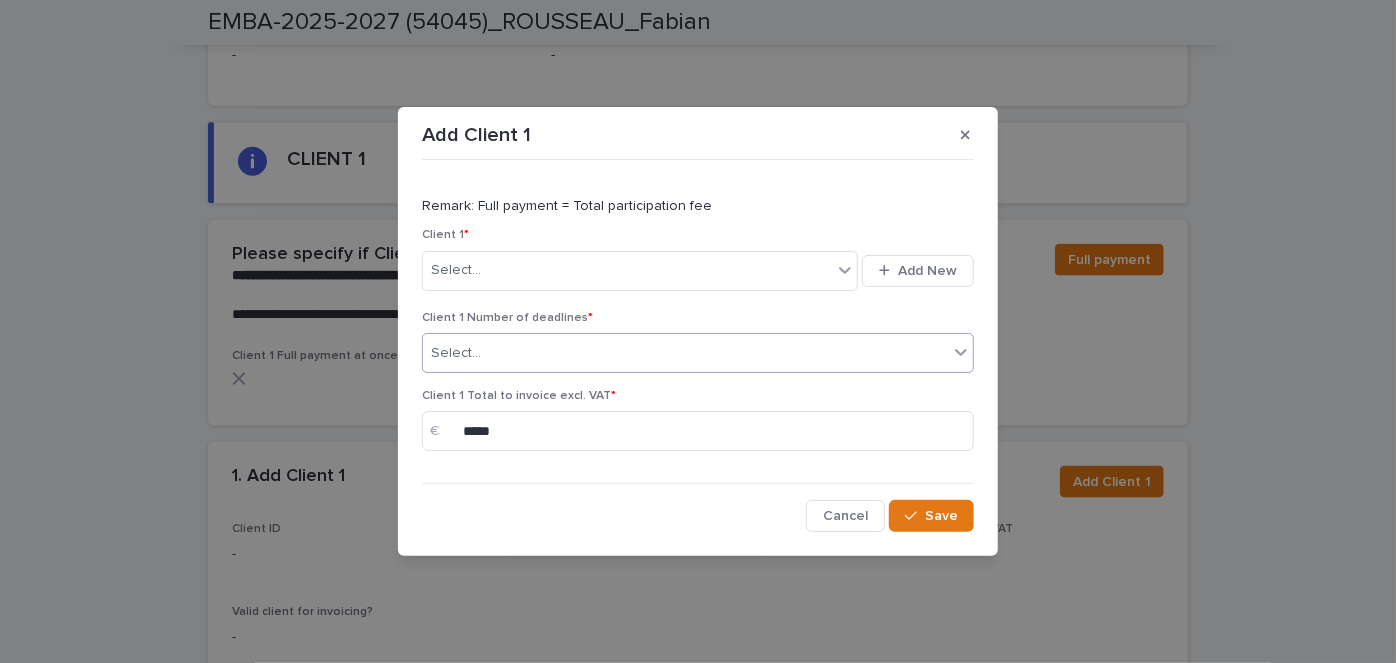 click on "Select..." at bounding box center (685, 353) 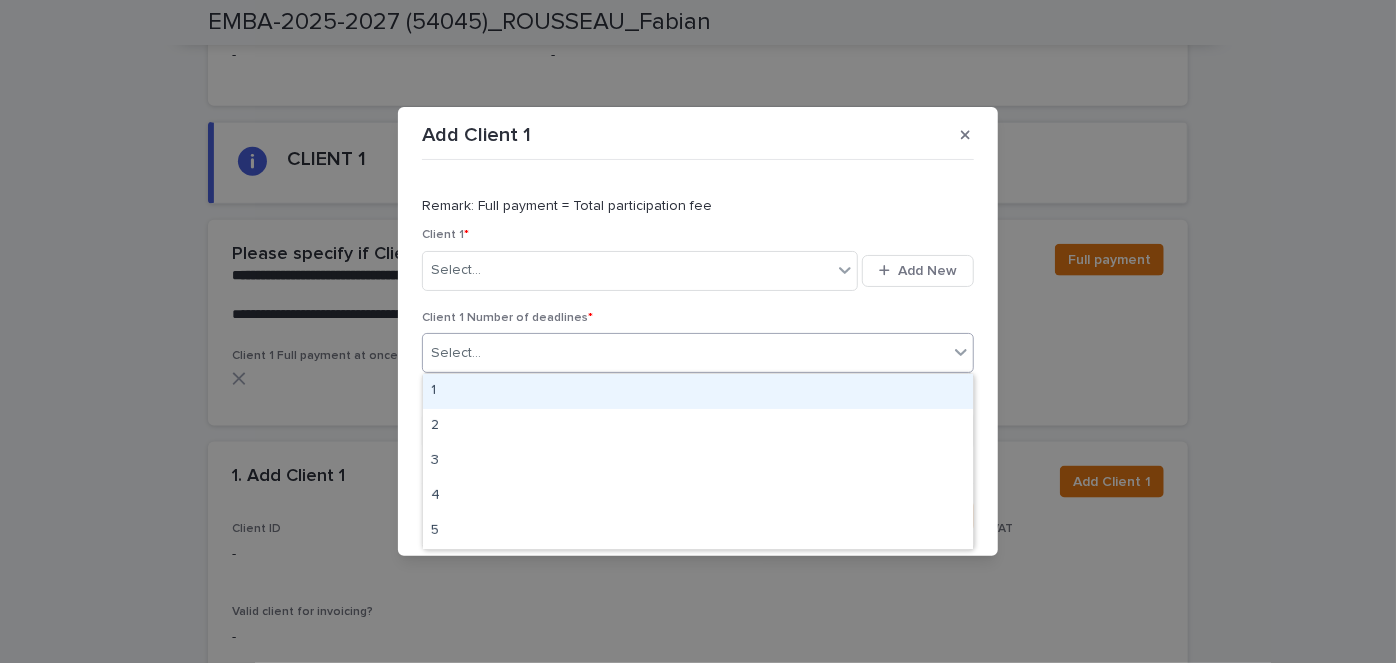 click on "1" at bounding box center [698, 391] 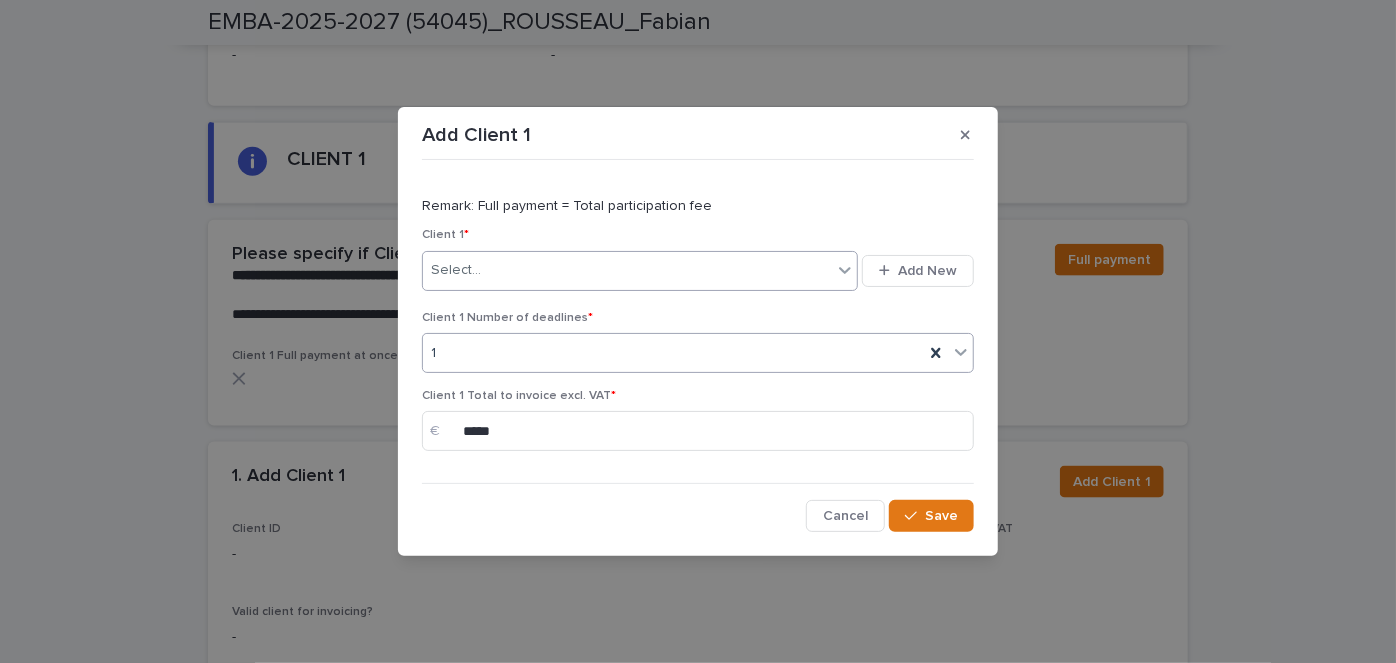 click on "Select..." at bounding box center [627, 270] 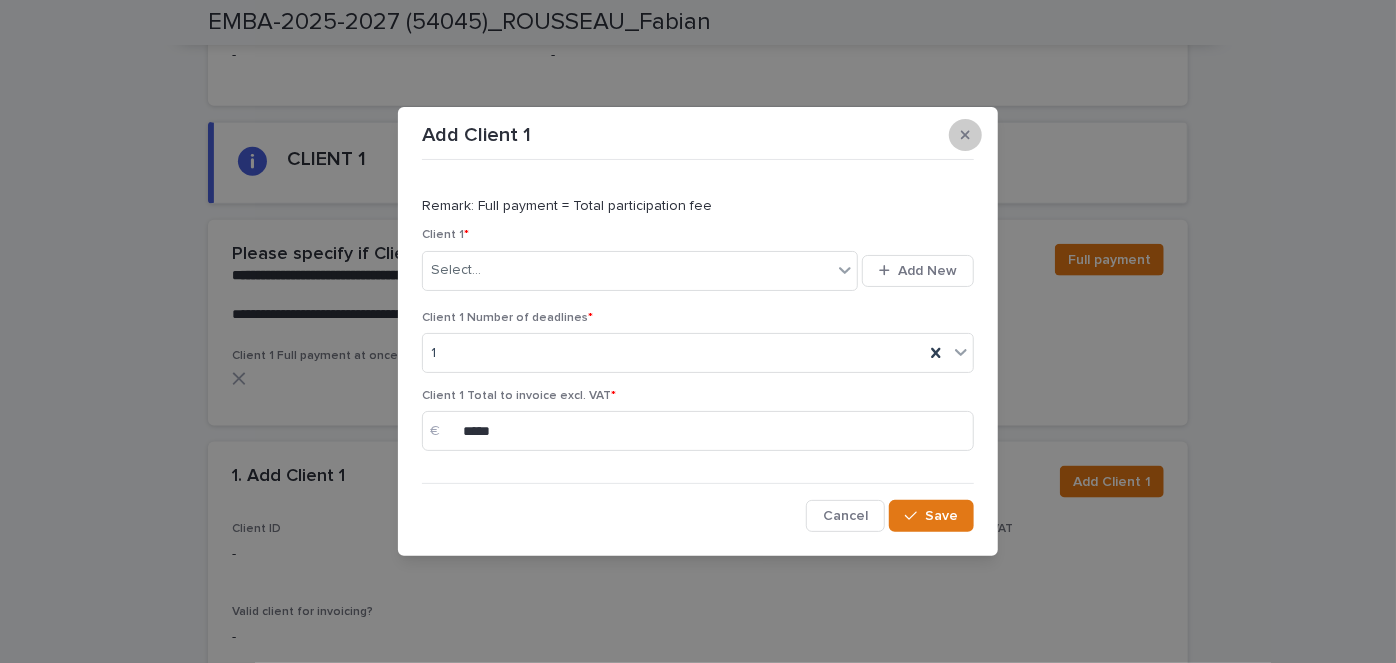 click at bounding box center [965, 135] 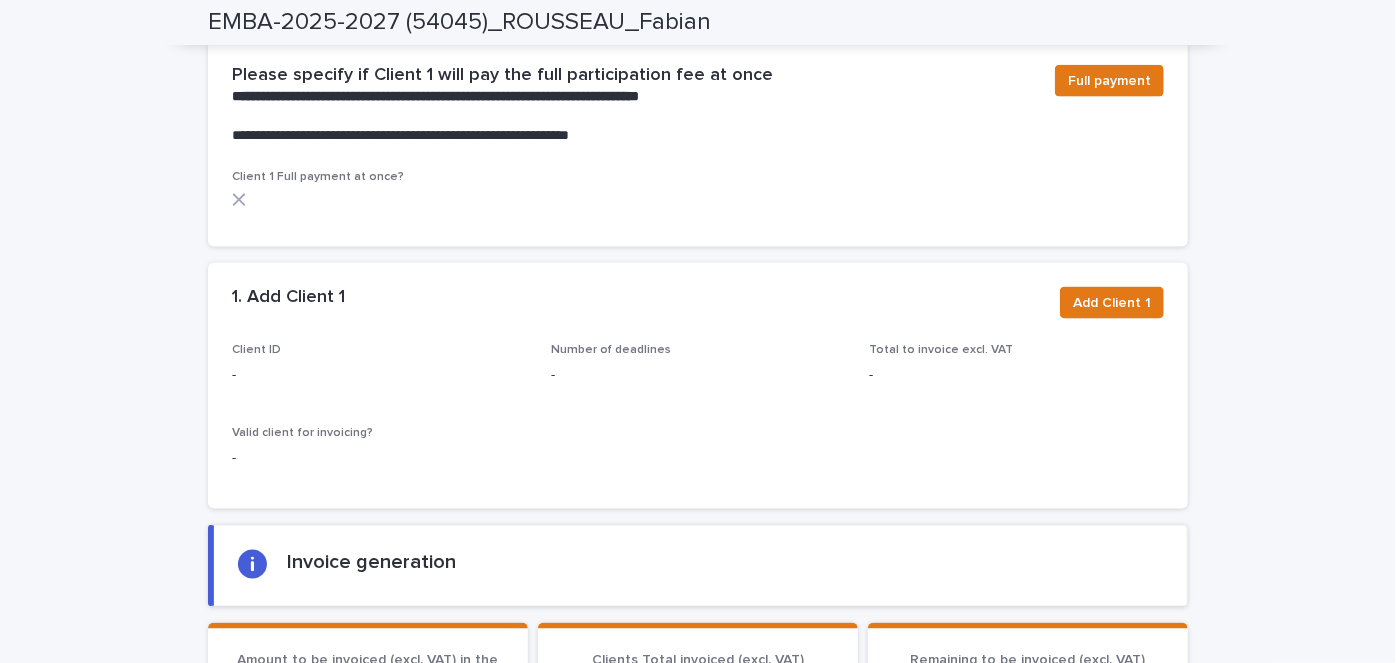 scroll, scrollTop: 1347, scrollLeft: 0, axis: vertical 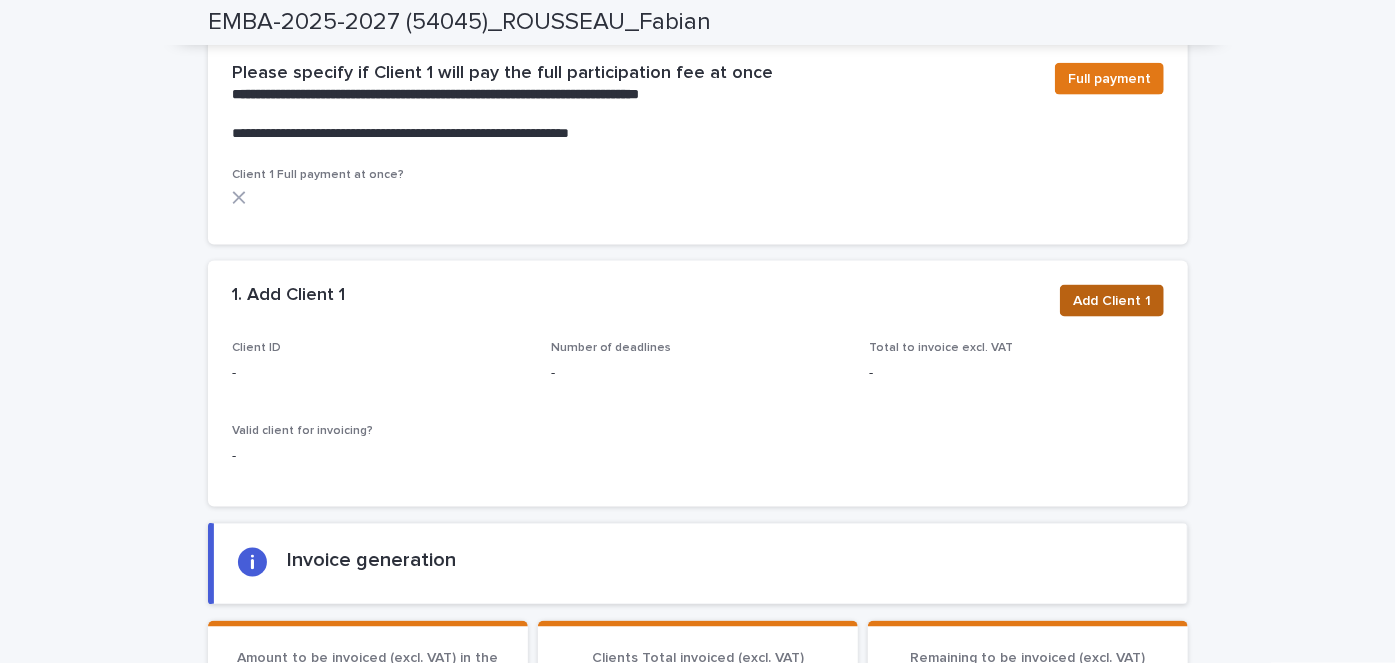 click on "Add Client 1" at bounding box center [1112, 301] 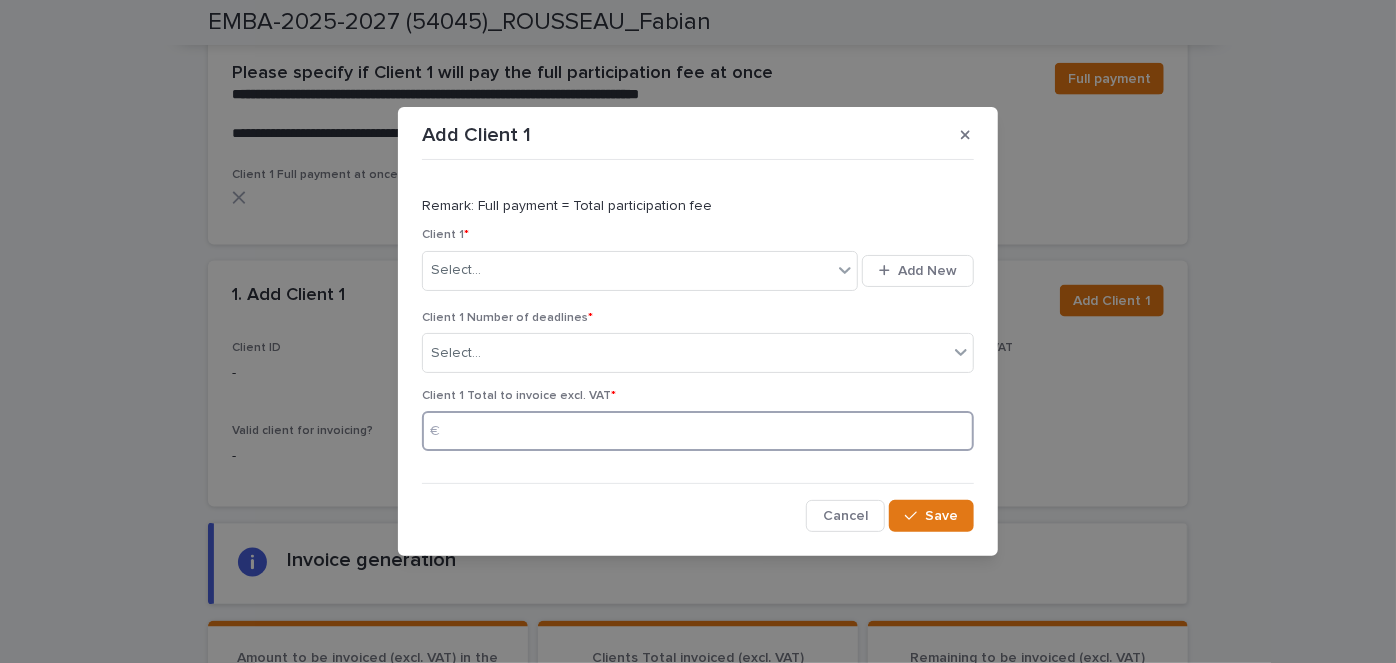 click at bounding box center (698, 431) 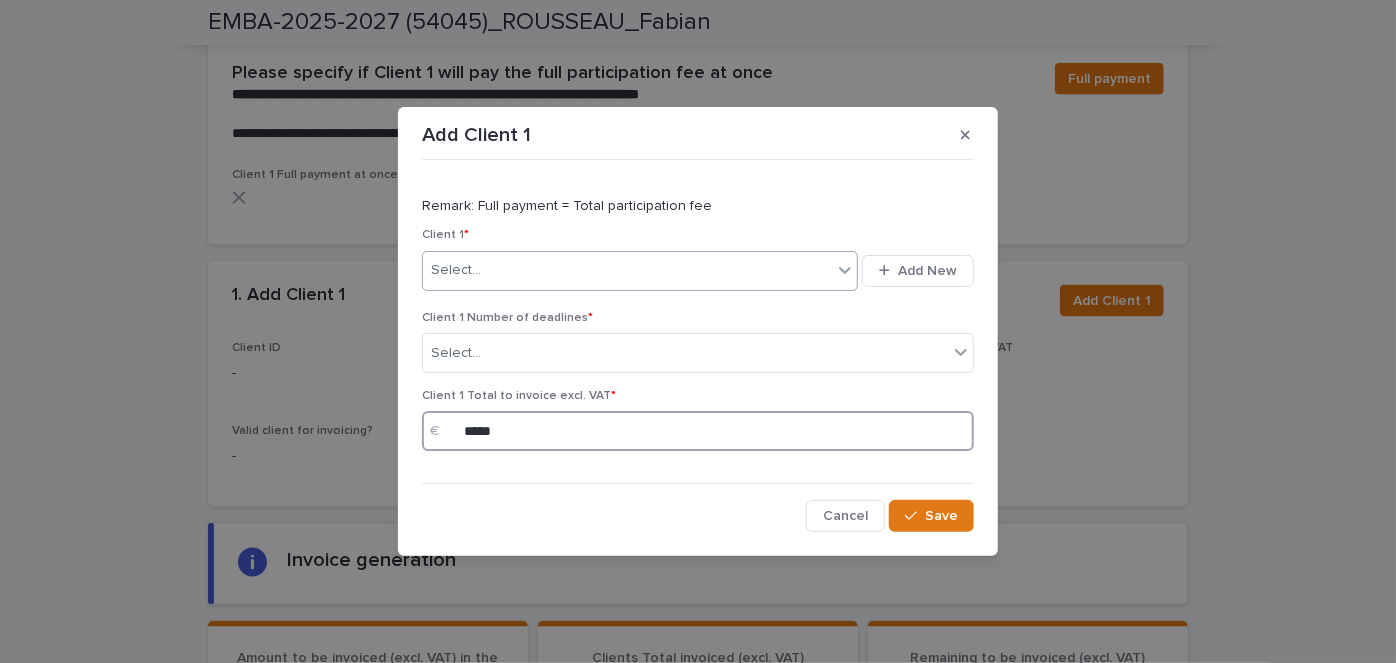 type on "*****" 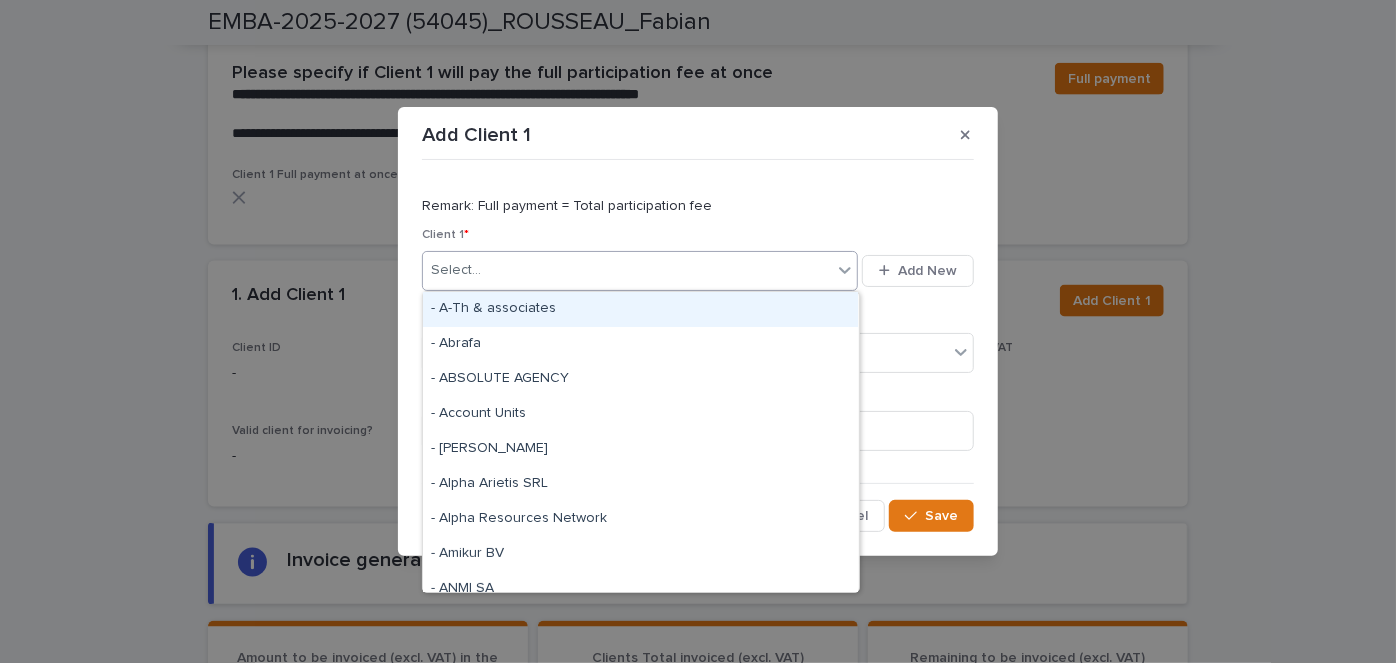 click on "Select..." at bounding box center [627, 270] 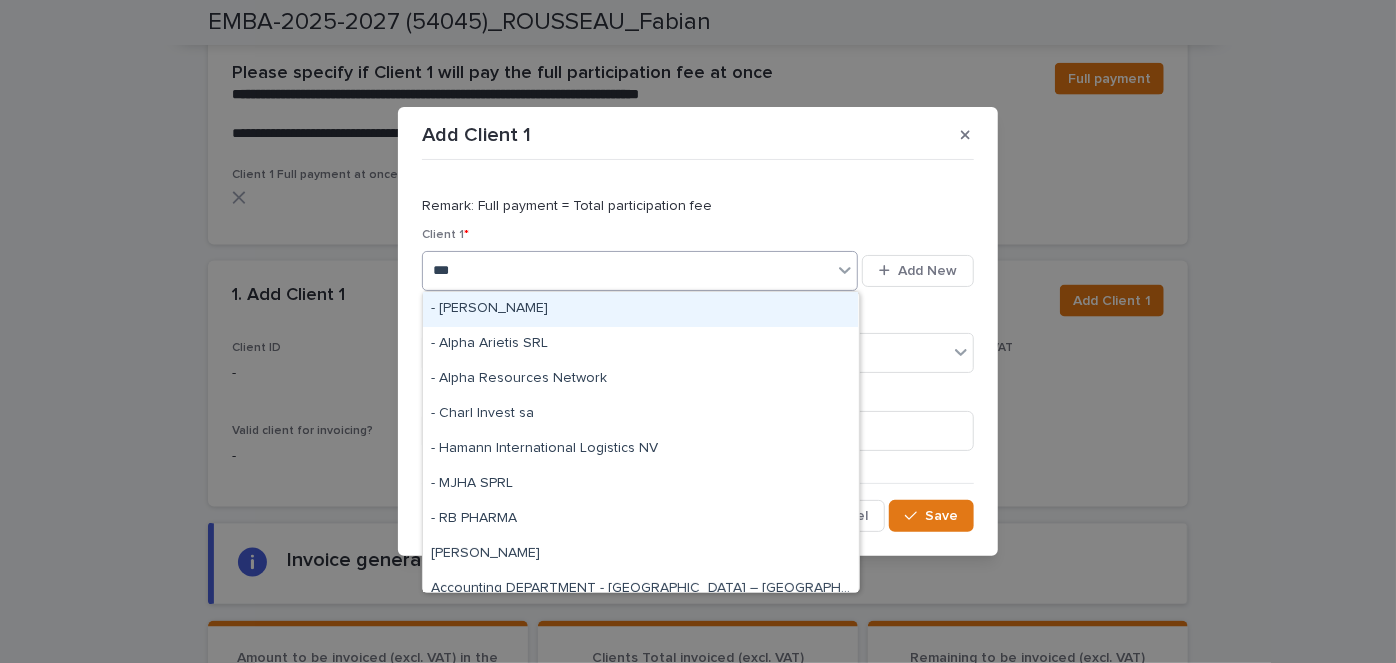 type on "****" 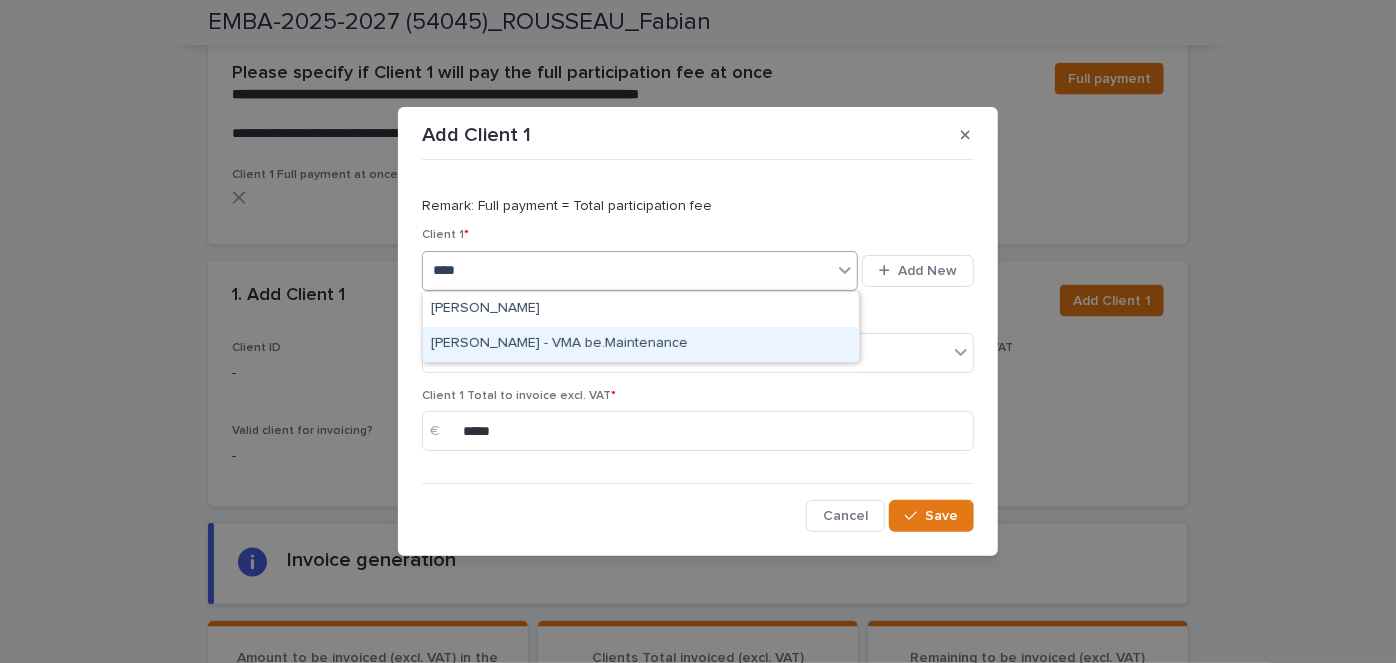click on "Hajar NOUHI  - VMA be.Maintenance" at bounding box center [640, 344] 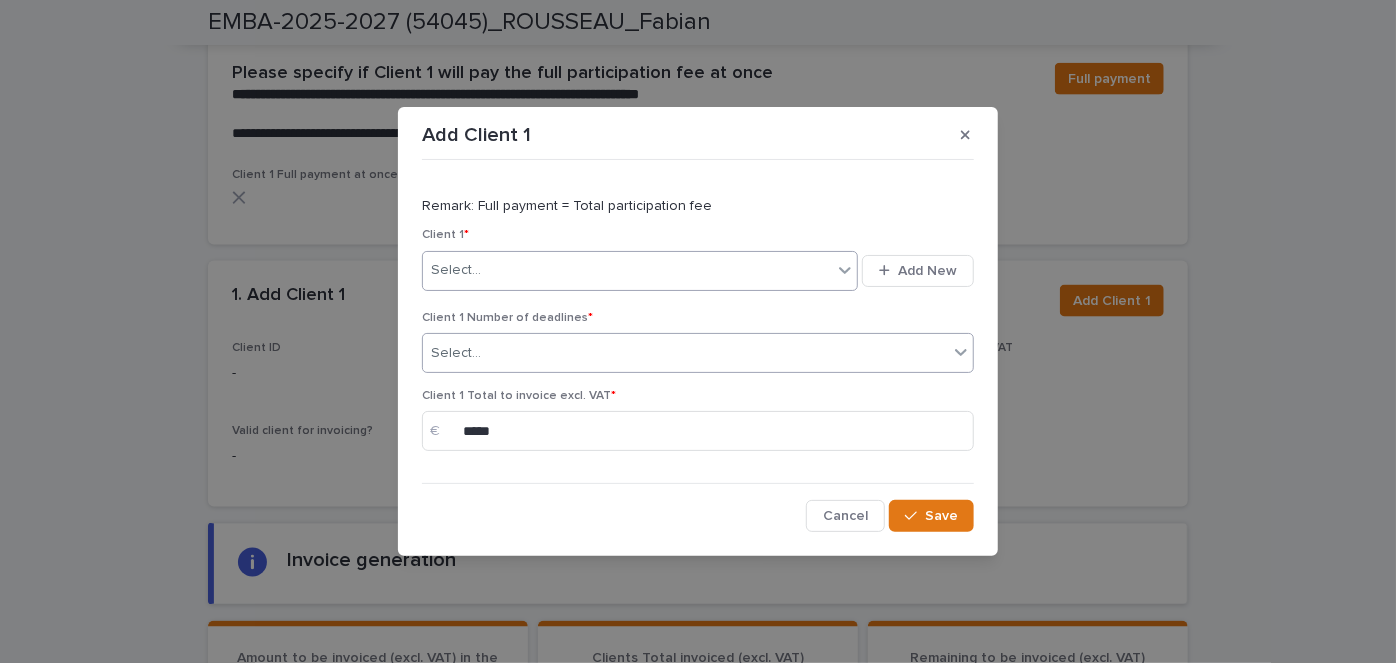 click on "Select..." at bounding box center [685, 353] 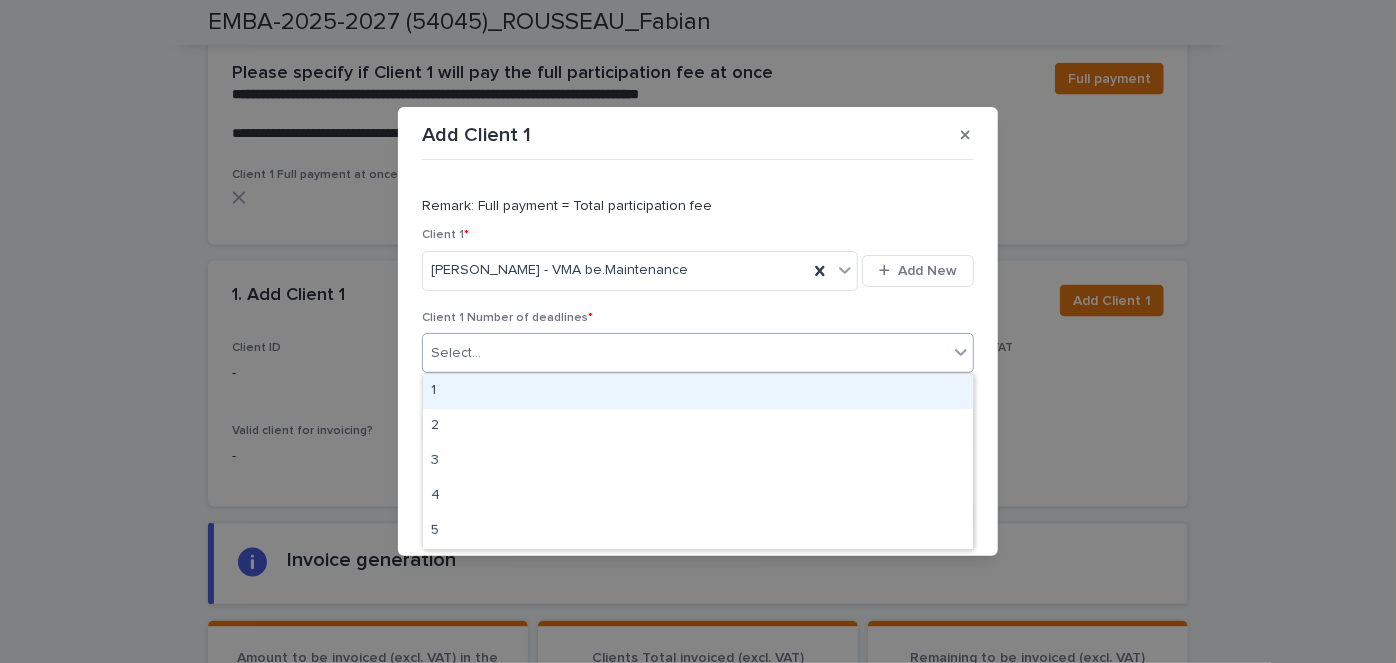 click on "1" at bounding box center [698, 391] 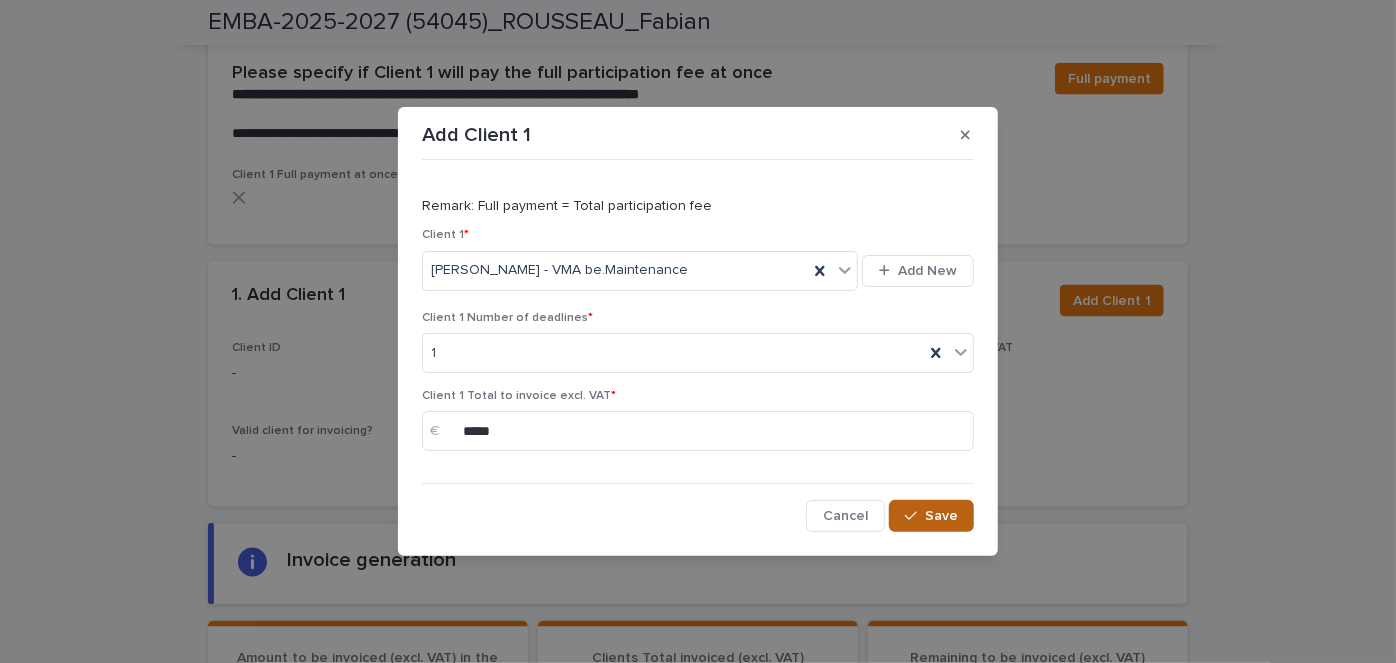 click on "Save" at bounding box center (941, 516) 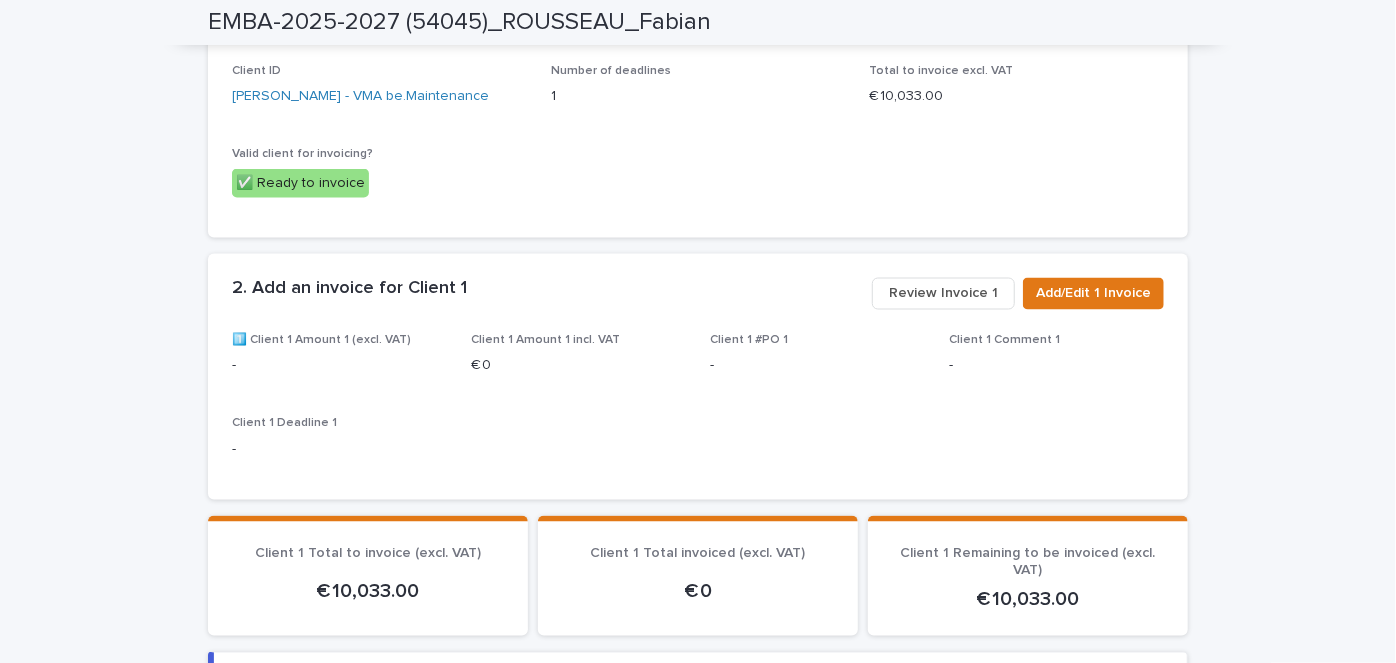 scroll, scrollTop: 1628, scrollLeft: 0, axis: vertical 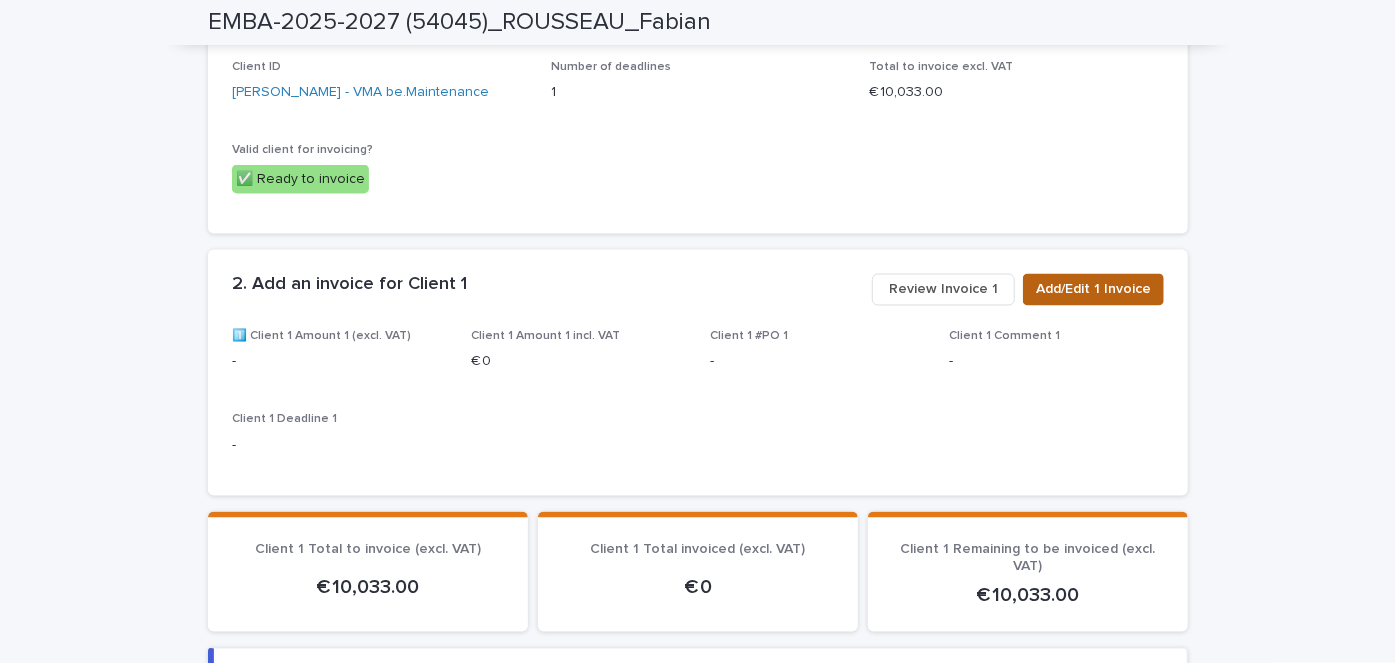 click on "Add/Edit 1 Invoice" at bounding box center (1093, 290) 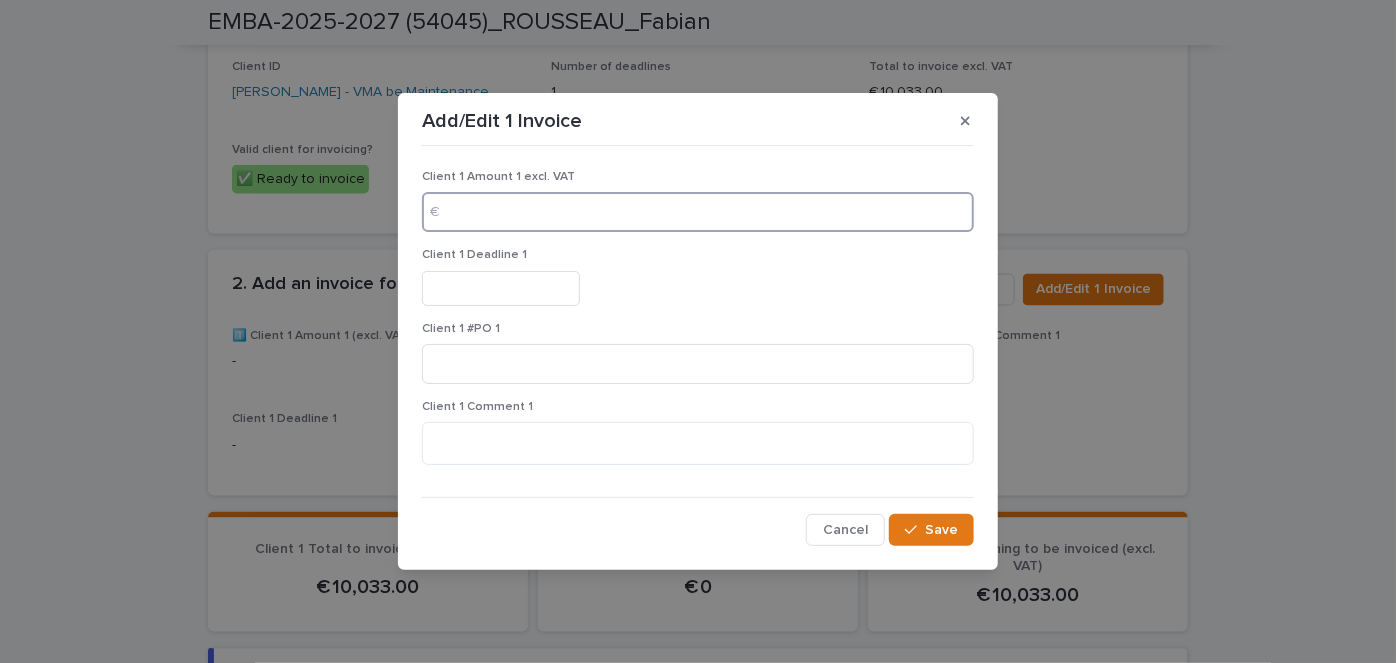 click at bounding box center [698, 212] 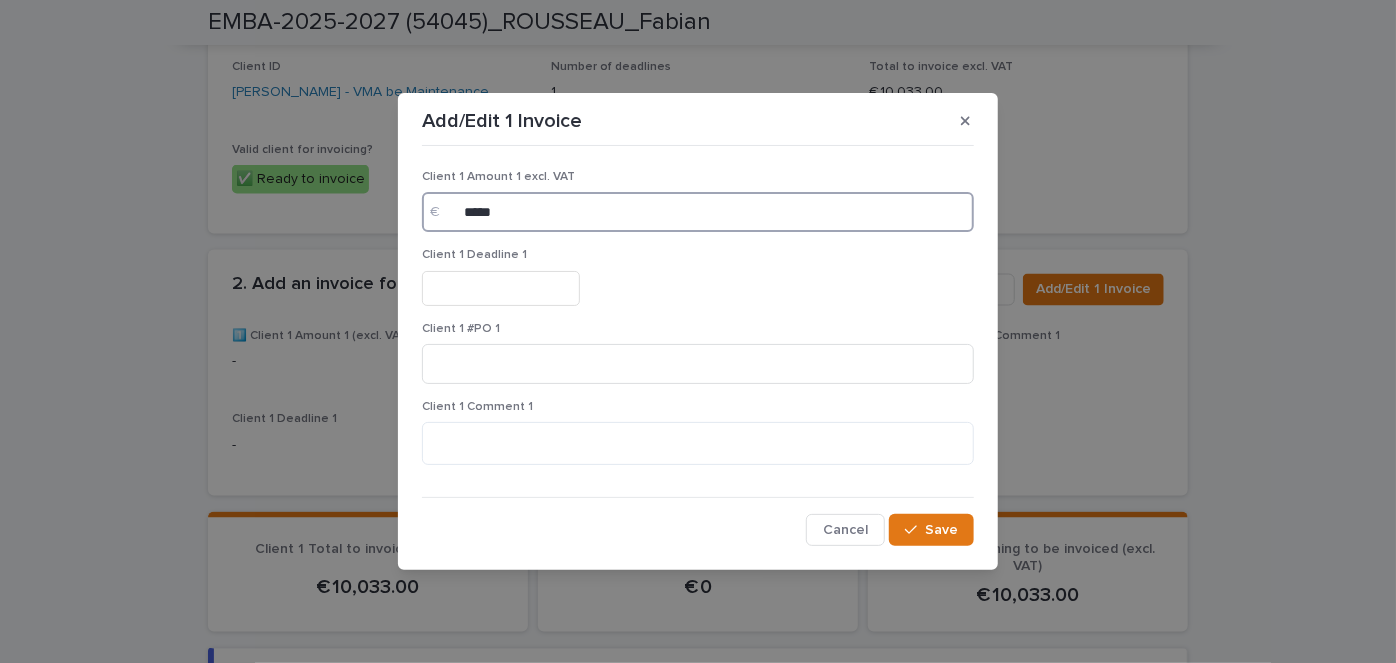 type on "*****" 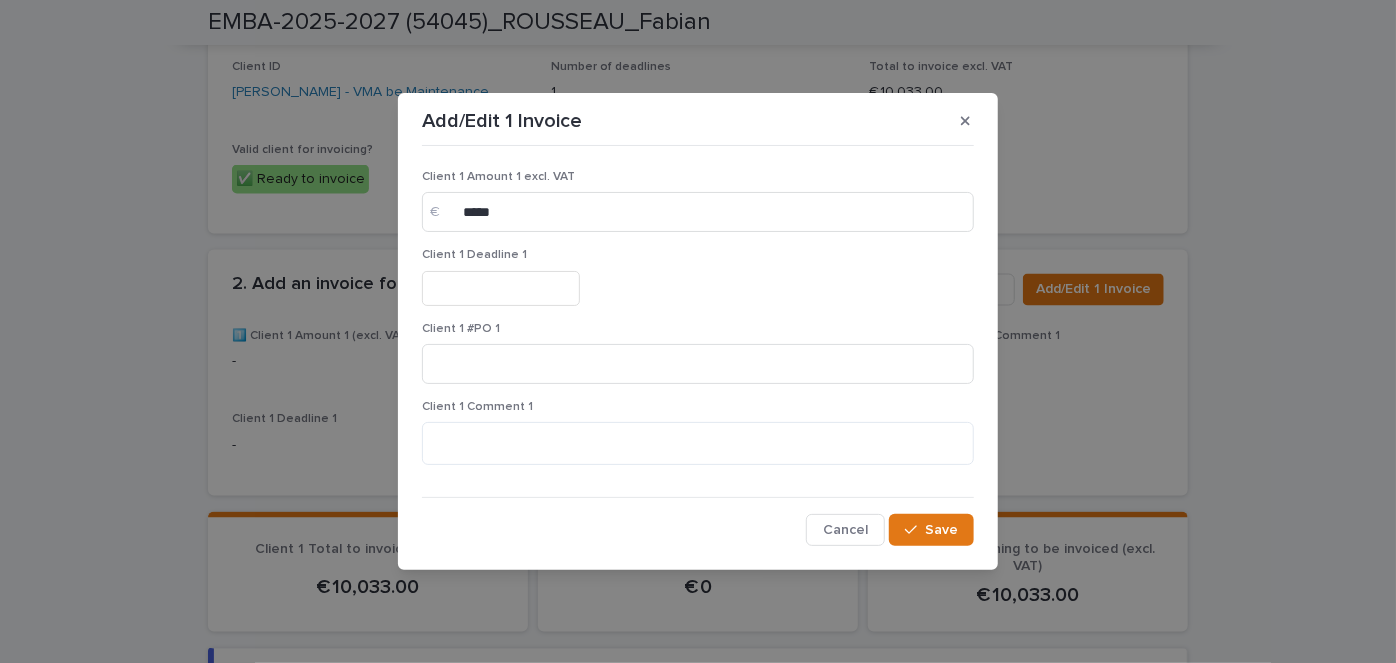 click at bounding box center [501, 288] 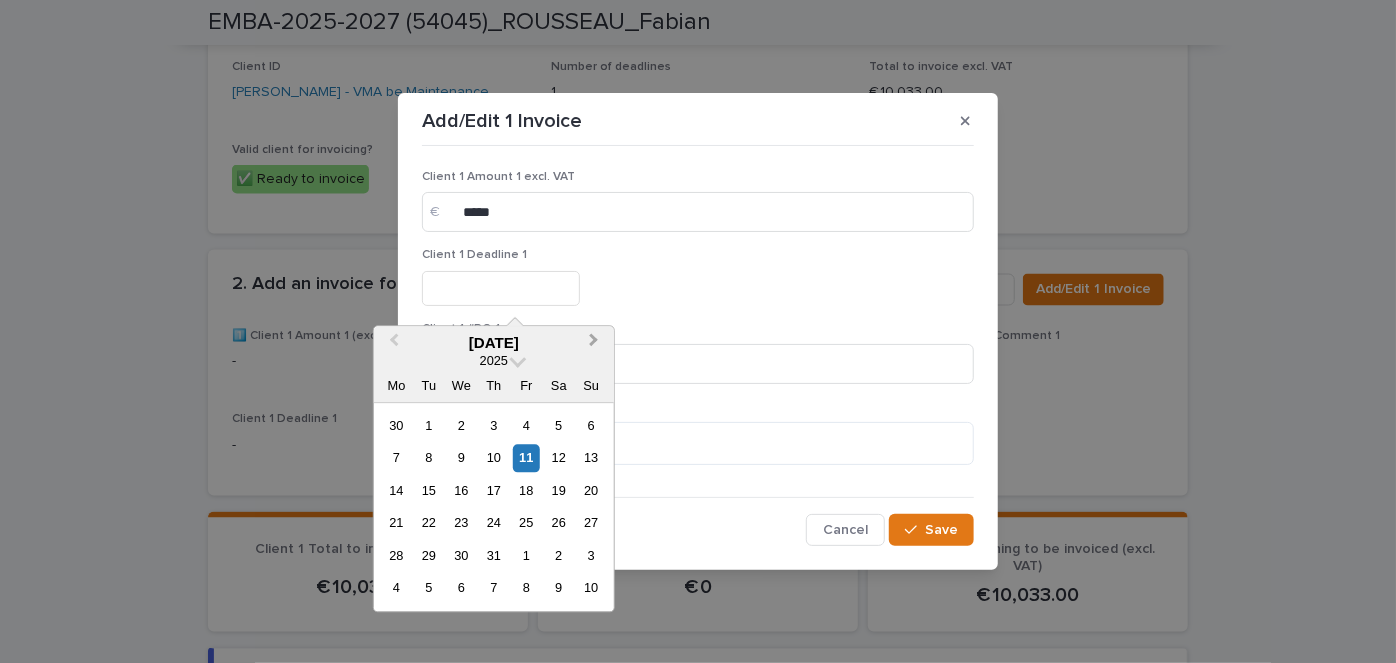 click on "Next Month" at bounding box center (594, 343) 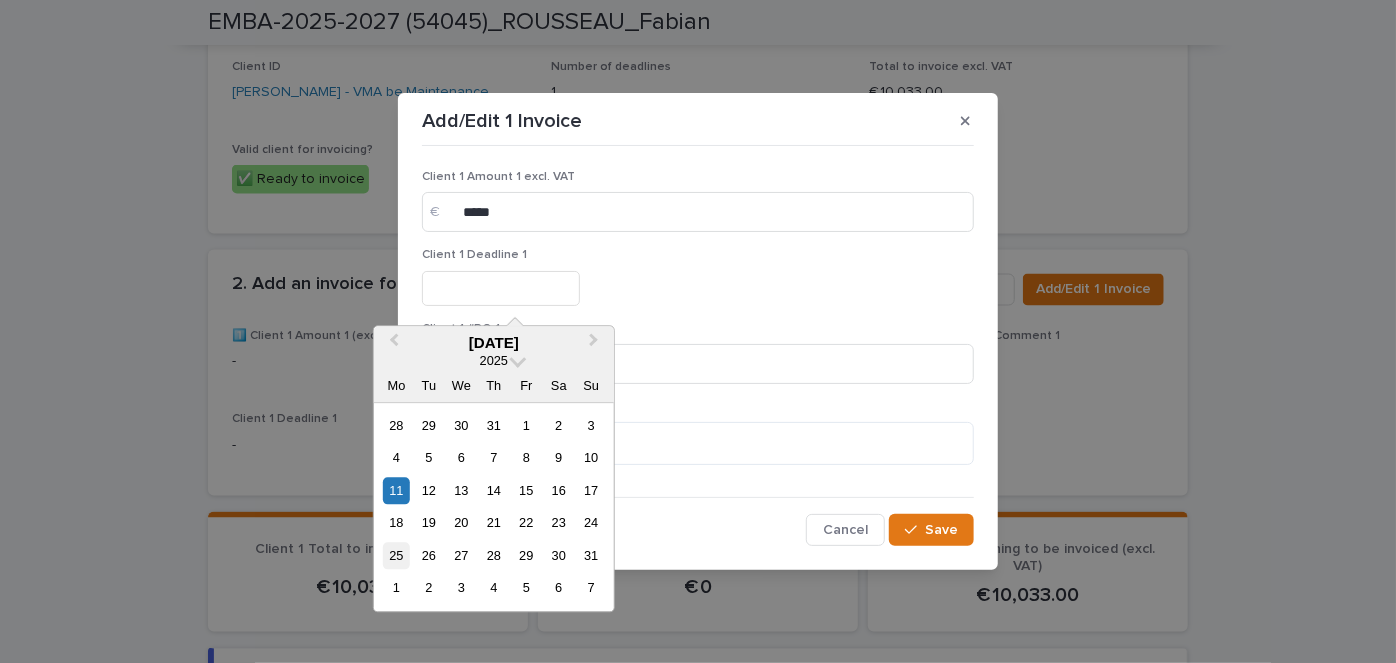 click on "25" at bounding box center (396, 555) 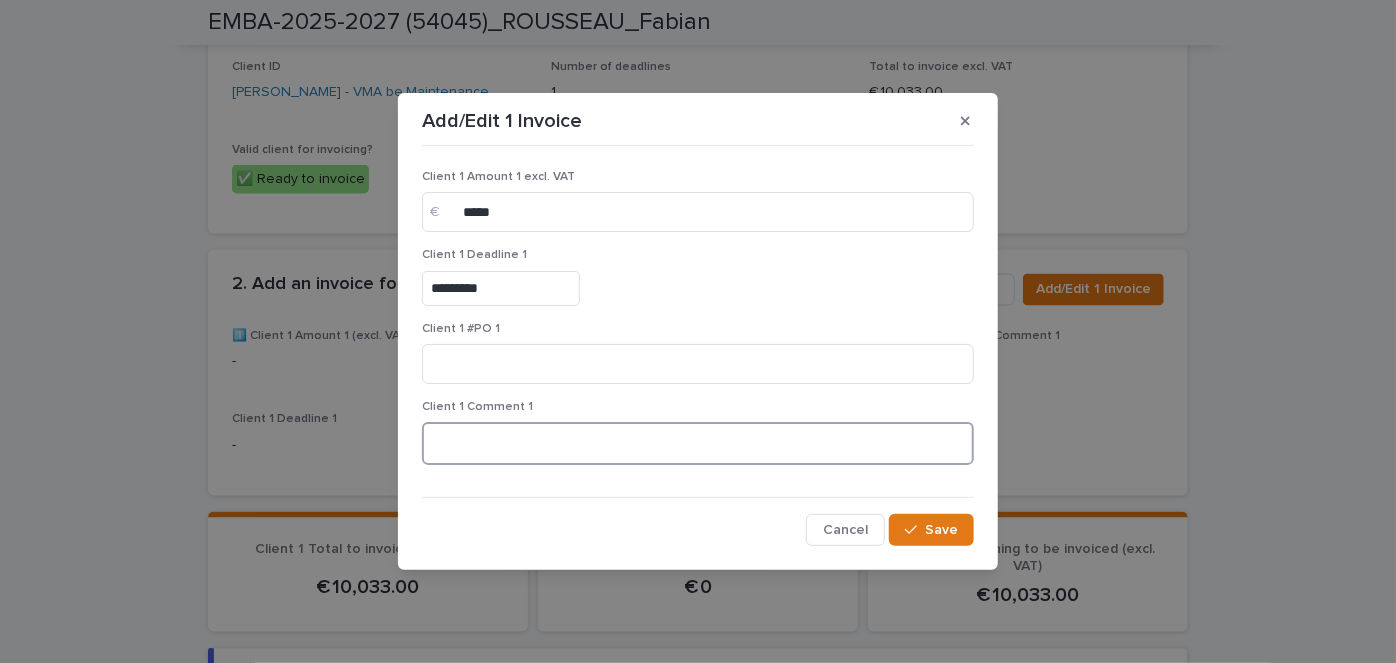 click at bounding box center [698, 443] 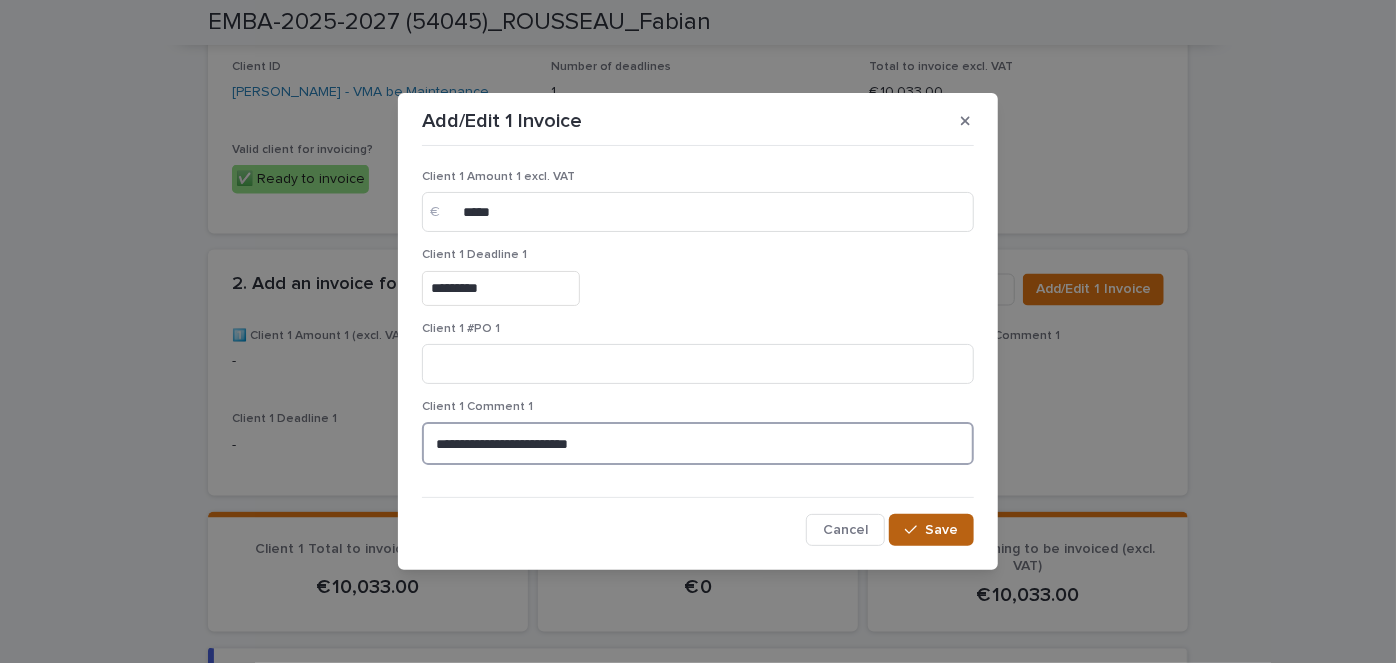 type on "**********" 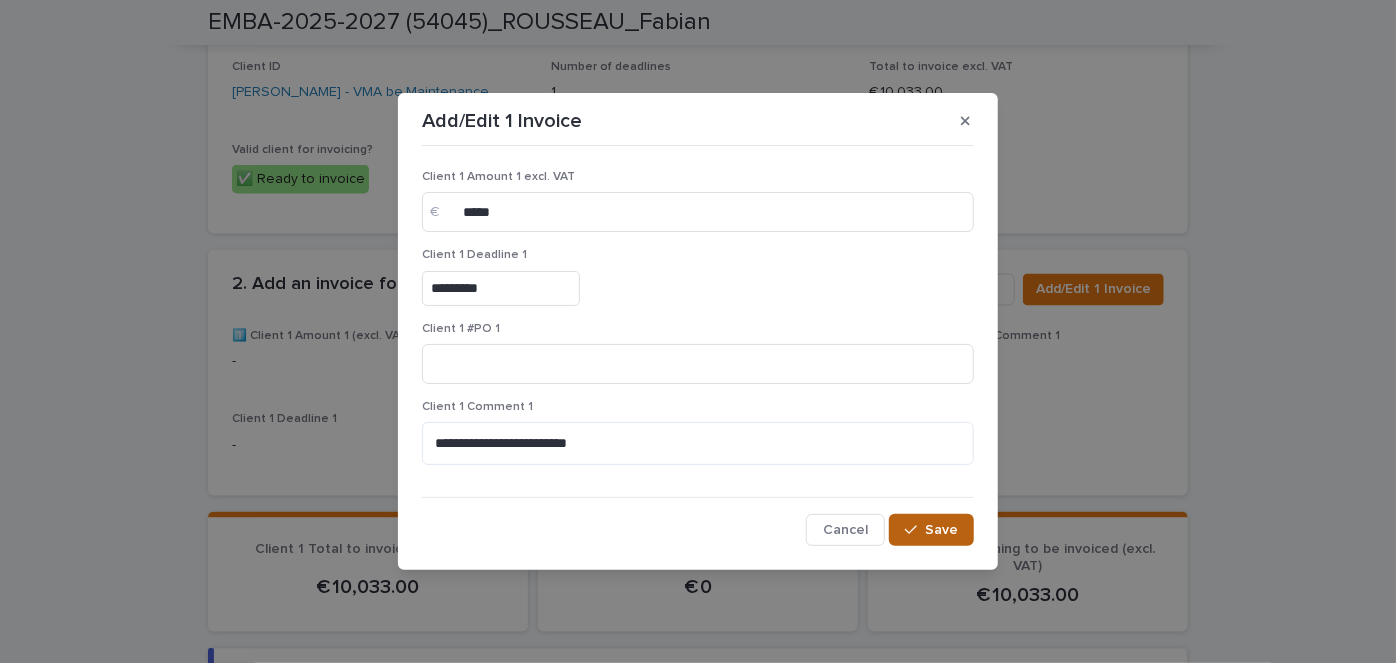 click on "Save" at bounding box center [941, 530] 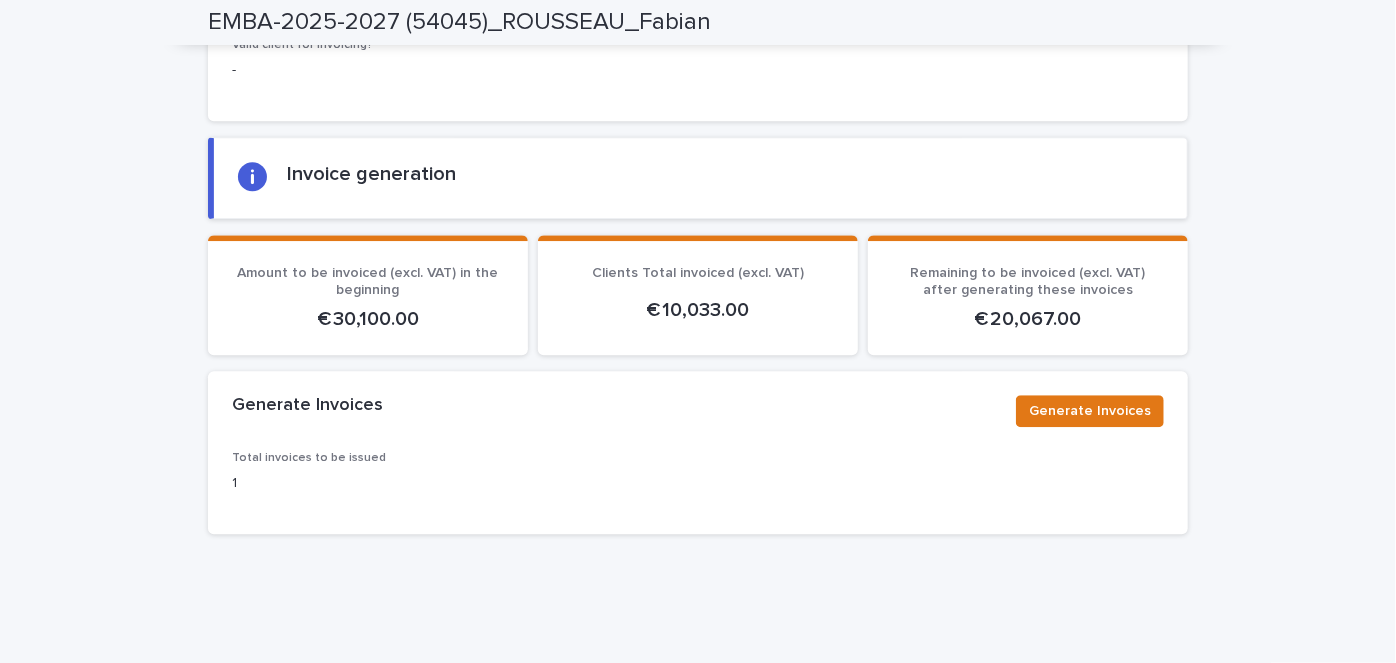 scroll, scrollTop: 2575, scrollLeft: 0, axis: vertical 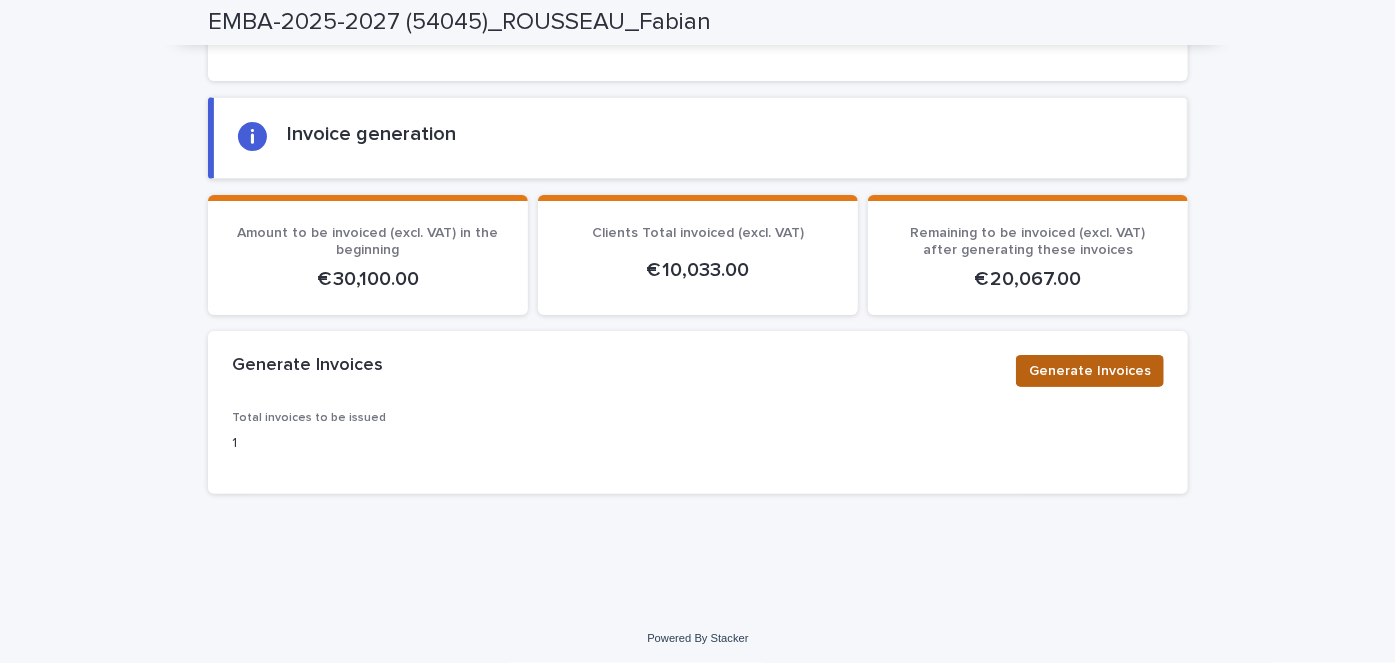 click on "Generate Invoices" at bounding box center [1090, 371] 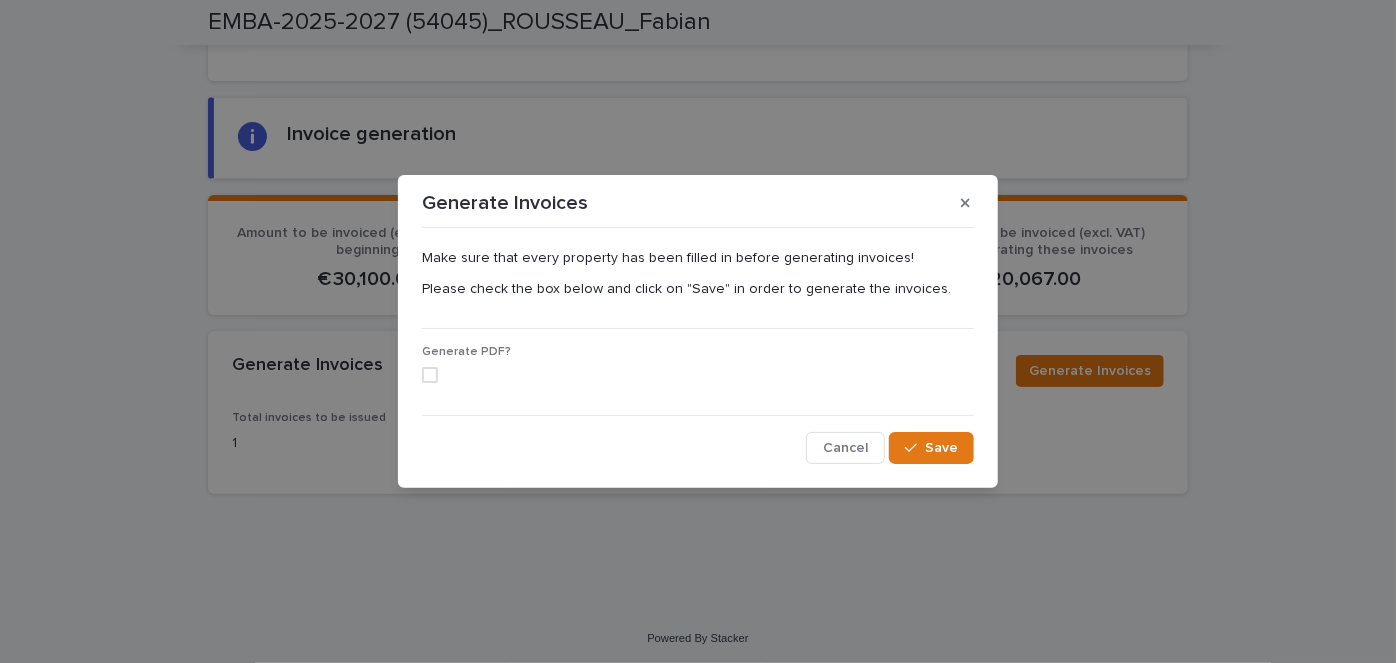 click at bounding box center [430, 375] 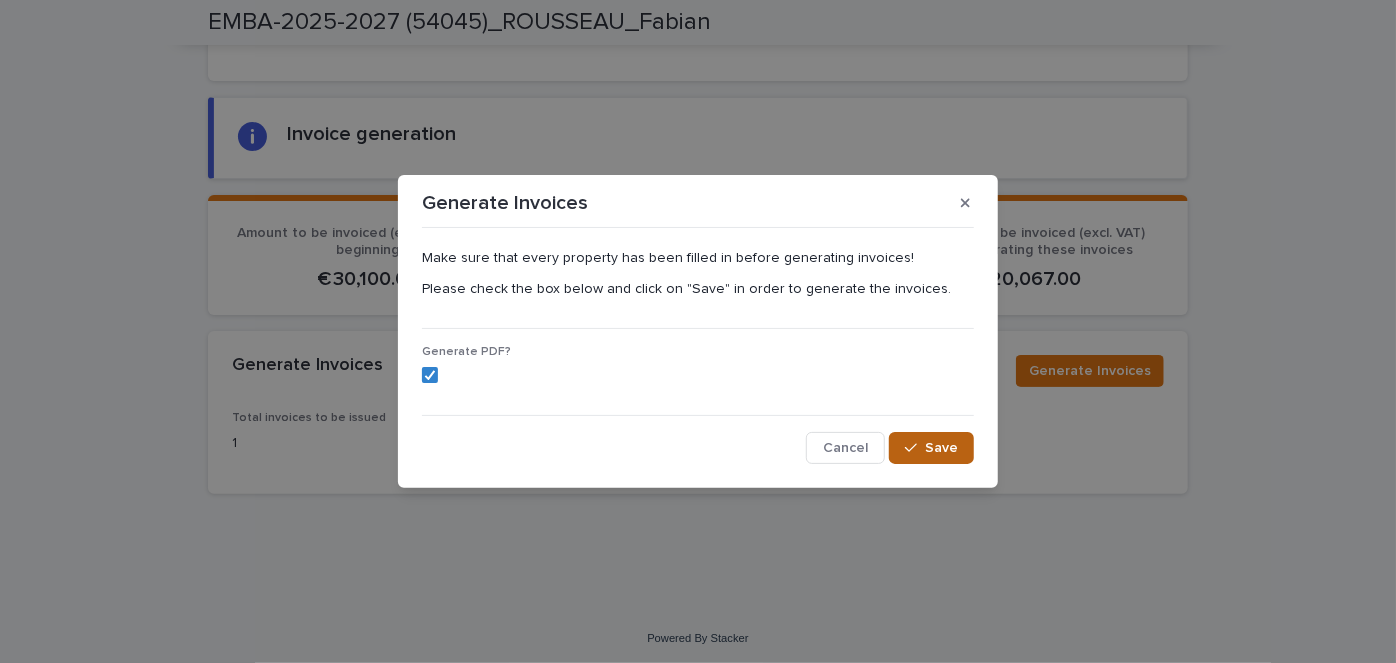click on "Save" at bounding box center [941, 448] 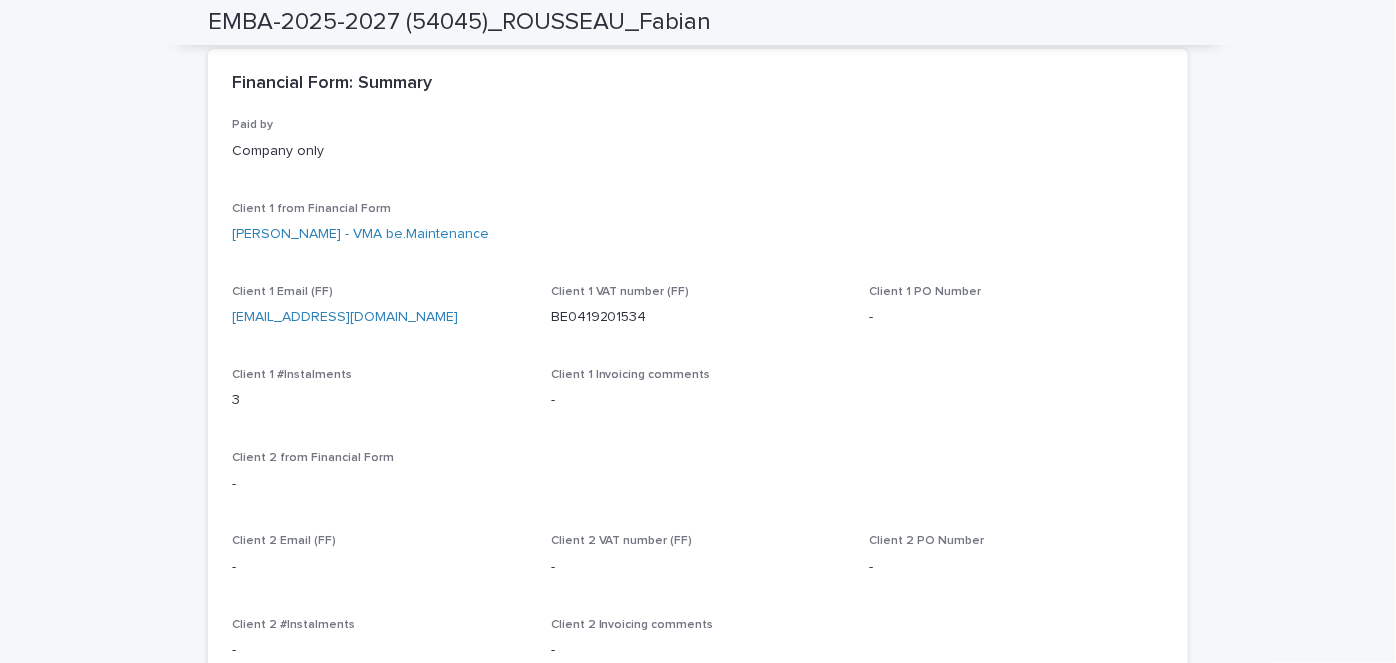 scroll, scrollTop: 0, scrollLeft: 0, axis: both 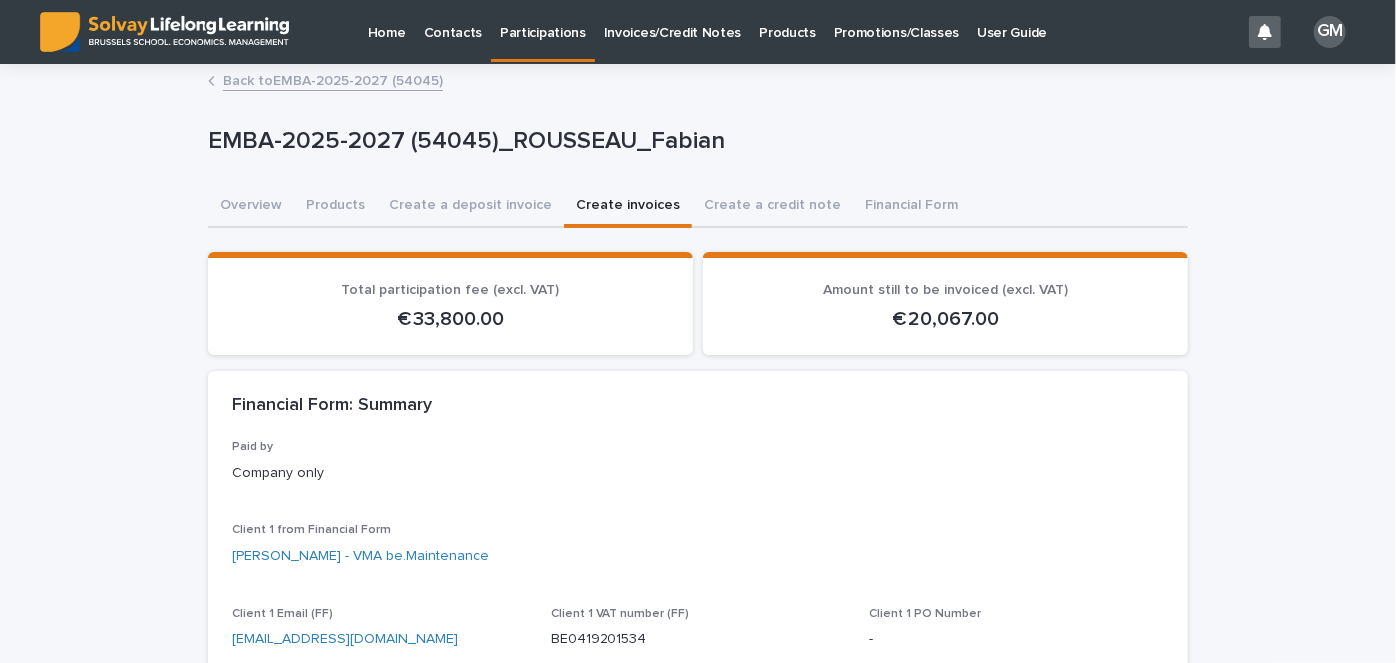 click on "Back to  EMBA-2025-2027 (54045)" at bounding box center [333, 79] 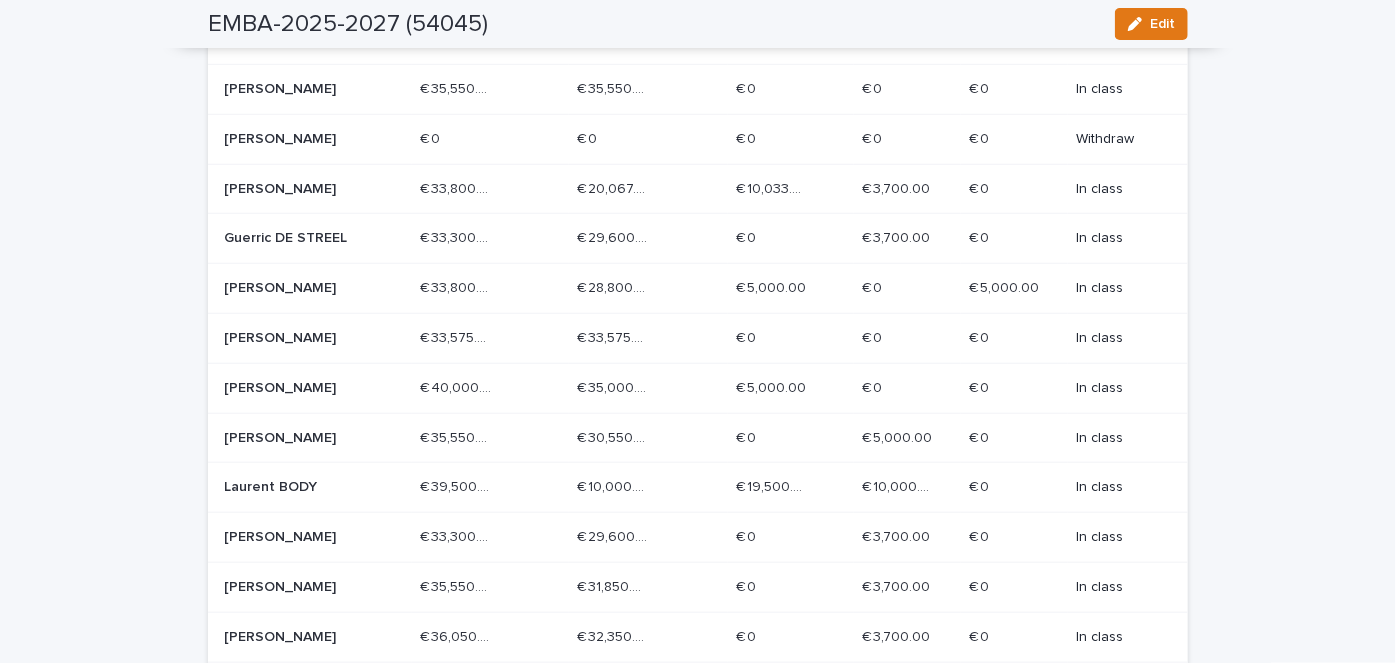 scroll, scrollTop: 738, scrollLeft: 0, axis: vertical 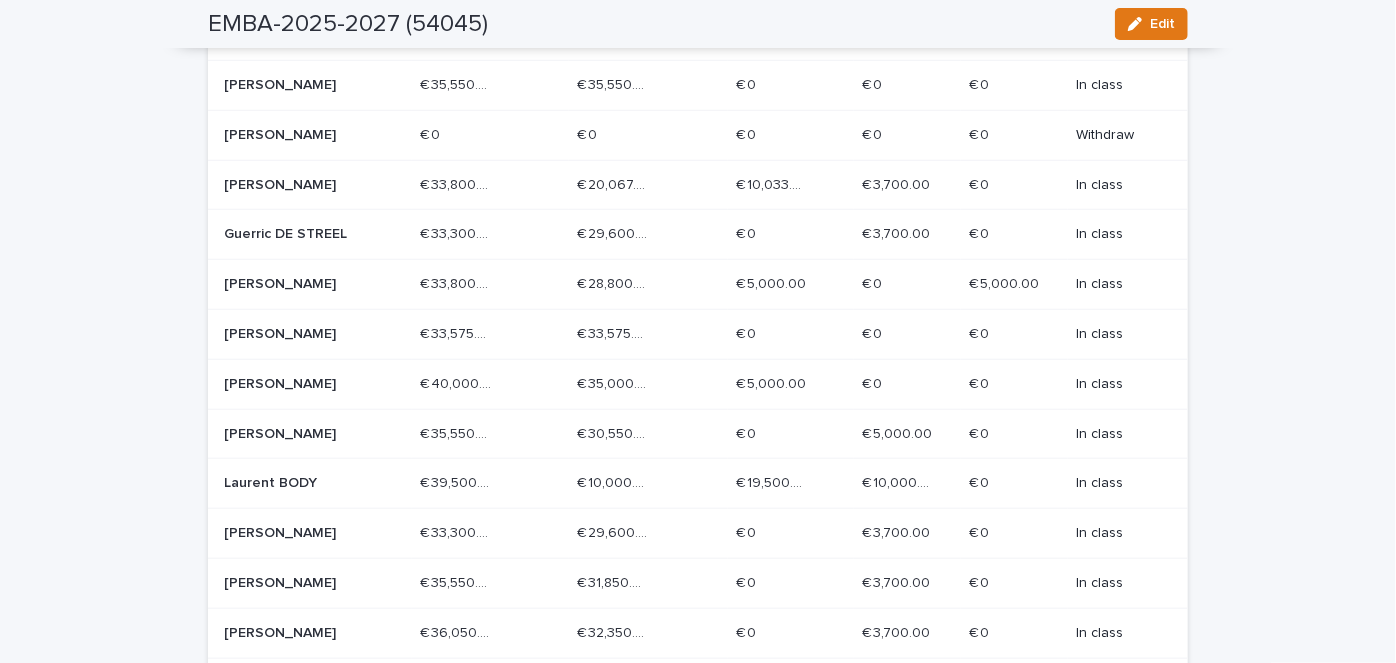 click on "[PERSON_NAME]" at bounding box center [295, 432] 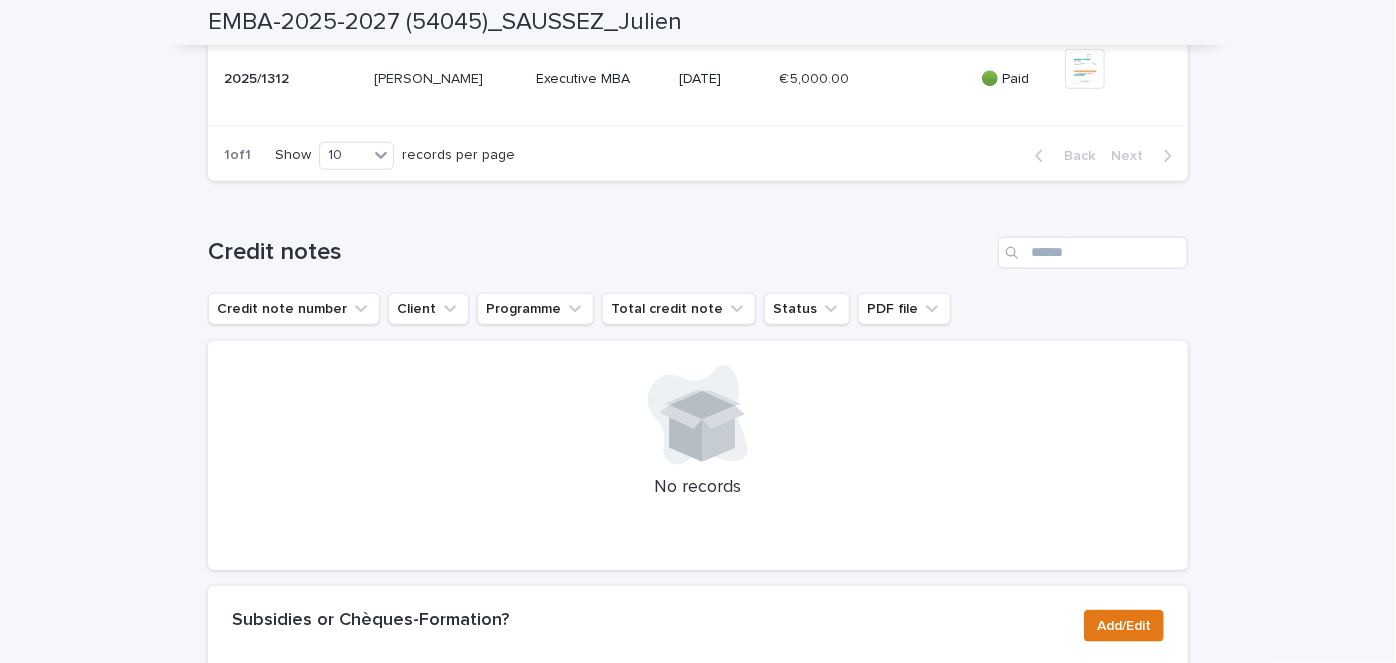scroll, scrollTop: 0, scrollLeft: 0, axis: both 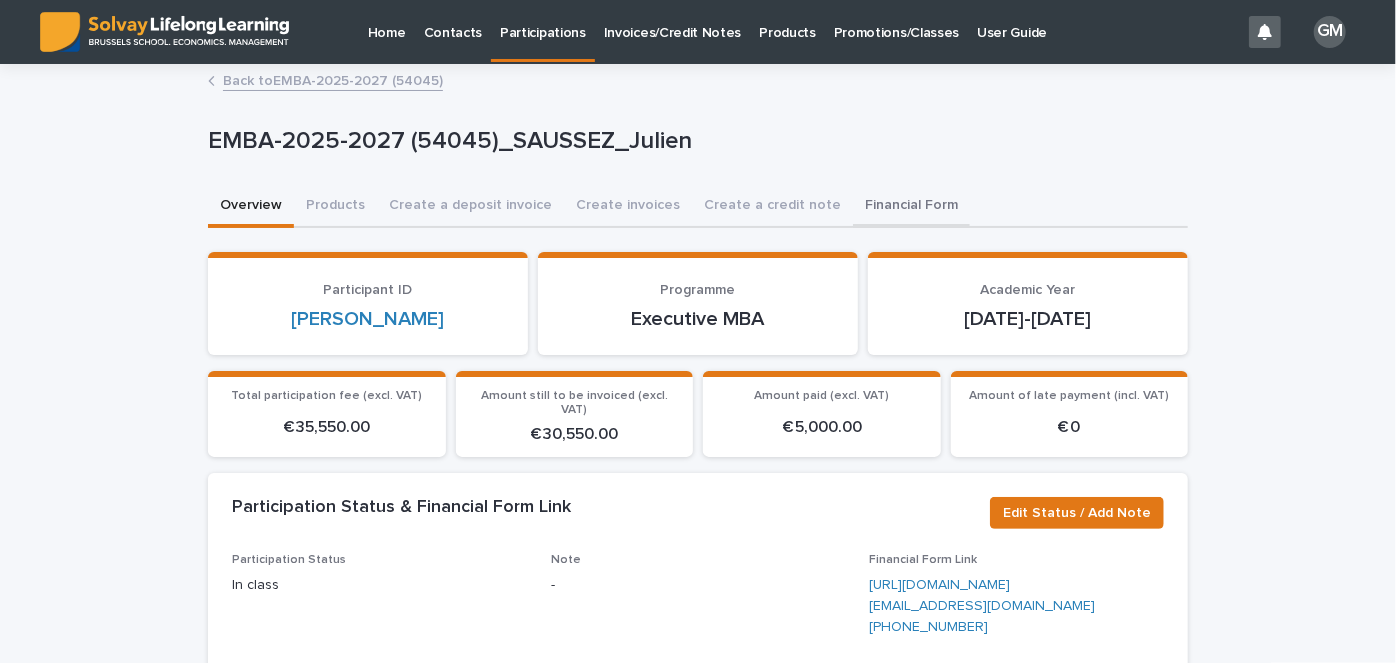 click on "Financial Form" at bounding box center (911, 207) 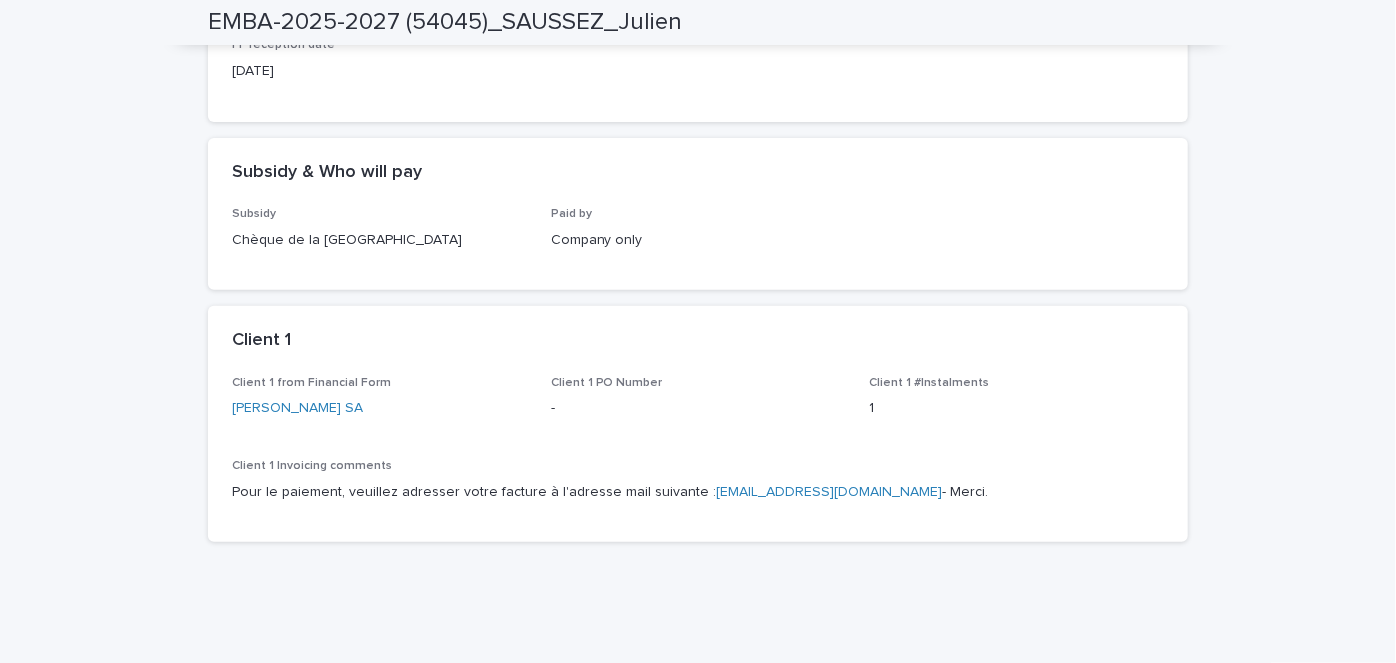 scroll, scrollTop: 0, scrollLeft: 0, axis: both 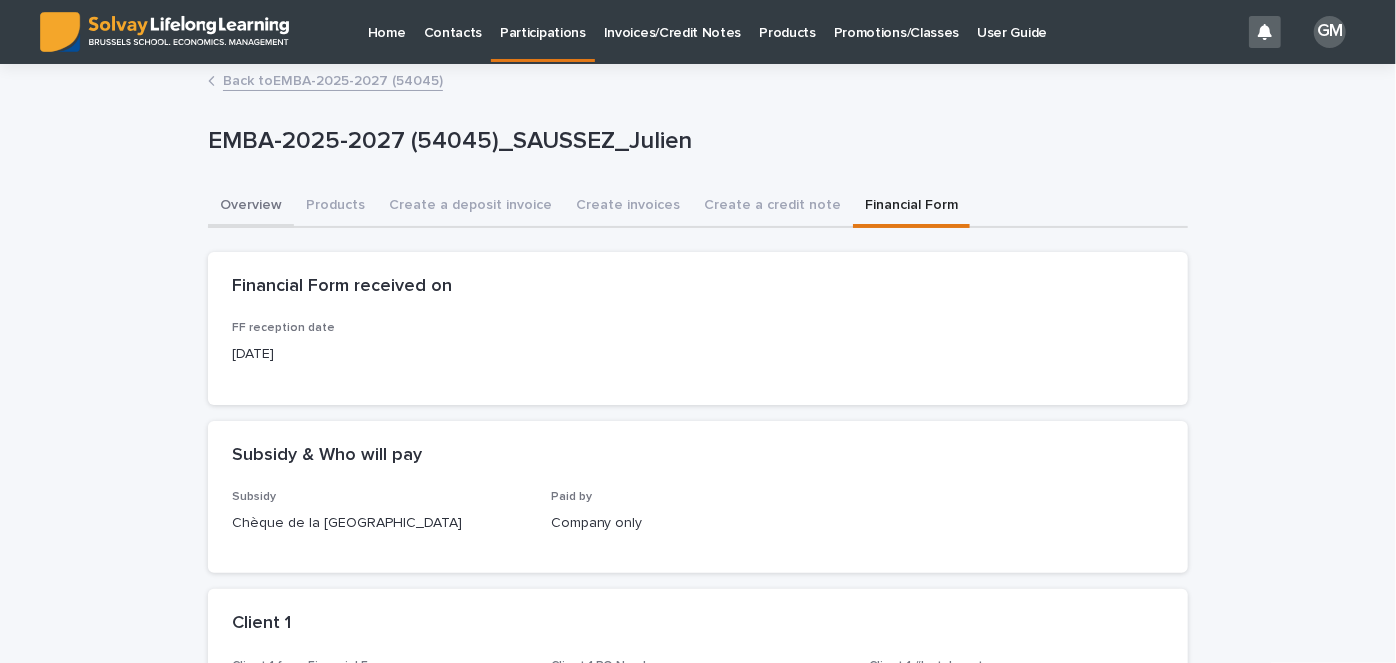click on "Overview" at bounding box center [251, 207] 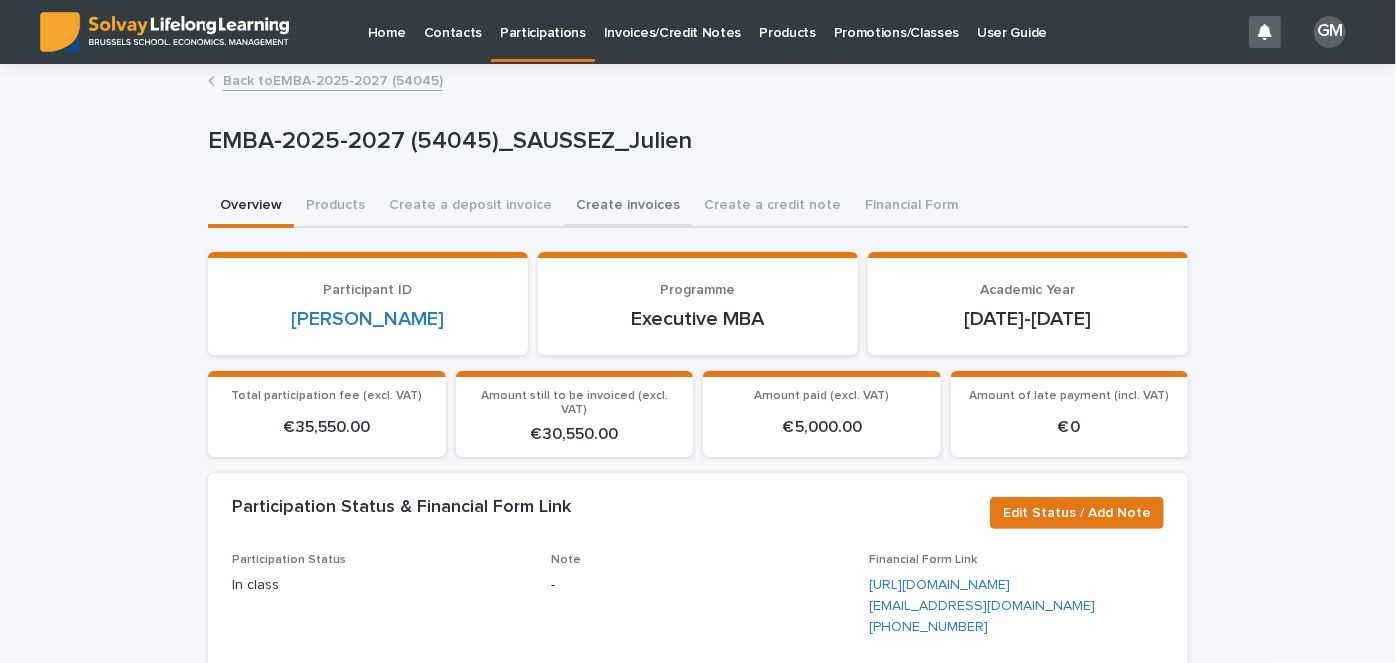 click on "Create invoices" at bounding box center (628, 207) 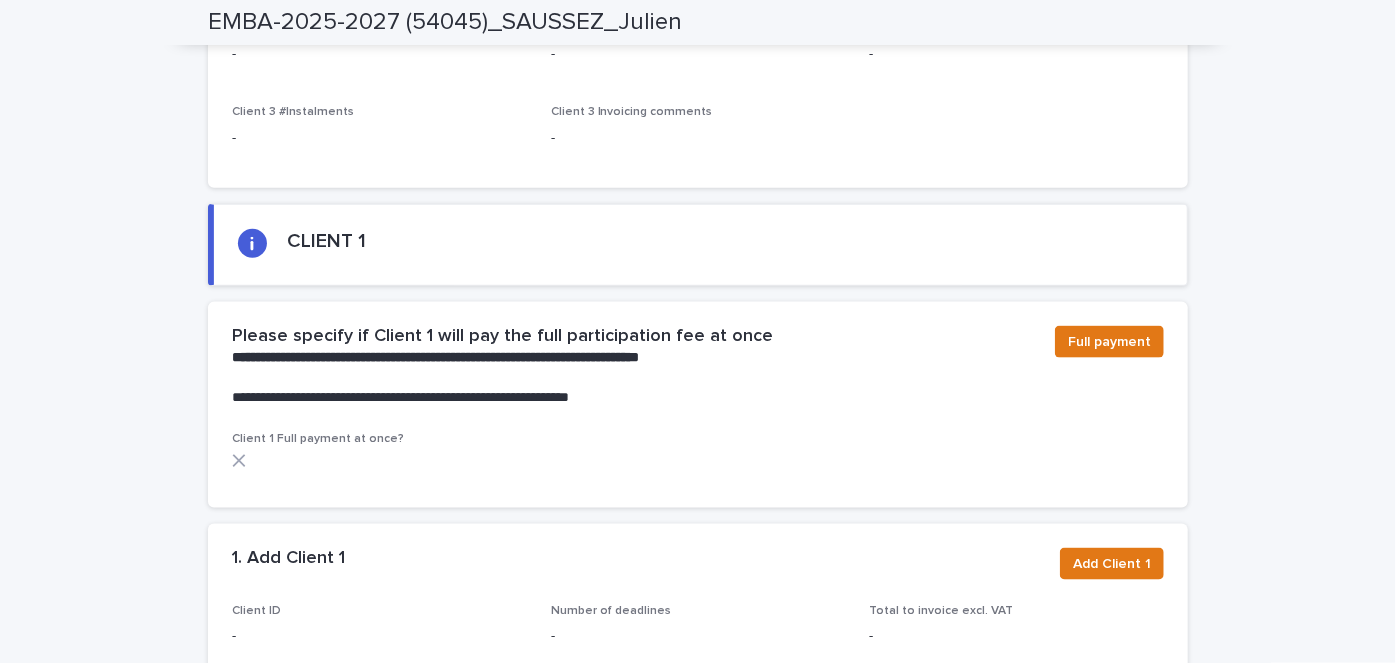 scroll, scrollTop: 1152, scrollLeft: 0, axis: vertical 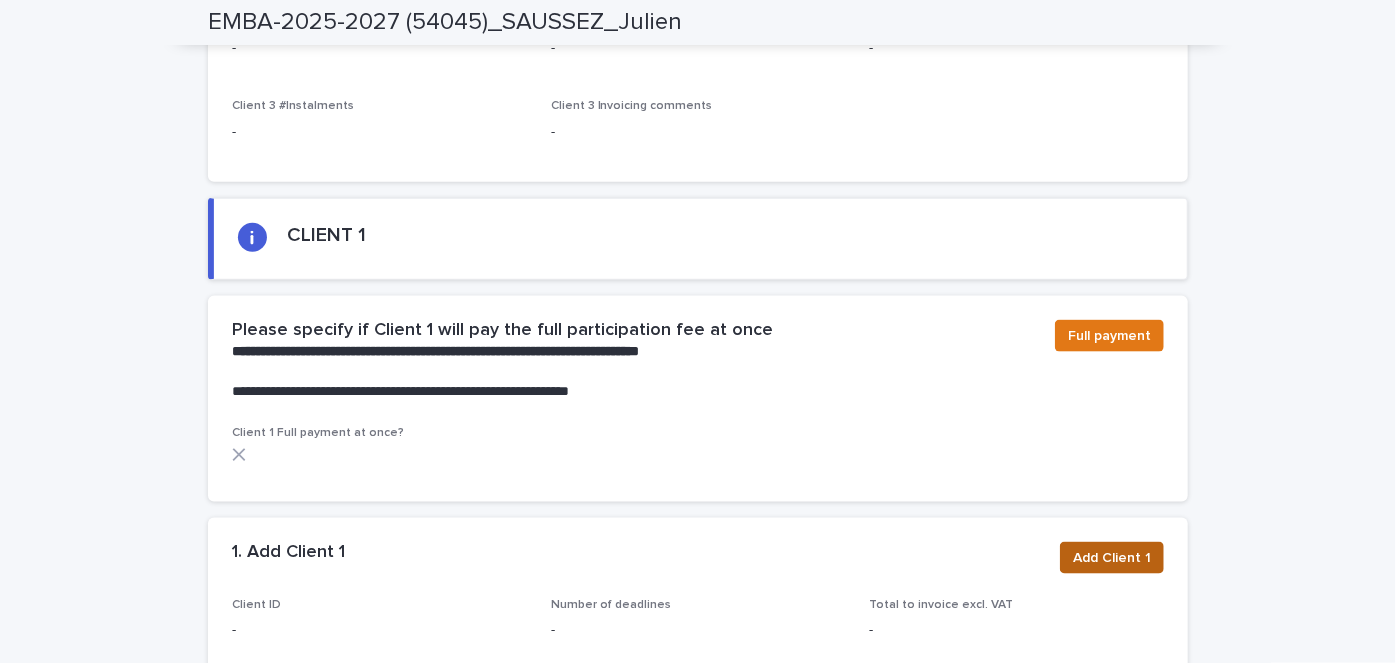 click on "Add Client 1" at bounding box center [1112, 558] 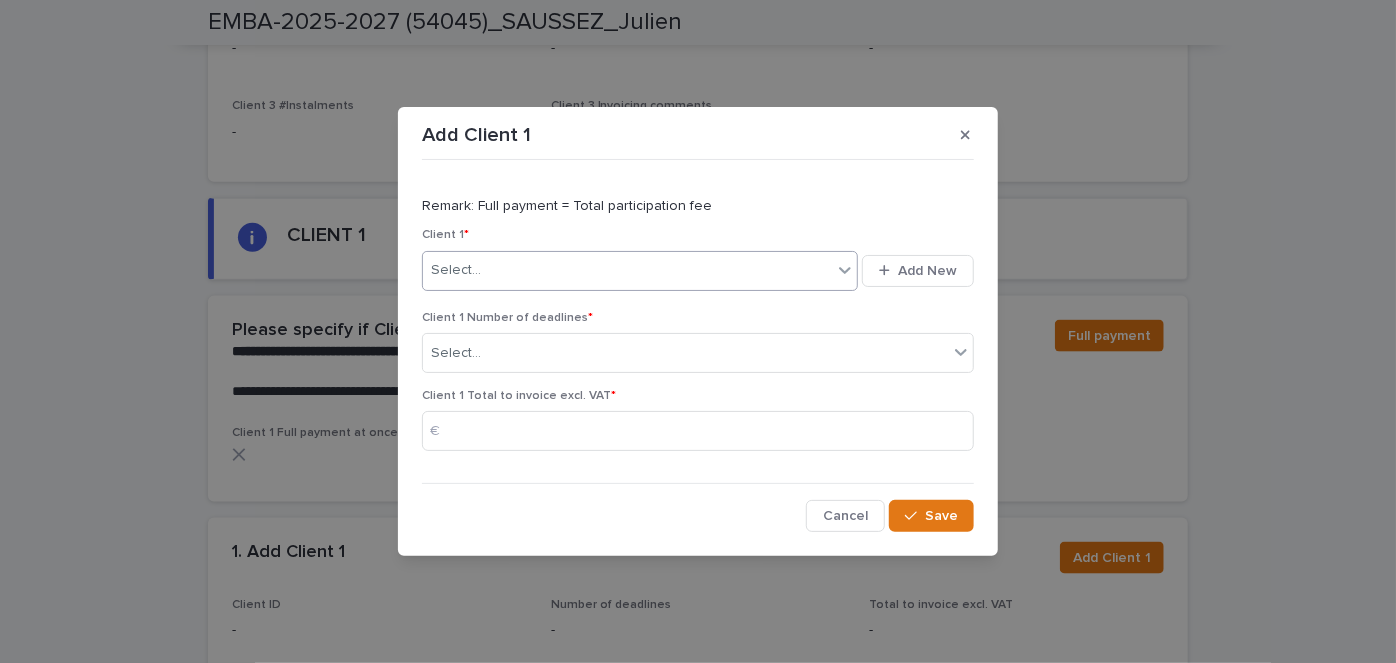 click on "Select..." at bounding box center (627, 270) 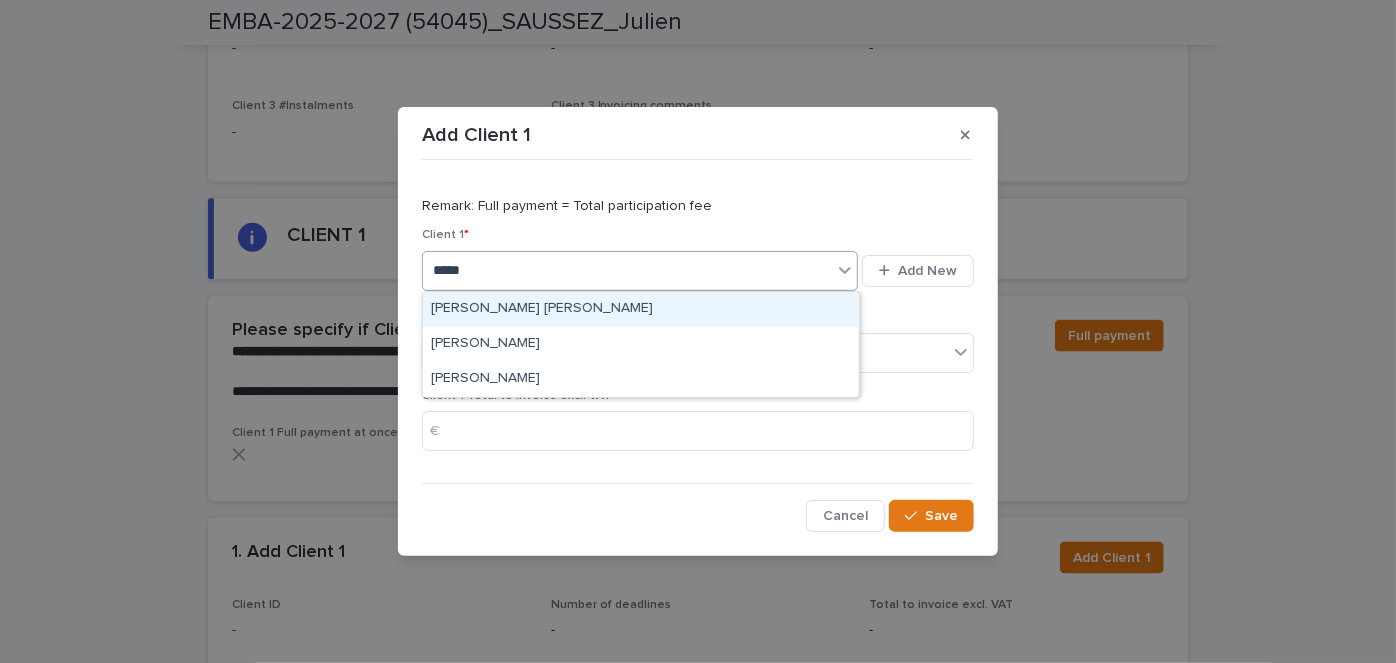 type on "******" 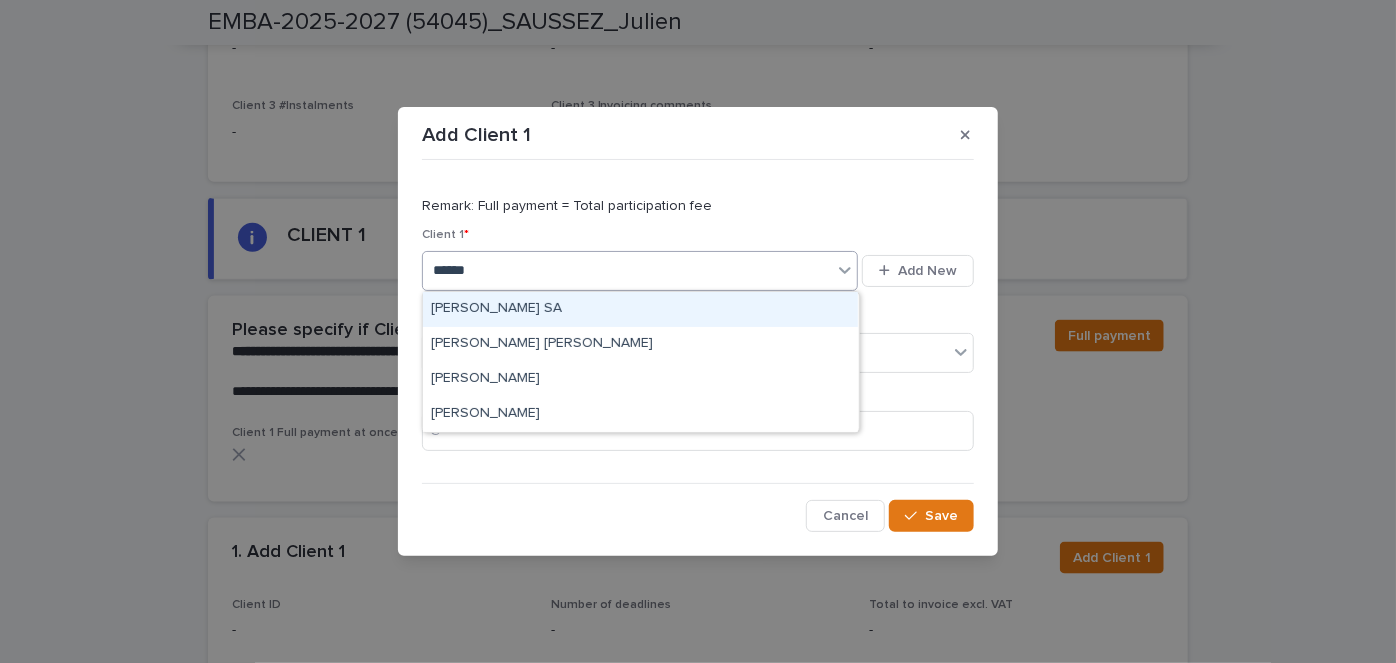 click on "JAVIER MARTINEZ  - BARRE SA" at bounding box center [640, 309] 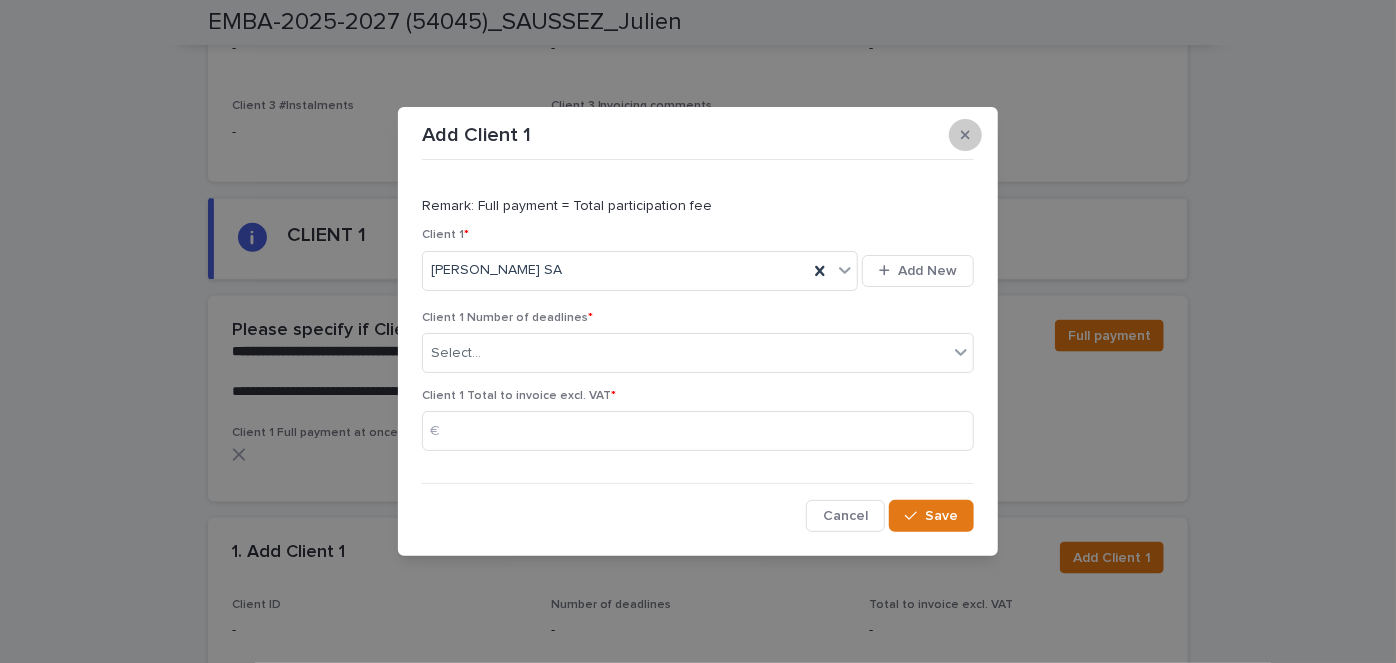 click at bounding box center [965, 135] 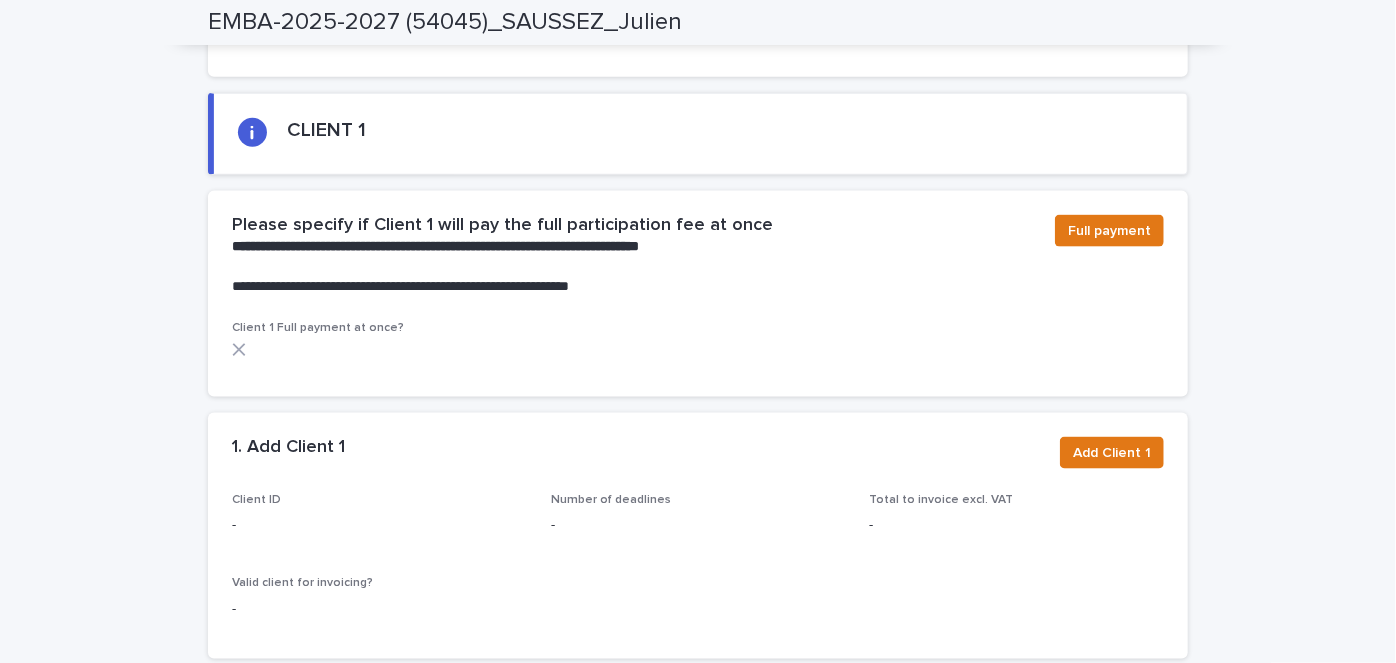 scroll, scrollTop: 1262, scrollLeft: 0, axis: vertical 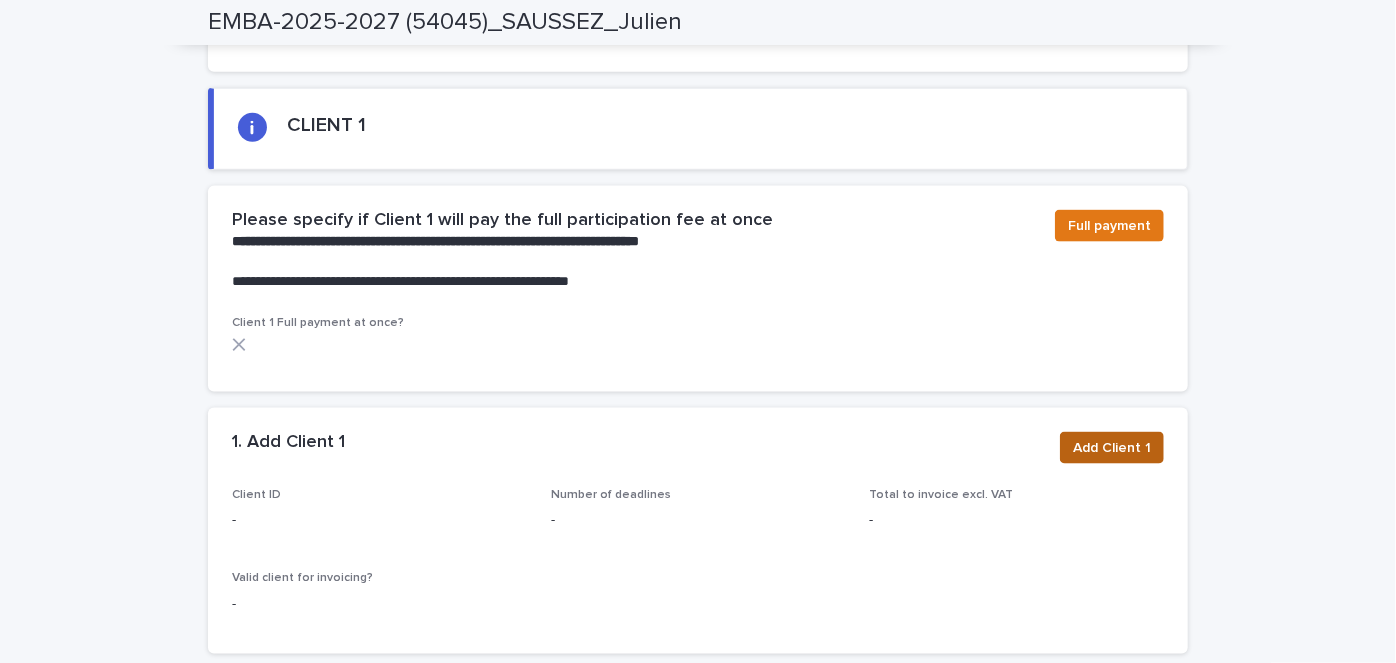 click on "Add Client 1" at bounding box center (1112, 448) 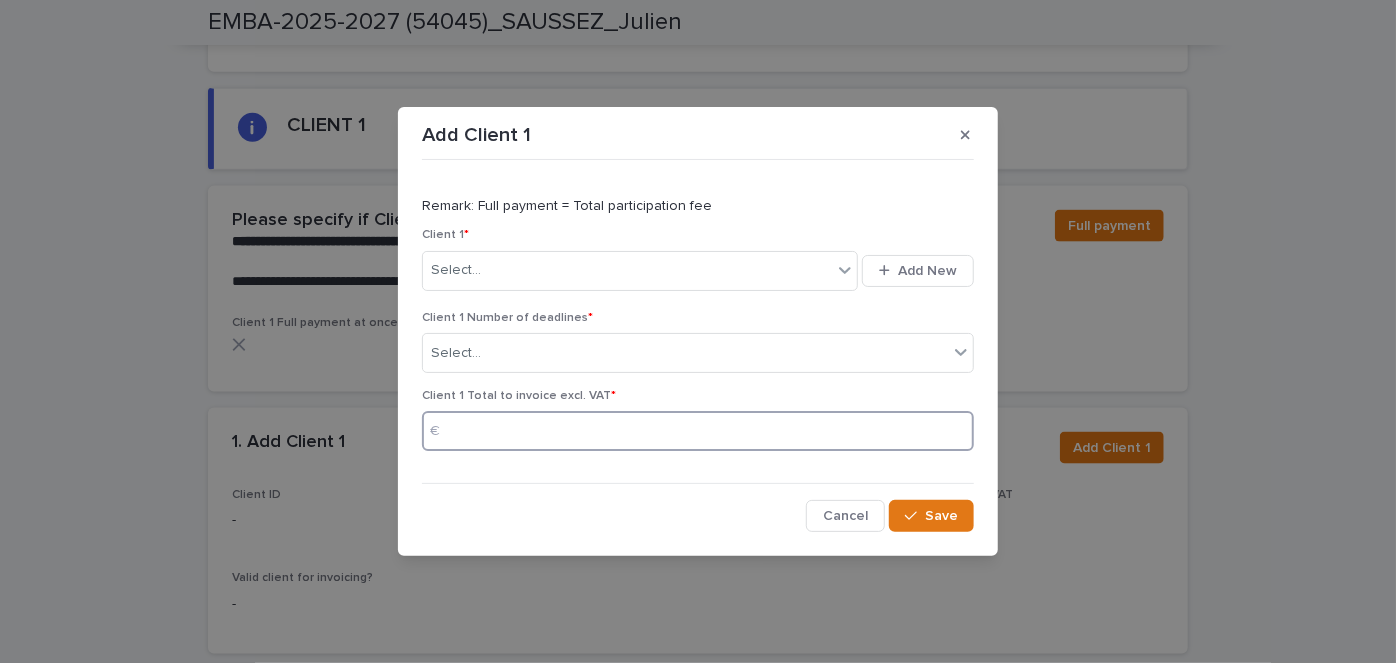 click at bounding box center (698, 431) 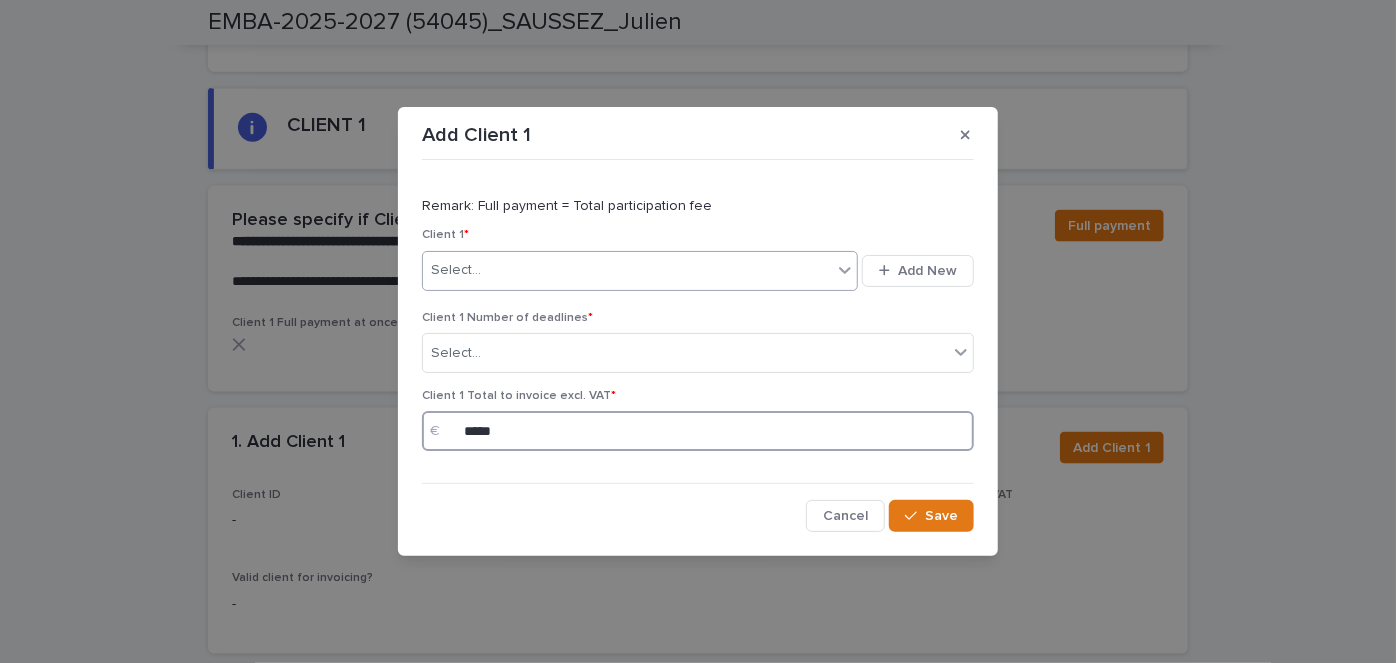 type on "*****" 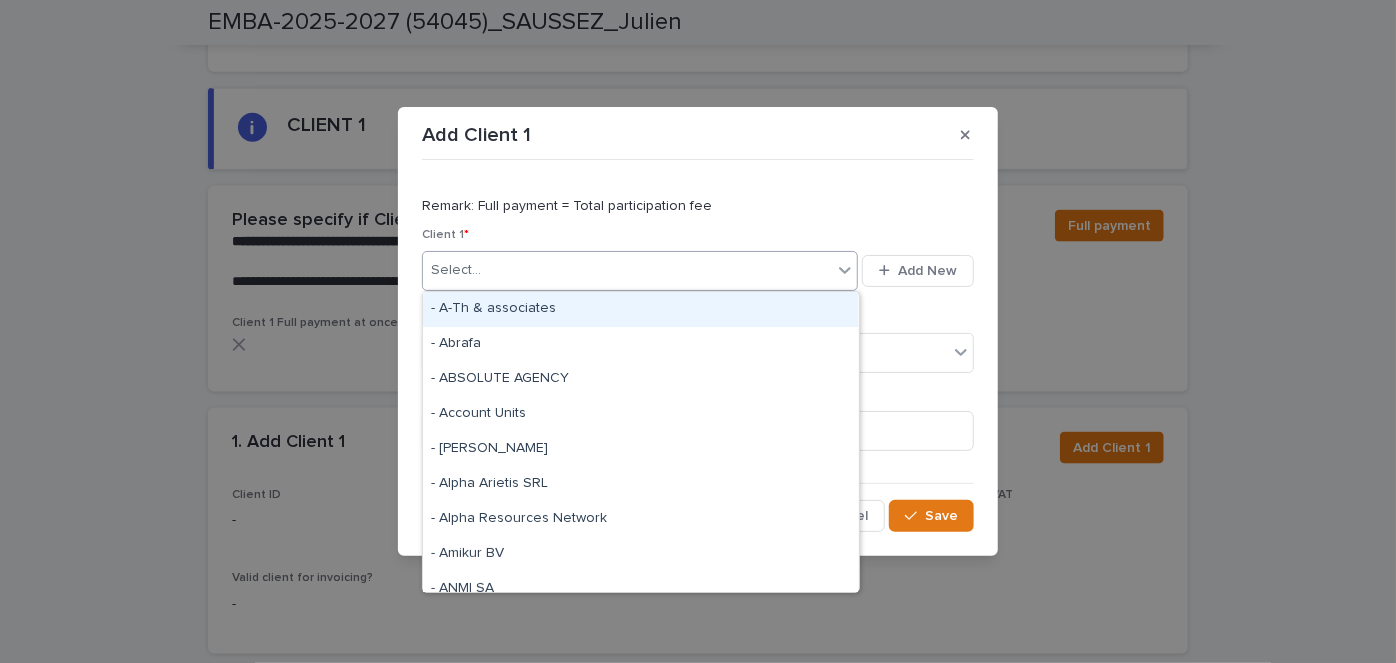 click on "Select..." at bounding box center [627, 270] 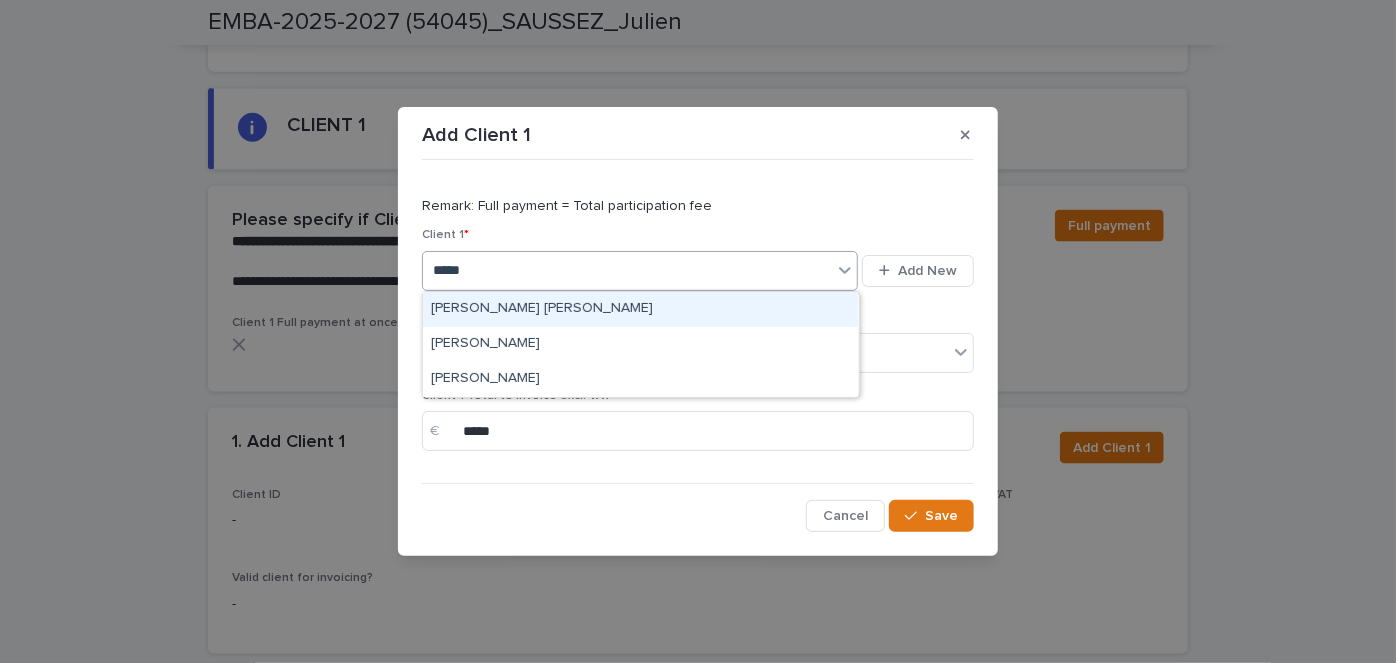type on "******" 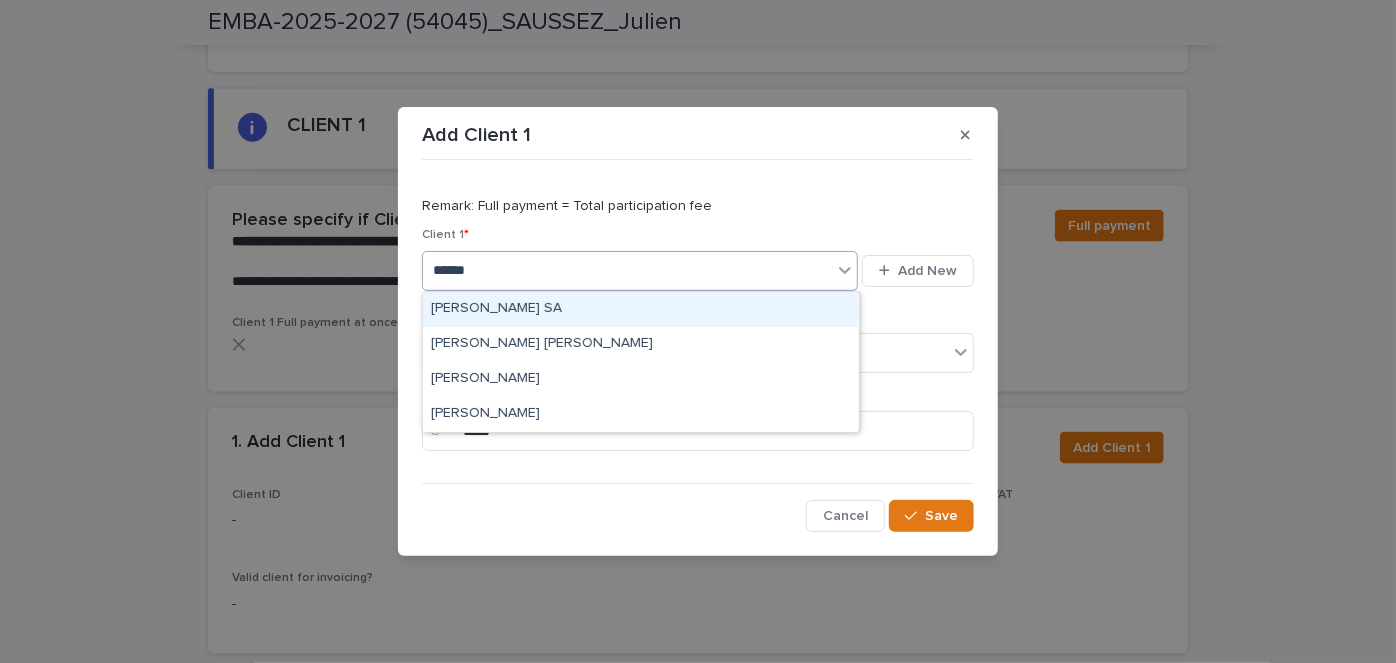click on "JAVIER MARTINEZ  - BARRE SA" at bounding box center [640, 309] 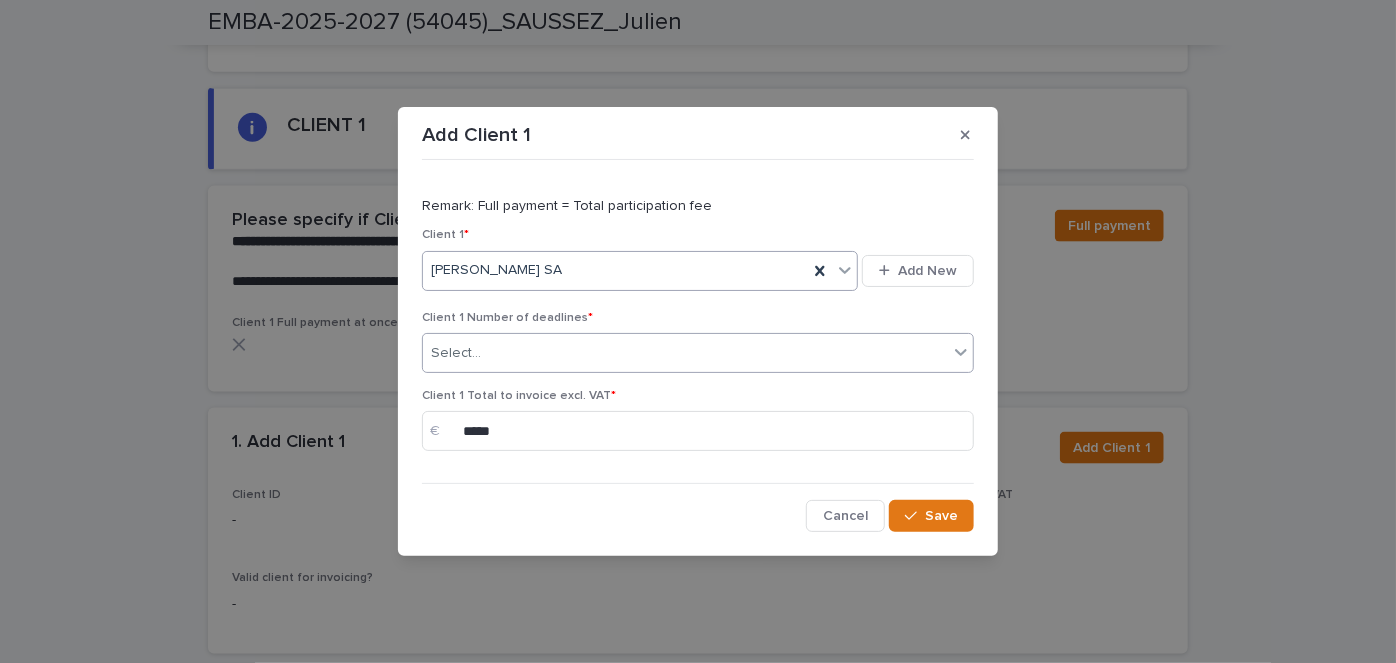 click on "Select..." at bounding box center (685, 353) 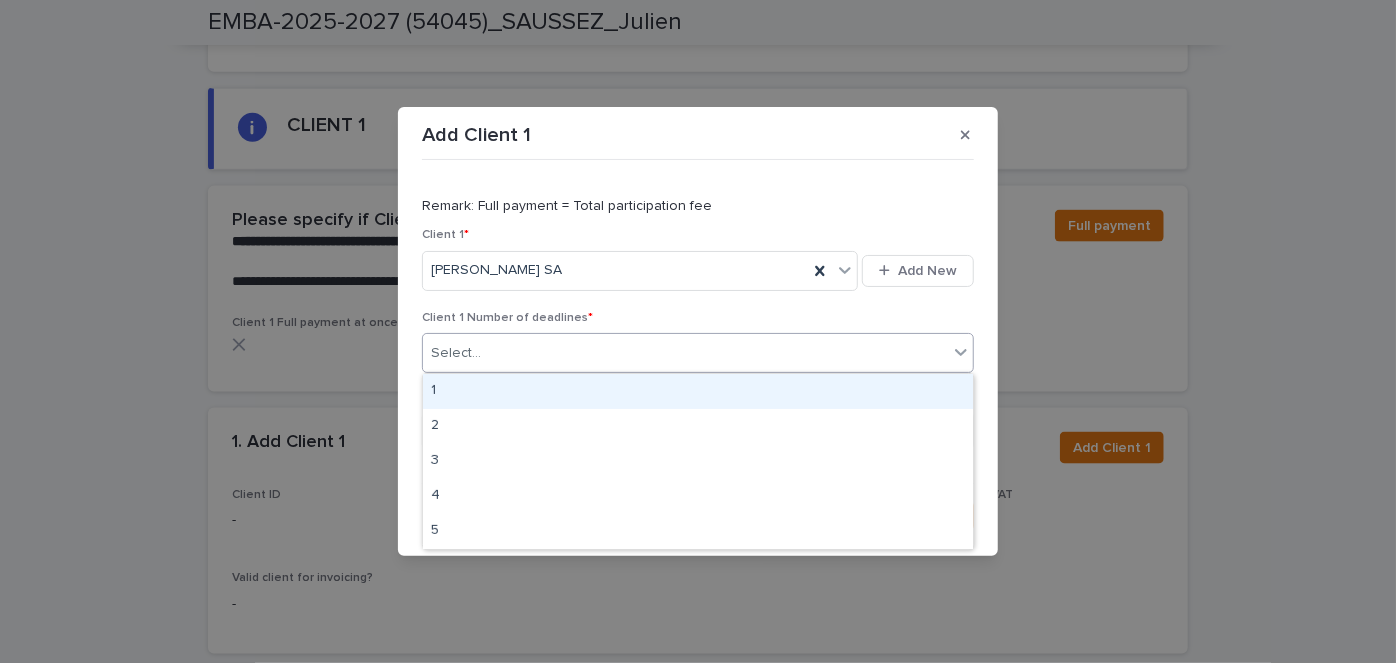 click on "1" at bounding box center (698, 391) 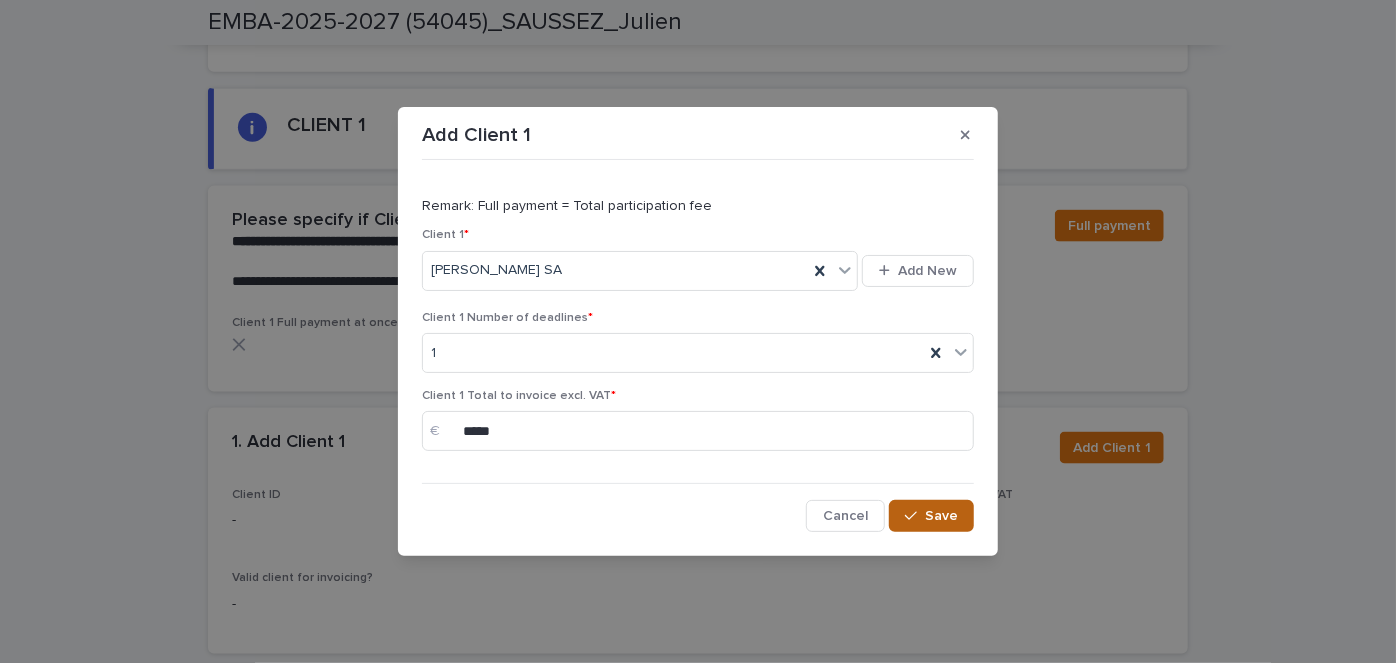 click on "Save" at bounding box center [941, 516] 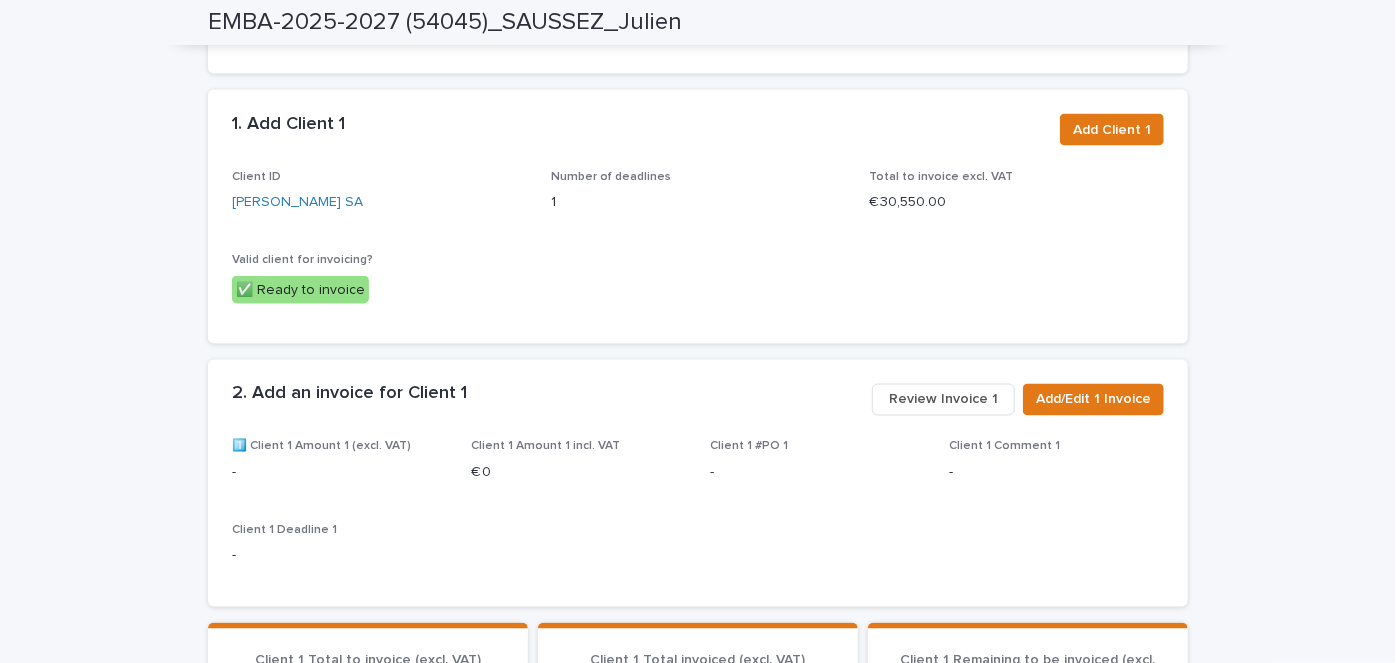 scroll, scrollTop: 1589, scrollLeft: 0, axis: vertical 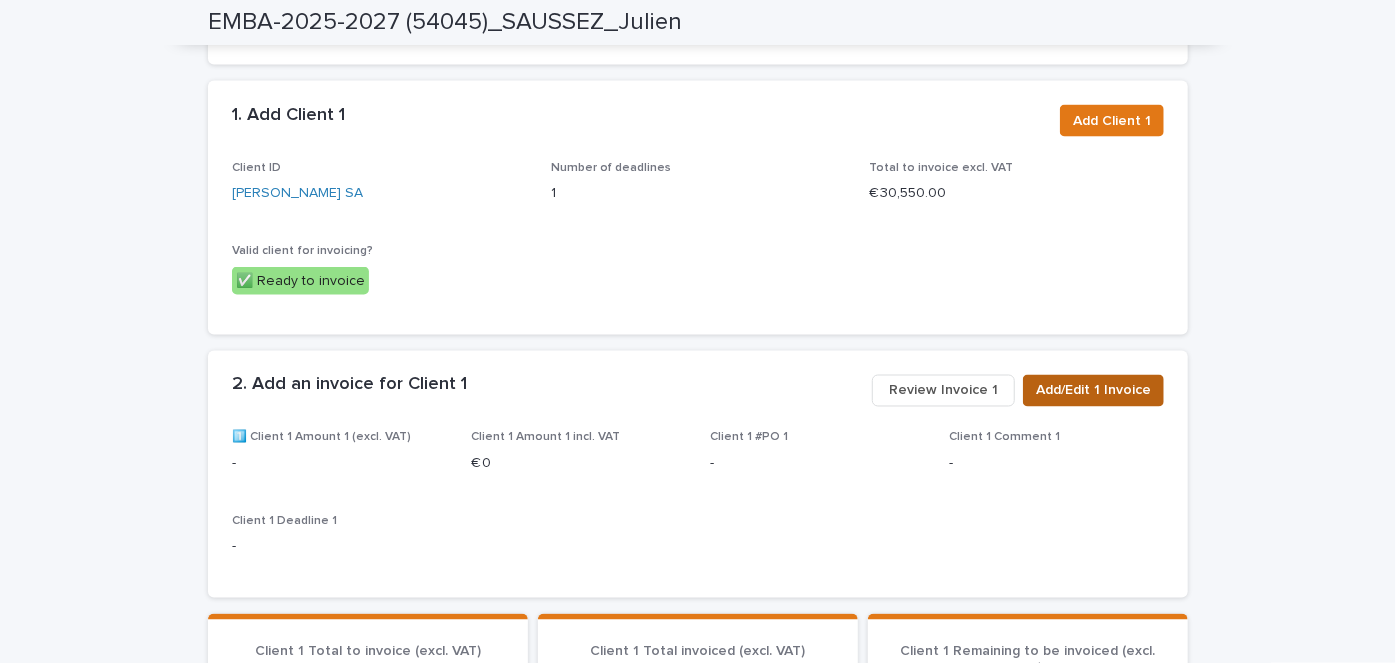 click on "Add/Edit 1 Invoice" at bounding box center (1093, 391) 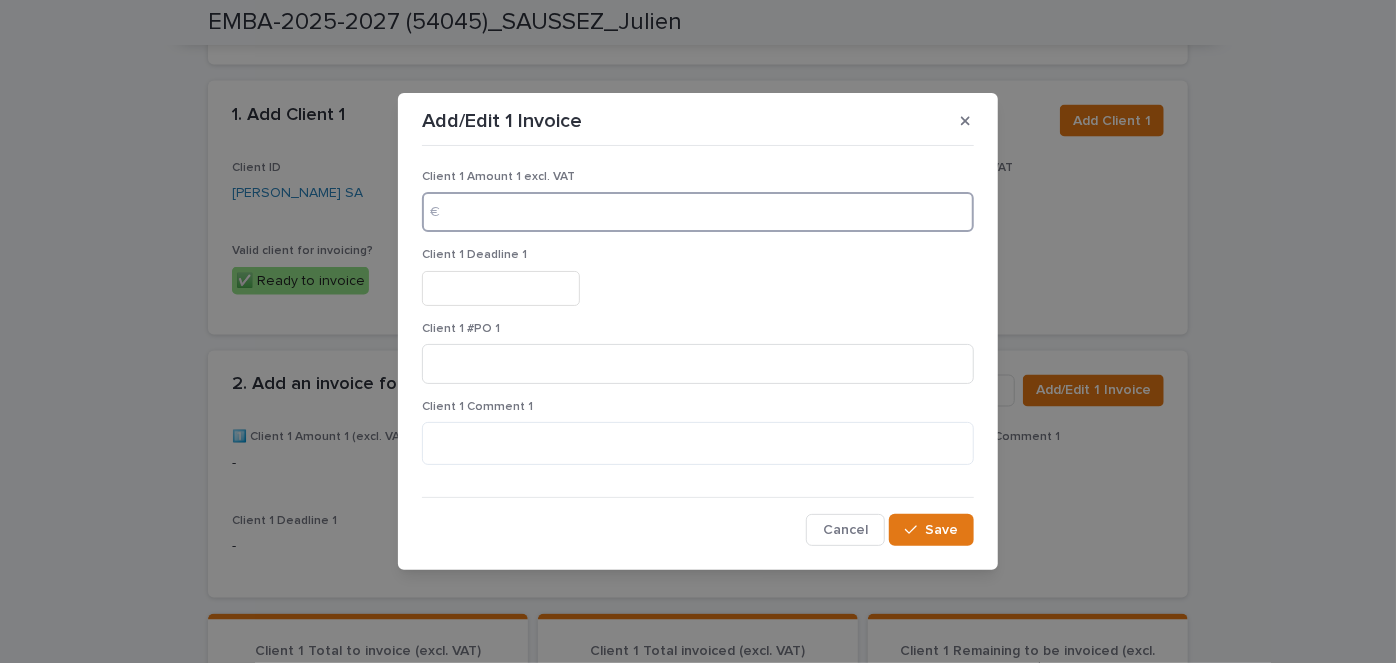 click at bounding box center (698, 212) 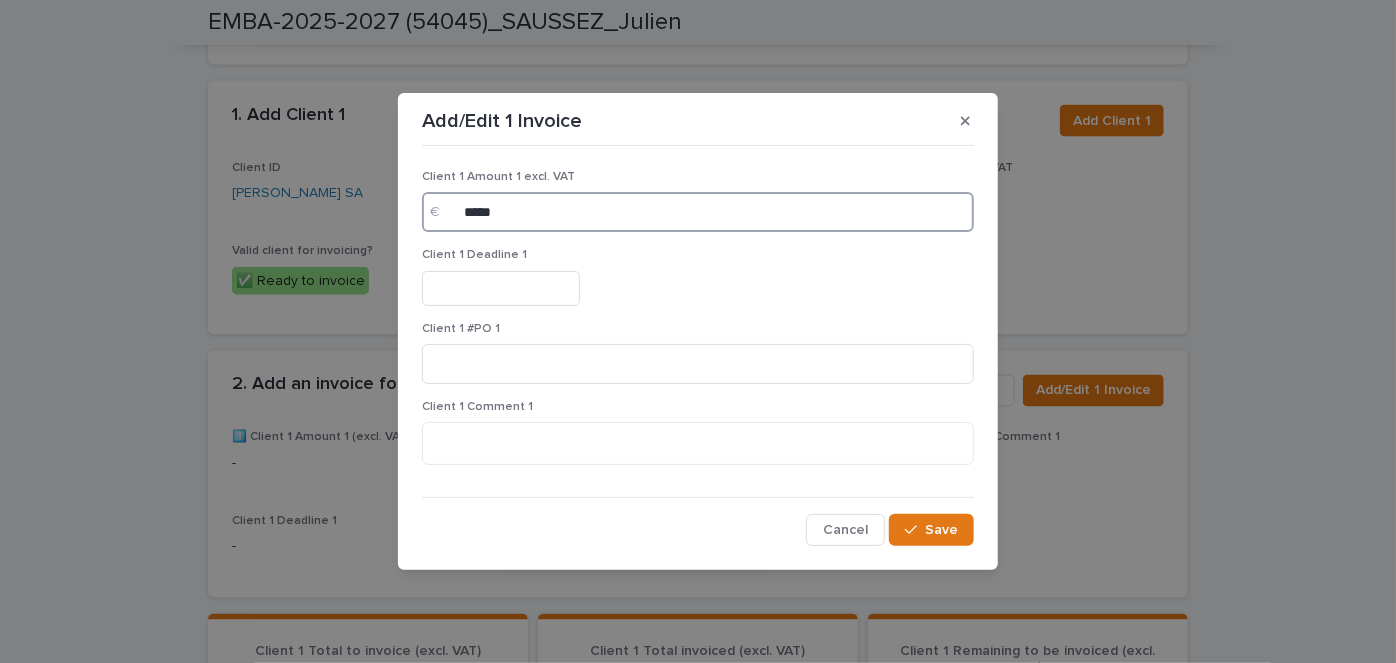 type on "*****" 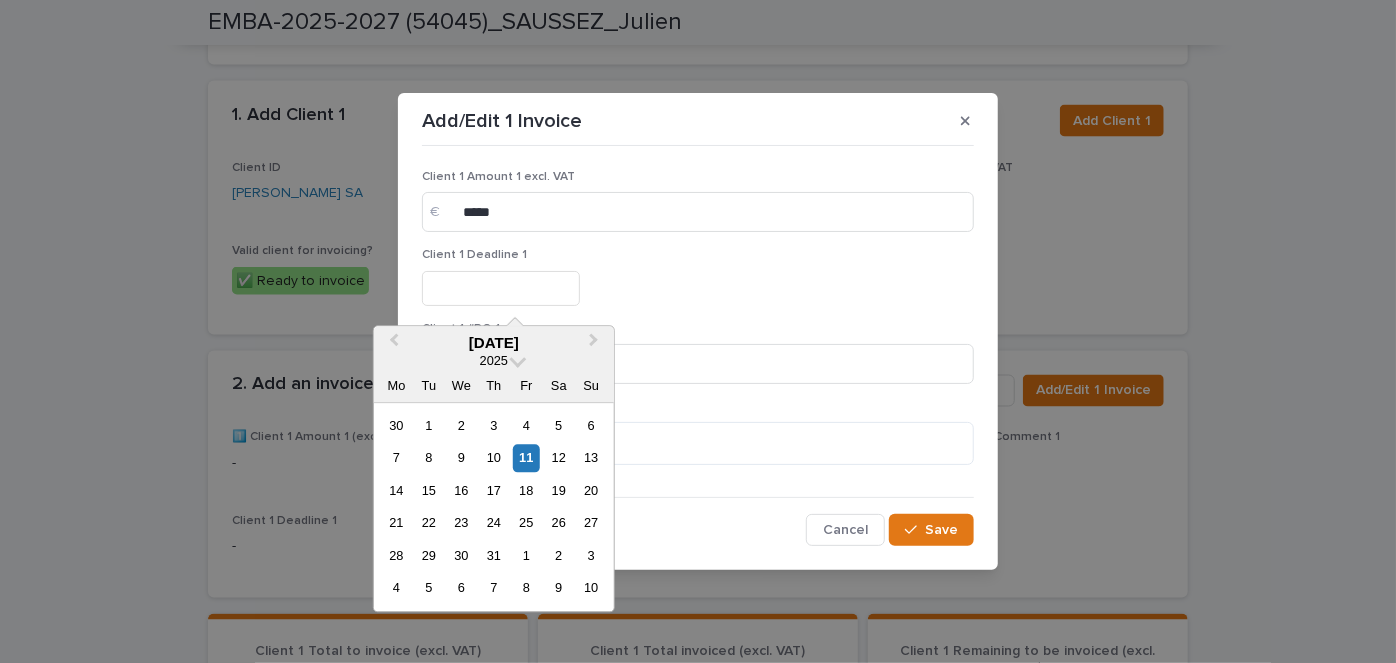 click at bounding box center [501, 288] 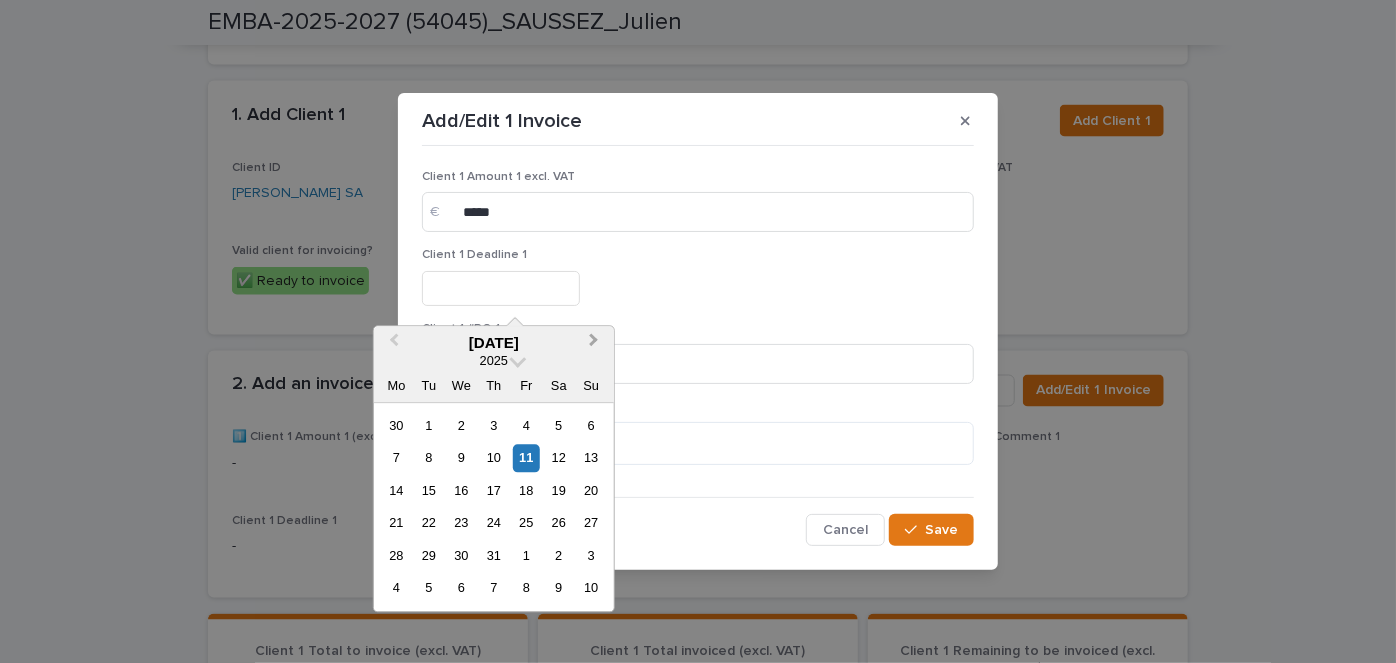 click on "Next Month" at bounding box center (594, 343) 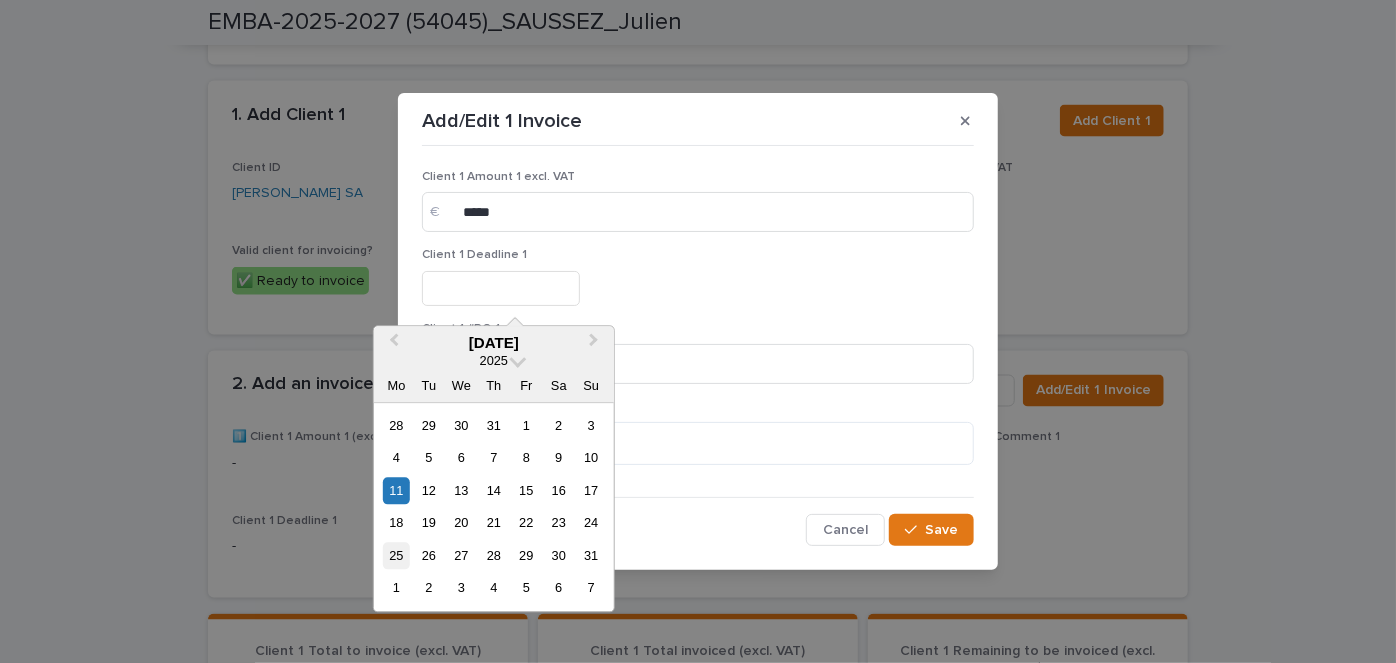 click on "25" at bounding box center [396, 555] 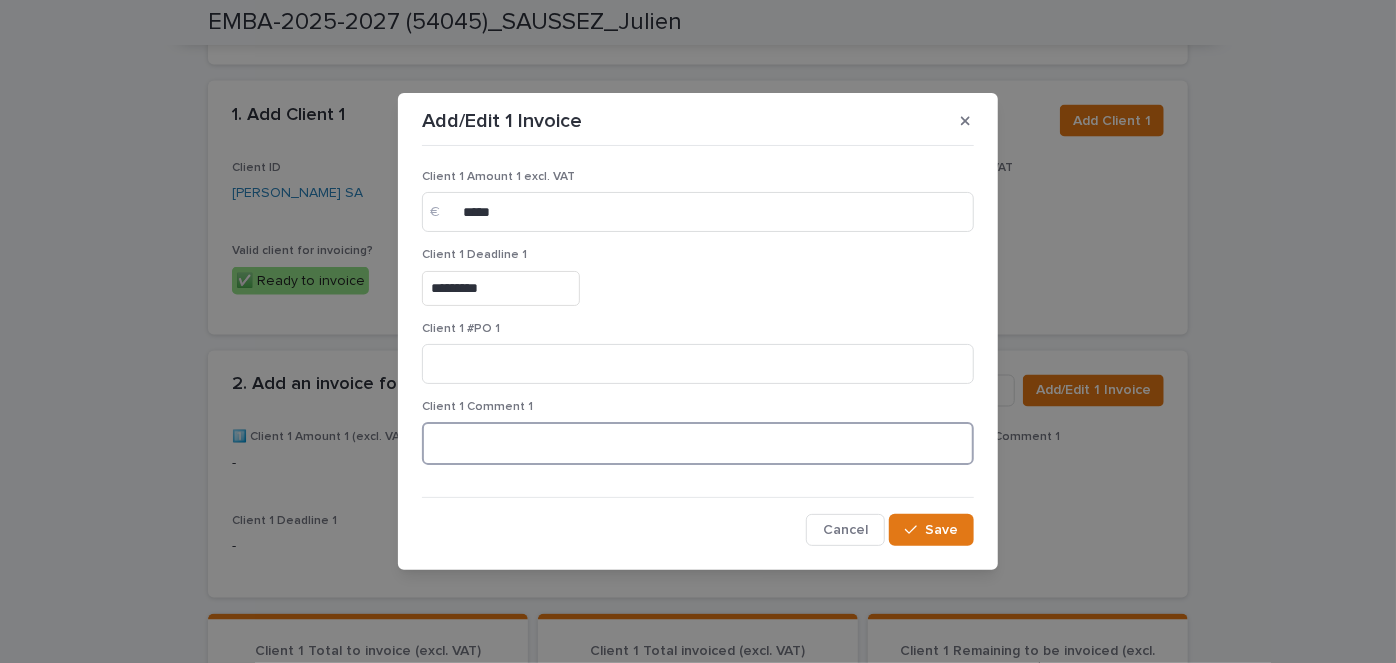 click at bounding box center (698, 443) 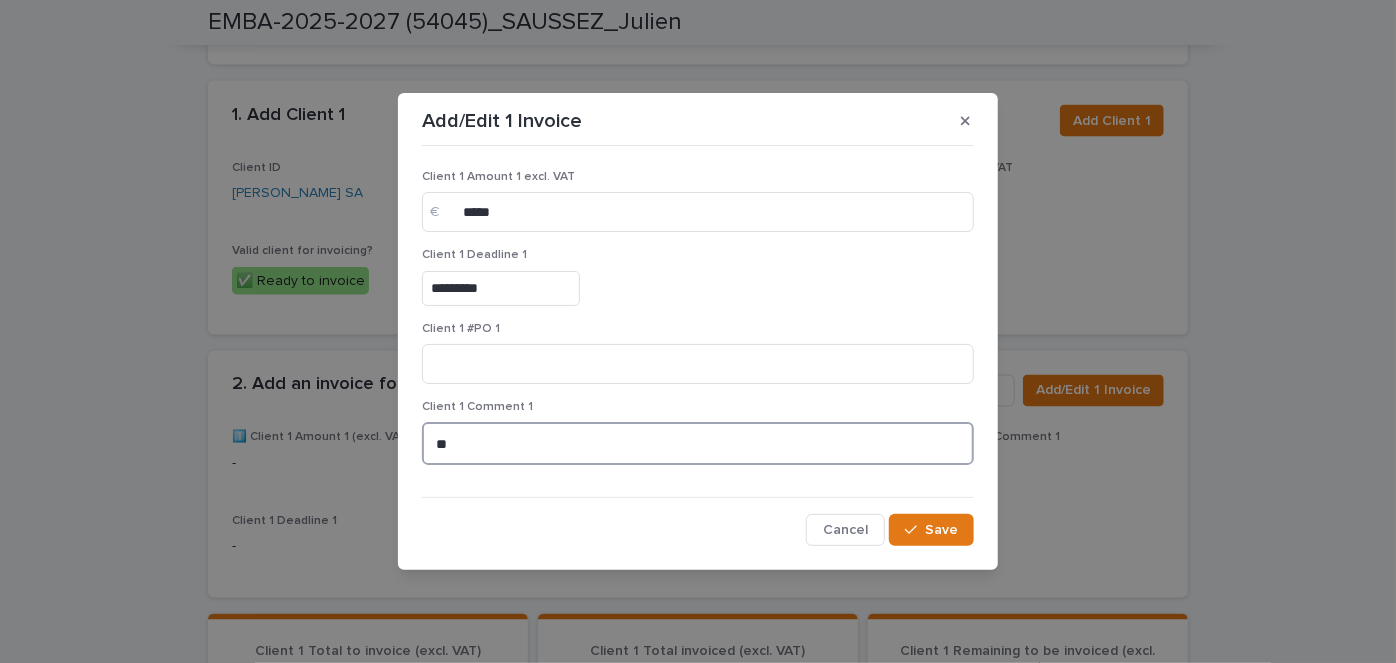 type on "*" 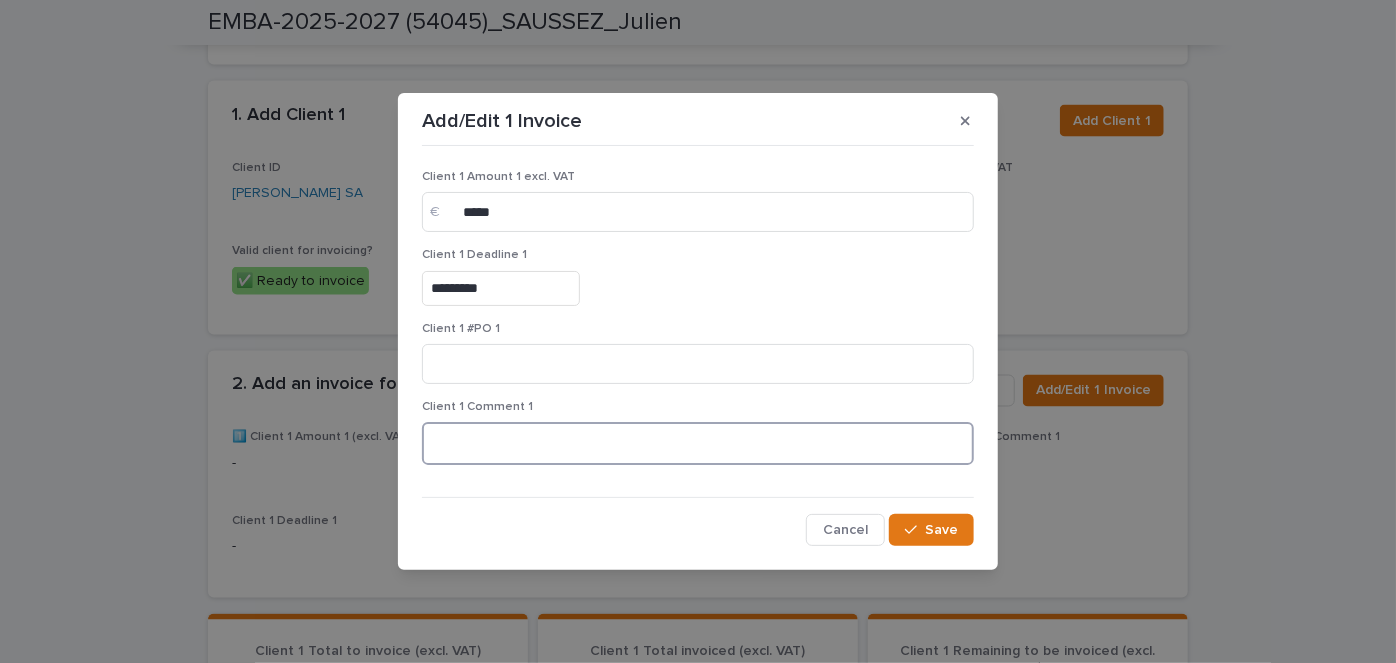 click at bounding box center [698, 443] 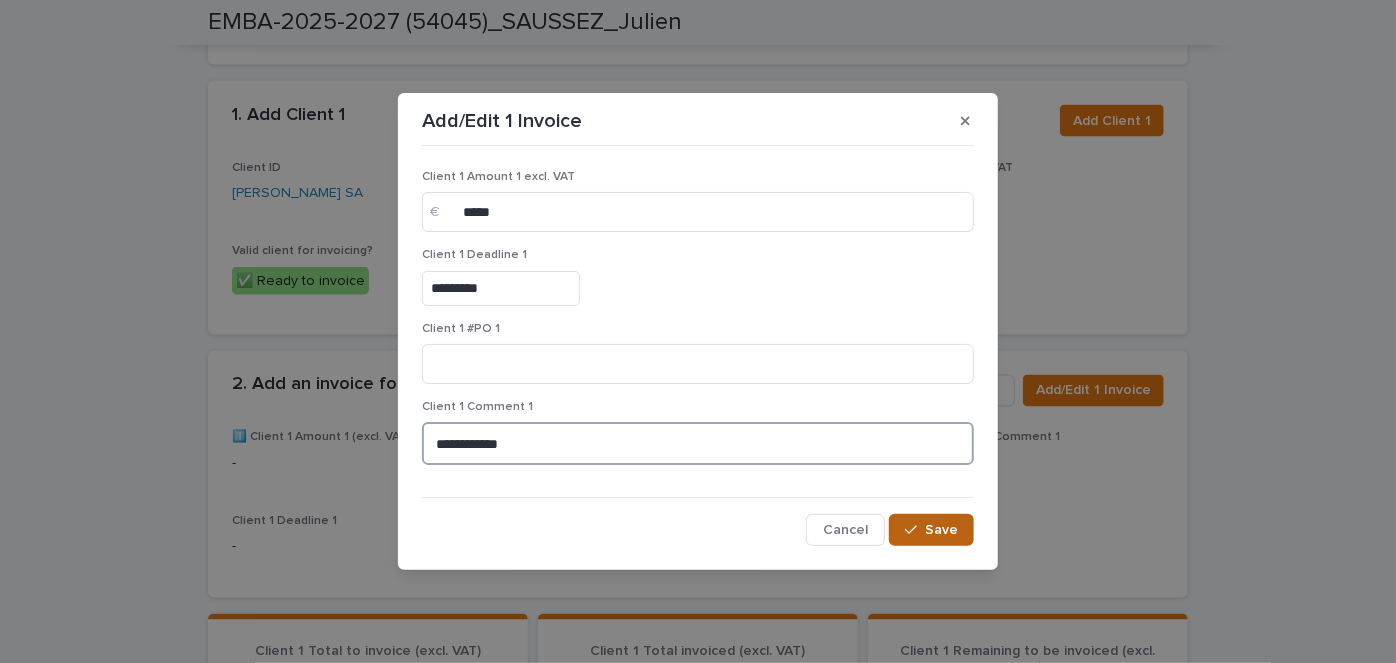 type on "**********" 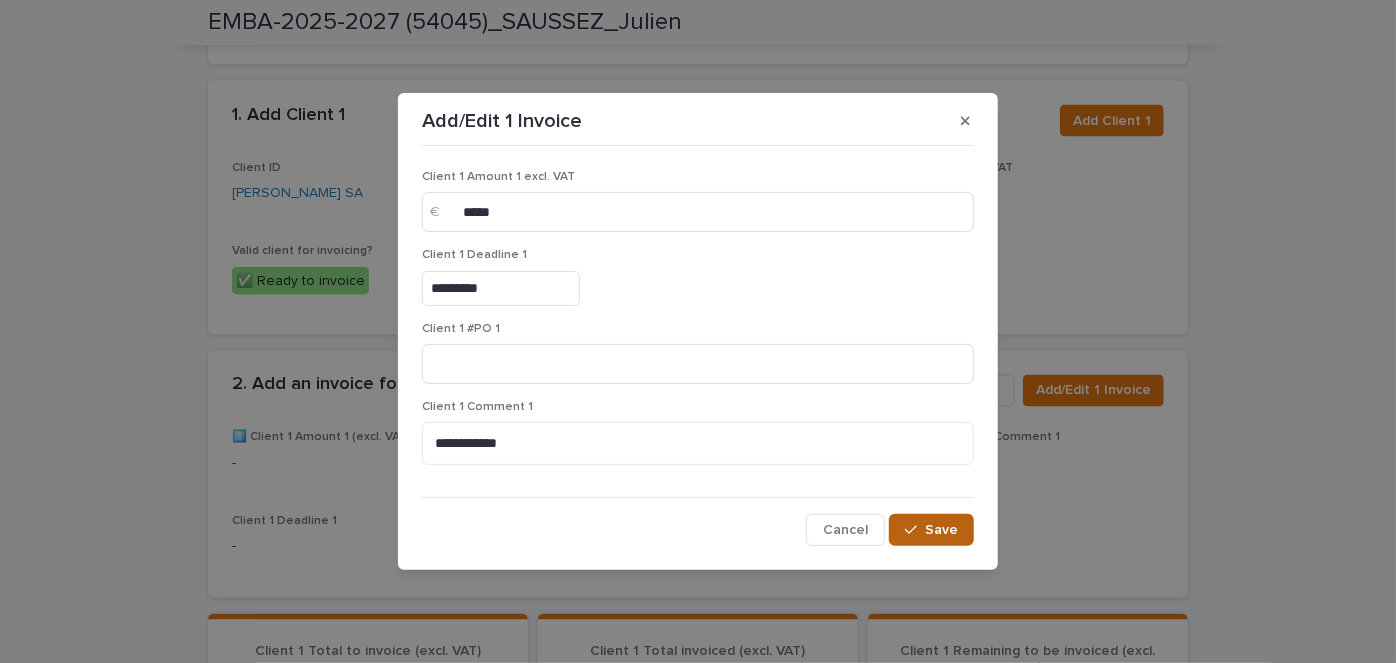click on "Save" at bounding box center (941, 530) 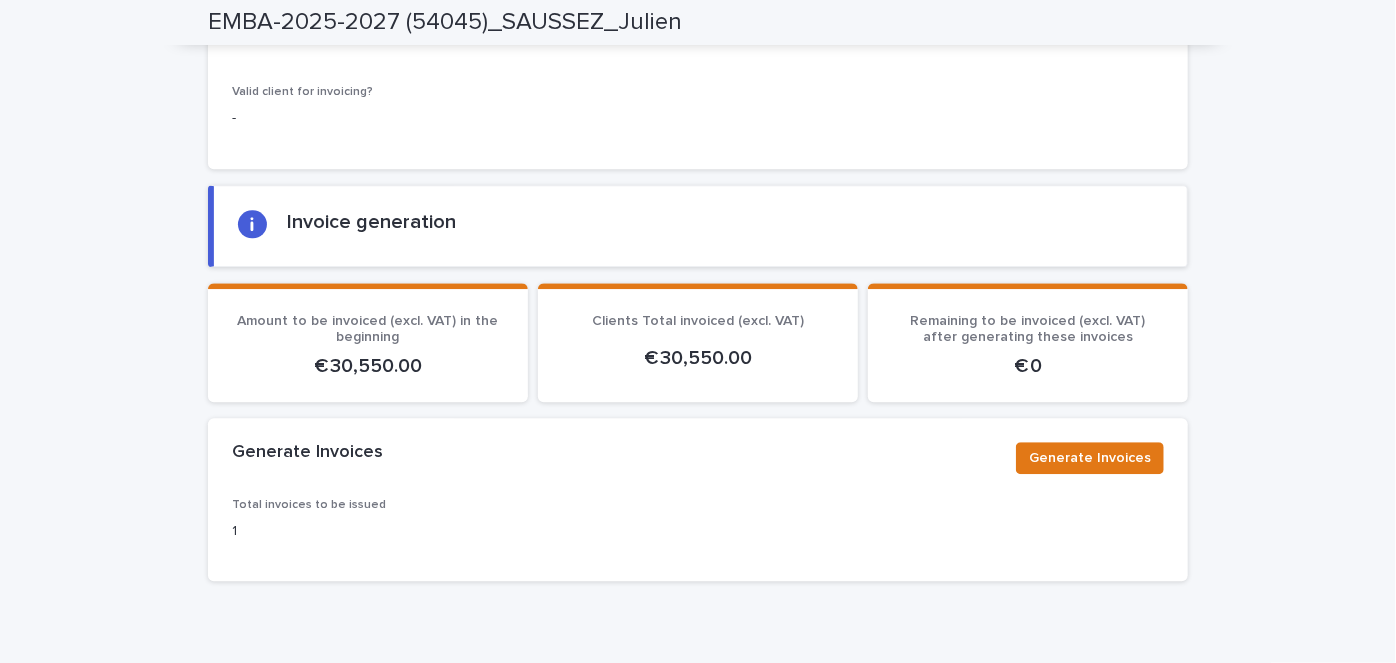 scroll, scrollTop: 2552, scrollLeft: 0, axis: vertical 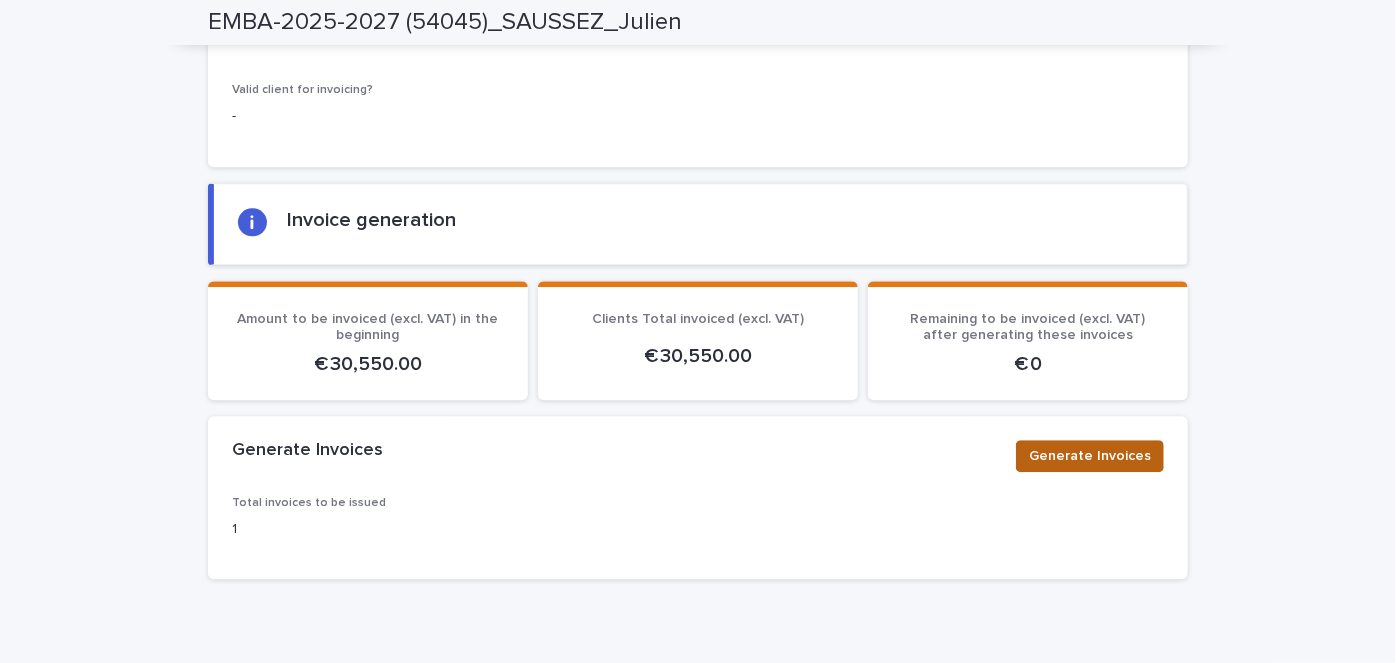 click on "Generate Invoices" at bounding box center [1090, 456] 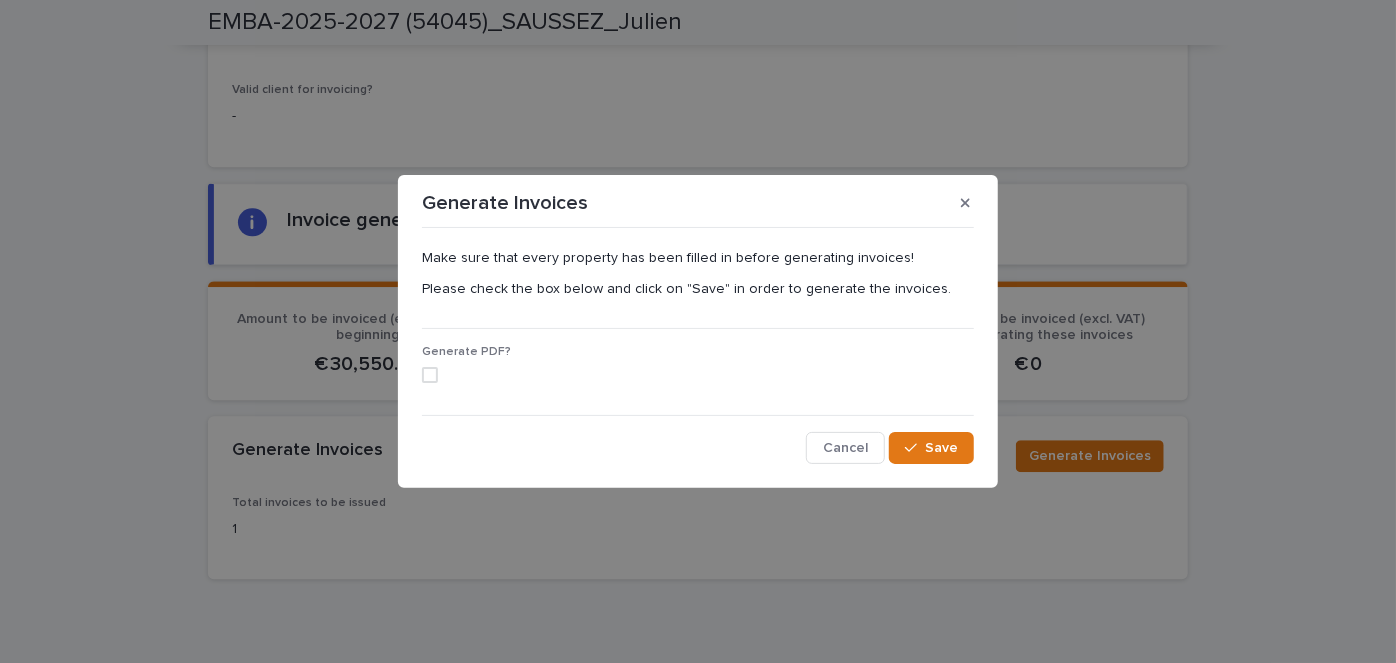 click on "Make sure that every property has been filled in before generating invoices!  Please check the box below and click on "Save" in order to generate the invoices. Generate PDF? Cancel Save" at bounding box center (698, 350) 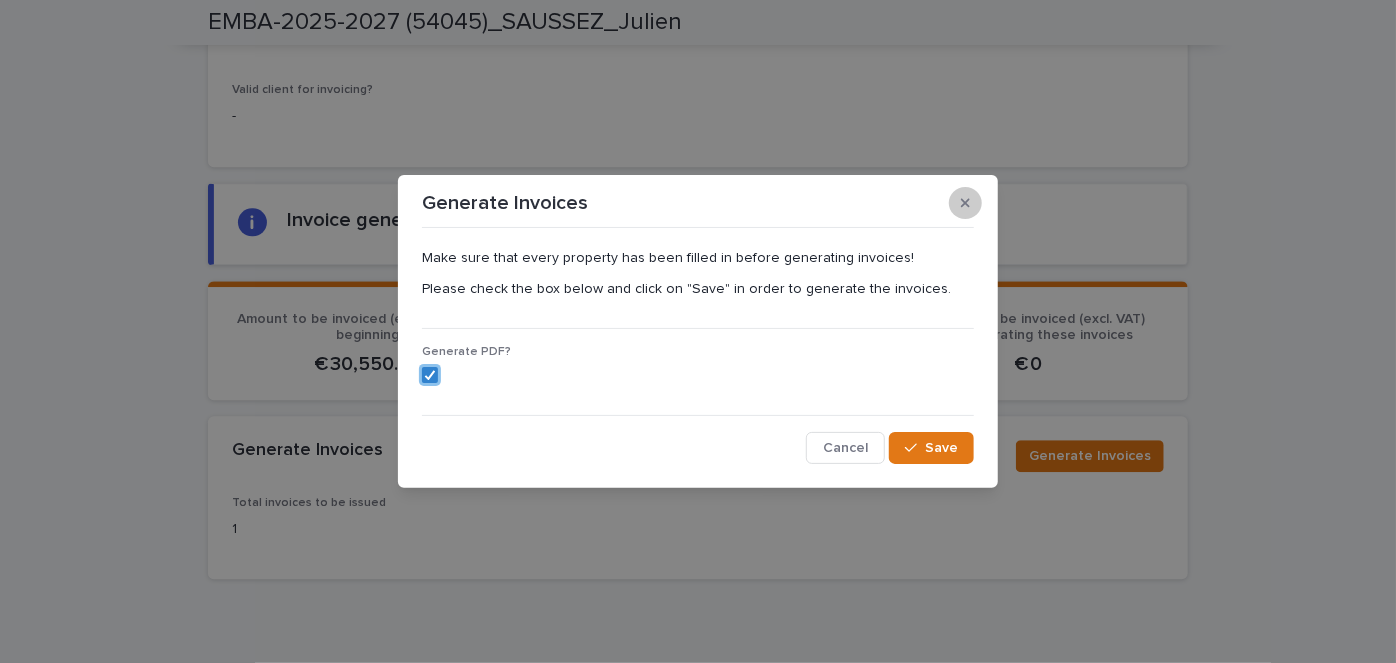 click at bounding box center [965, 203] 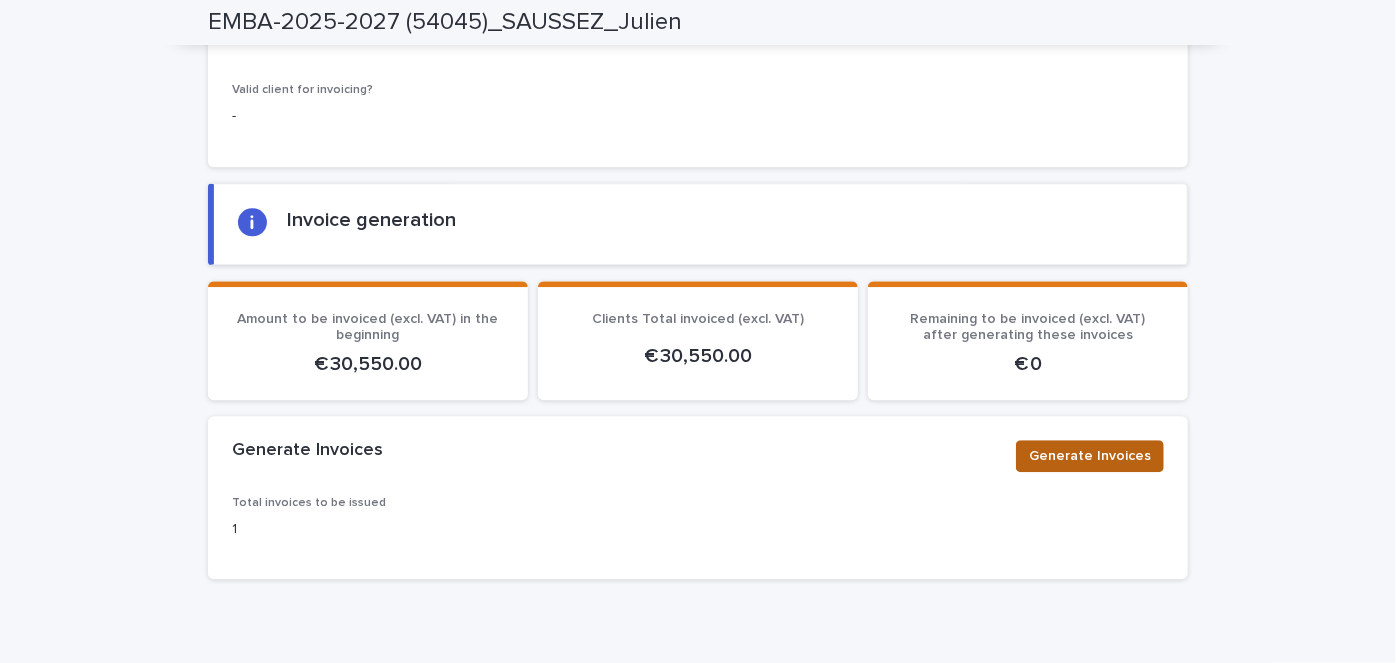 click on "Generate Invoices" at bounding box center (1090, 456) 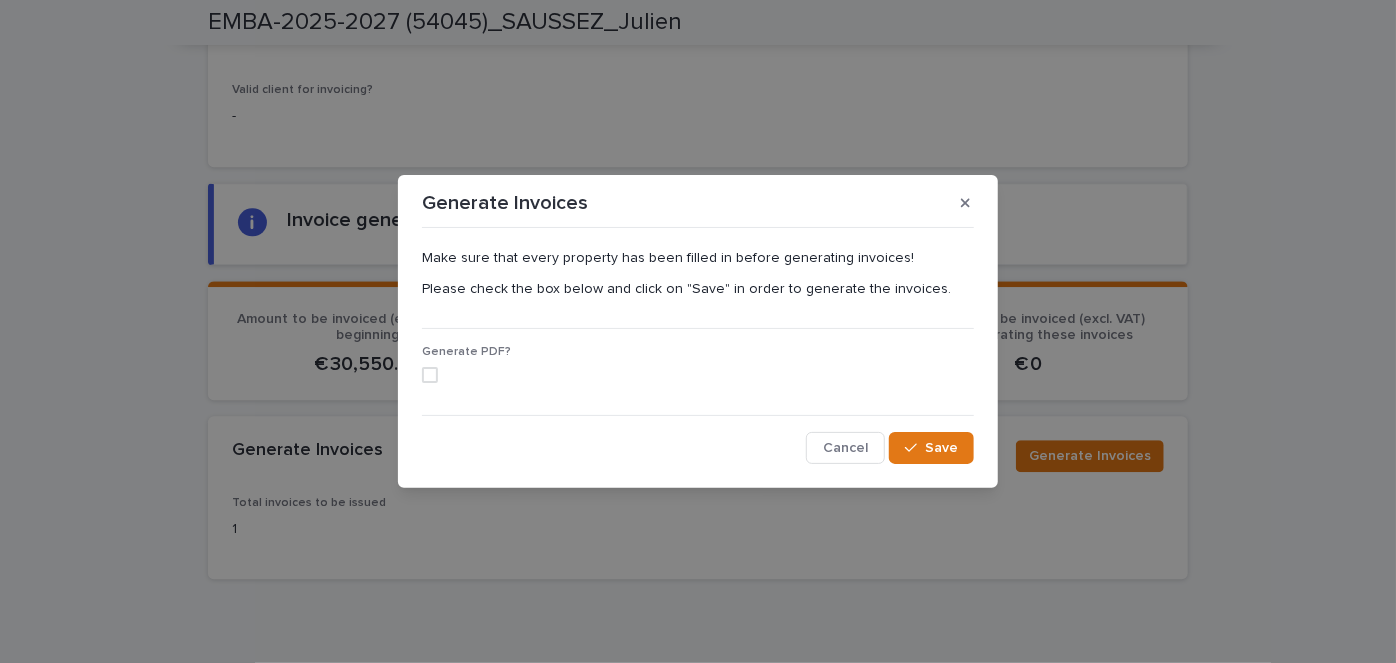 click at bounding box center (430, 375) 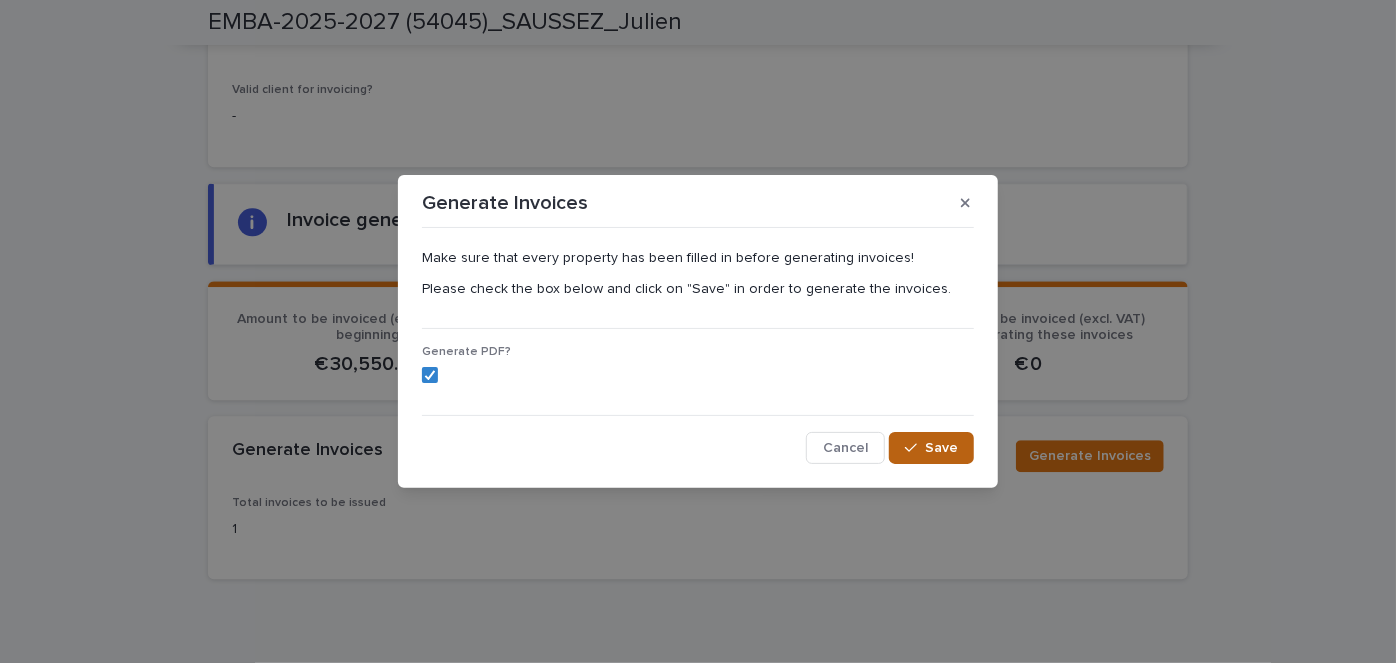 click on "Save" at bounding box center [931, 448] 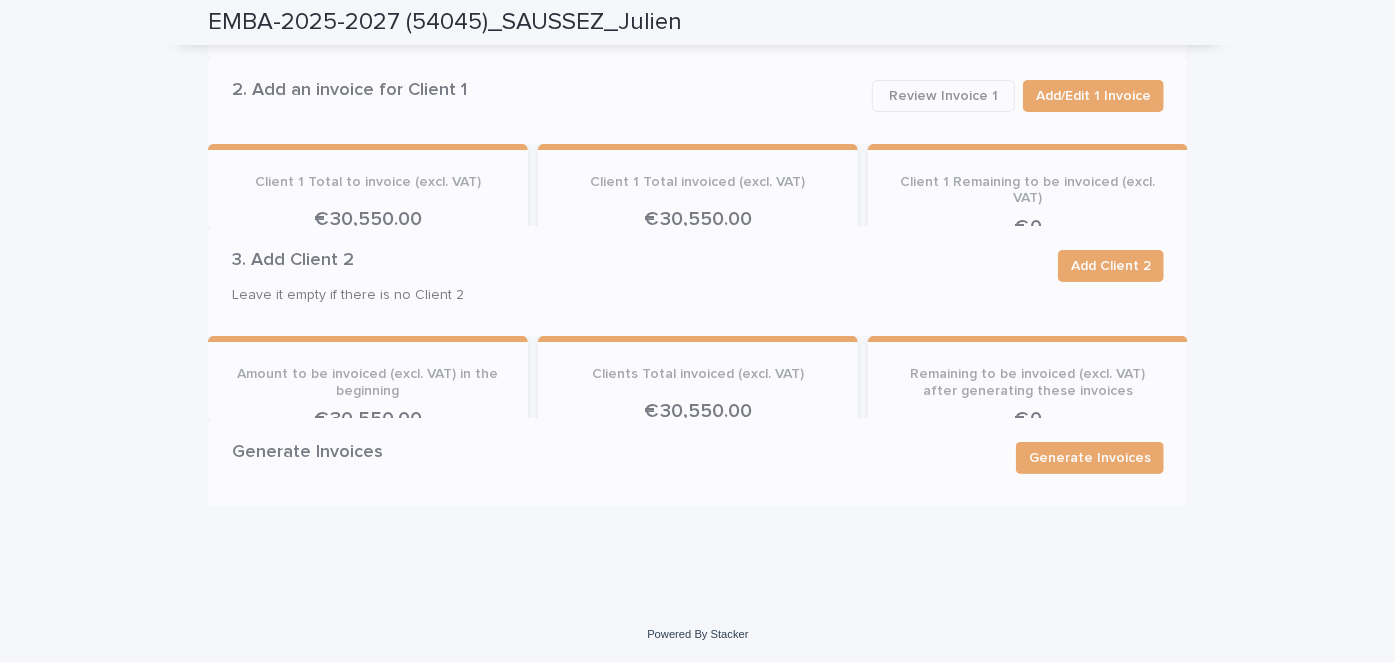 scroll, scrollTop: 1134, scrollLeft: 0, axis: vertical 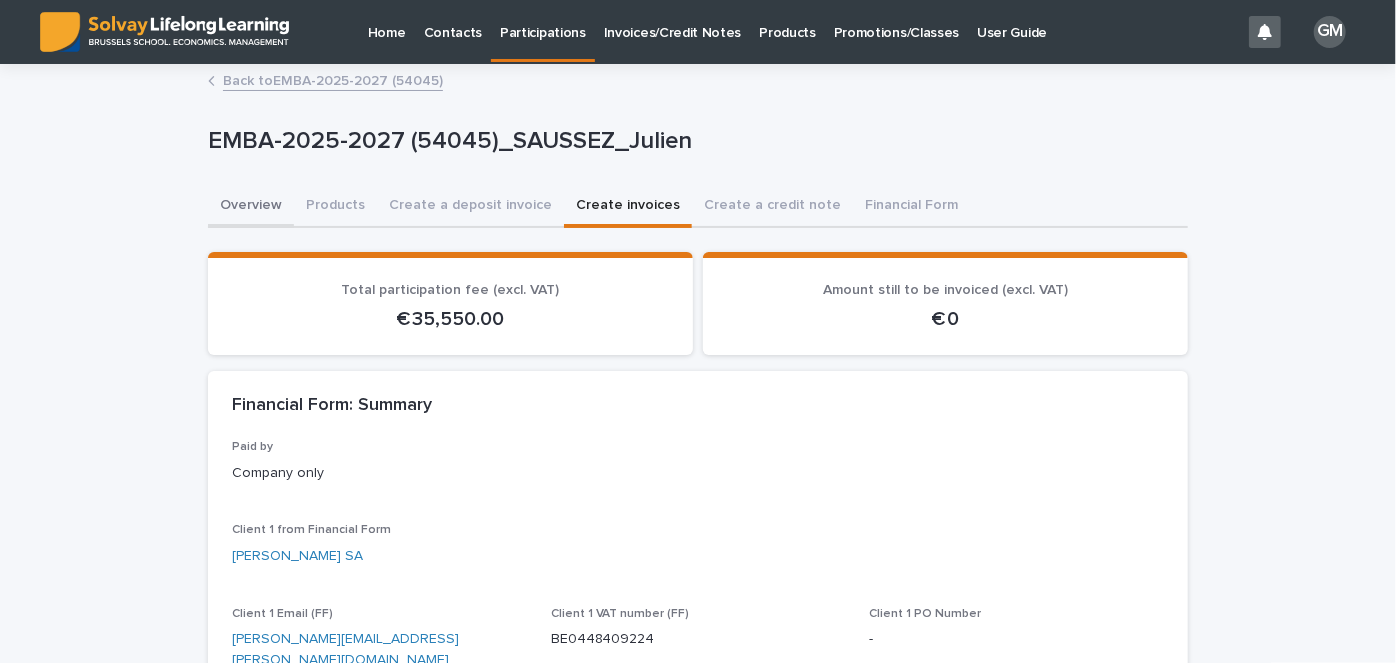 click on "Overview" at bounding box center [251, 207] 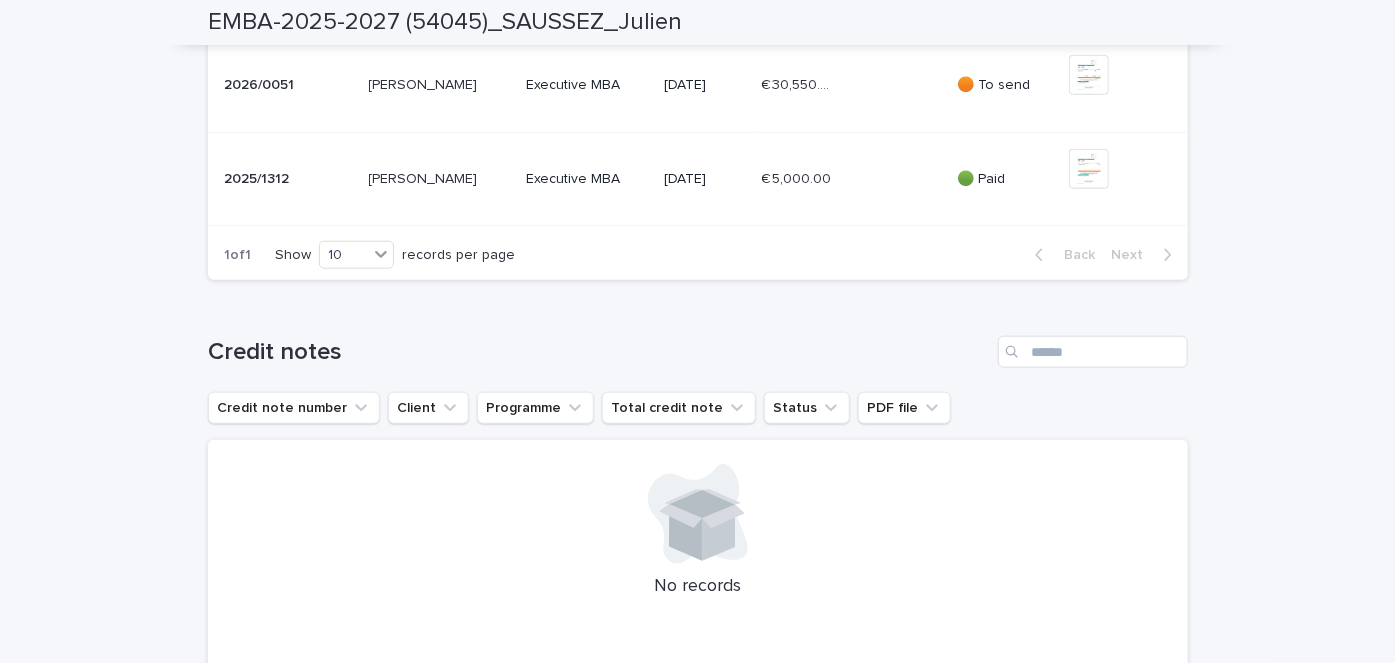 scroll, scrollTop: 816, scrollLeft: 0, axis: vertical 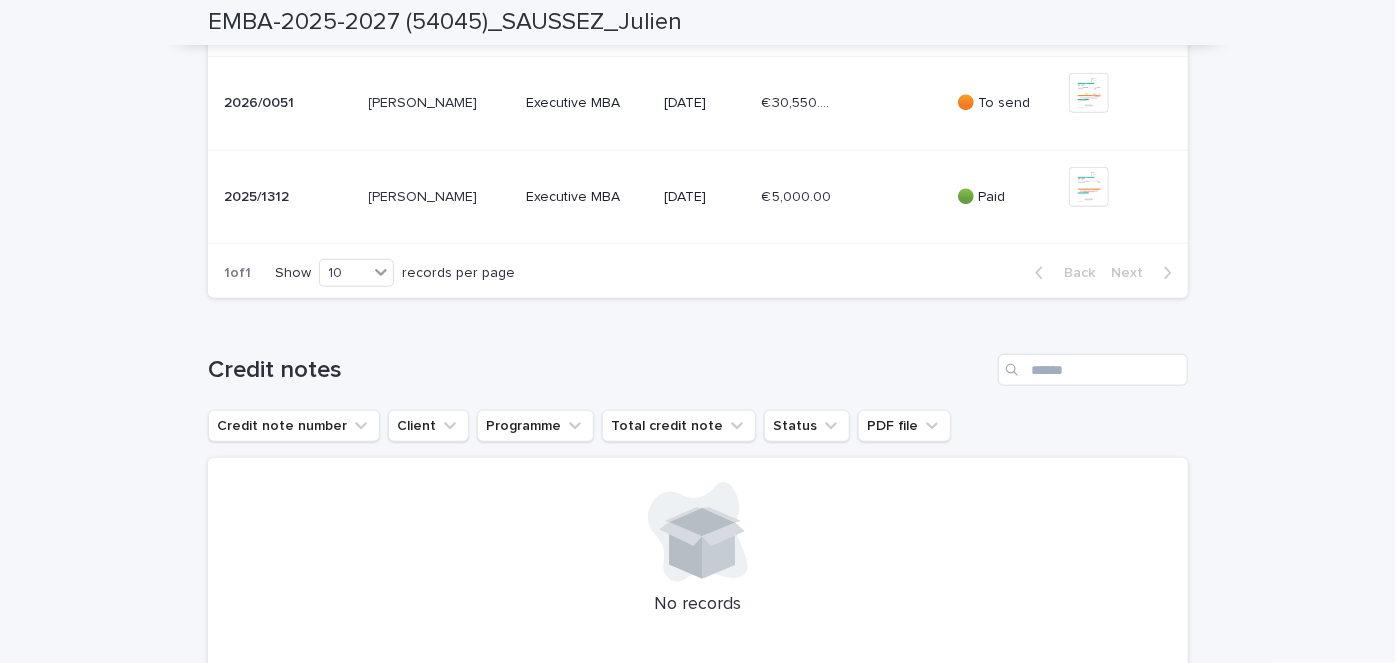 click on "€ 30,550.00 € 30,550.00" at bounding box center [851, 103] 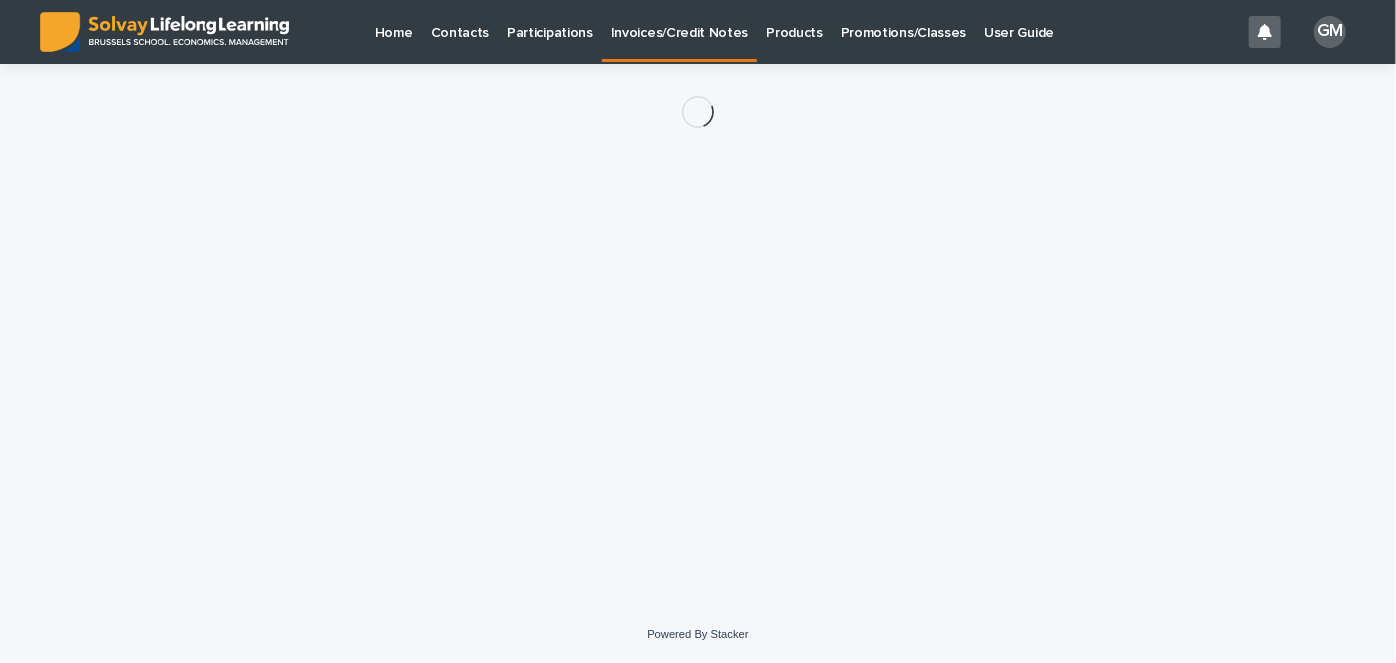 scroll, scrollTop: 0, scrollLeft: 0, axis: both 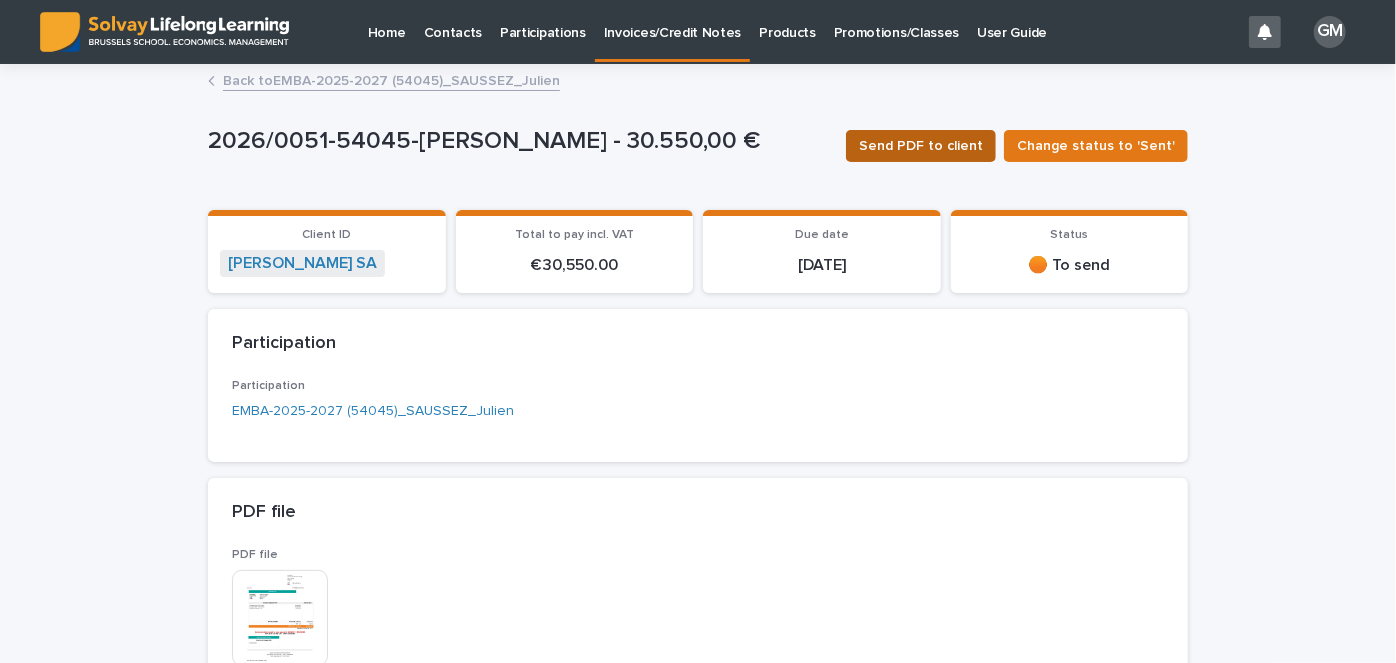 click on "Send PDF to client" at bounding box center (921, 146) 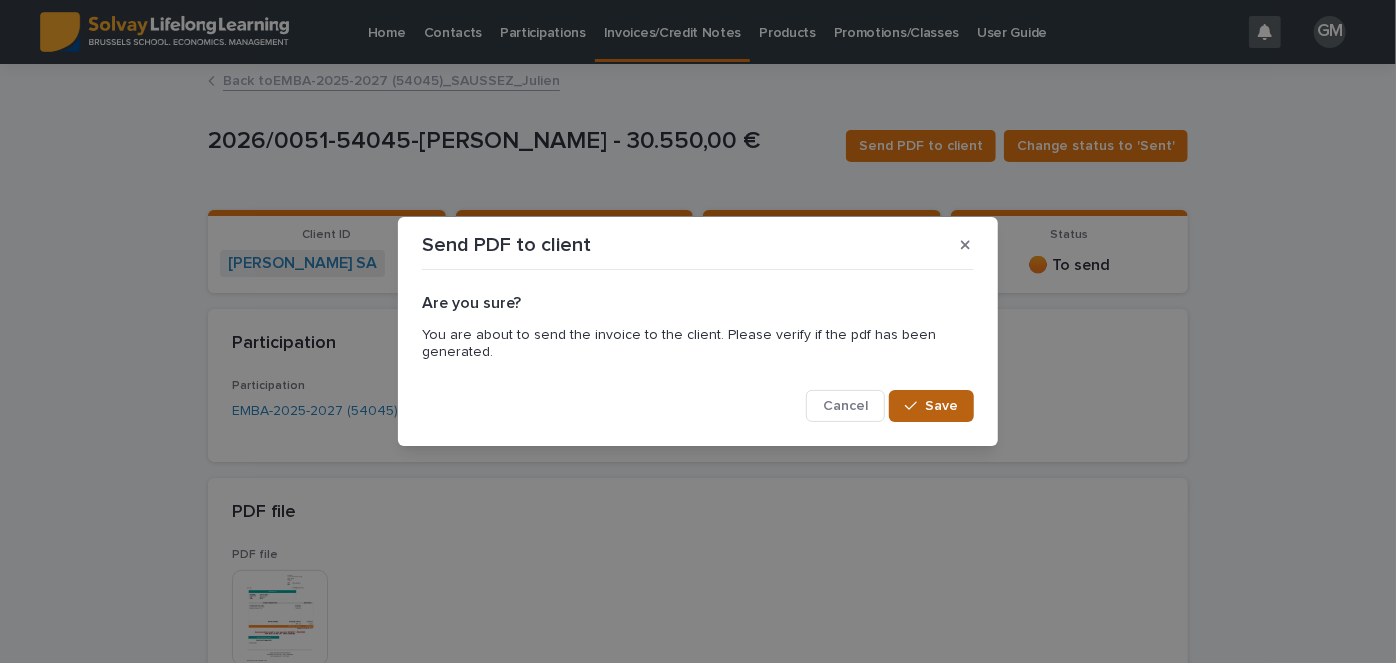 click on "Save" at bounding box center [941, 406] 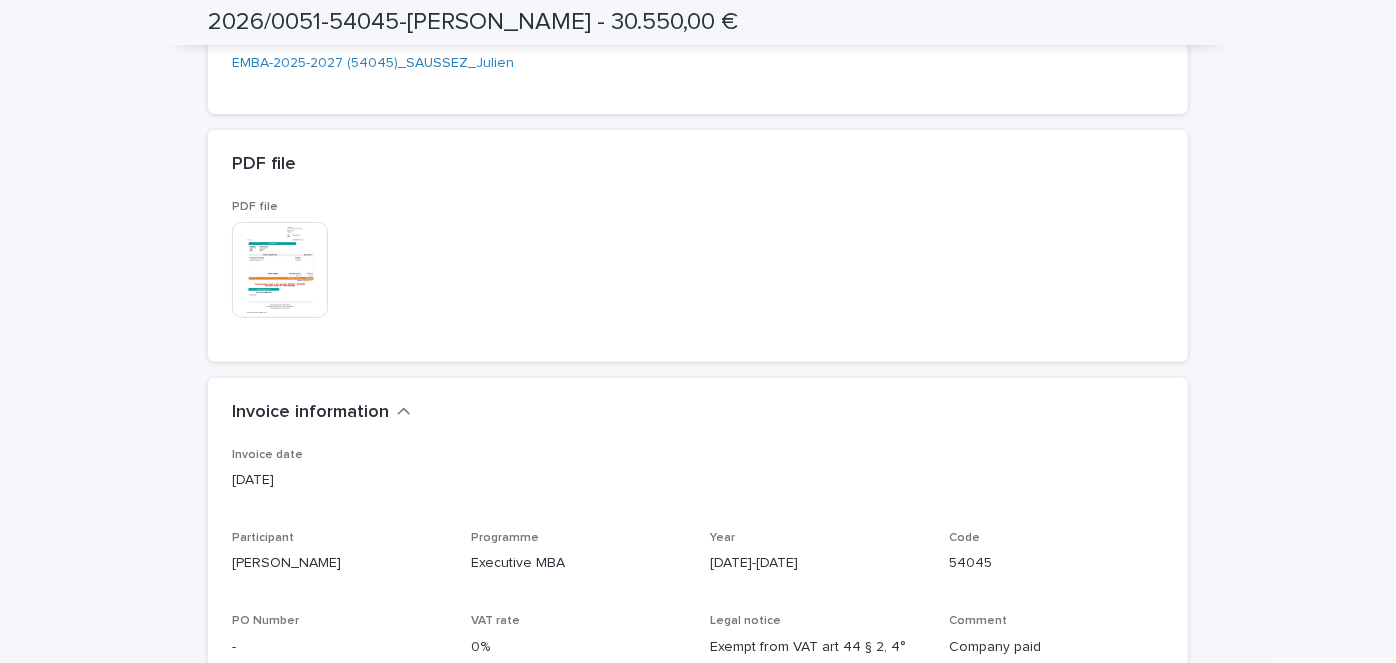 scroll, scrollTop: 0, scrollLeft: 0, axis: both 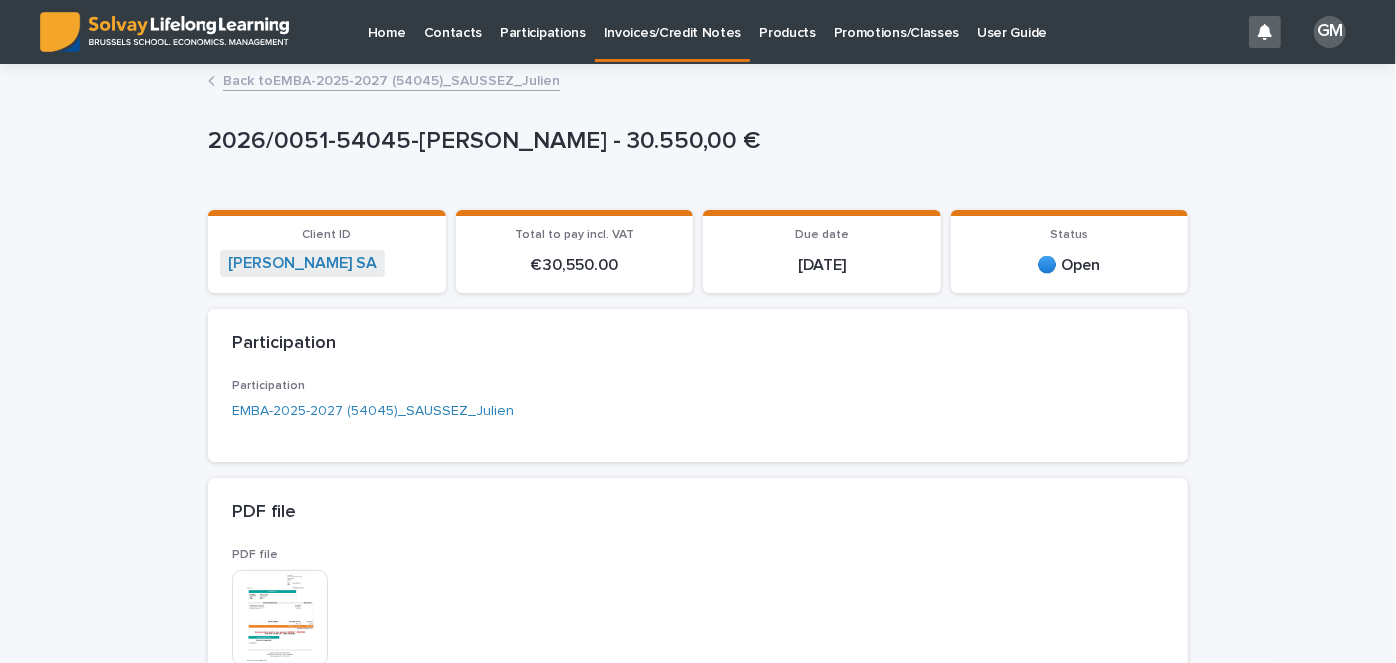 click on "Back to  EMBA-2025-2027 (54045)_SAUSSEZ_Julien" at bounding box center (391, 79) 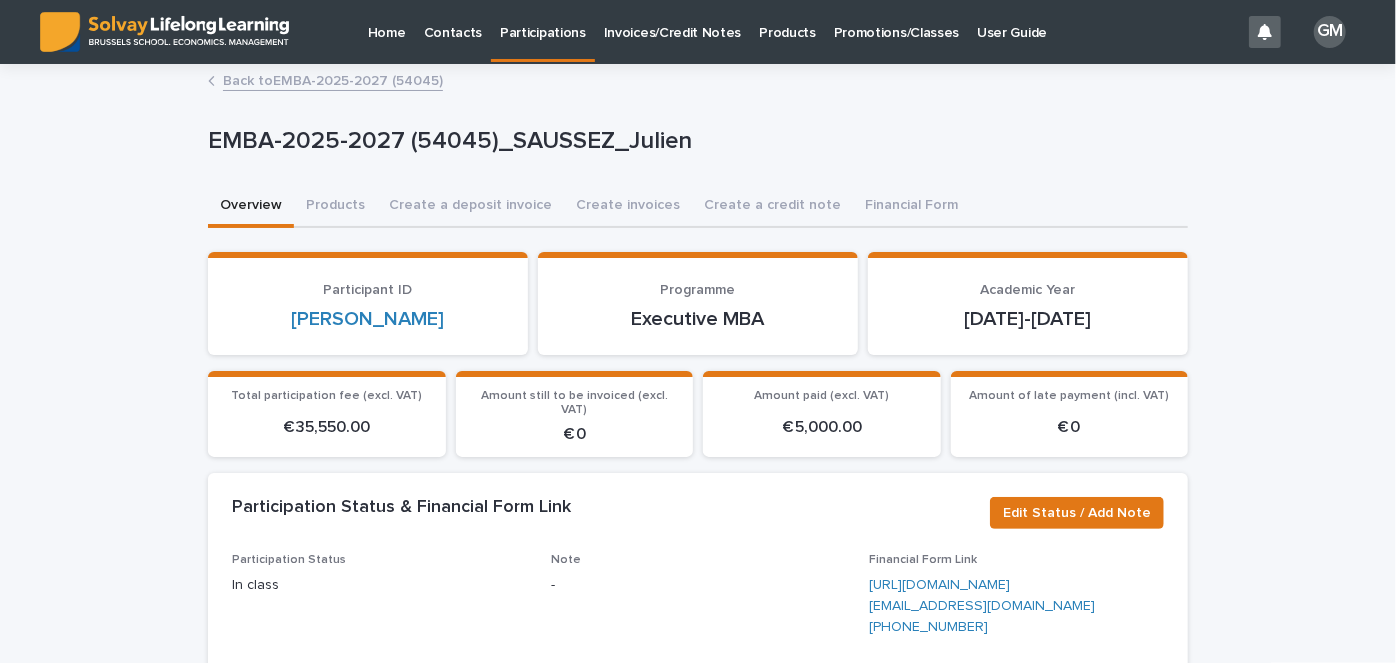 click on "Invoices/Credit Notes" at bounding box center (673, 21) 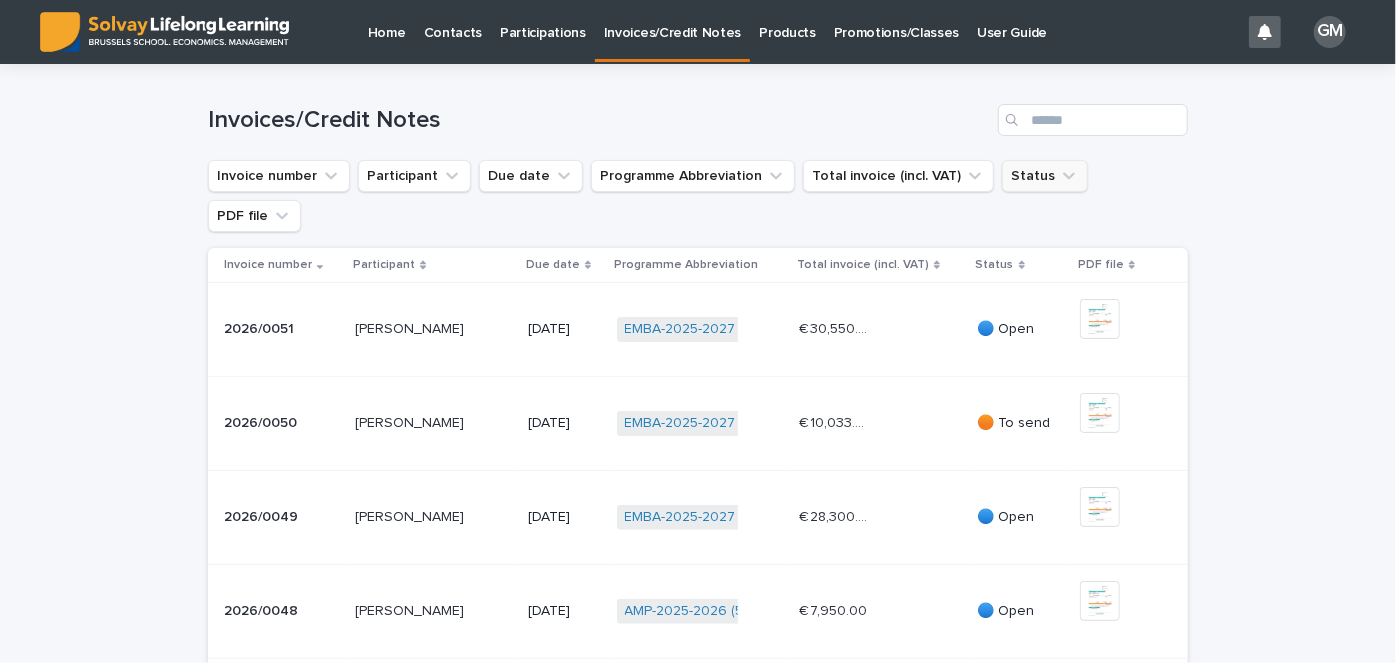 click on "Status" at bounding box center (1045, 176) 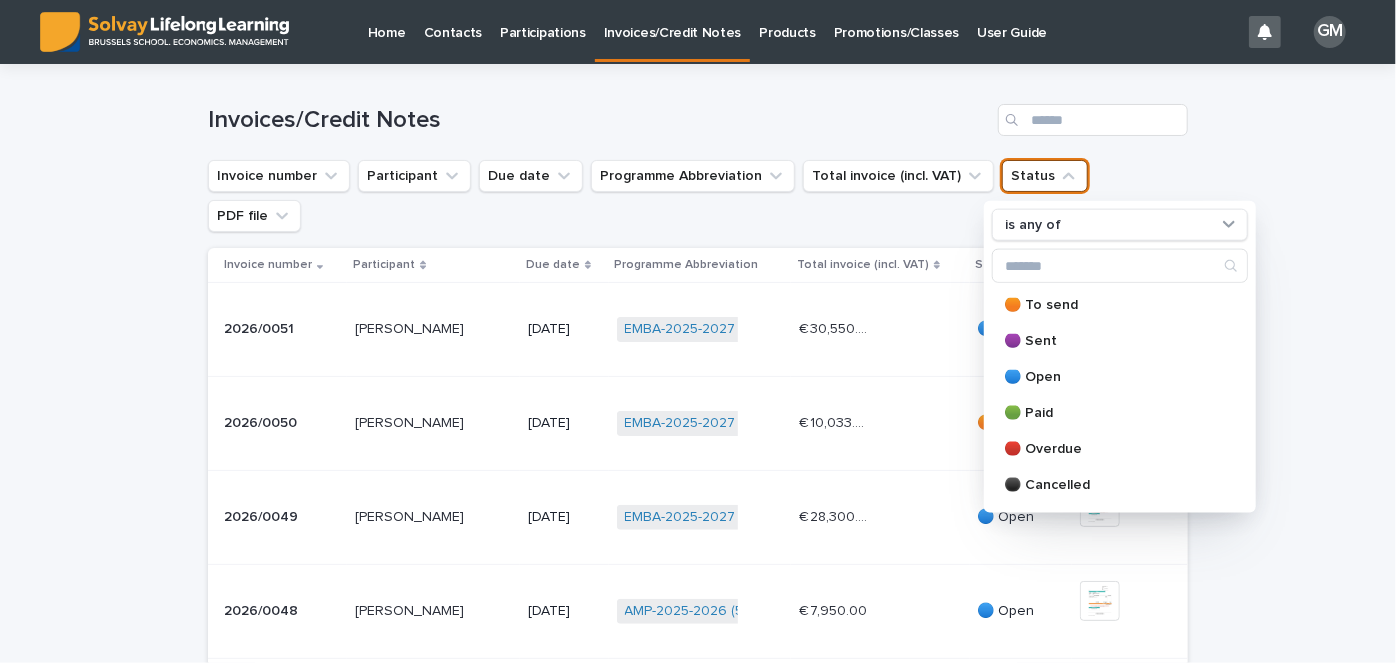 click on "€ 10,033.00 € 10,033.00" at bounding box center (880, 424) 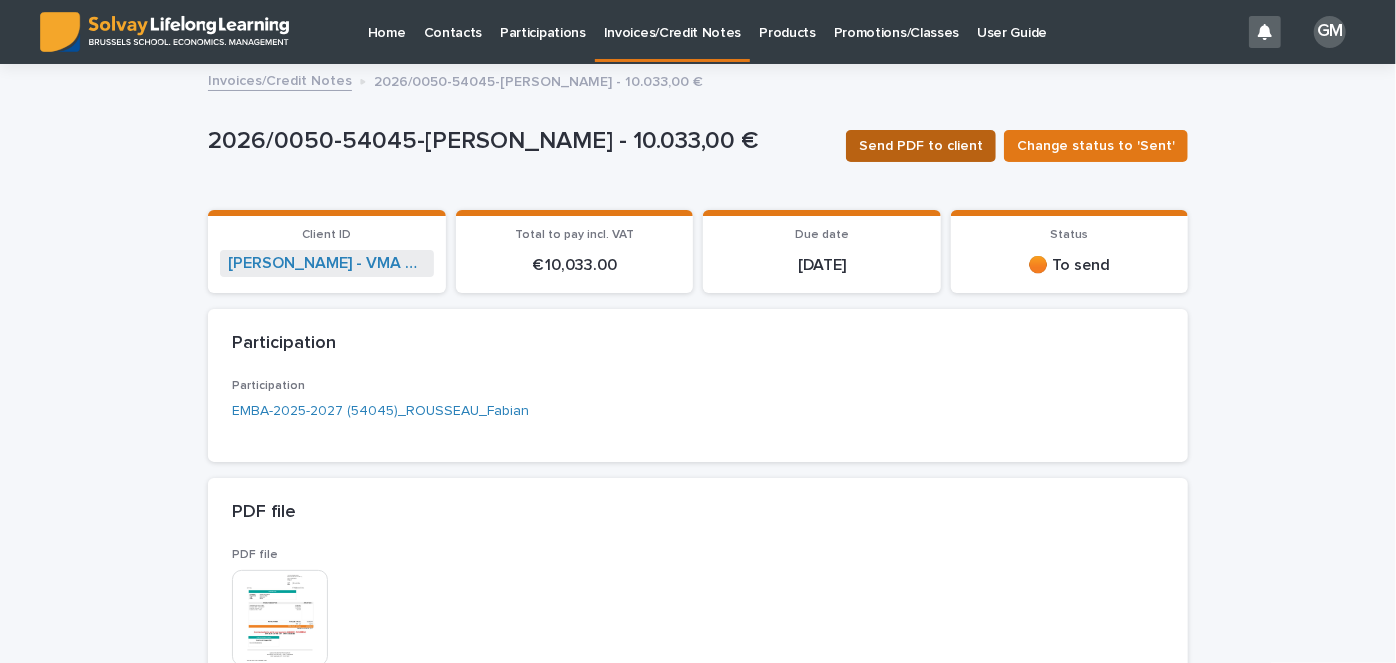 click on "Send PDF to client" at bounding box center (921, 146) 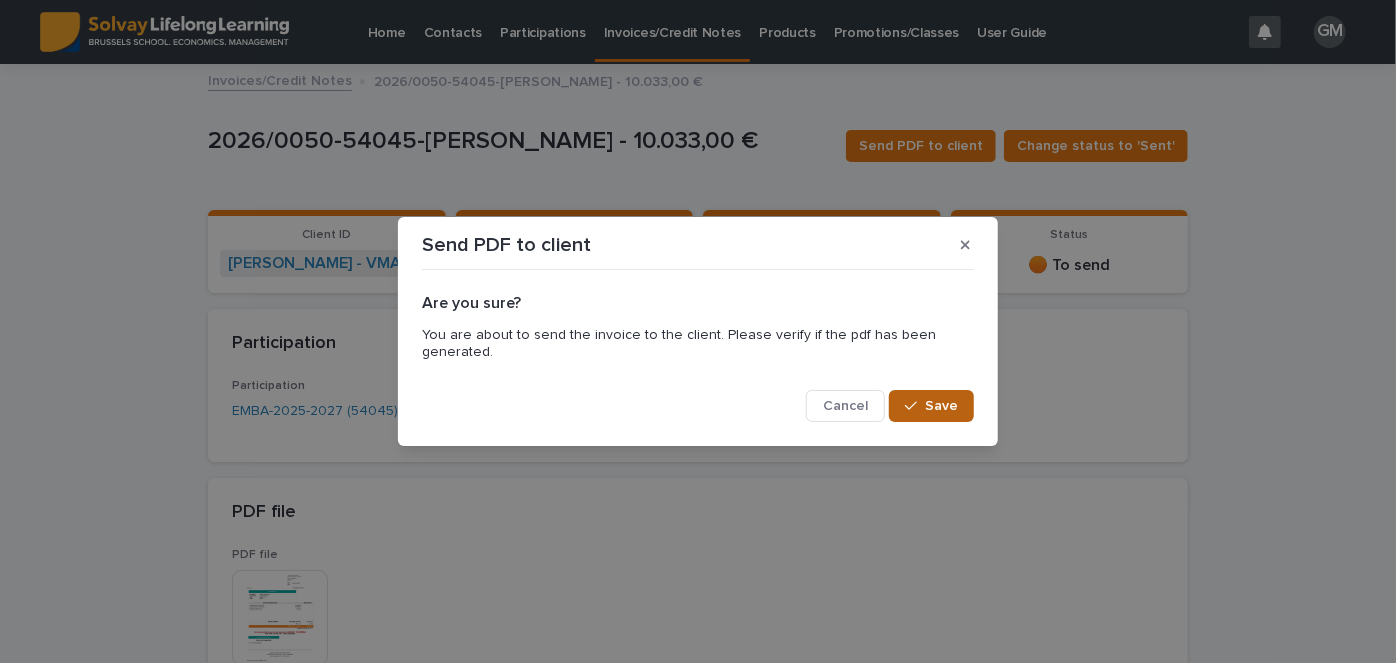 click on "Save" at bounding box center [931, 406] 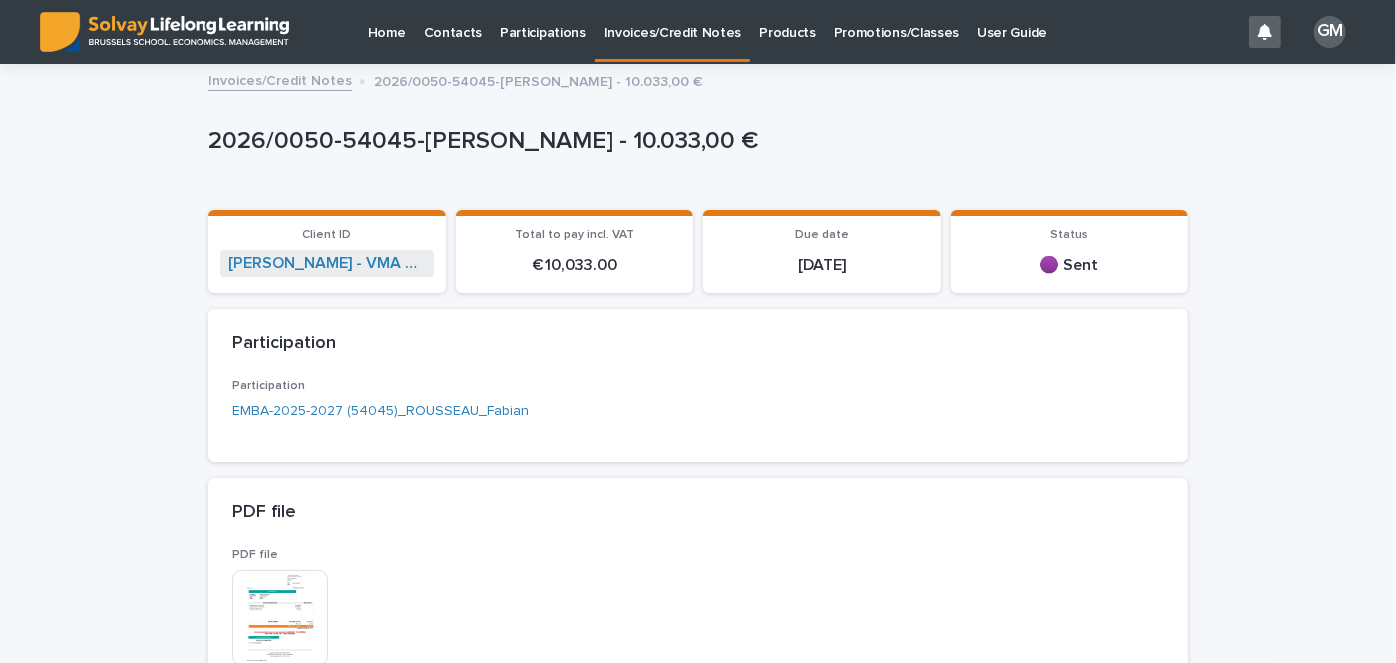 click on "Invoices/Credit Notes" at bounding box center (673, 21) 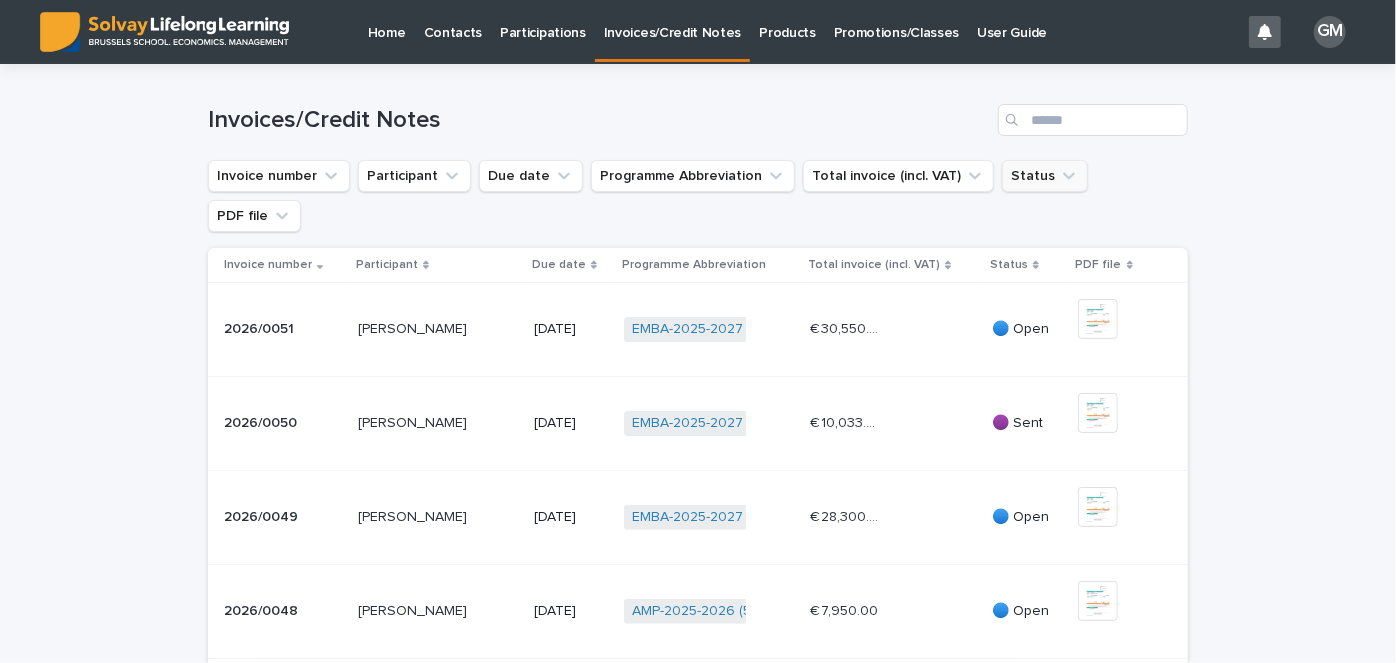 click 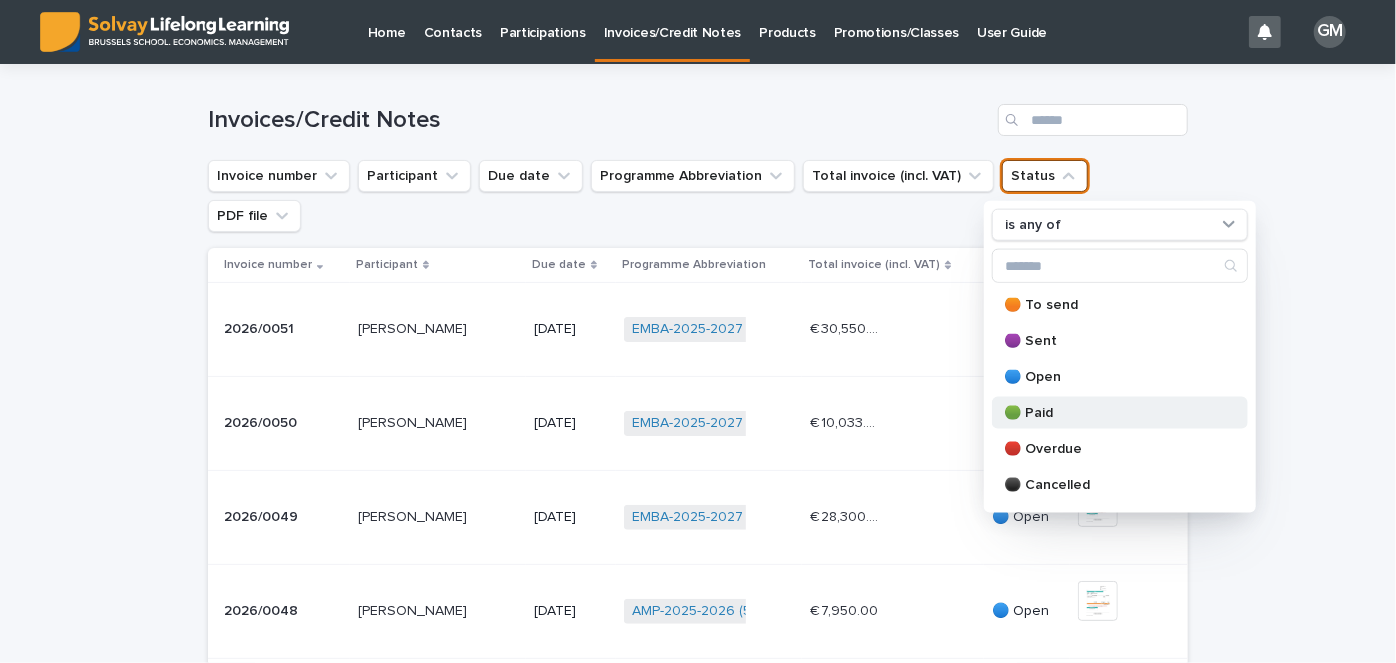click on "🟢 Paid" at bounding box center (1120, 413) 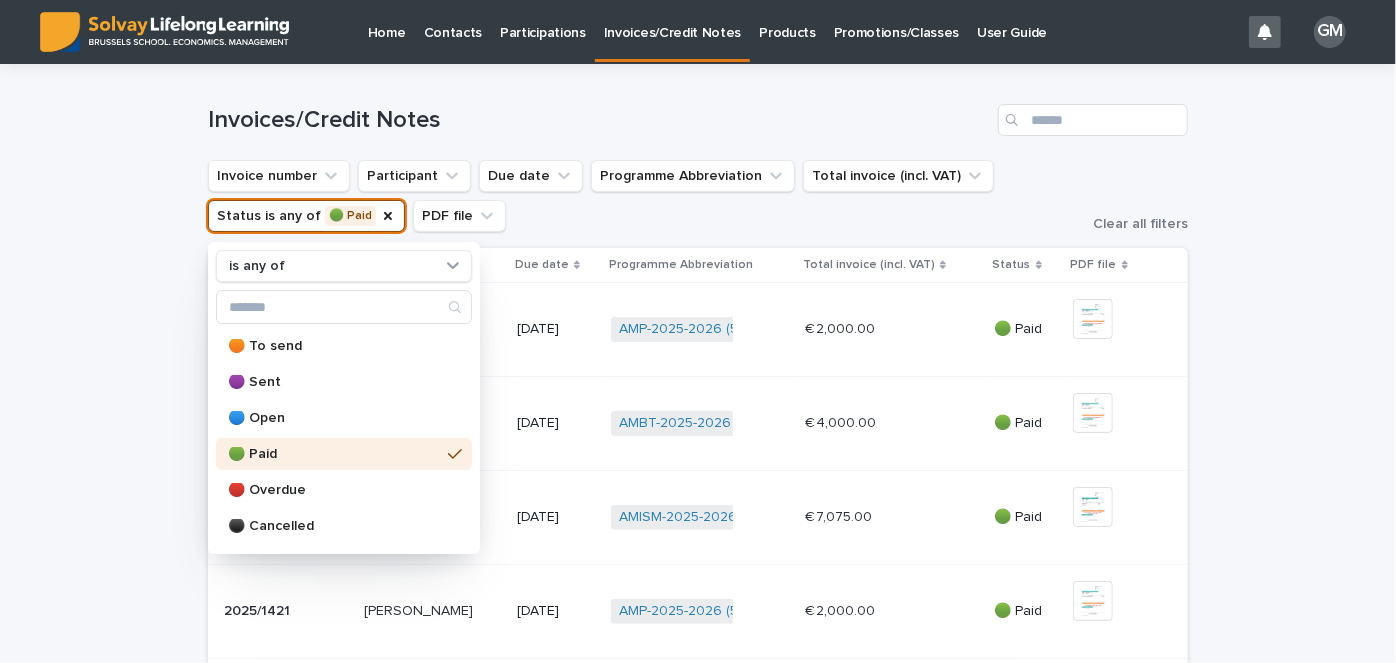 click on "Loading... Saving… Loading... Saving… Invoices/Credit Notes Invoice number Participant Due date Programme Abbreviation Total invoice (incl. VAT) Status is any of 🟢 Paid is any of 🟠 To send 🟣 Sent 🔵 Open 🟢 Paid 🔴 Overdue ⚫ Cancelled 🟡 Overpaid 🟤 Partially paid PDF file Clear all filters Invoice number Participant Due date Programme Abbreviation Total invoice (incl. VAT) Status PDF file 2026/0011 2026/0011   [PERSON_NAME] [PERSON_NAME]   [DATE] AMP-2025-2026 (51024)   + 0 € 2,000.00 € 2,000.00   🟢 Paid + 0 This file cannot be opened Download File 2026/0010 2026/0010   [PERSON_NAME] [PERSON_NAME]   [DATE] AMBT-2025-2026 (57235)   + 0 € 4,000.00 € 4,000.00   🟢 Paid + 0 This file cannot be opened Download File 2025/1426 2025/1426   [PERSON_NAME] ORHAN   [DATE] AMISM-2025-2026 (56425)   + 0 € 7,075.00 € 7,075.00   🟢 Paid + 0 This file cannot be opened Download File 2025/1421 2025/1421   [PERSON_NAME]   [DATE]" at bounding box center (698, 727) 